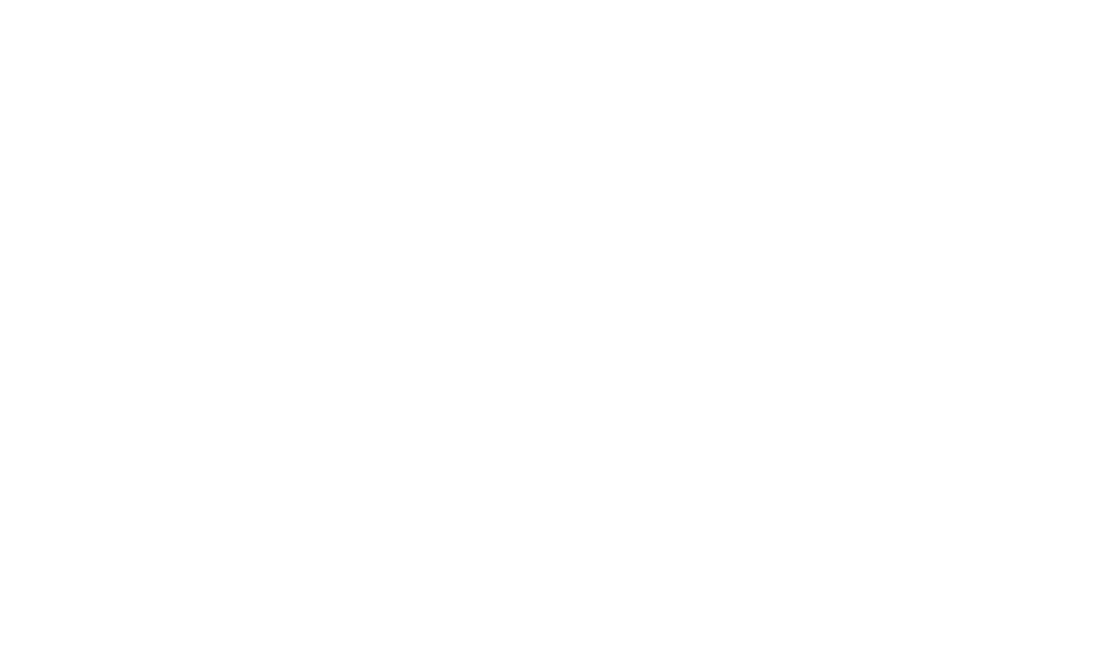 scroll, scrollTop: 0, scrollLeft: 0, axis: both 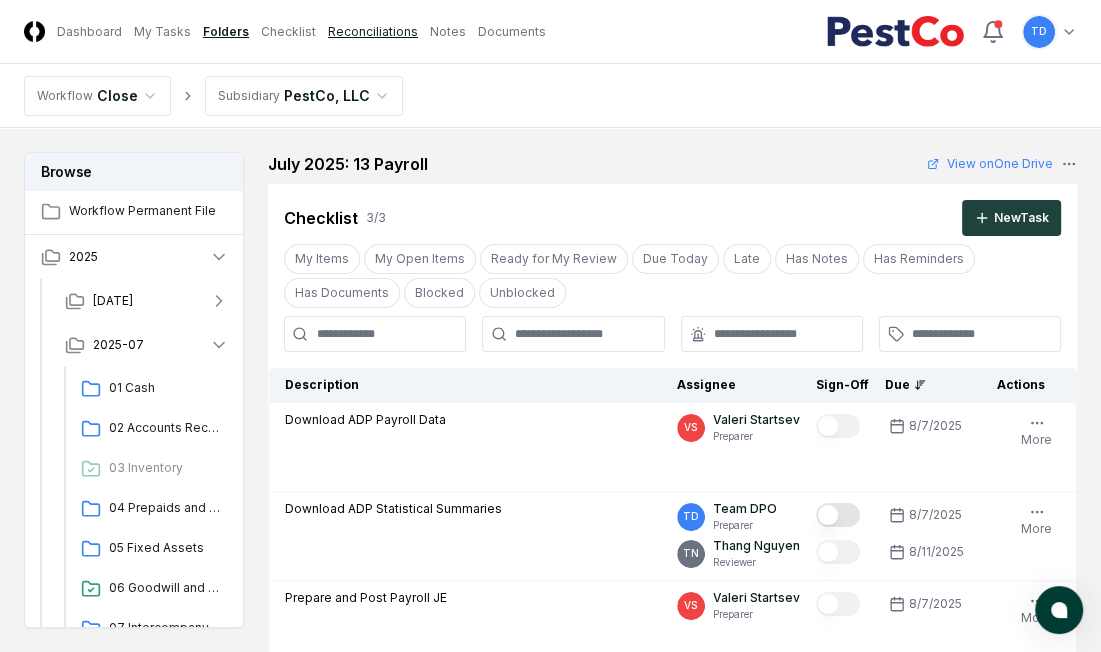click on "Reconciliations" at bounding box center (373, 32) 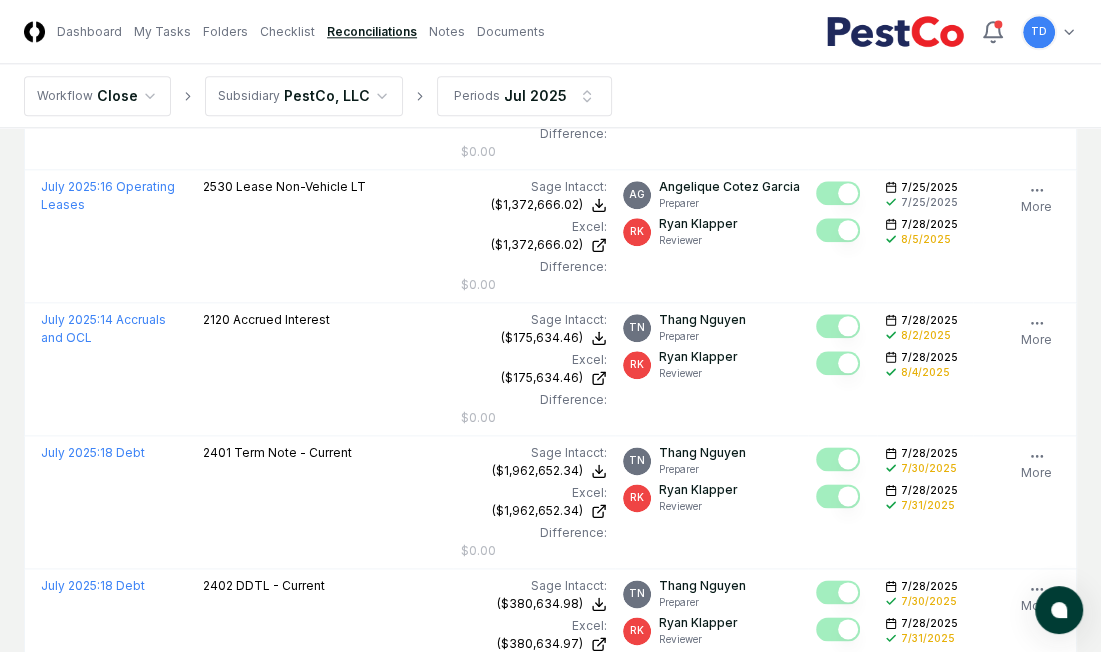 scroll, scrollTop: 1680, scrollLeft: 0, axis: vertical 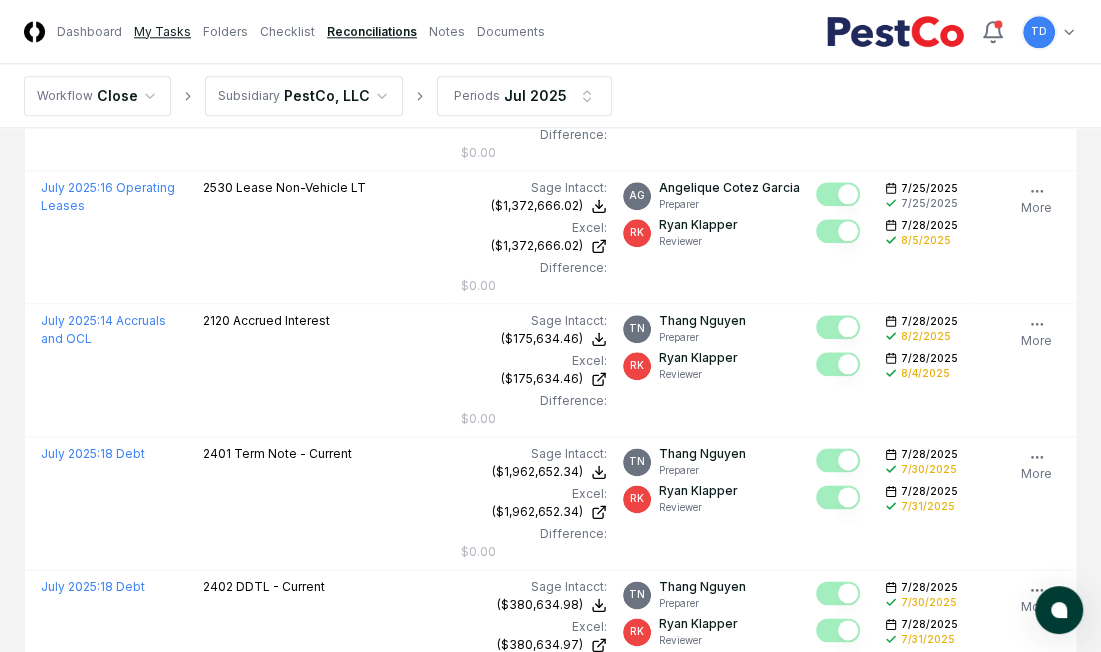 click on "My Tasks" at bounding box center [162, 32] 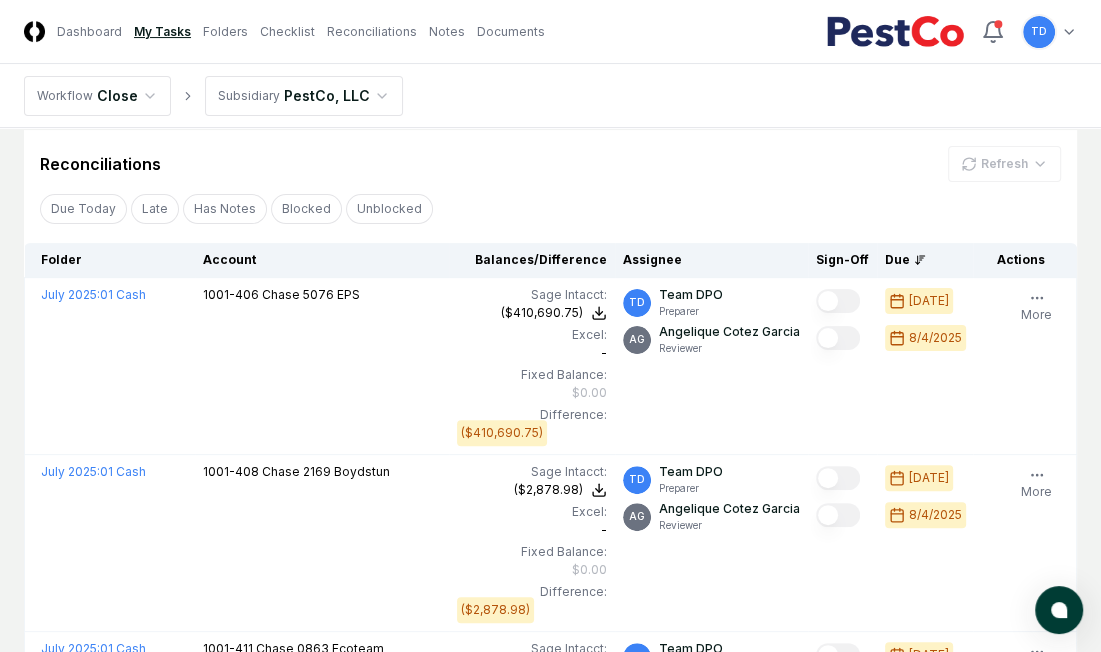 scroll, scrollTop: 329, scrollLeft: 0, axis: vertical 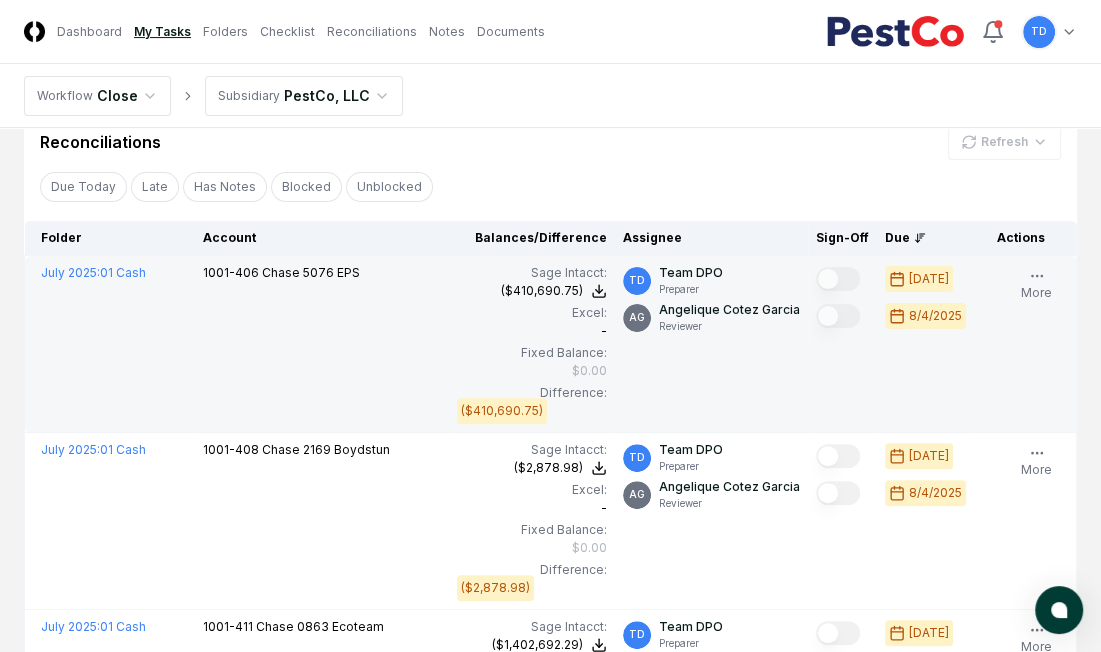 drag, startPoint x: 523, startPoint y: 292, endPoint x: 536, endPoint y: 359, distance: 68.24954 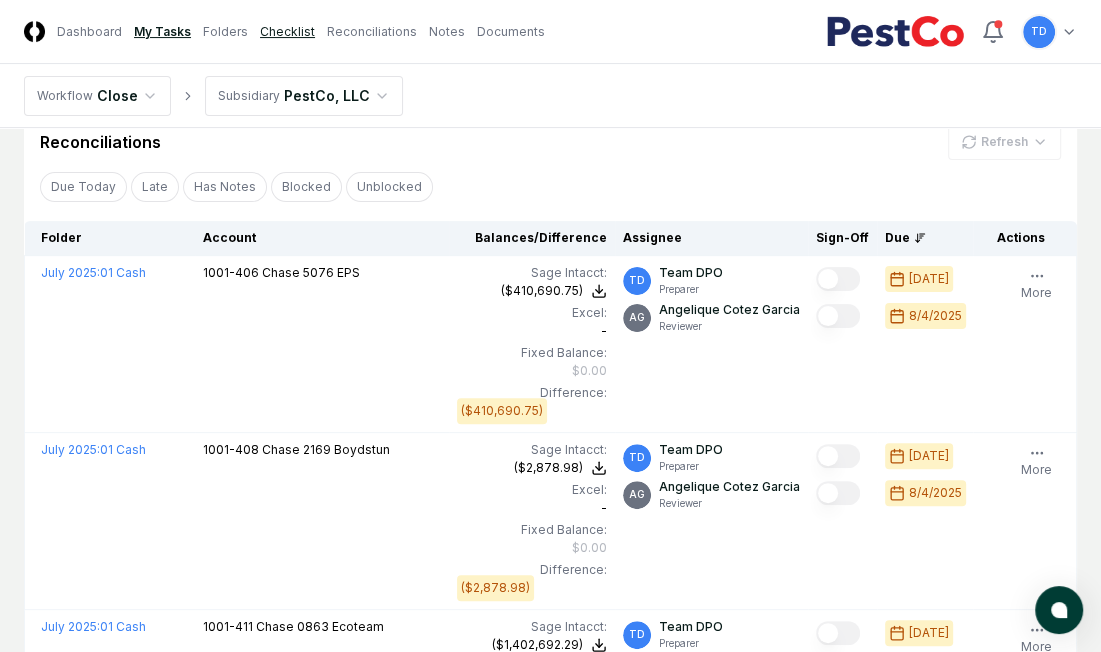 click on "Checklist" at bounding box center (287, 32) 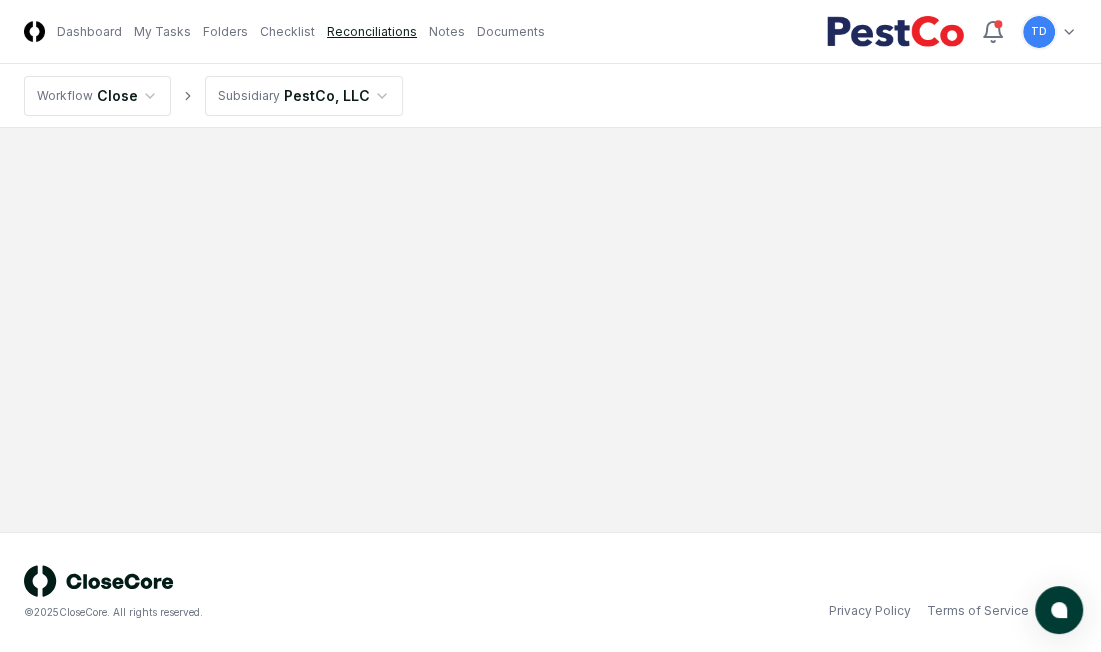 scroll, scrollTop: 0, scrollLeft: 0, axis: both 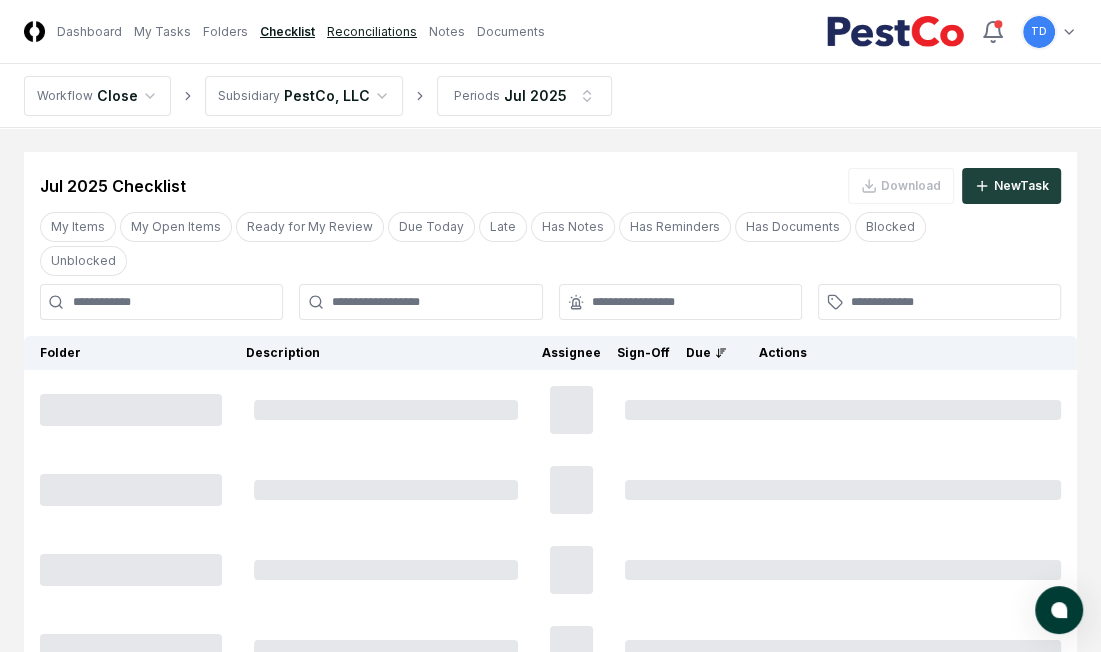 click on "Reconciliations" at bounding box center (372, 32) 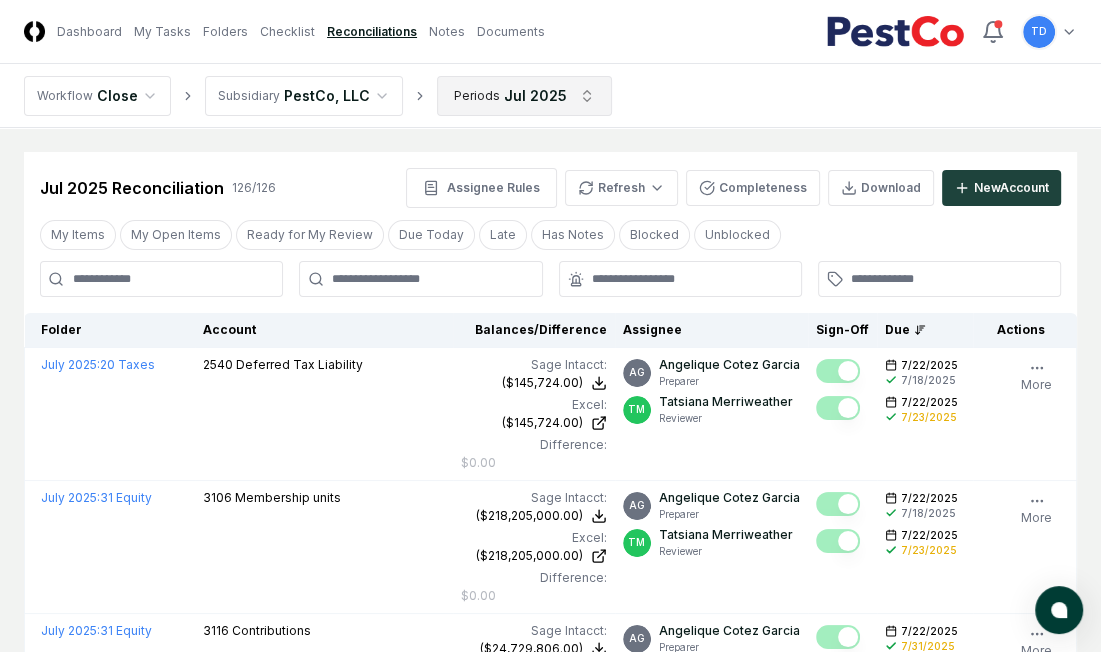 click on "CloseCore Dashboard My Tasks Folders Checklist Reconciliations Notes Documents Toggle navigation menu   TD Toggle user menu Workflow Close Subsidiary PestCo, LLC Periods Jul [DATE] Cancel Reassign Jul [DATE] Reconciliation 126 / 126 Assignee Rules Refresh Completeness Download New  Account My Items My Open Items Ready for My Review Due Today Late Has Notes Blocked Unblocked Clear Filter Folder Account Balances/Difference Per  Sage Intacct Per Excel Difference Assignee Sign-Off   Due Actions July [DATE] :  20 Taxes 2540   Deferred Tax Liability Sage Intacct : ($145,724.00) Excel: ($145,724.00) Difference: $0.00 ($145,724.00) ($145,724.00) $0.00 AG [FIRST] [LAST] Preparer TM [FIRST] [LAST] Reviewer [DATE] [DATE] [DATE] [DATE] Follow Notes Edit Task More July [DATE] :  31 Equity 3106   Membership units Sage Intacct : ($218,205,000.00) Excel: ($218,205,000.00) Difference: $0.00 ($218,205,000.00) ($218,205,000.00) $0.00 AG [FIRST] [LAST] Preparer TM [FIRST] [LAST] Reviewer Notes" at bounding box center [550, 4133] 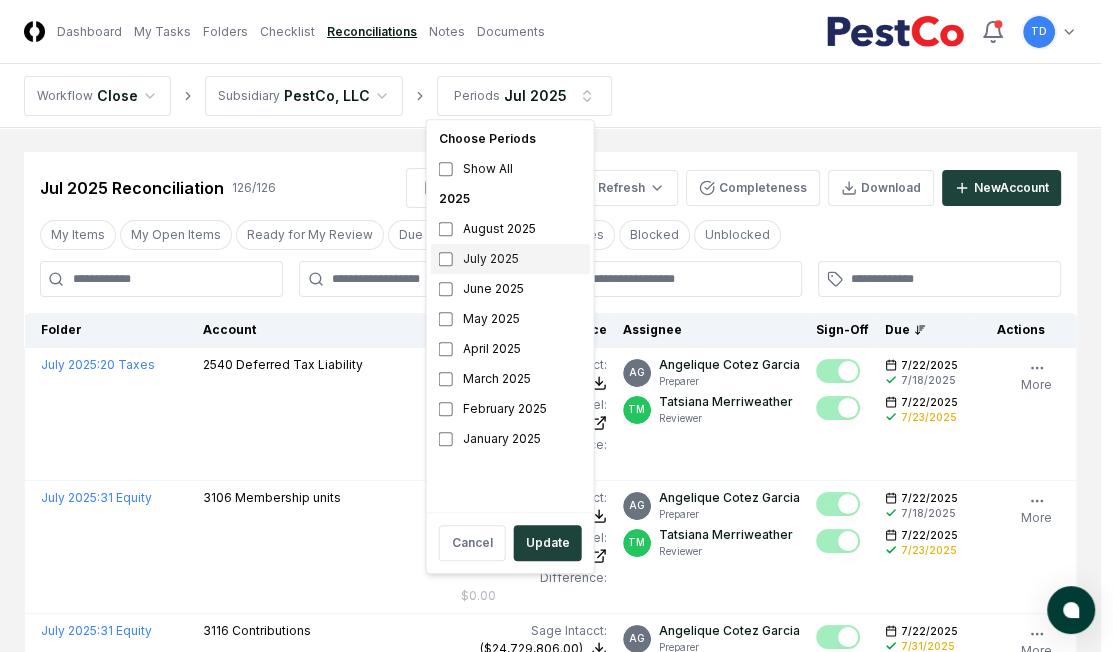 click on "July 2025" at bounding box center (510, 259) 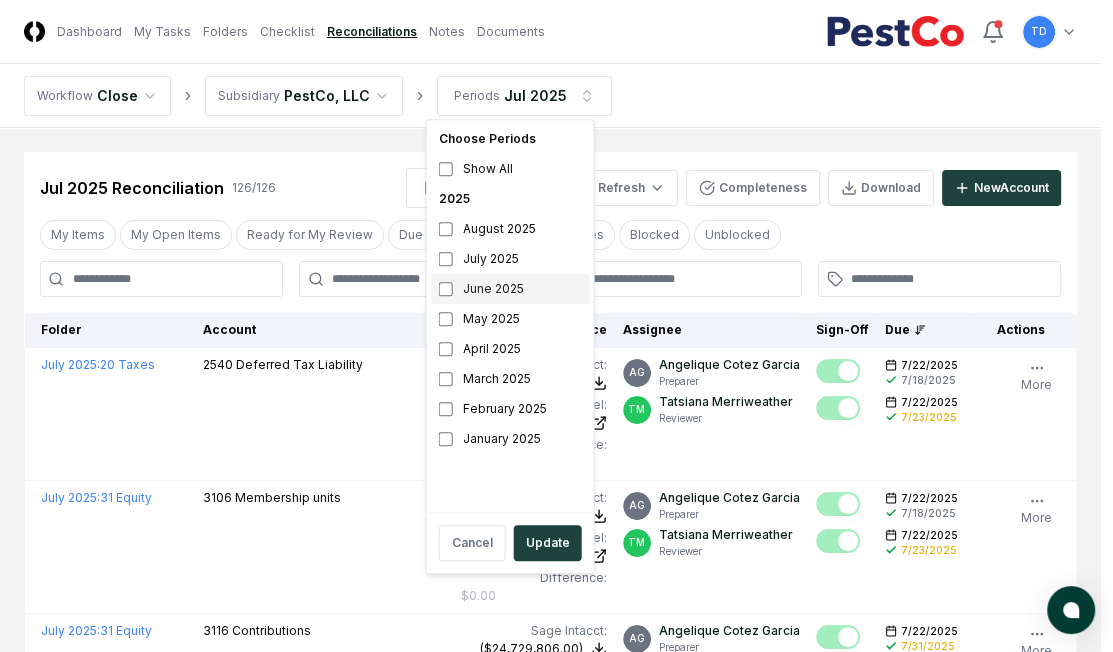 click on "June 2025" at bounding box center (510, 289) 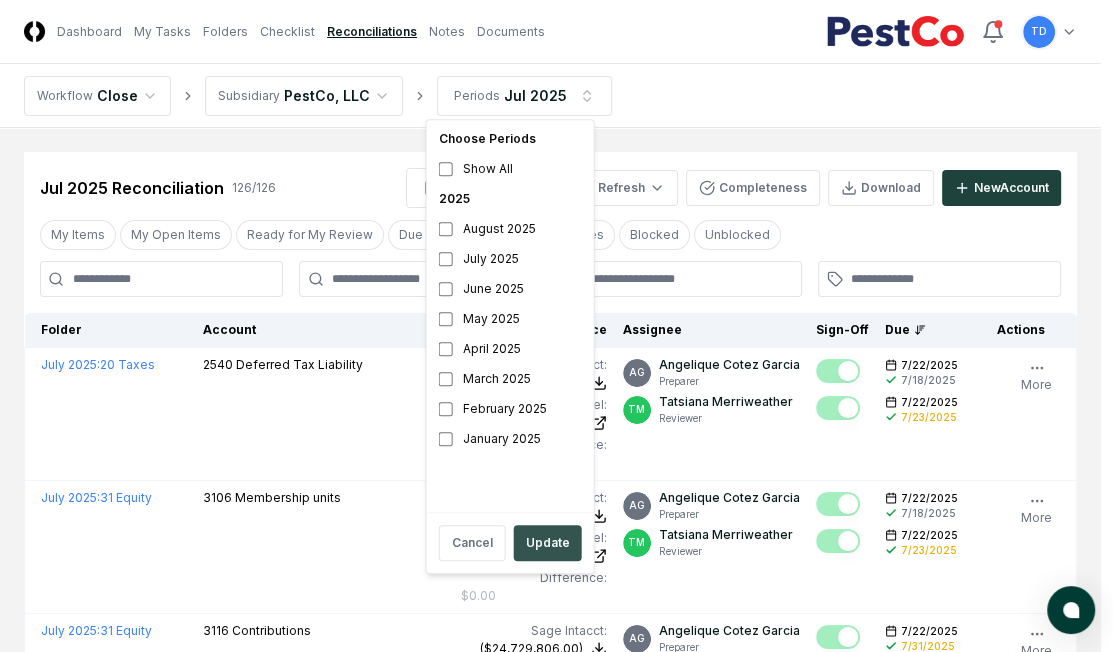 click on "Update" at bounding box center [548, 543] 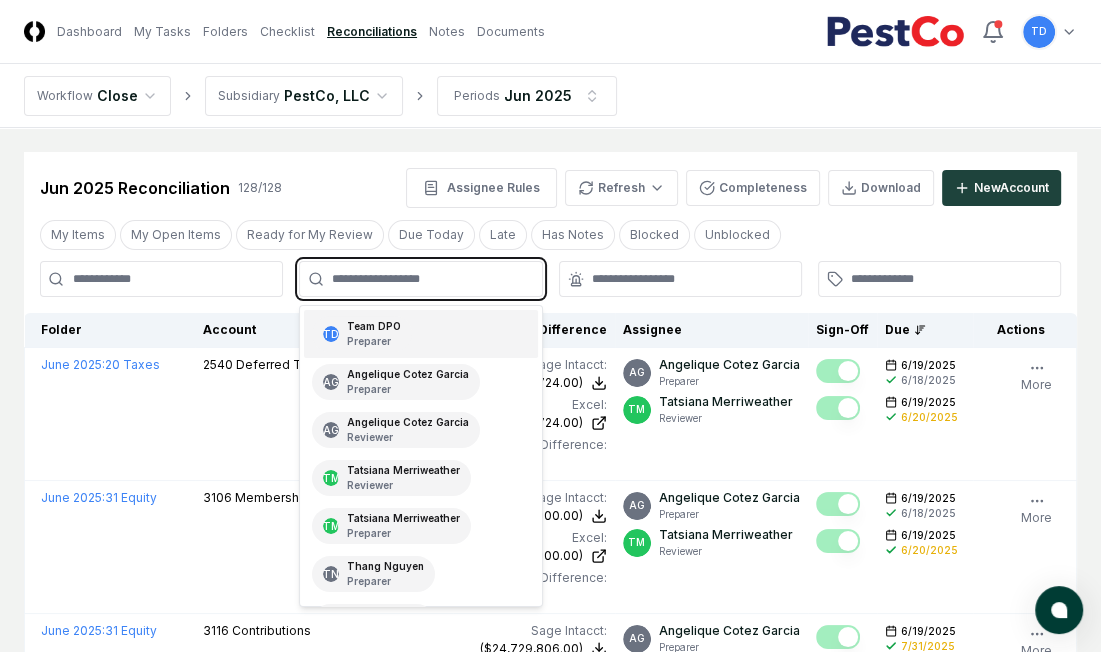 click at bounding box center [430, 279] 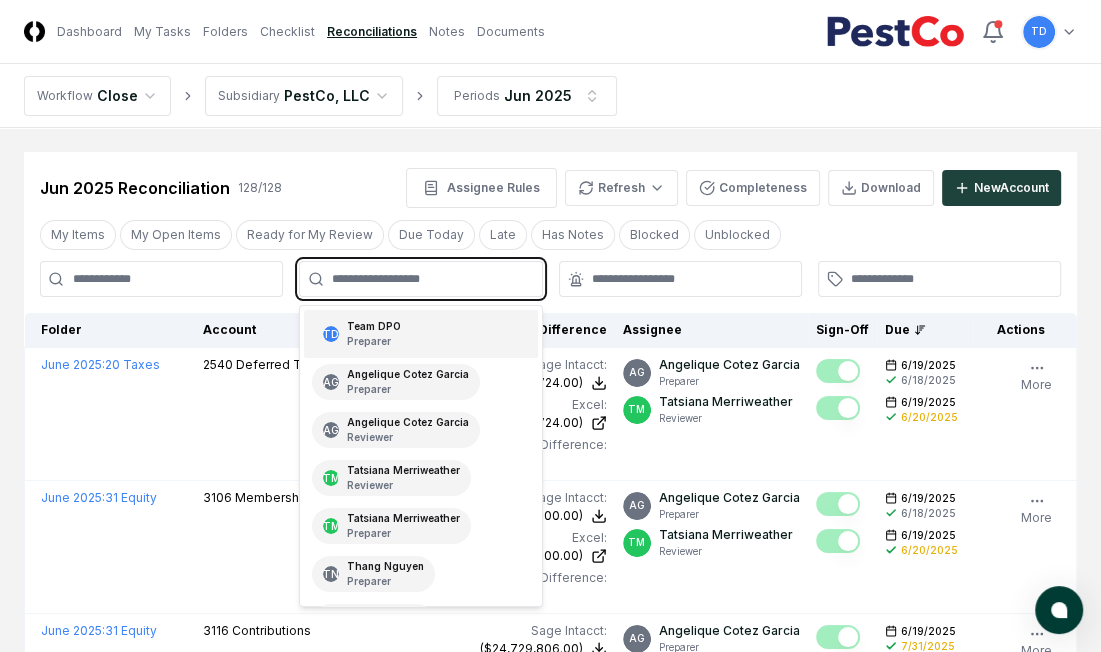 click on "TD Team DPO Preparer" at bounding box center (362, 334) 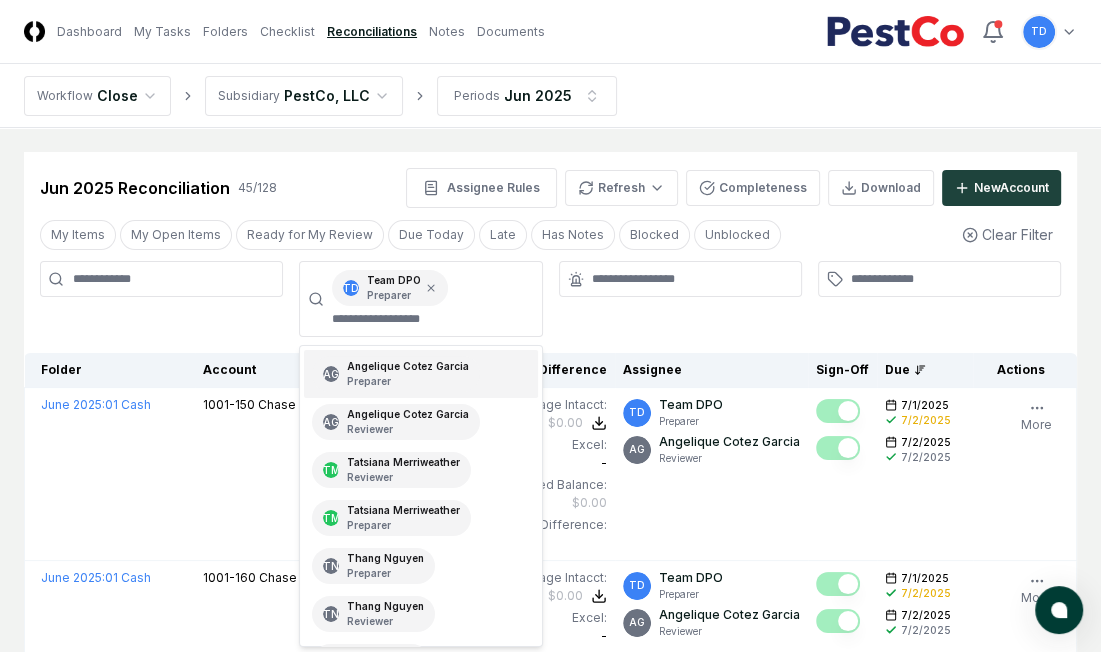 click at bounding box center [680, 299] 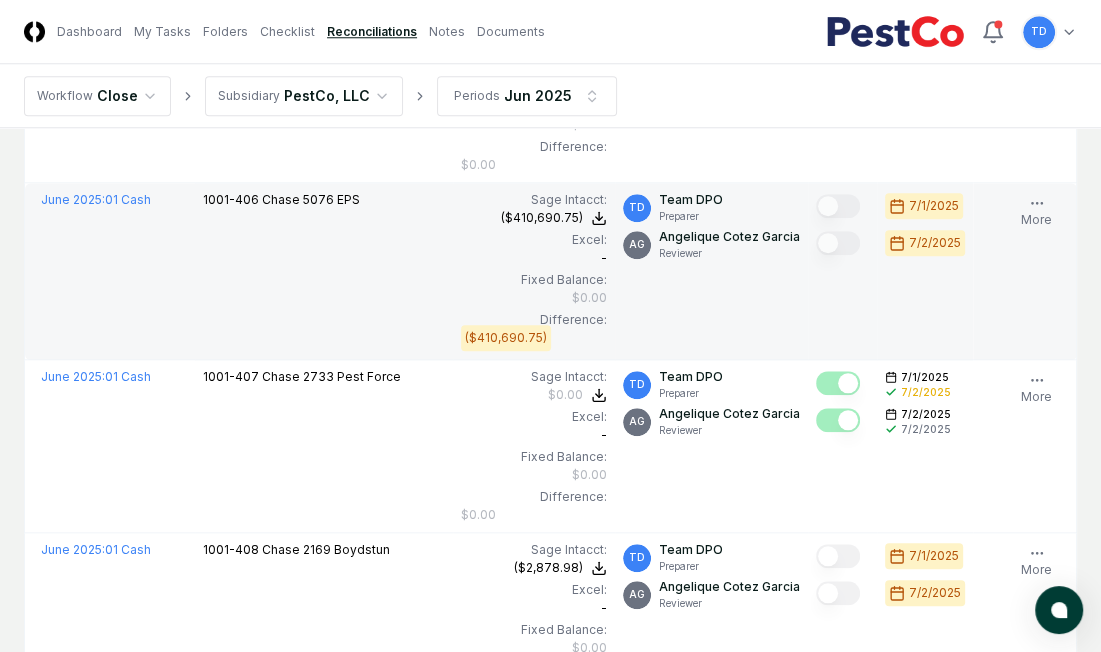 scroll, scrollTop: 1432, scrollLeft: 0, axis: vertical 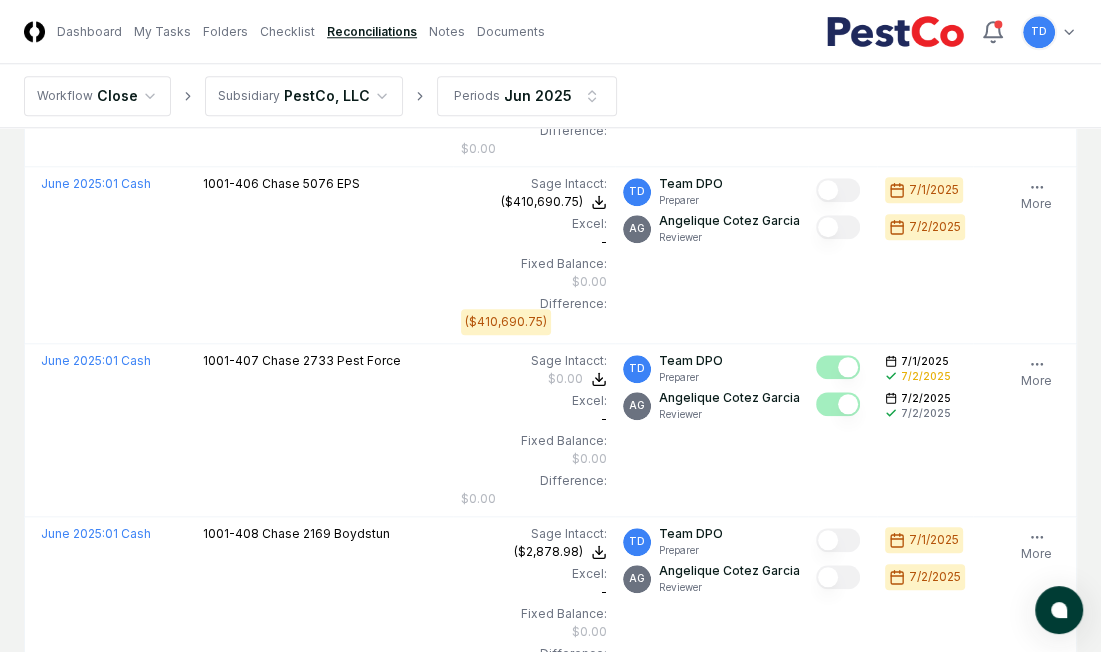 click on "Cancel Reassign Jun 2025 Reconciliation 45 / 128 Assignee Rules Refresh Completeness Download New  Account My Items My Open Items Ready for My Review Due Today Late Has Notes Blocked Unblocked Clear Filter TD Team DPO Preparer Folder Account Balances/Difference Per  Sage Intacct Per Excel Difference Assignee Sign-Off   Due Actions June 2025 :  01 Cash 1001-150   Chase [ACCOUNT_NUMBER] Presto Sage Intacct : $0.00 Excel: - Fixed Balance: $0.00 Difference: $0.00 $0.00 $0.00 $0.00 TD Team DPO Preparer AG Angelique Cotez Garcia Reviewer 7/1/2025 7/2/2025 7/2/2025 7/2/2025 Follow Notes Edit Task More June 2025 :  01 Cash 1001-160   Chase [ACCOUNT_NUMBER] Romney Sage Intacct : $0.00 Excel: - Fixed Balance: $0.00 Difference: $0.00 $0.00 $0.00 $0.00 TD Team DPO Preparer AG Angelique Cotez Garcia Reviewer 7/1/2025 7/2/2025 7/2/2025 7/2/2025 Follow Notes Edit Task More June 2025 :  01 Cash 1001-161   Chase [ACCOUNT_NUMBER] Phenom Sage Intacct : $0.00 Excel: - Fixed Balance: $0.00 Difference: $0.00 $0.00 $0.00 $0.00 TD Team DPO Preparer AG Reviewer More" at bounding box center (550, 2770) 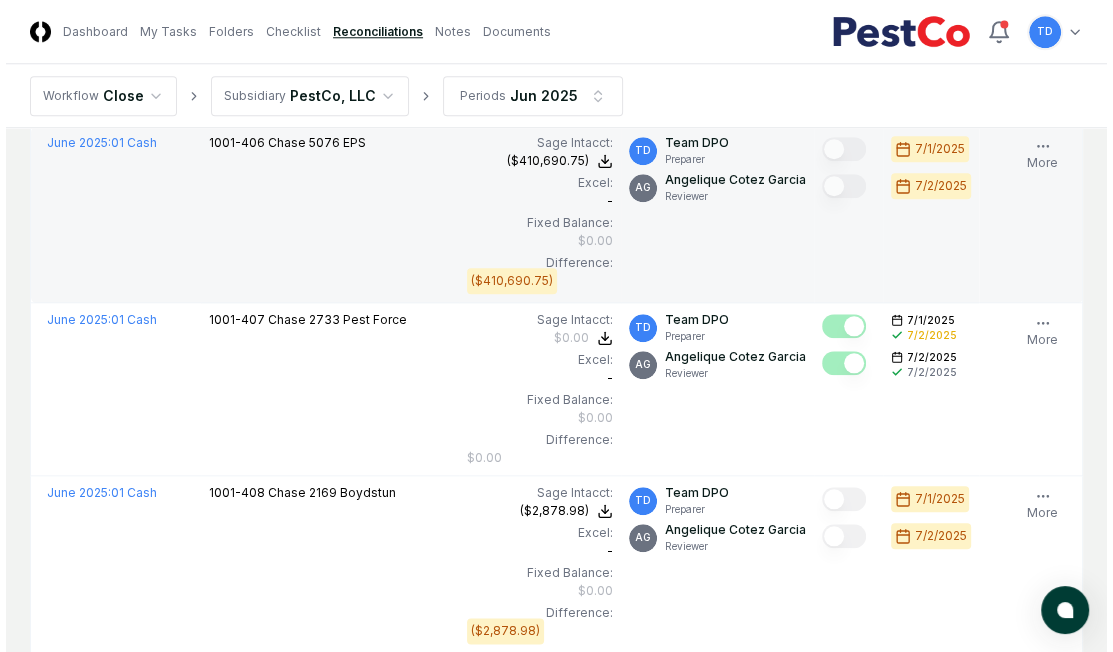 scroll, scrollTop: 1354, scrollLeft: 0, axis: vertical 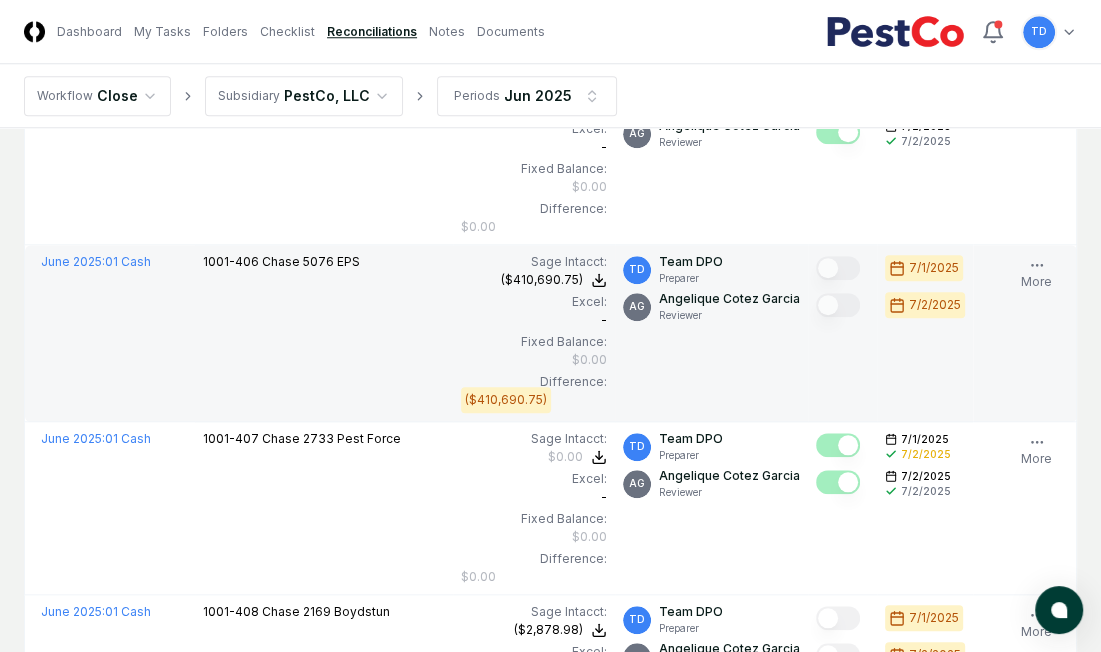 click on "[ACCOUNT_NUMBER]   Chase [ACCOUNT_NUMBER] EPS" at bounding box center [324, 333] 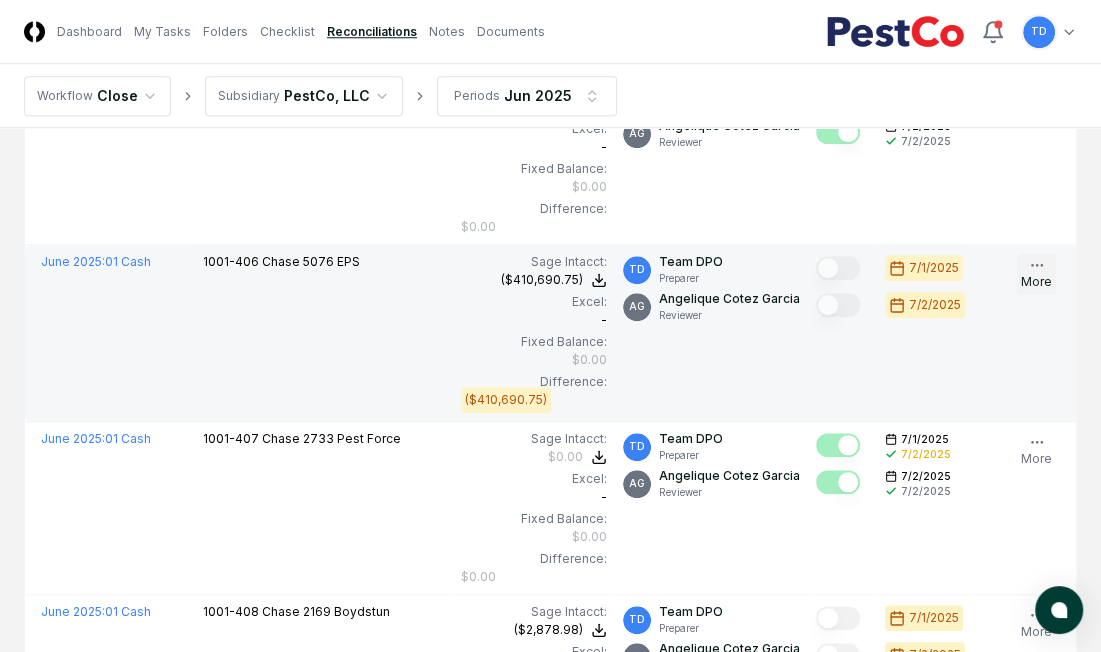 click on "More" at bounding box center [1036, 274] 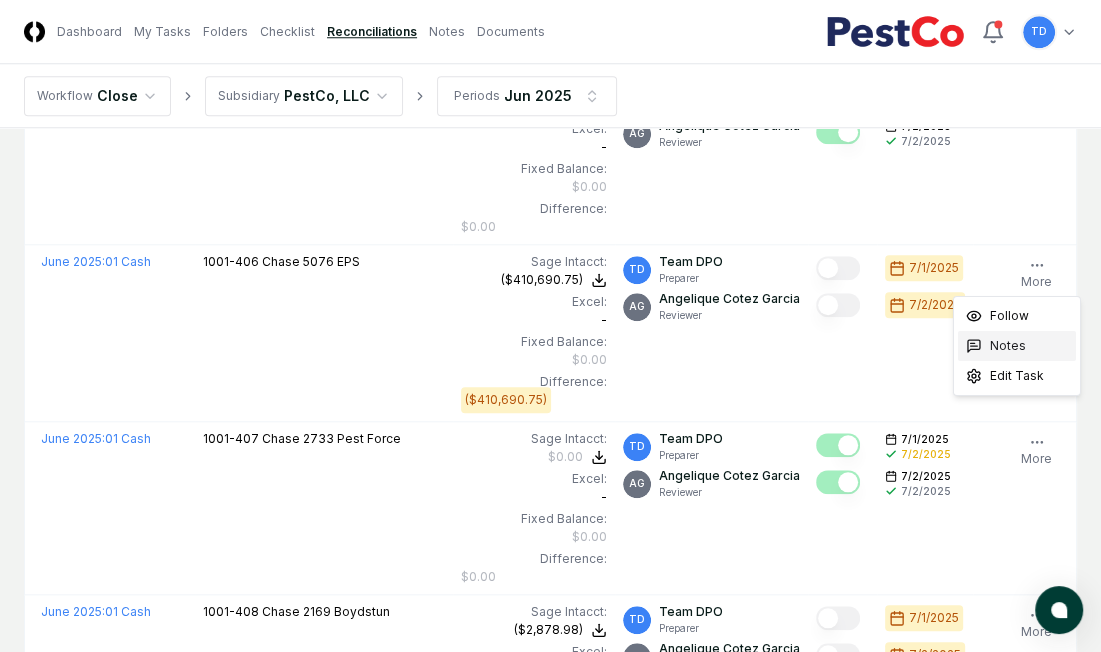 click on "Notes" at bounding box center [1008, 346] 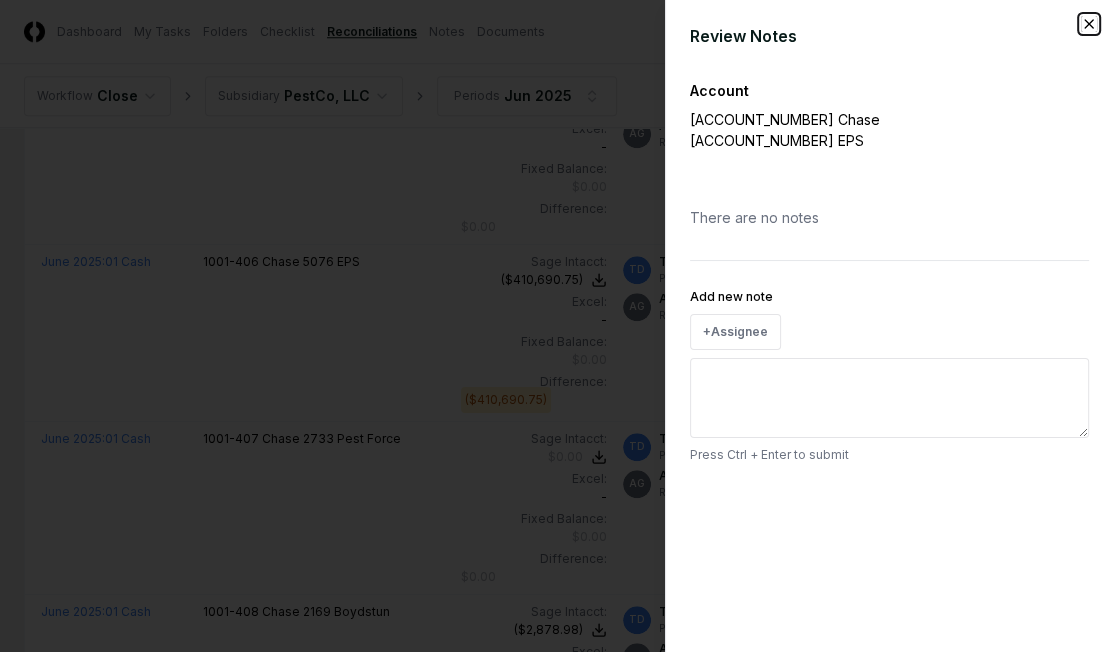 click 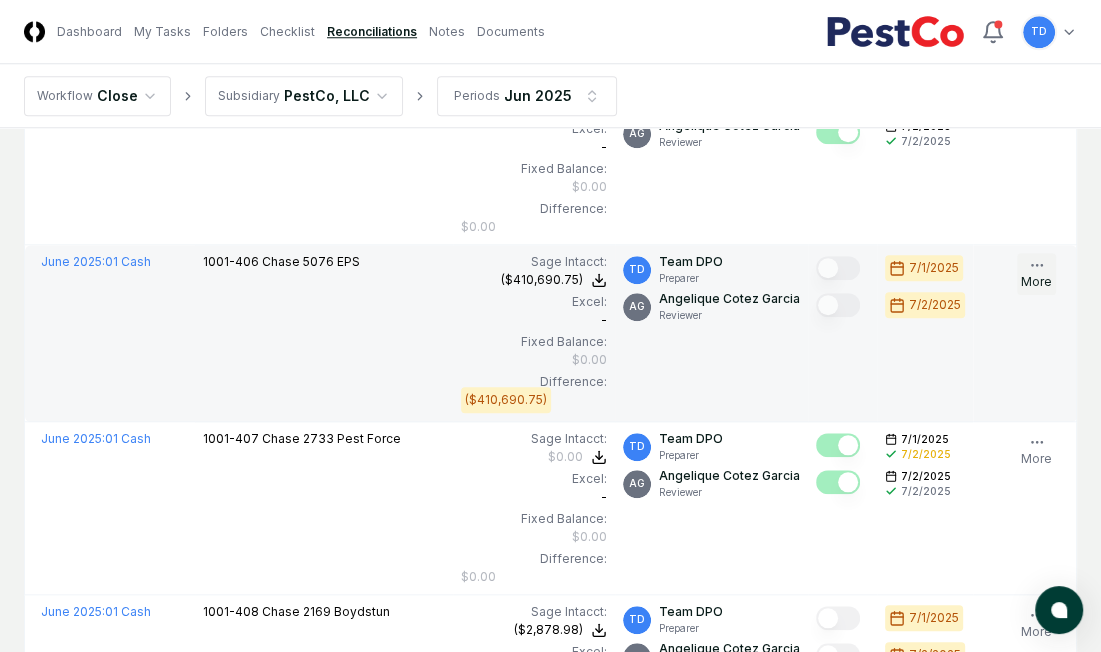 click 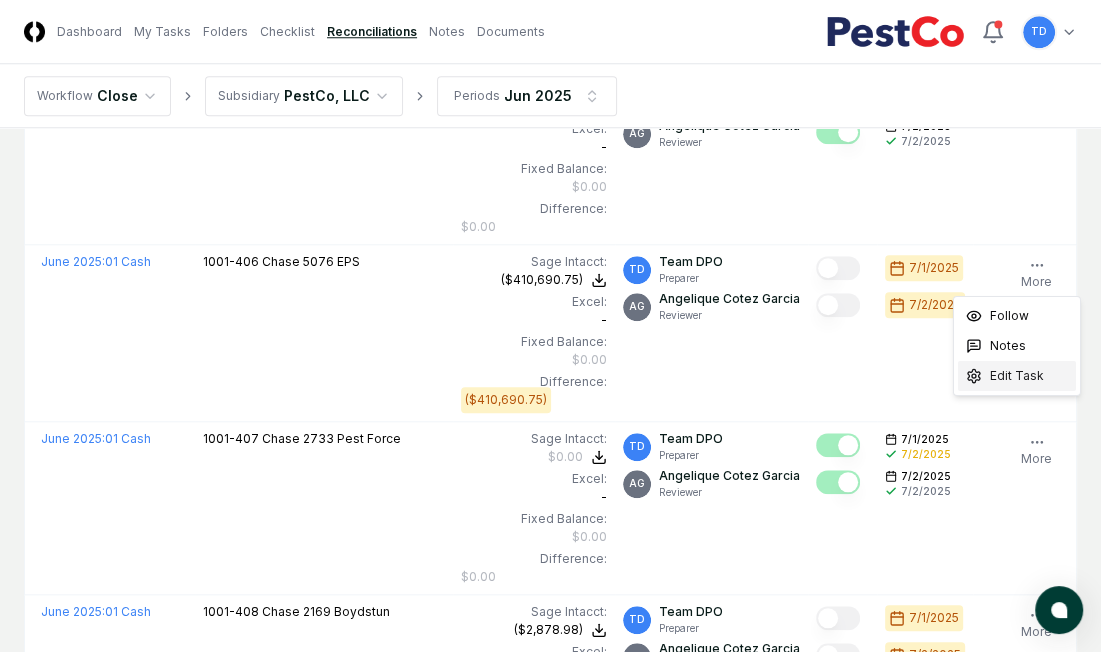 click on "Edit Task" at bounding box center (1017, 376) 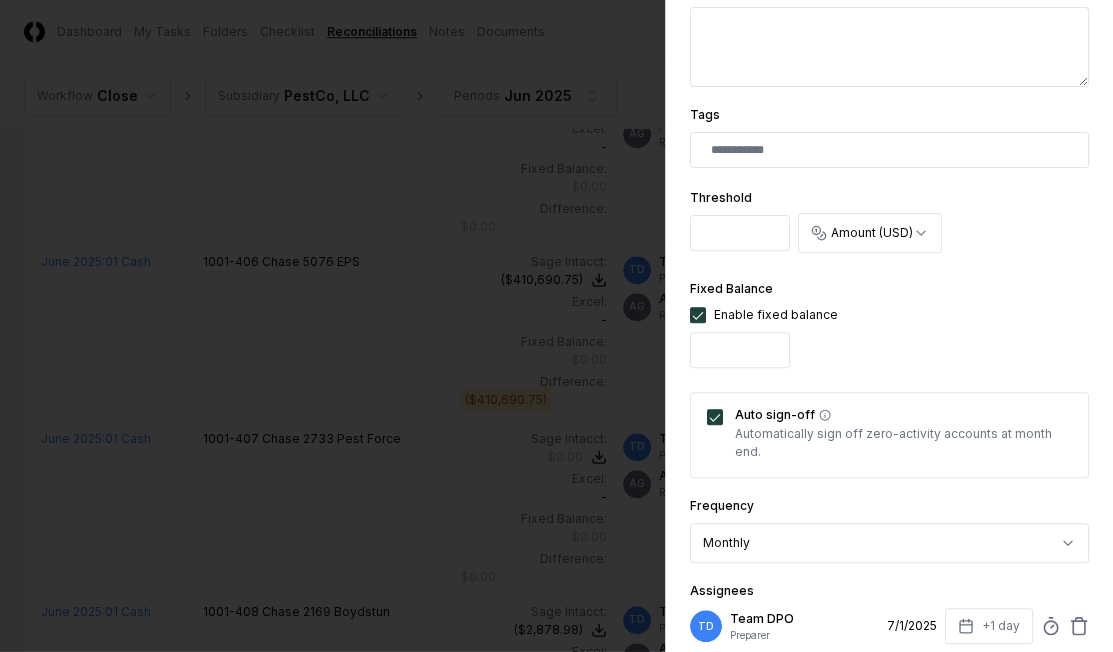 scroll, scrollTop: 467, scrollLeft: 0, axis: vertical 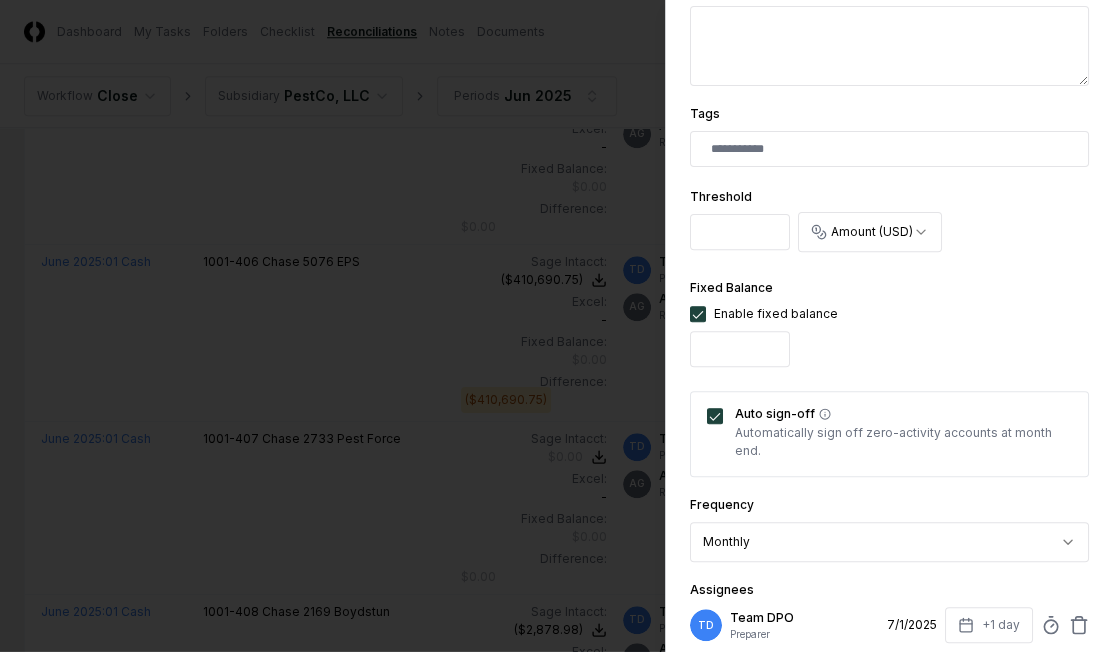 click on "*" at bounding box center (740, 232) 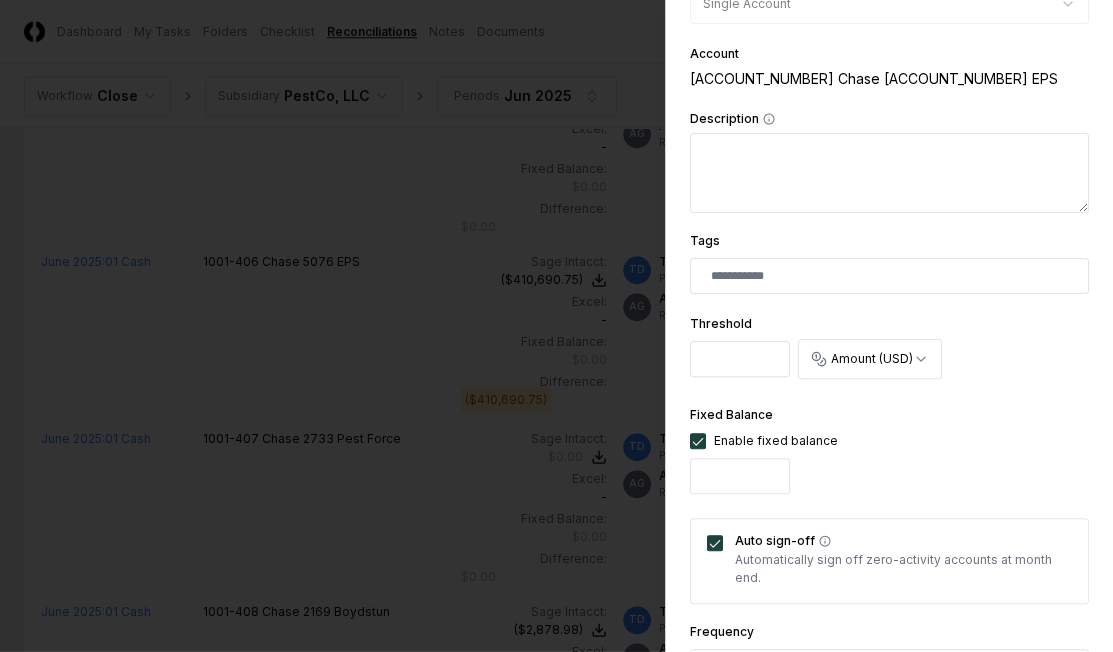 scroll, scrollTop: 339, scrollLeft: 0, axis: vertical 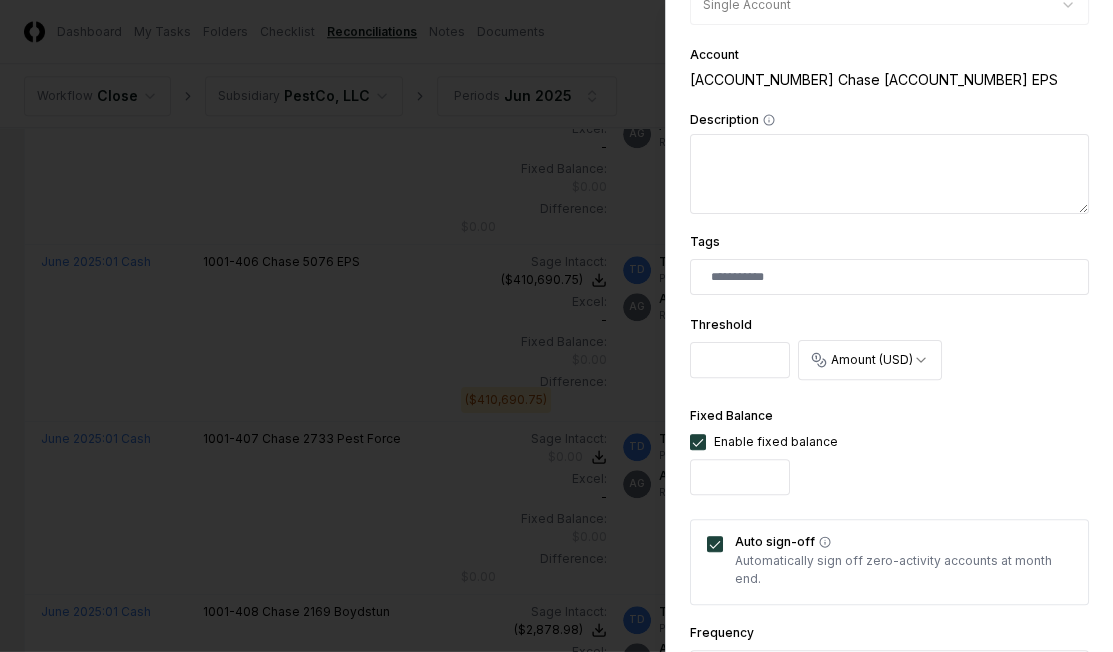 click on "*" at bounding box center [740, 360] 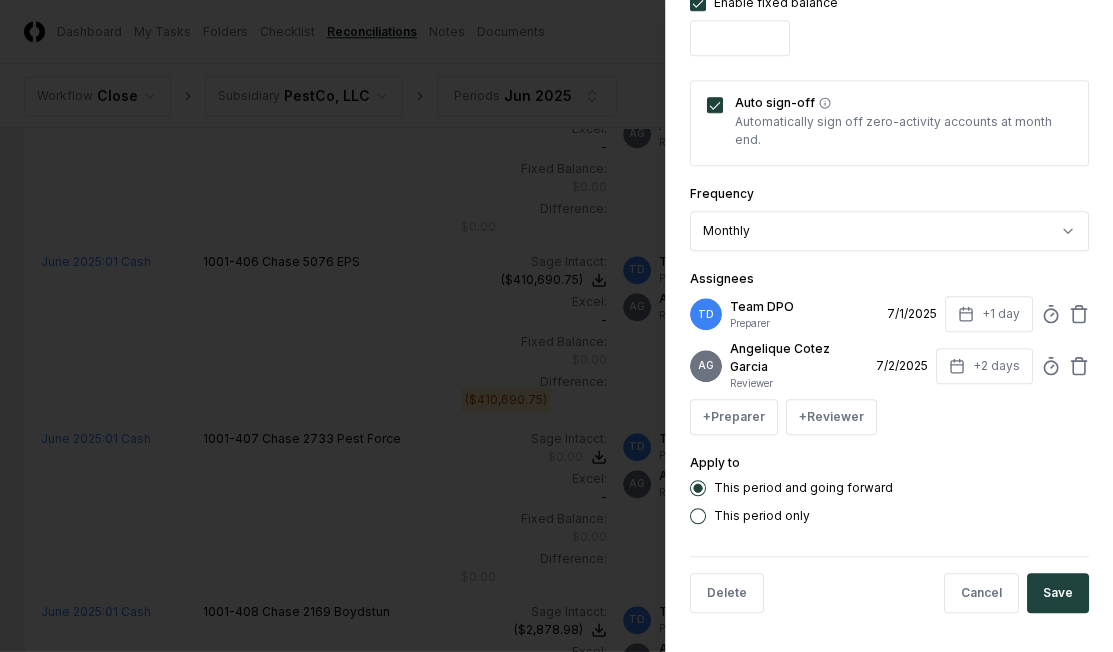 click on "This period only" at bounding box center (762, 516) 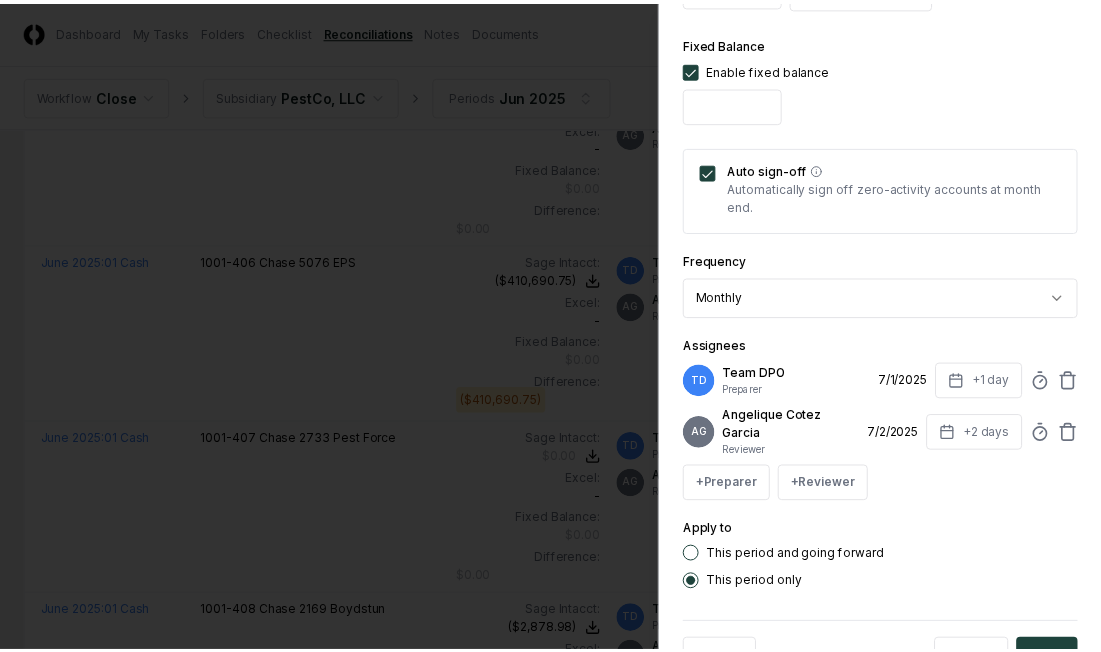 scroll, scrollTop: 778, scrollLeft: 0, axis: vertical 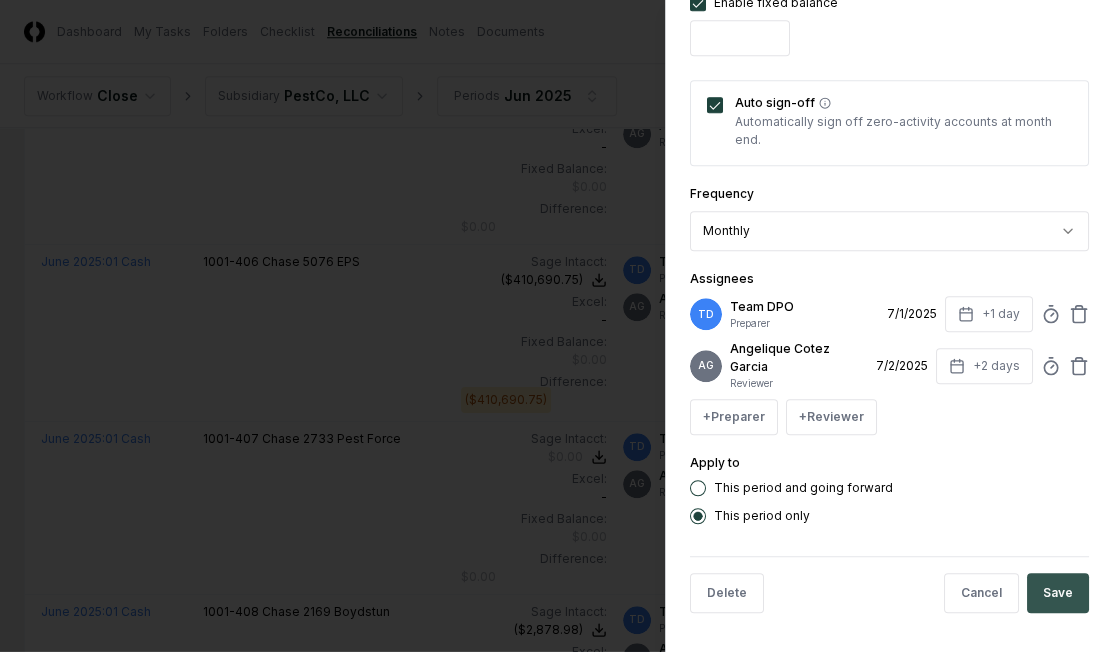 click on "Save" at bounding box center (1058, 593) 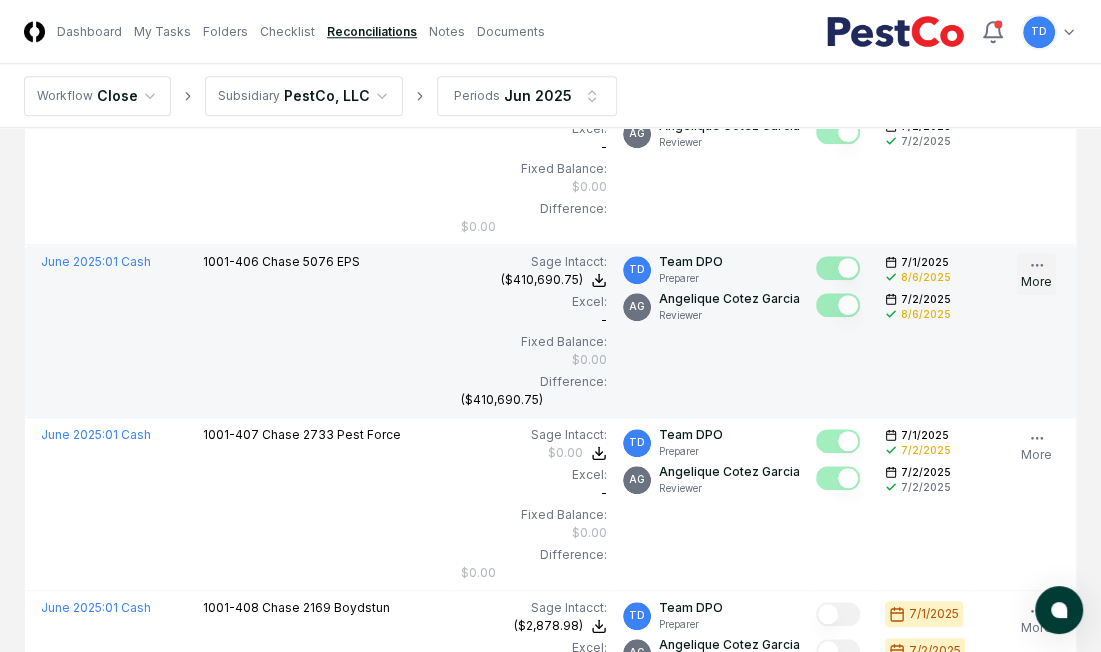 click on "More" at bounding box center (1036, 274) 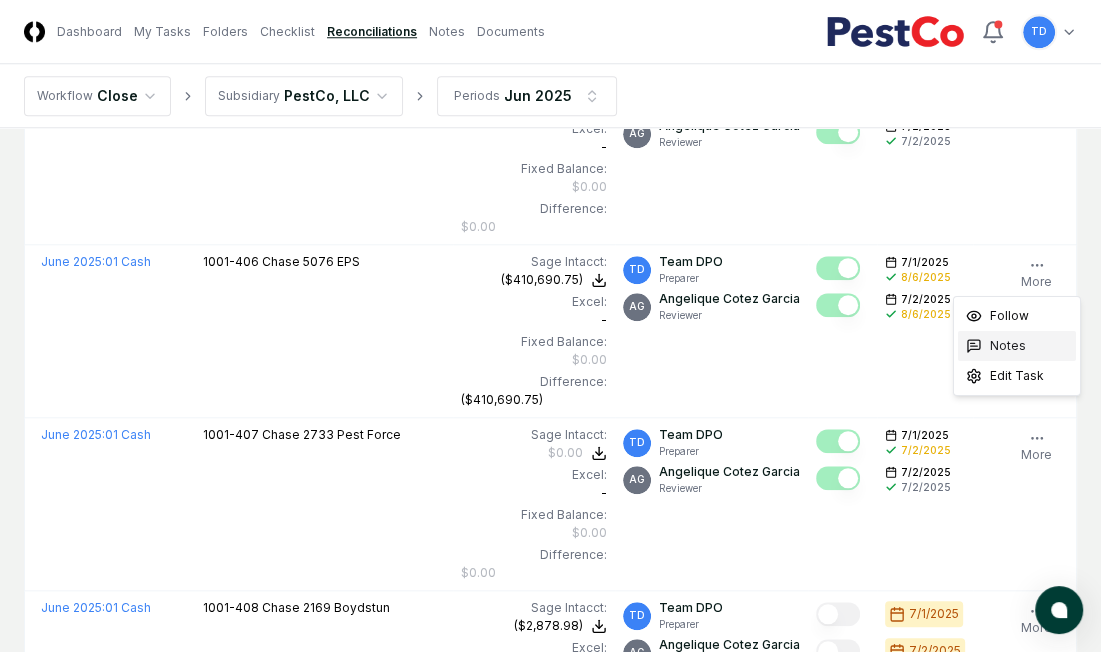 click on "Notes" at bounding box center [1008, 346] 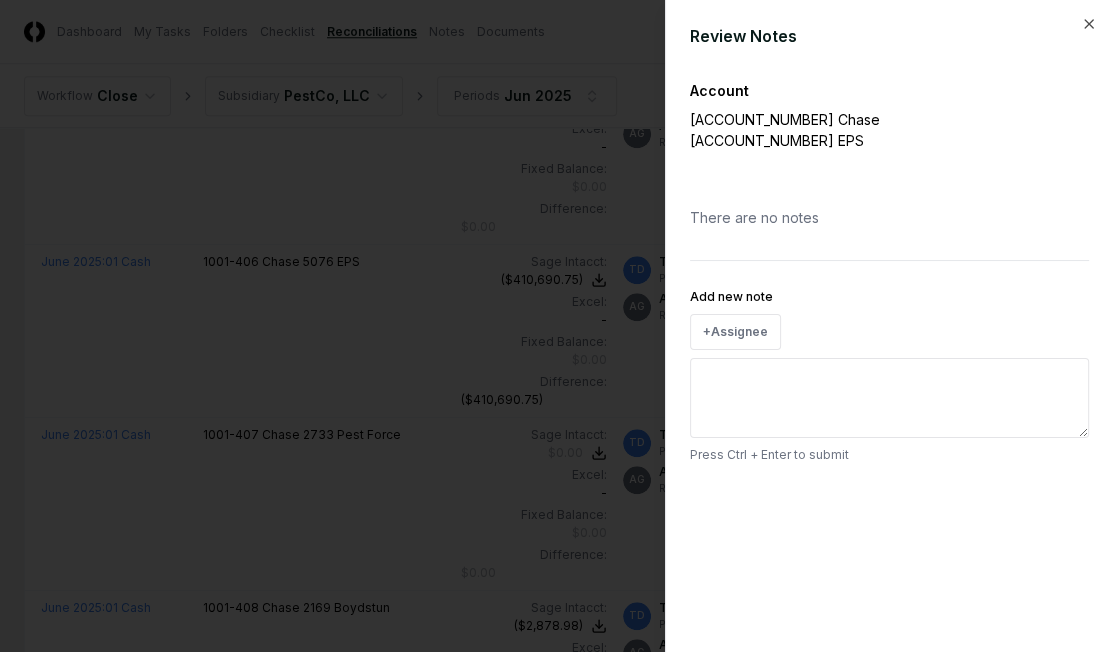 click on "There are no notes" at bounding box center (889, 217) 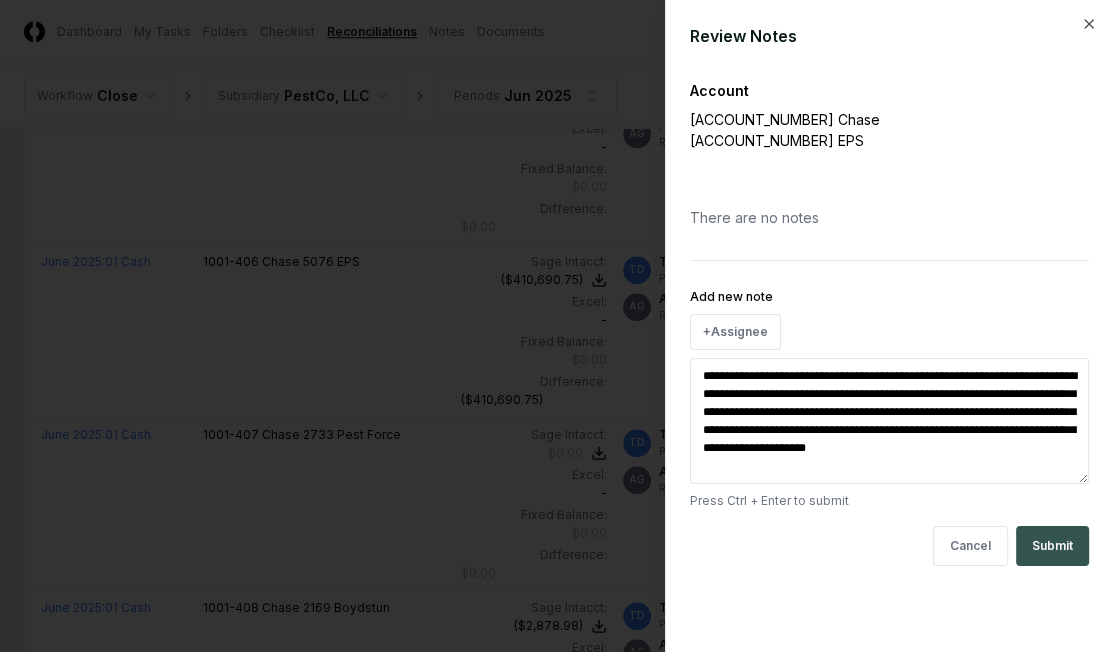type on "**********" 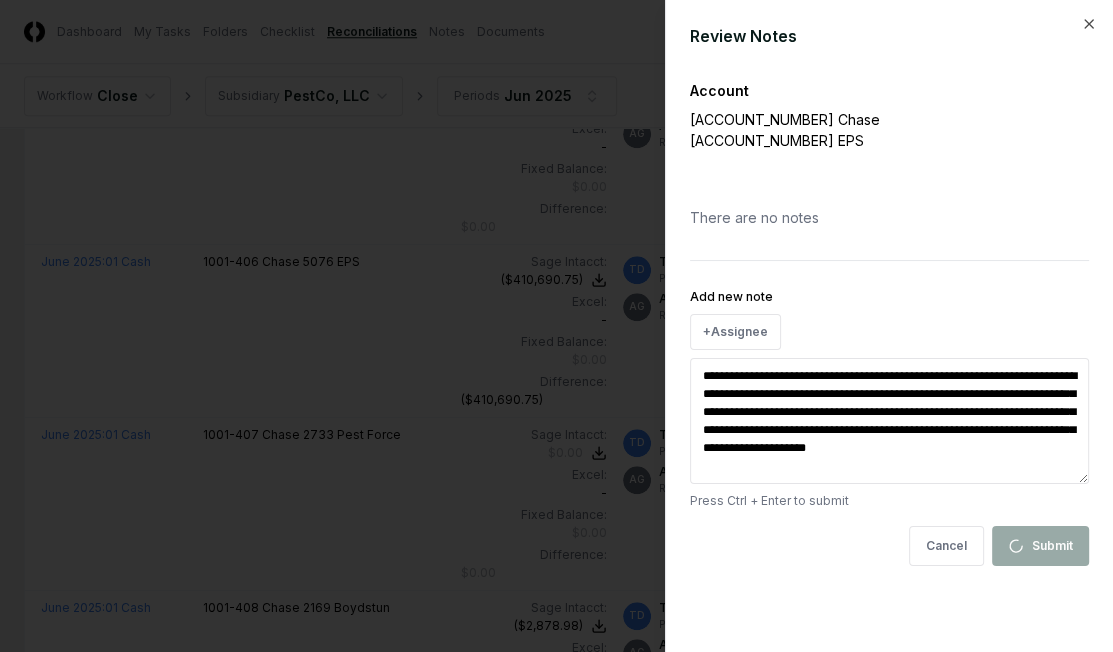 type 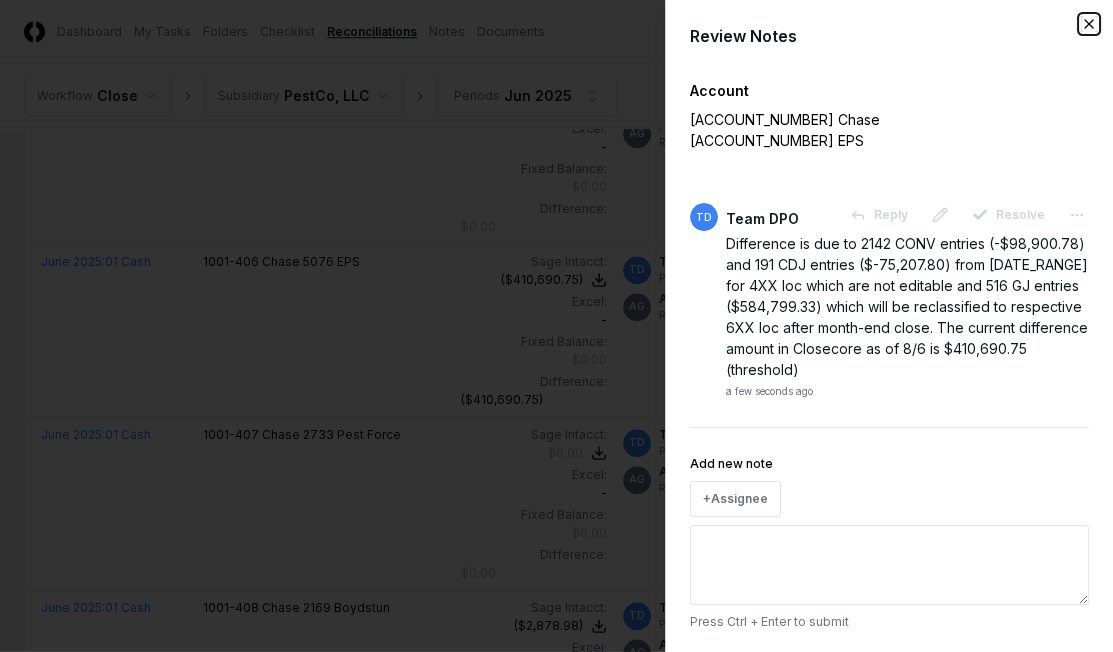 click 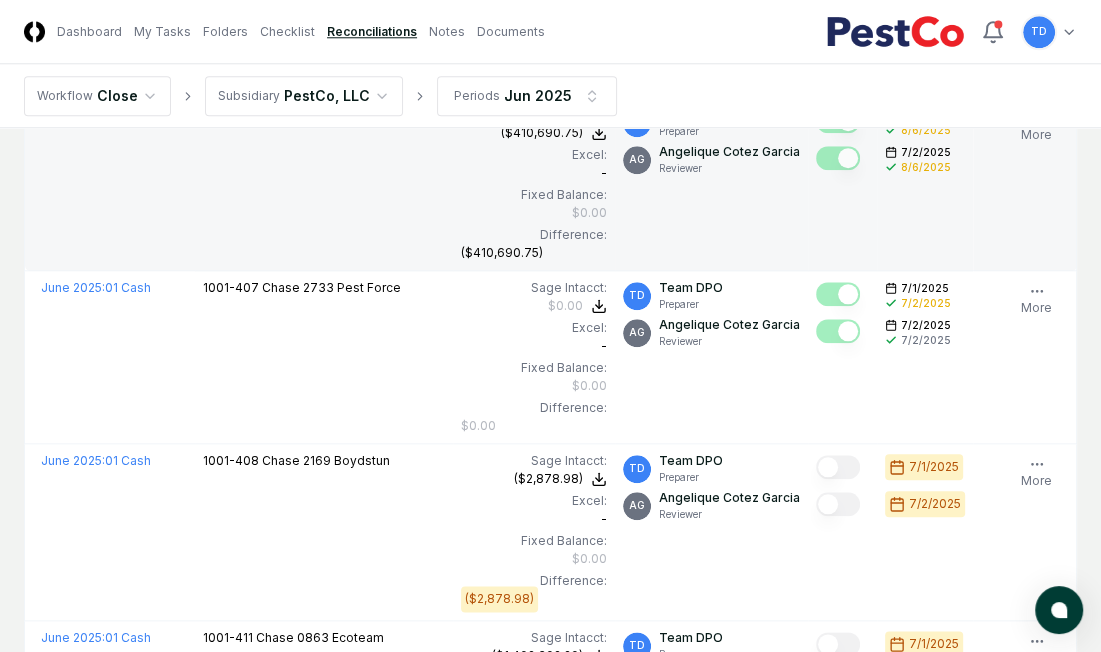 scroll, scrollTop: 1376, scrollLeft: 0, axis: vertical 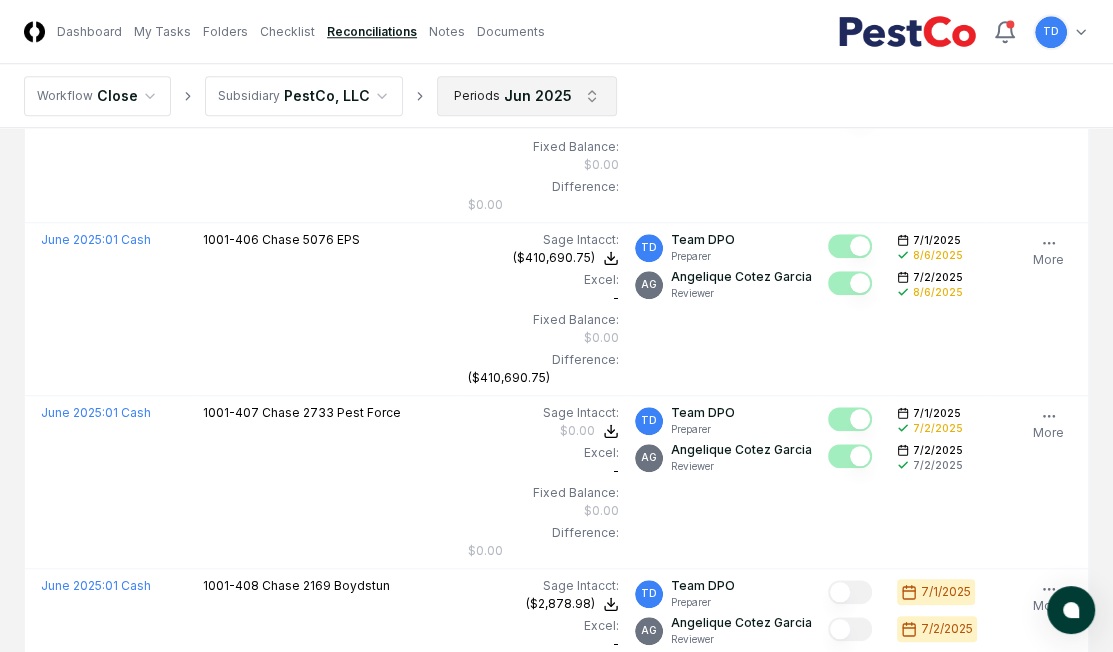 click on "CloseCore Dashboard My Tasks Folders Checklist Reconciliations Notes Documents Toggle navigation menu   TD Toggle user menu Workflow Close Subsidiary PestCo, LLC Periods [DATE] Cancel Reassign [DATE] Reconciliation 45 / 128 Assignee Rules Refresh Completeness Download New  Account My Items My Open Items Ready for My Review Due Today Late Has Notes Blocked Unblocked Clear Filter TD Team DPO Preparer Folder Account Balances/Difference Per  Sage Intacct Per Excel Difference Assignee Sign-Off   Due Actions [DATE] :  01 Cash [ACCOUNT]   Chase [ACCOUNT] Presto Sage Intacct : $0.00 Excel: - Fixed Balance: $0.00 Difference: $0.00 $0.00 $0.00 $0.00 TD Team DPO Preparer AG Angelique Cotez Garcia Reviewer [DATE] [DATE] [DATE] [DATE] Follow Notes Edit Task More [DATE] :  01 Cash [ACCOUNT]   Chase [ACCOUNT] Romney Sage Intacct : $0.00 Excel: - Fixed Balance: $0.00 Difference: $0.00 $0.00 $0.00 $0.00 TD Team DPO Preparer AG Angelique Cotez Garcia Reviewer [DATE] [DATE] [DATE] [DATE] Follow Notes Edit Task" at bounding box center (556, 2820) 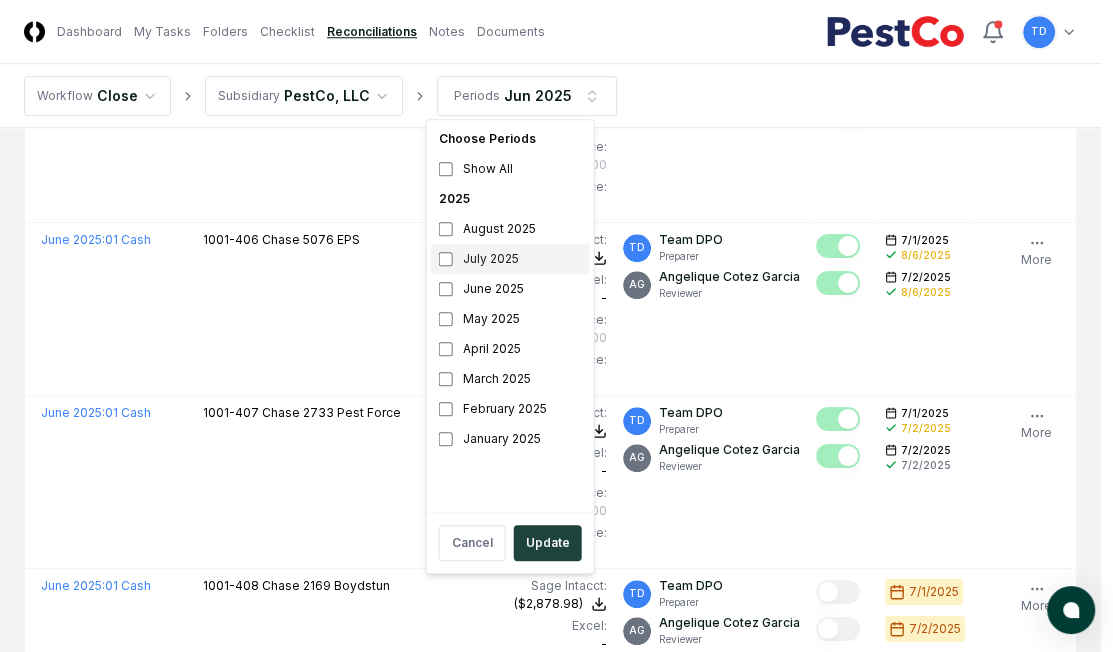 click on "July 2025" at bounding box center [510, 259] 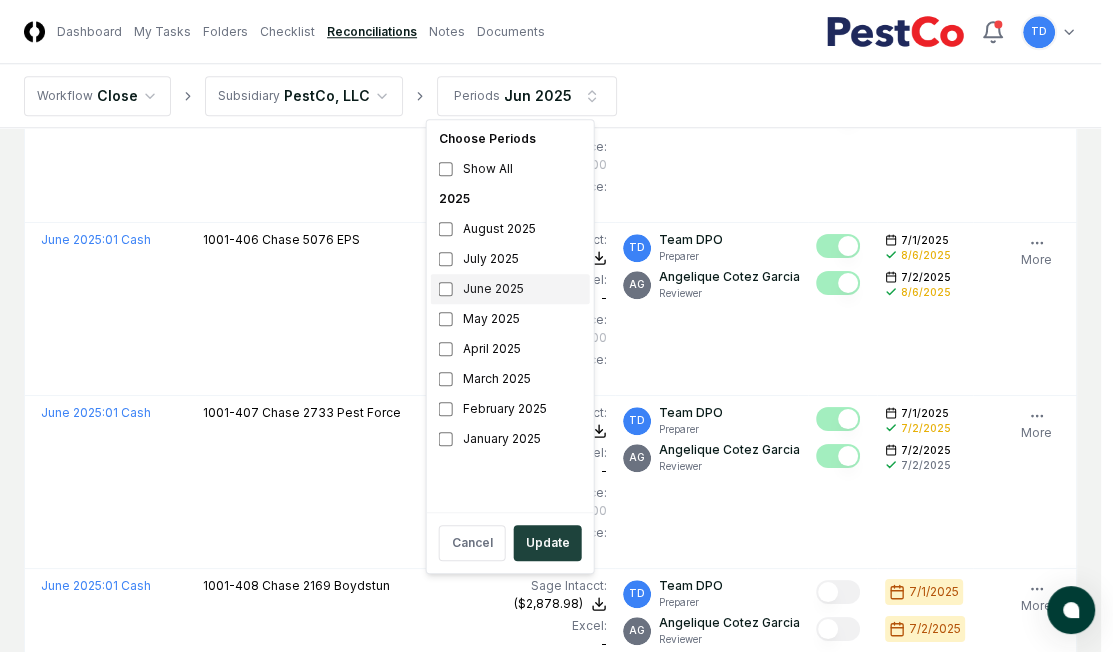 click on "June 2025" at bounding box center (510, 289) 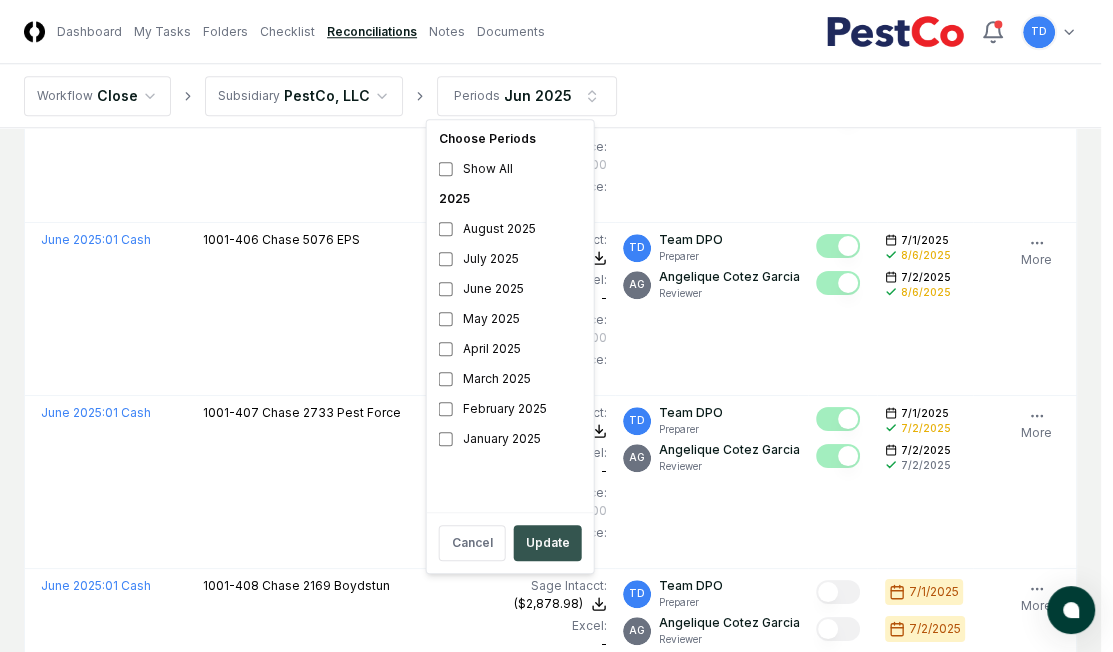 click on "Update" at bounding box center (548, 543) 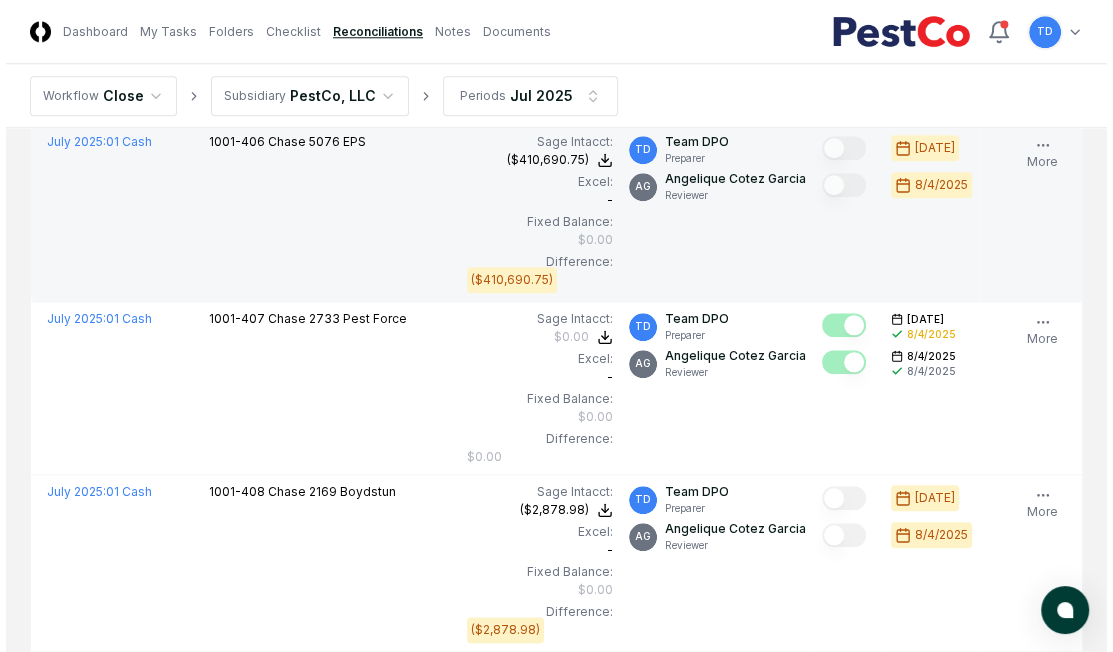 scroll, scrollTop: 1407, scrollLeft: 0, axis: vertical 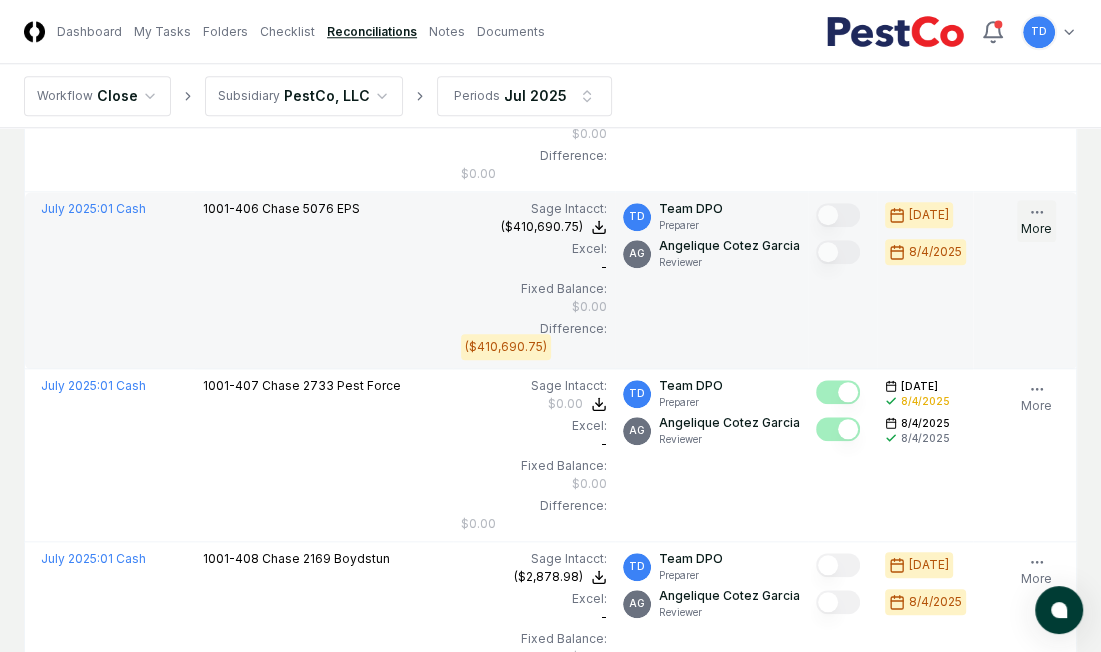 click on "More" at bounding box center (1036, 221) 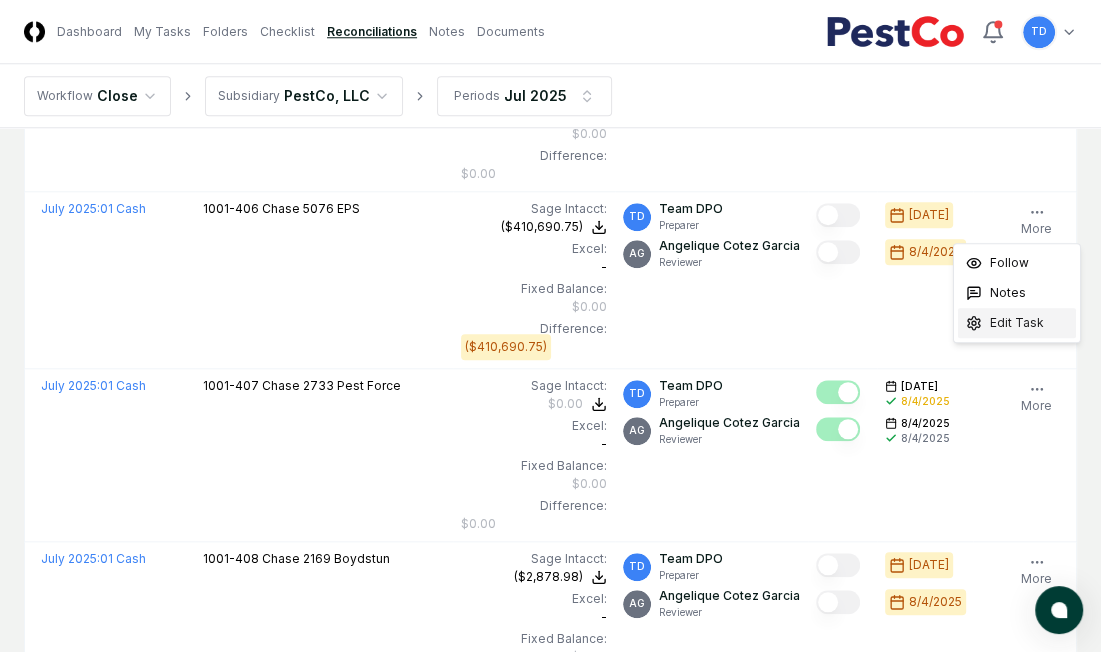 click on "Edit Task" at bounding box center (1017, 323) 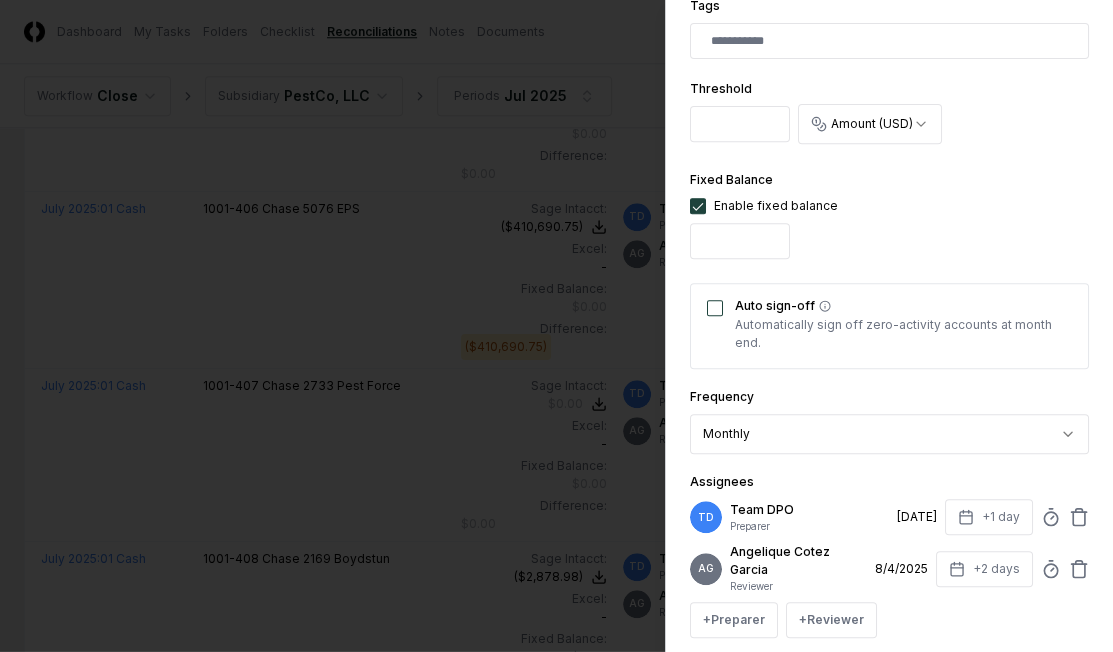 scroll, scrollTop: 778, scrollLeft: 0, axis: vertical 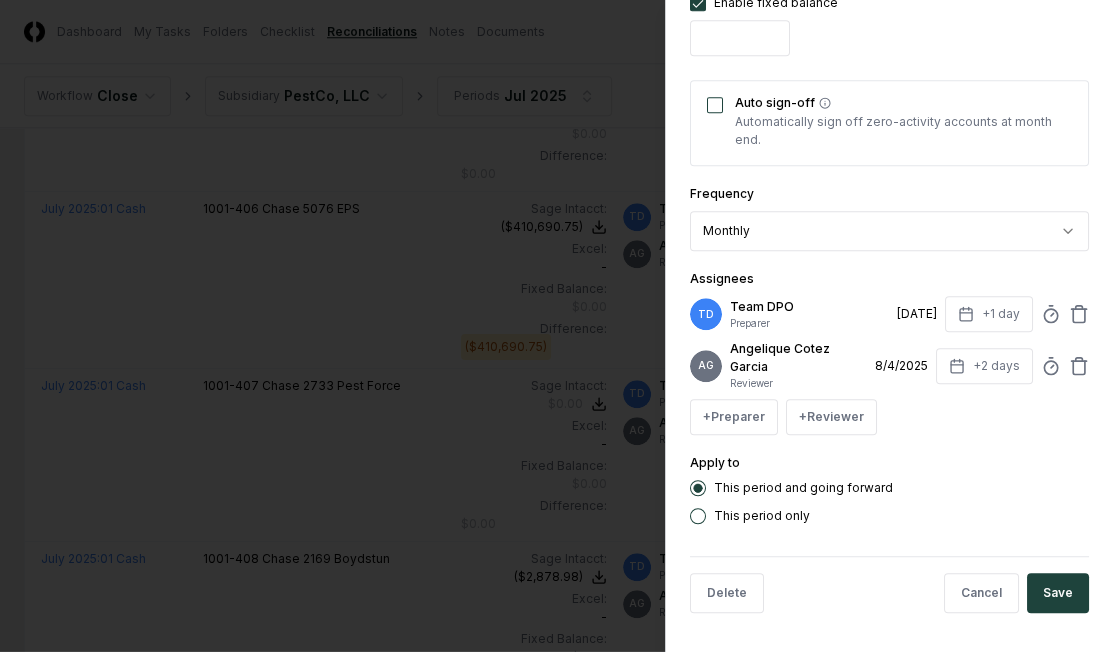 click on "This period only" at bounding box center (762, 516) 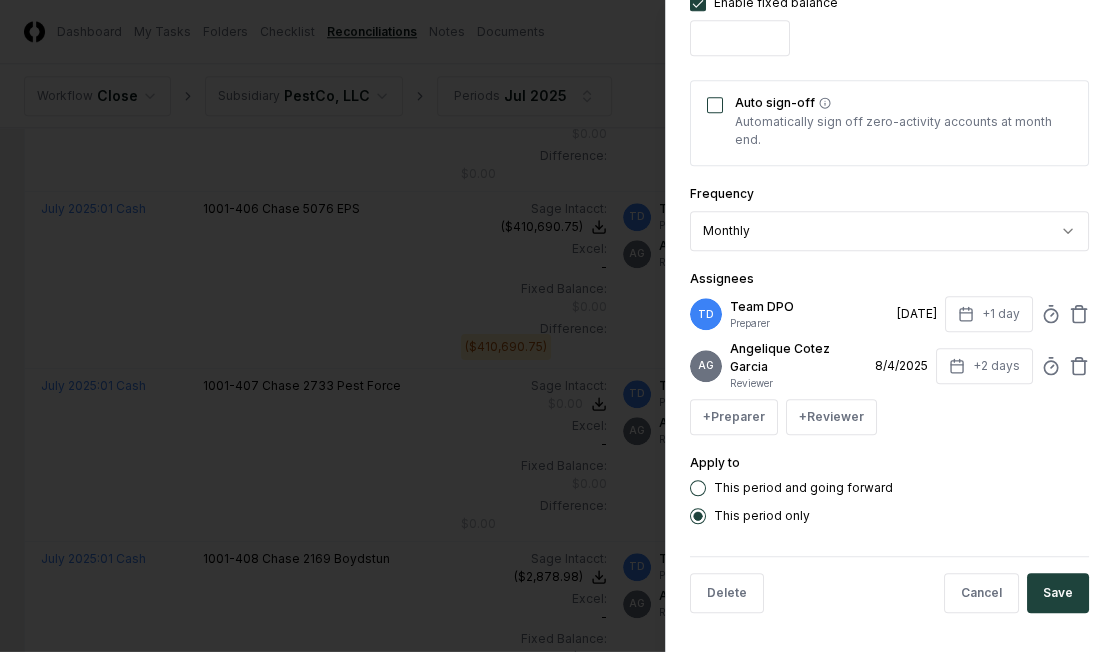 scroll, scrollTop: 619, scrollLeft: 0, axis: vertical 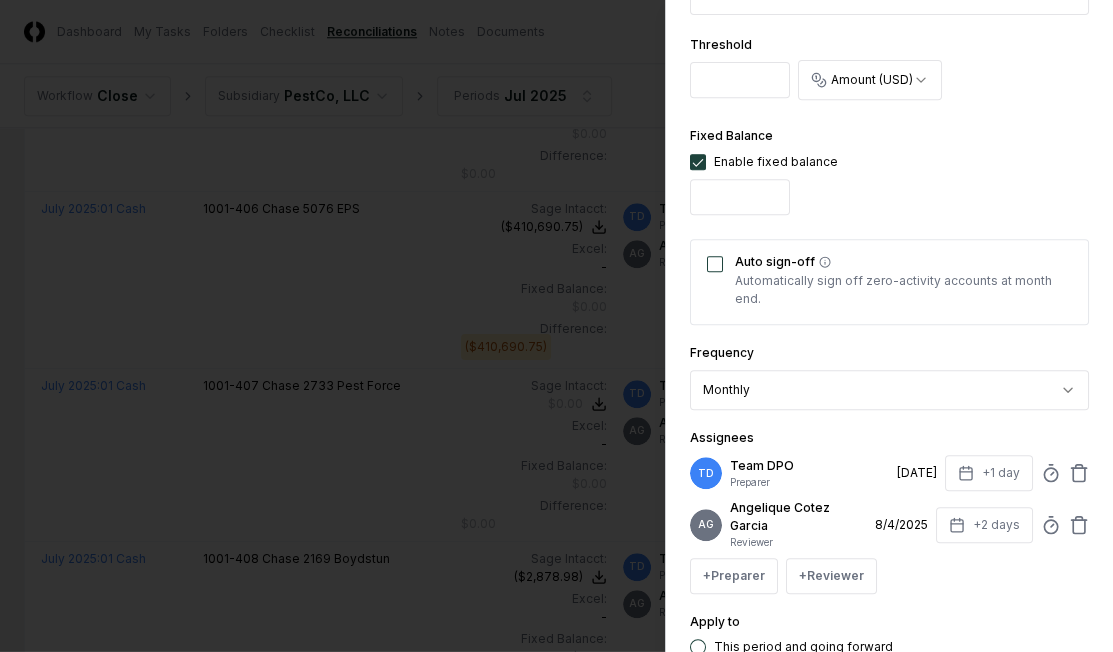 click on "Auto sign-off" at bounding box center [715, 264] 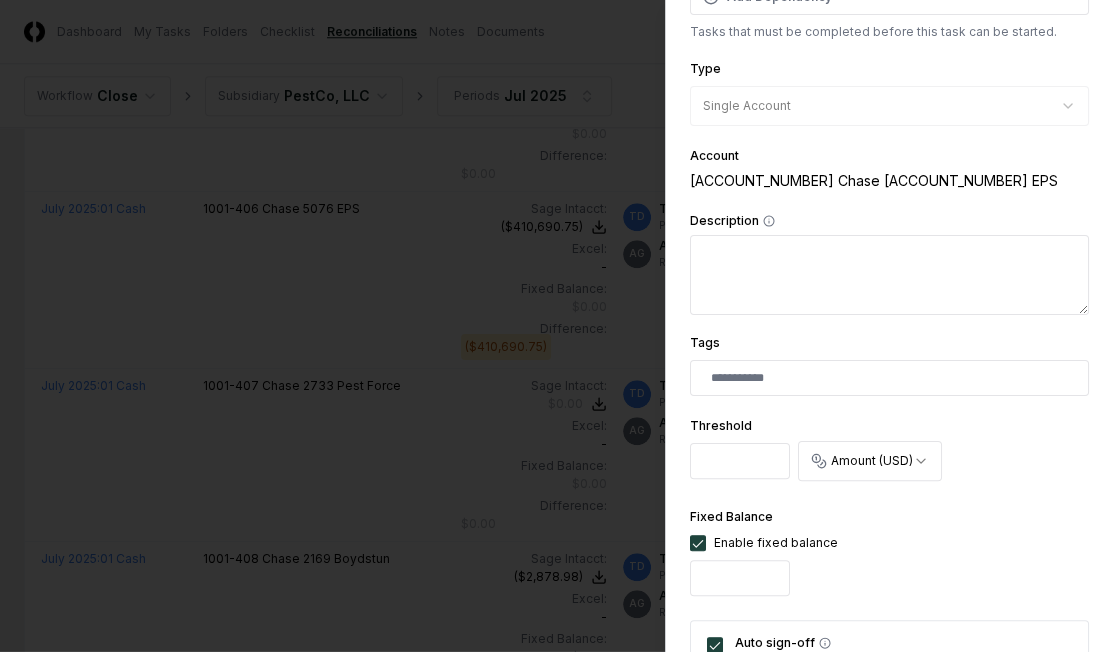 scroll, scrollTop: 237, scrollLeft: 0, axis: vertical 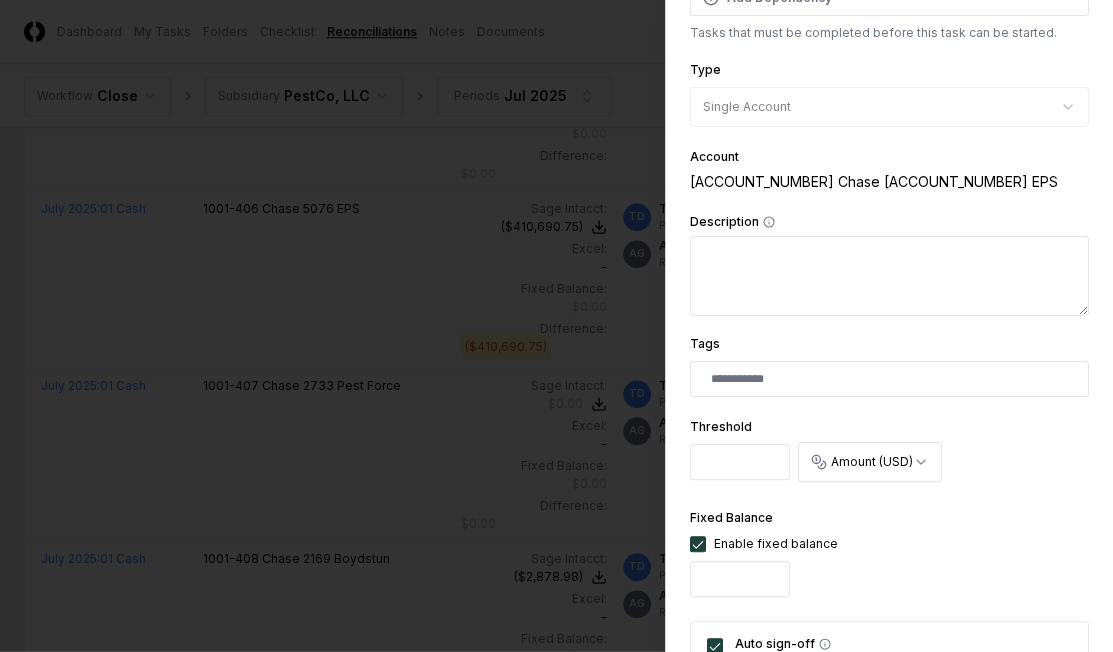 click on "*" at bounding box center [740, 462] 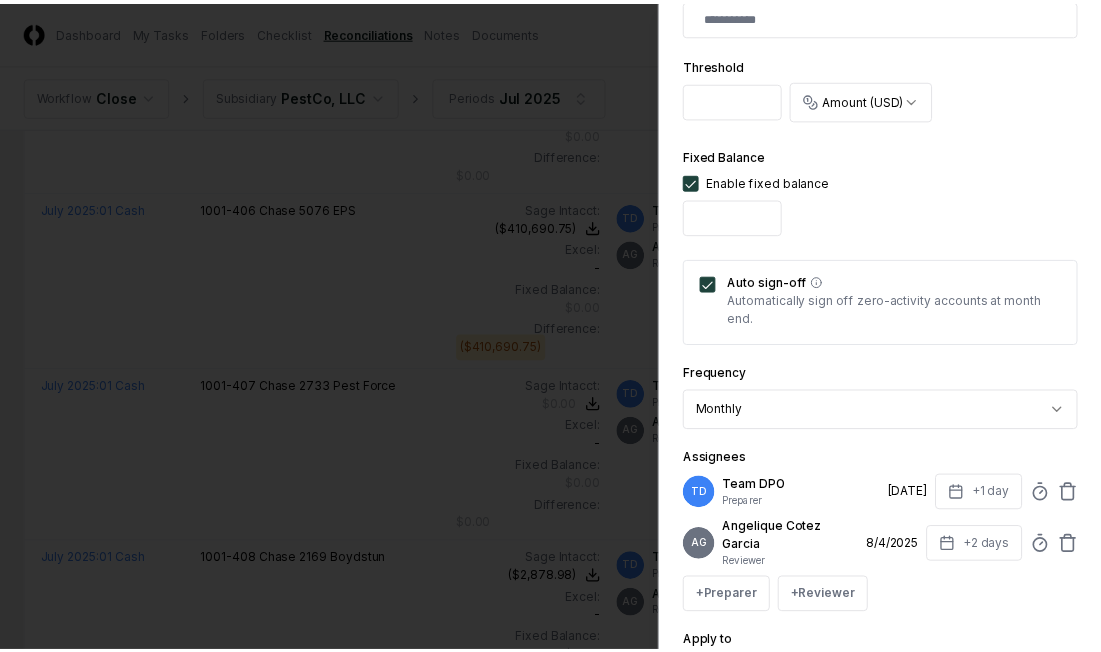 scroll, scrollTop: 778, scrollLeft: 0, axis: vertical 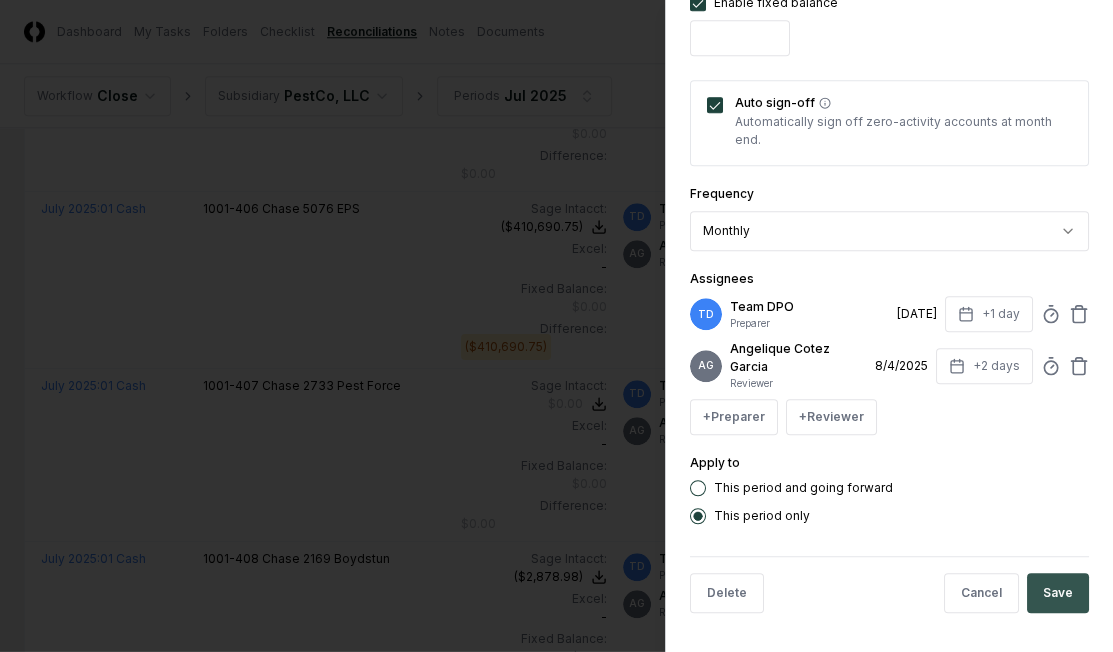 click on "Save" at bounding box center (1058, 593) 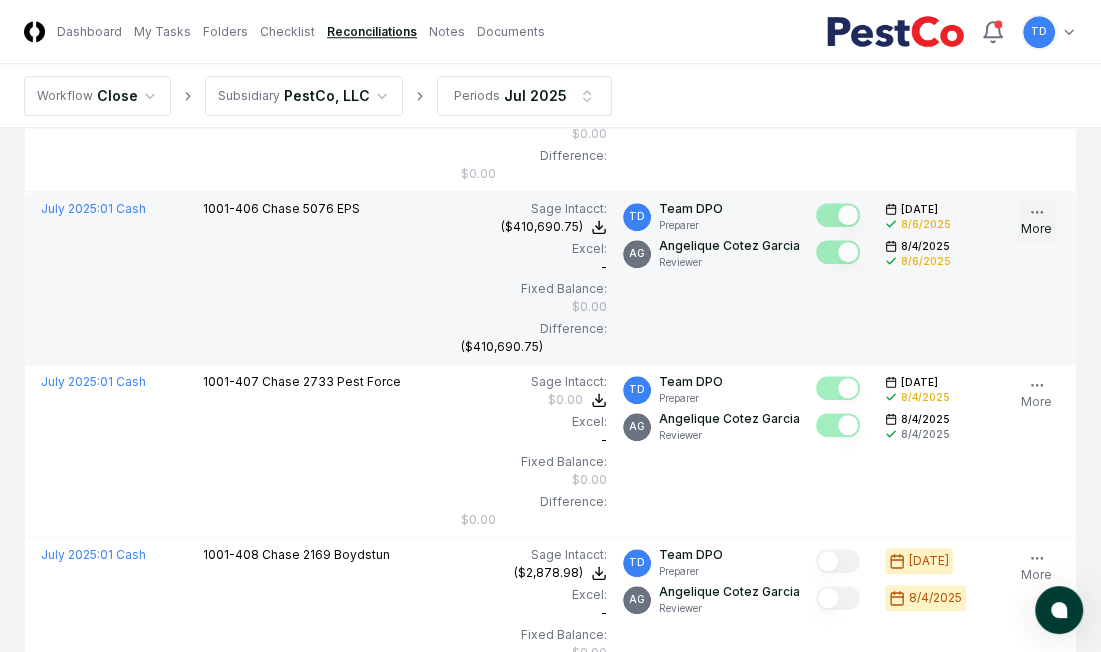 click 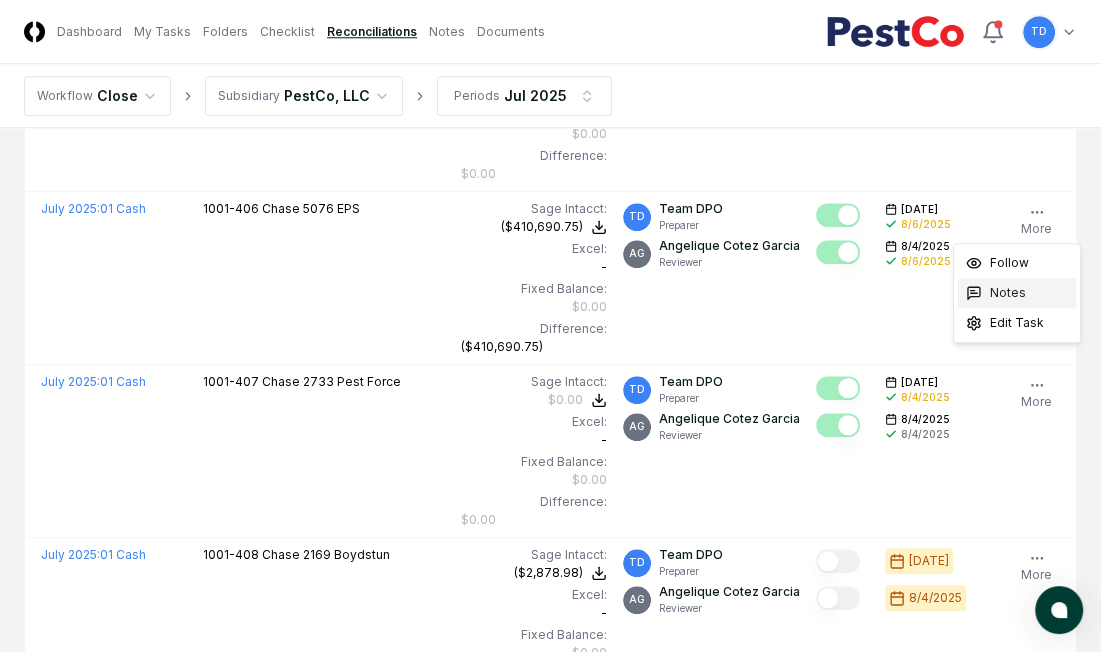 click on "Notes" at bounding box center (1017, 293) 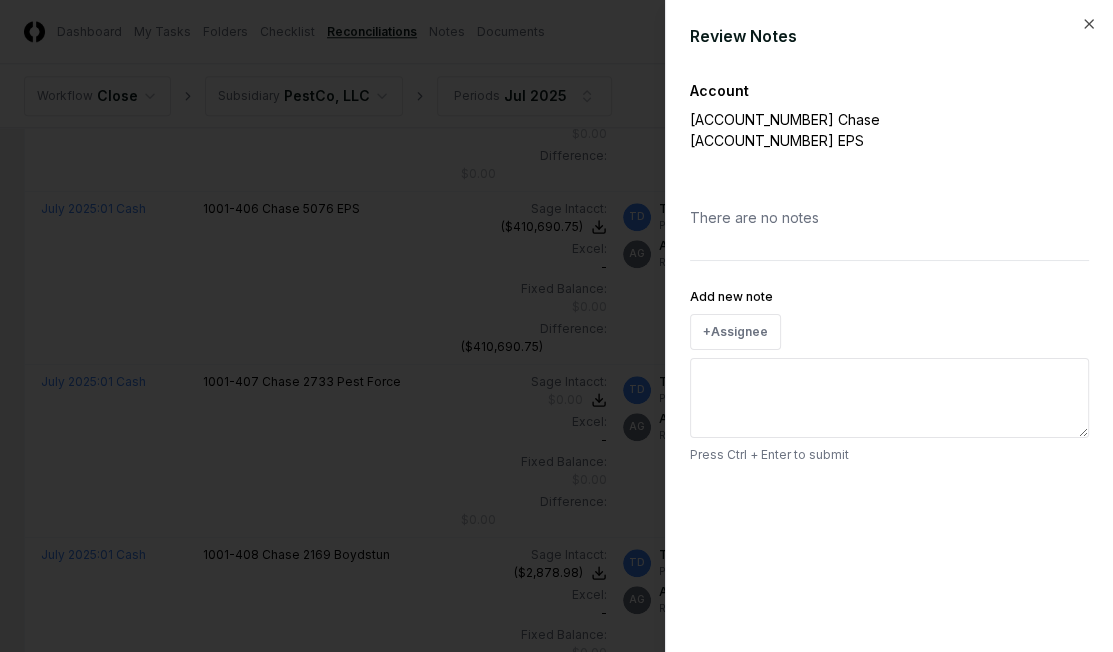click on "Add new note" at bounding box center [889, 398] 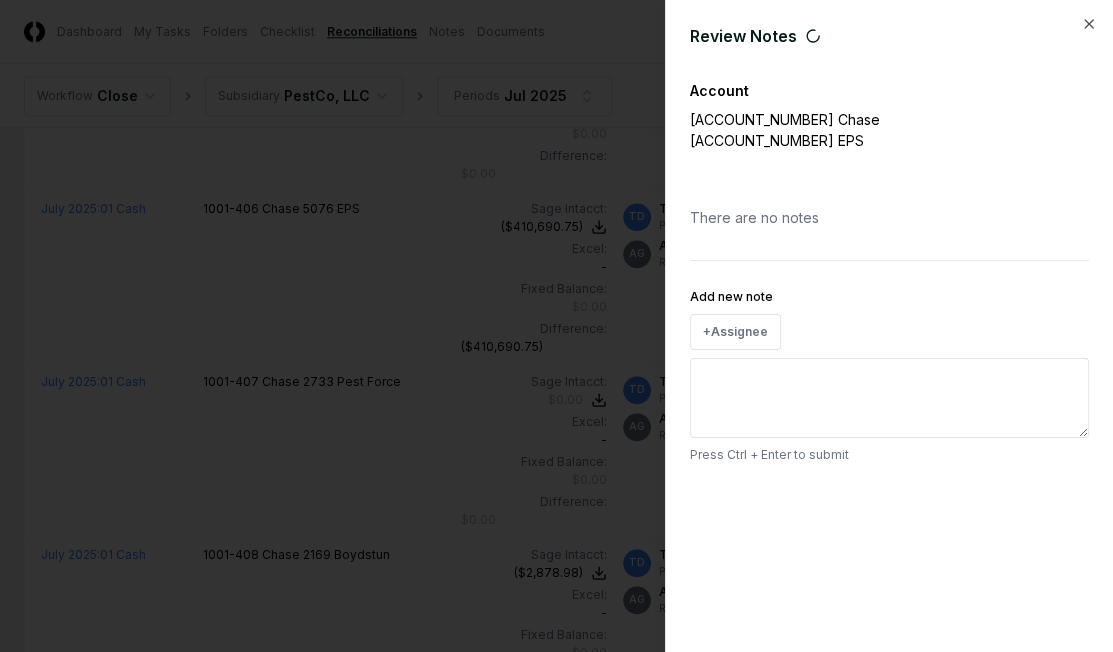 paste on "**********" 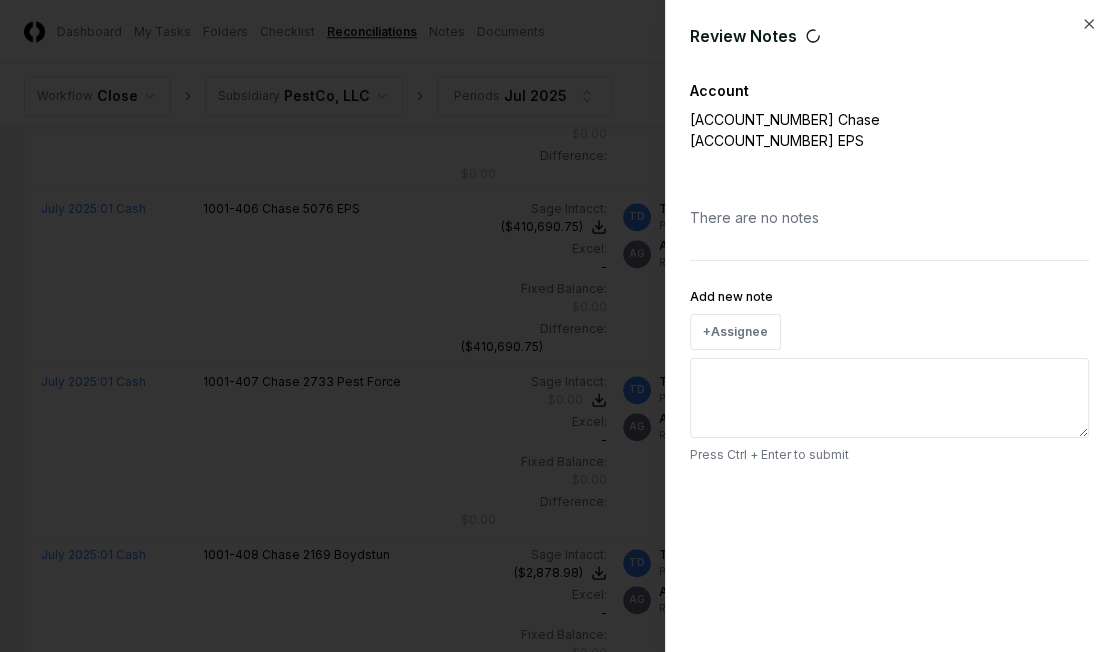 type on "**********" 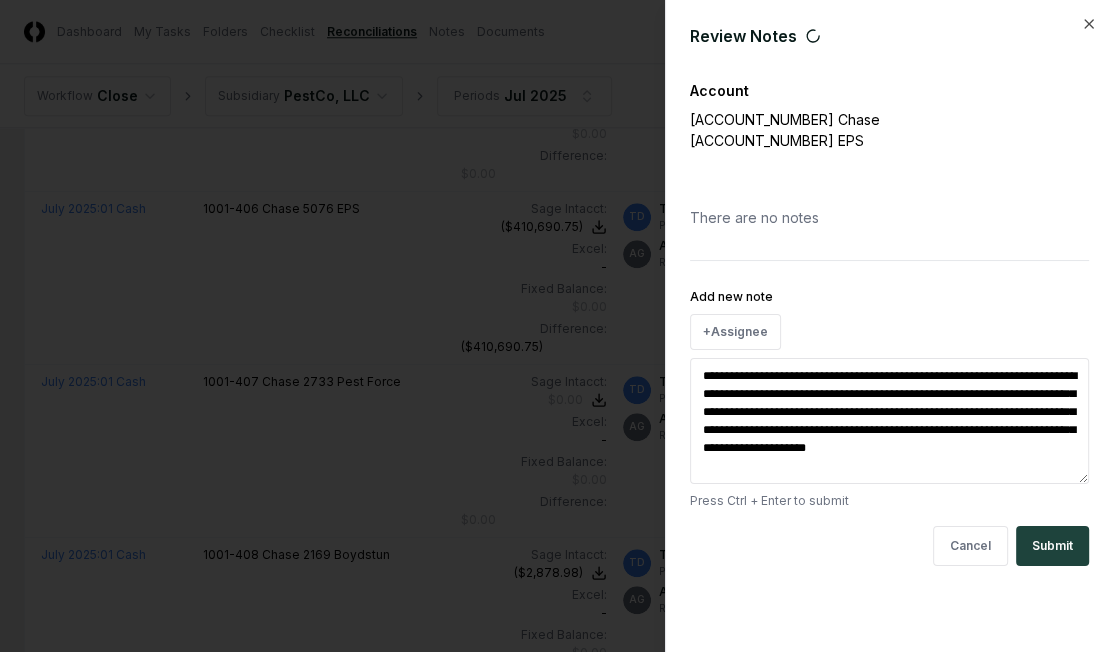 type on "*" 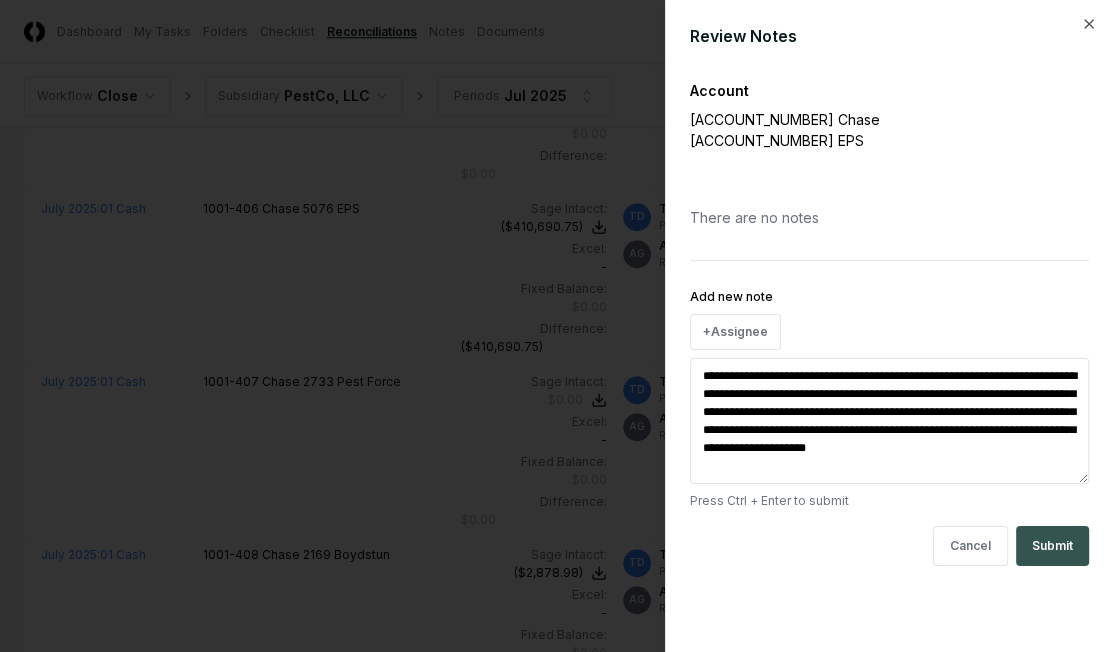 type on "**********" 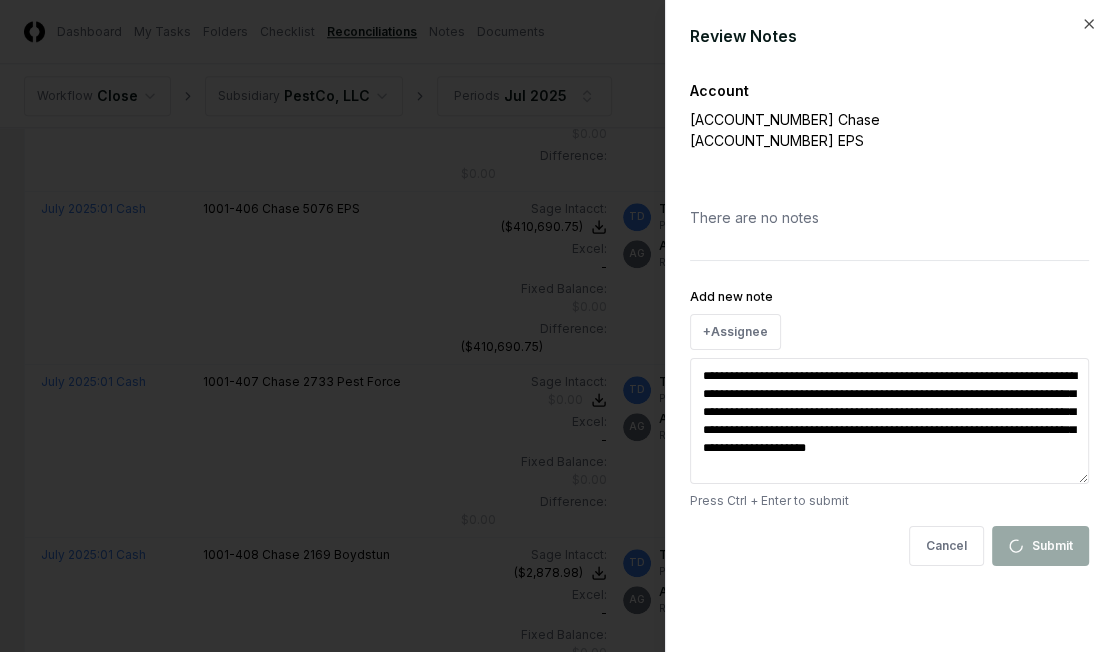 type 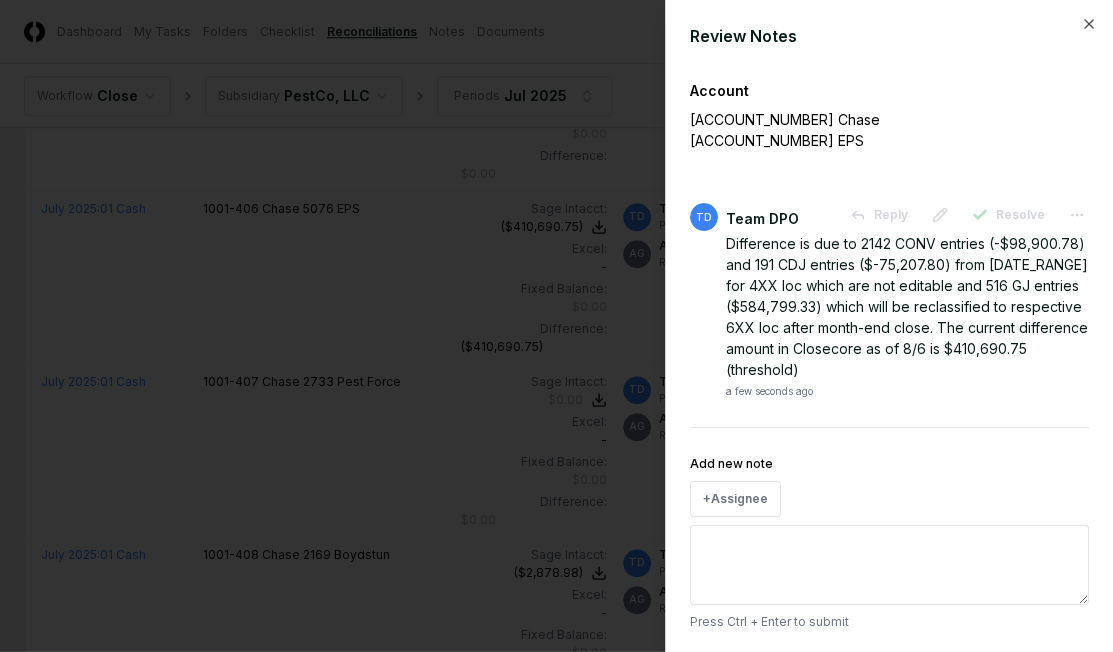 click at bounding box center (556, 326) 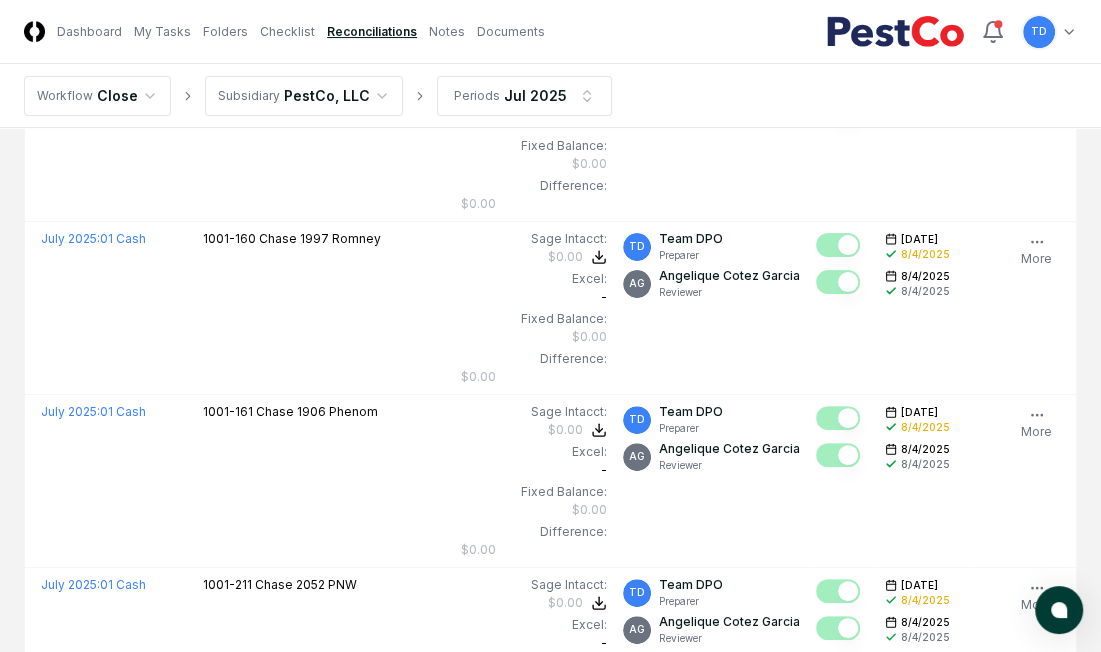 scroll, scrollTop: 0, scrollLeft: 0, axis: both 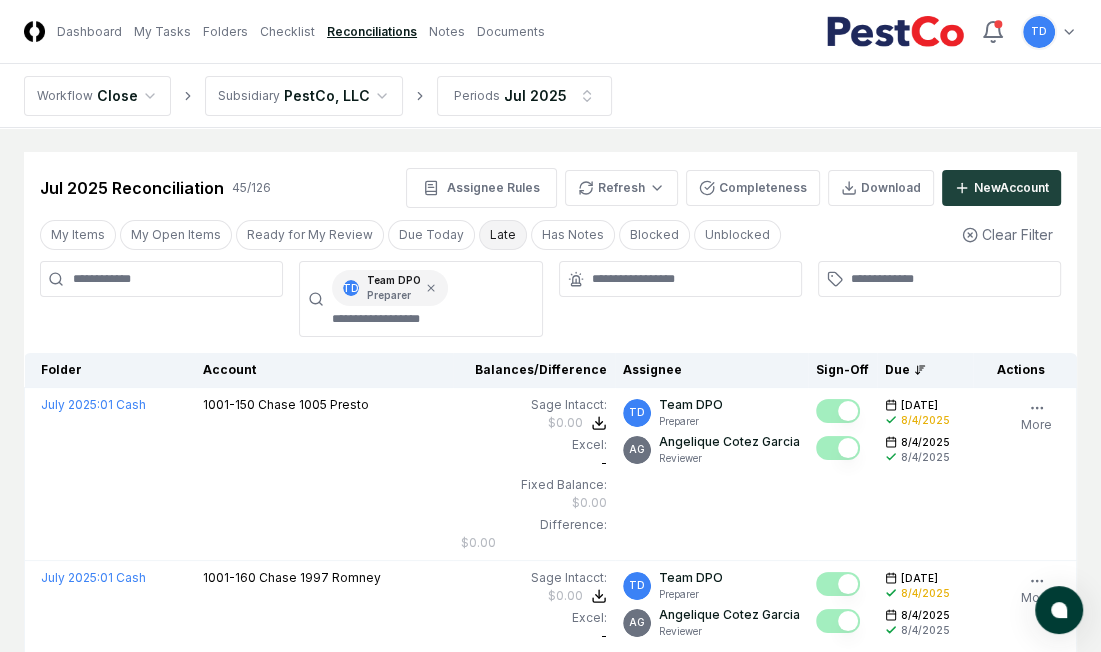 click on "Late" at bounding box center [503, 235] 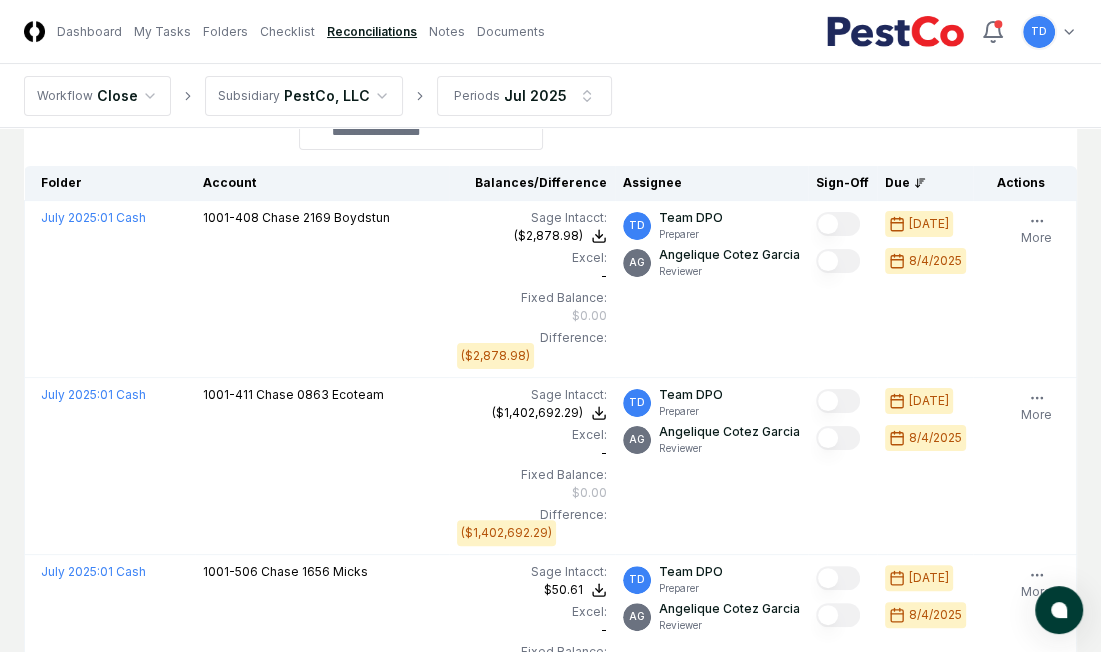 scroll, scrollTop: 188, scrollLeft: 0, axis: vertical 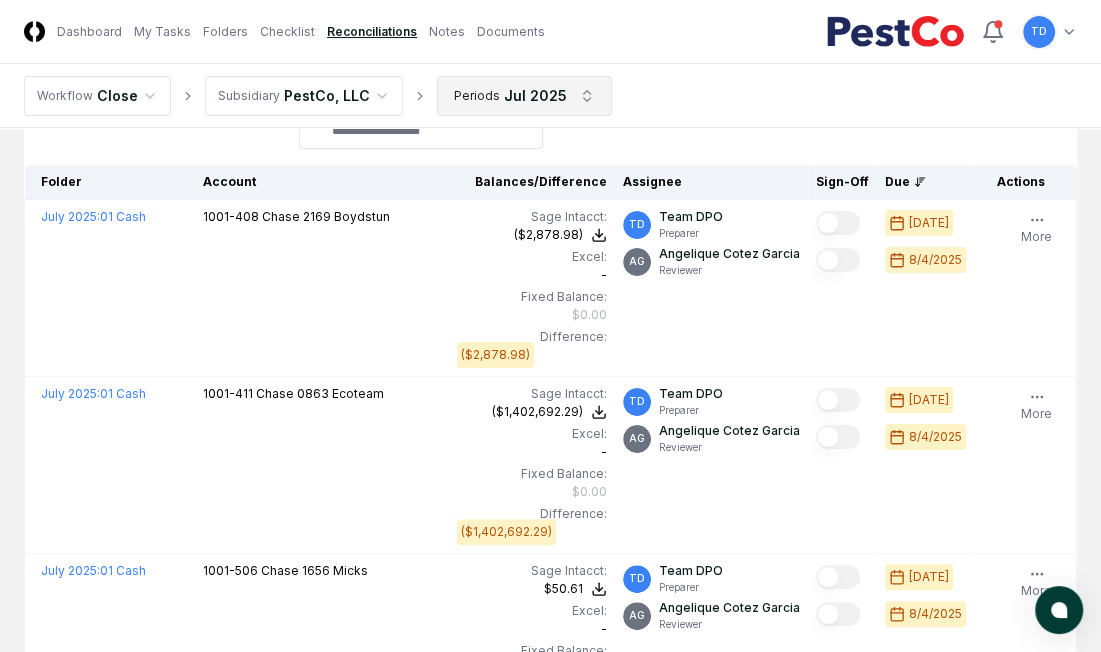 click on "CloseCore Dashboard My Tasks Folders Checklist Reconciliations Notes Documents Toggle navigation menu   TD Toggle user menu Workflow Close Subsidiary PestCo, LLC Periods Jul [YEAR] Cancel Reassign Jul [YEAR] Reconciliation 19 / 126 Assignee Rules Refresh Completeness Download New  Account My Items My Open Items Ready for My Review Due Today Late Has Notes Blocked Unblocked Clear Filter TD Team DPO Preparer Folder Account Balances/Difference Per  Sage Intacct Per Excel Difference Assignee Sign-Off   Due Actions July [YEAR] :  01 Cash [ACCOUNT_NUMBER]   Chase [ACCOUNT_NUMBER] Boydstun Sage Intacct : ($2,878.98) Excel: - Fixed Balance: $0.00 Difference: ($2,878.98) ($2,878.98) $0.00 ($2,878.98) TD Team DPO Preparer AG Angelique Cotez Garcia Reviewer [DATE] [DATE] Follow Notes Edit Task More July [YEAR] :  01 Cash [ACCOUNT_NUMBER]   Chase [ACCOUNT_NUMBER] Ecoteam Sage Intacct : ($1,402,692.29) Excel: - Fixed Balance: $0.00 Difference: ($1,402,692.29) ($1,402,692.29) $0.00 ($1,402,692.29) TD Team DPO Preparer AG Angelique Cotez Garcia Reviewer [DATE]" at bounding box center [550, 1759] 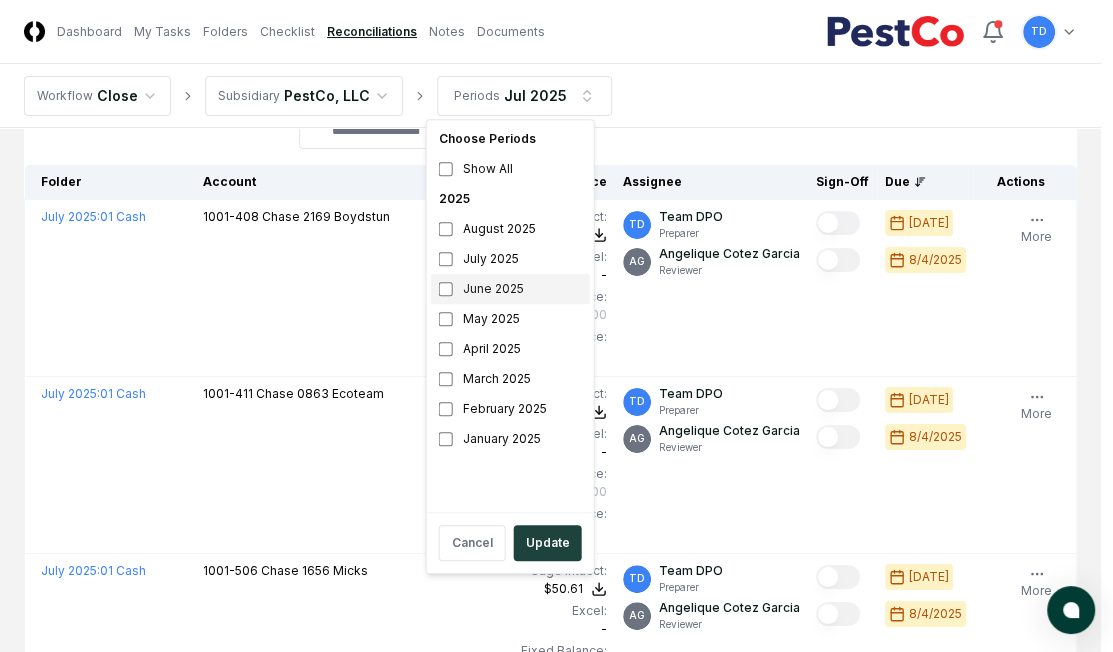 click on "June 2025" at bounding box center [510, 289] 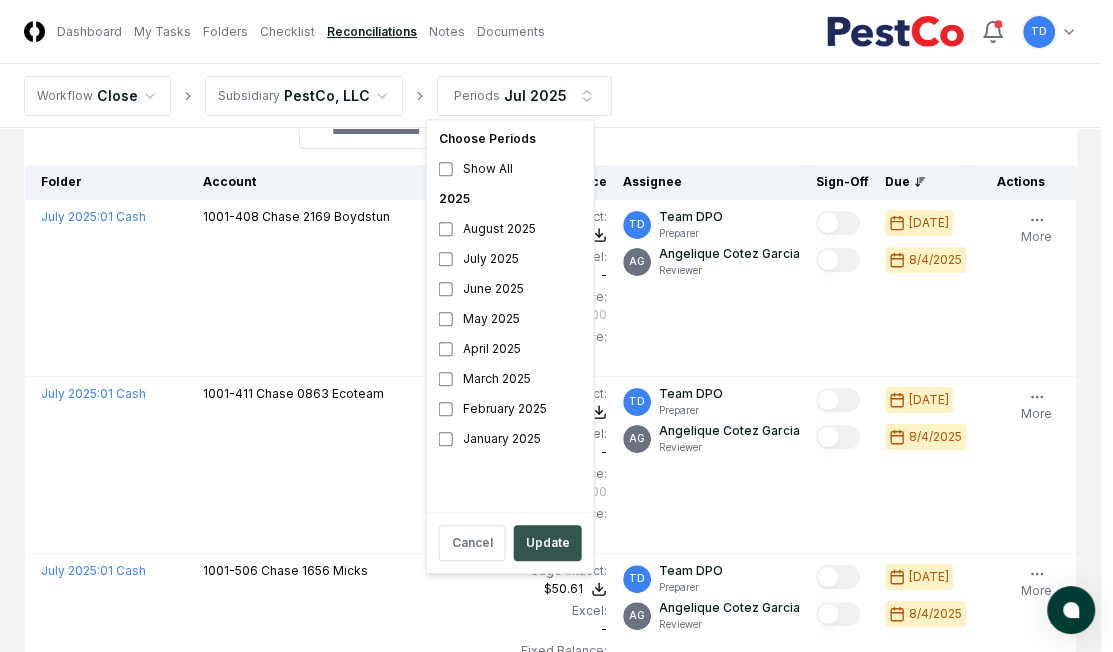 click on "Update" at bounding box center [548, 543] 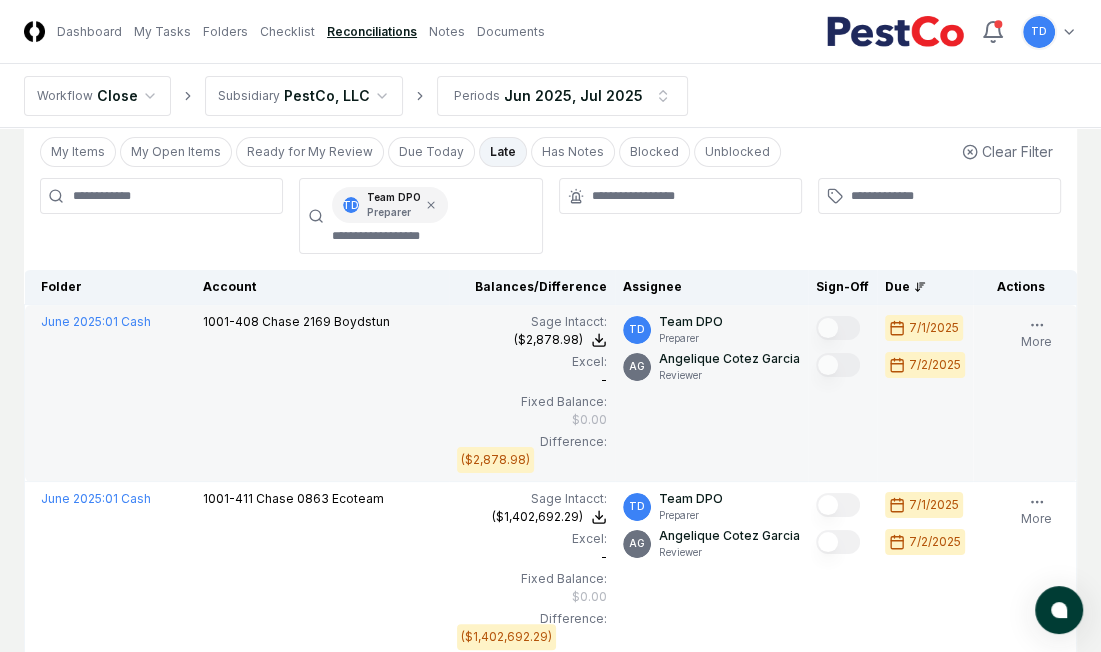 scroll, scrollTop: 76, scrollLeft: 0, axis: vertical 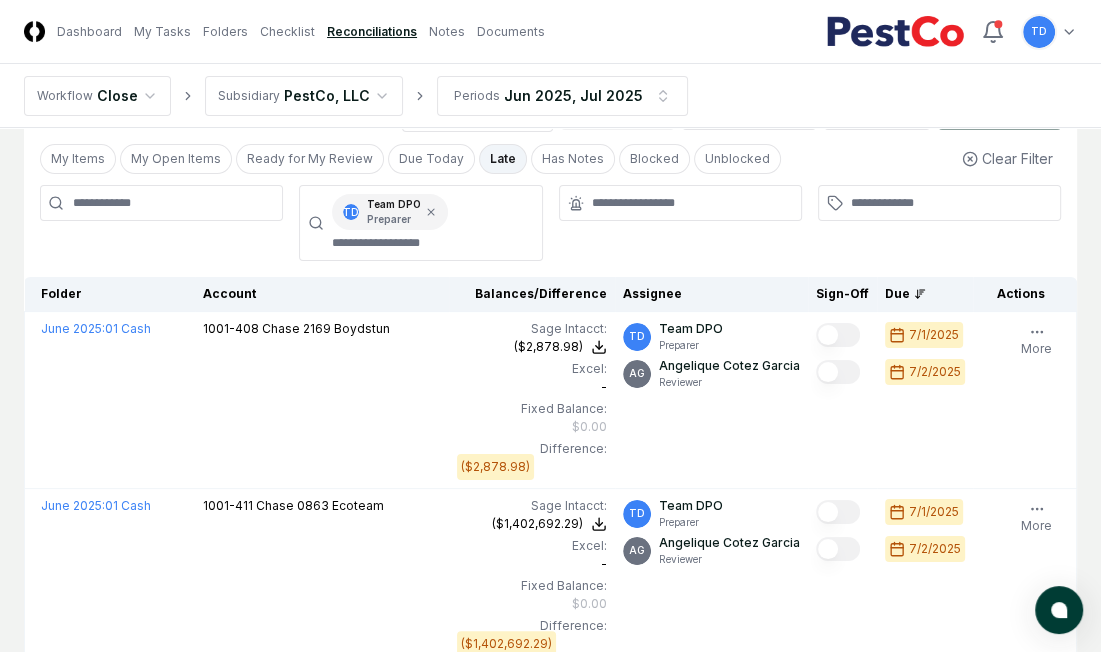 click at bounding box center (161, 203) 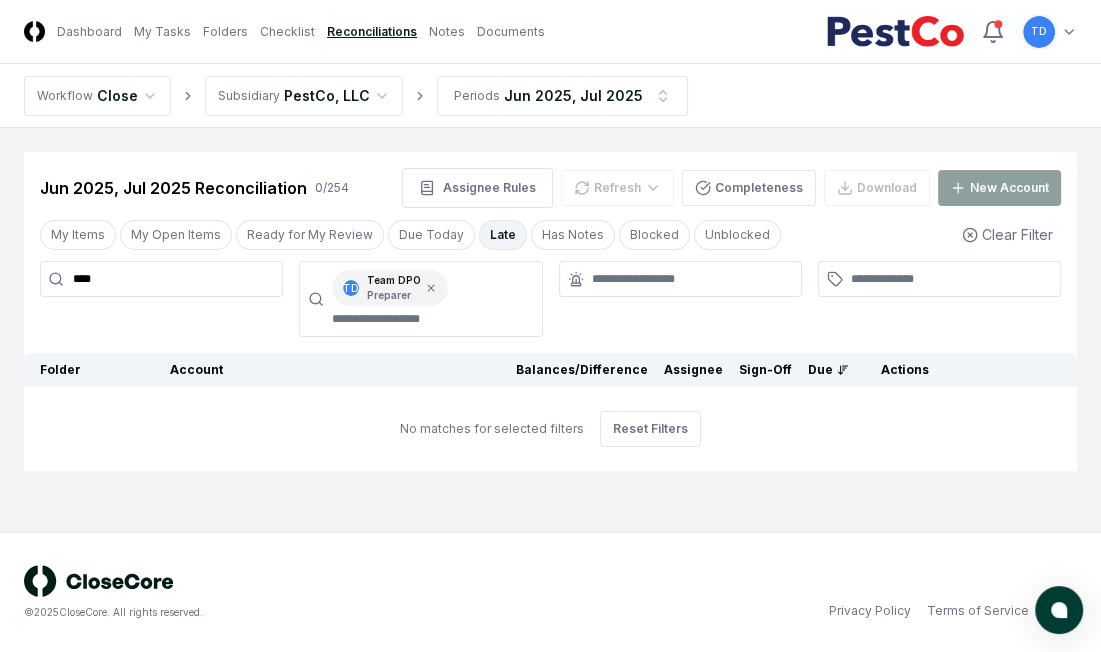 scroll, scrollTop: 0, scrollLeft: 0, axis: both 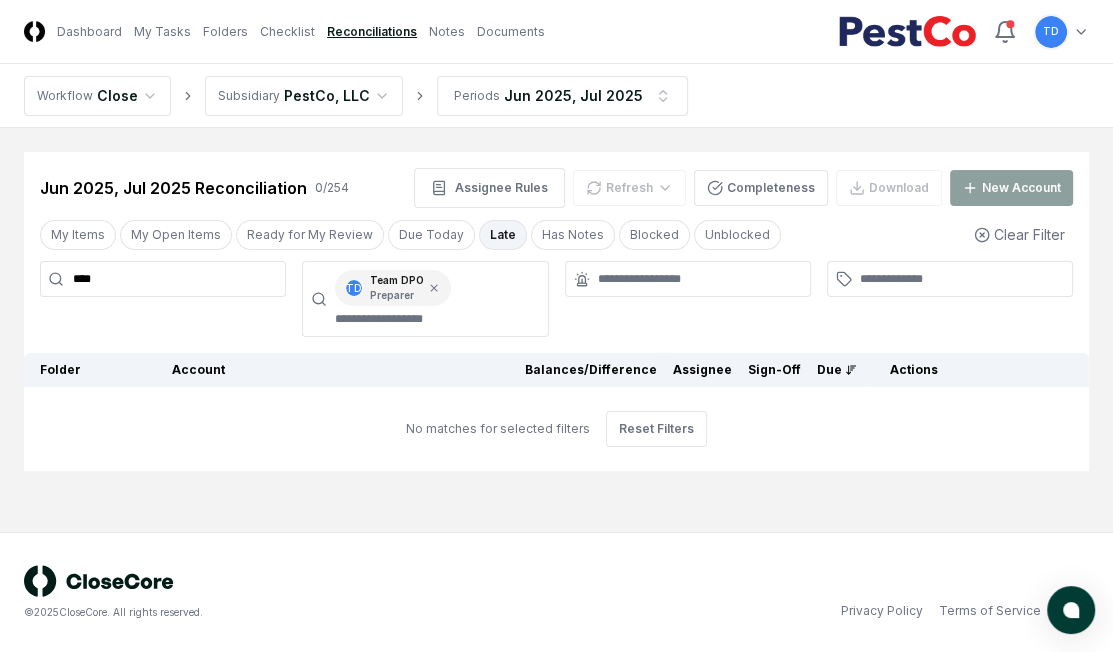 type on "****" 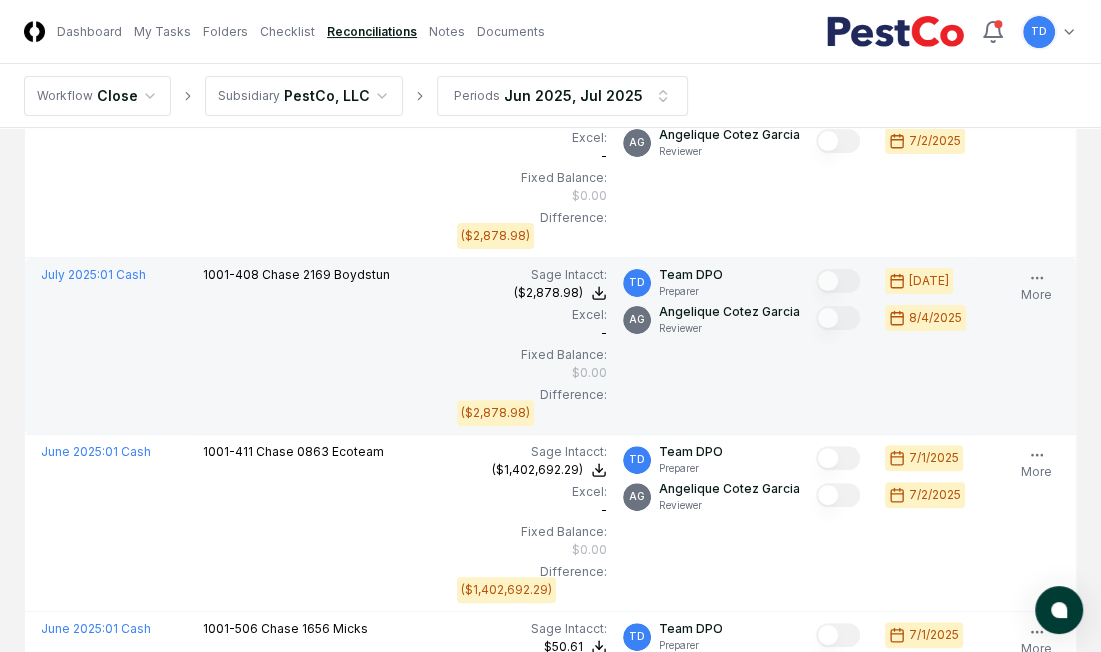 scroll, scrollTop: 0, scrollLeft: 0, axis: both 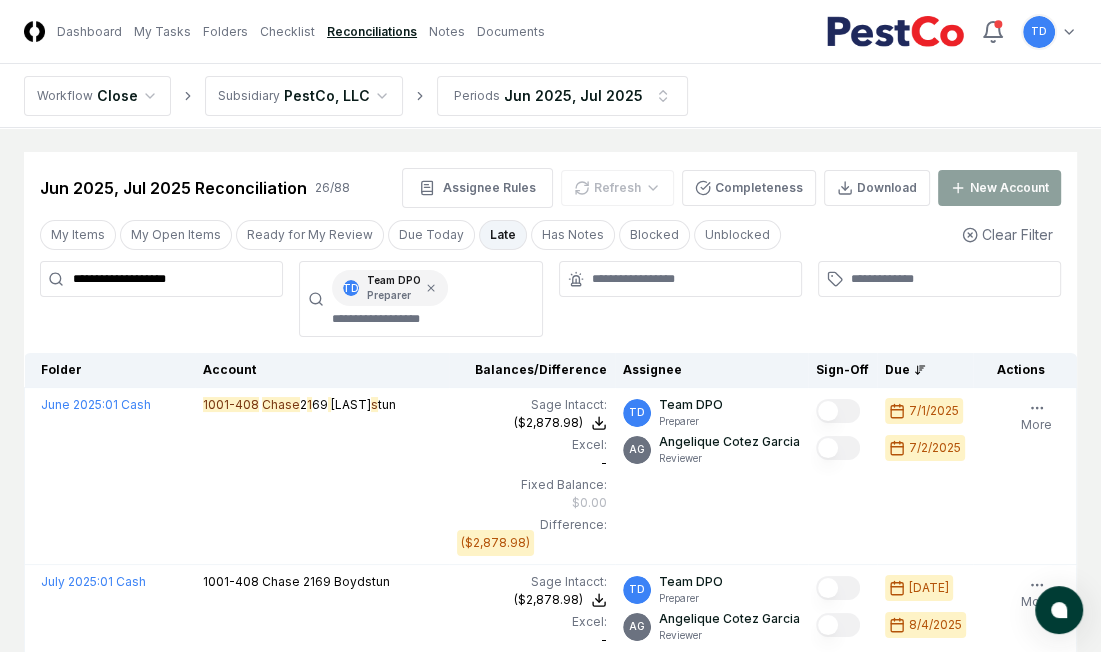 type on "**********" 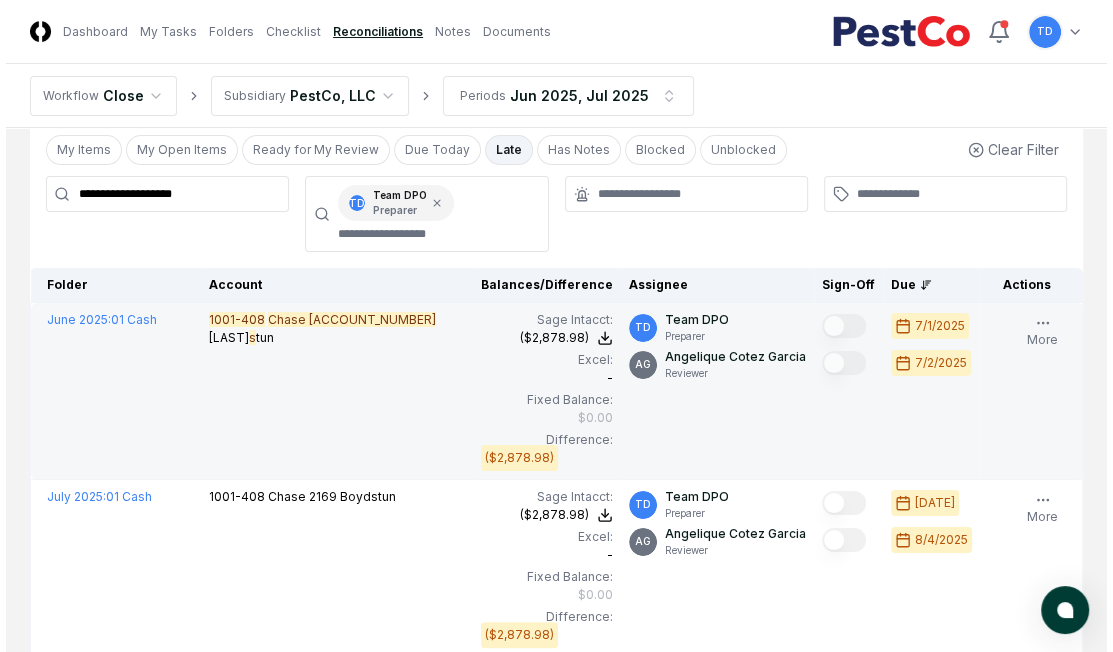 scroll, scrollTop: 154, scrollLeft: 0, axis: vertical 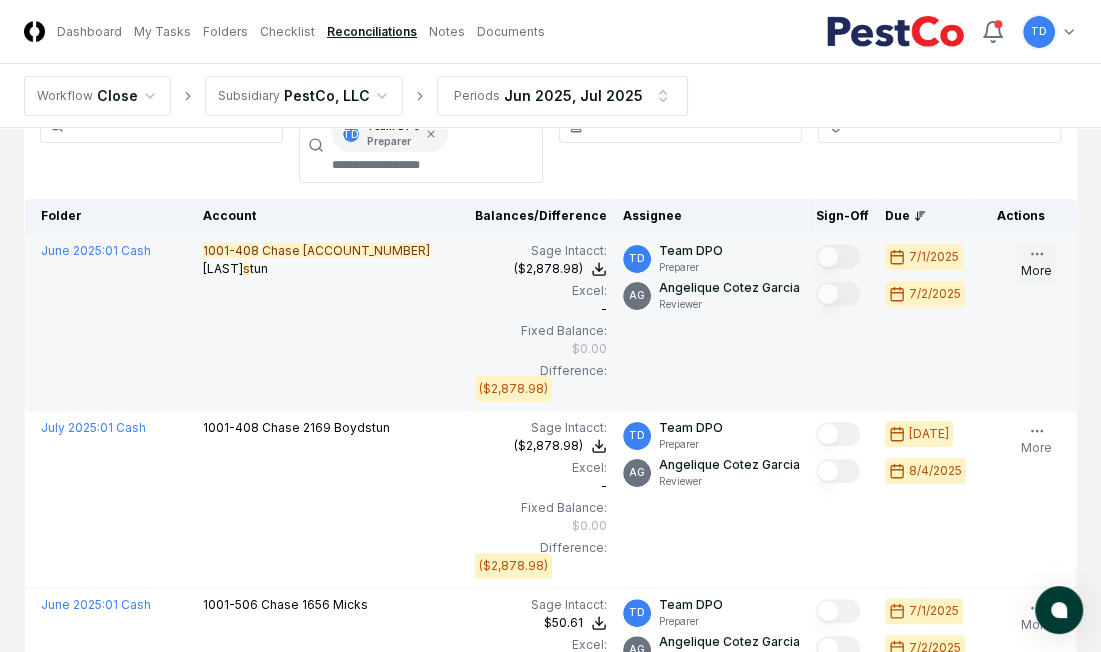 click 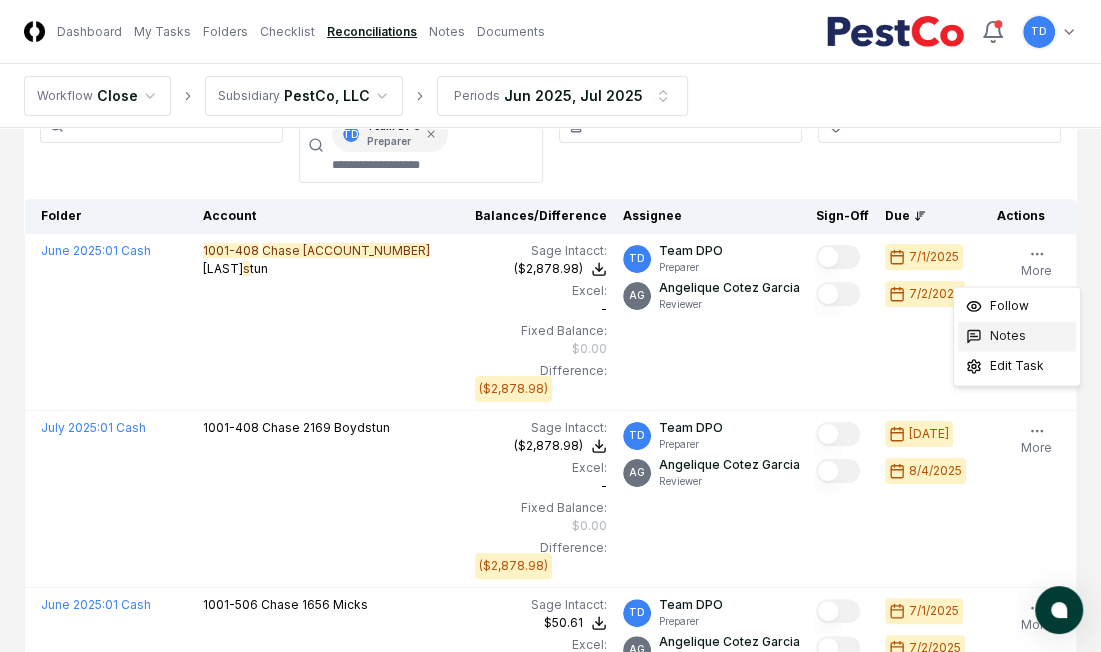 click on "Notes" at bounding box center (1008, 336) 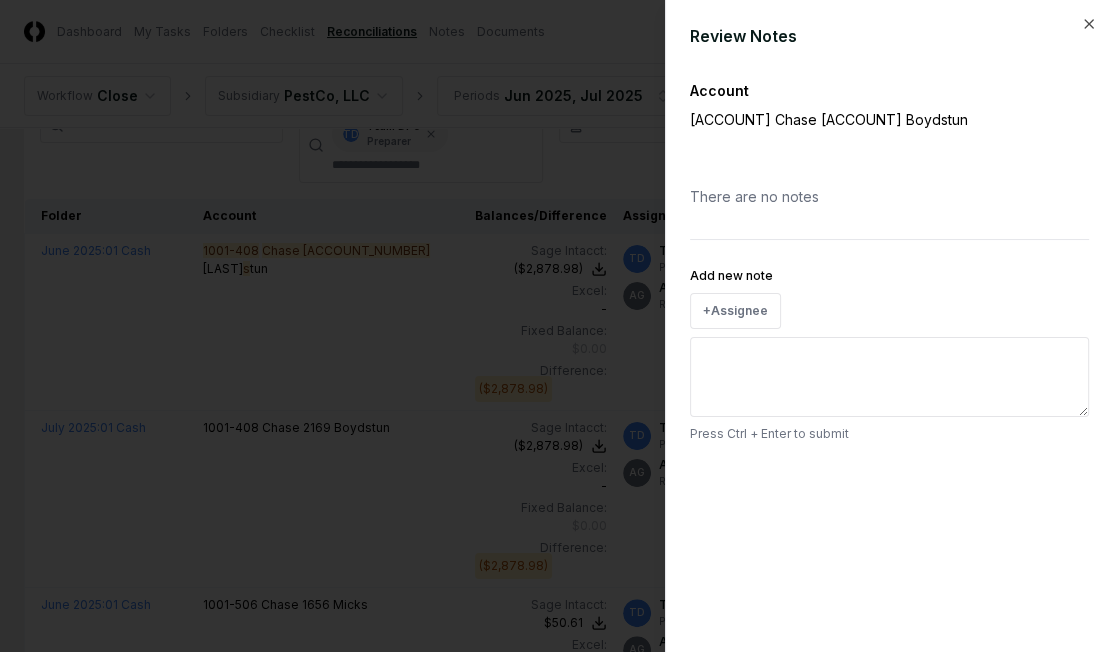 click on "Add new note" at bounding box center [889, 377] 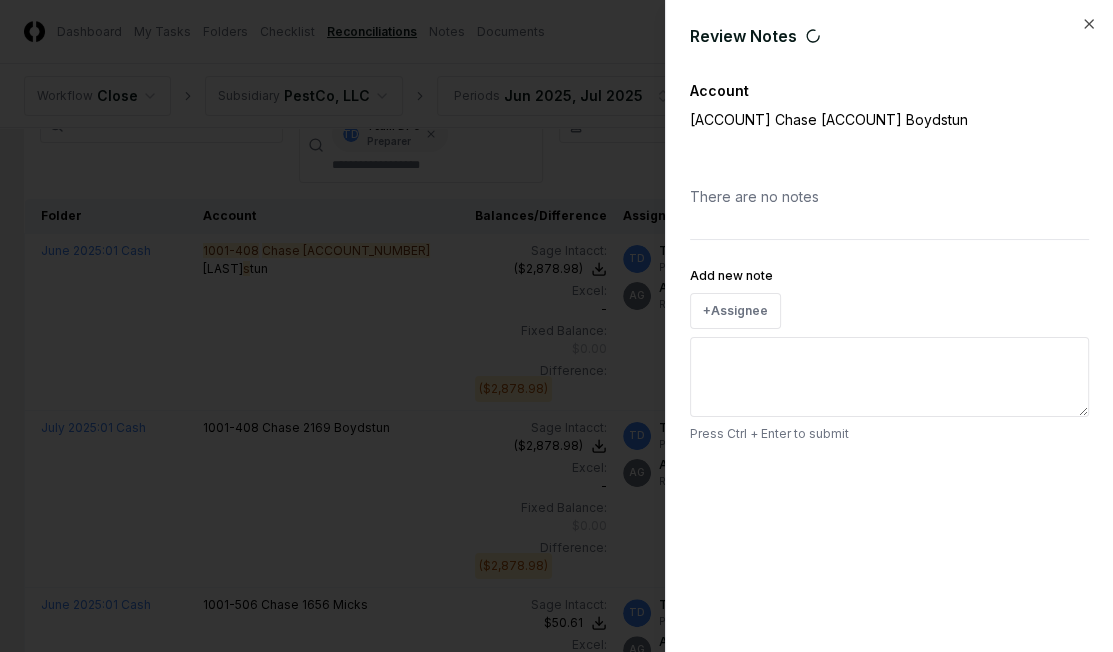 paste on "**********" 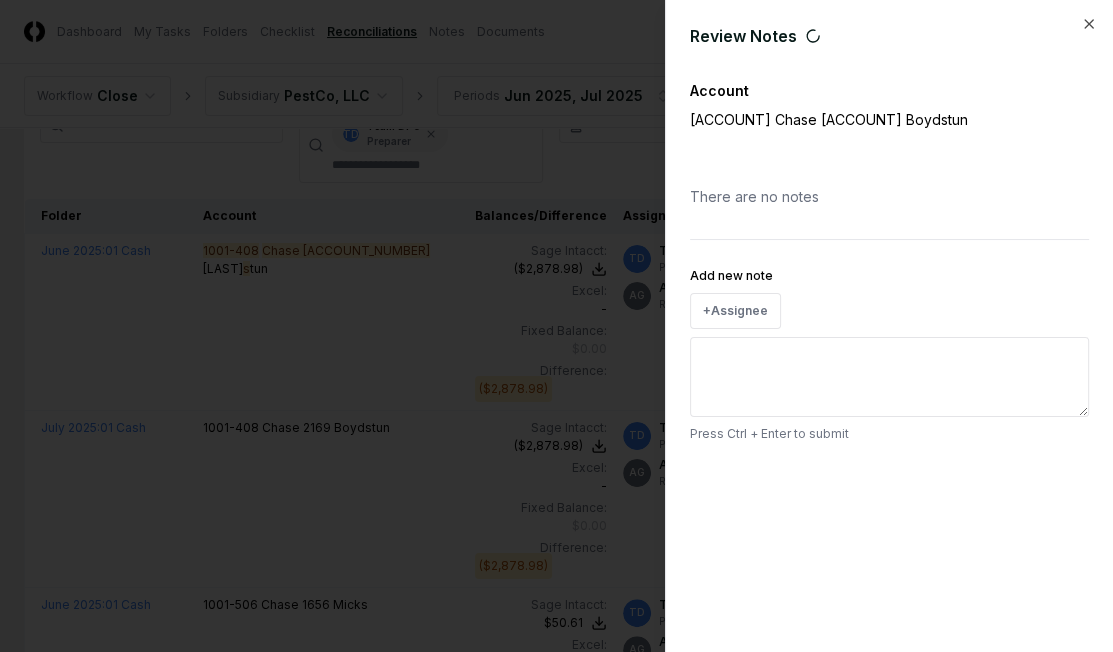 type on "*" 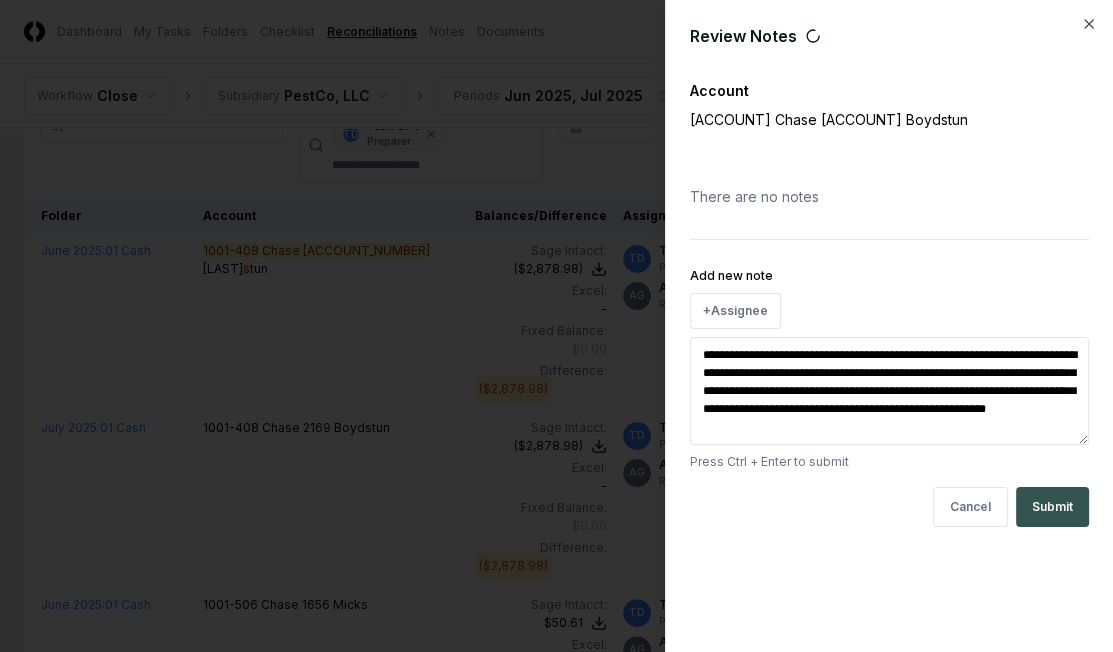 type on "*" 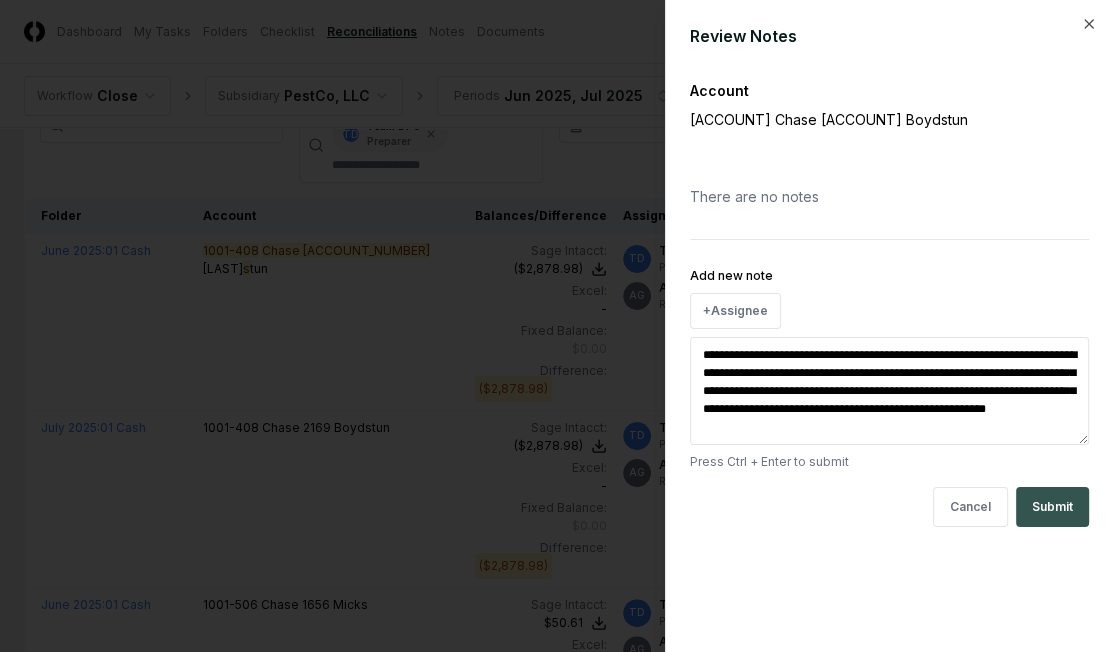 type on "**********" 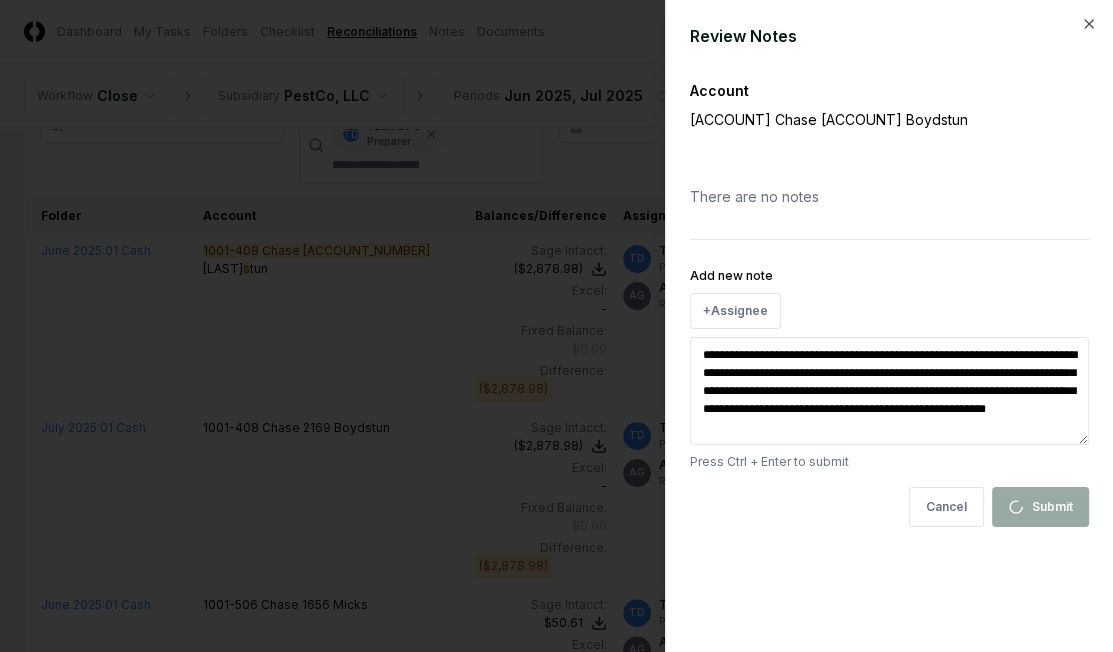 type 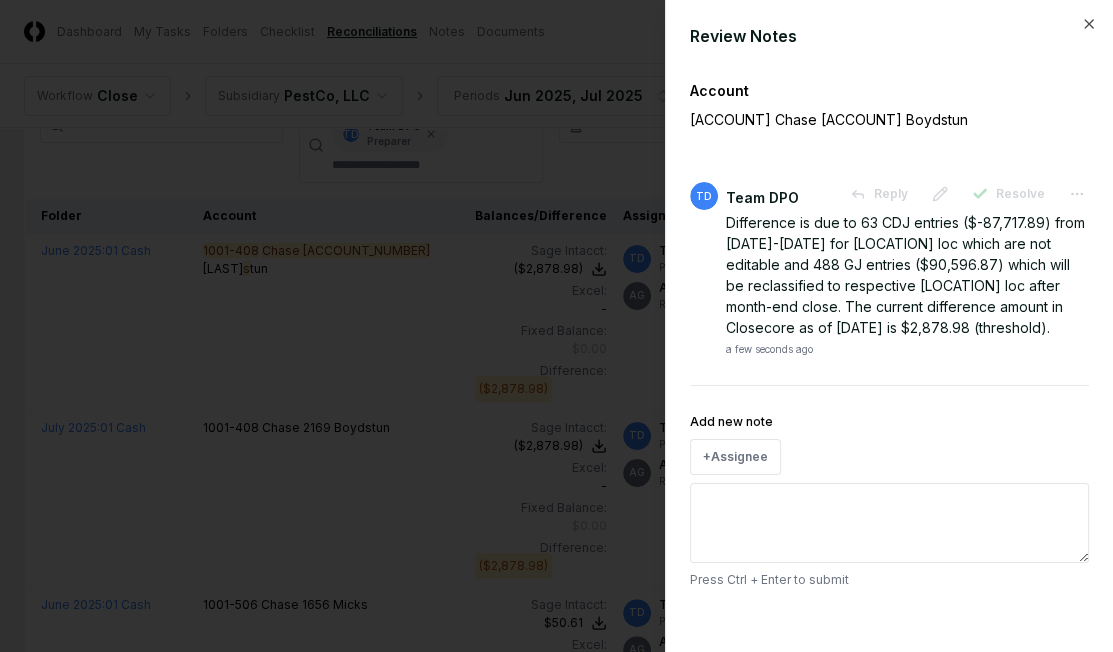click at bounding box center (556, 326) 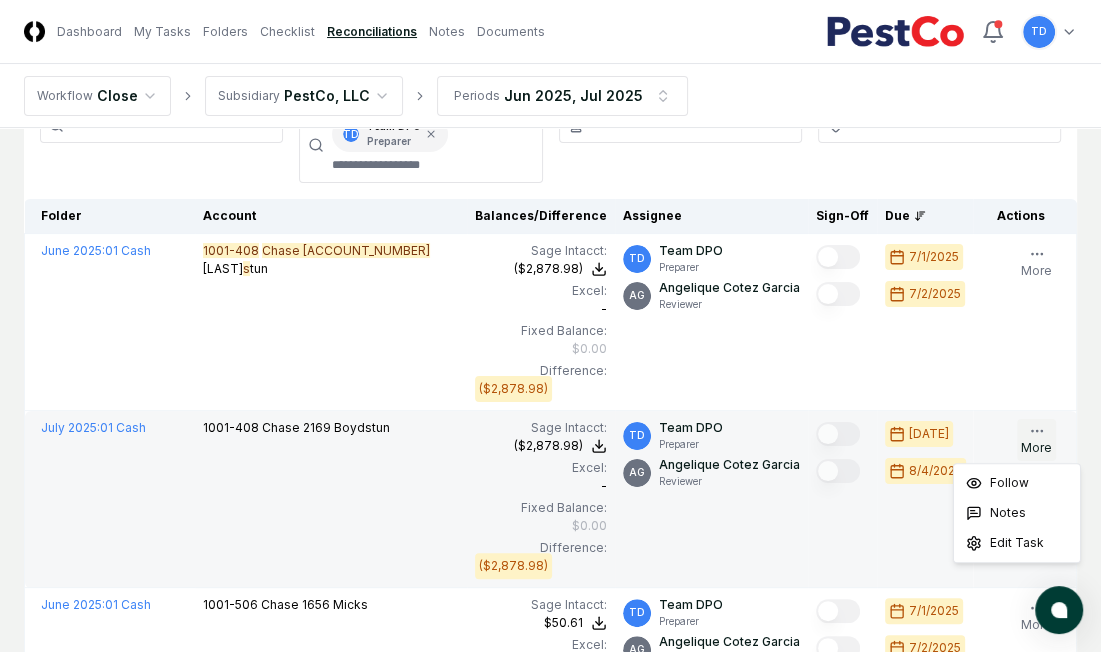 click on "More" at bounding box center (1036, 440) 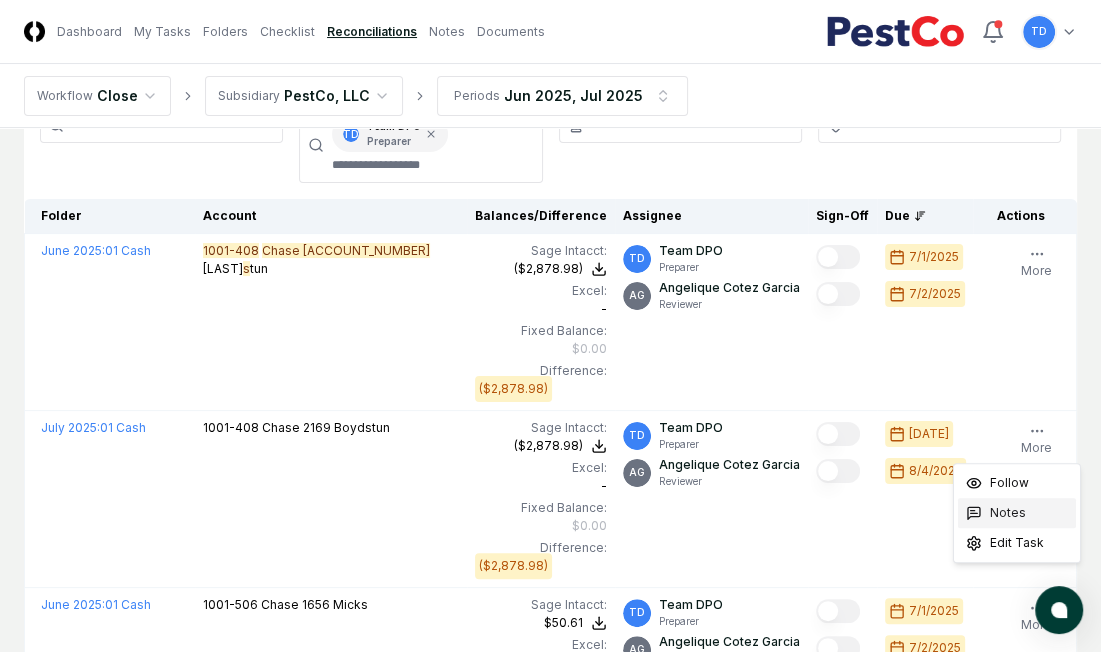 click on "Notes" at bounding box center [1008, 513] 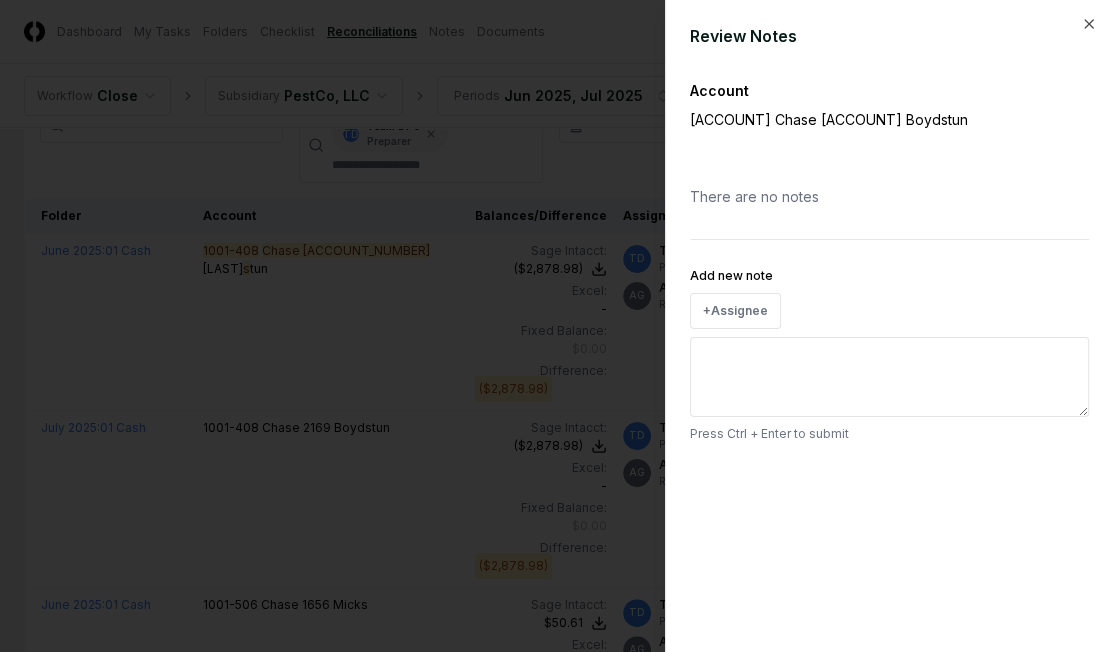 click on "Add new note" at bounding box center [889, 377] 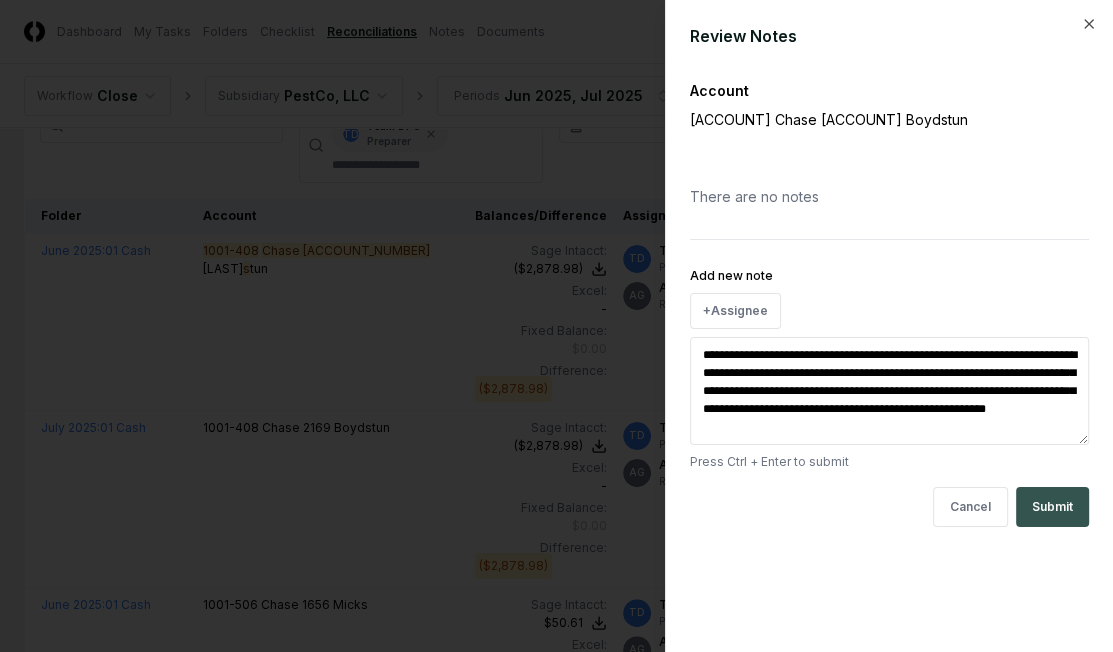 type on "**********" 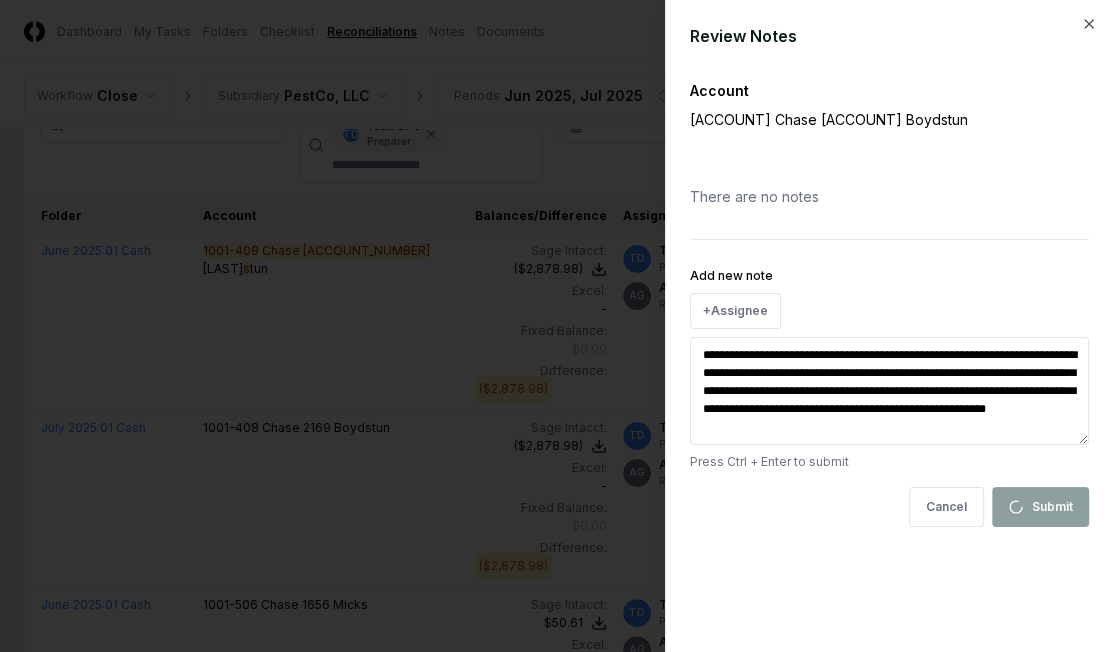 type 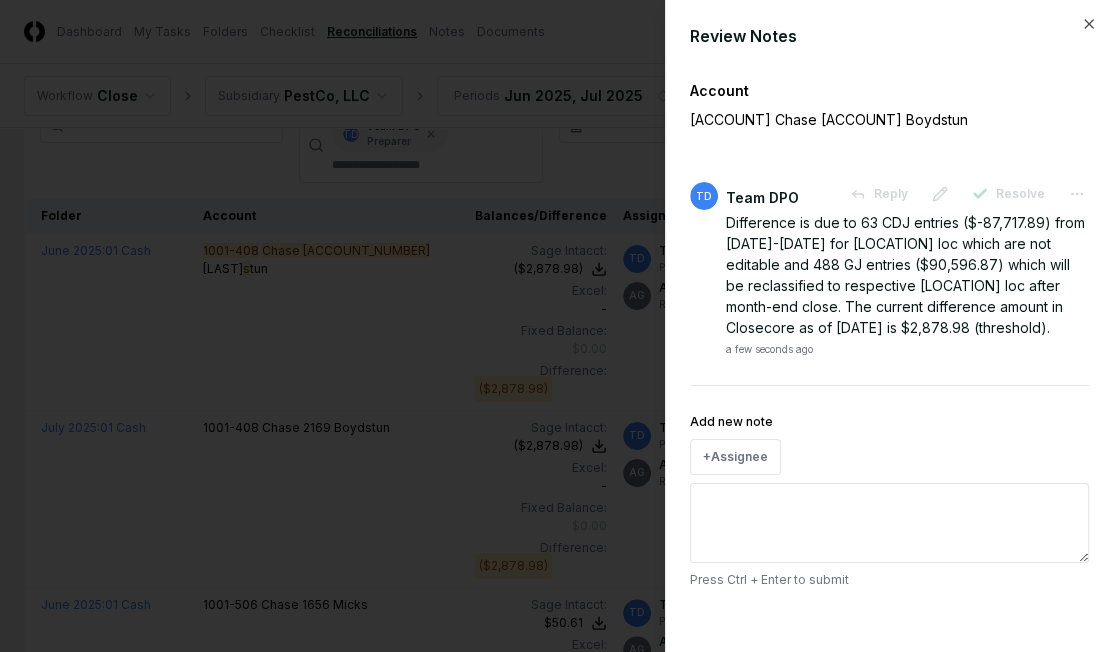 click at bounding box center (556, 326) 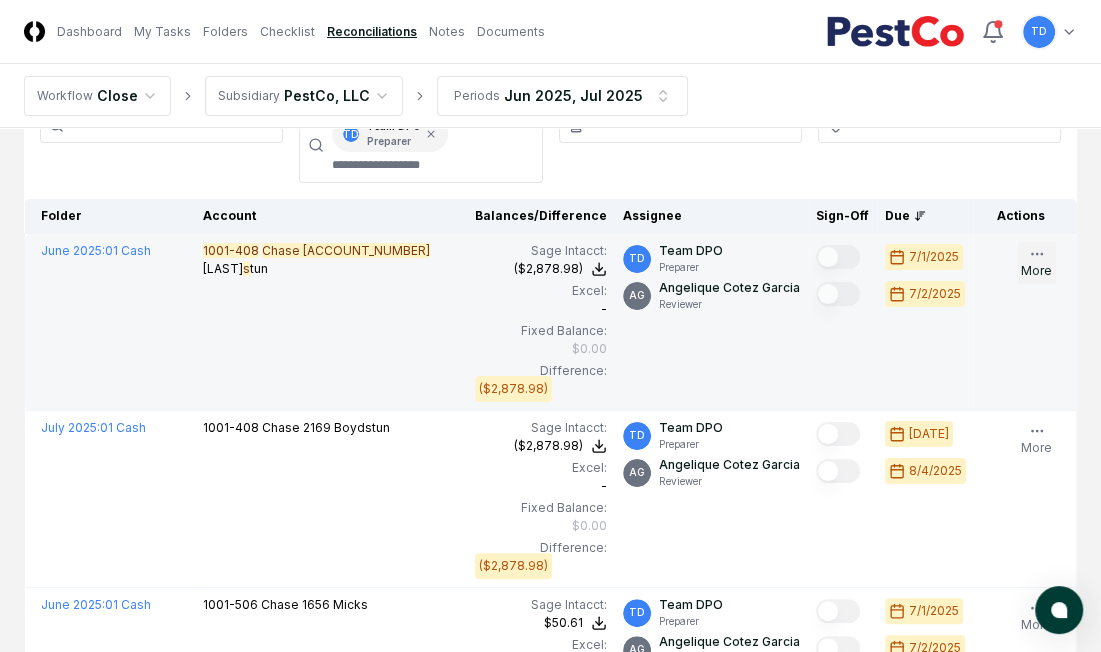 click 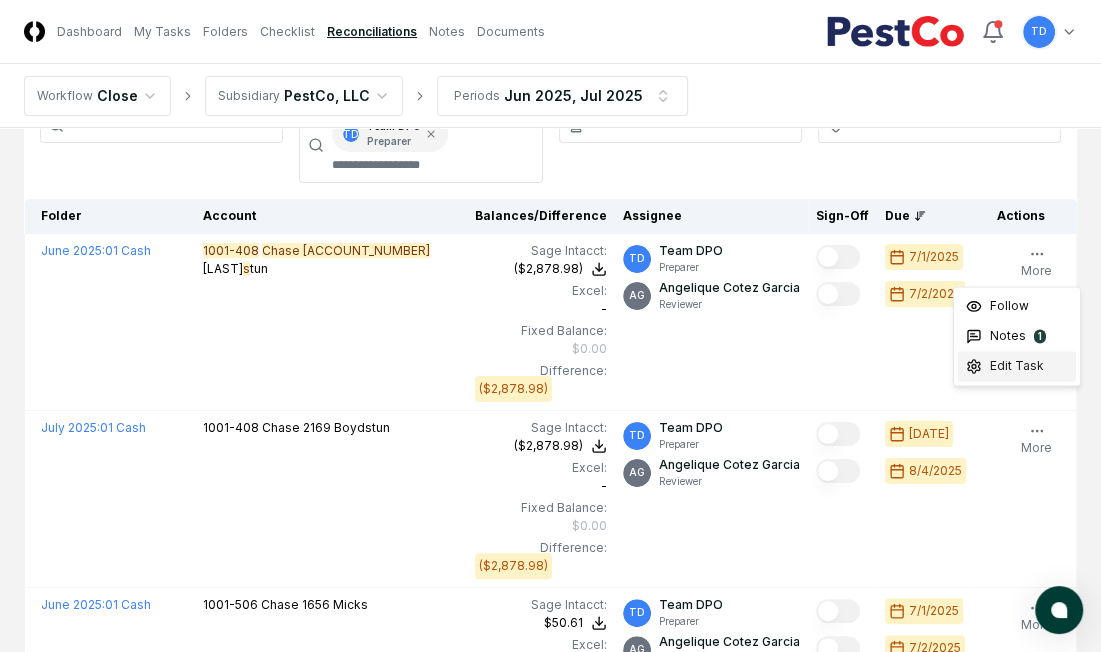 click on "Edit Task" at bounding box center (1017, 366) 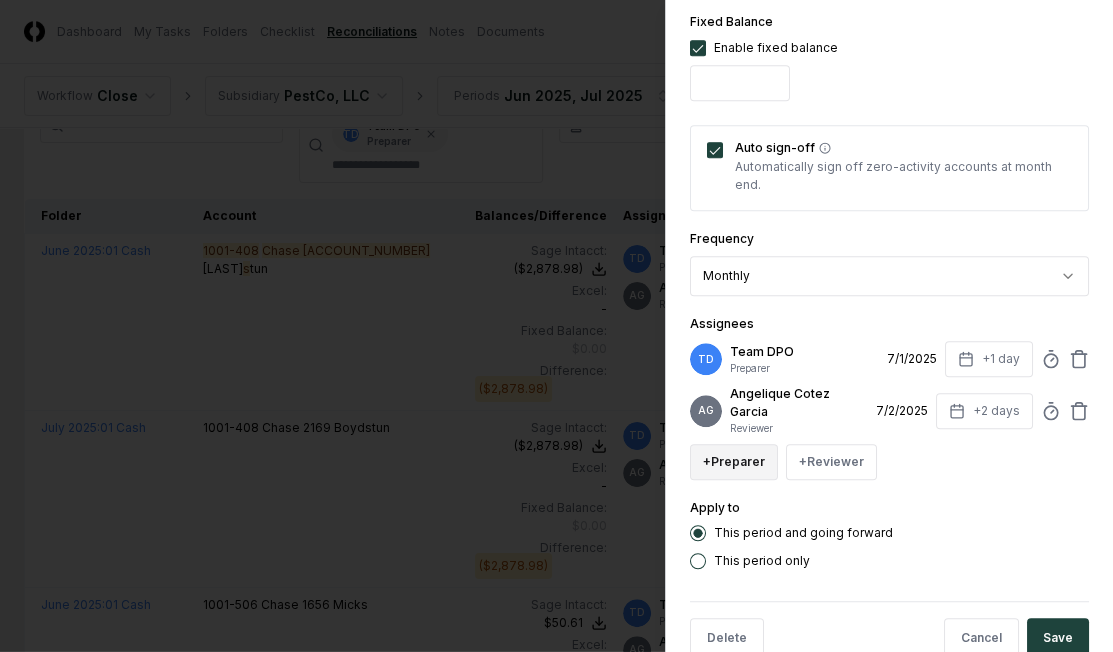 scroll, scrollTop: 778, scrollLeft: 0, axis: vertical 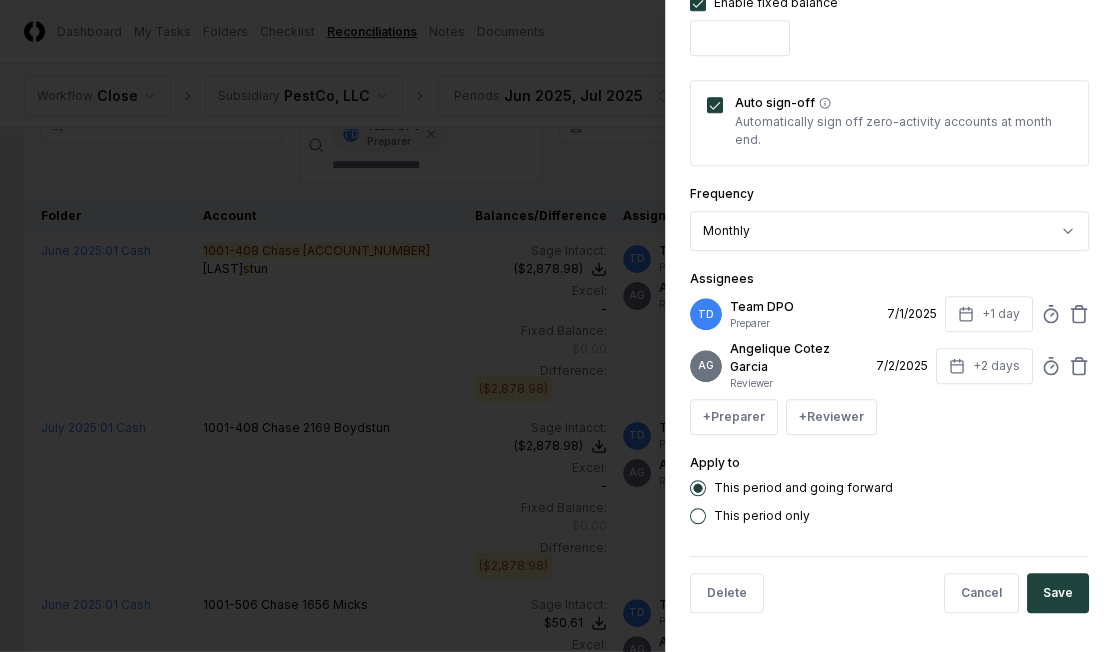click on "This period only" at bounding box center (762, 516) 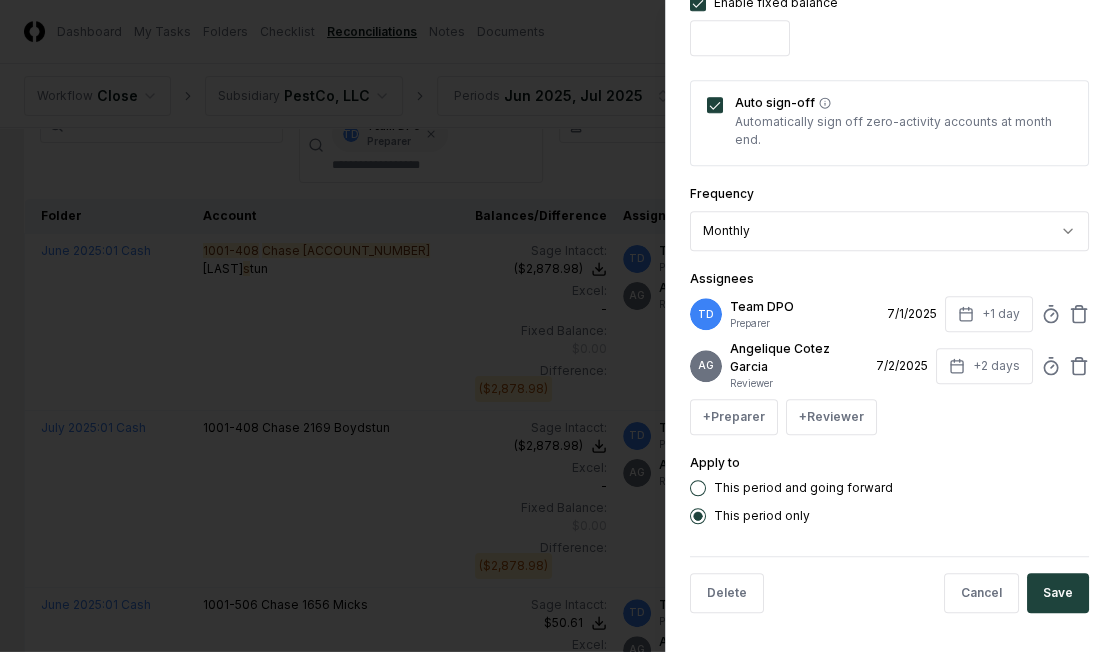 click on "This period and going forward" at bounding box center (803, 488) 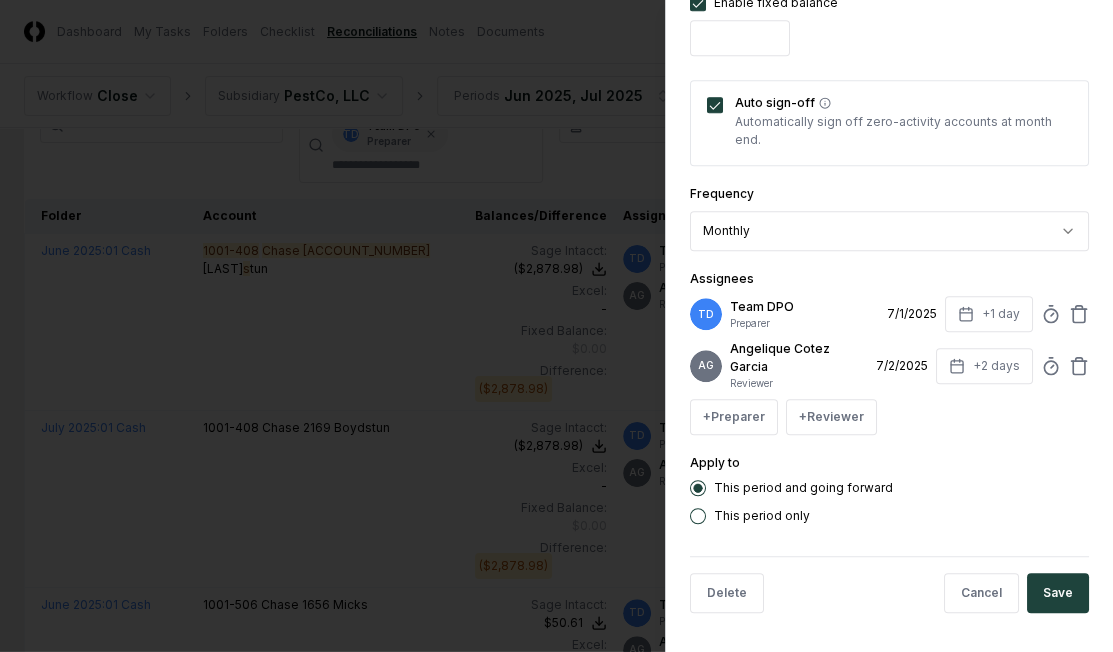 type on "template_and_item" 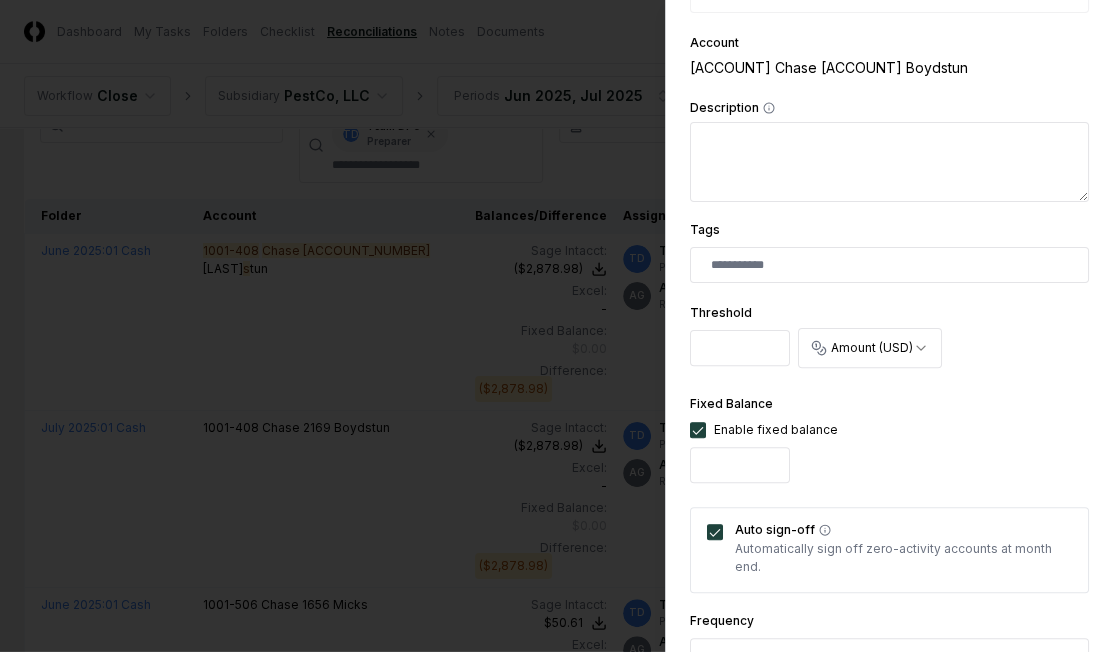 scroll, scrollTop: 347, scrollLeft: 0, axis: vertical 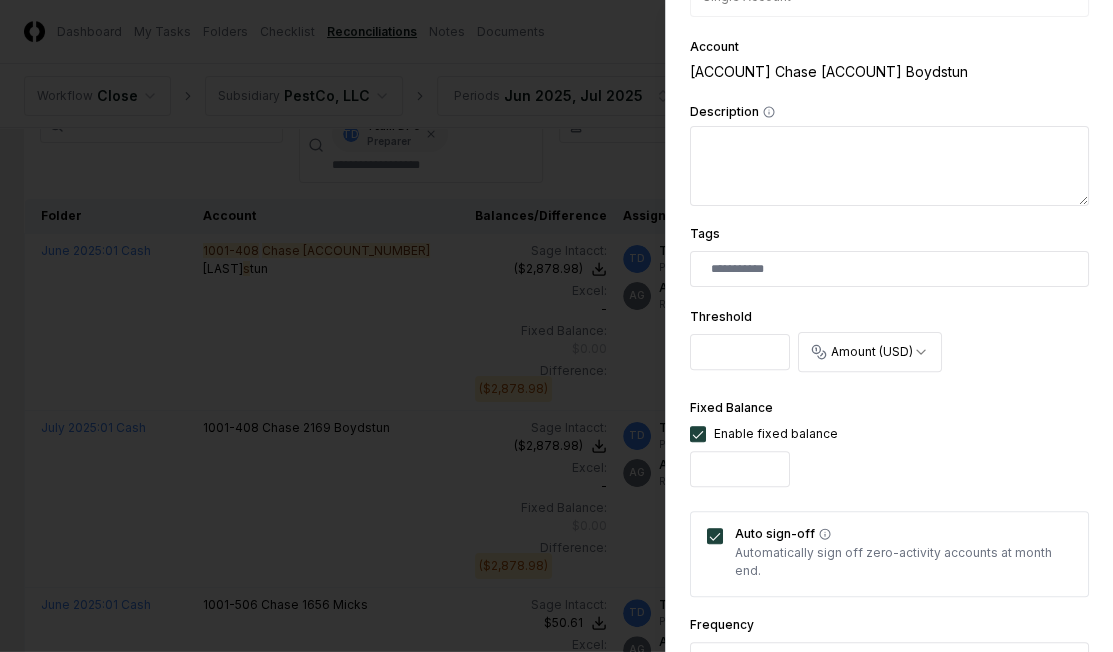 click on "*" at bounding box center (740, 352) 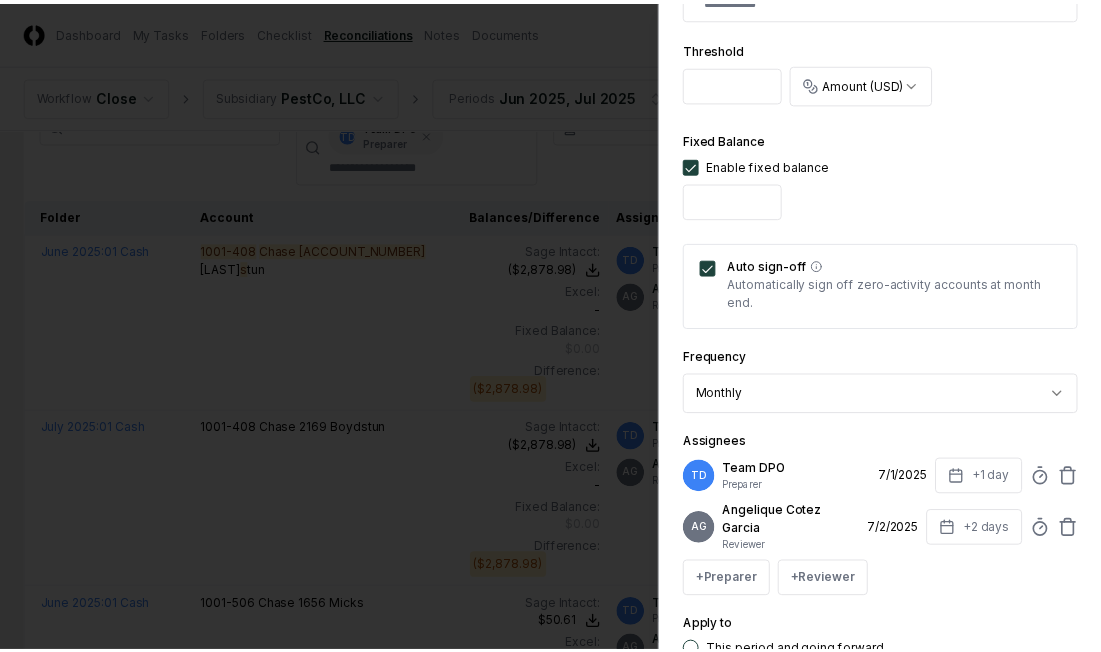scroll, scrollTop: 778, scrollLeft: 0, axis: vertical 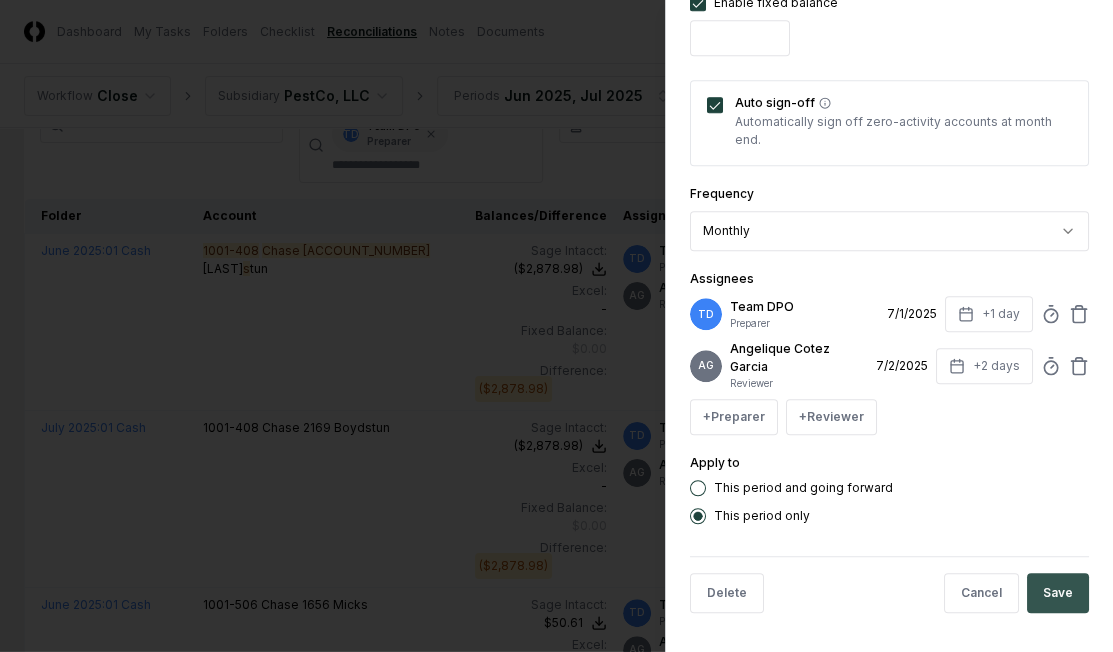 click on "Save" at bounding box center [1058, 593] 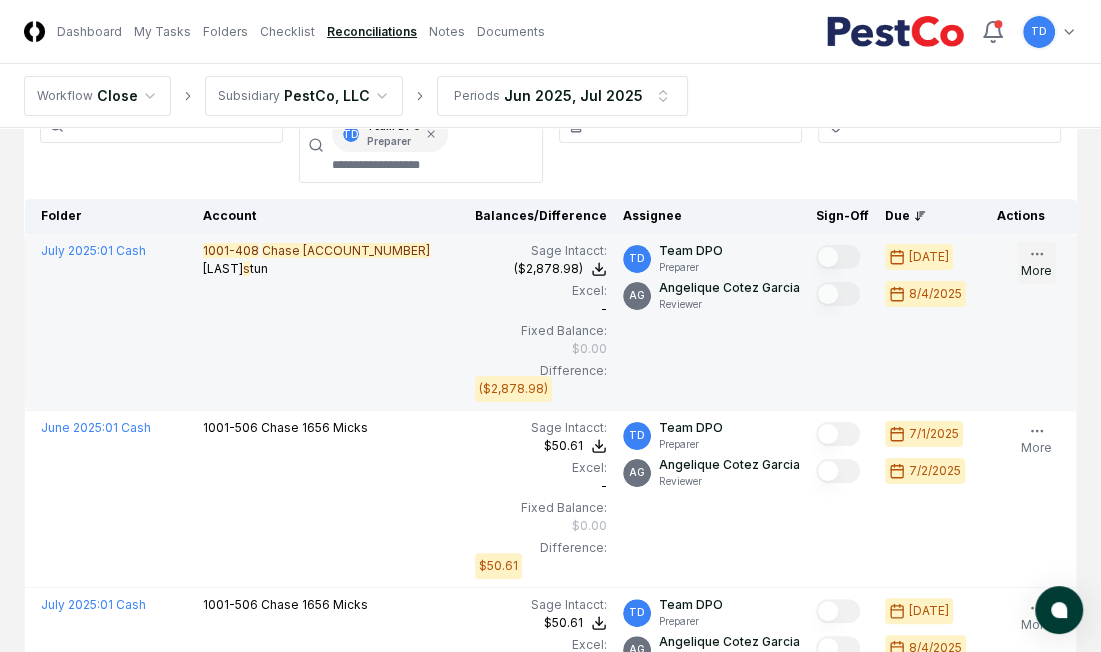 click on "More" at bounding box center (1036, 263) 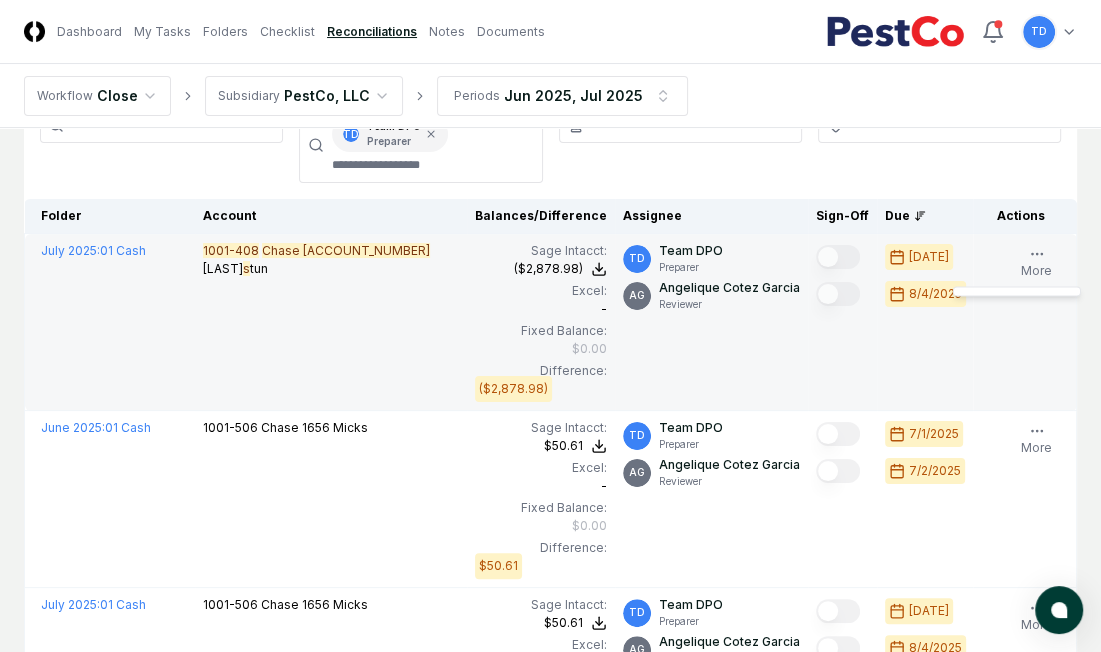 click at bounding box center [842, 322] 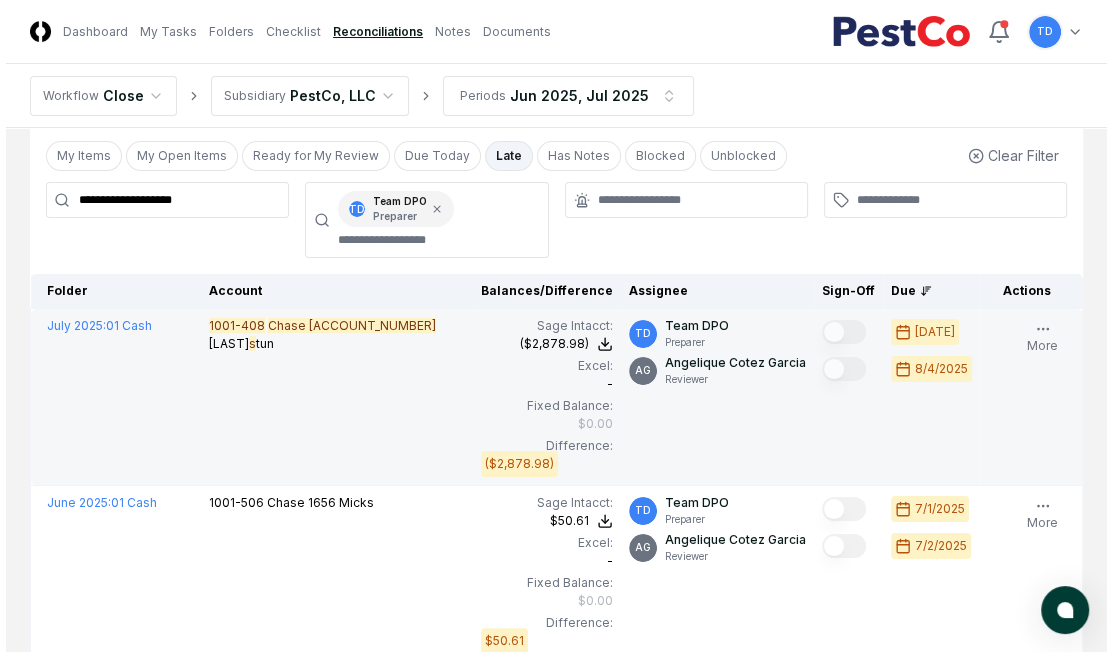 scroll, scrollTop: 0, scrollLeft: 0, axis: both 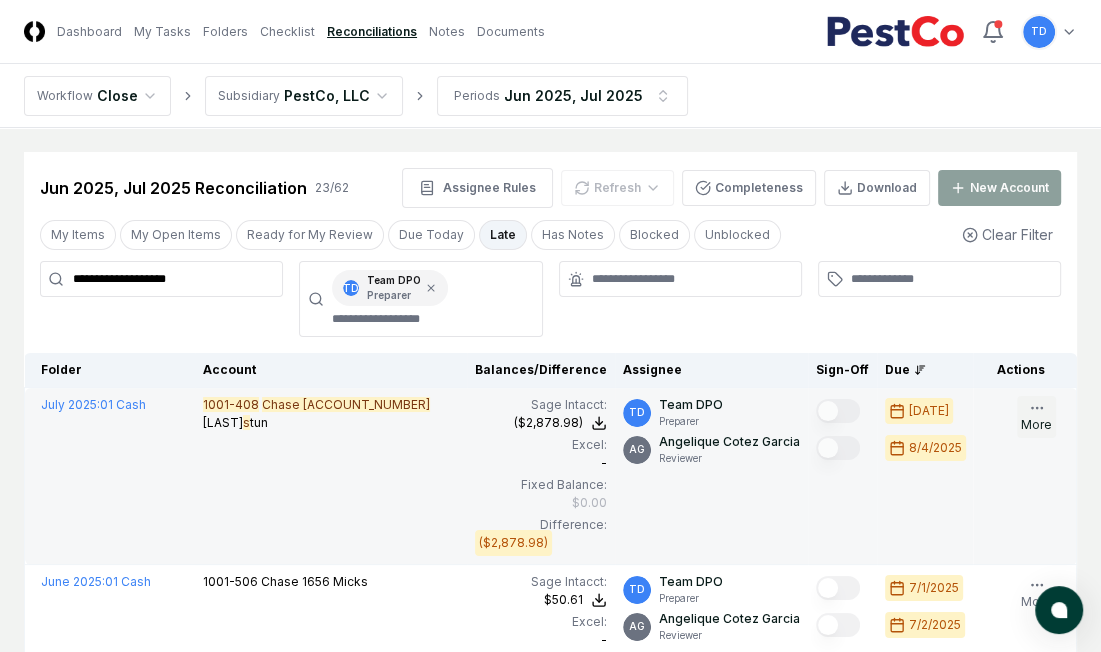 click on "More" at bounding box center (1036, 417) 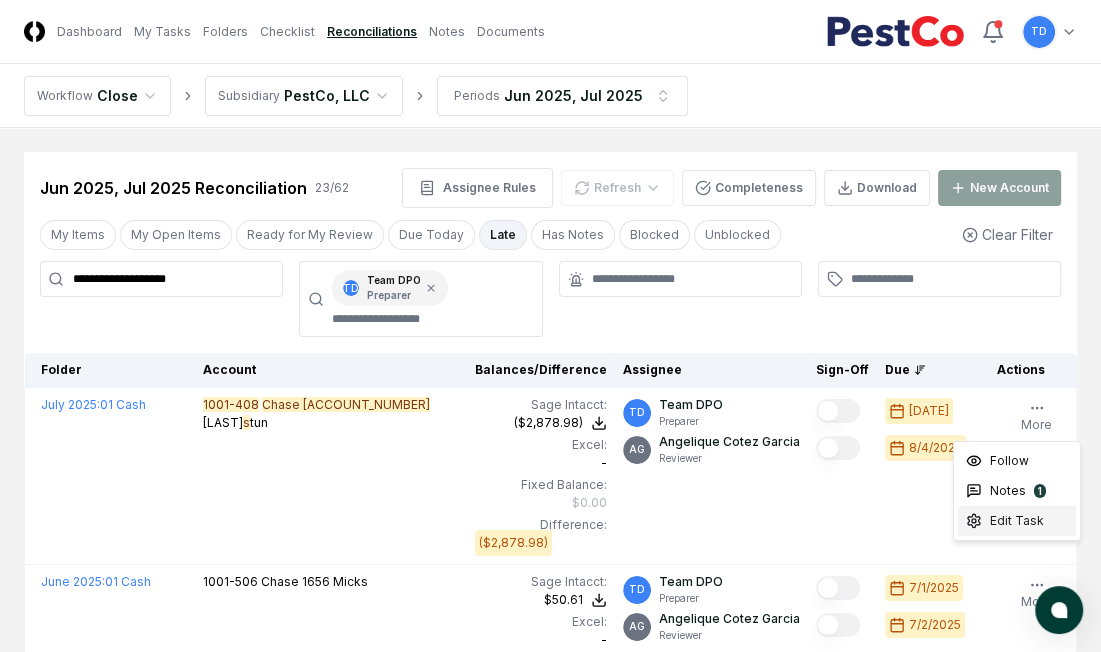 click on "Edit Task" at bounding box center [1017, 521] 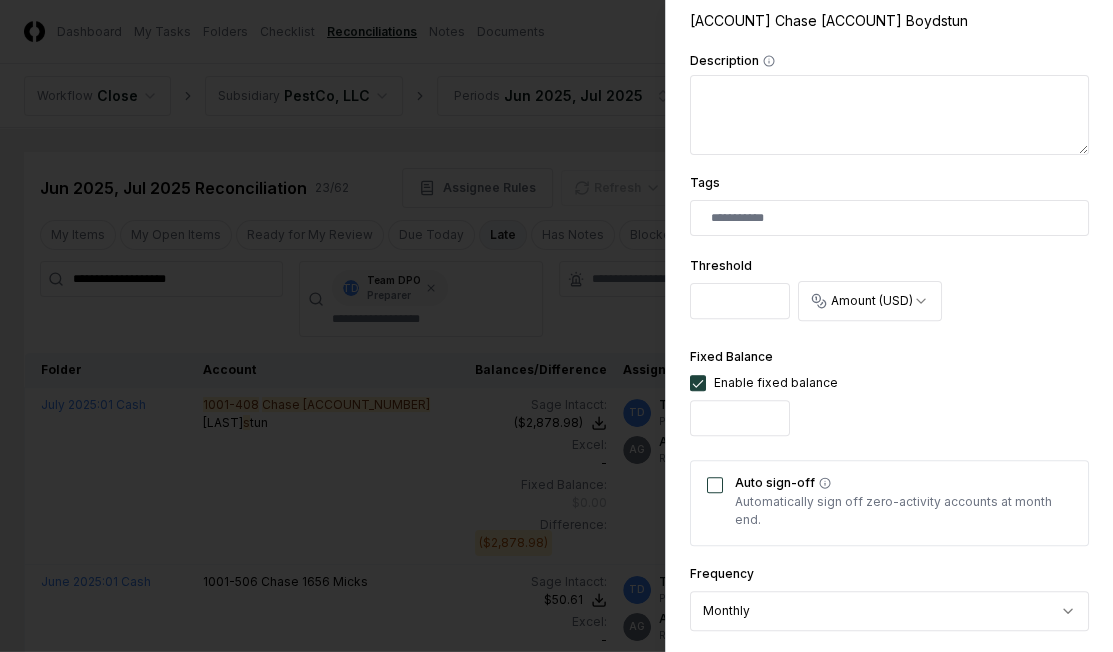 scroll, scrollTop: 396, scrollLeft: 0, axis: vertical 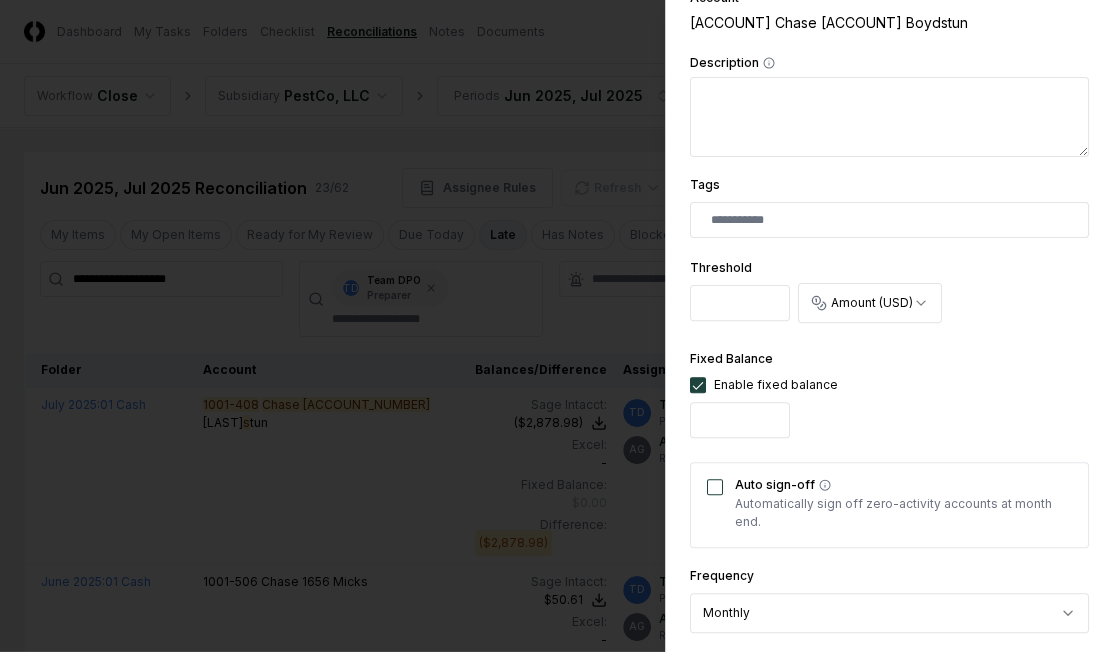 click on "*" at bounding box center [740, 303] 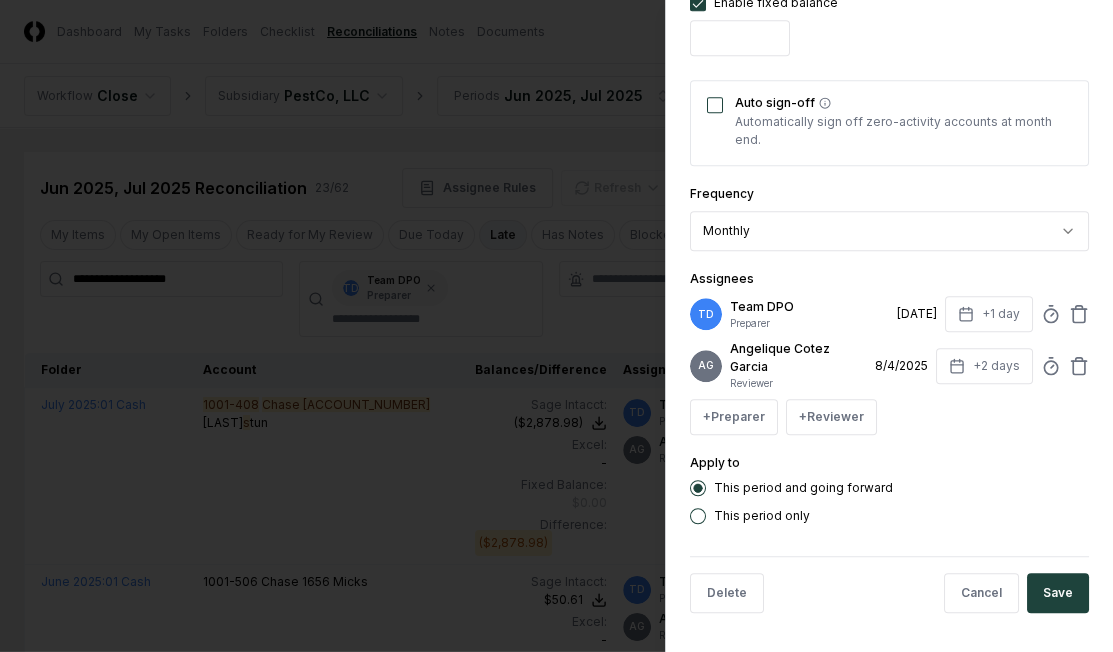 type on "*******" 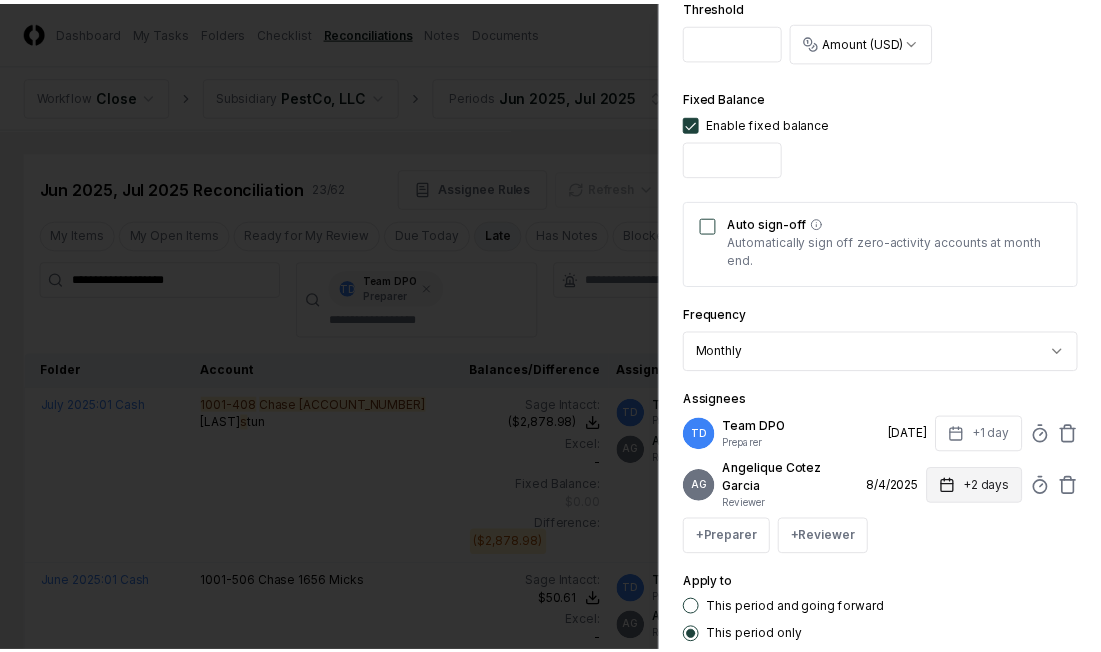 scroll, scrollTop: 778, scrollLeft: 0, axis: vertical 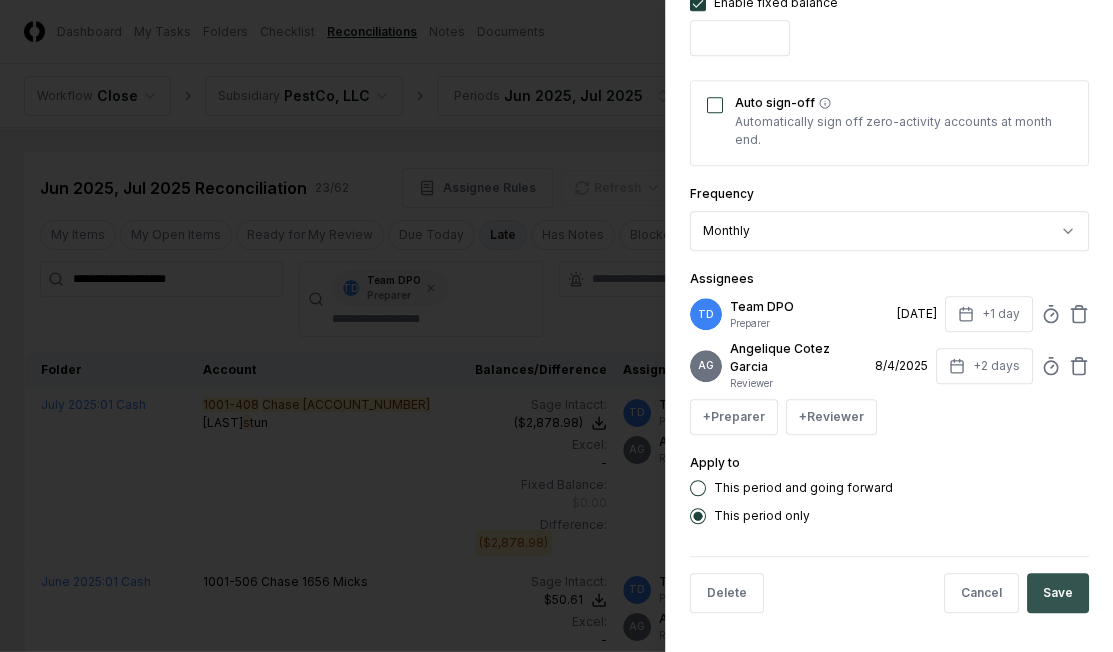 click on "Save" at bounding box center [1058, 593] 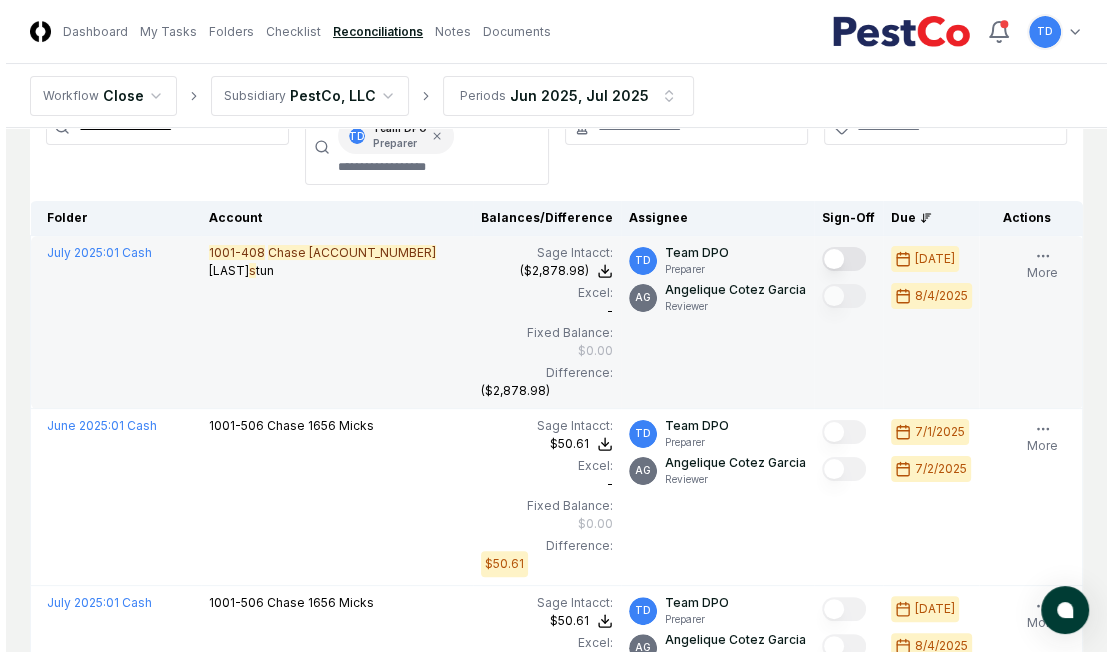 scroll, scrollTop: 128, scrollLeft: 0, axis: vertical 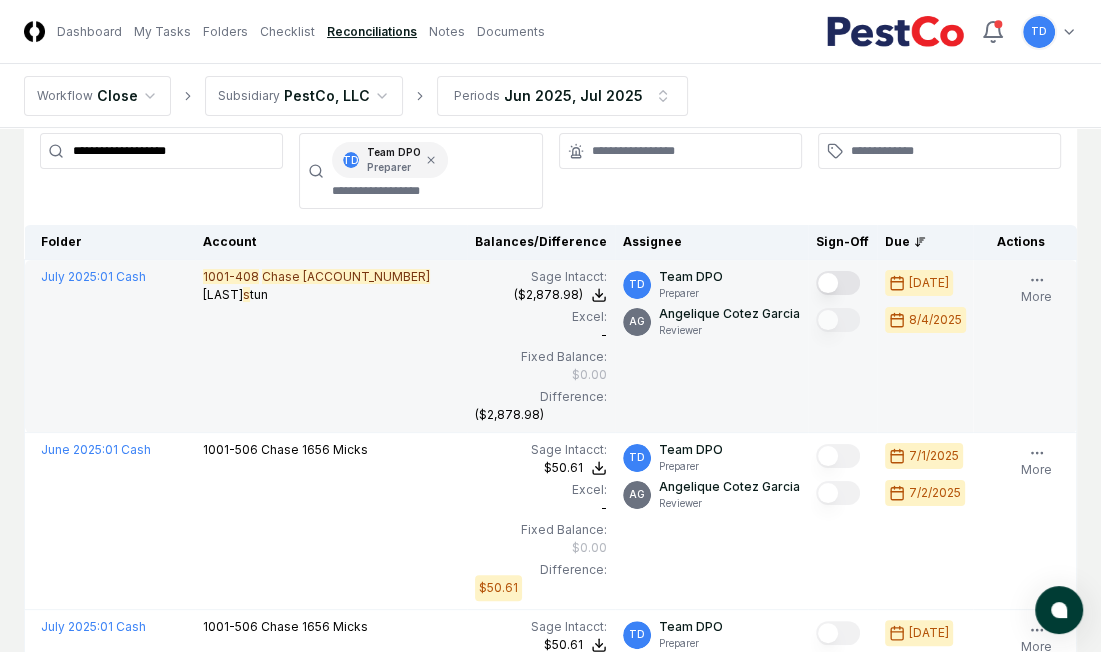 click at bounding box center (838, 283) 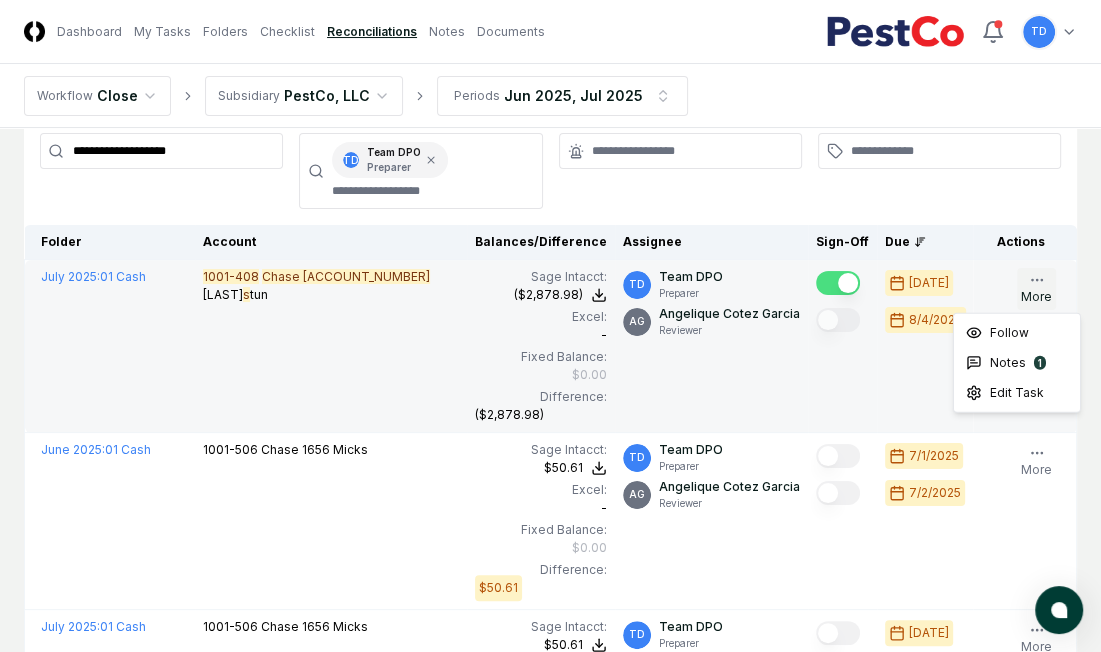 click 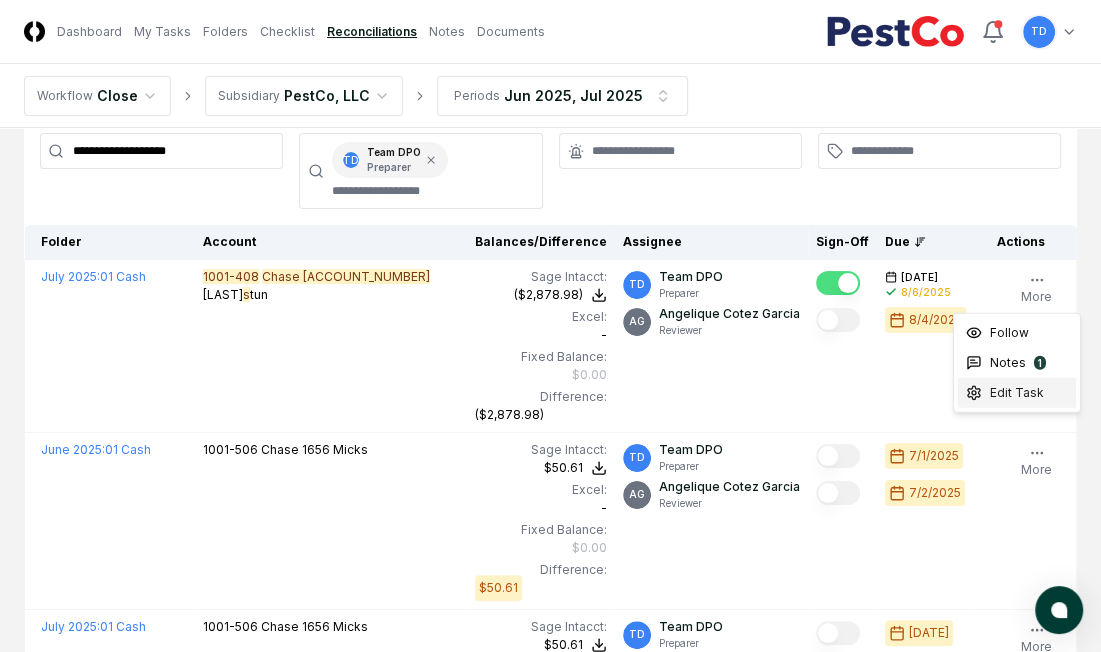click on "Edit Task" at bounding box center (1017, 393) 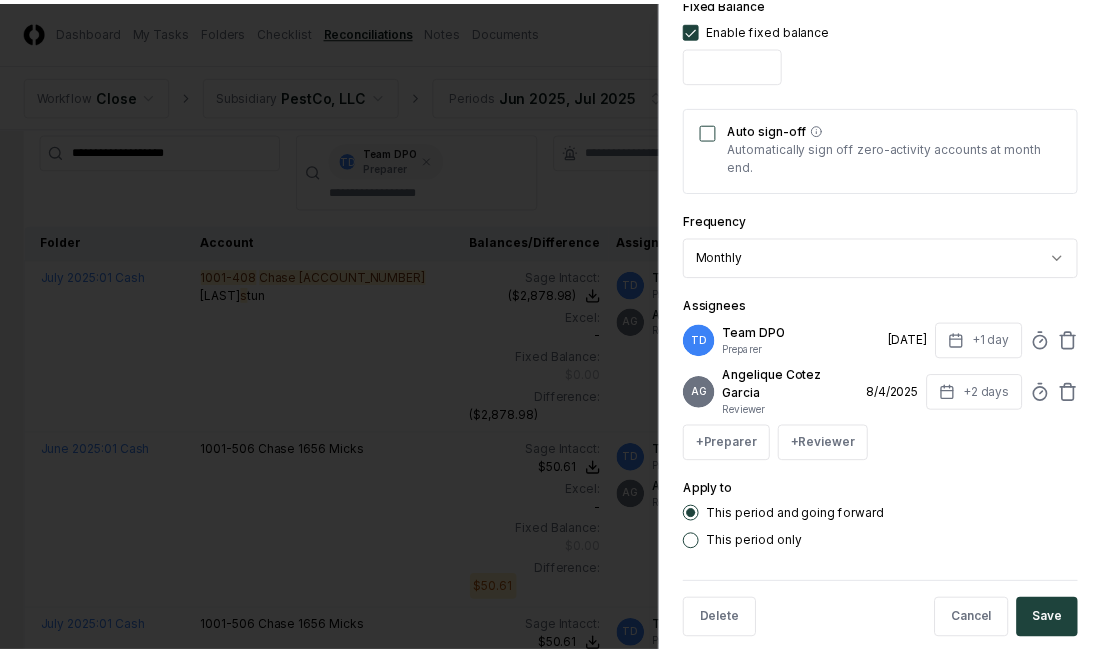 scroll, scrollTop: 753, scrollLeft: 0, axis: vertical 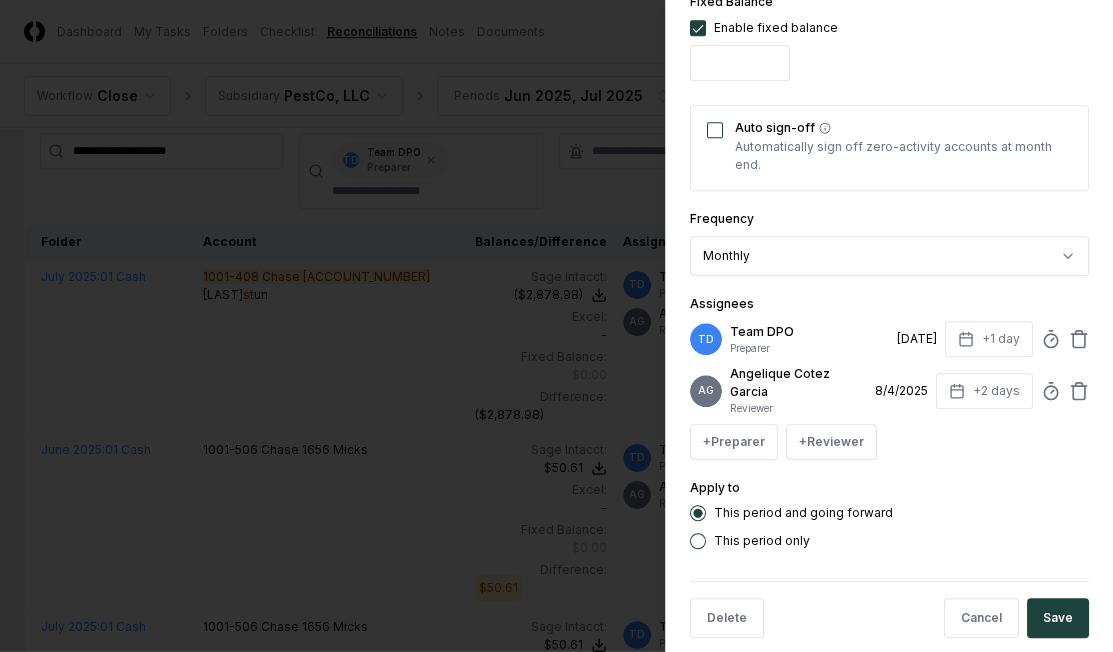 click on "Auto sign-off" at bounding box center [715, 130] 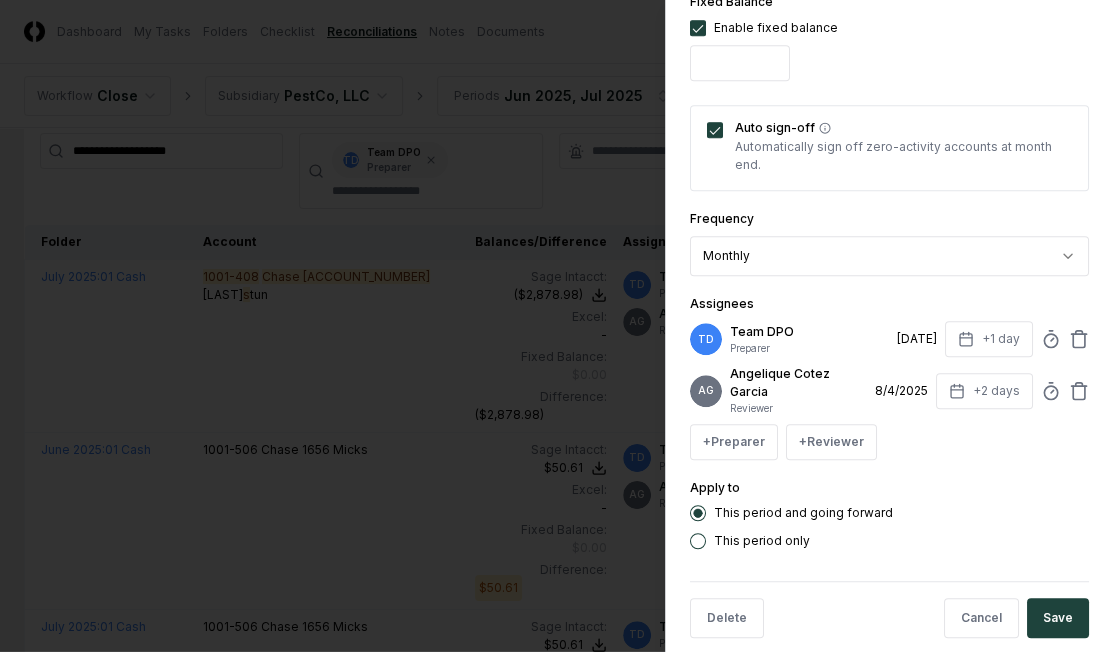 click on "This period only" at bounding box center (762, 541) 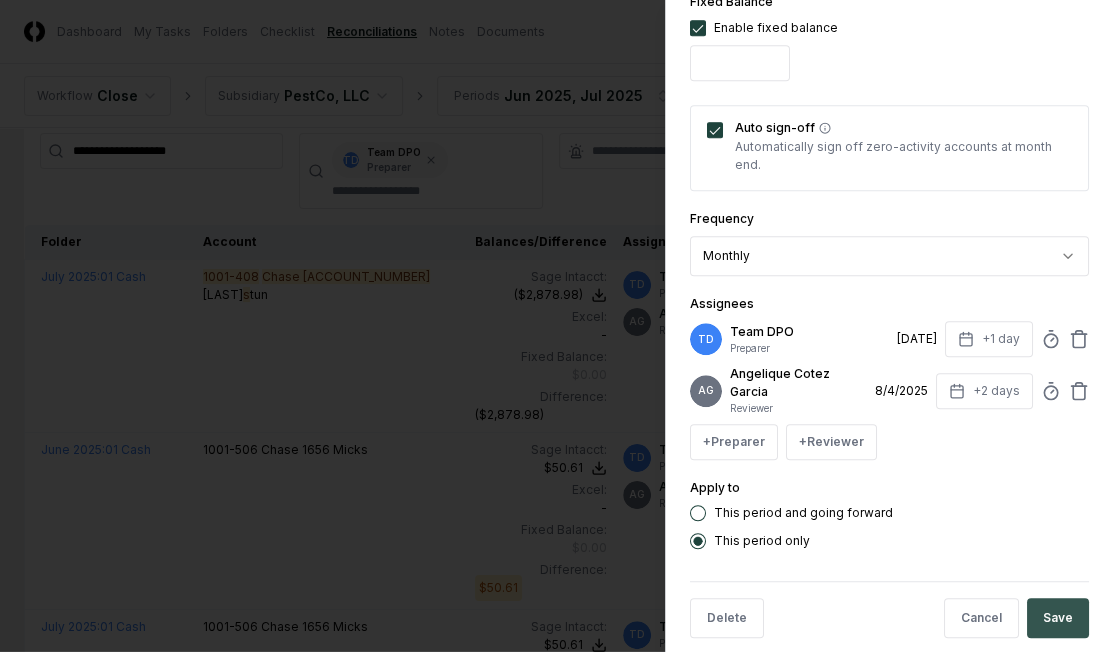 click on "Save" at bounding box center [1058, 618] 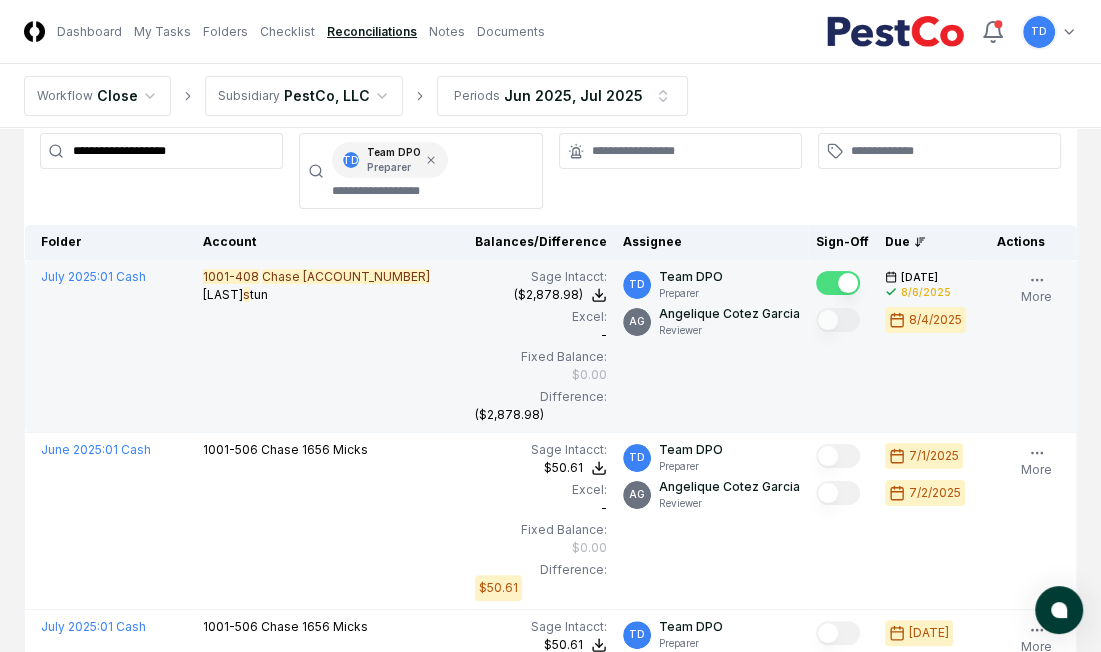 click on "TD Team DPO Preparer AG [FIRST] [LAST] Reviewer" at bounding box center (711, 346) 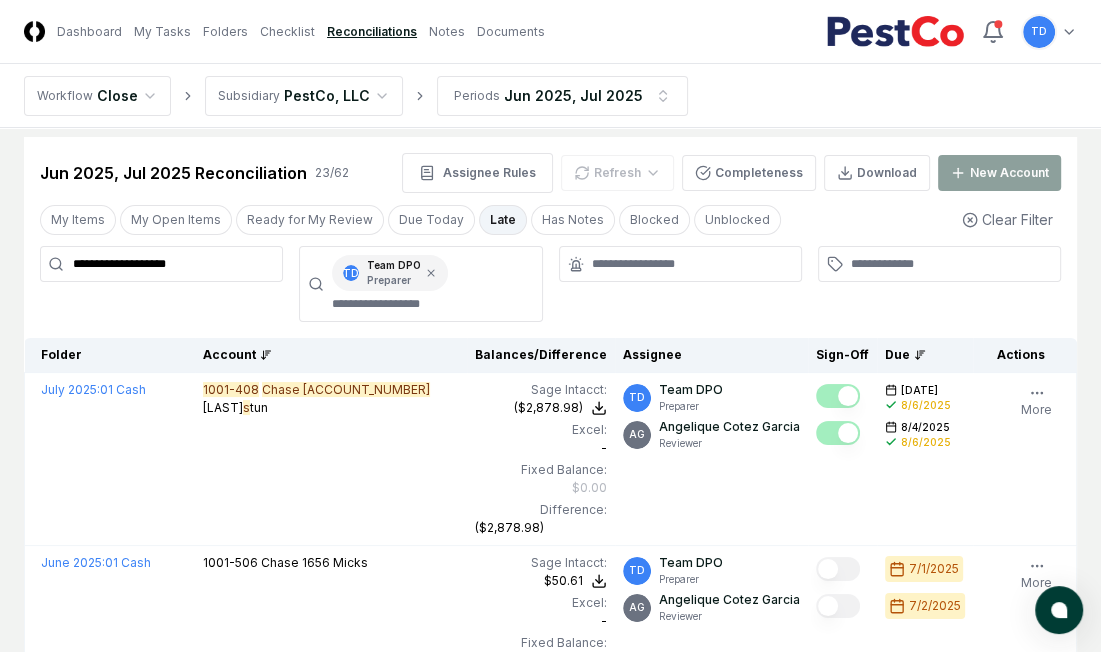 scroll, scrollTop: 14, scrollLeft: 0, axis: vertical 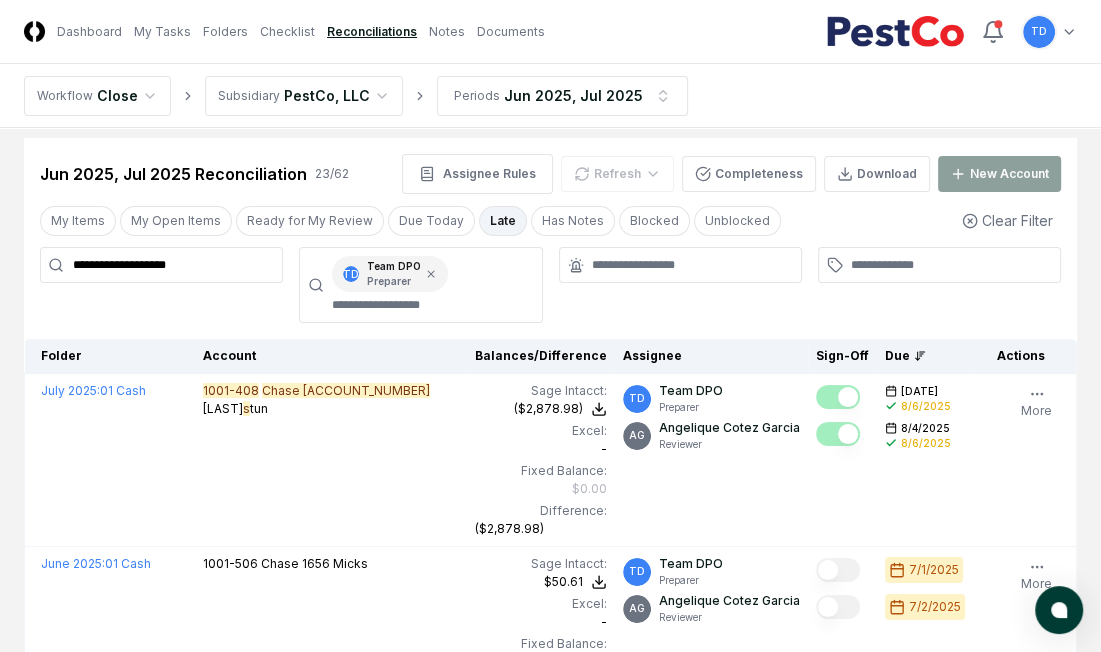 drag, startPoint x: 206, startPoint y: 262, endPoint x: 67, endPoint y: 259, distance: 139.03236 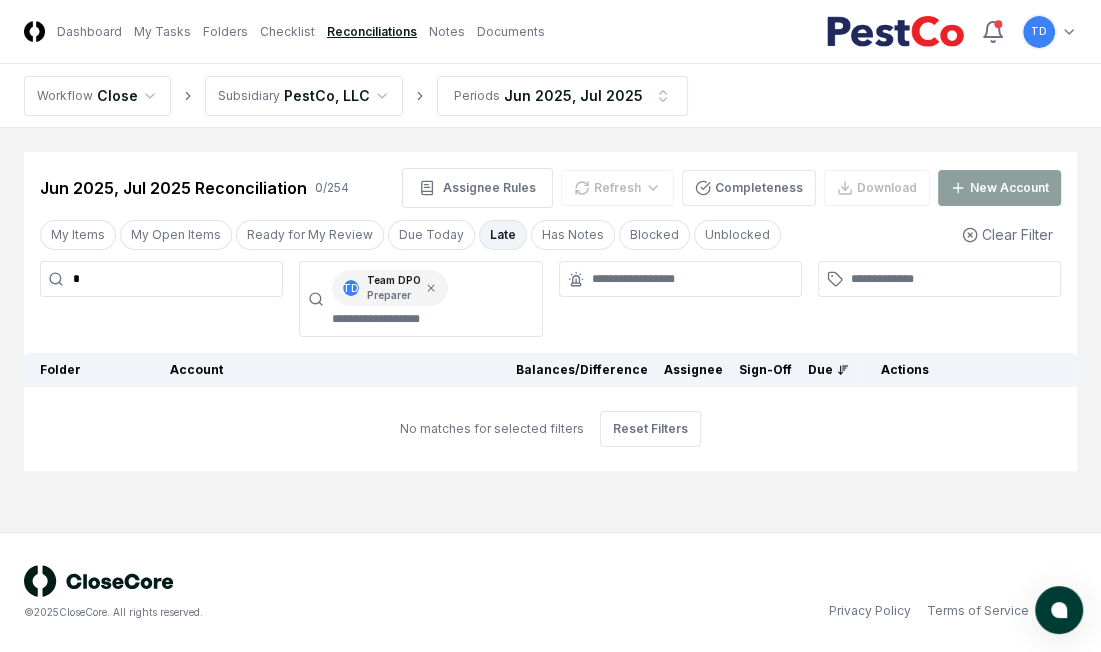 scroll, scrollTop: 0, scrollLeft: 0, axis: both 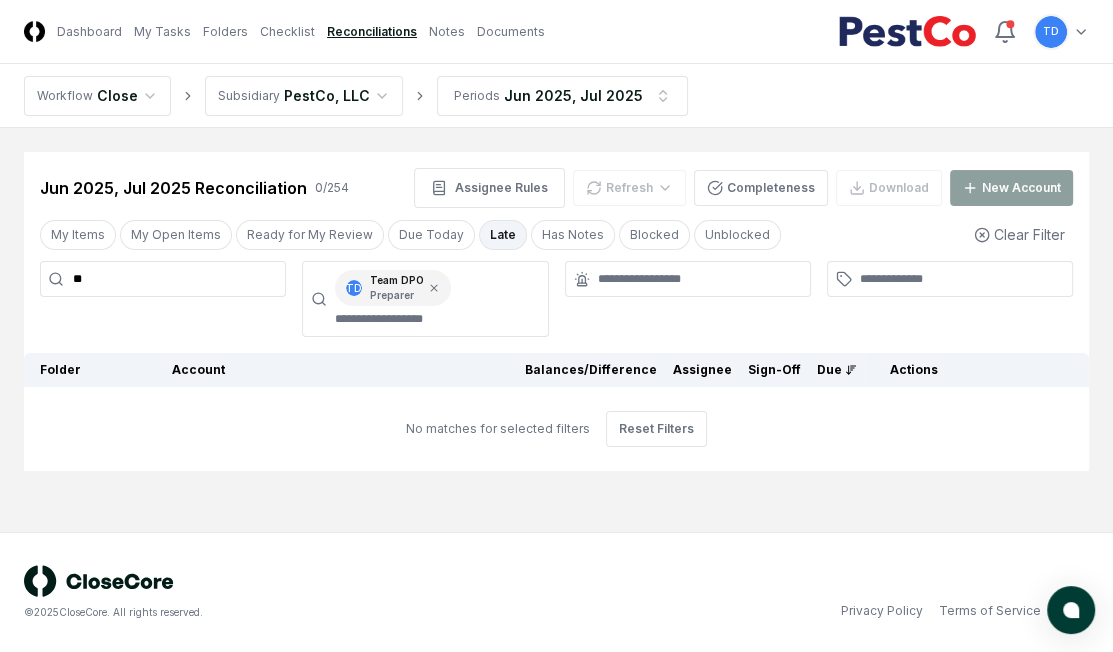 type on "*" 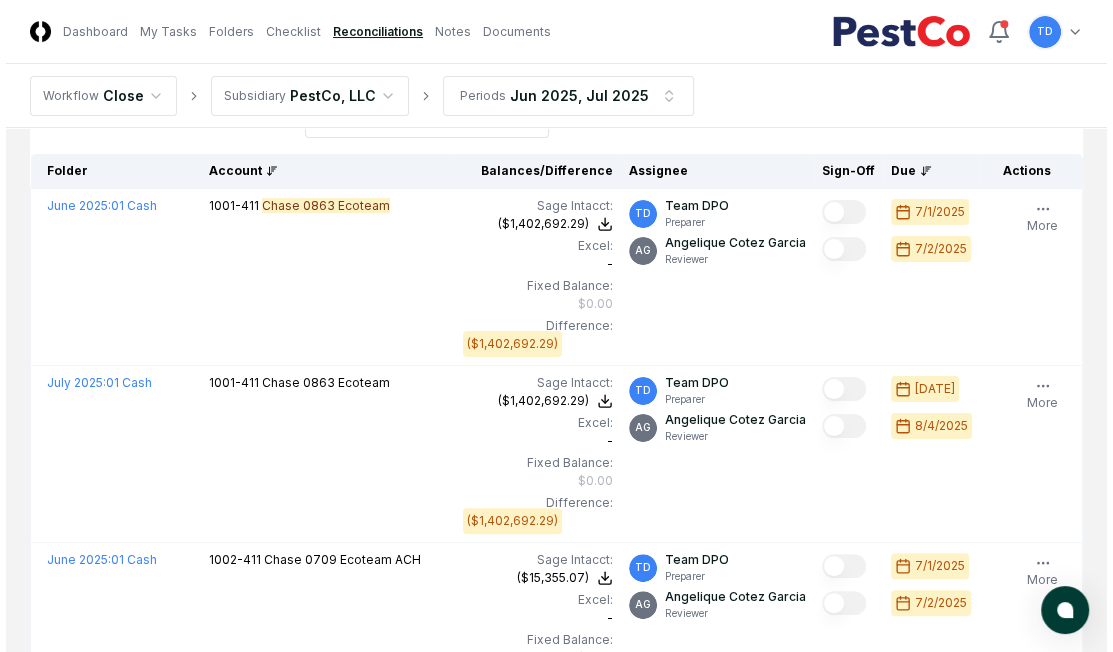 scroll, scrollTop: 199, scrollLeft: 0, axis: vertical 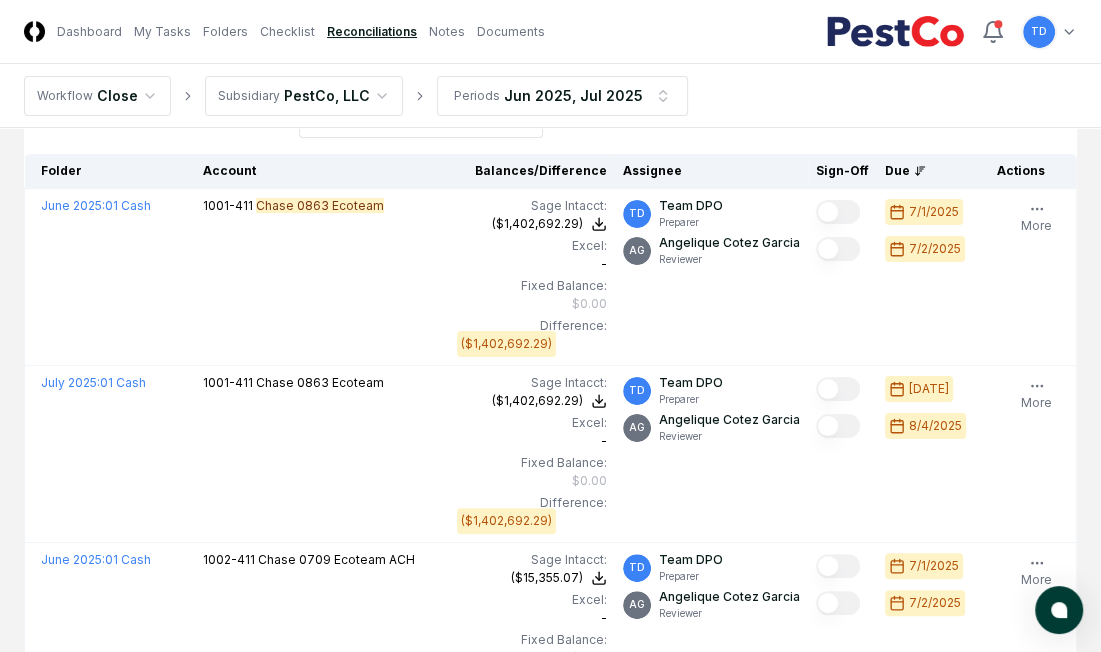 type on "**********" 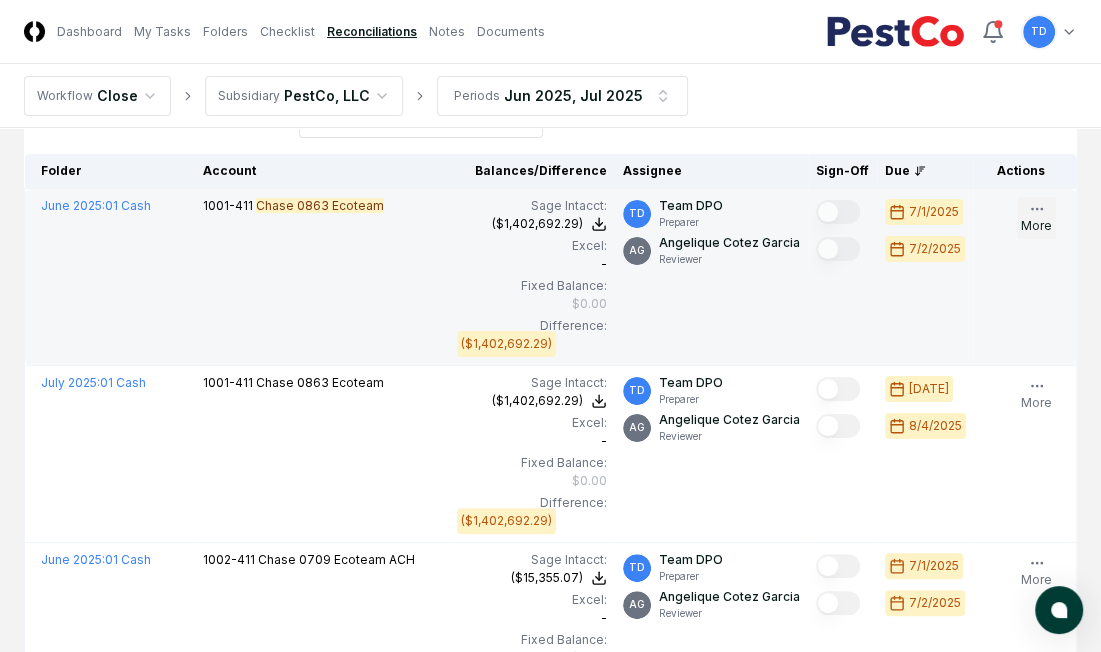 click 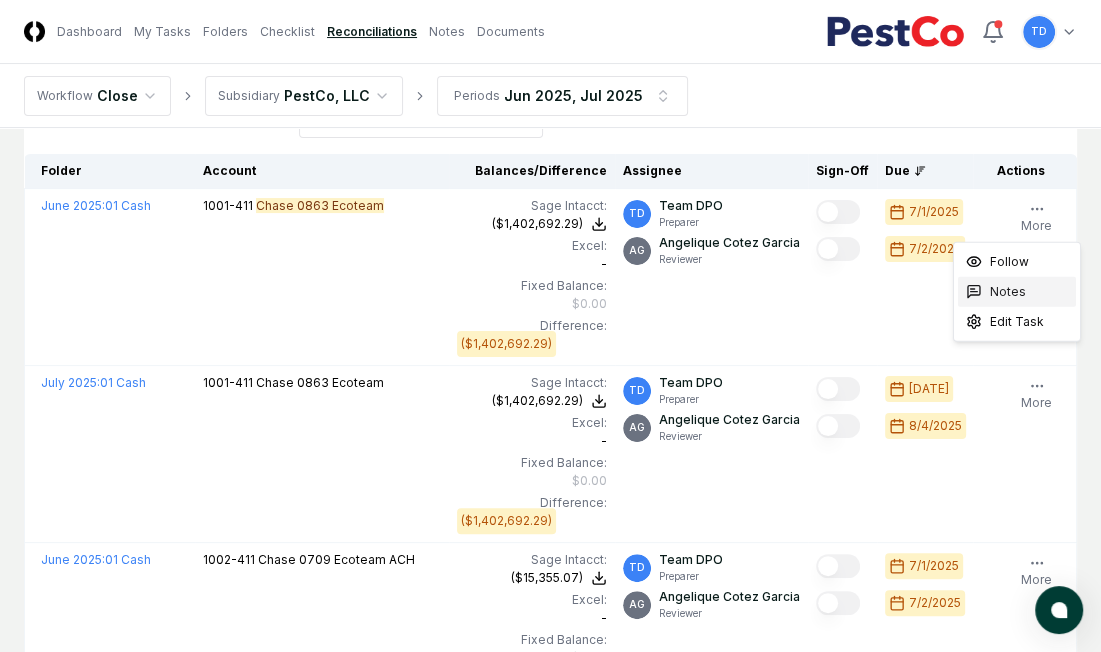 click on "Notes" at bounding box center [1008, 292] 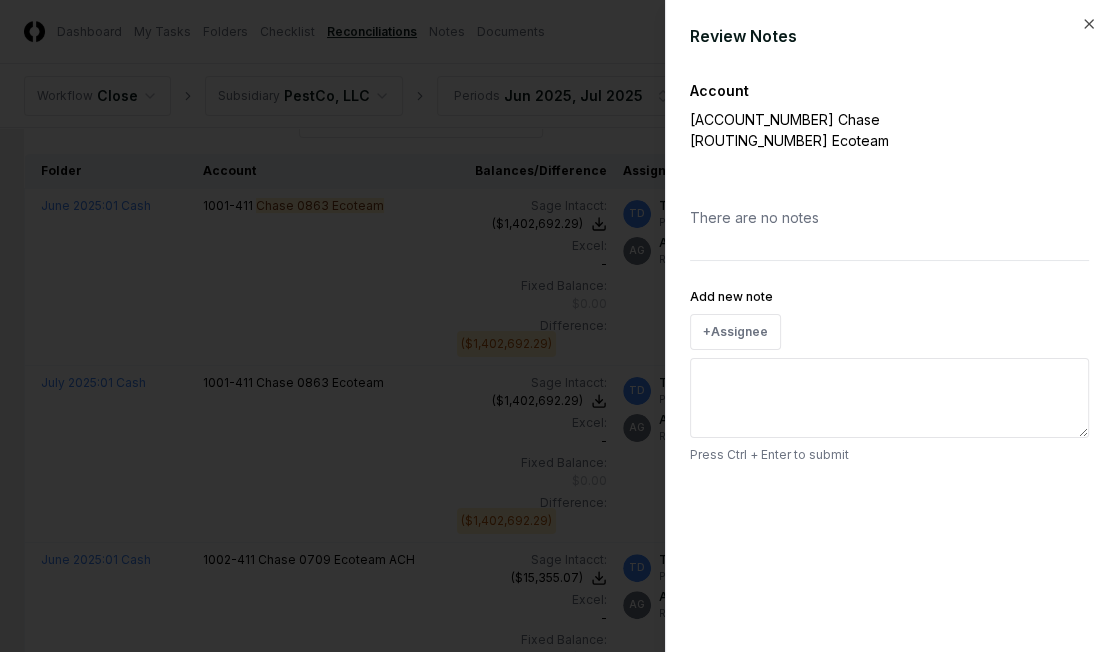 click on "Add new note" at bounding box center [889, 398] 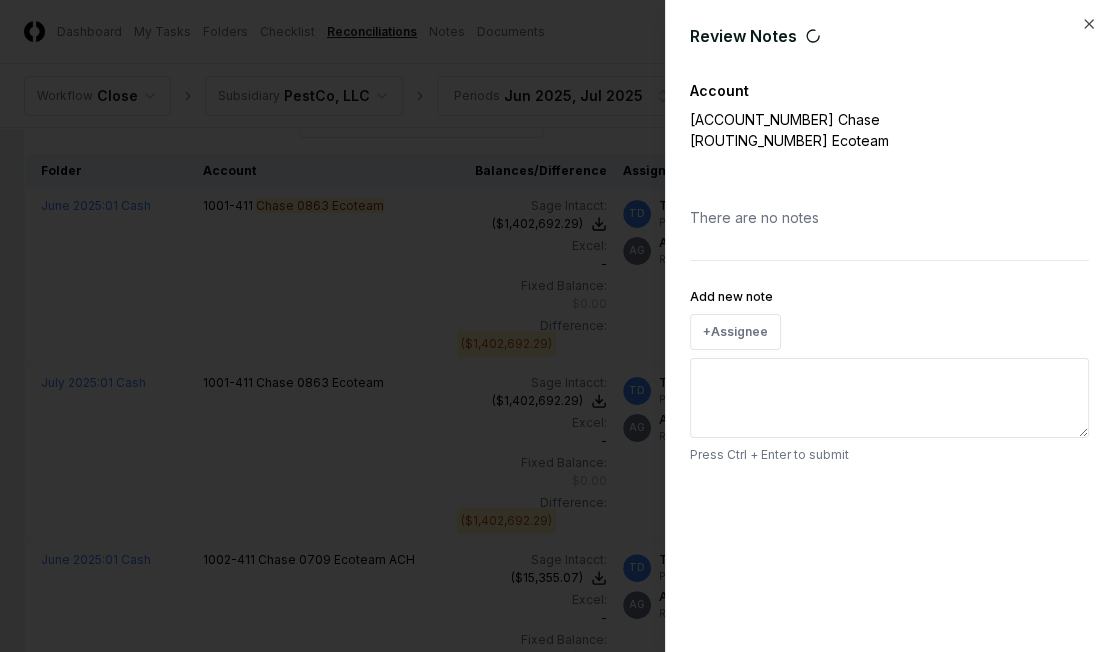 paste on "**********" 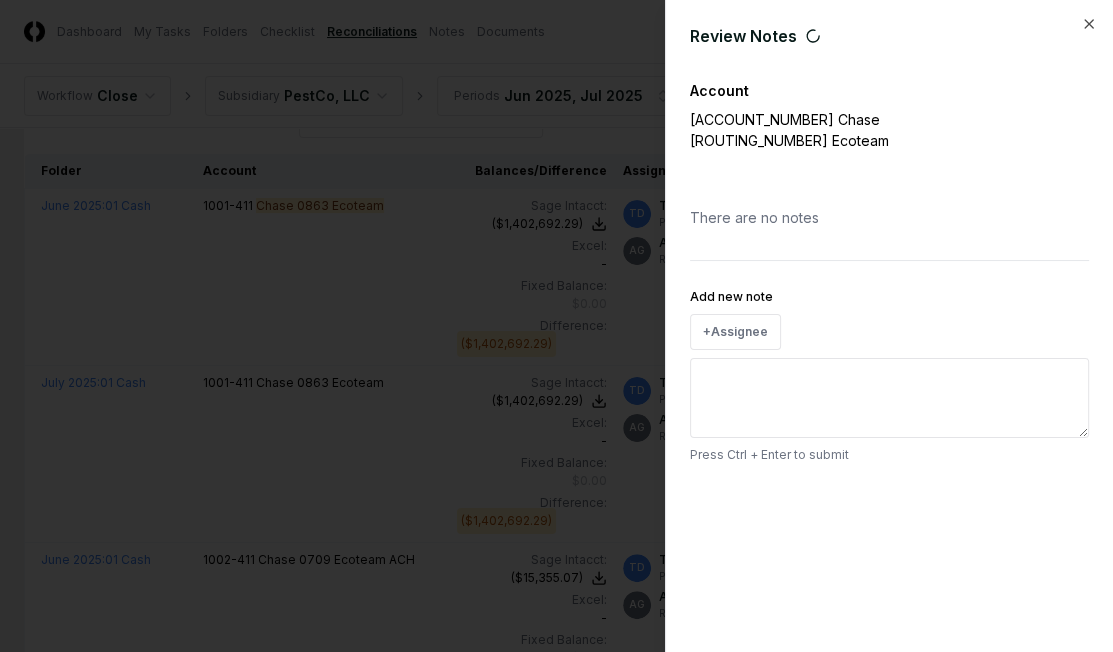 type on "*" 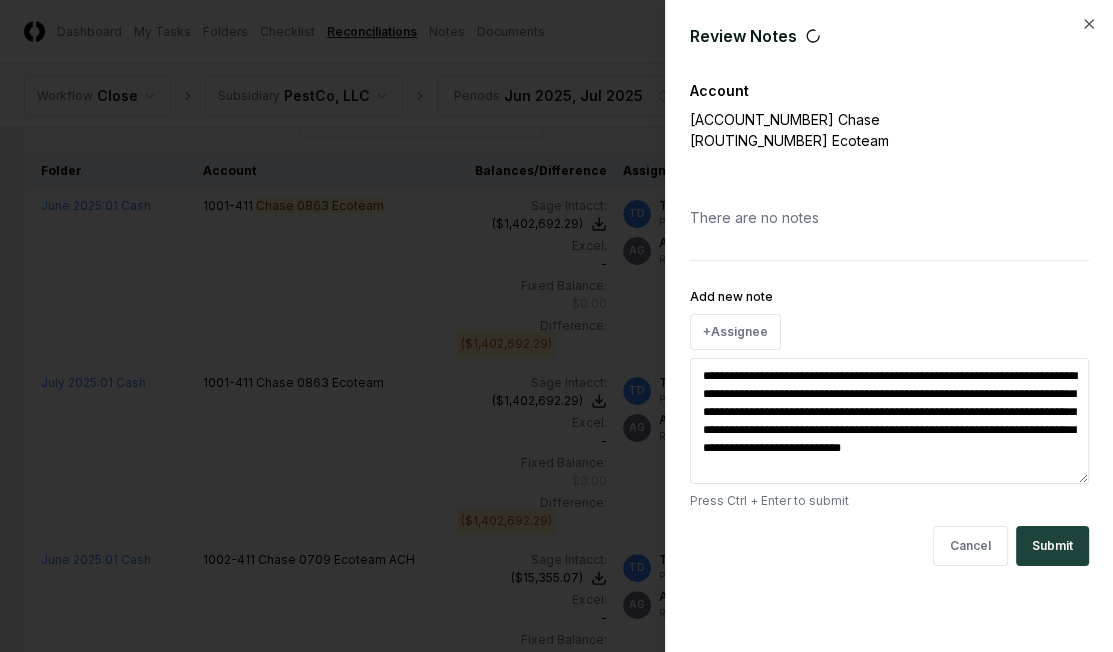 type on "*" 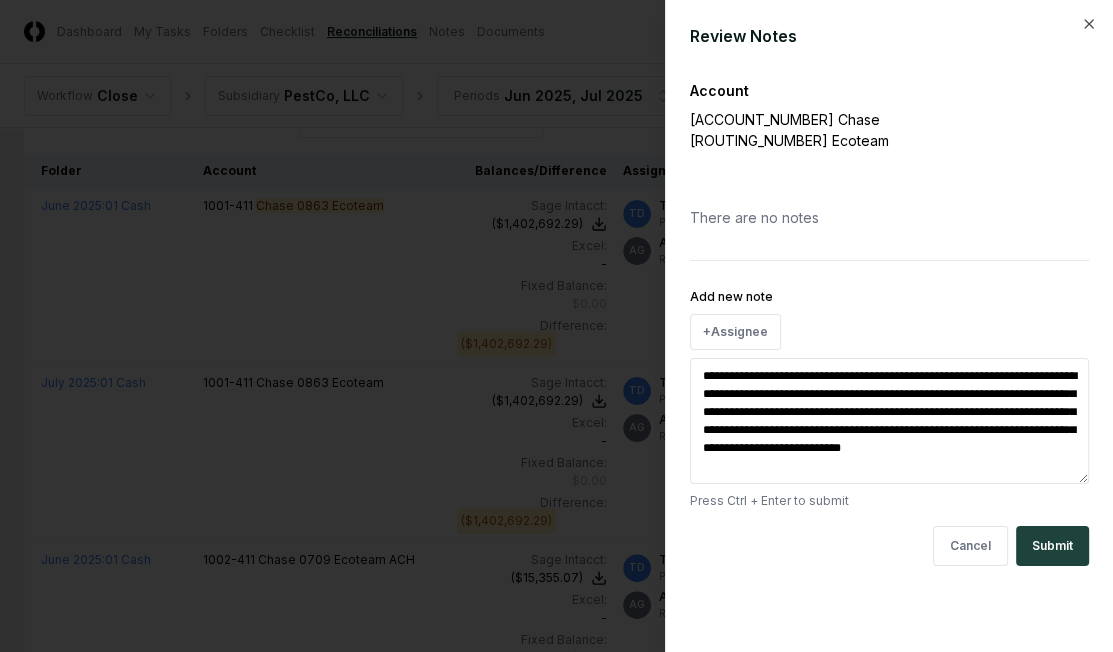 type on "**********" 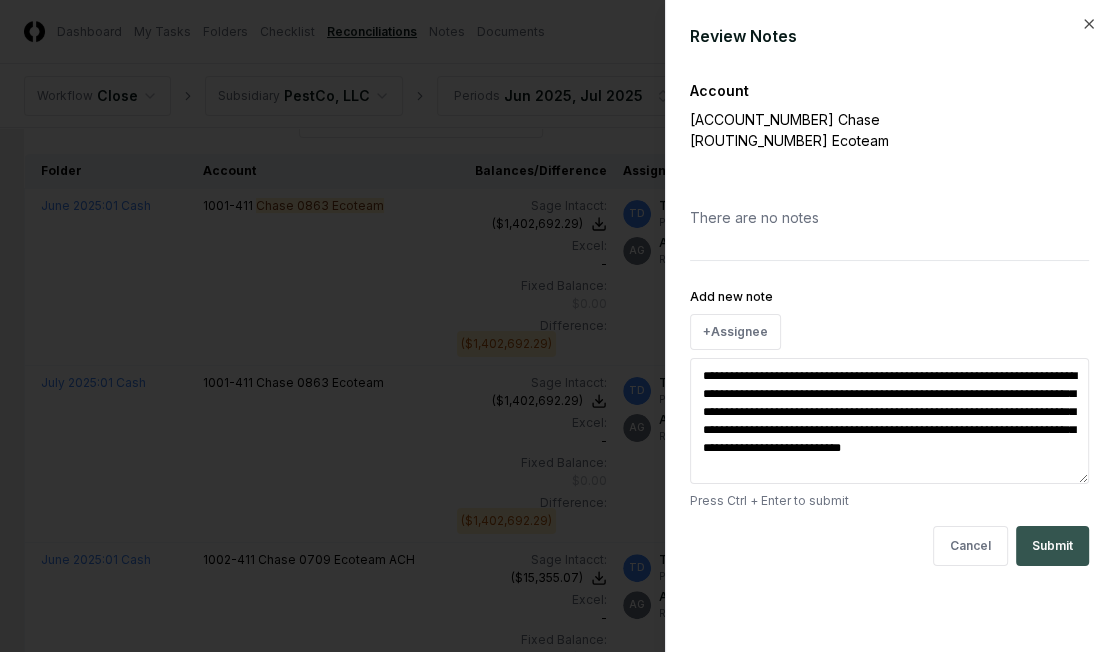 click on "Submit" at bounding box center (1052, 546) 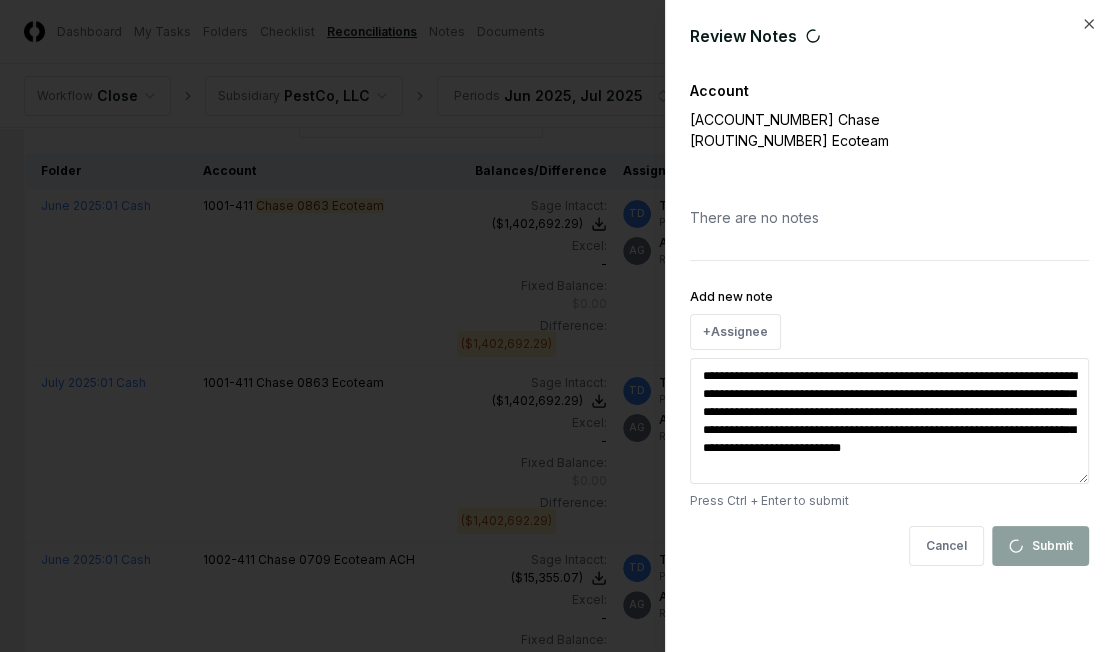 type on "*" 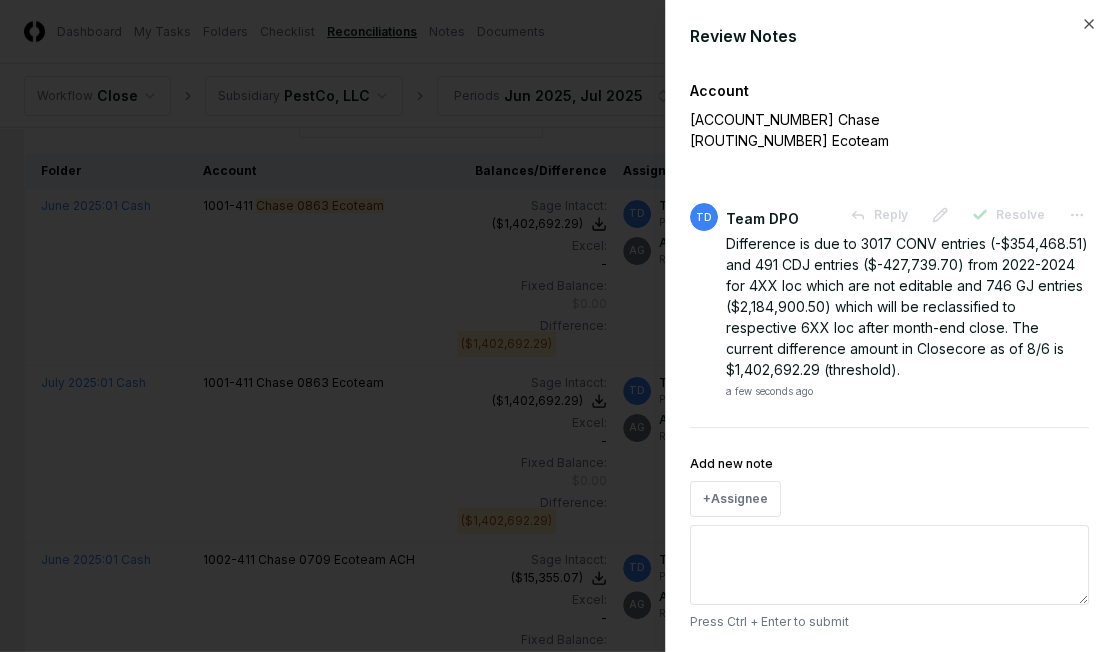 click at bounding box center (556, 326) 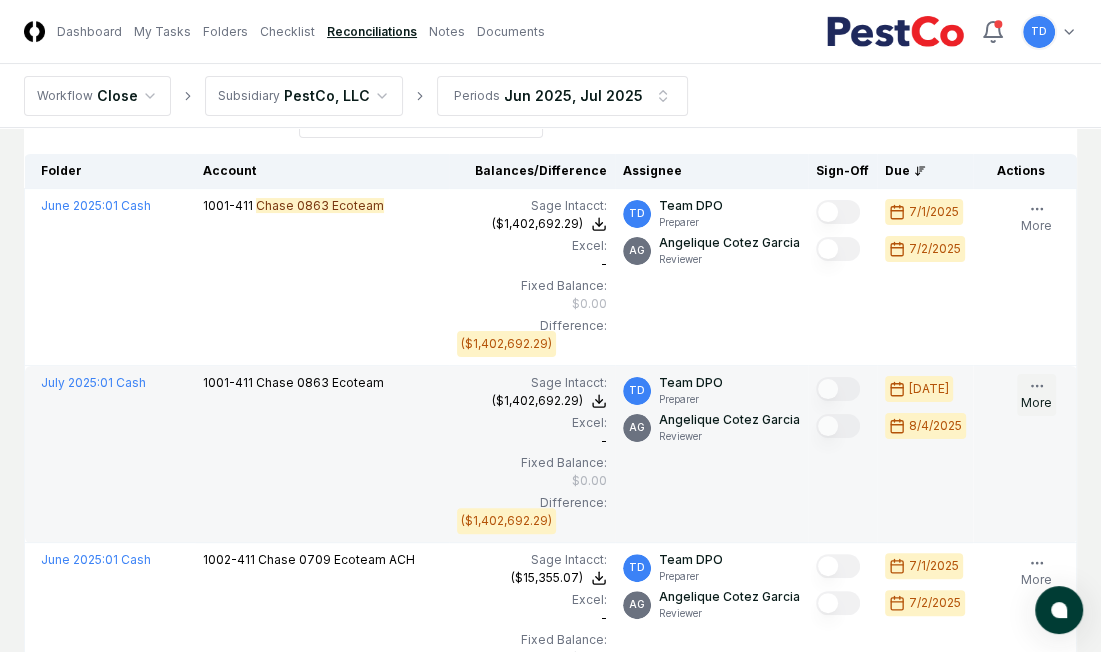 click on "More" at bounding box center (1036, 395) 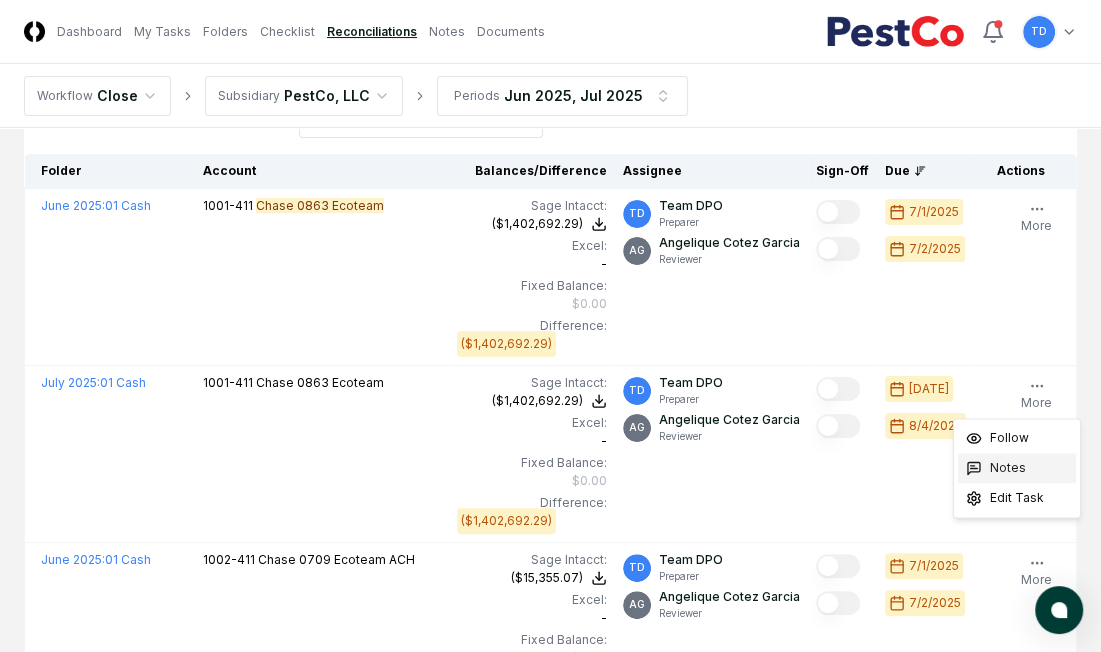 click on "Notes" at bounding box center [1017, 468] 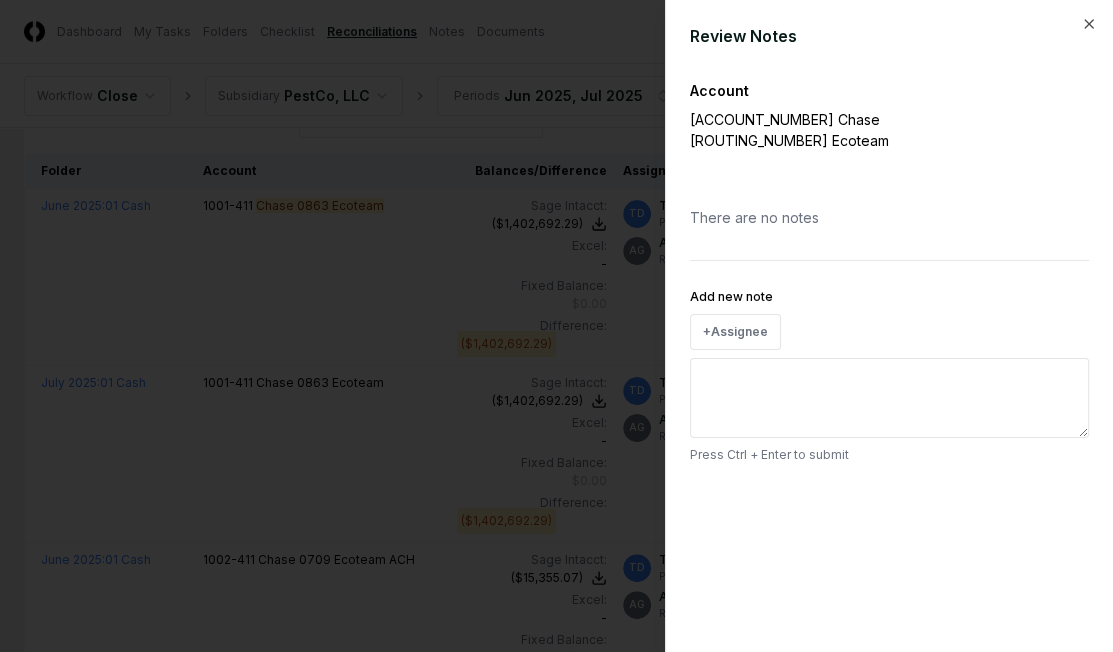 click on "Add new note" at bounding box center [889, 398] 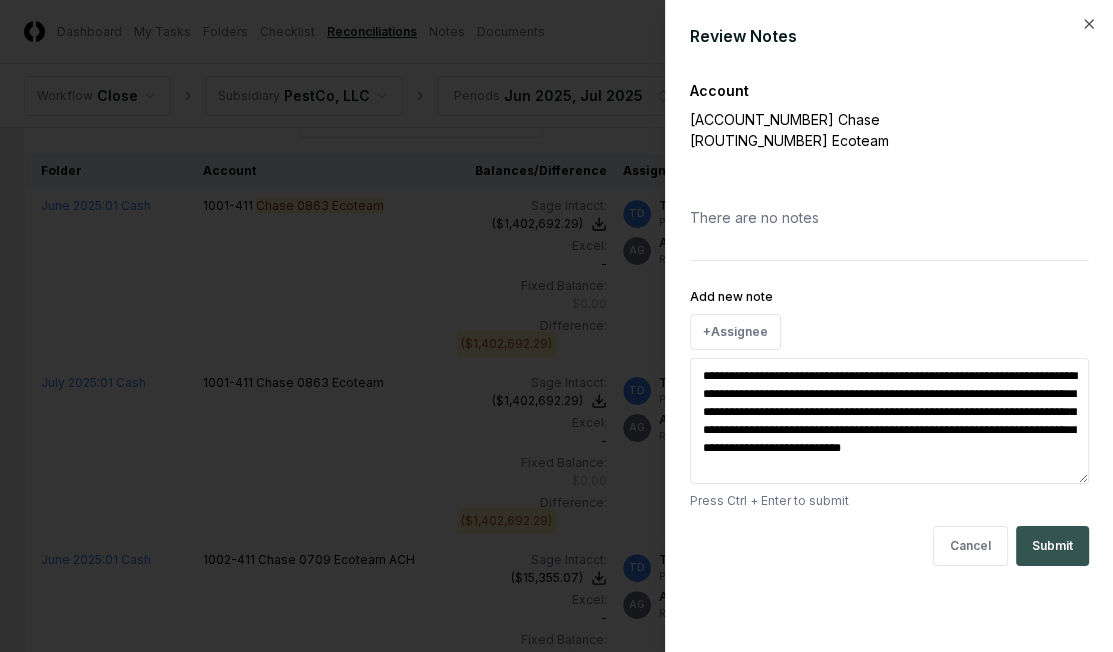 type on "**********" 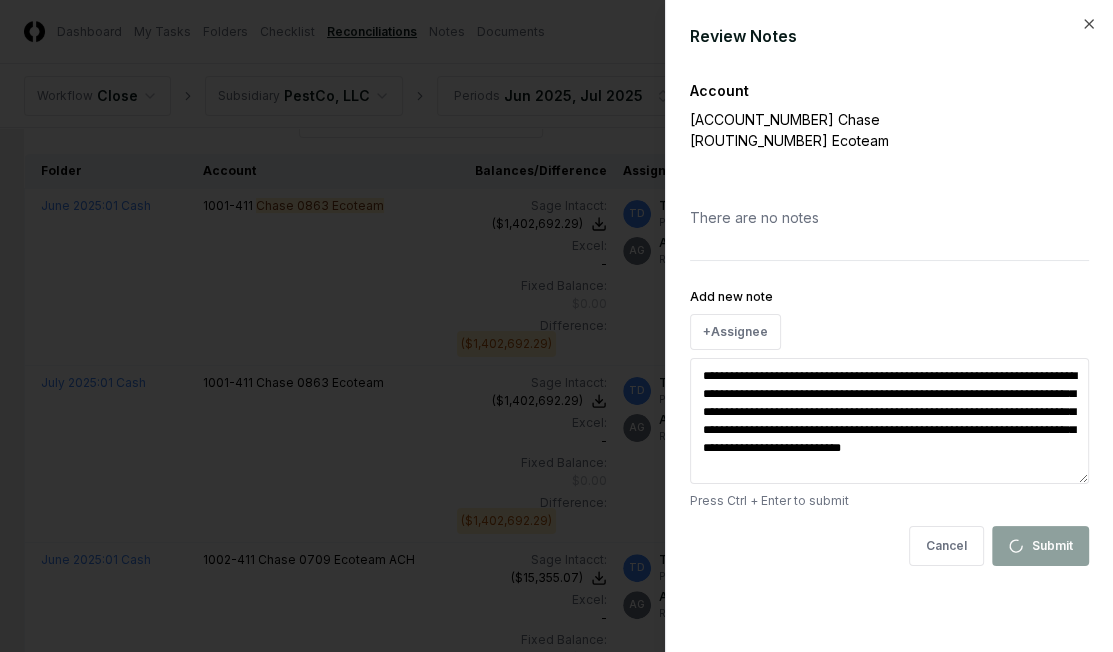 type 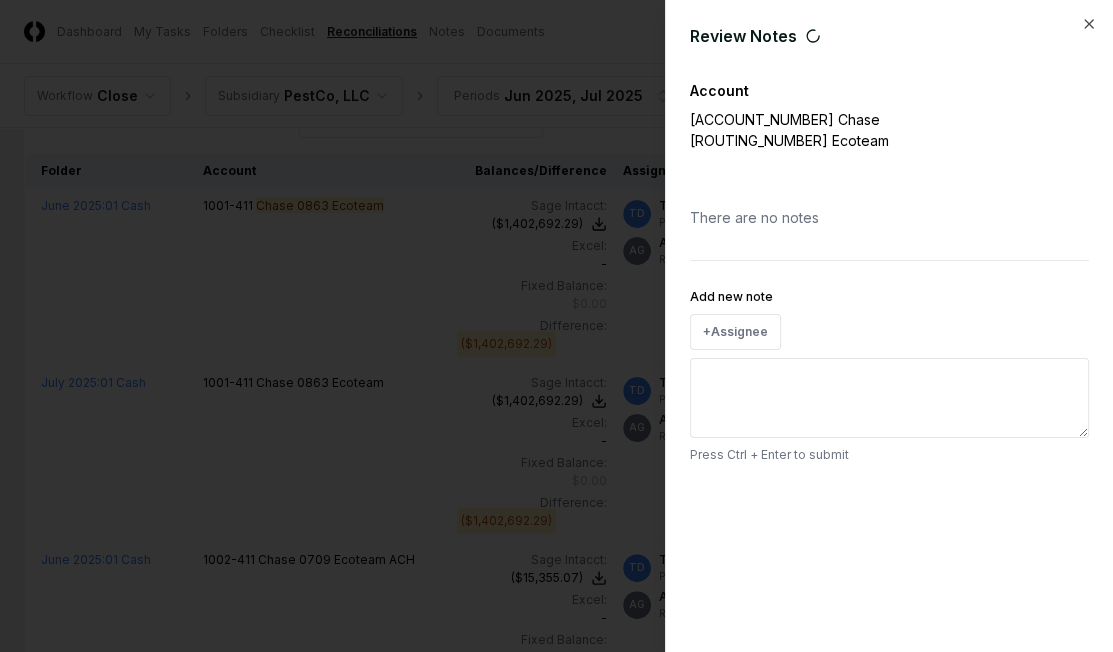 click at bounding box center [556, 326] 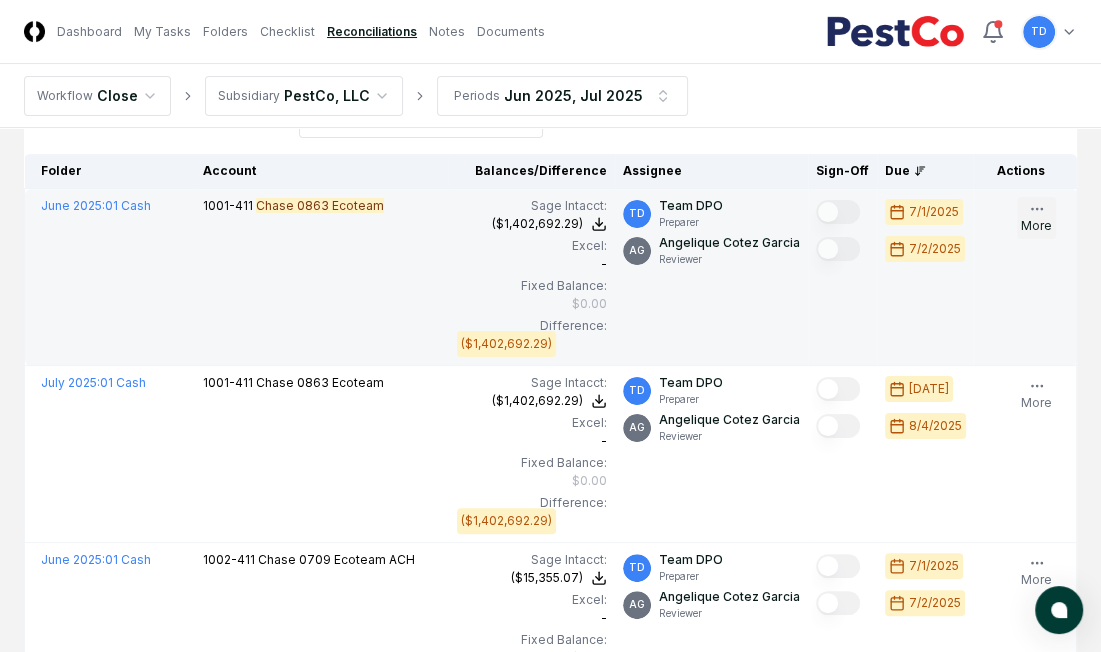 click 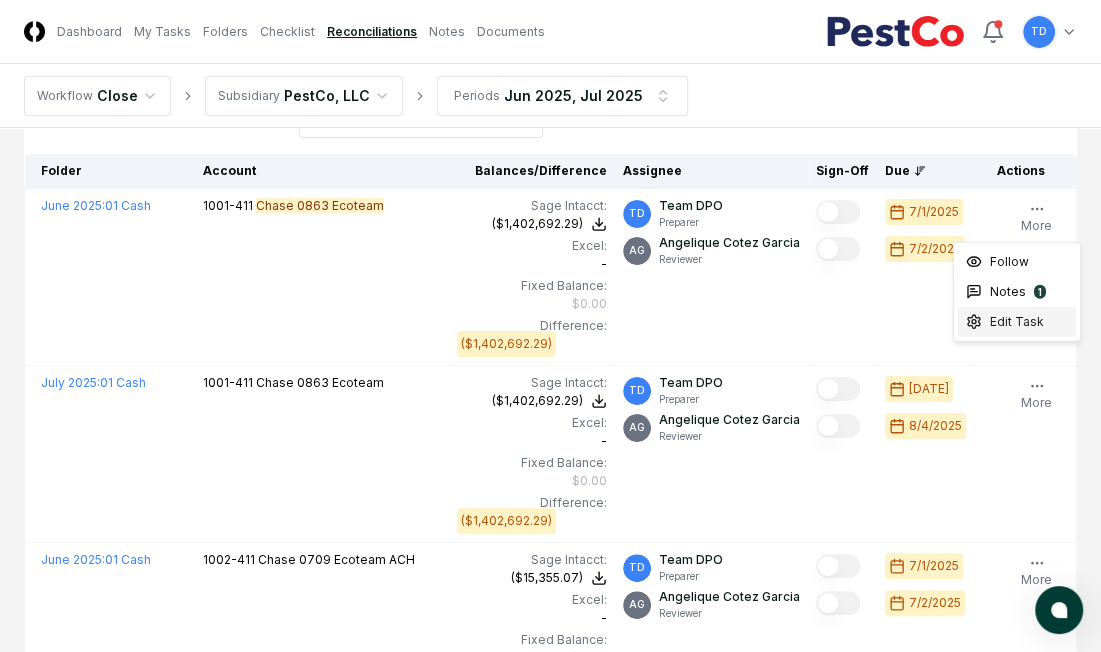 click on "Edit Task" at bounding box center [1017, 322] 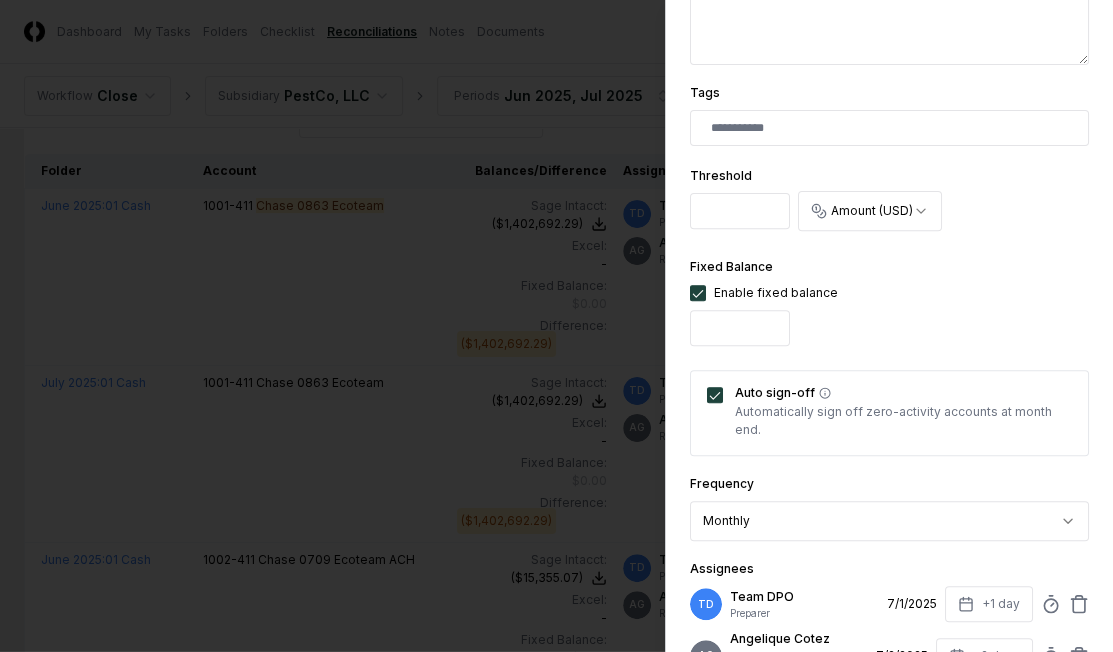 scroll, scrollTop: 491, scrollLeft: 0, axis: vertical 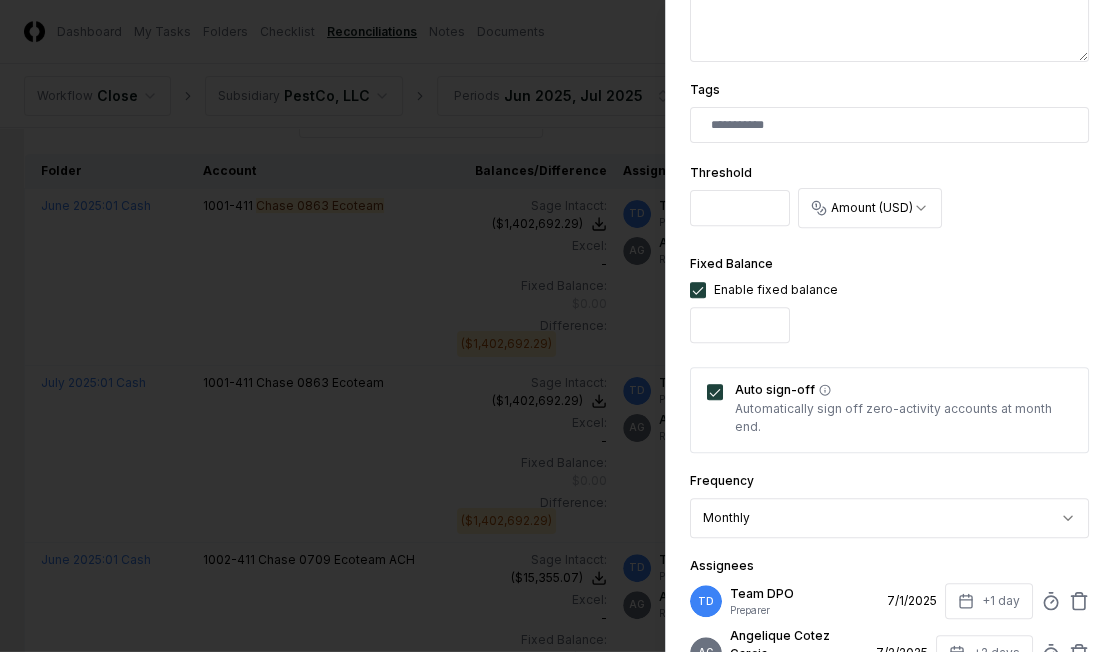 click on "*" at bounding box center (740, 208) 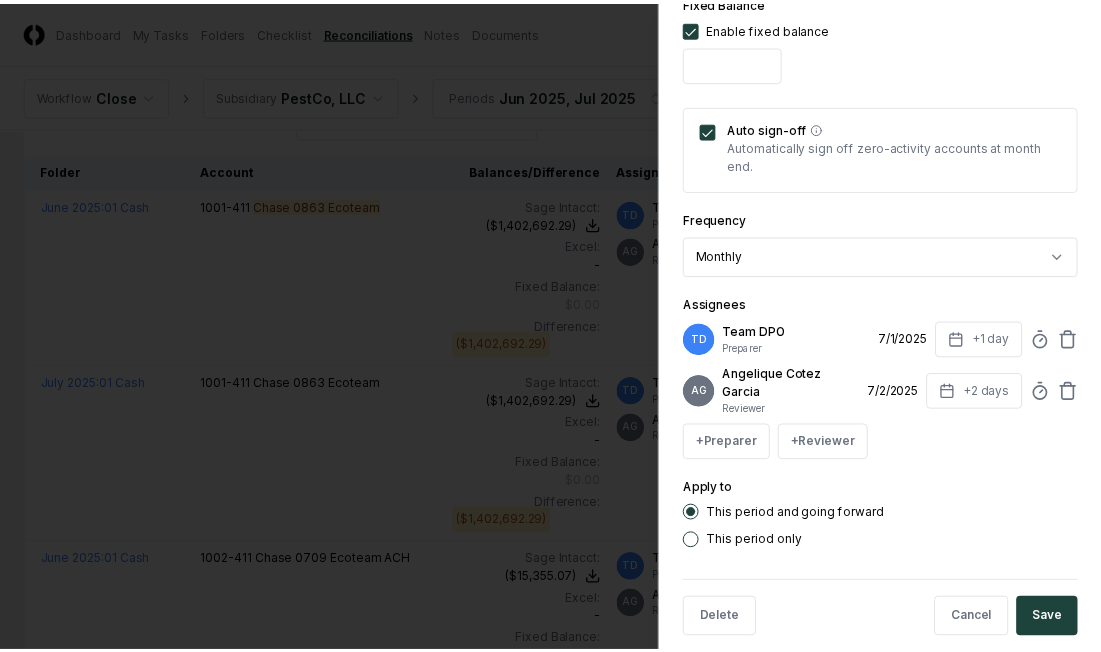 scroll, scrollTop: 778, scrollLeft: 0, axis: vertical 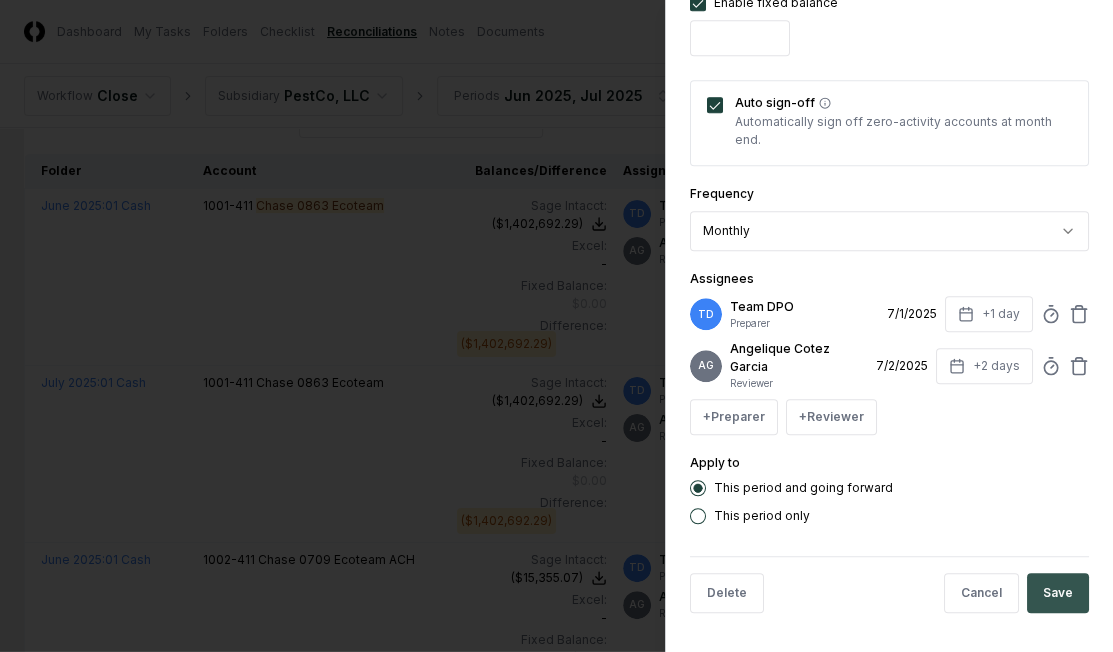 click on "Save" at bounding box center [1058, 593] 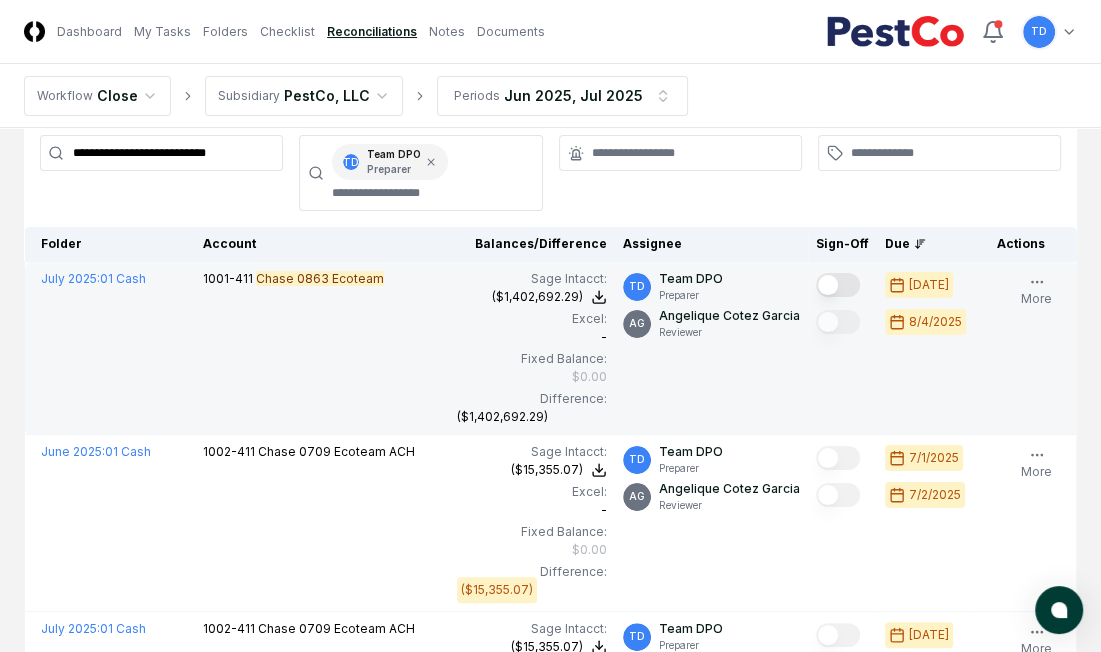 scroll, scrollTop: 122, scrollLeft: 0, axis: vertical 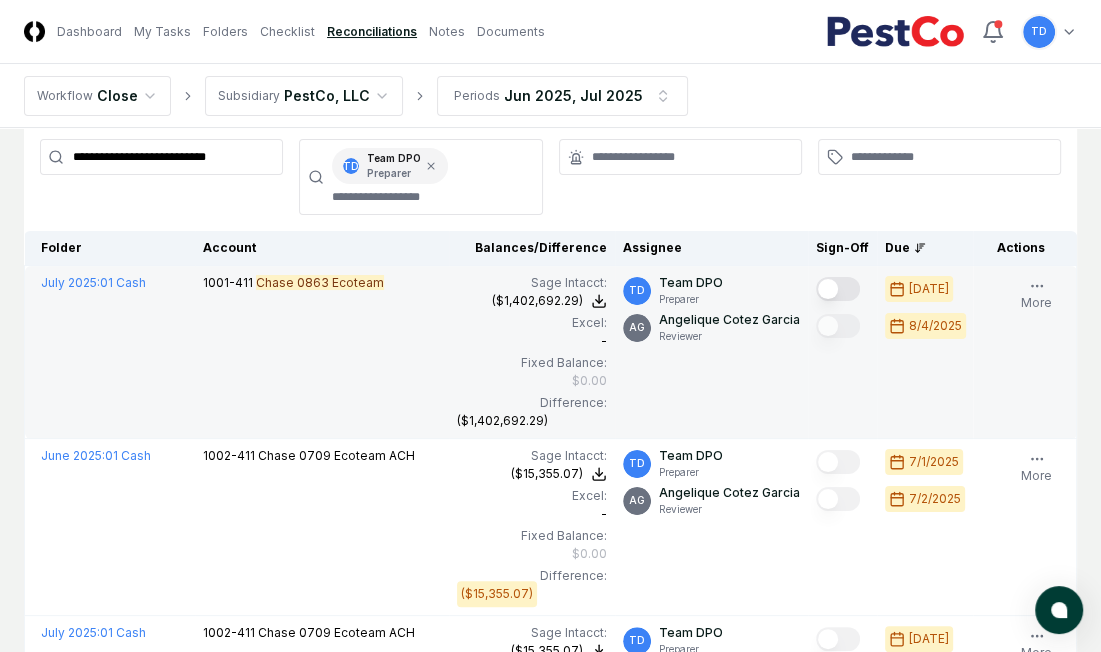 click at bounding box center [838, 289] 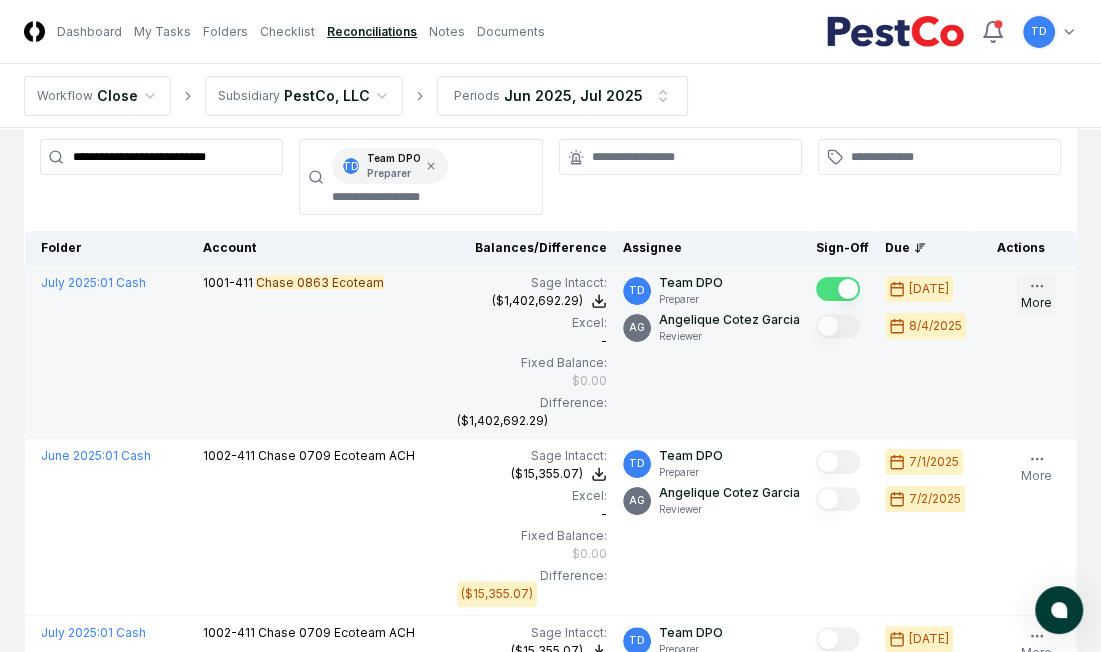 click on "More" at bounding box center [1036, 295] 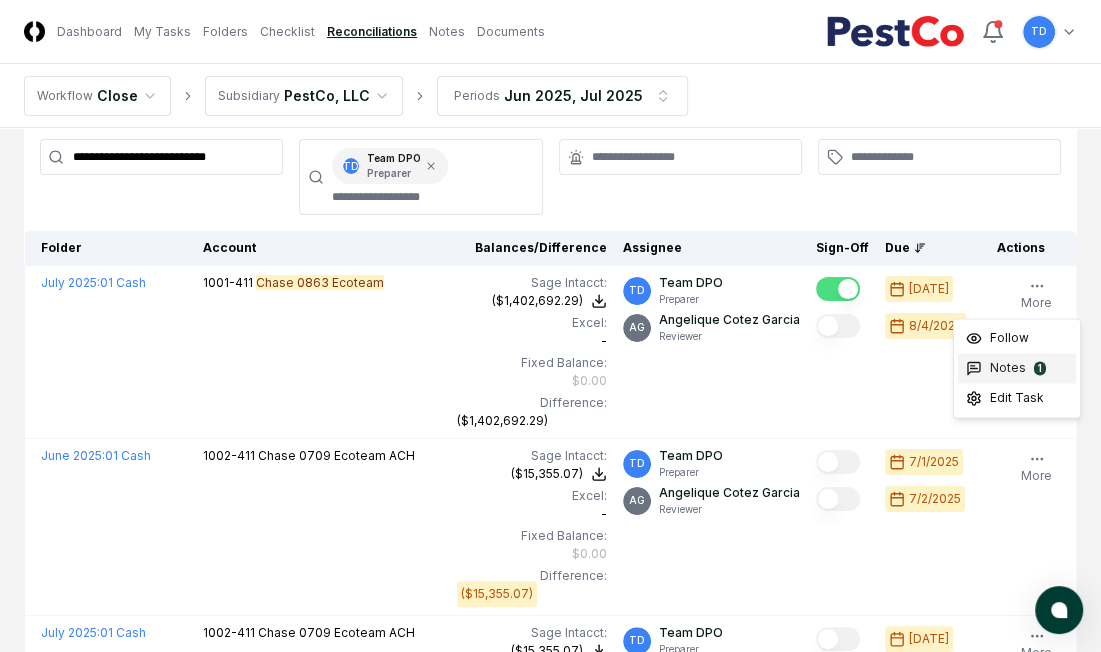 click on "Notes" at bounding box center (1008, 368) 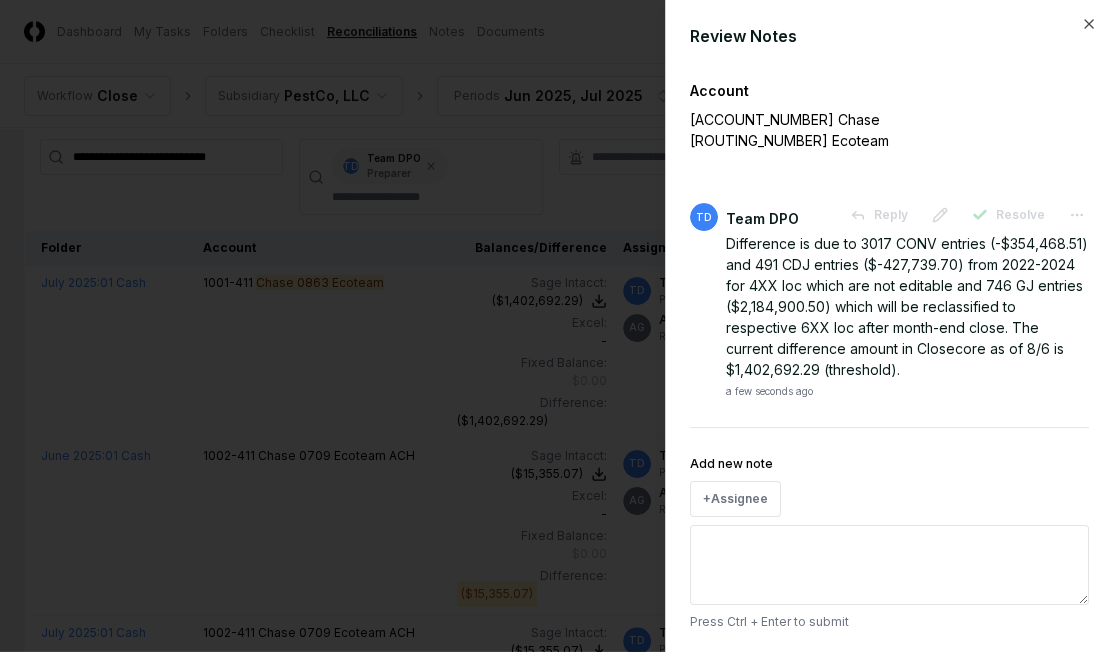 click at bounding box center (556, 326) 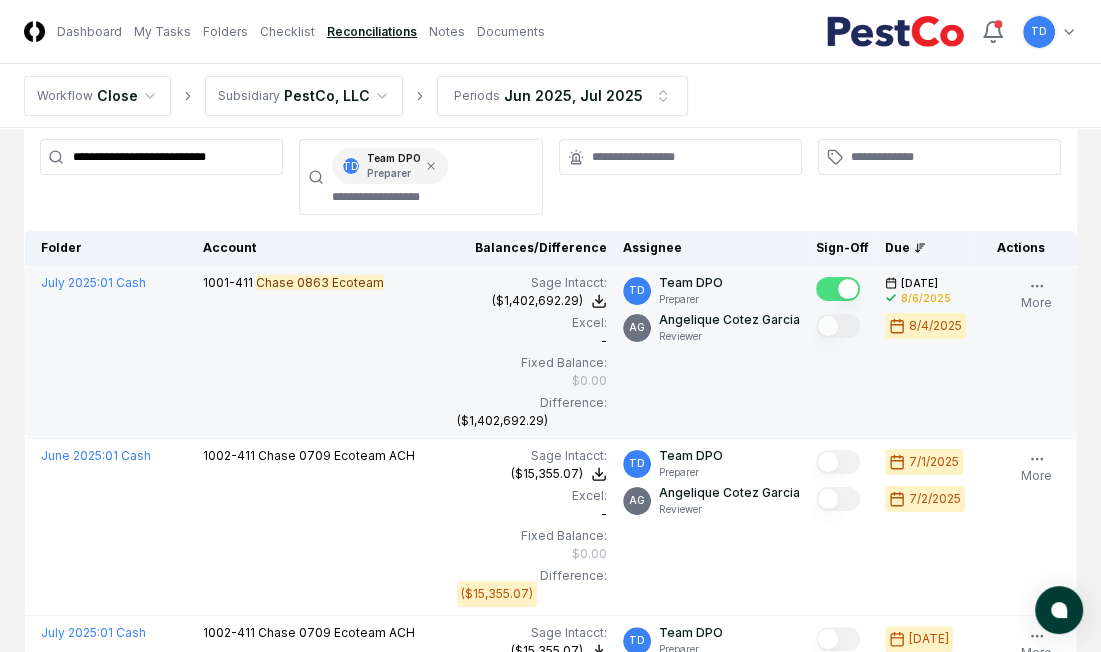 click on "TD Team DPO Preparer AG [FIRST] [LAST] Reviewer" at bounding box center [711, 352] 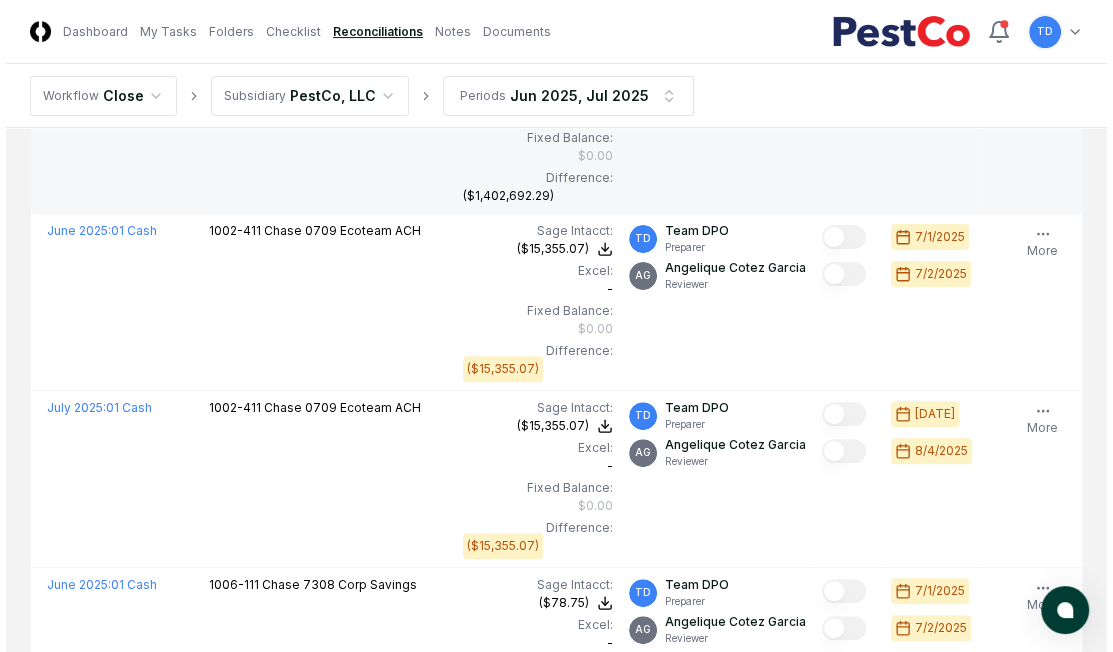 scroll, scrollTop: 181, scrollLeft: 0, axis: vertical 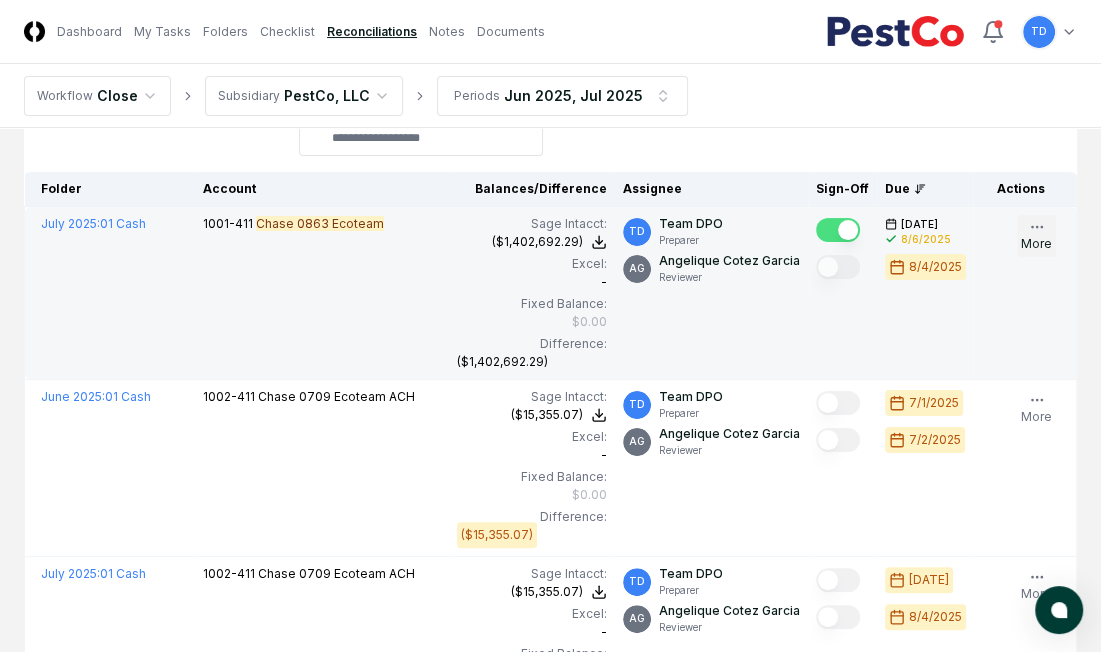 click on "More" at bounding box center (1036, 236) 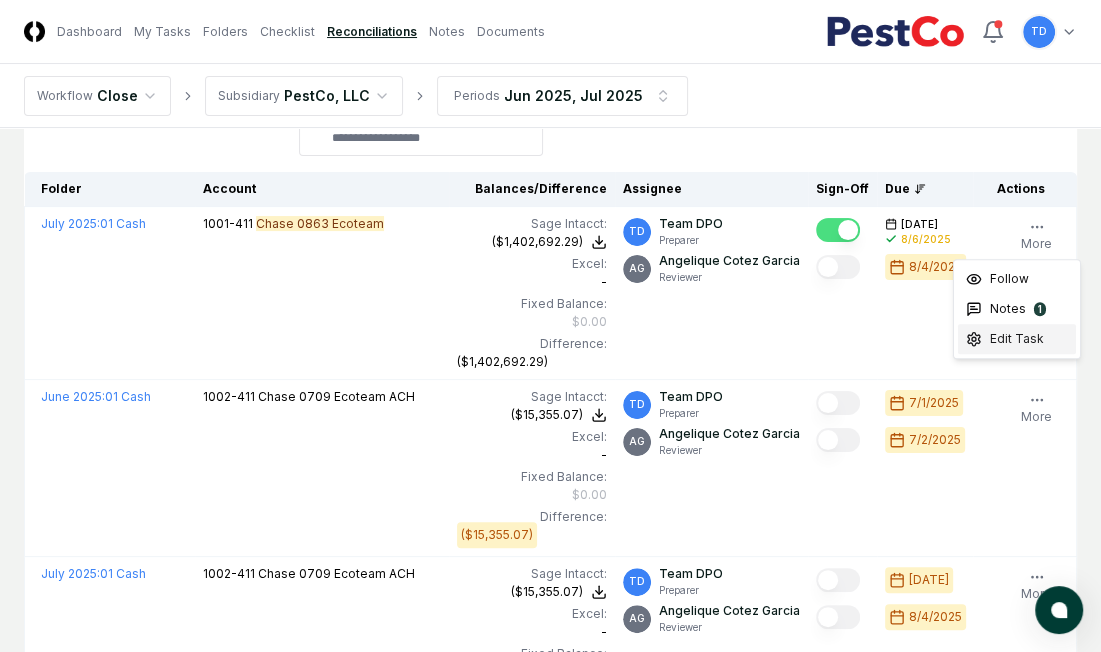 click on "Edit Task" at bounding box center [1017, 339] 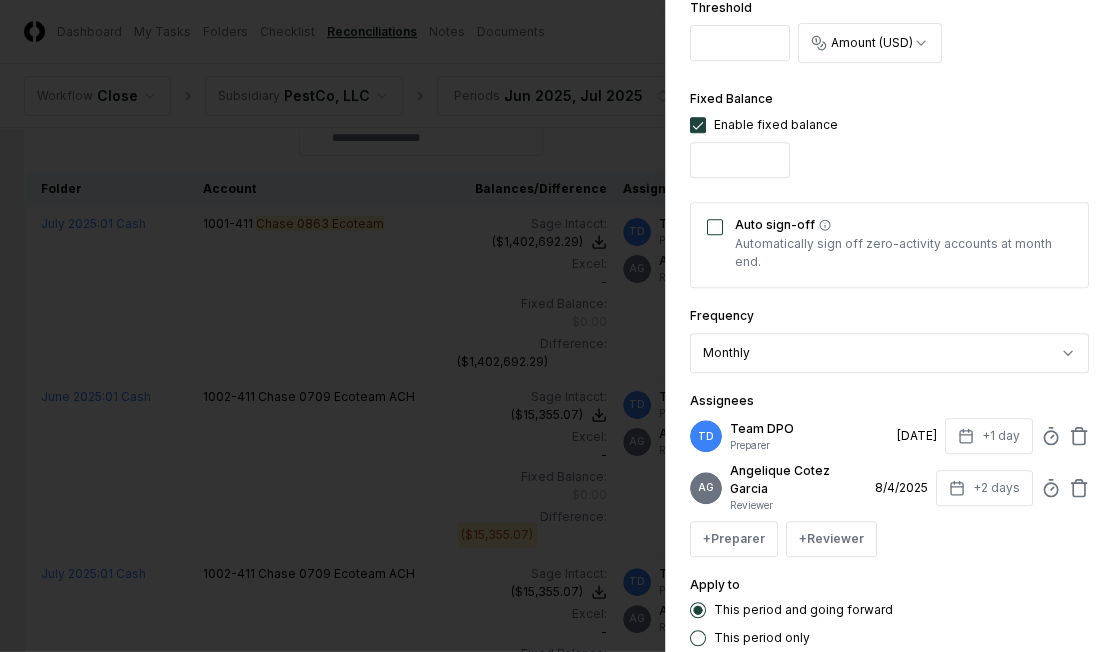 scroll, scrollTop: 658, scrollLeft: 0, axis: vertical 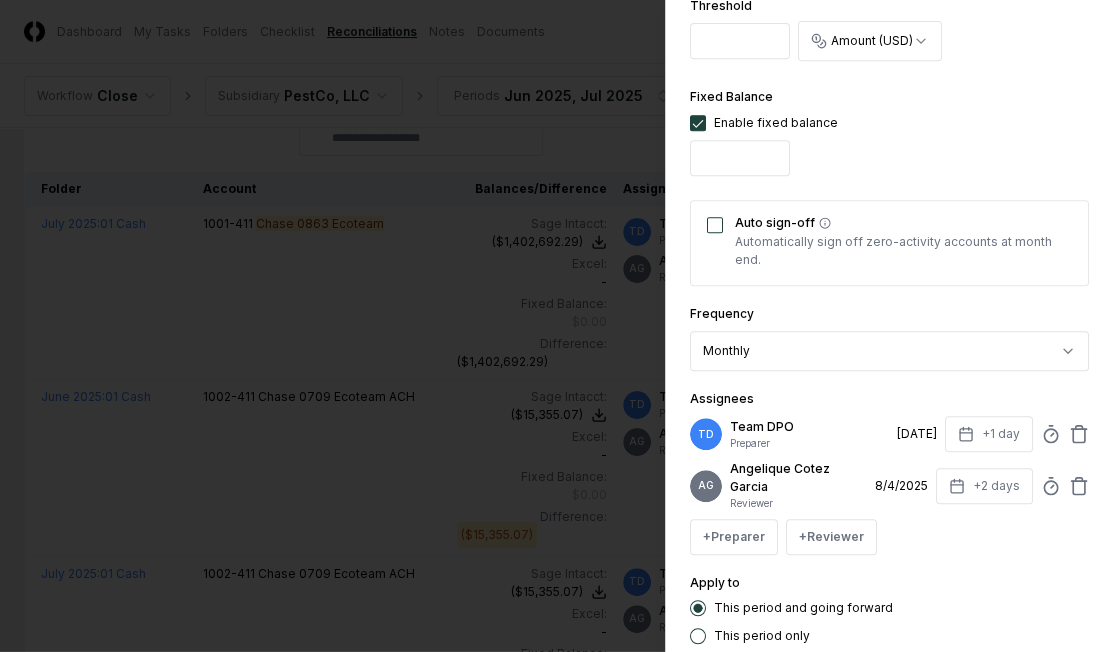 click on "Auto sign-off" at bounding box center [715, 225] 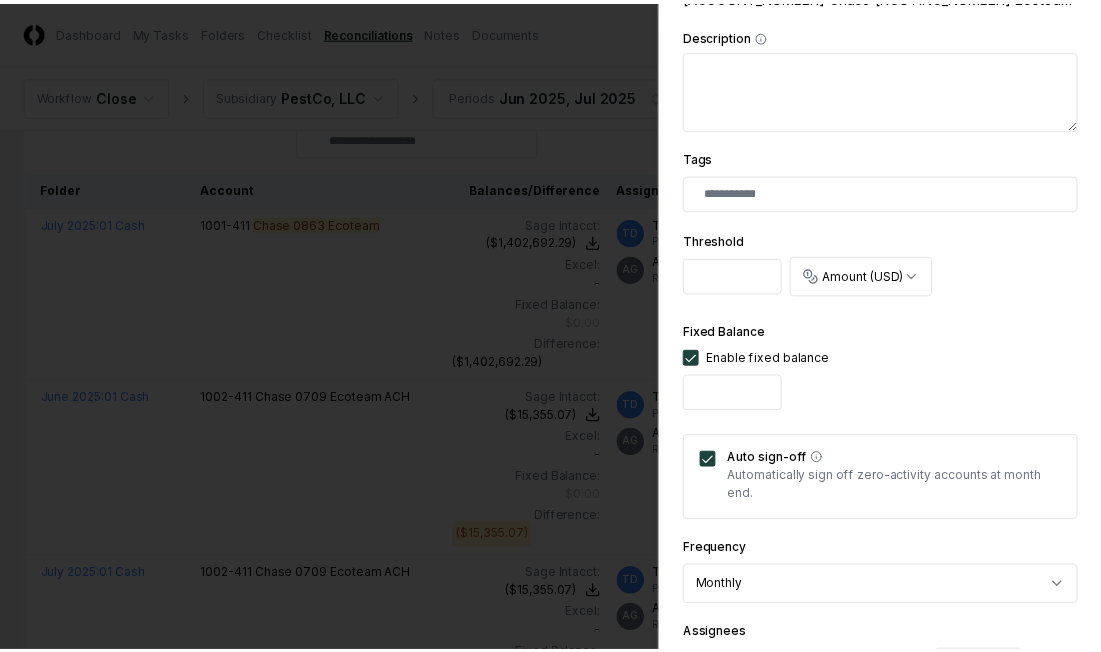 scroll, scrollTop: 778, scrollLeft: 0, axis: vertical 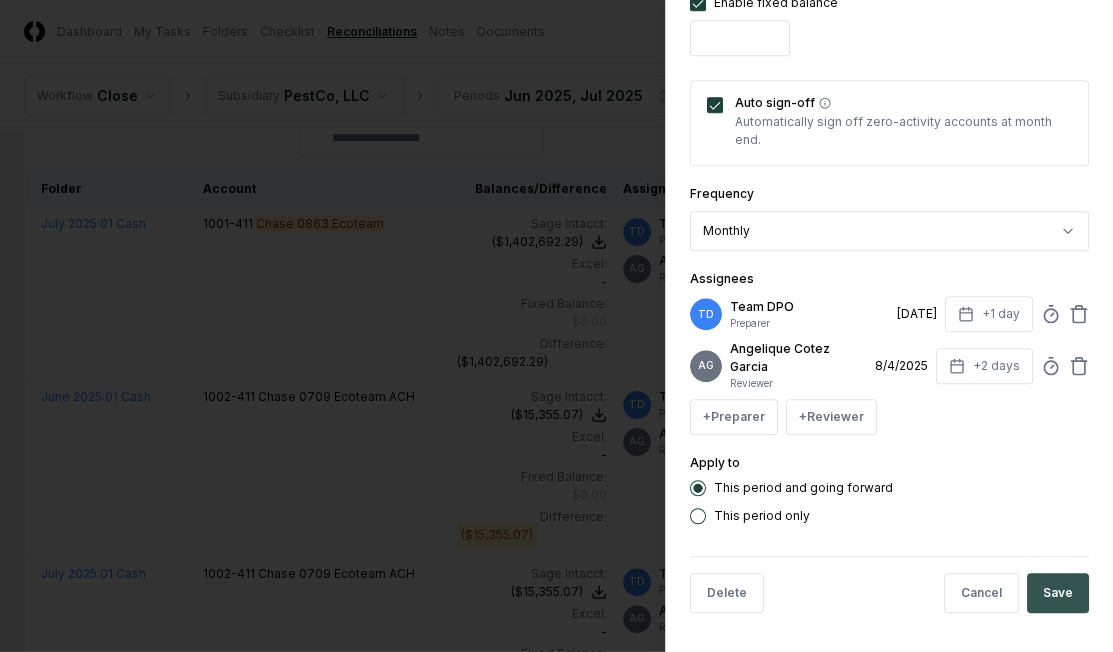 click on "Save" at bounding box center [1058, 593] 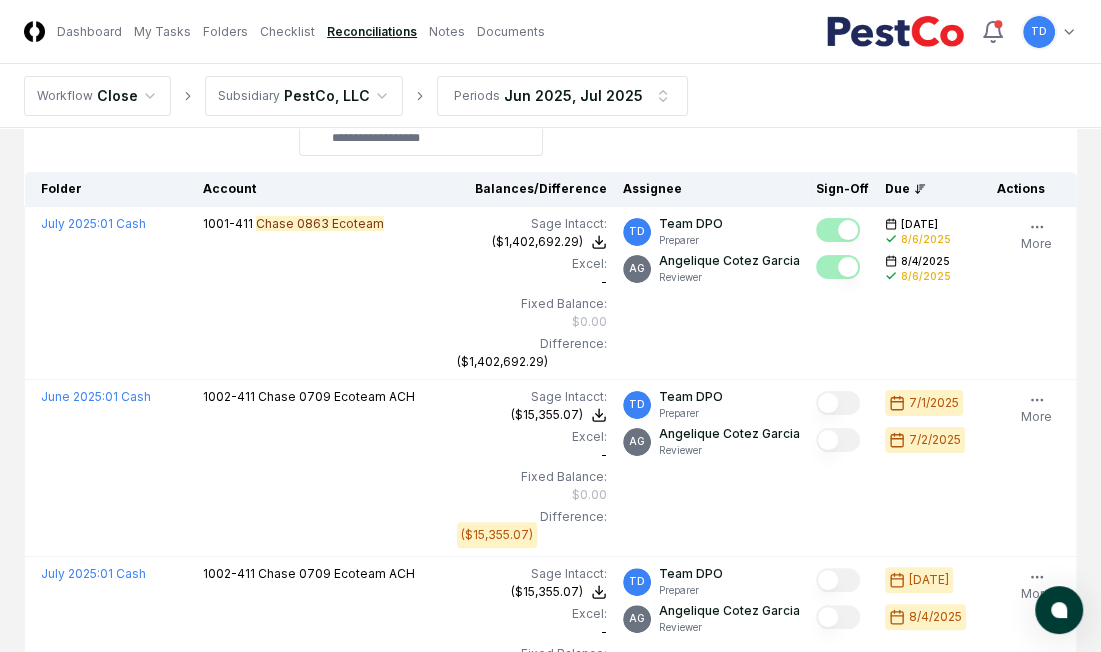 click at bounding box center (680, 118) 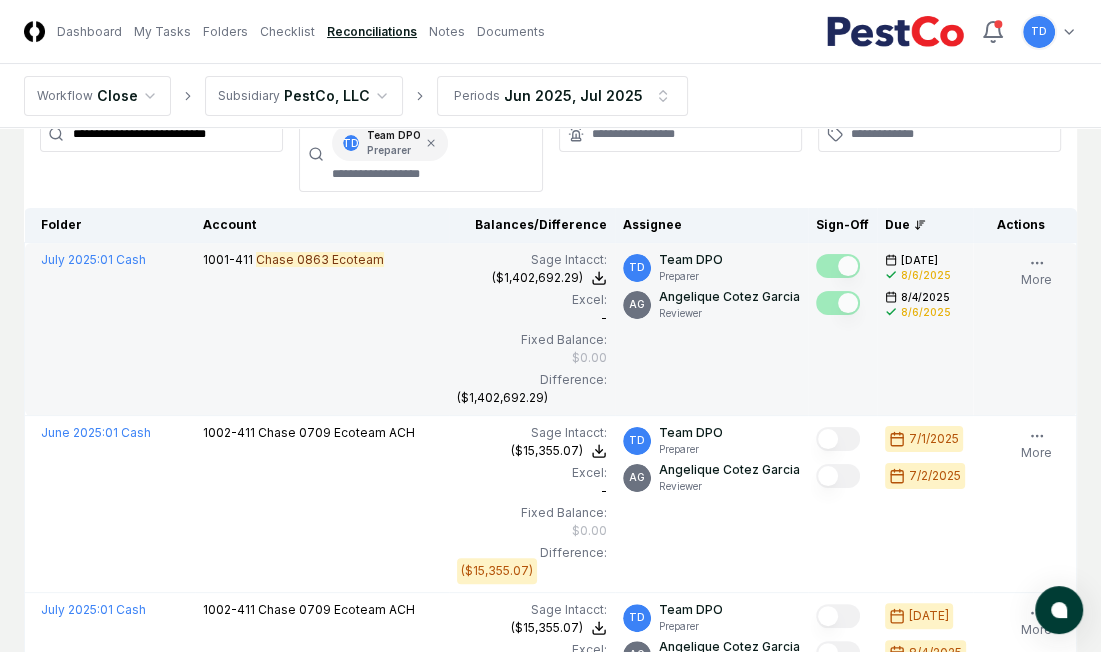 scroll, scrollTop: 137, scrollLeft: 0, axis: vertical 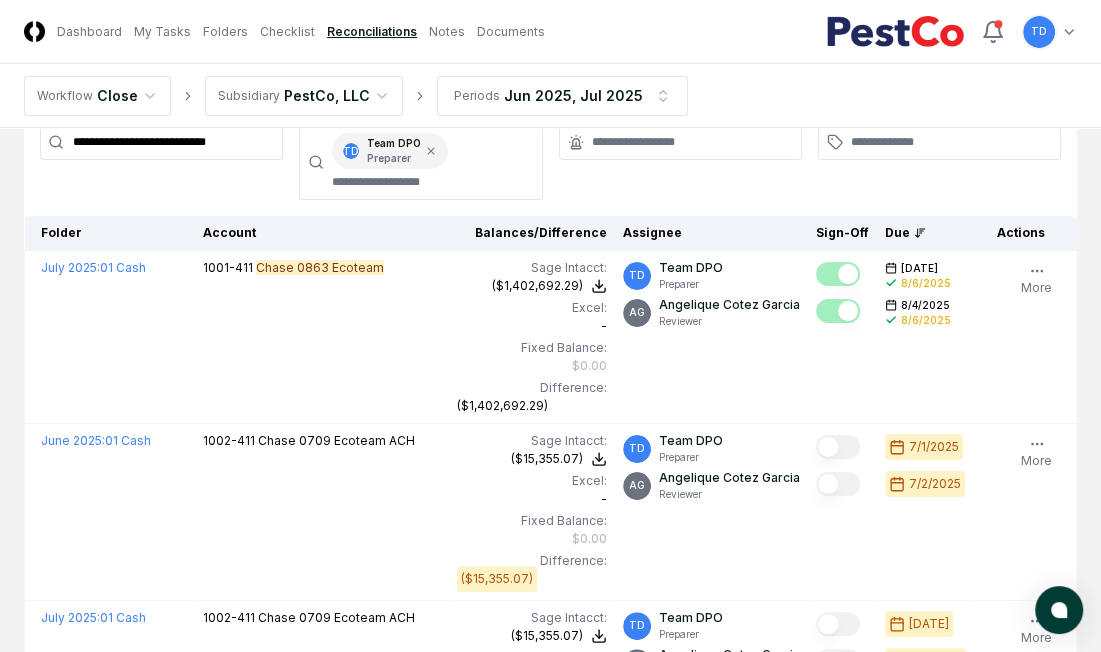 click on "**********" at bounding box center (161, 162) 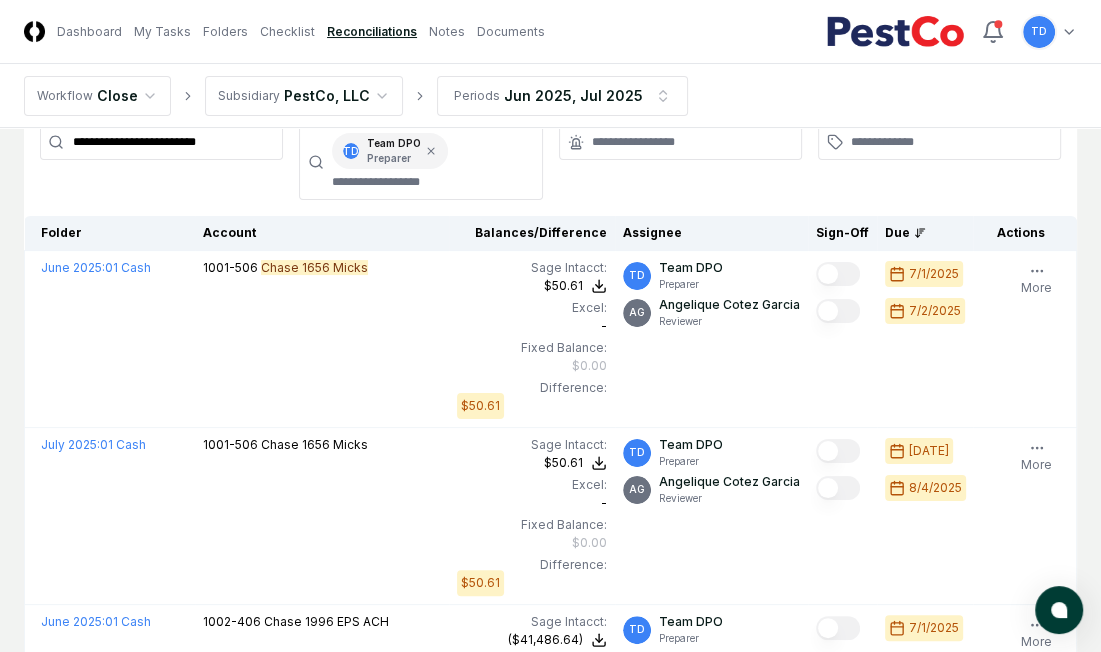 type on "**********" 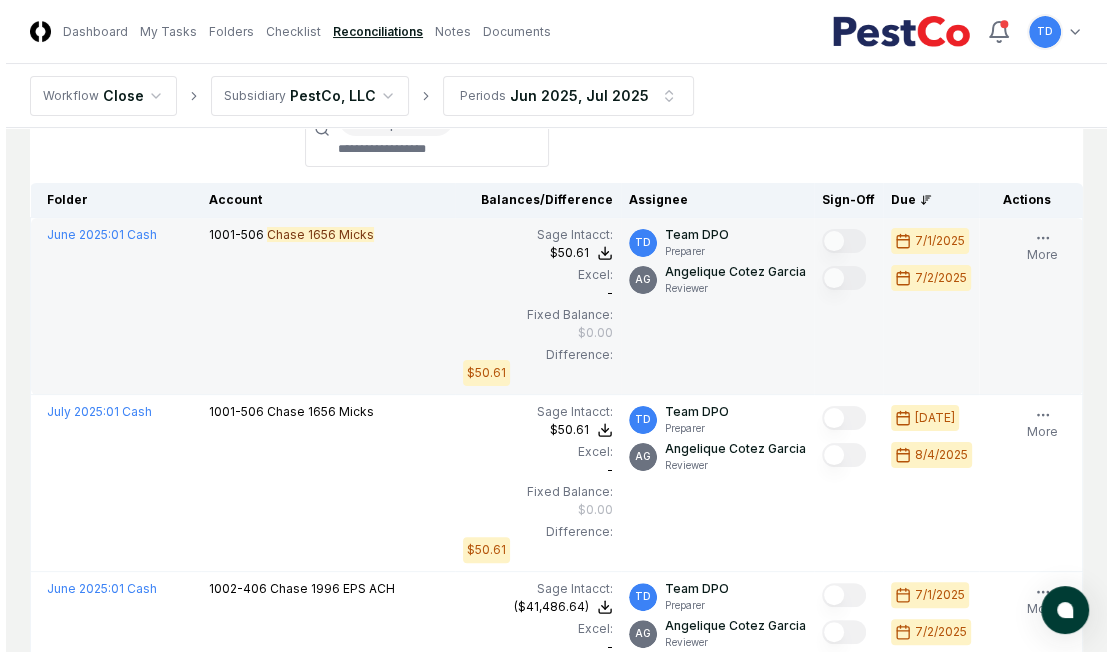 scroll, scrollTop: 171, scrollLeft: 0, axis: vertical 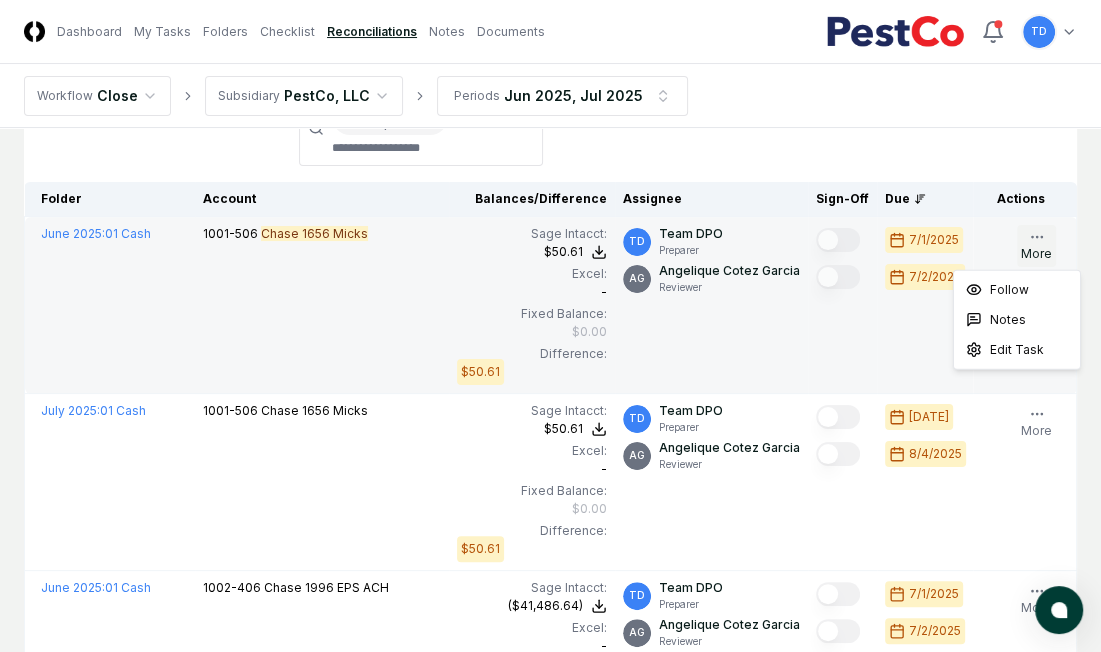 click 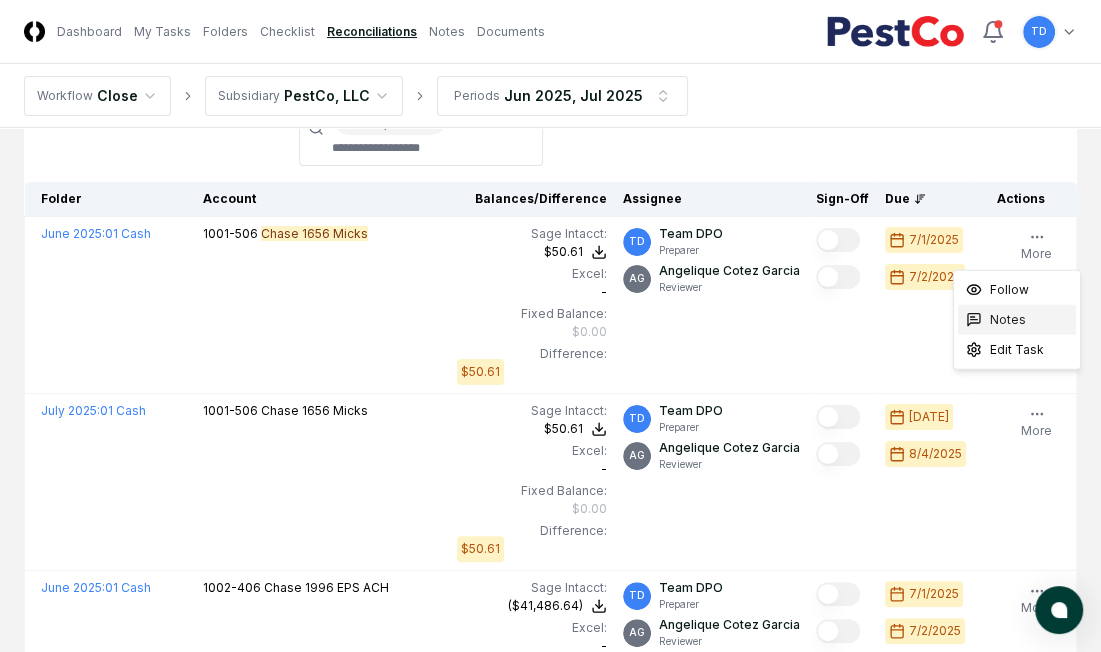 click on "Notes" at bounding box center (1017, 320) 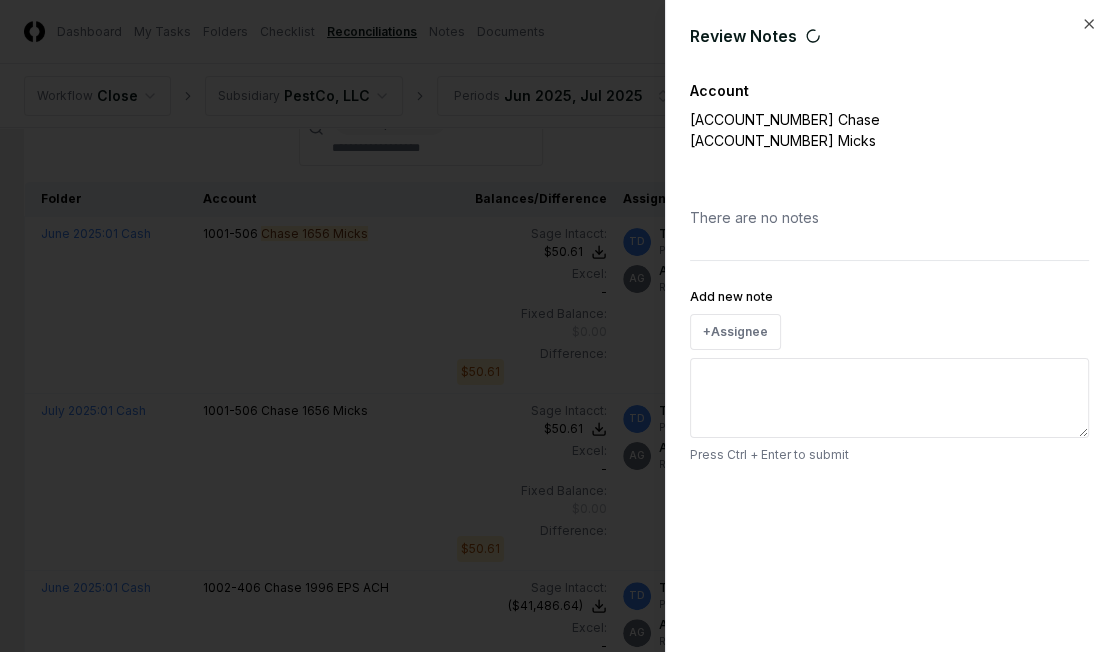click on "Add new note" at bounding box center (889, 398) 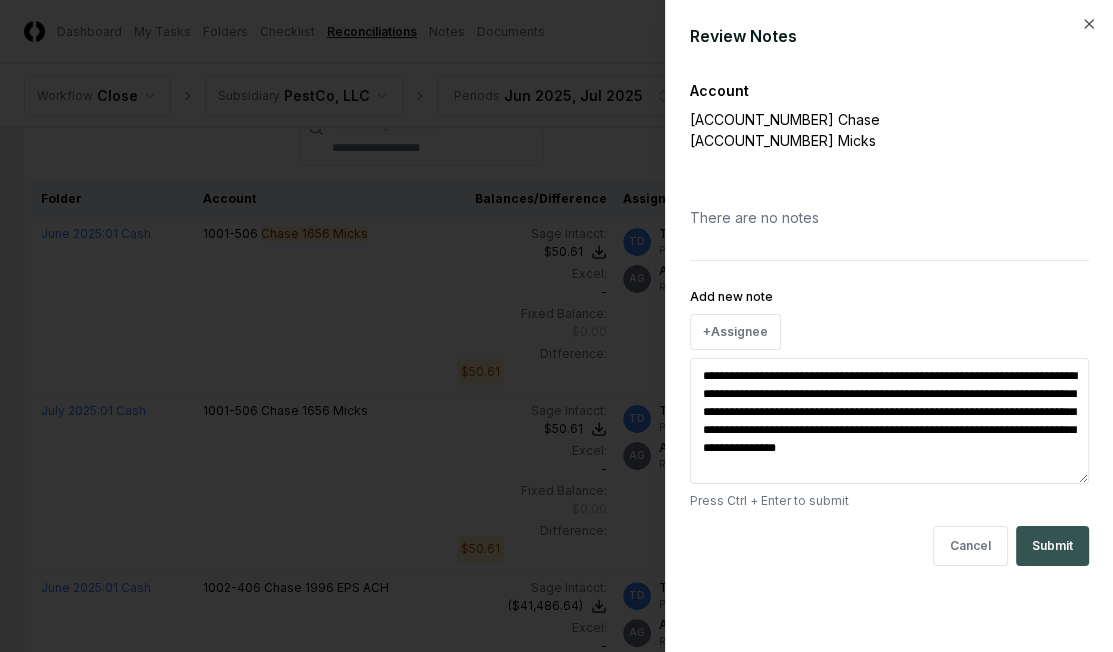 type on "**********" 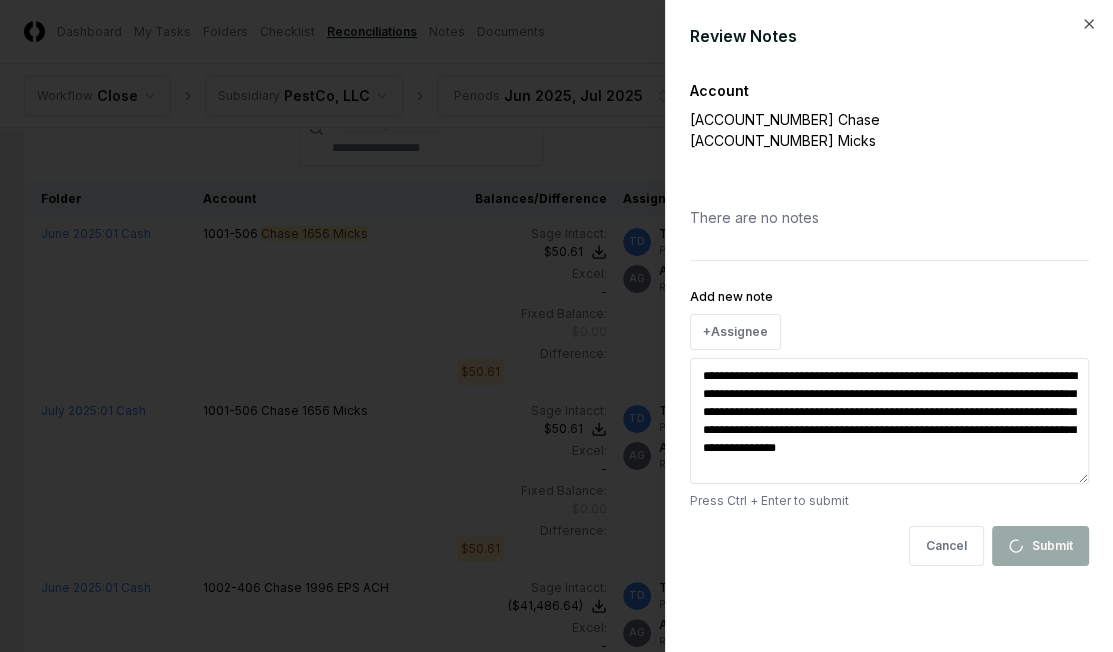 type 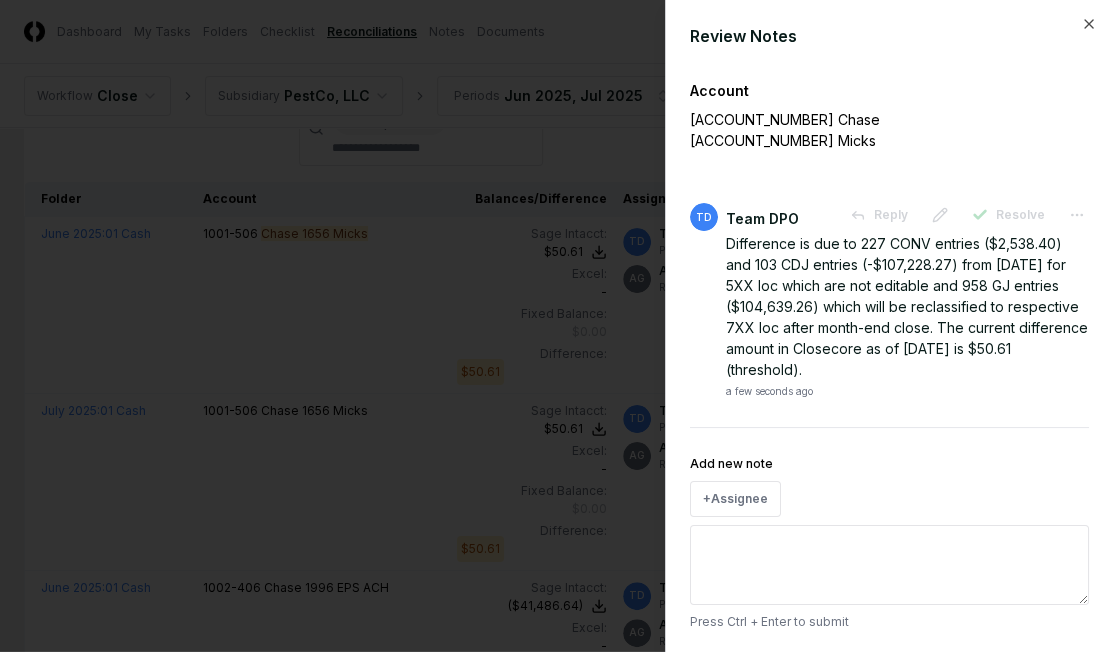 click at bounding box center (556, 326) 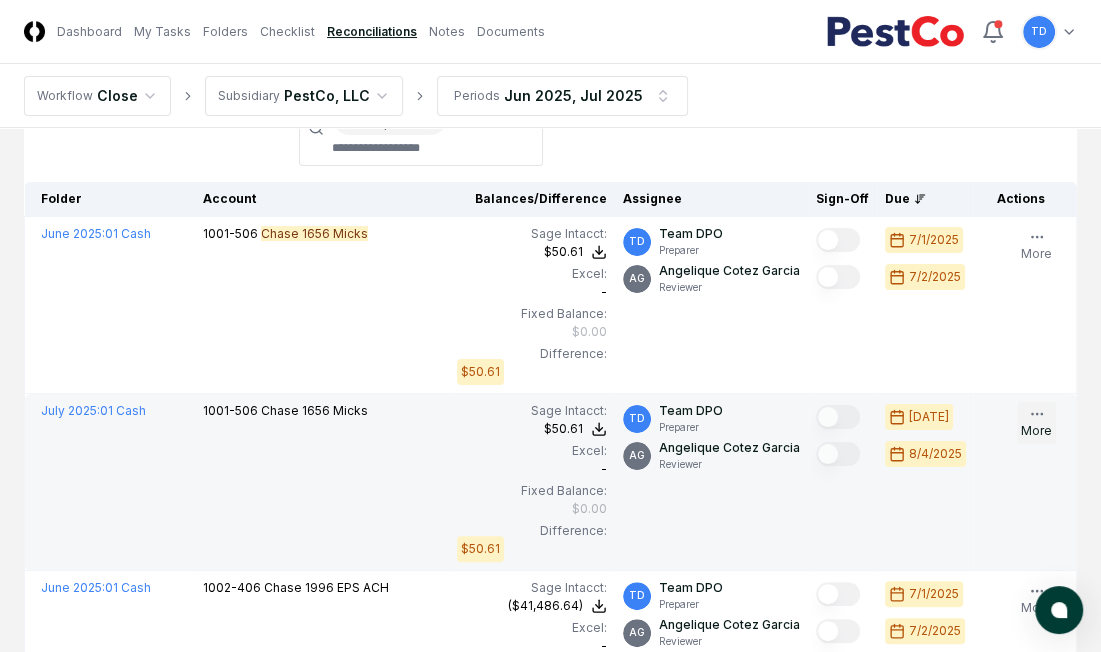 click 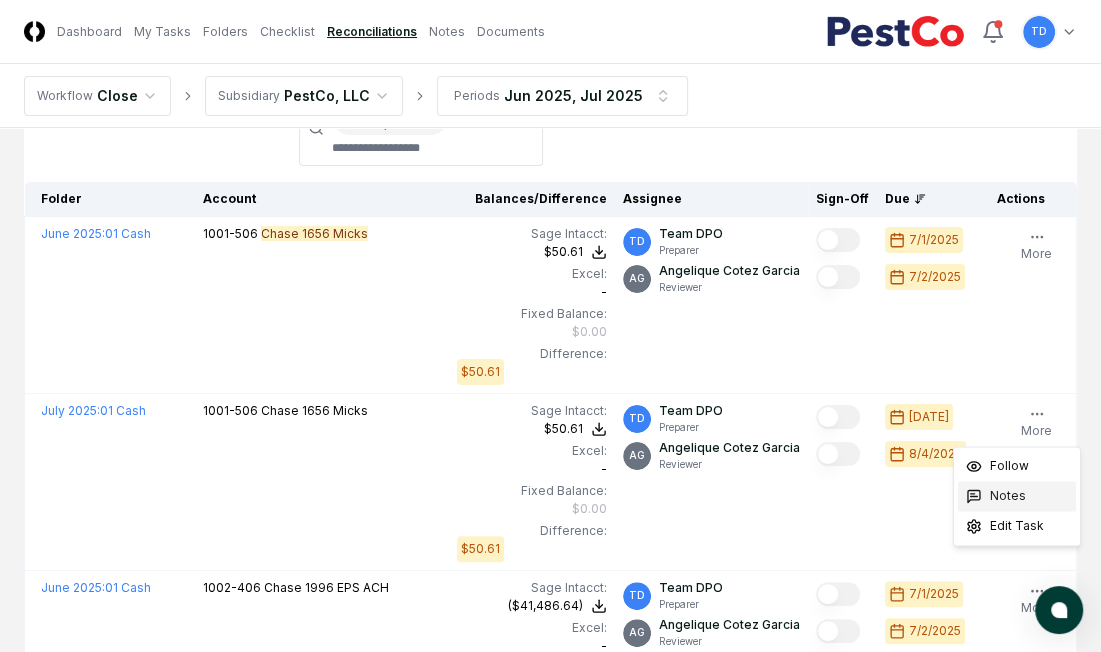 click on "Notes" at bounding box center (1008, 496) 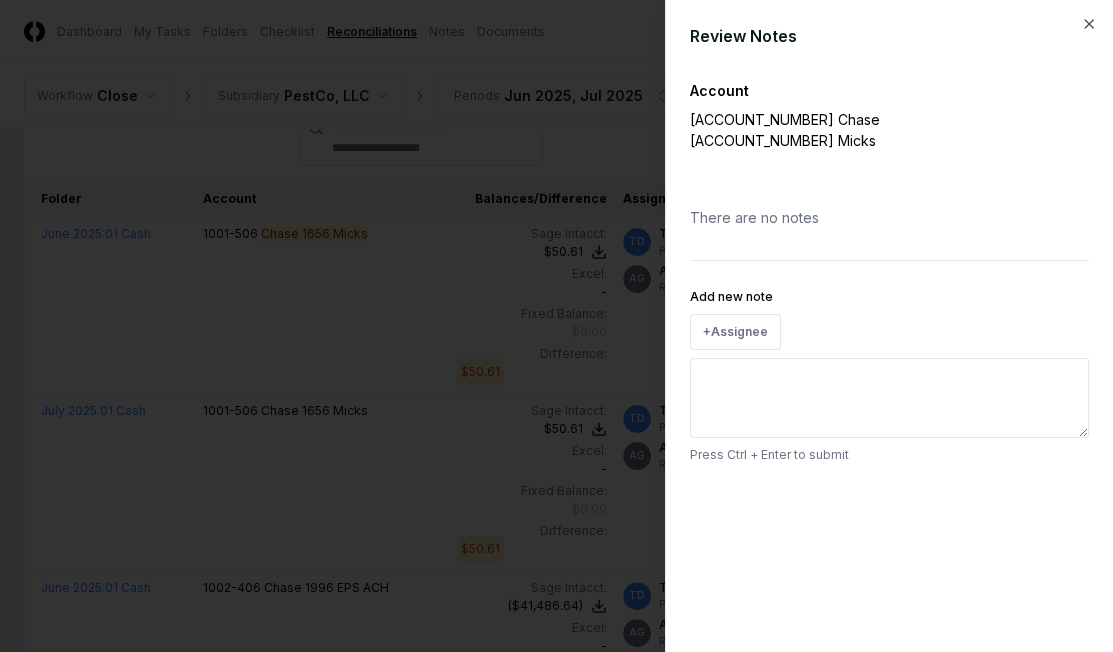 click on "Add new note" at bounding box center [889, 398] 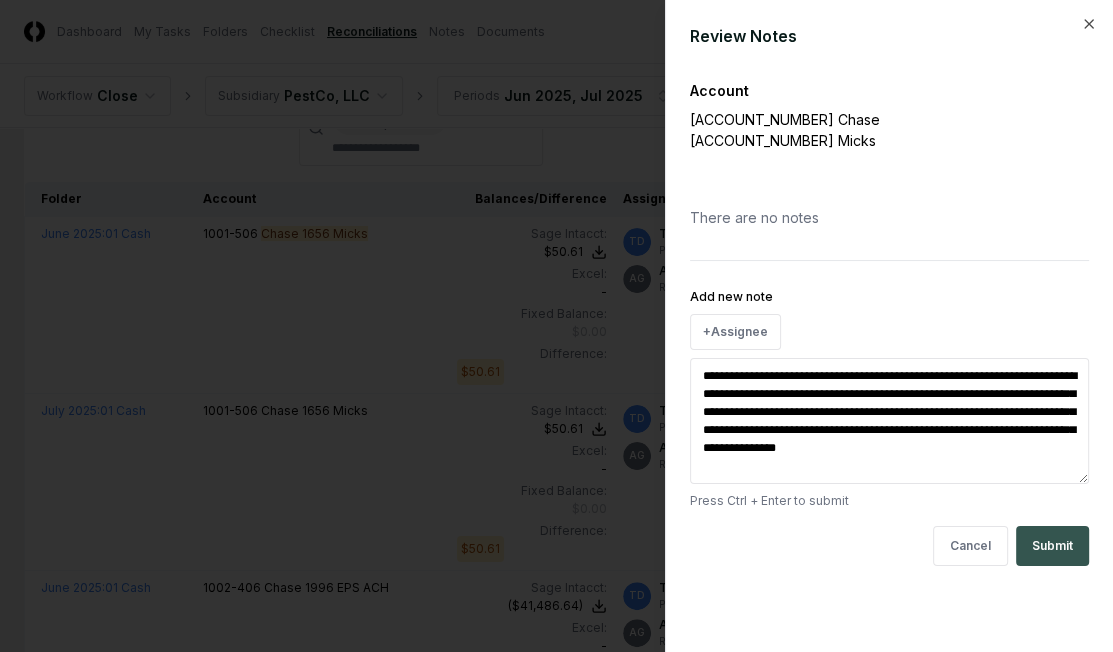 type on "**********" 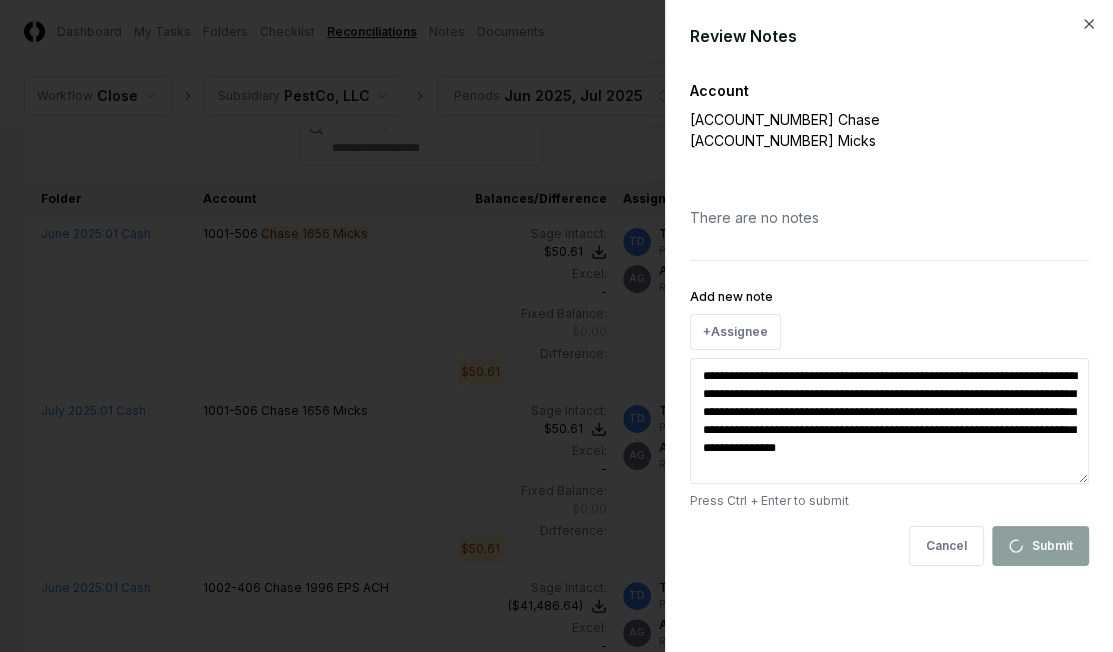 type 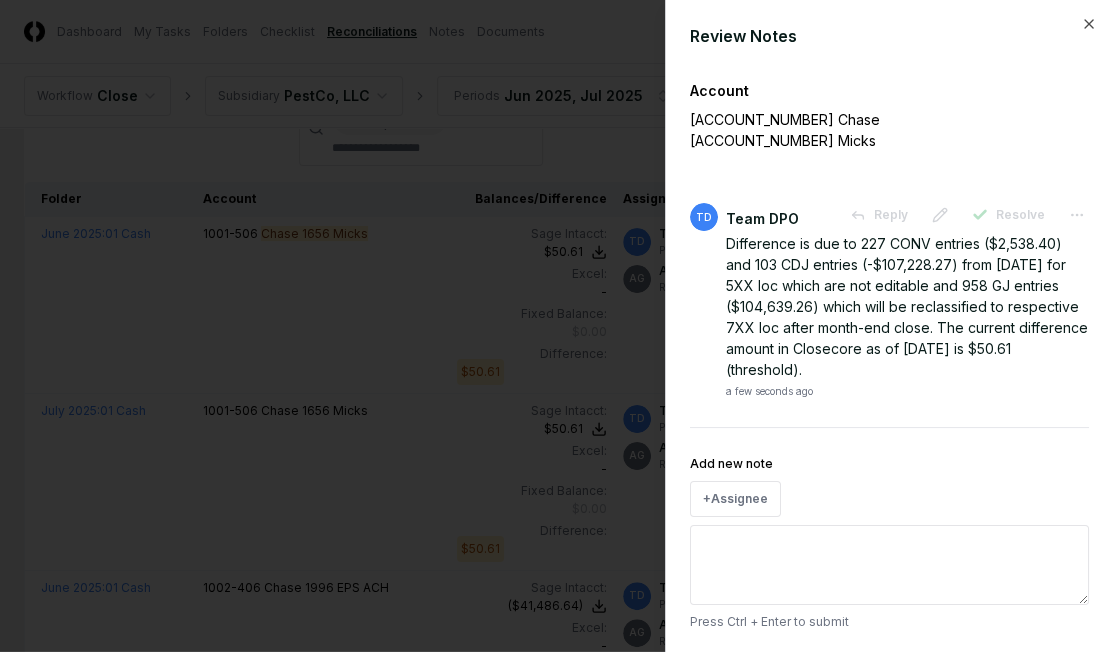 click at bounding box center (556, 326) 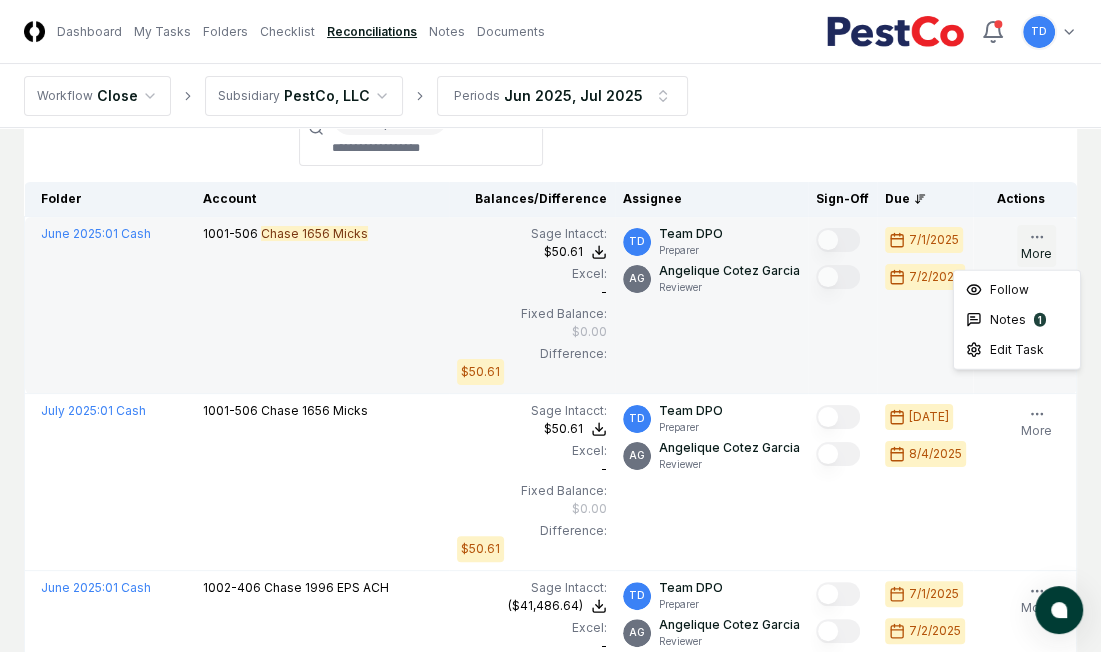 click on "More" at bounding box center (1036, 246) 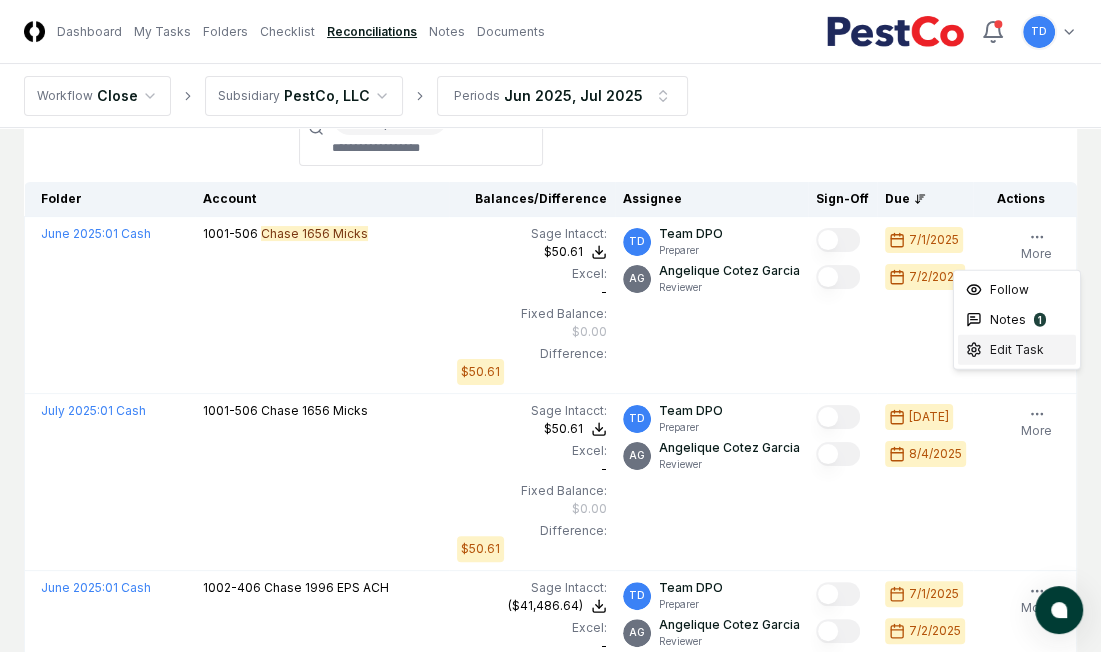 click on "Edit Task" at bounding box center (1017, 350) 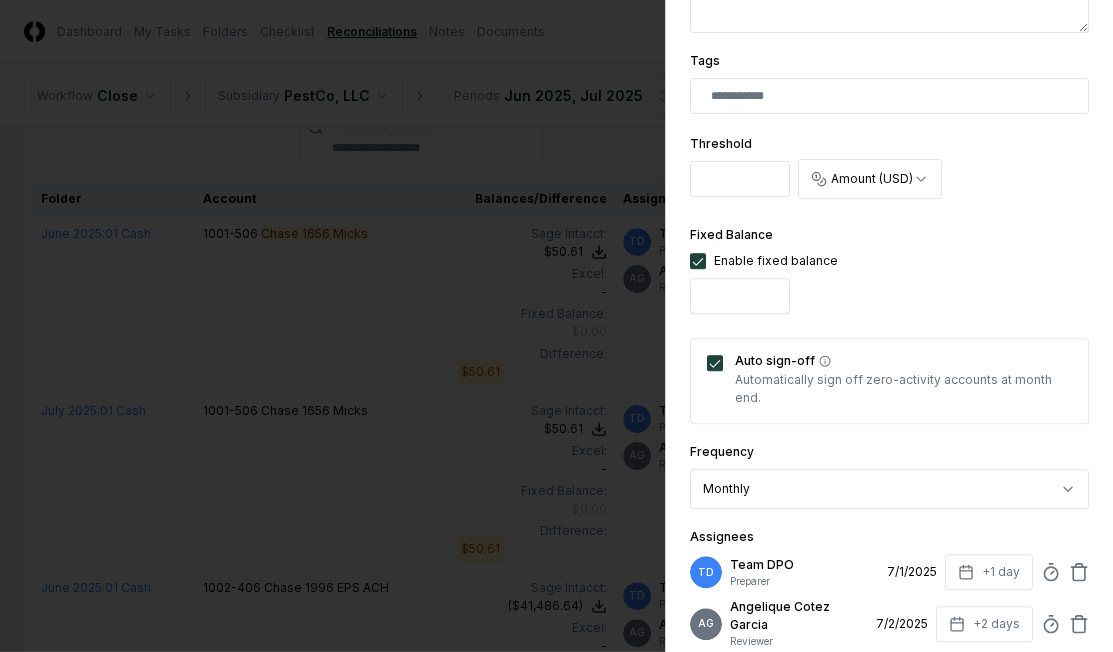 scroll, scrollTop: 520, scrollLeft: 0, axis: vertical 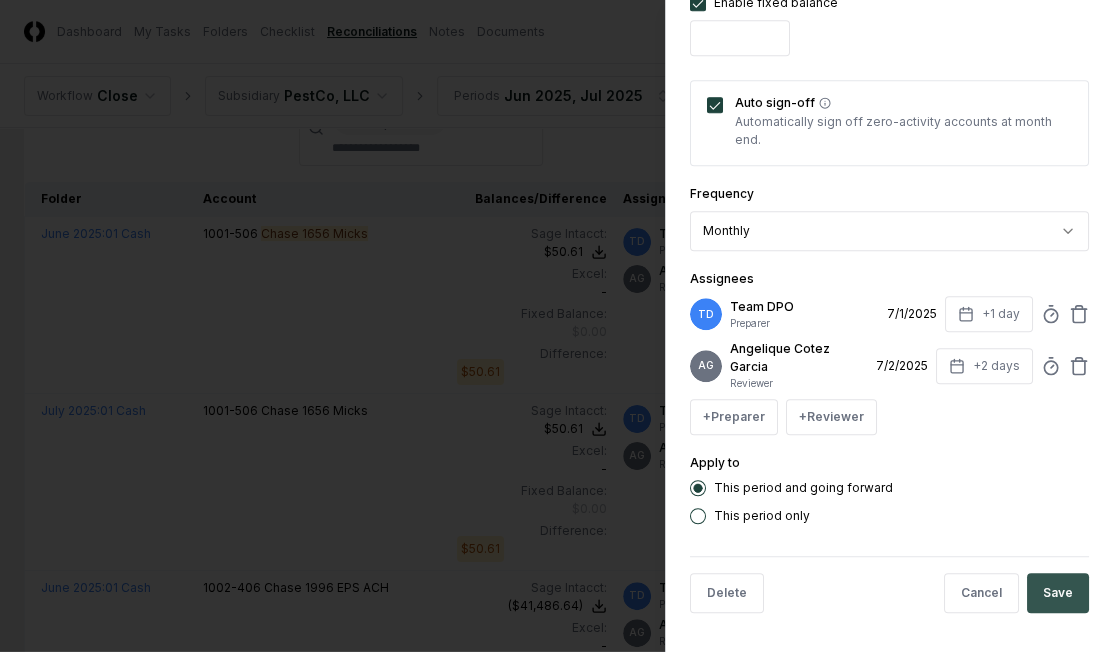 type on "*****" 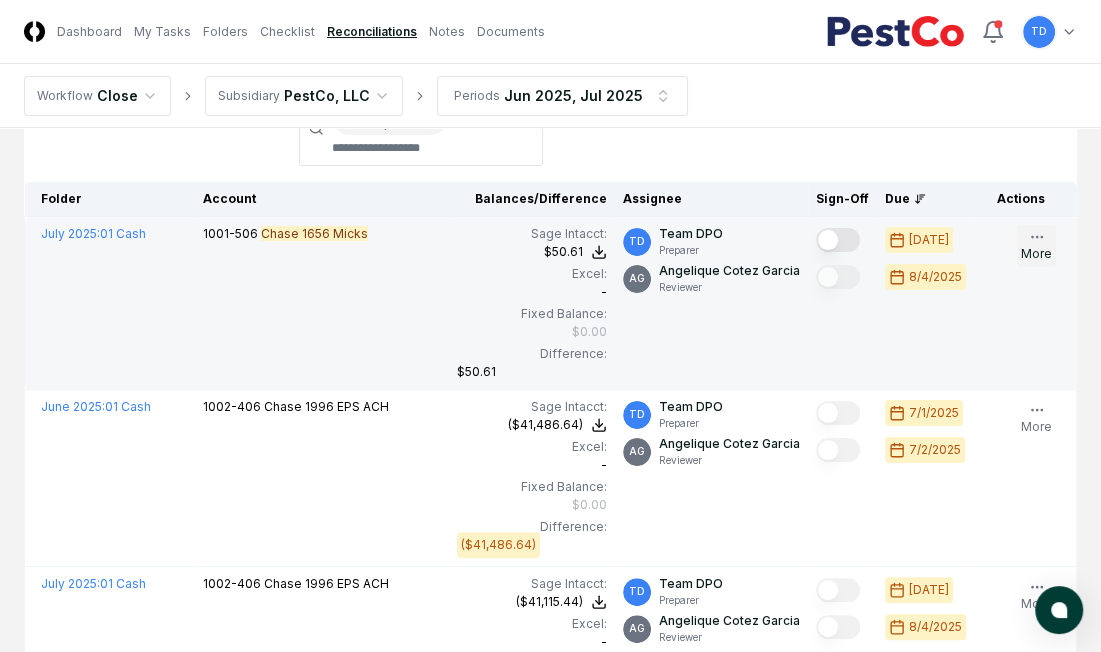 click on "More" at bounding box center (1036, 246) 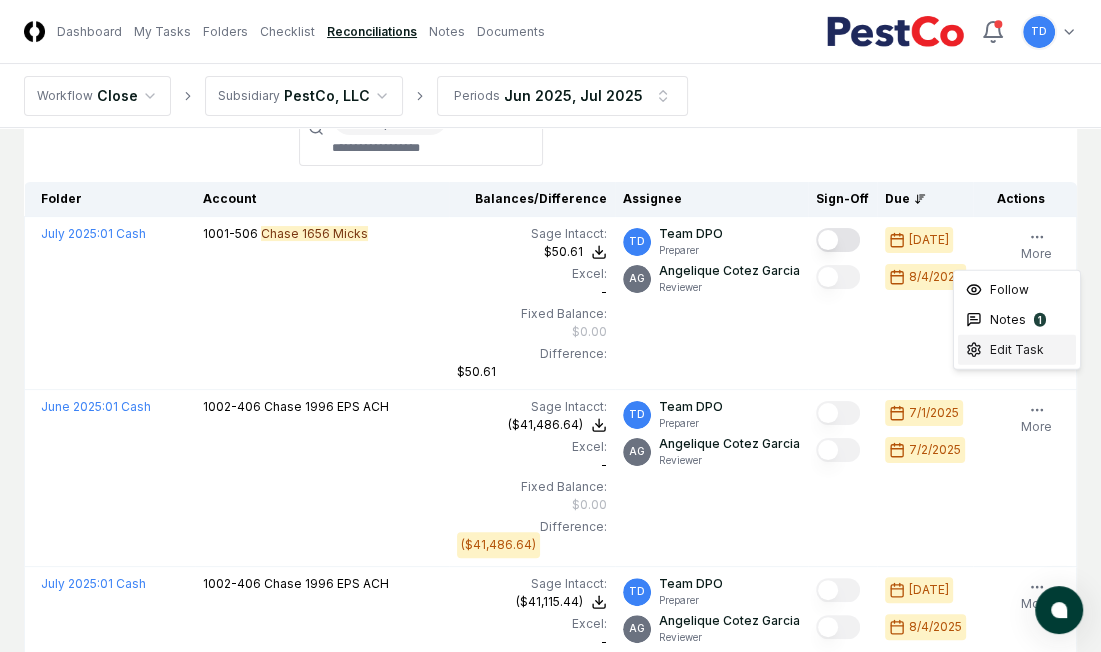 click on "Edit Task" at bounding box center [1017, 350] 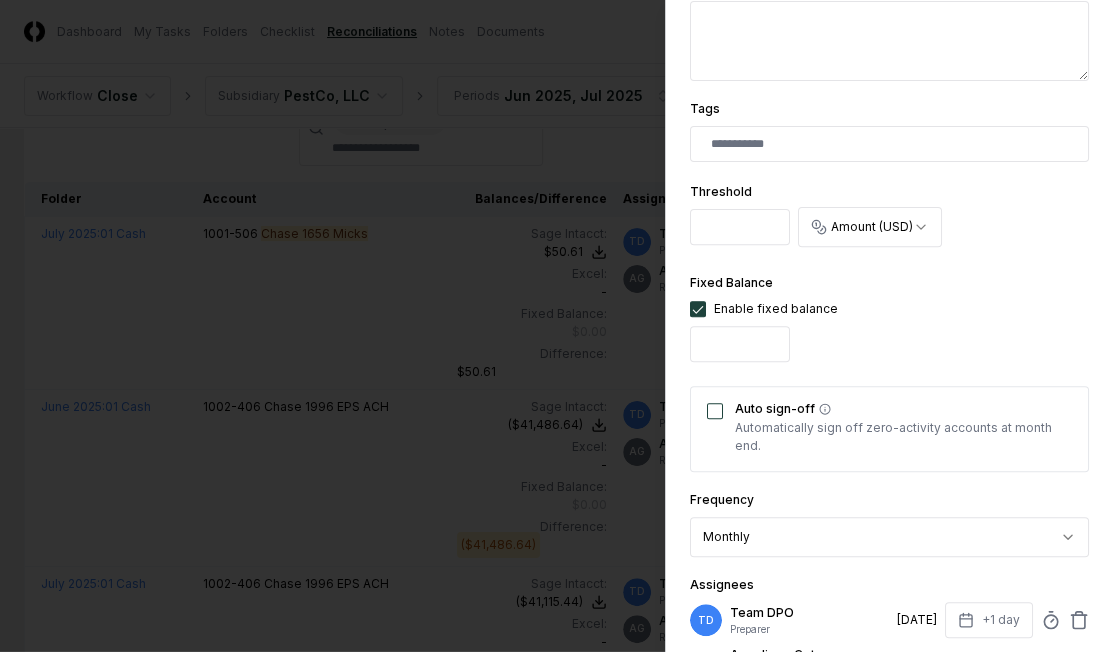 scroll, scrollTop: 477, scrollLeft: 0, axis: vertical 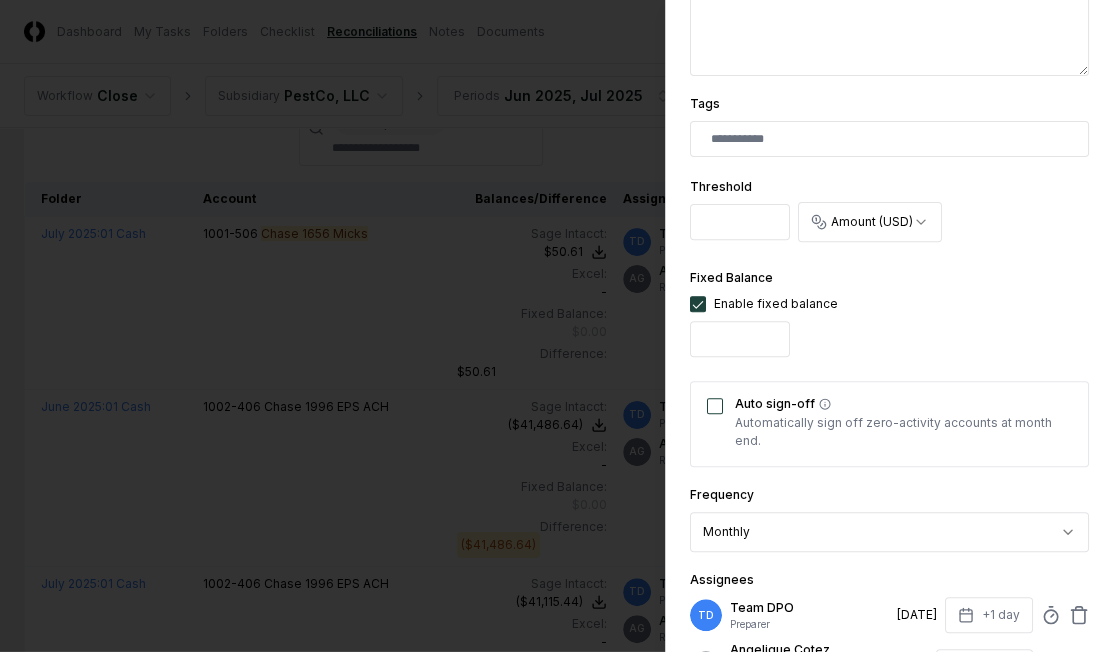 click on "Auto sign-off" at bounding box center [715, 406] 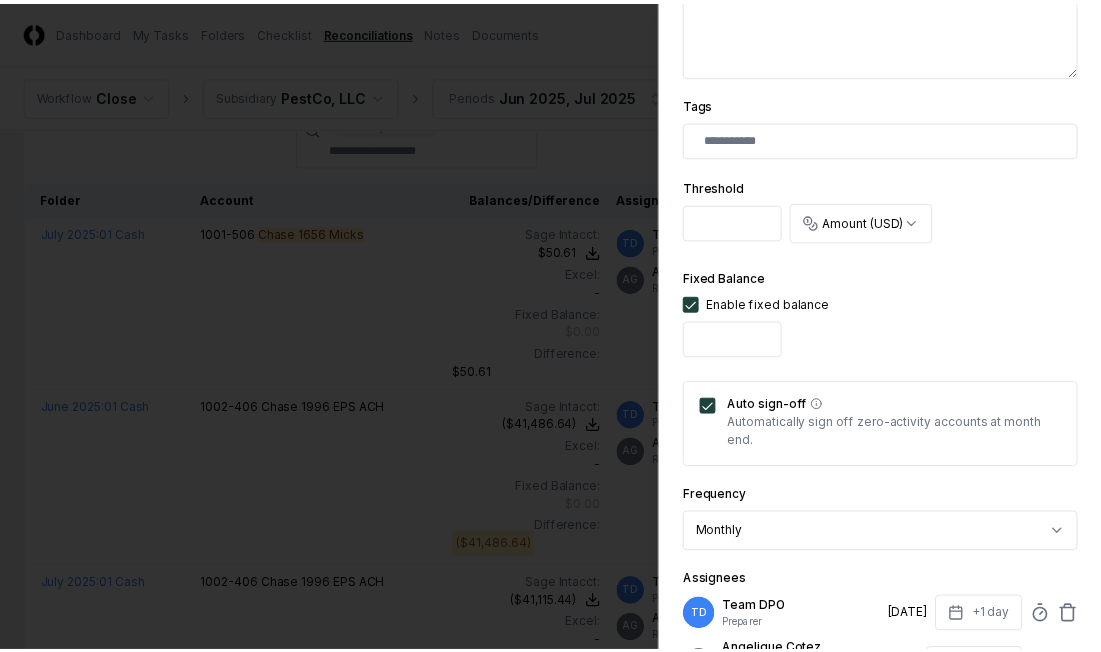 scroll, scrollTop: 778, scrollLeft: 0, axis: vertical 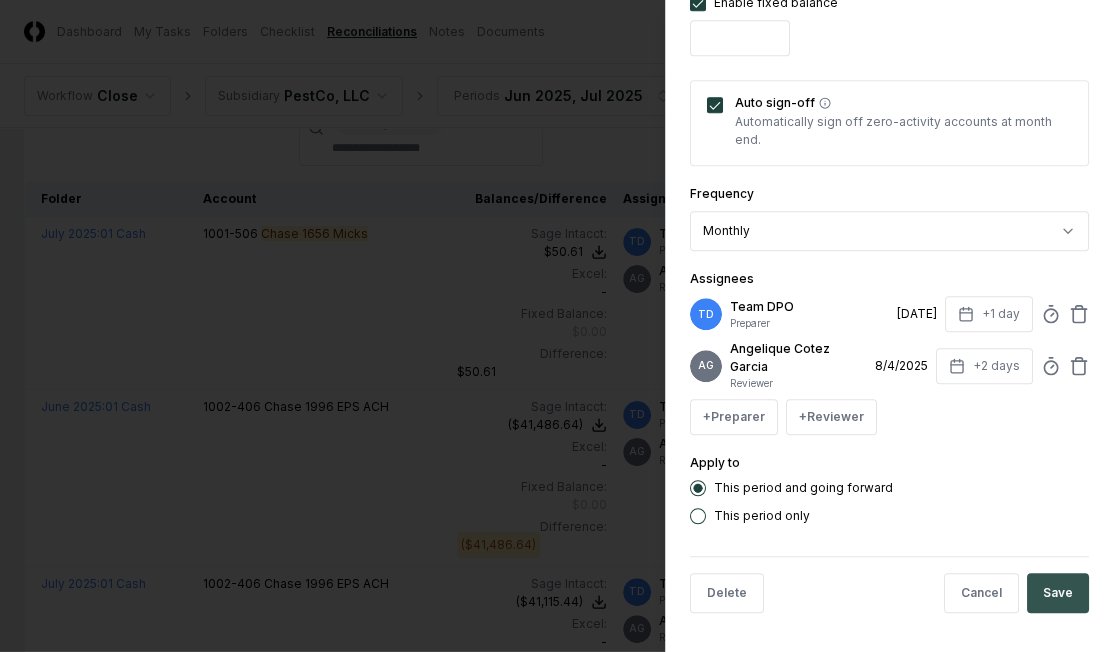 click on "Save" at bounding box center [1058, 593] 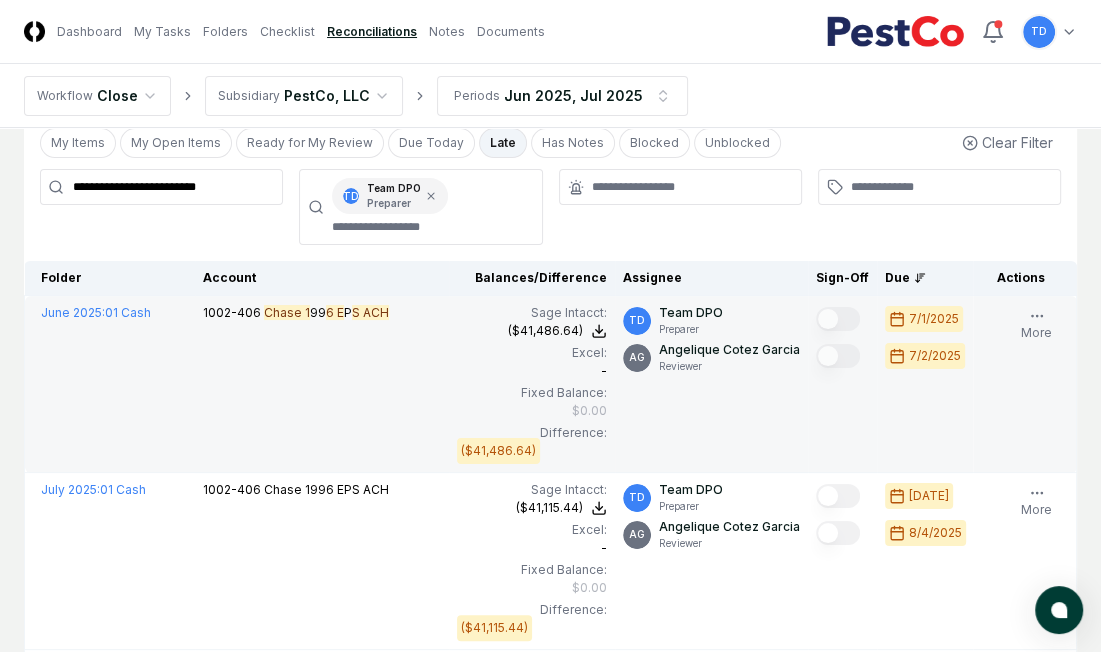 scroll, scrollTop: 91, scrollLeft: 0, axis: vertical 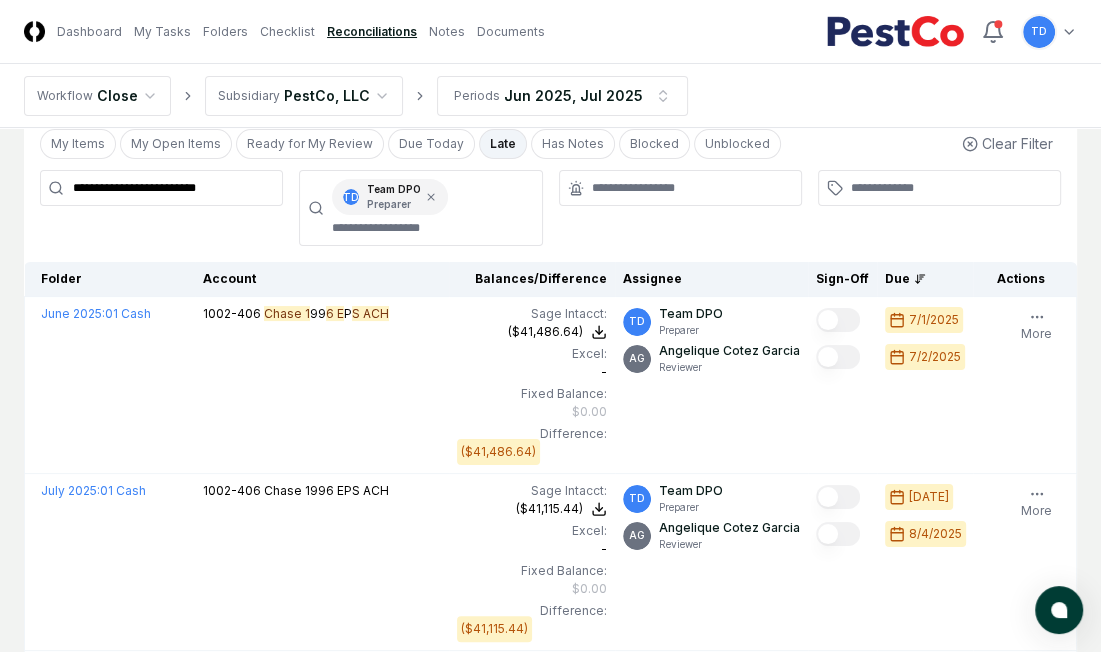 click on "**********" at bounding box center (161, 188) 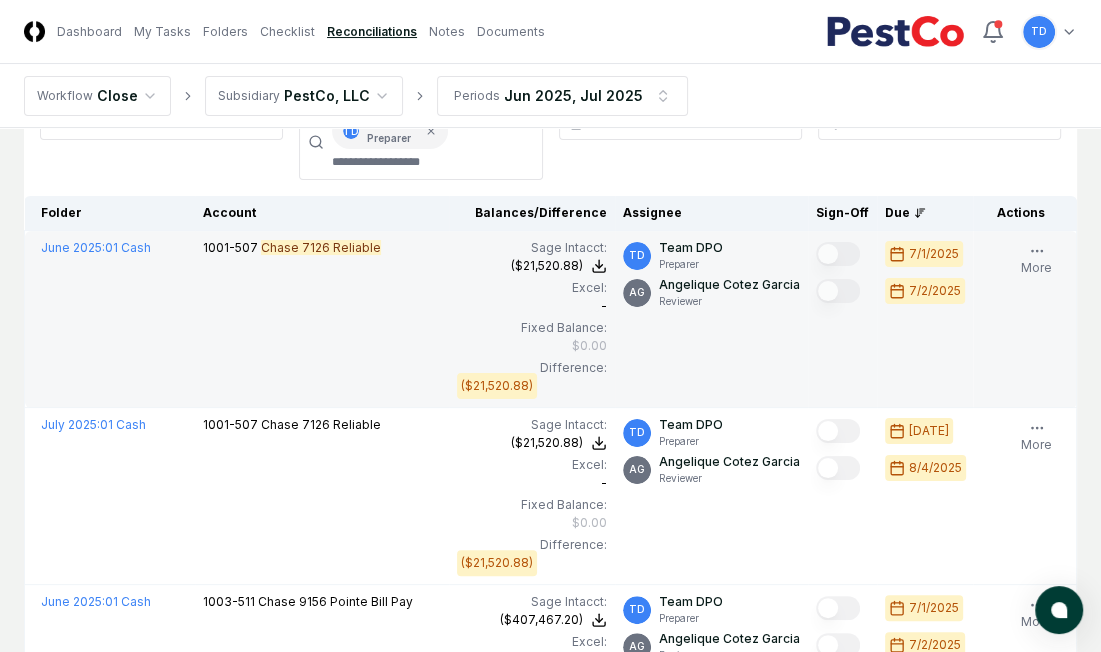 scroll, scrollTop: 152, scrollLeft: 0, axis: vertical 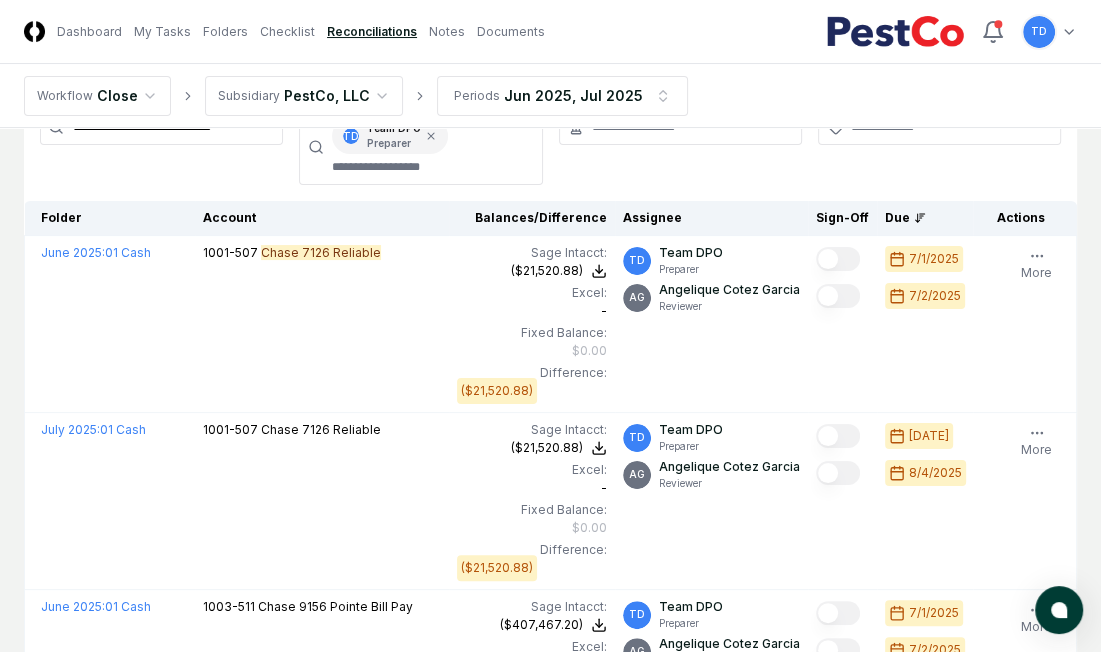 type on "**********" 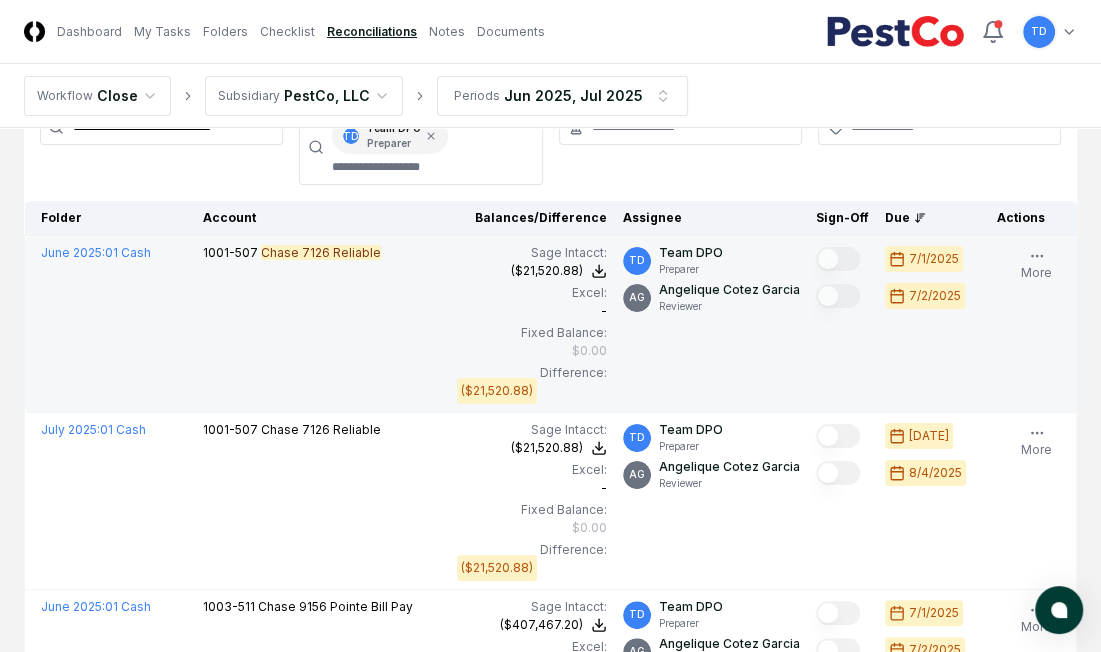 click on "1001-507 Chase [ACCOUNT_NUMBER] Reliable" at bounding box center [322, 324] 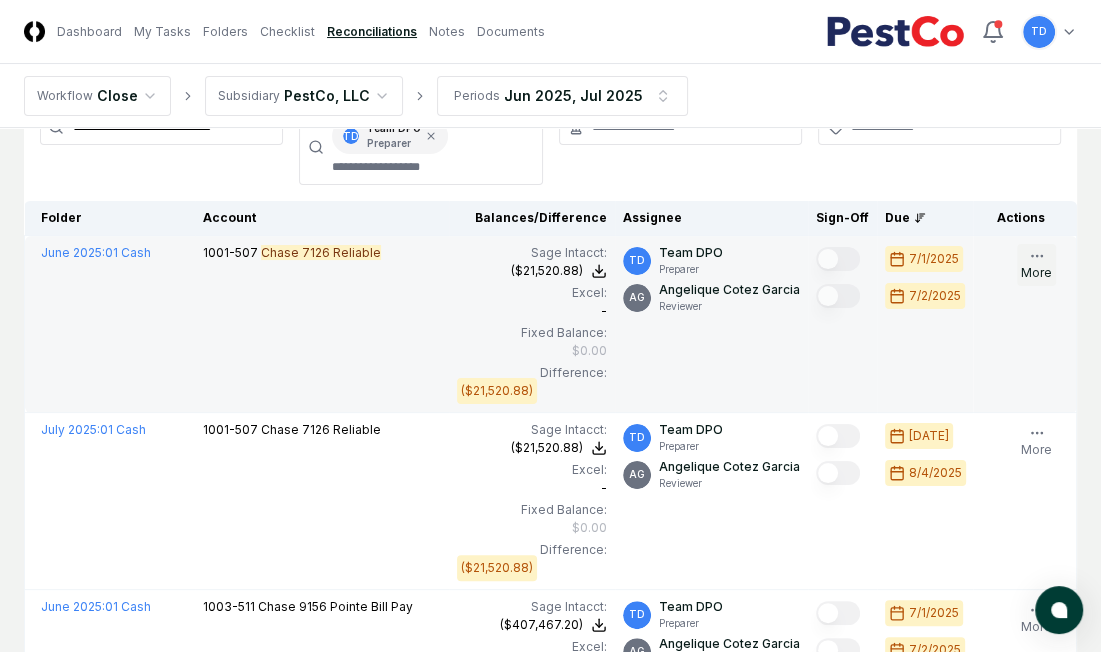 click 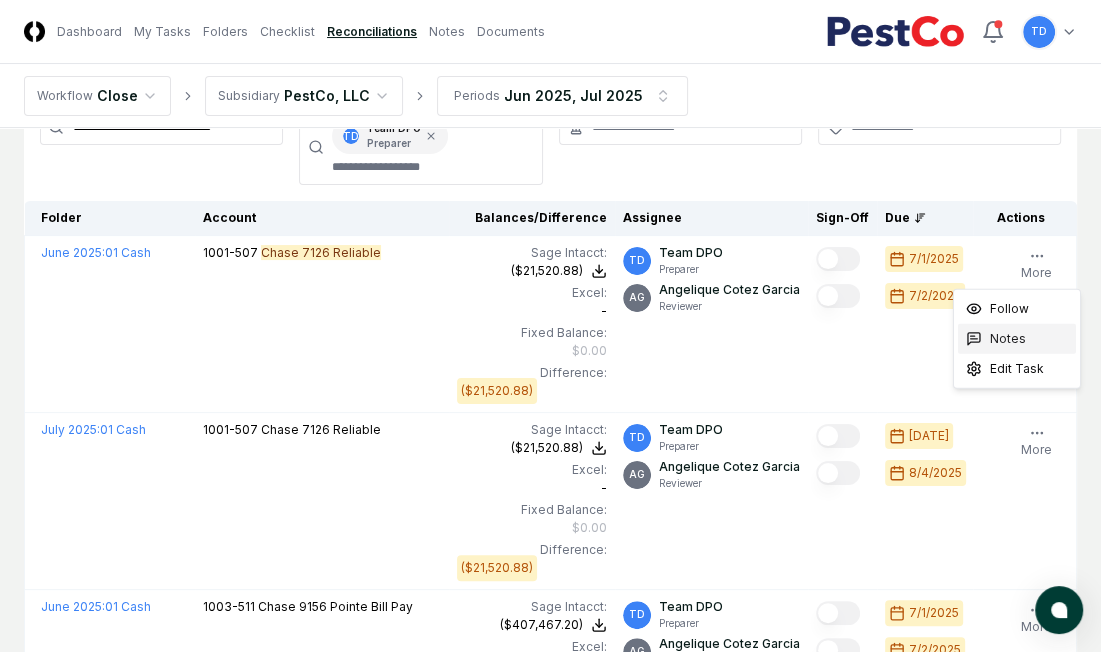 click on "Notes" at bounding box center (1017, 339) 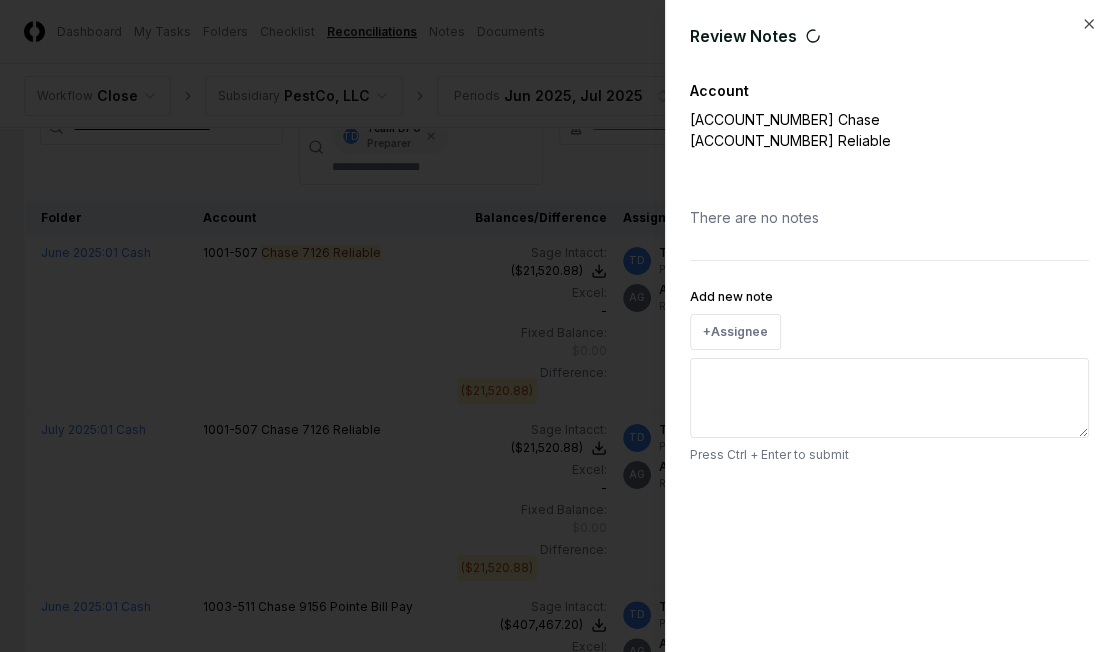 click on "Add new note" at bounding box center (889, 398) 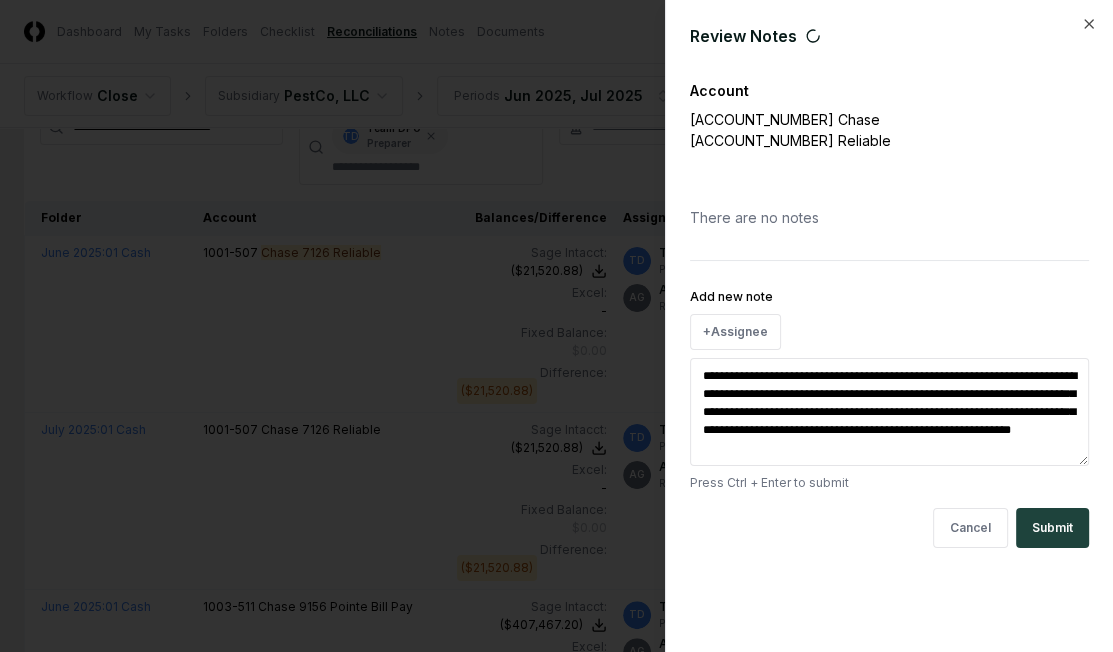 type on "*" 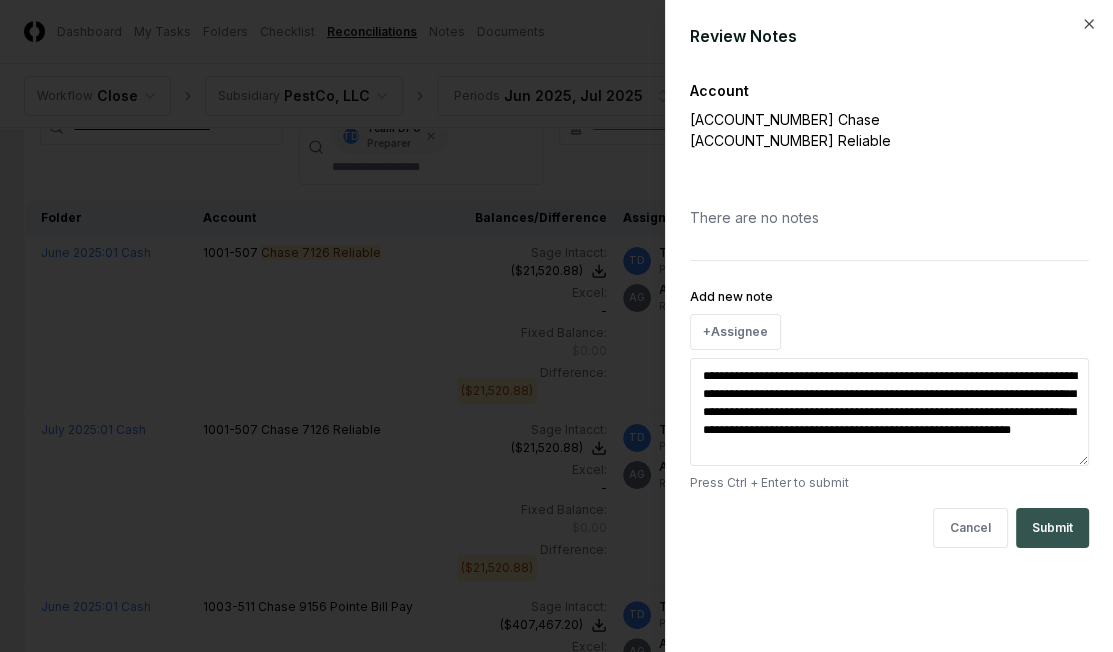 type on "**********" 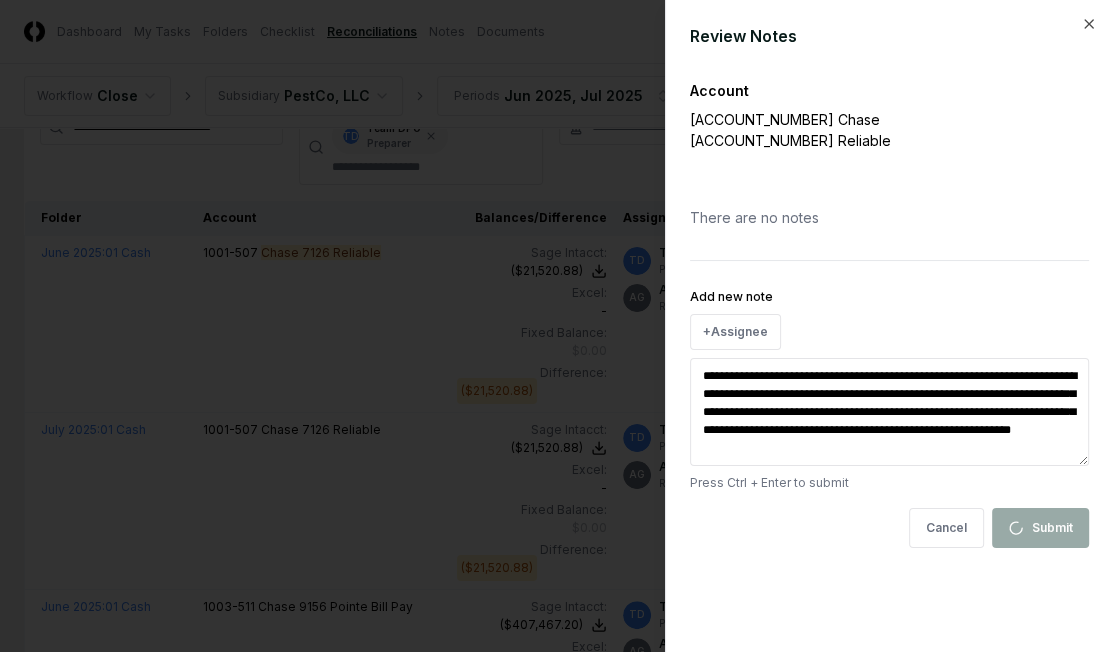 type on "*" 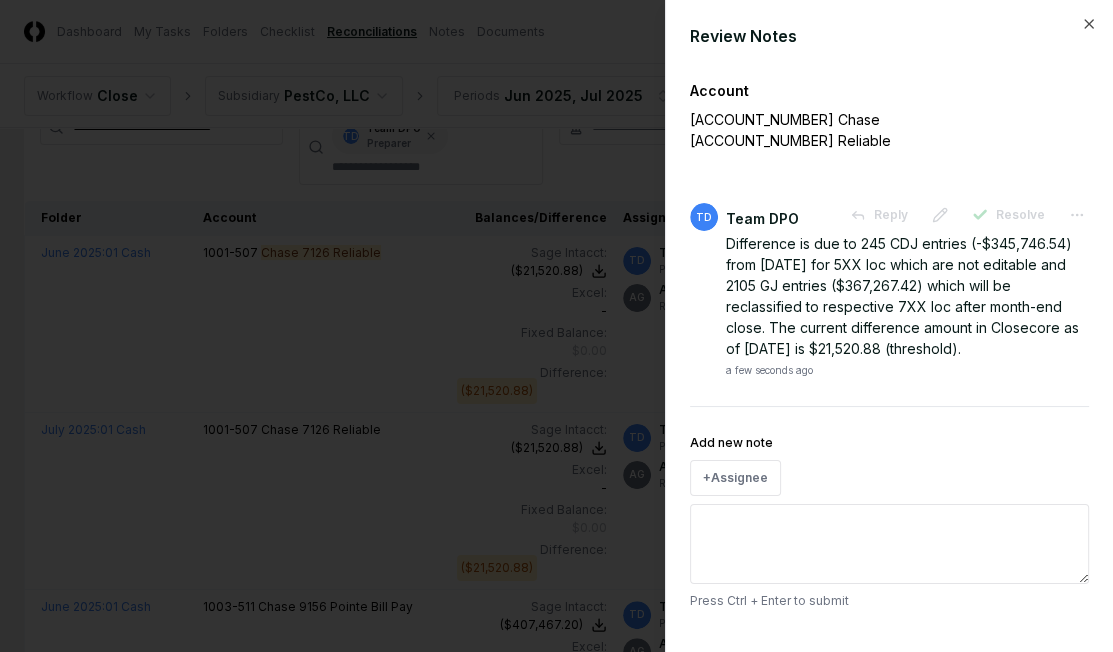 click at bounding box center (556, 326) 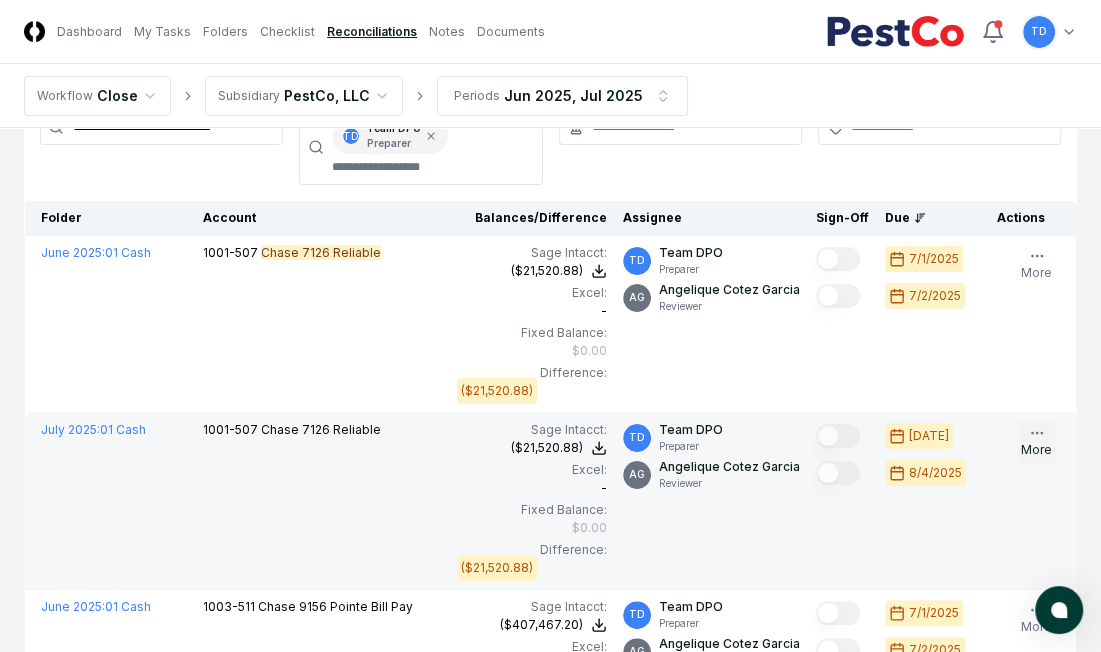 click on "More" at bounding box center (1036, 442) 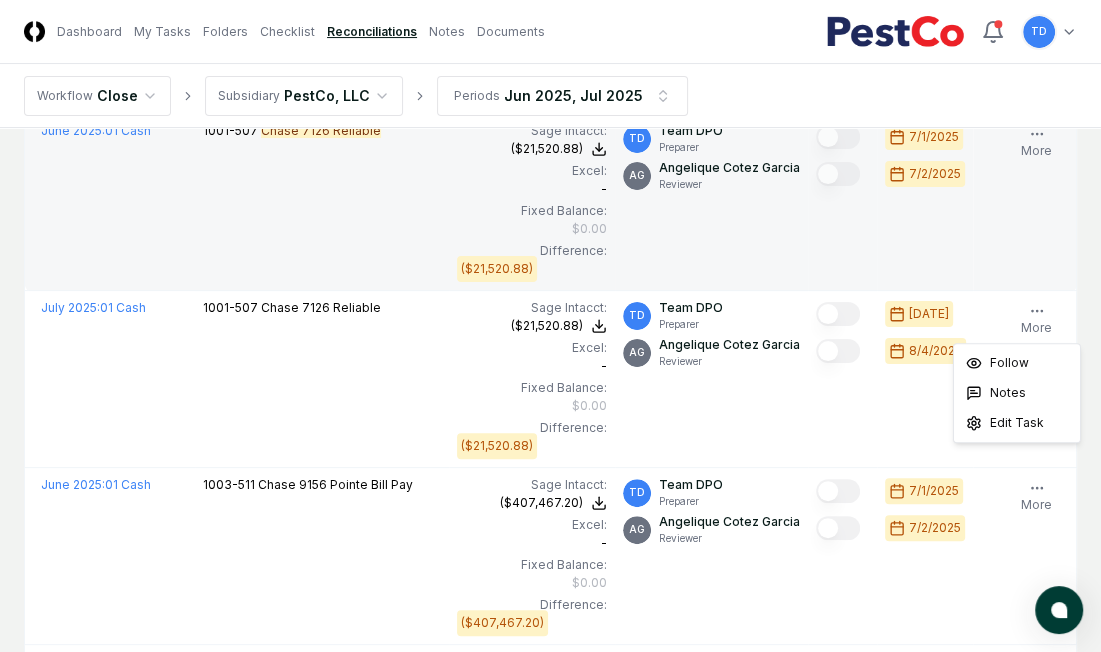 scroll, scrollTop: 275, scrollLeft: 0, axis: vertical 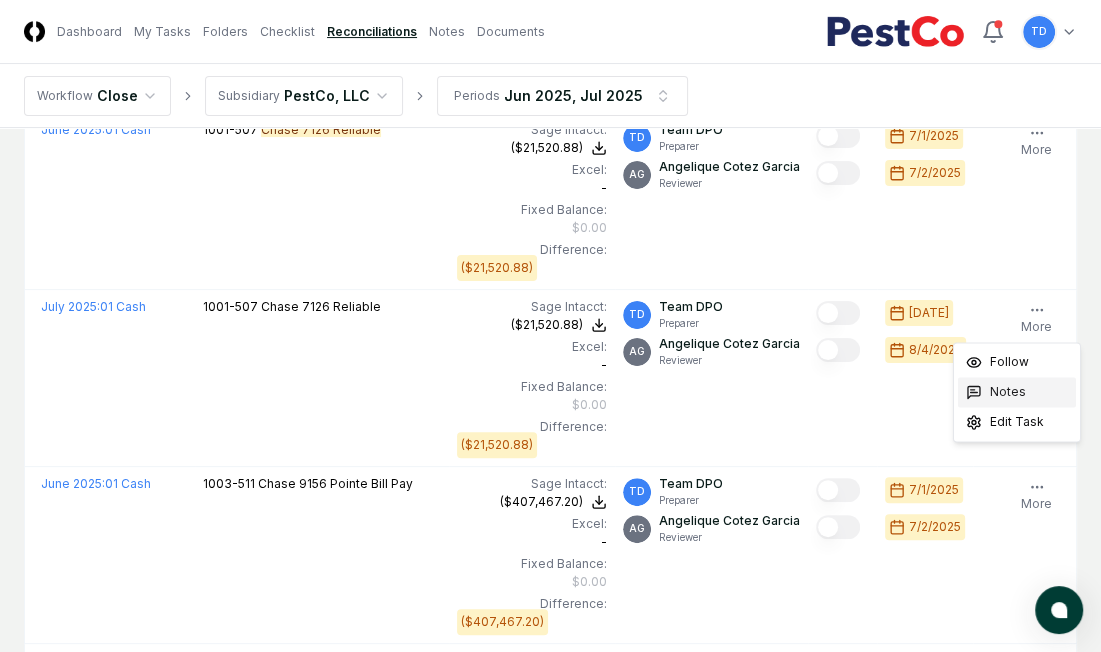 click on "Notes" at bounding box center [1008, 392] 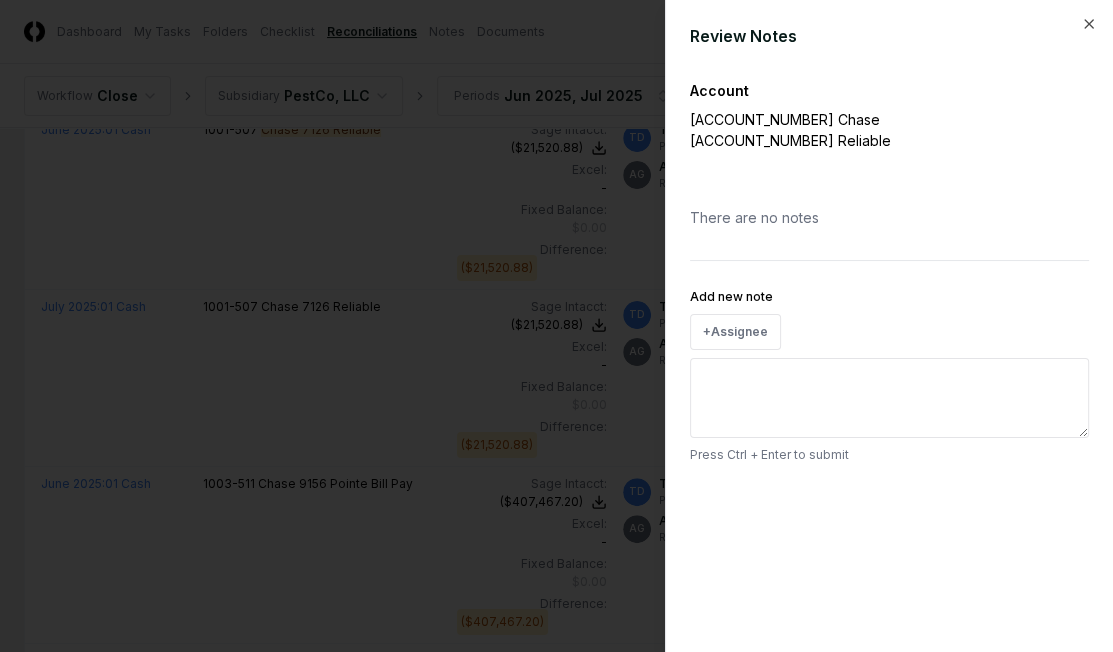 click on "Add new note" at bounding box center [889, 398] 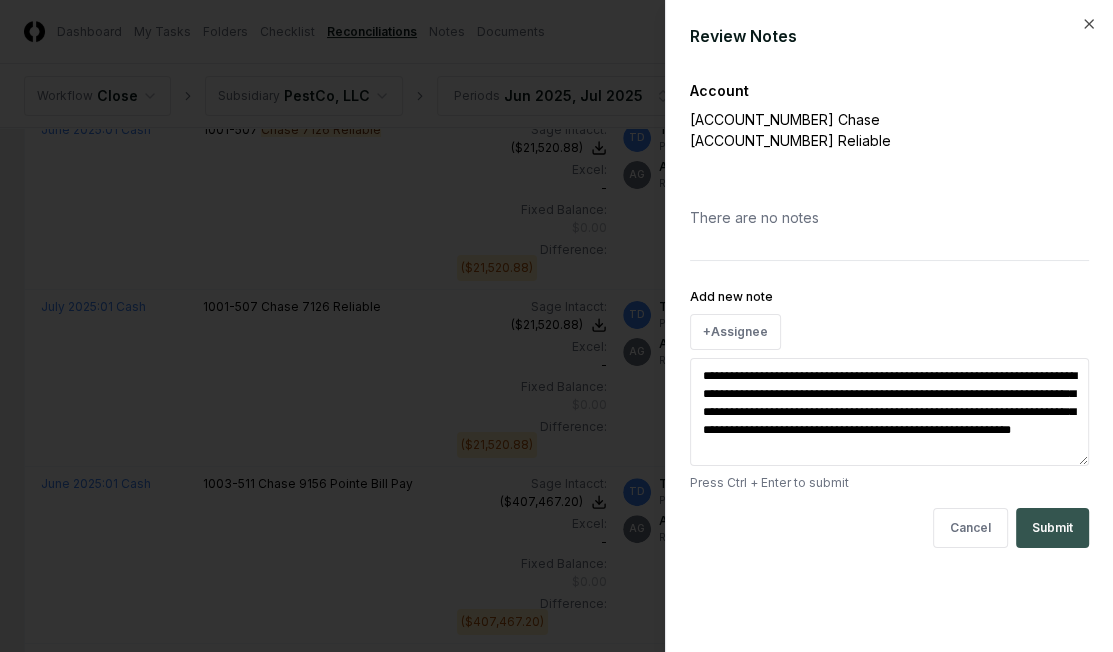 type on "**********" 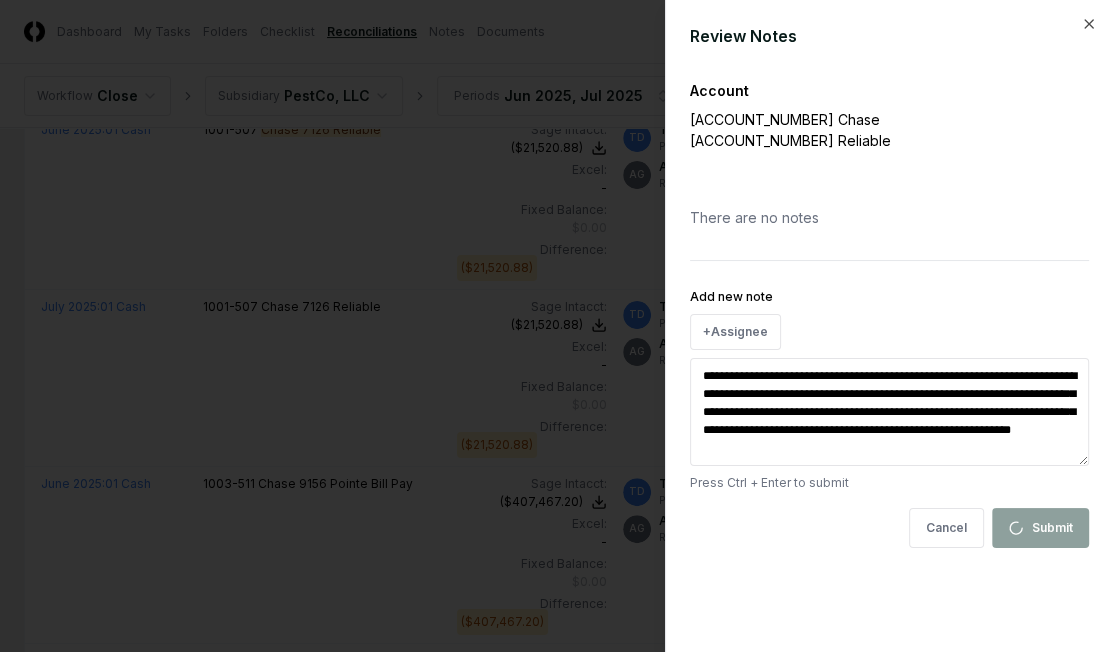 type 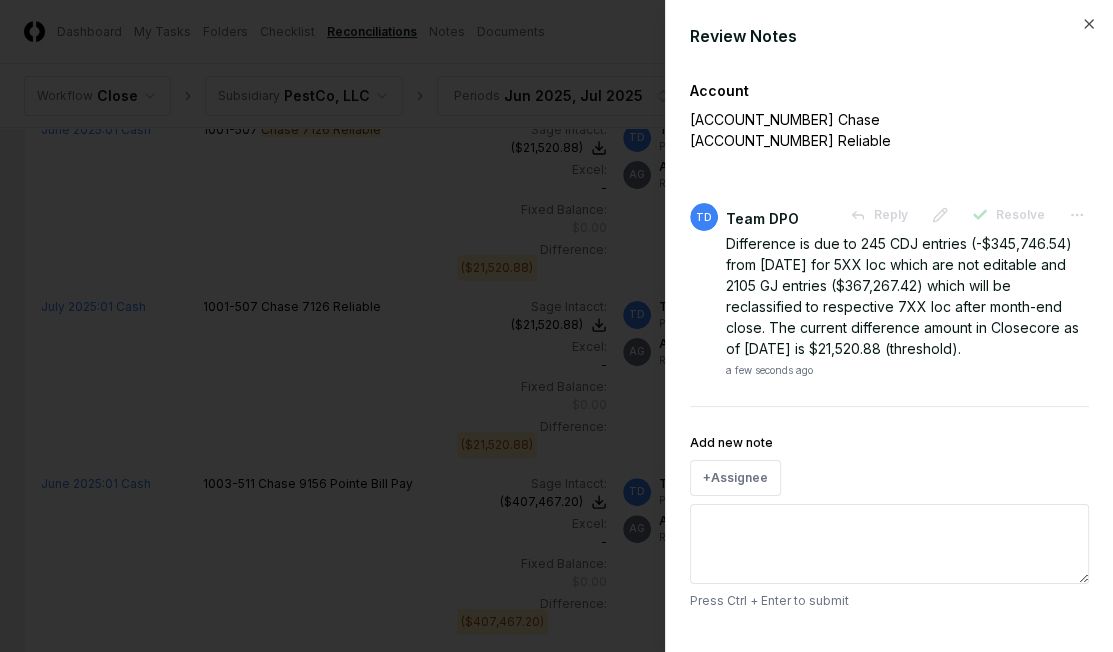 click at bounding box center [556, 326] 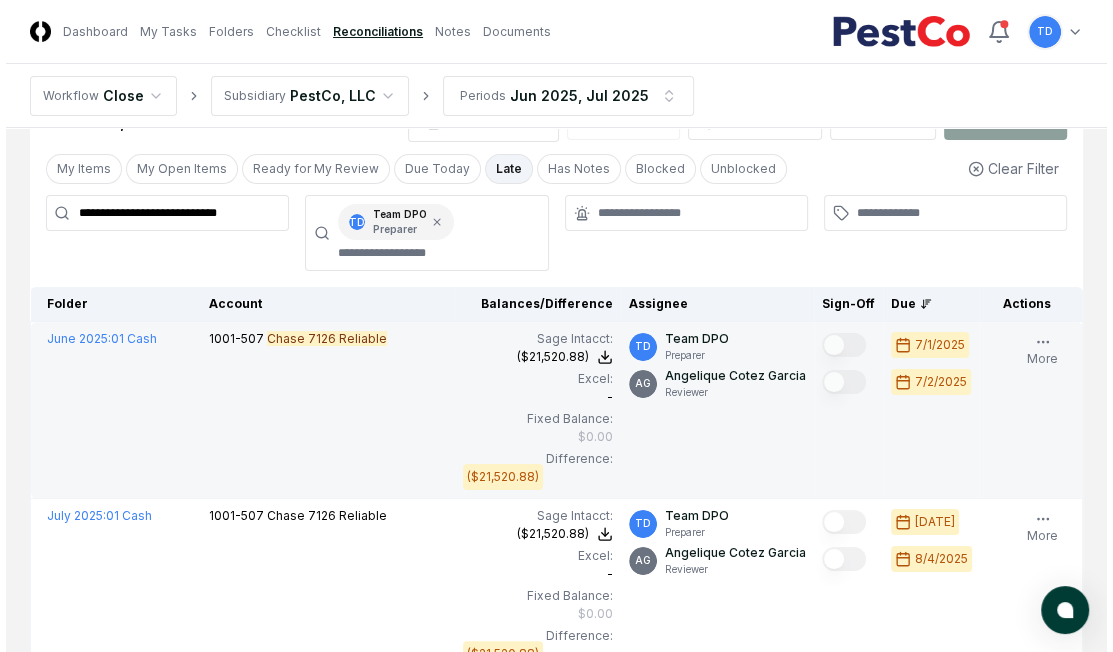 scroll, scrollTop: 65, scrollLeft: 0, axis: vertical 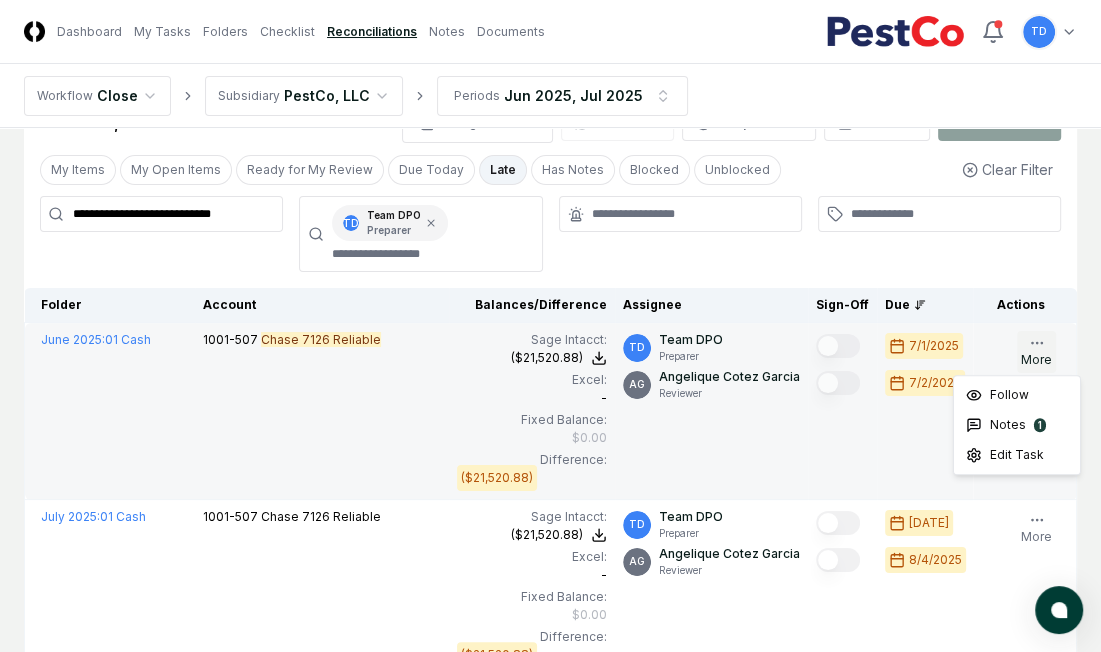 click 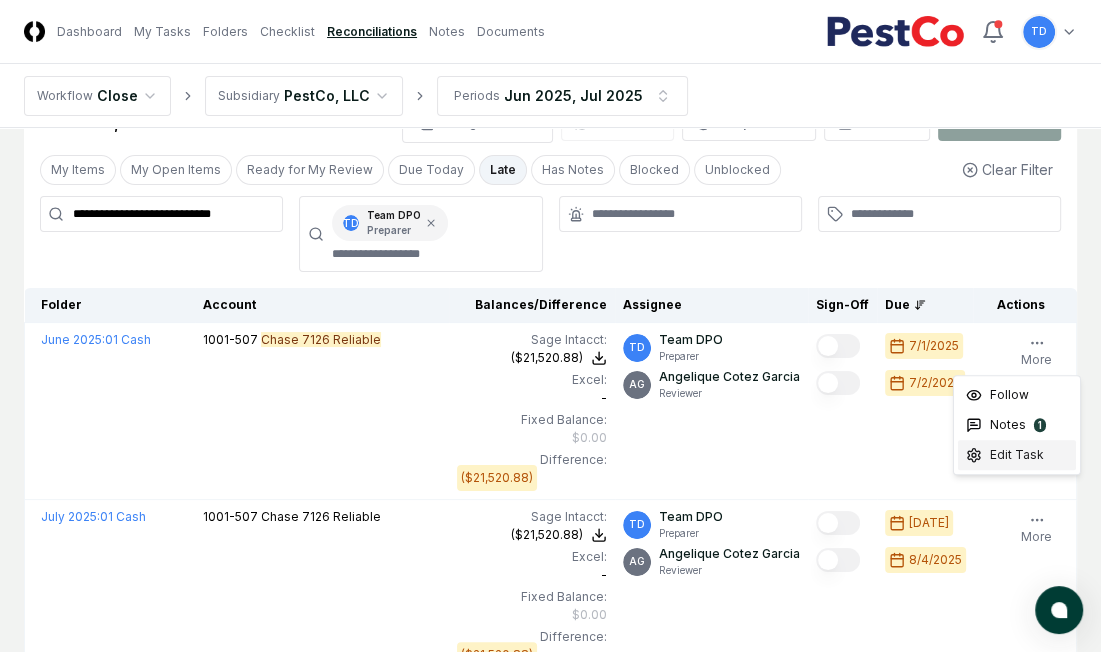 click on "Edit Task" at bounding box center (1017, 455) 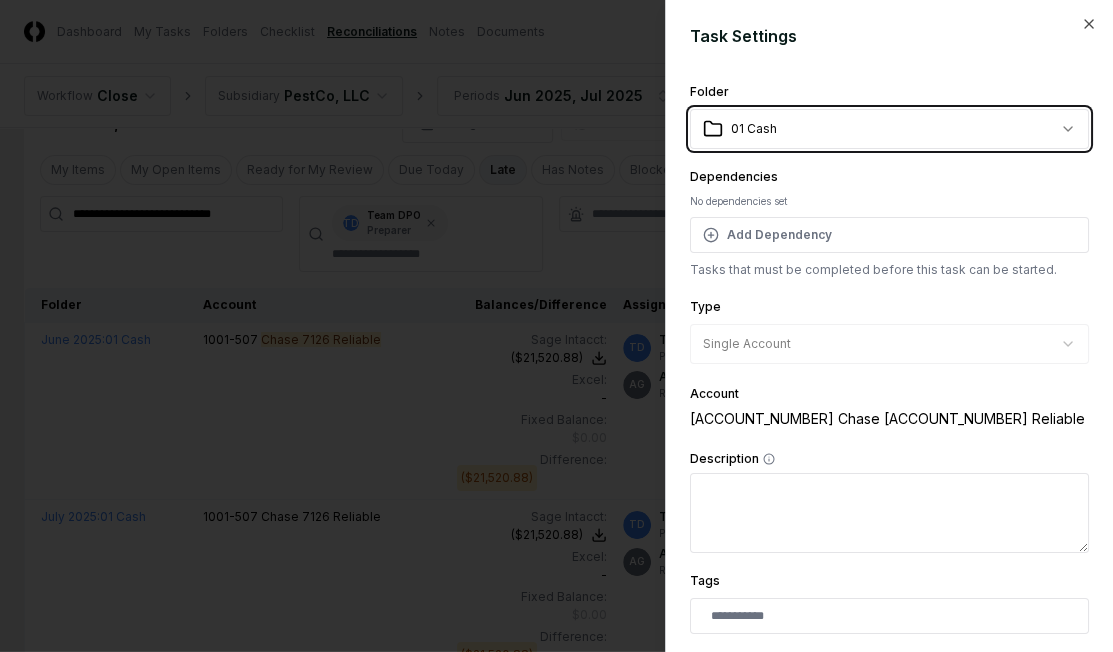 scroll, scrollTop: 343, scrollLeft: 0, axis: vertical 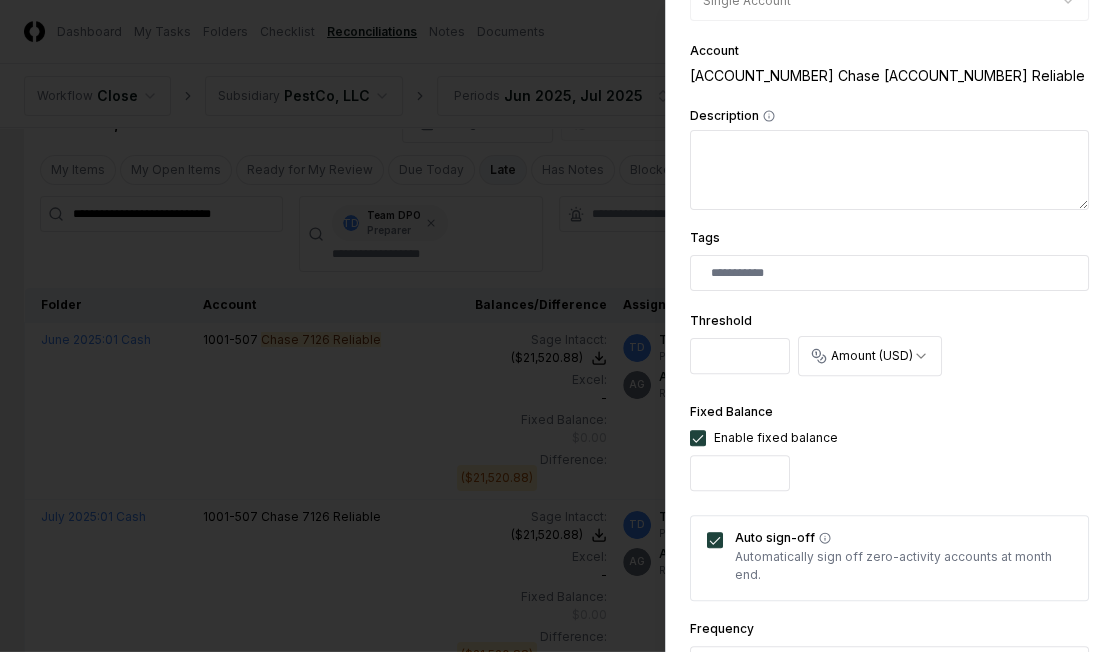 click on "*" at bounding box center (740, 356) 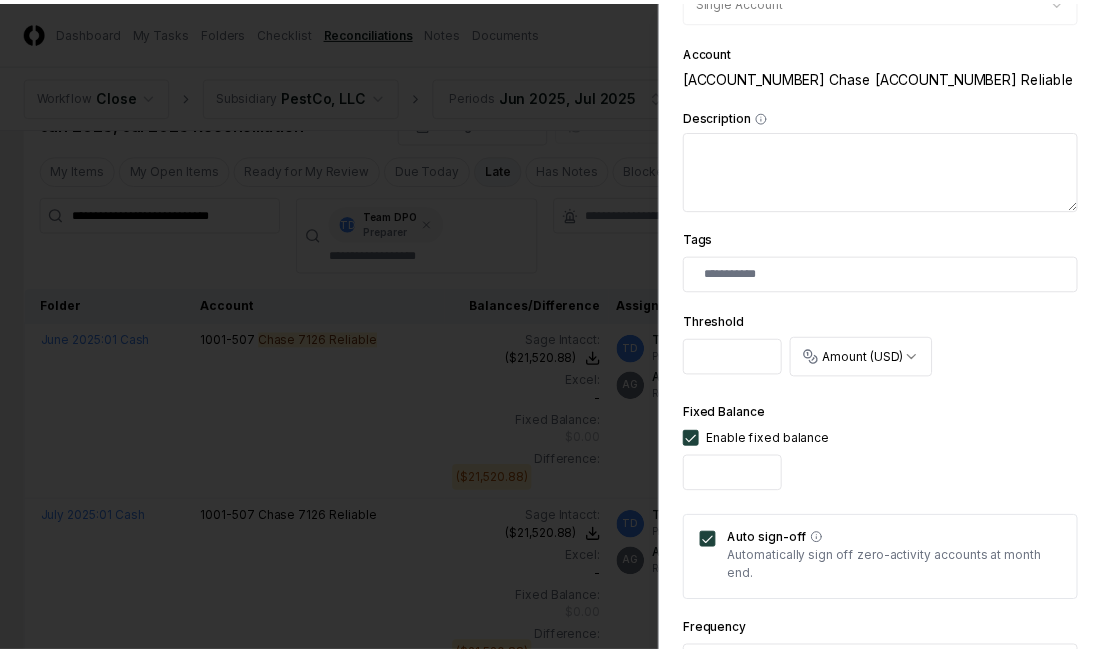 scroll, scrollTop: 778, scrollLeft: 0, axis: vertical 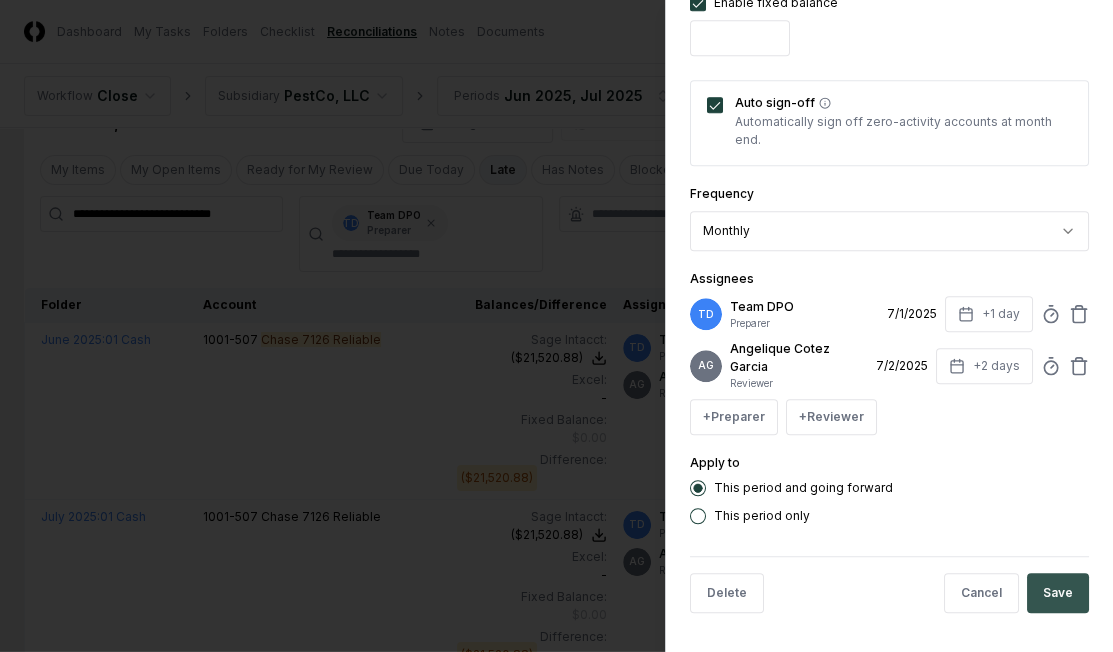 type on "********" 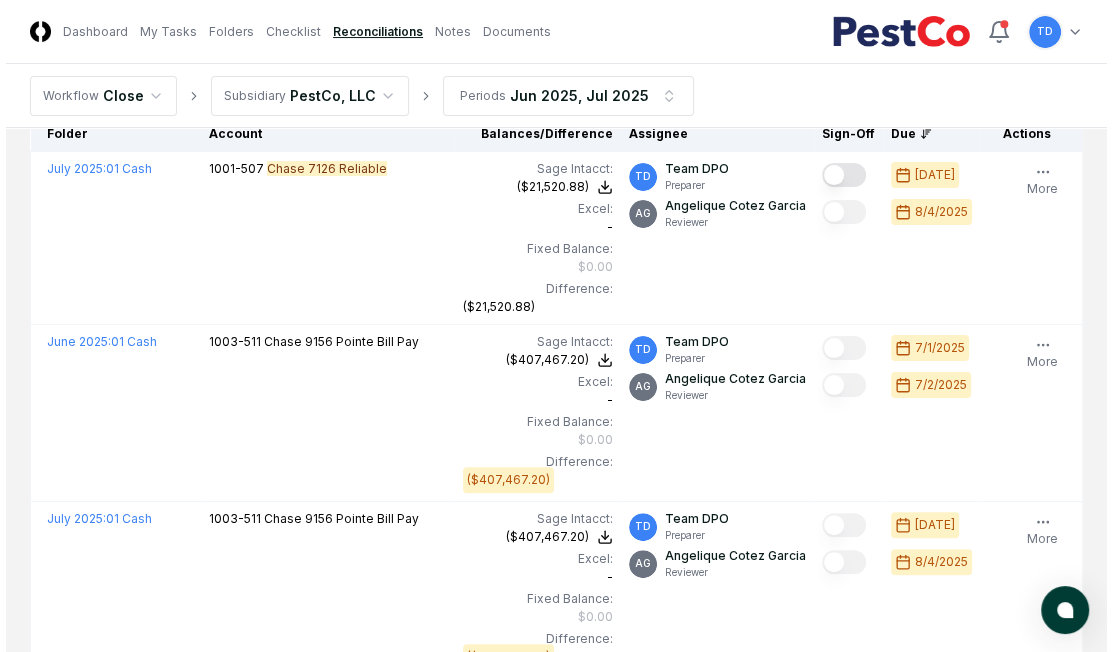 scroll, scrollTop: 184, scrollLeft: 0, axis: vertical 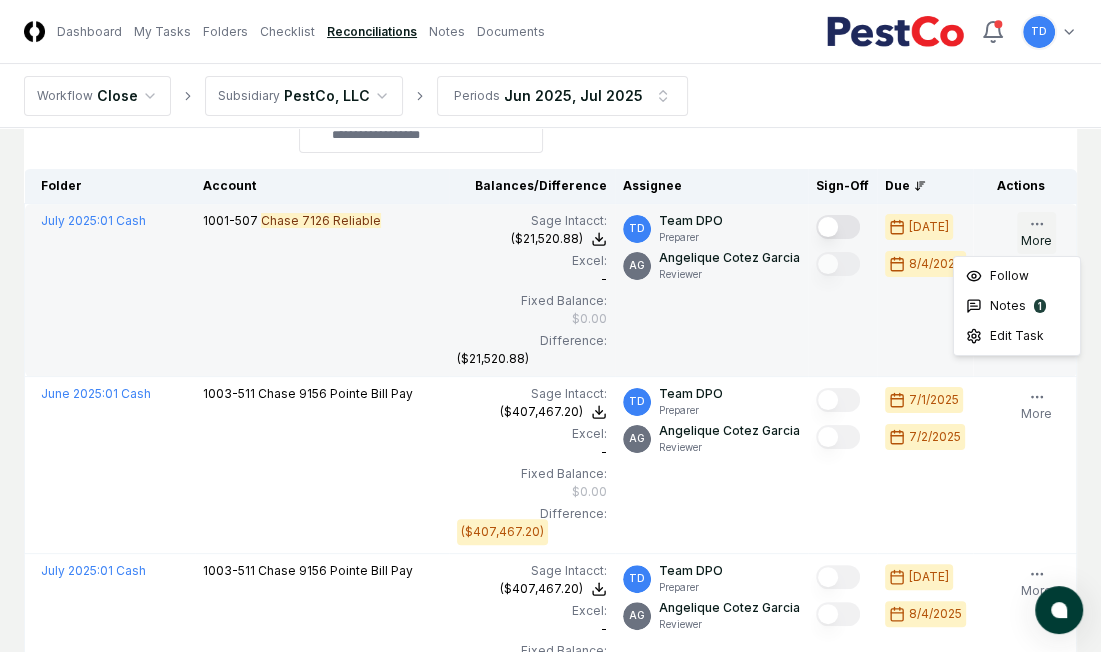 click on "More" at bounding box center (1036, 233) 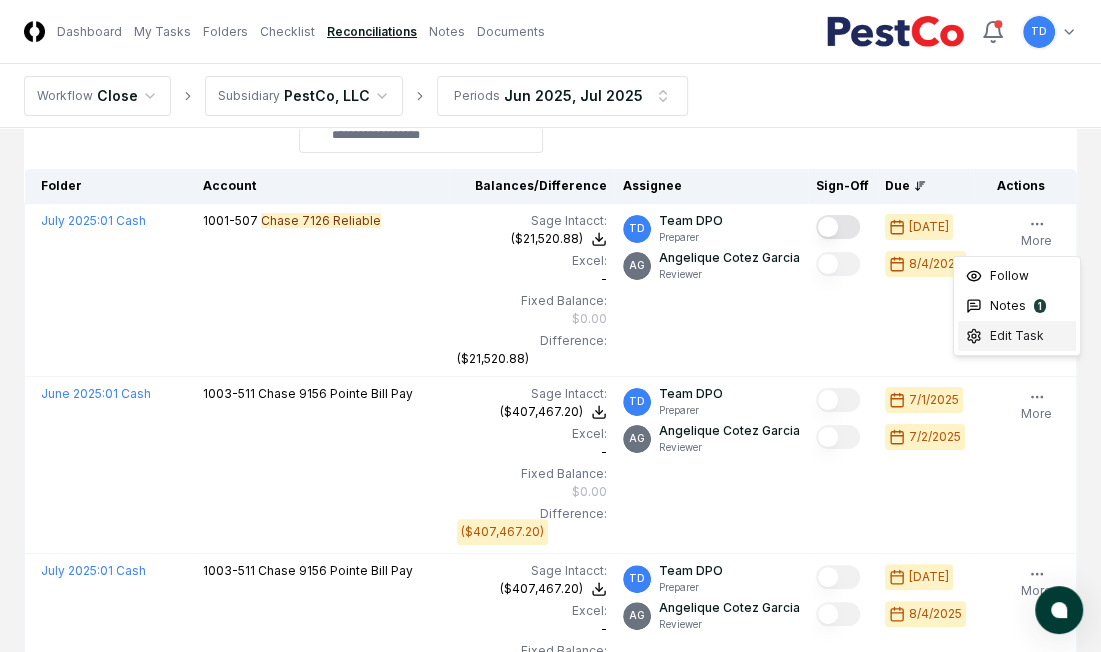 click on "Edit Task" at bounding box center [1017, 336] 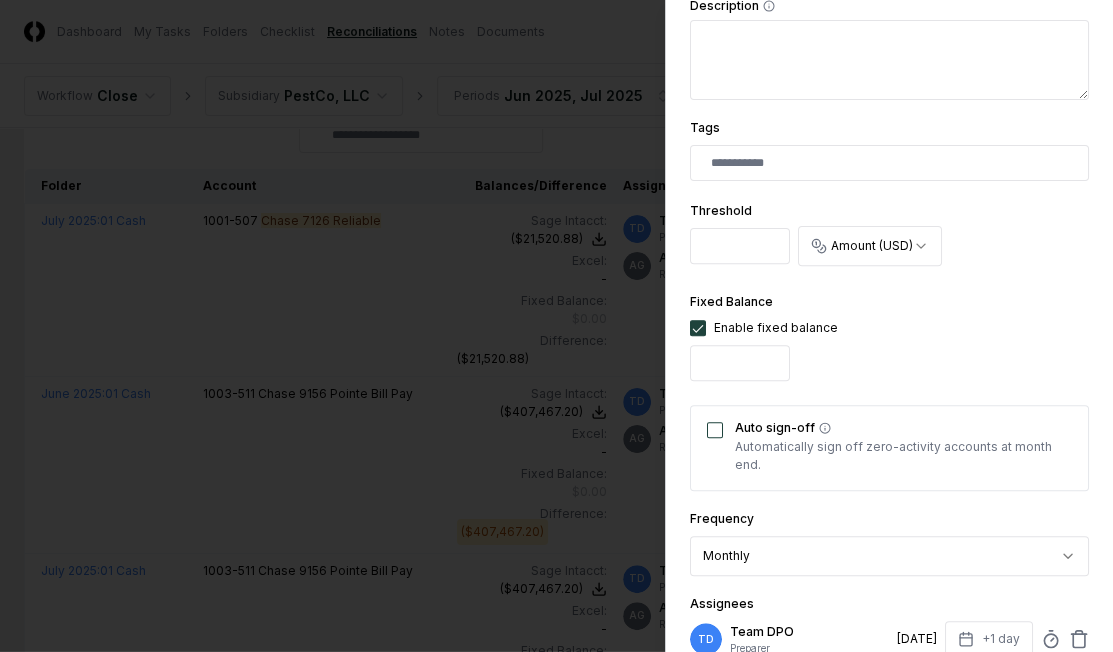 scroll, scrollTop: 484, scrollLeft: 0, axis: vertical 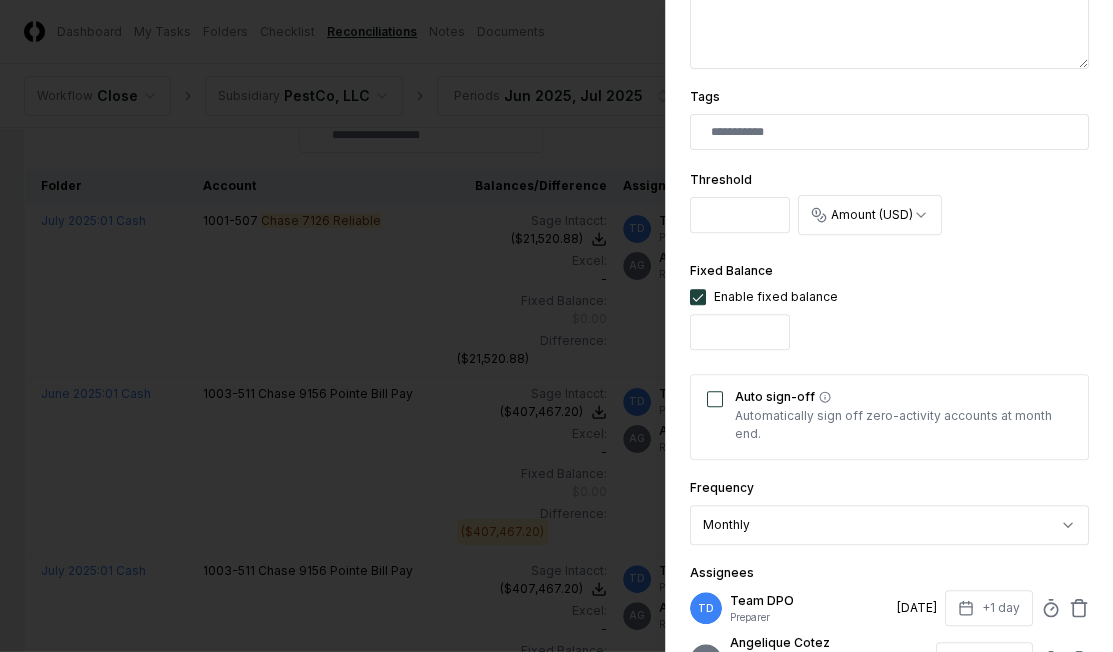 click on "Auto sign-off" at bounding box center [715, 399] 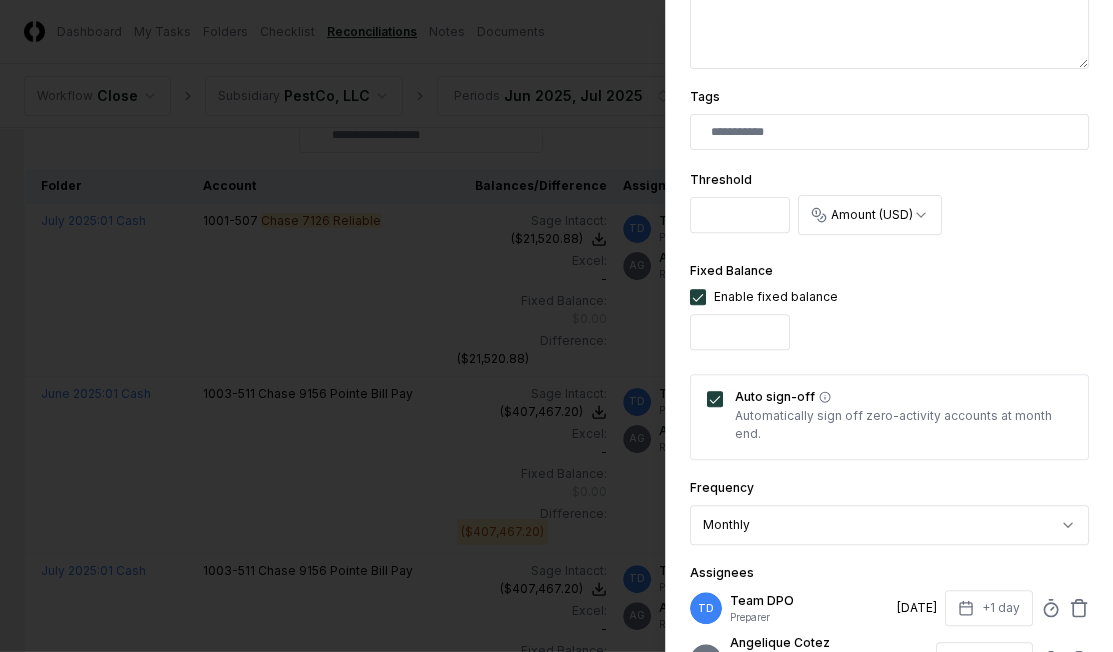 scroll, scrollTop: 778, scrollLeft: 0, axis: vertical 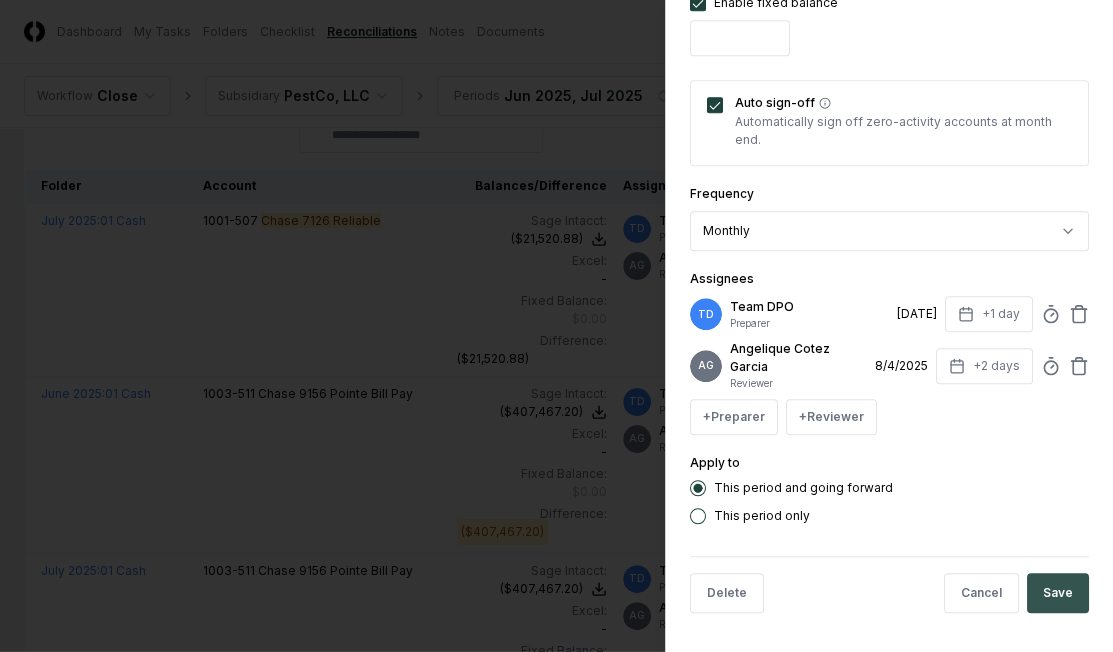 click on "Save" at bounding box center (1058, 593) 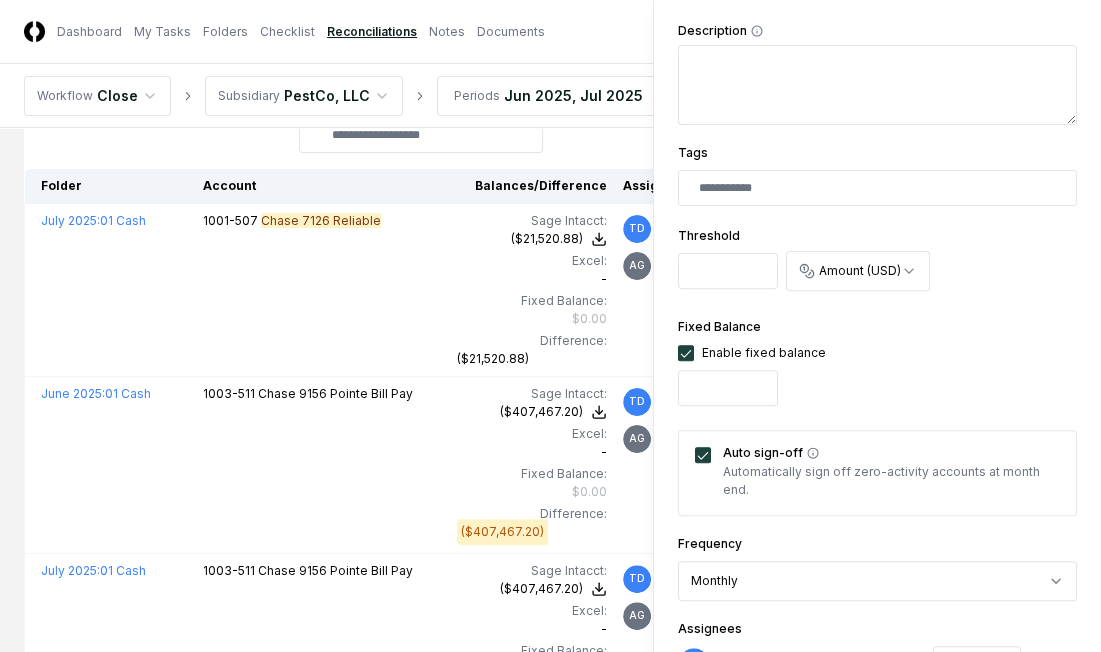 scroll, scrollTop: 0, scrollLeft: 0, axis: both 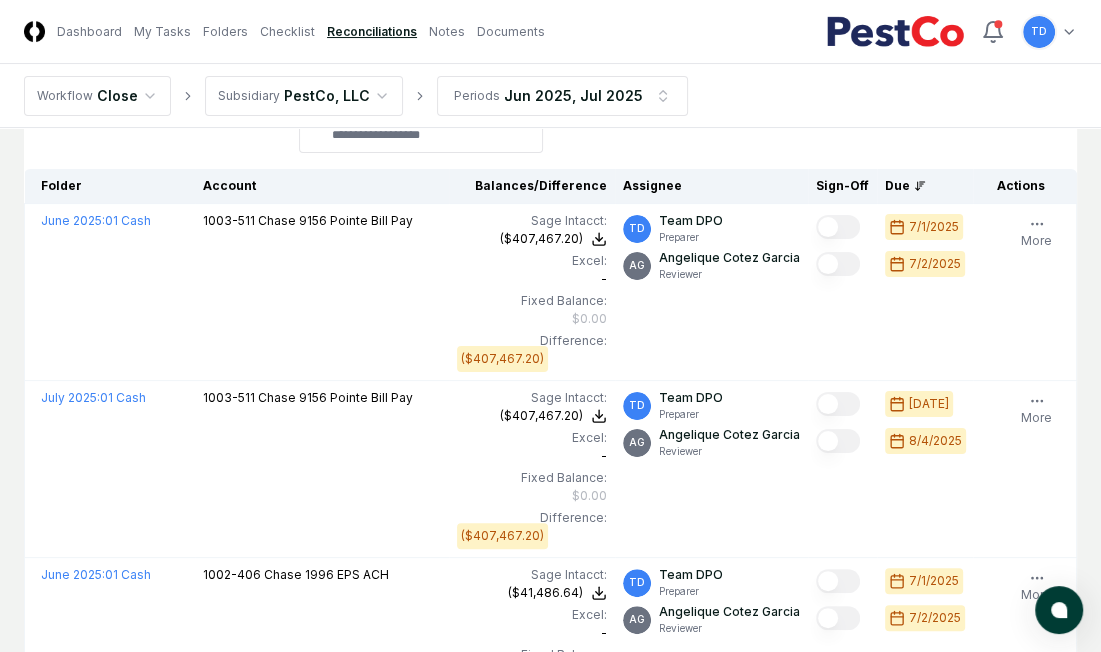 click on "**********" at bounding box center (161, 115) 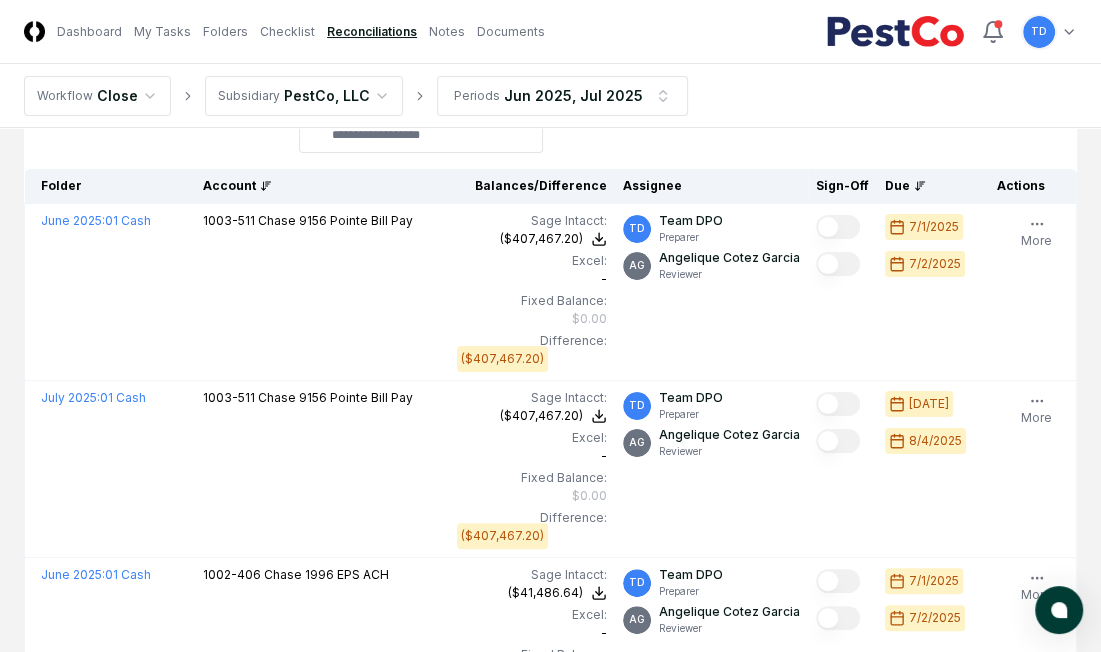 scroll, scrollTop: 0, scrollLeft: 0, axis: both 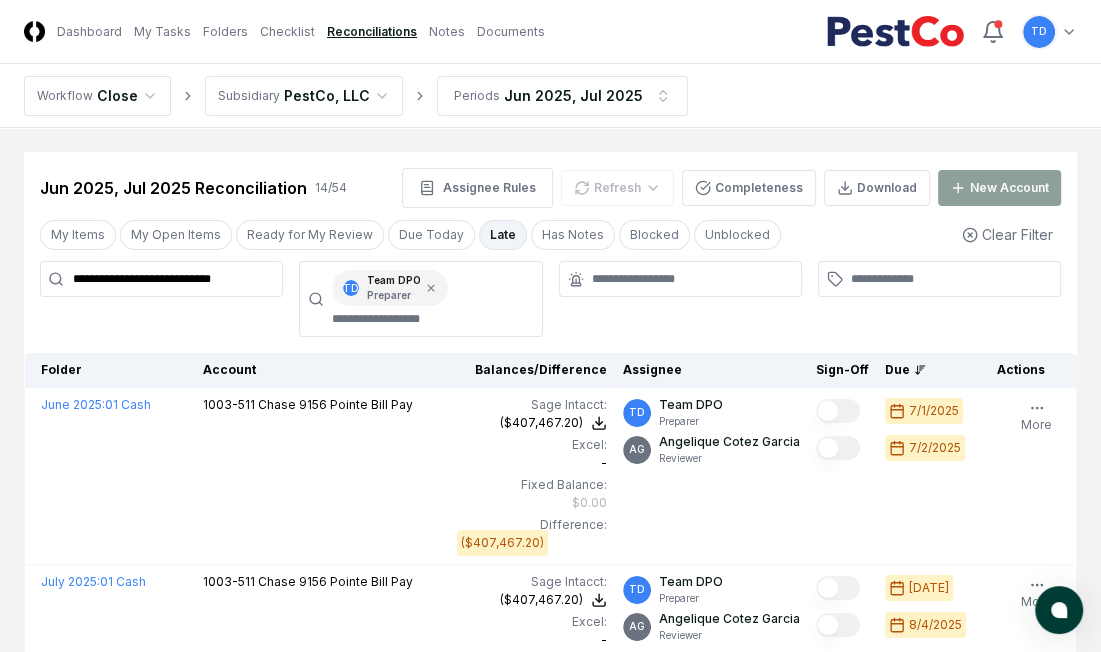 click on "**********" at bounding box center (161, 279) 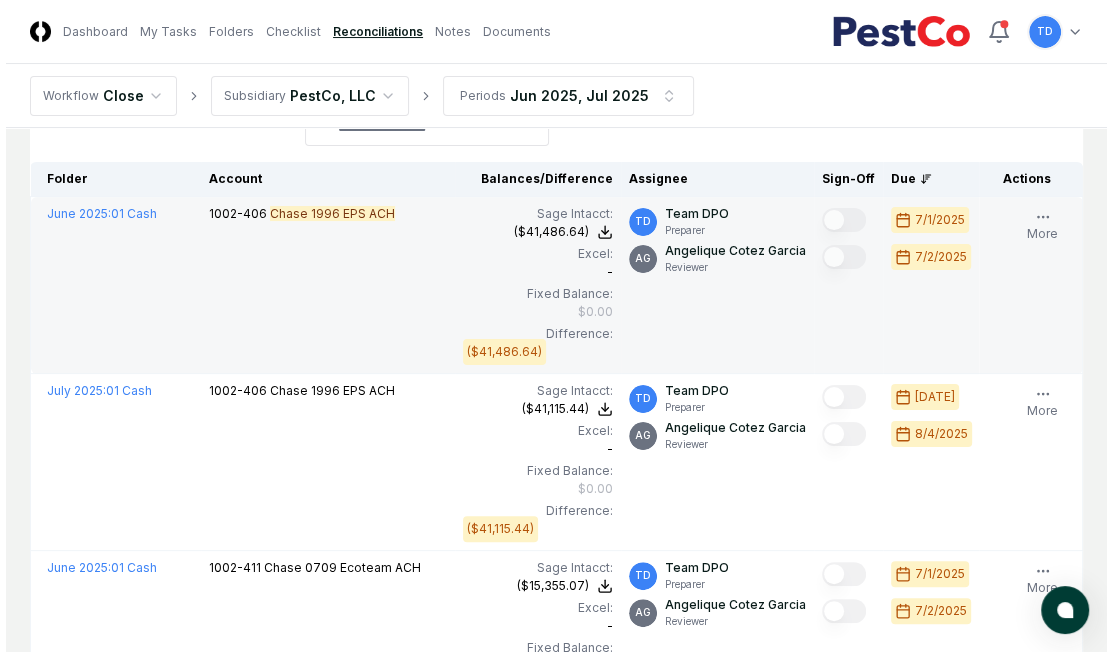 scroll, scrollTop: 216, scrollLeft: 0, axis: vertical 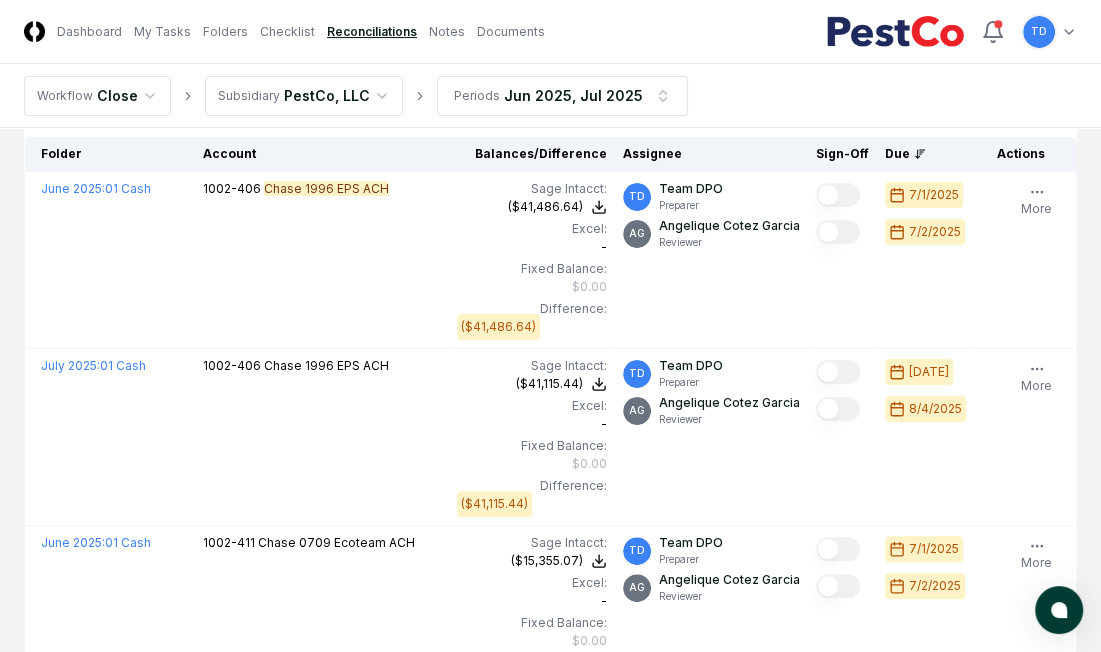 type on "**********" 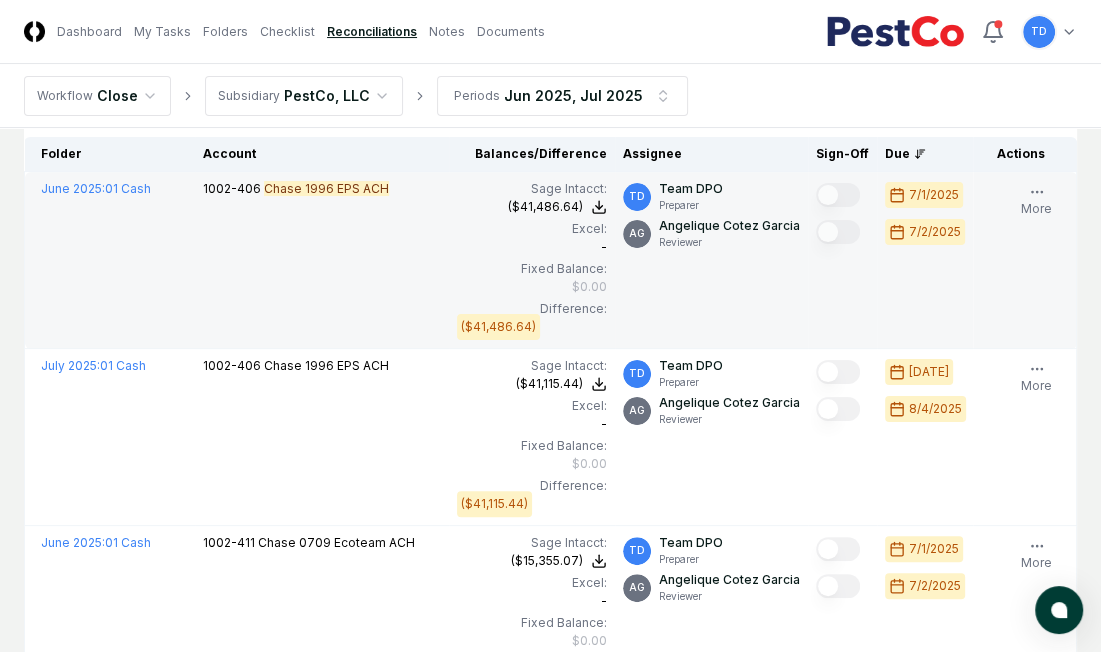 click on "[ACCOUNT]   Chase [ACCOUNT] EPS ACH" at bounding box center (322, 260) 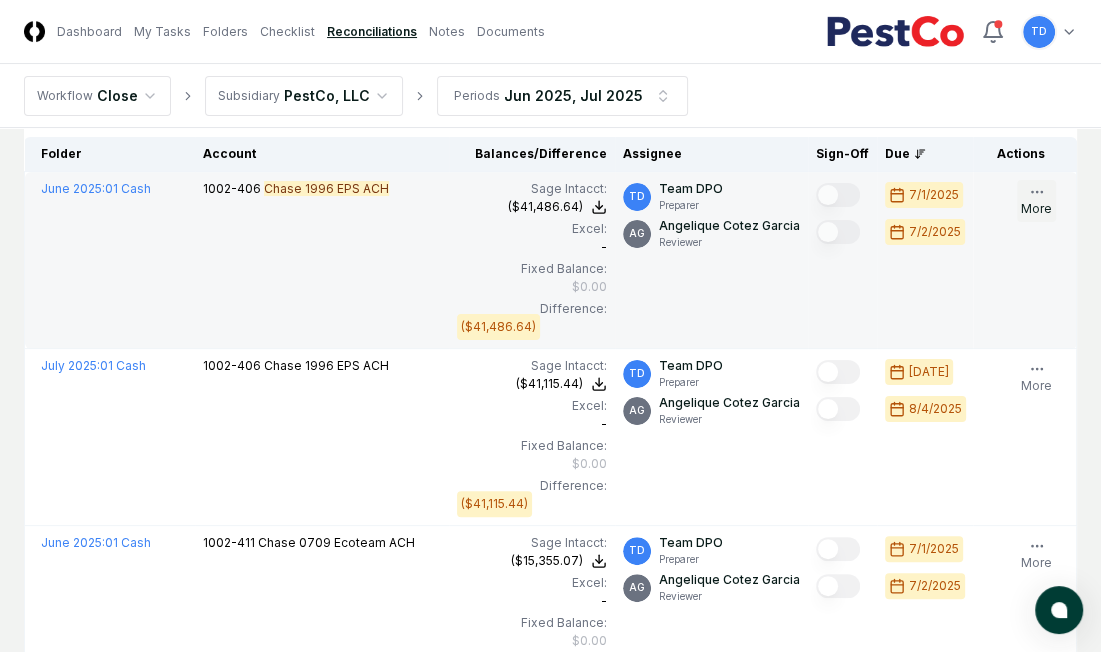 click on "More" at bounding box center (1036, 201) 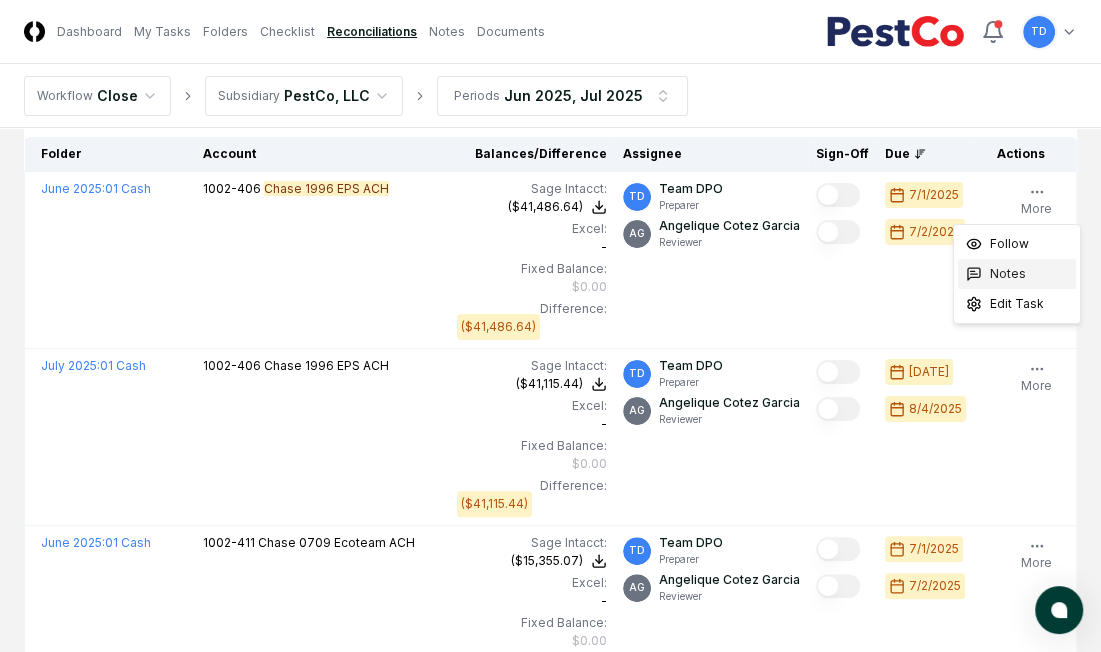 click on "Notes" at bounding box center [1008, 274] 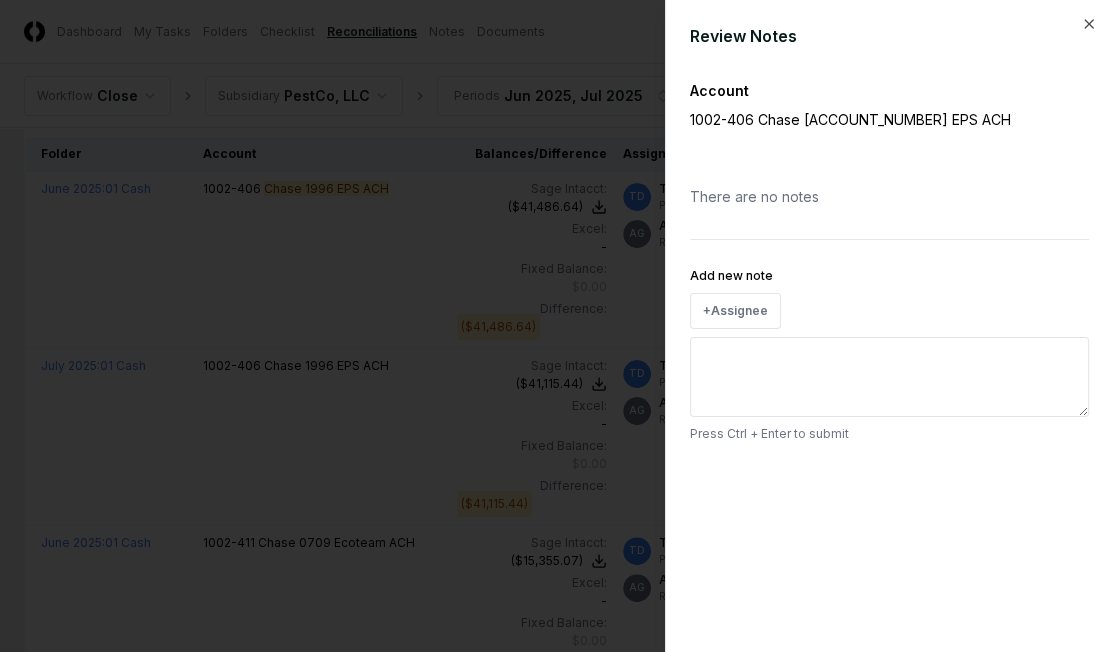 click on "Add new note" at bounding box center (889, 377) 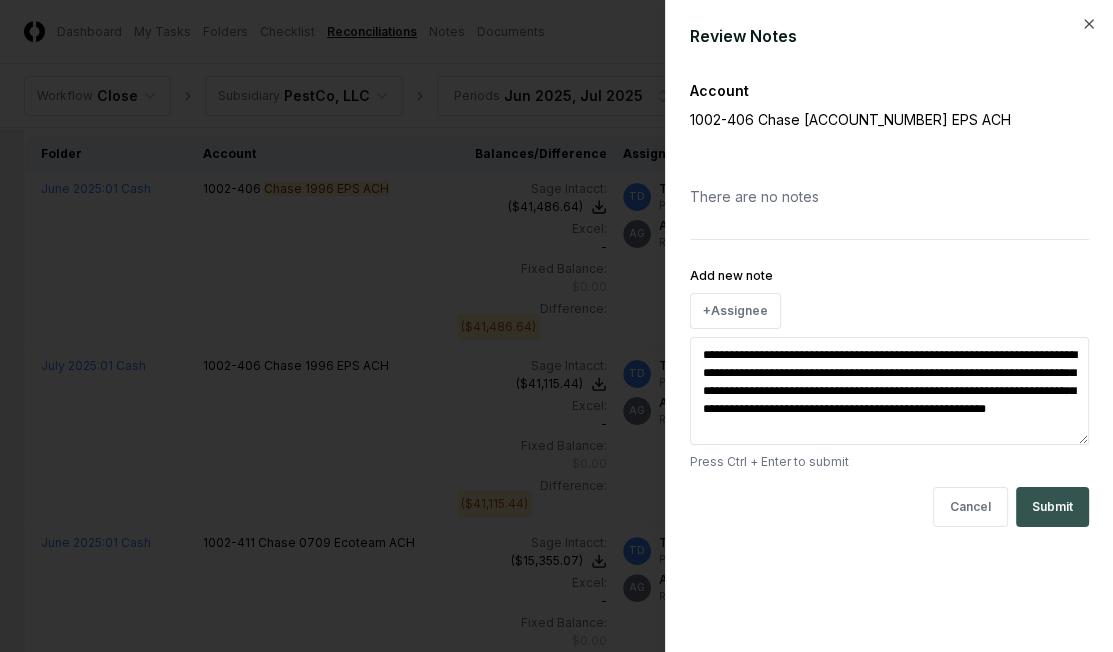 type on "**********" 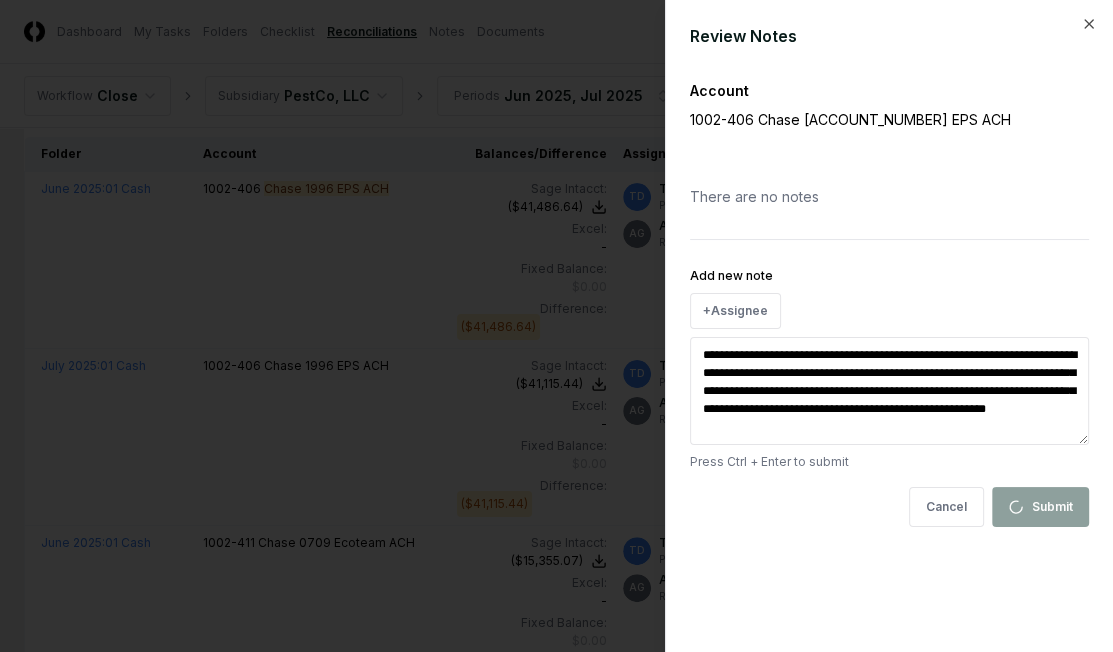 type 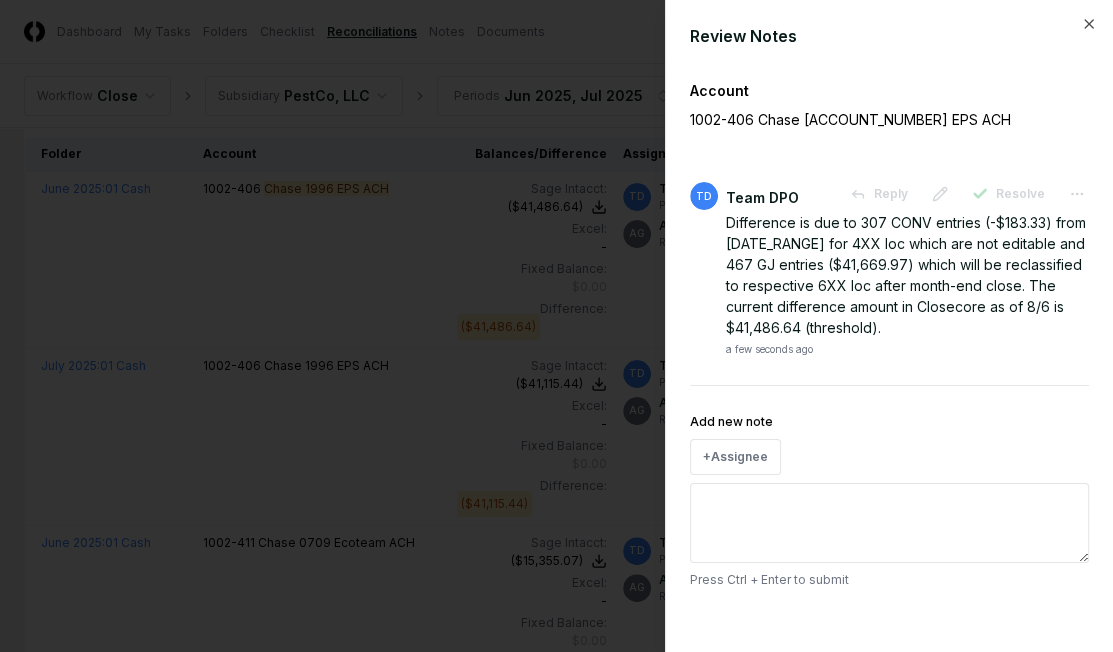 click at bounding box center [556, 326] 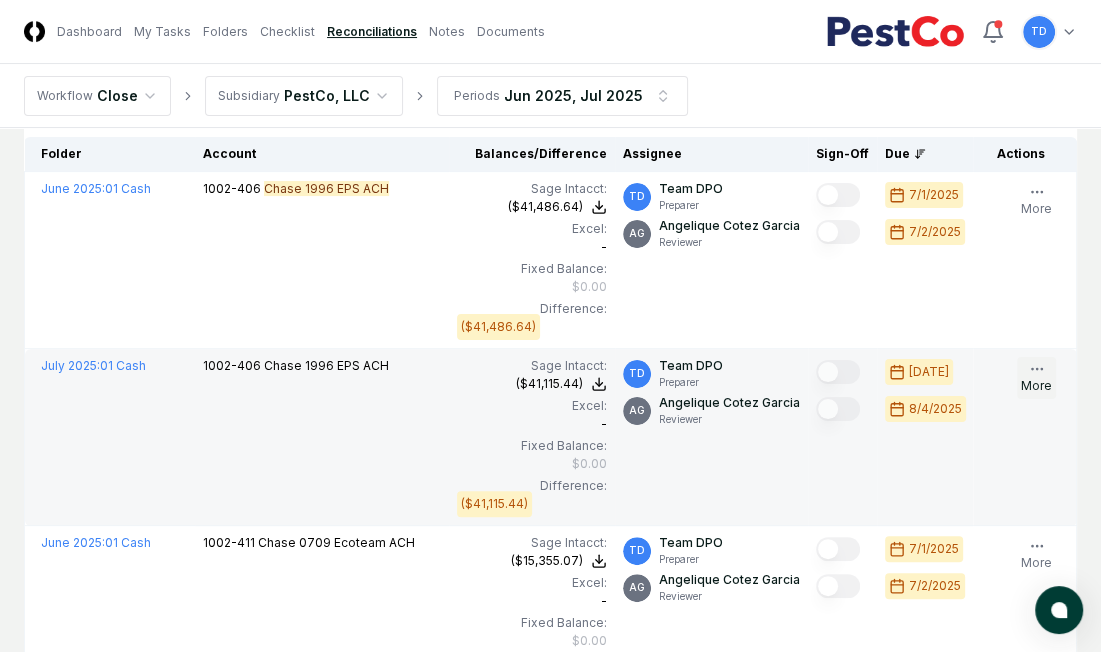 click 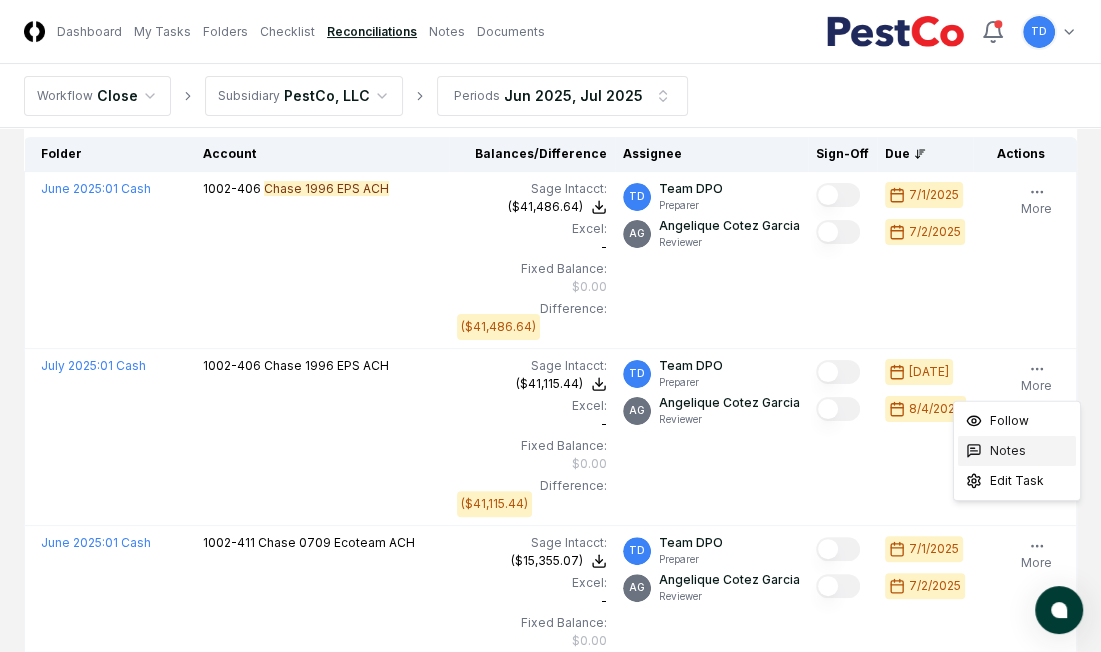 click on "Notes" at bounding box center [1017, 451] 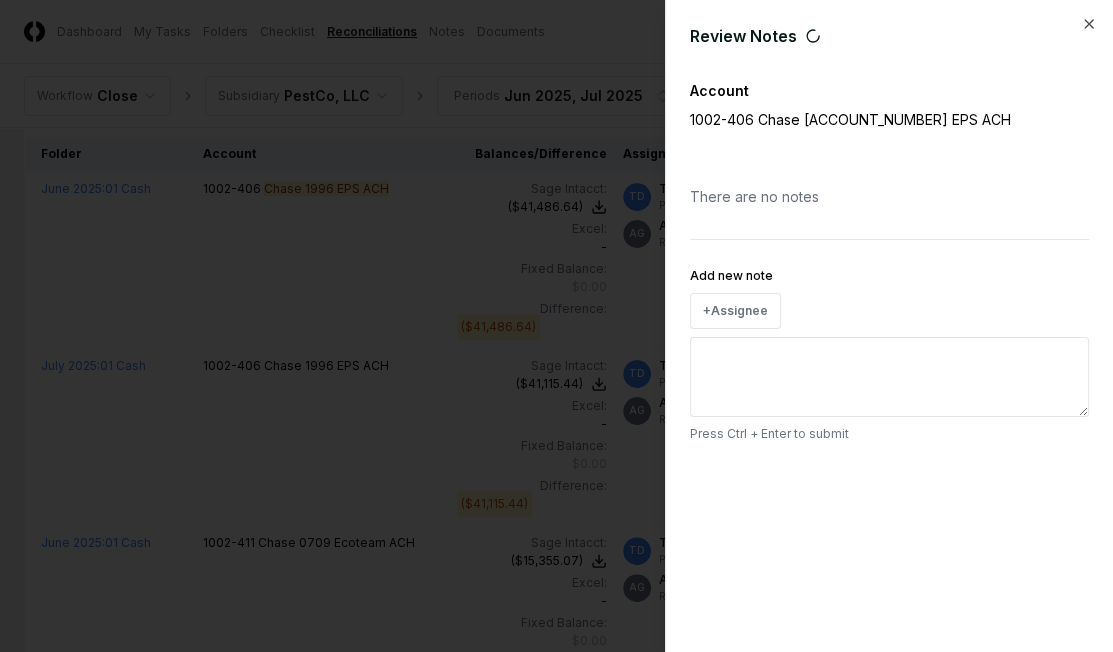 click on "Add new note" at bounding box center (889, 377) 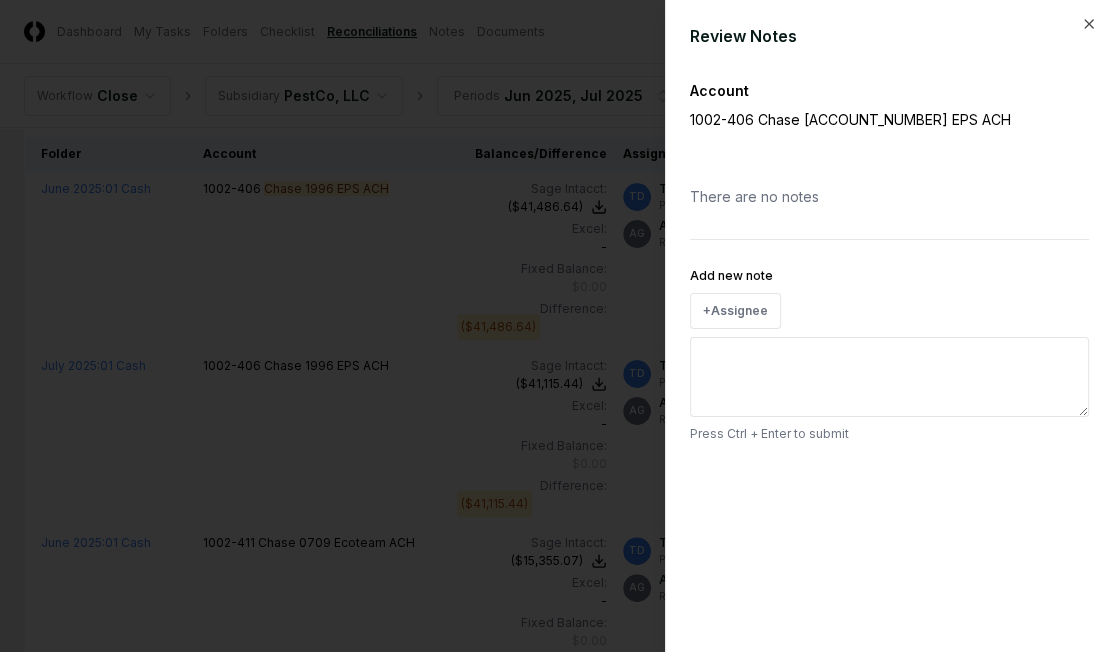 paste on "**********" 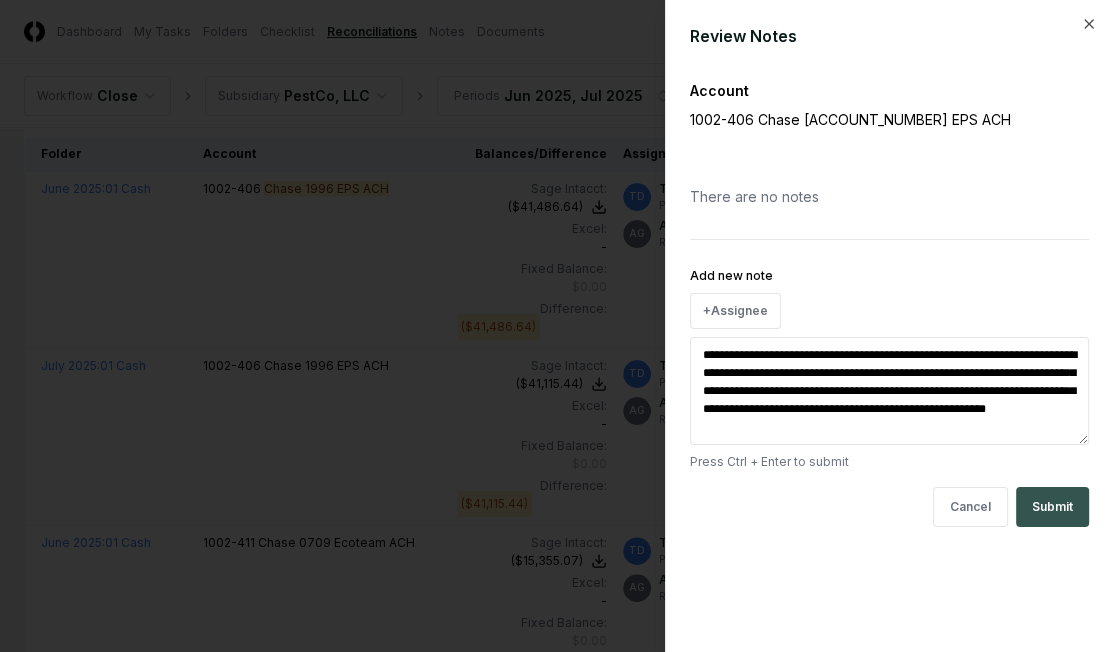 type on "**********" 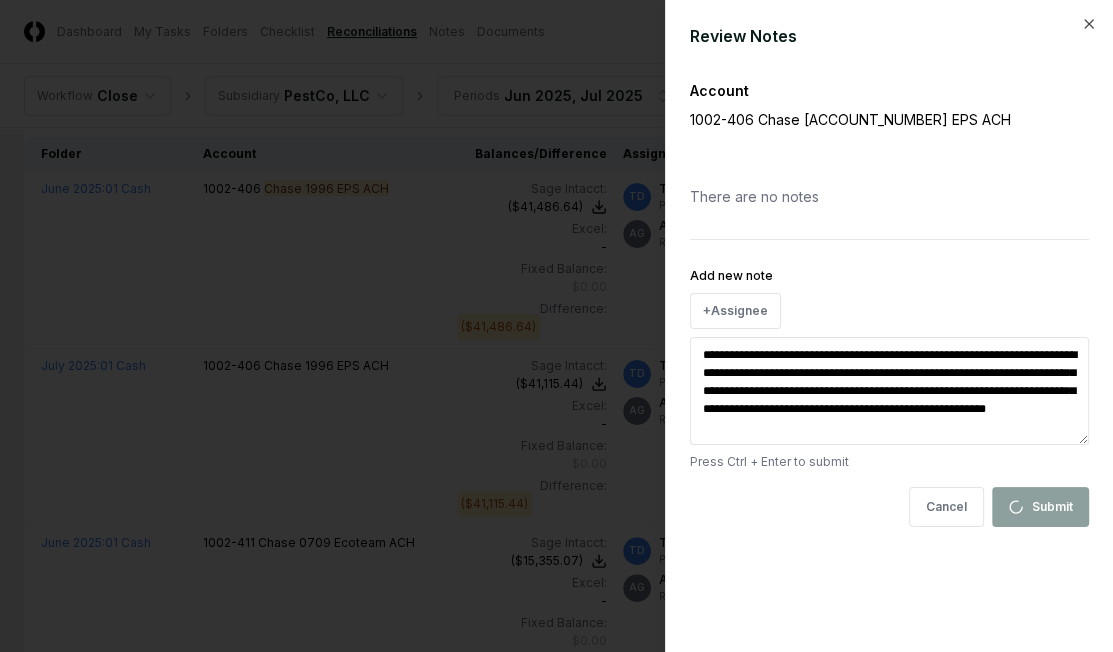 type 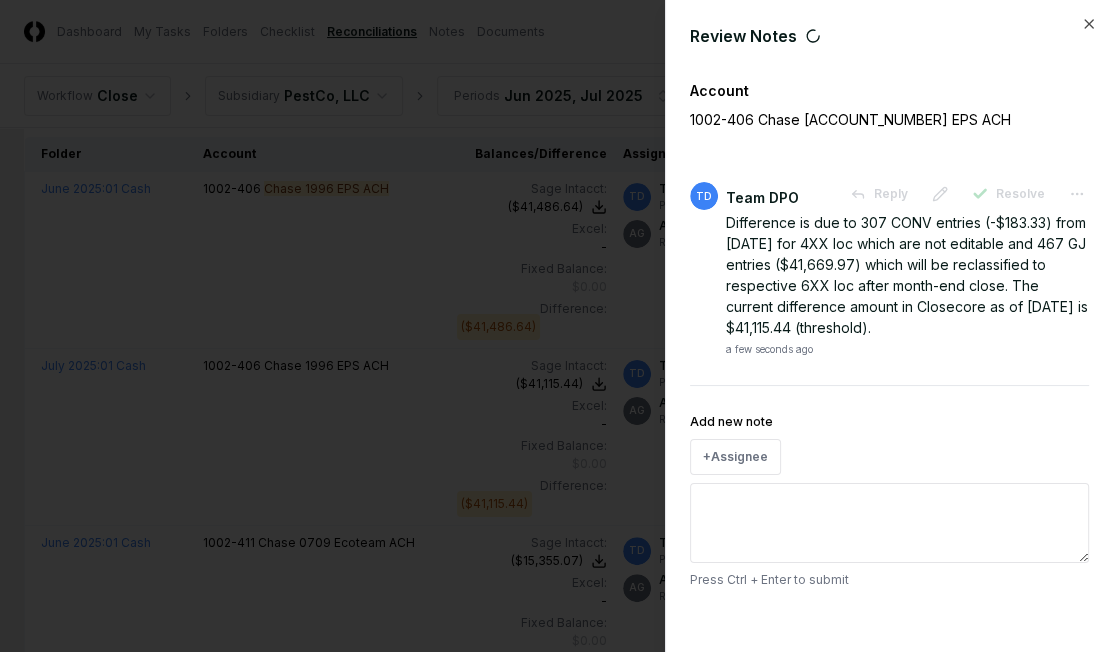 click at bounding box center [556, 326] 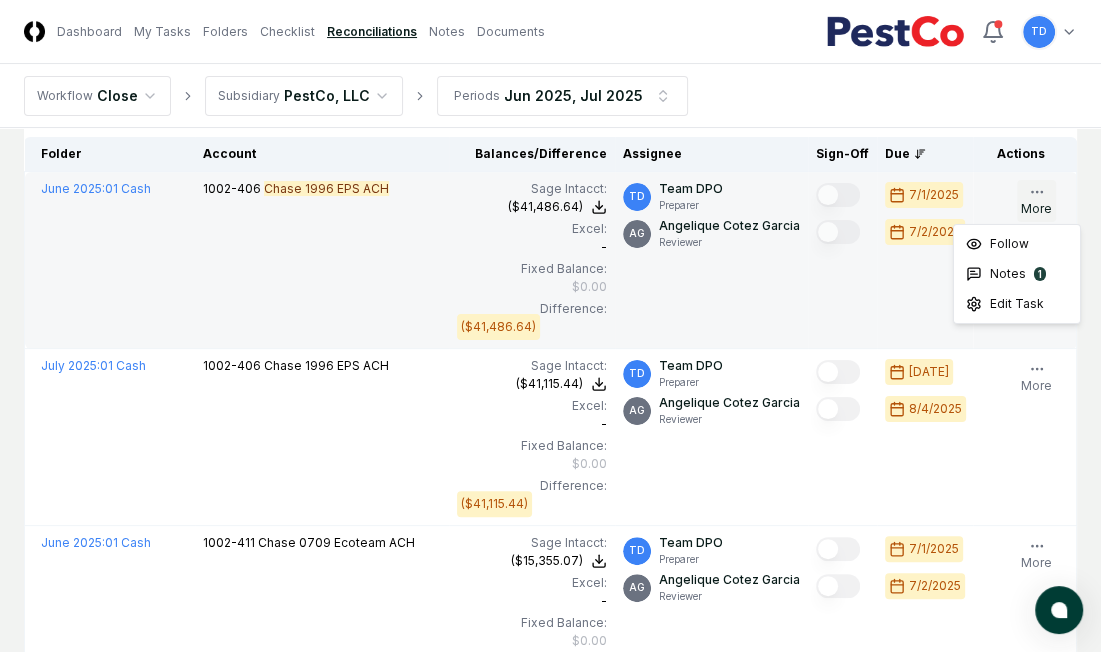 click on "More" at bounding box center [1036, 201] 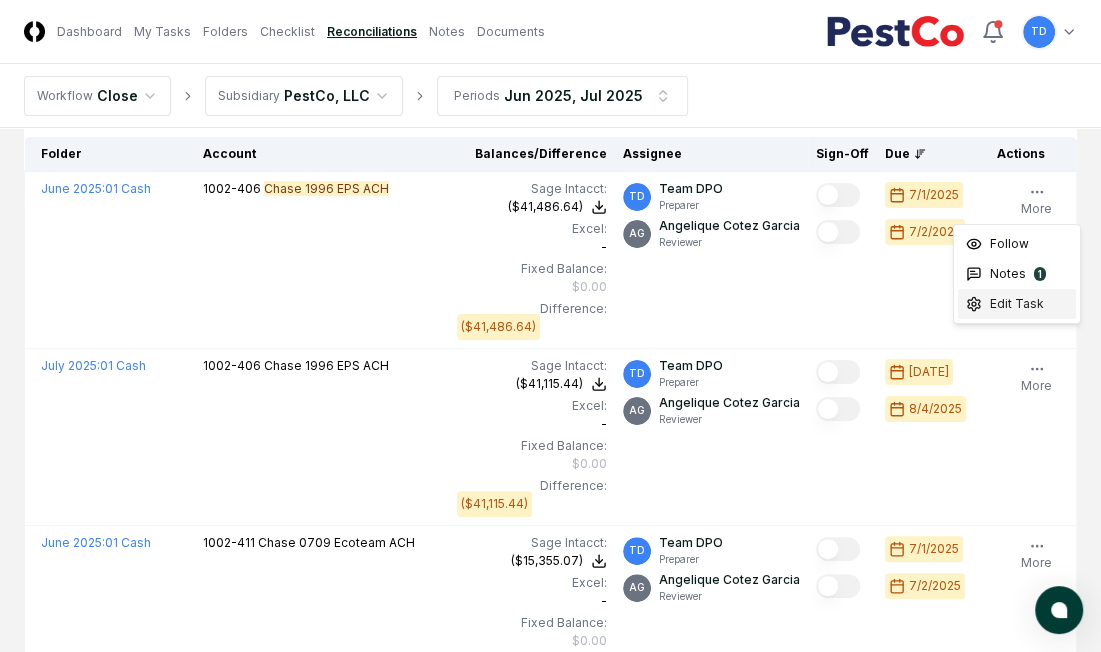 click on "Edit Task" at bounding box center (1017, 304) 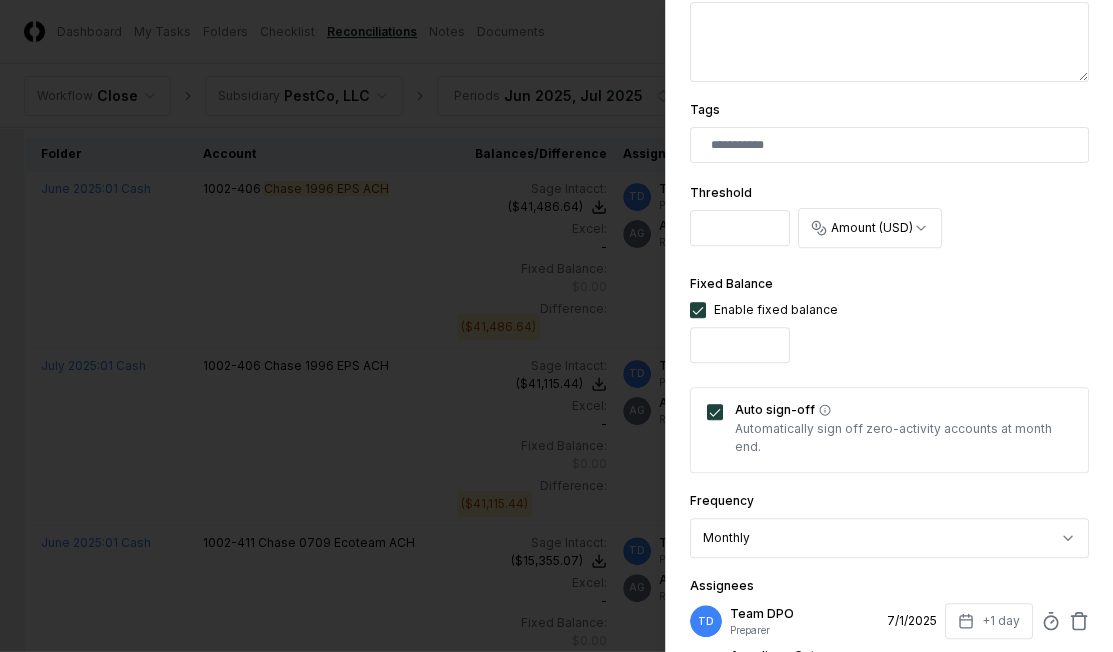 scroll, scrollTop: 472, scrollLeft: 0, axis: vertical 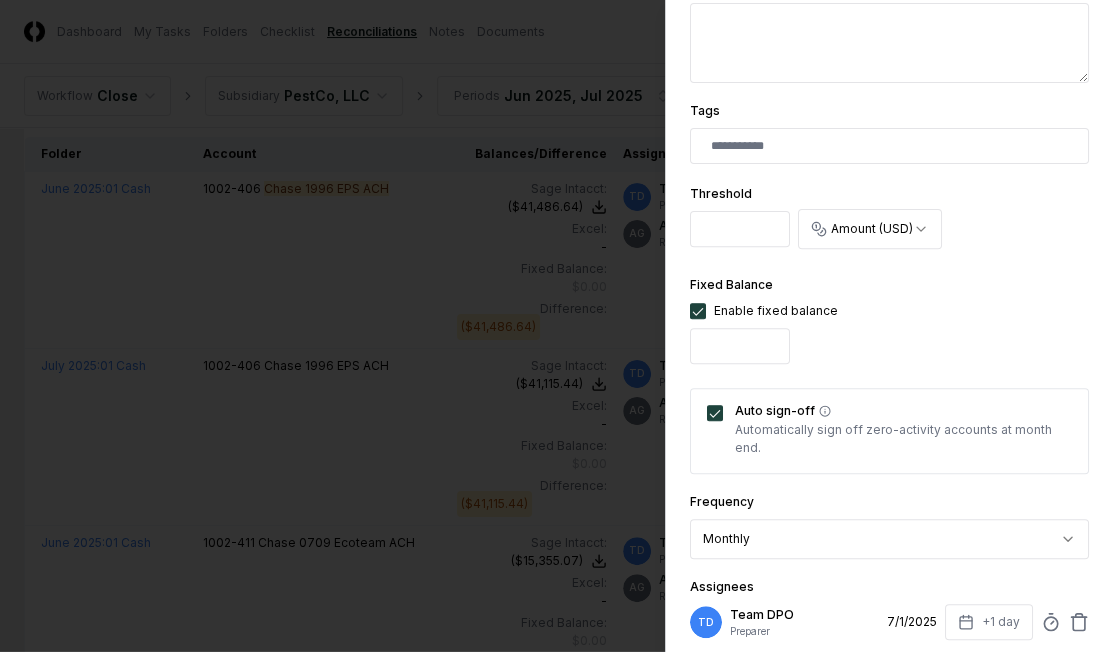 click on "*" at bounding box center [740, 229] 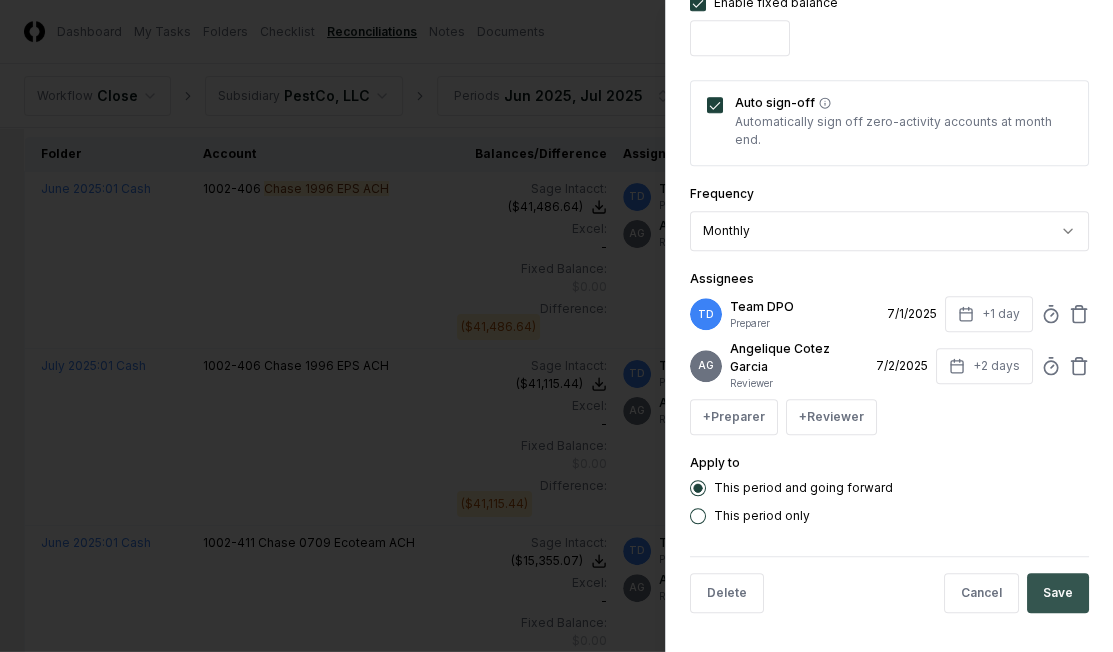 type on "********" 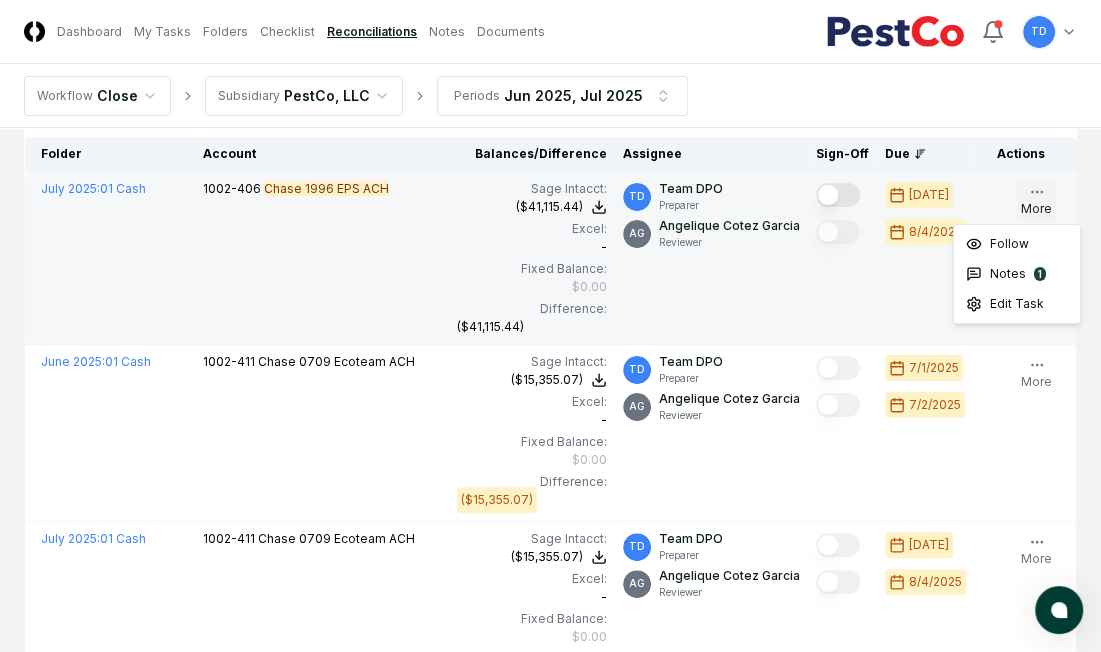 click 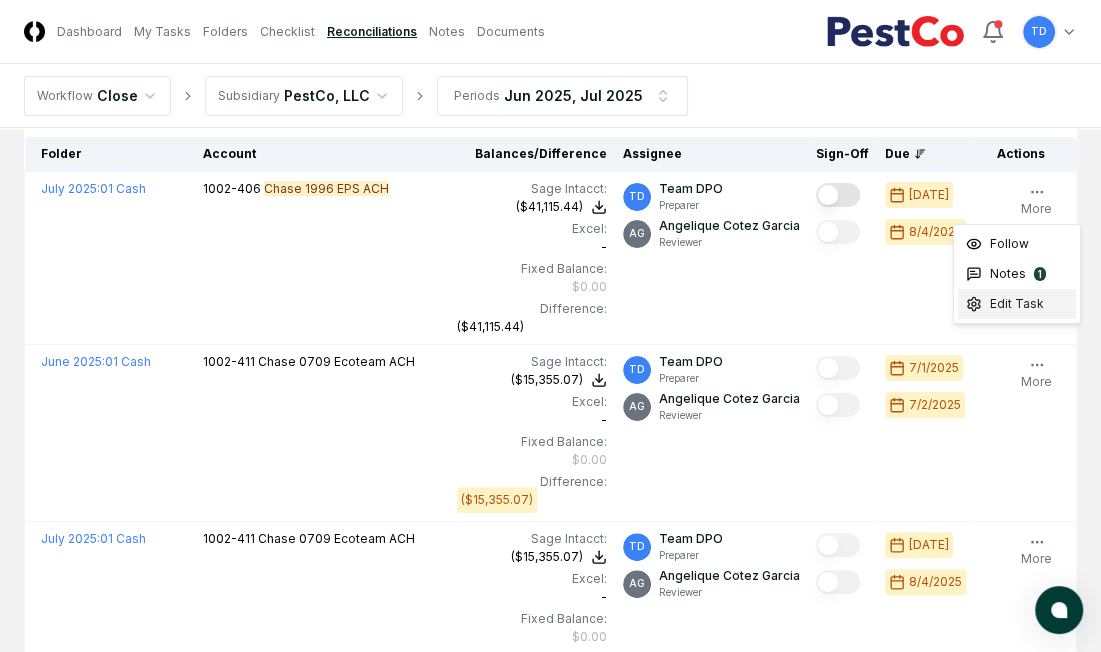 click on "Edit Task" at bounding box center [1017, 304] 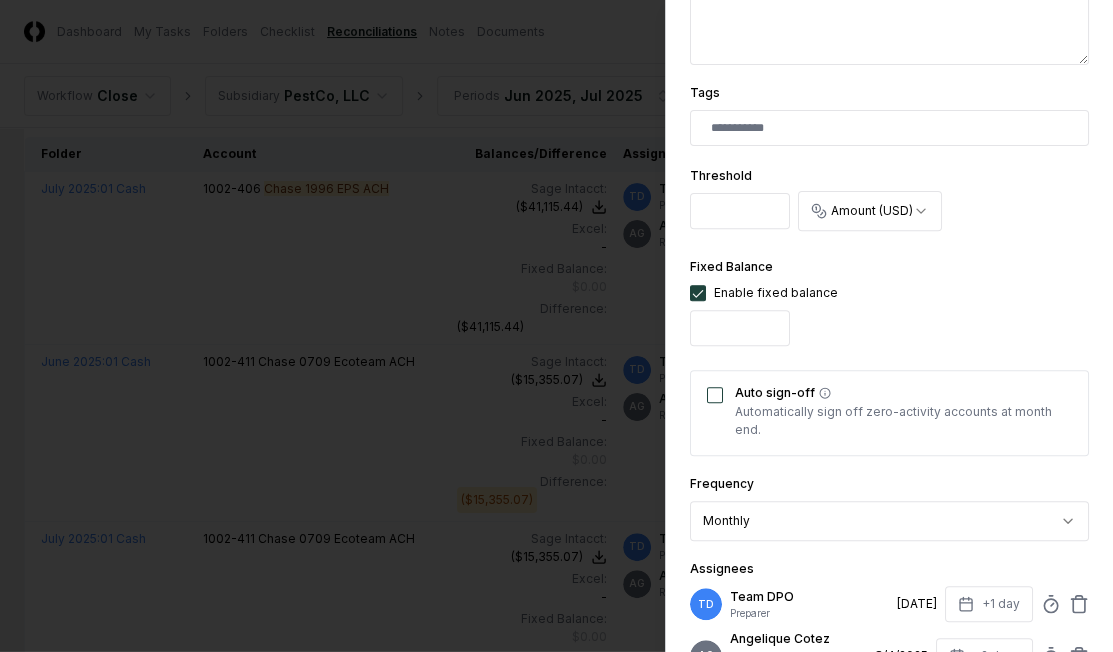 scroll, scrollTop: 490, scrollLeft: 0, axis: vertical 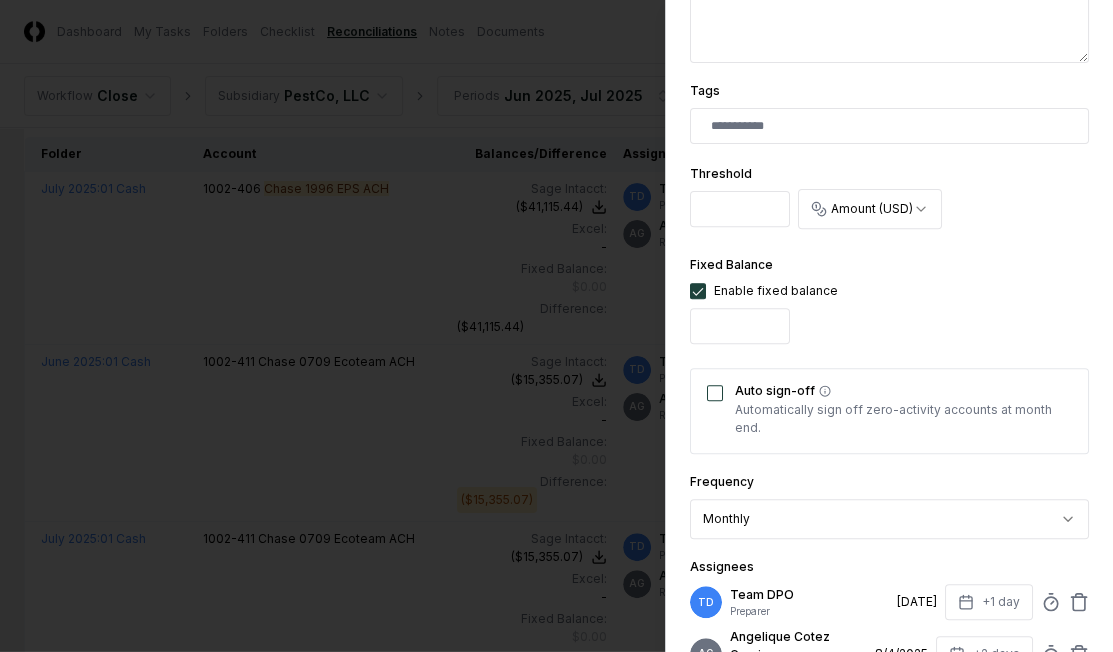 click at bounding box center (556, 326) 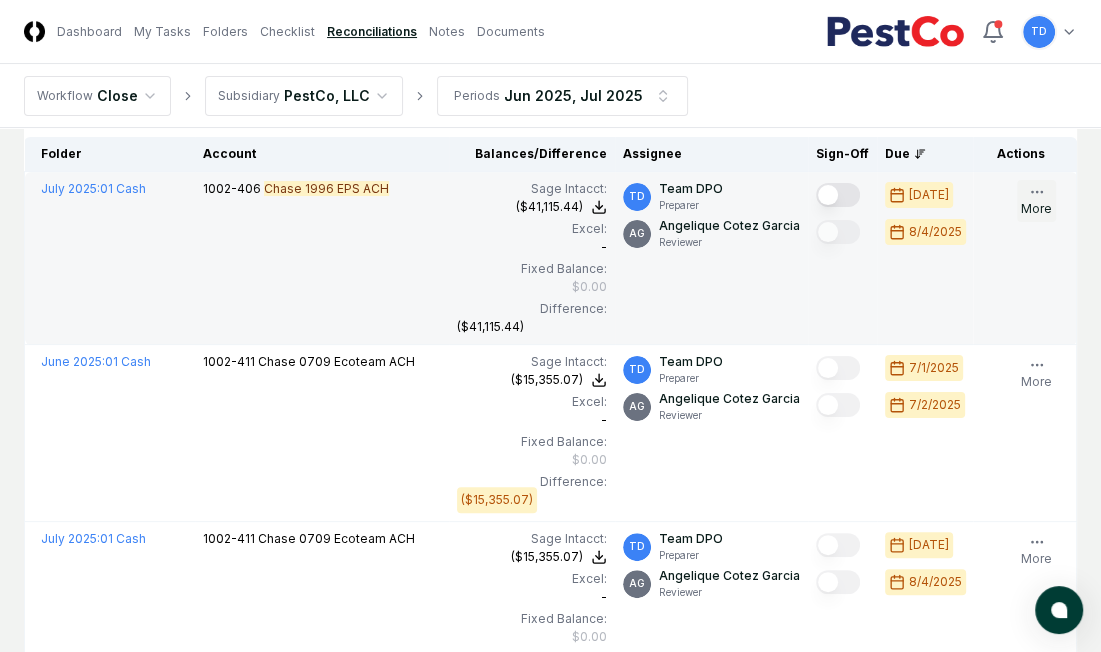 click on "More" at bounding box center (1036, 201) 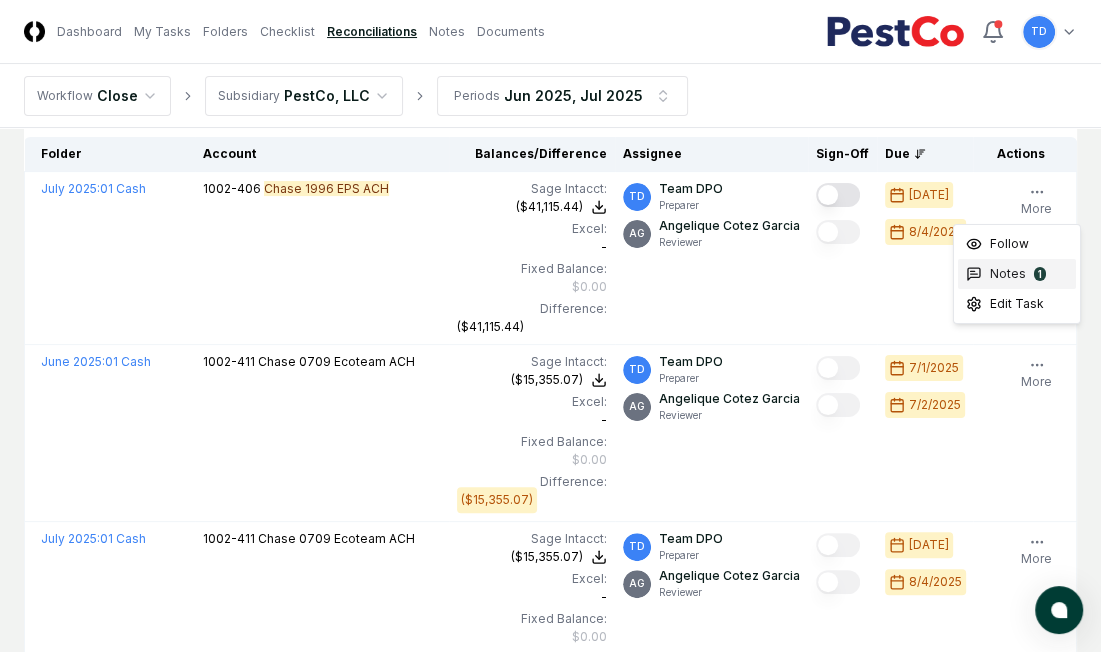click on "Notes 1" at bounding box center [1017, 274] 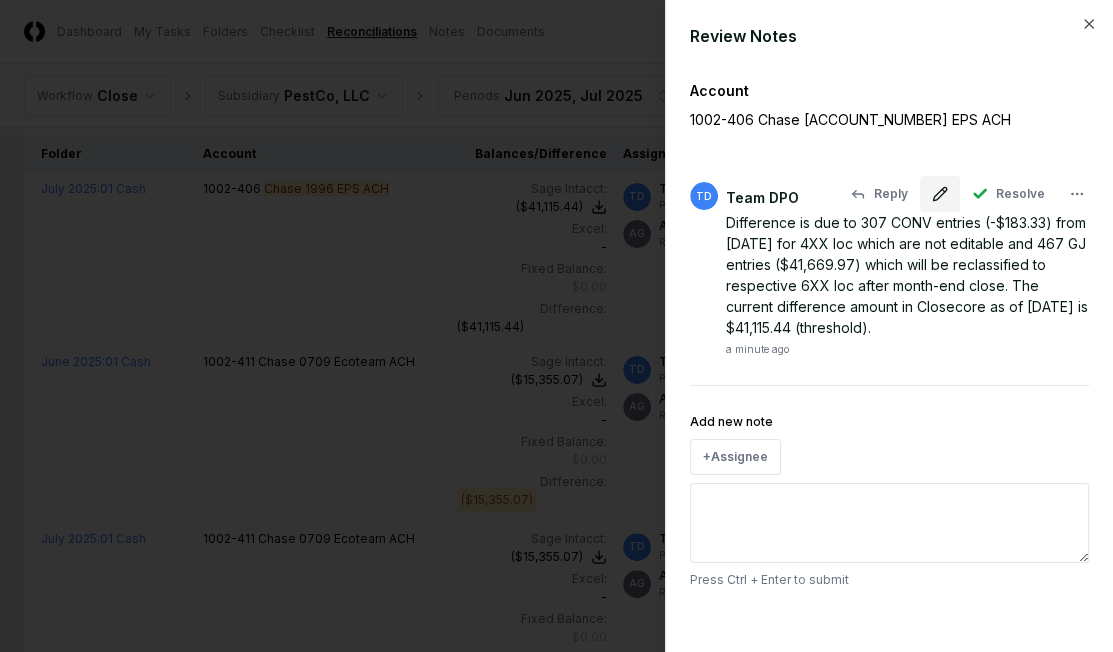 click 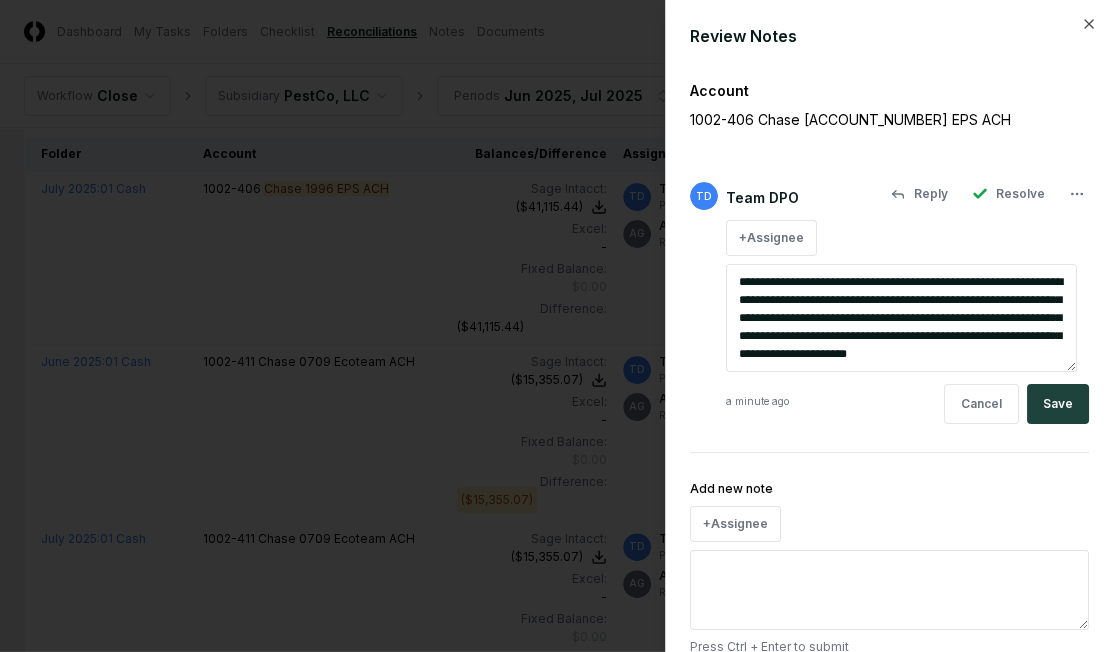scroll, scrollTop: 17, scrollLeft: 0, axis: vertical 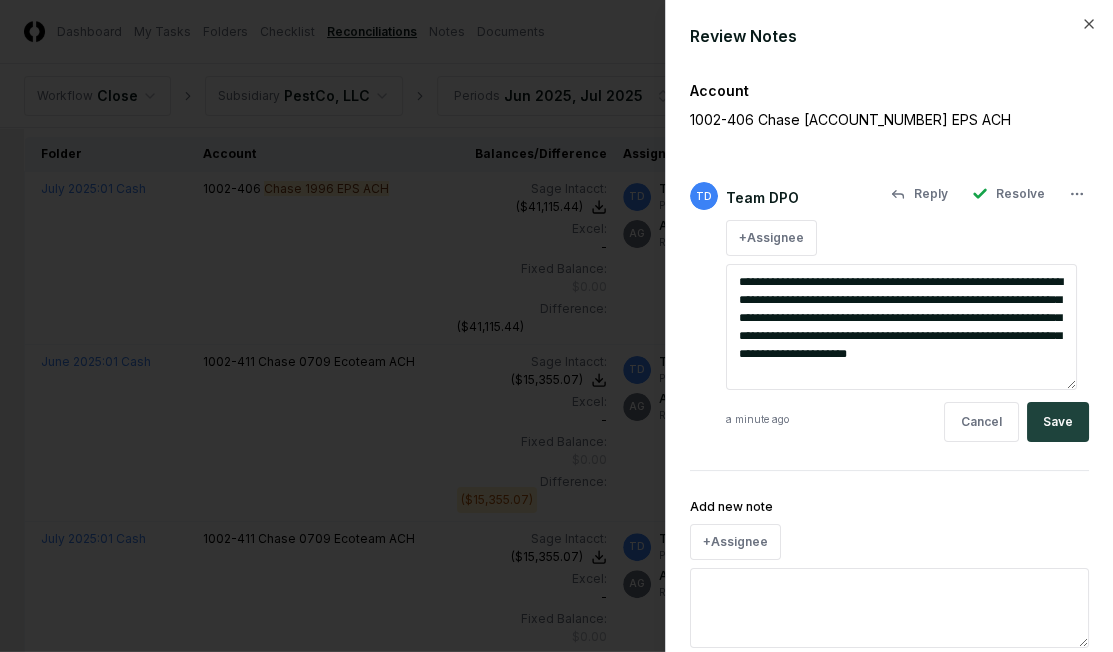type on "*" 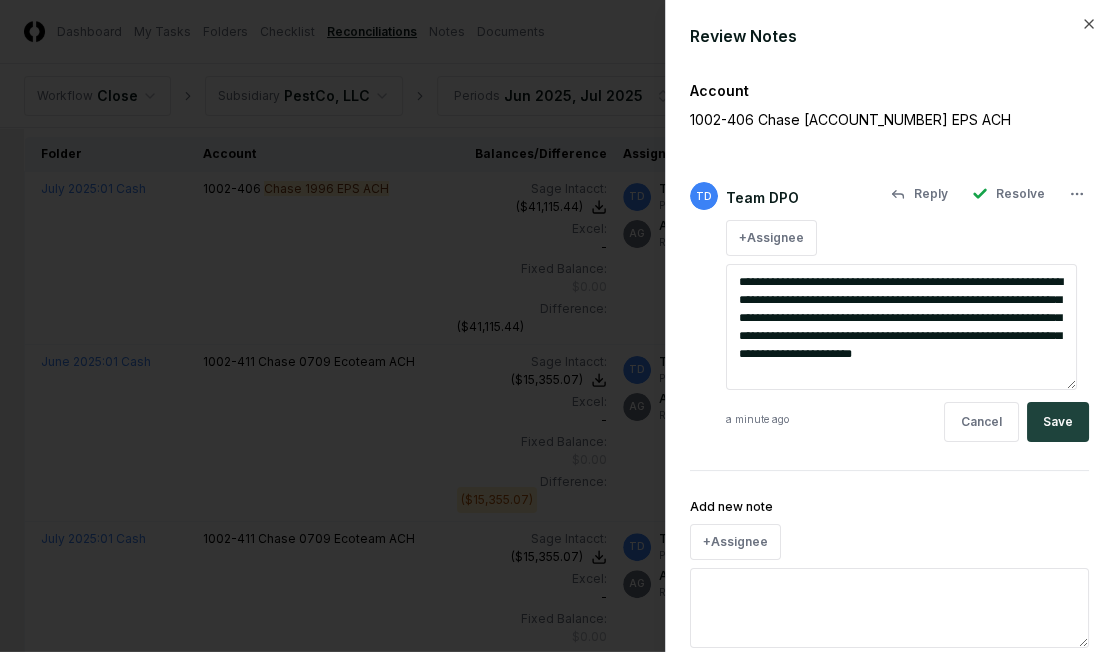 type on "*" 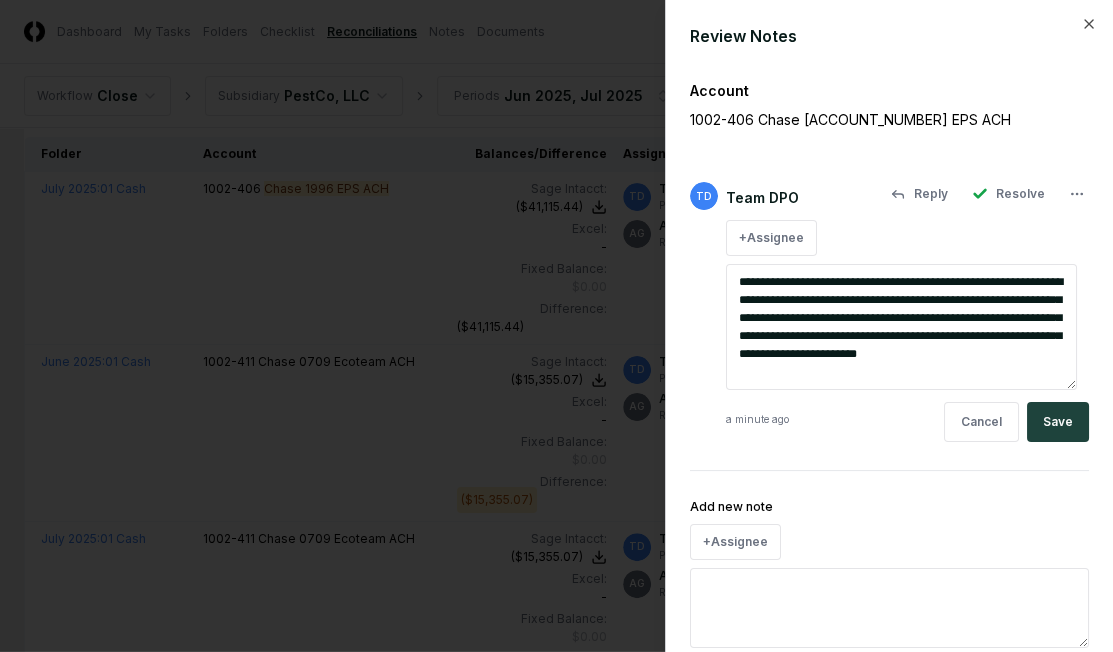 type on "*" 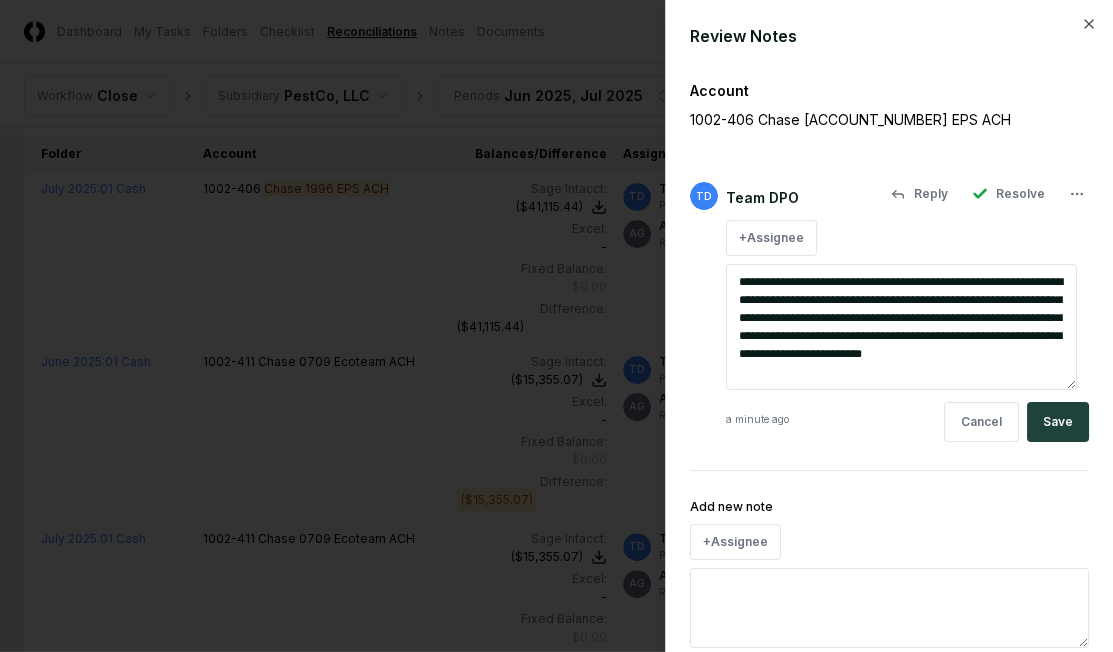 type on "*" 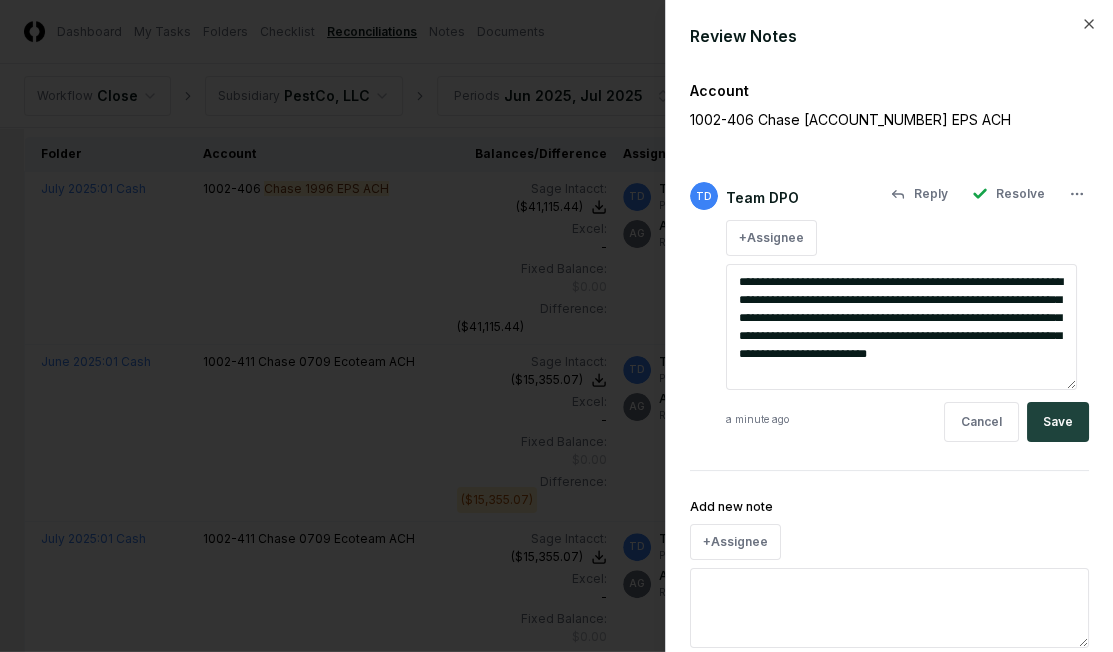 type on "*" 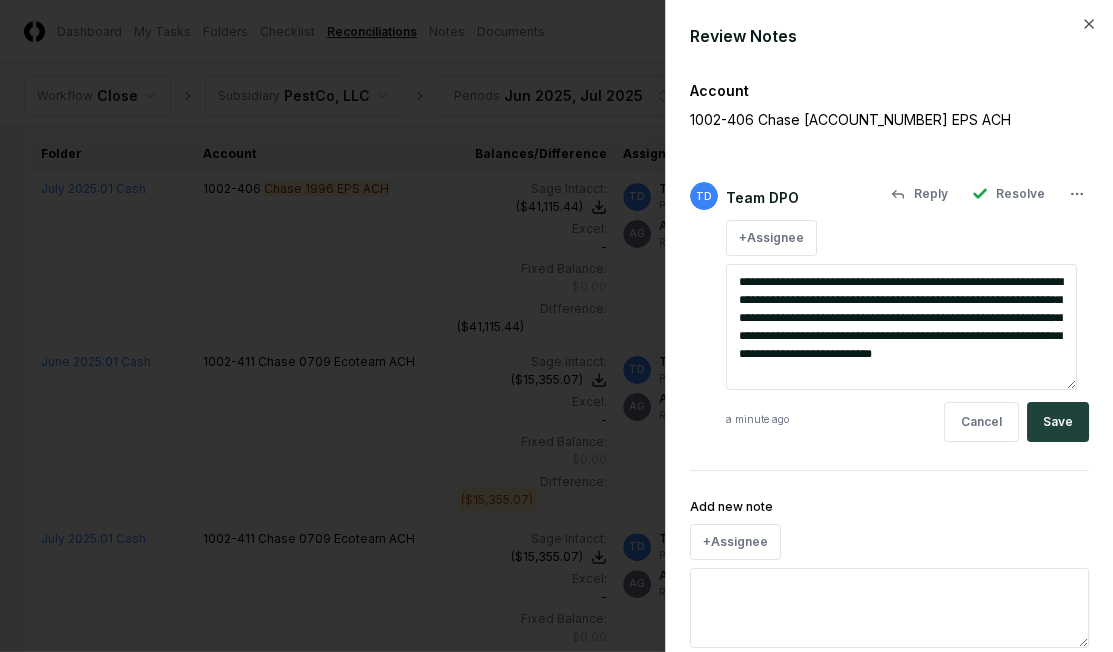 type on "*" 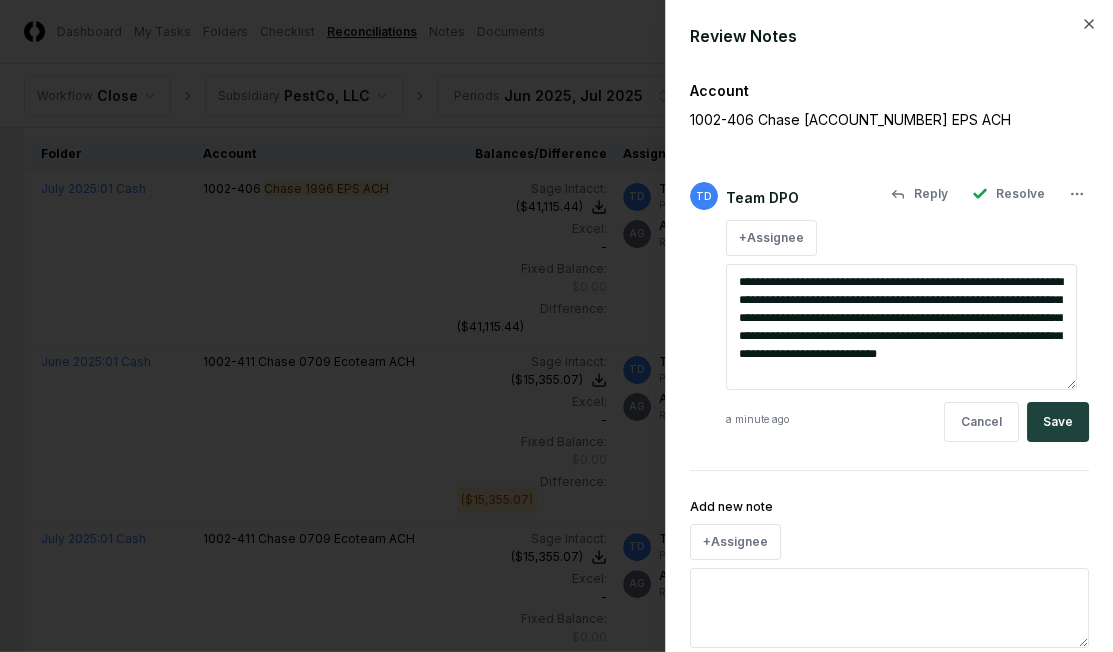 type on "*" 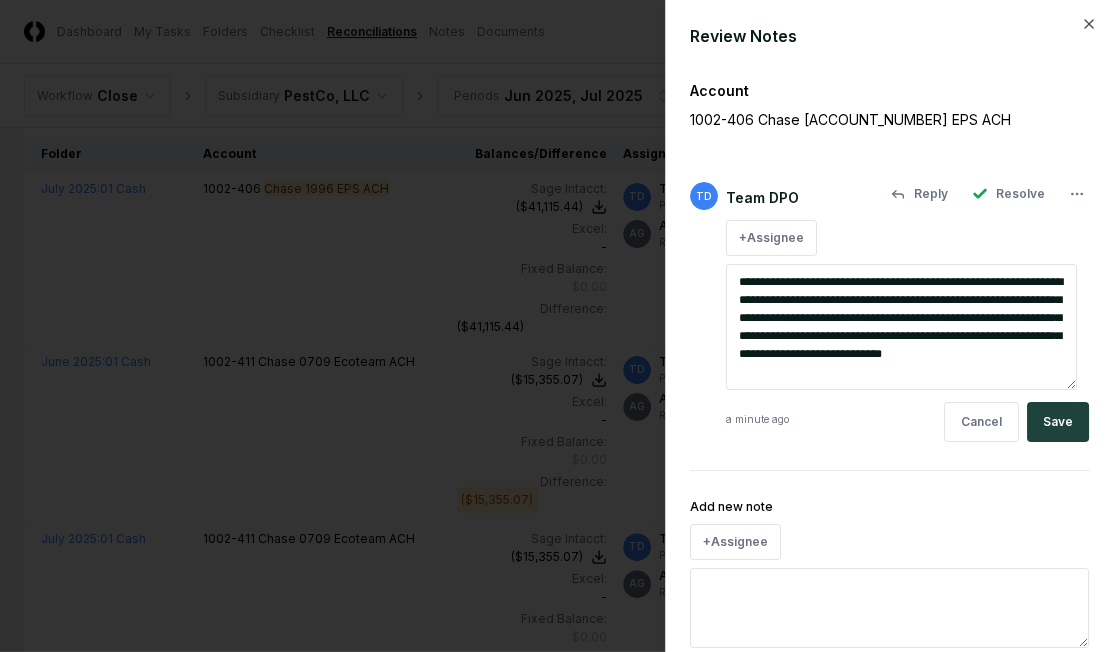 type on "*" 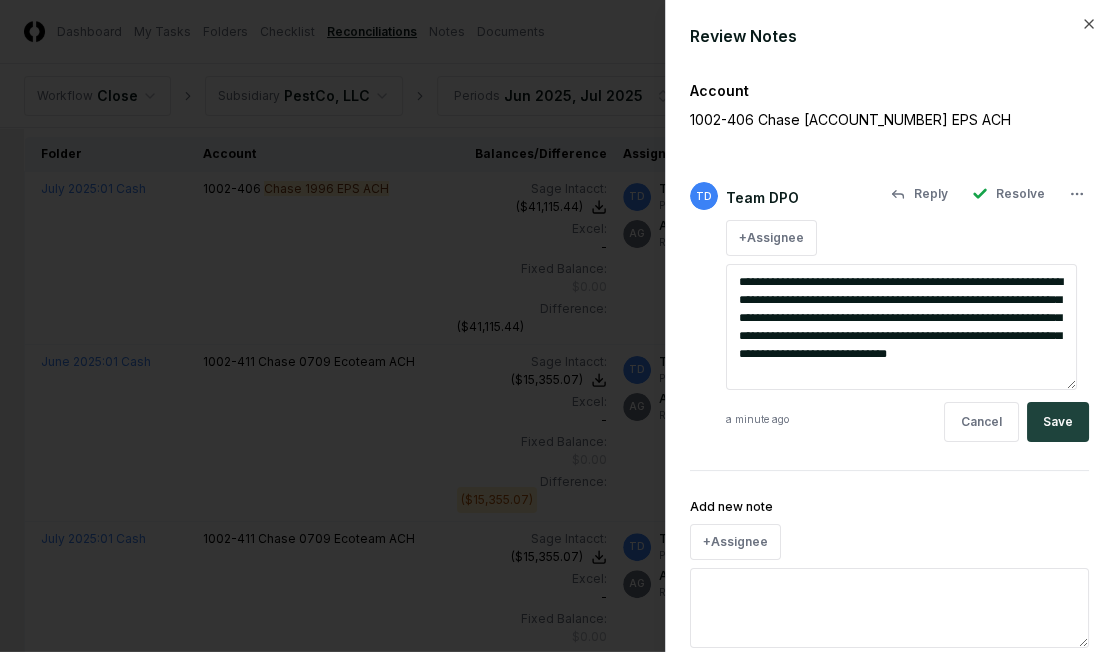 type on "*" 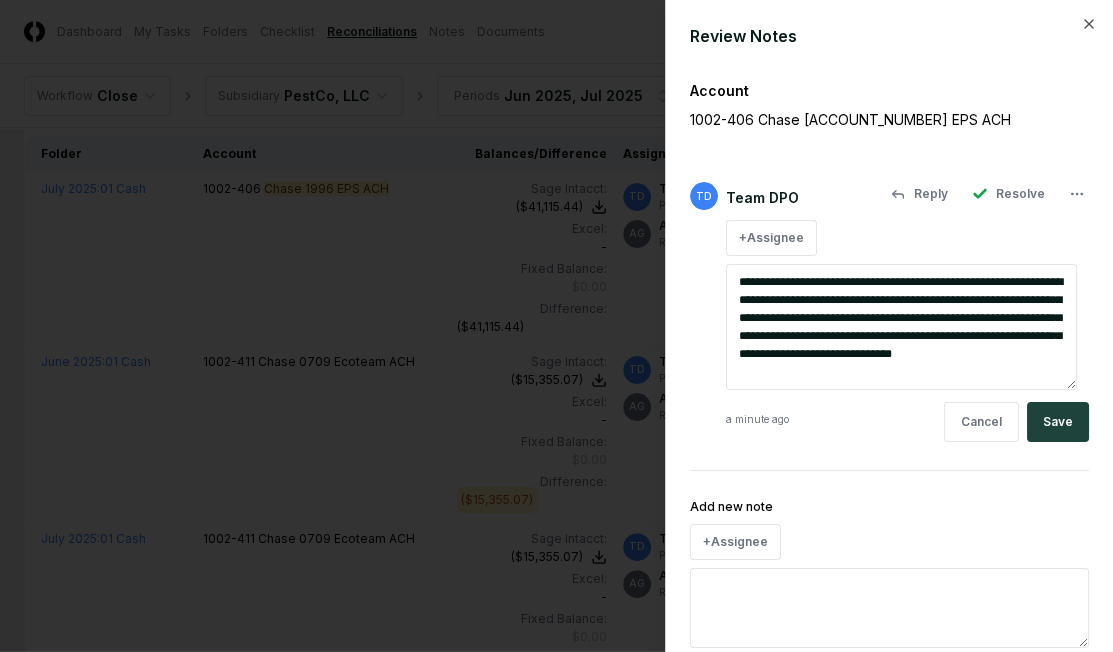 type on "*" 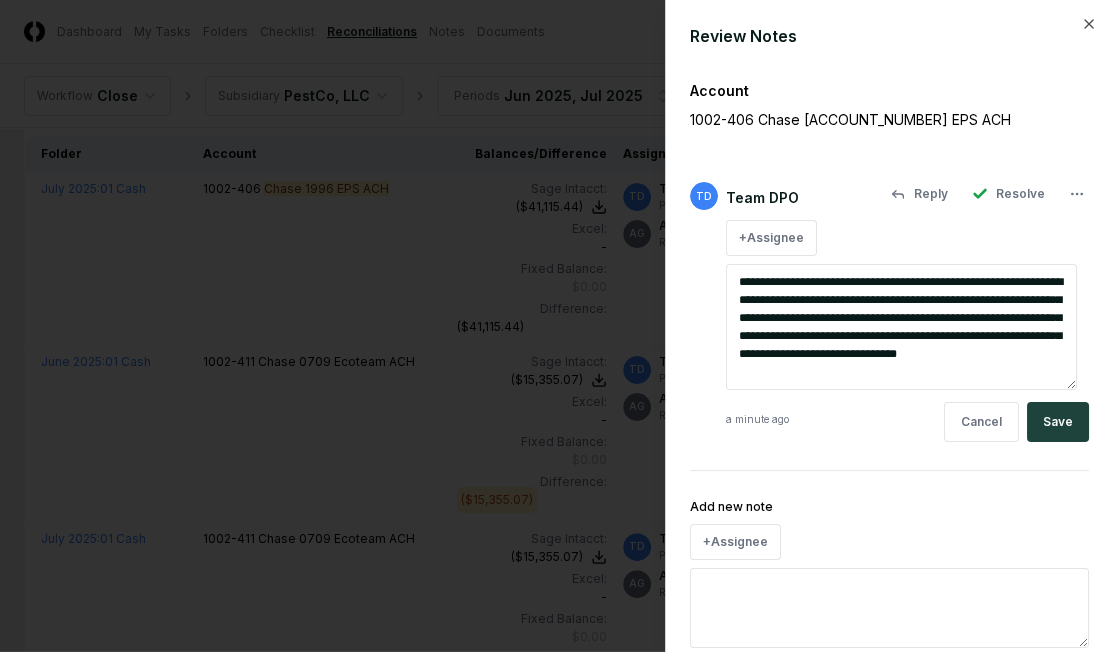 type on "*" 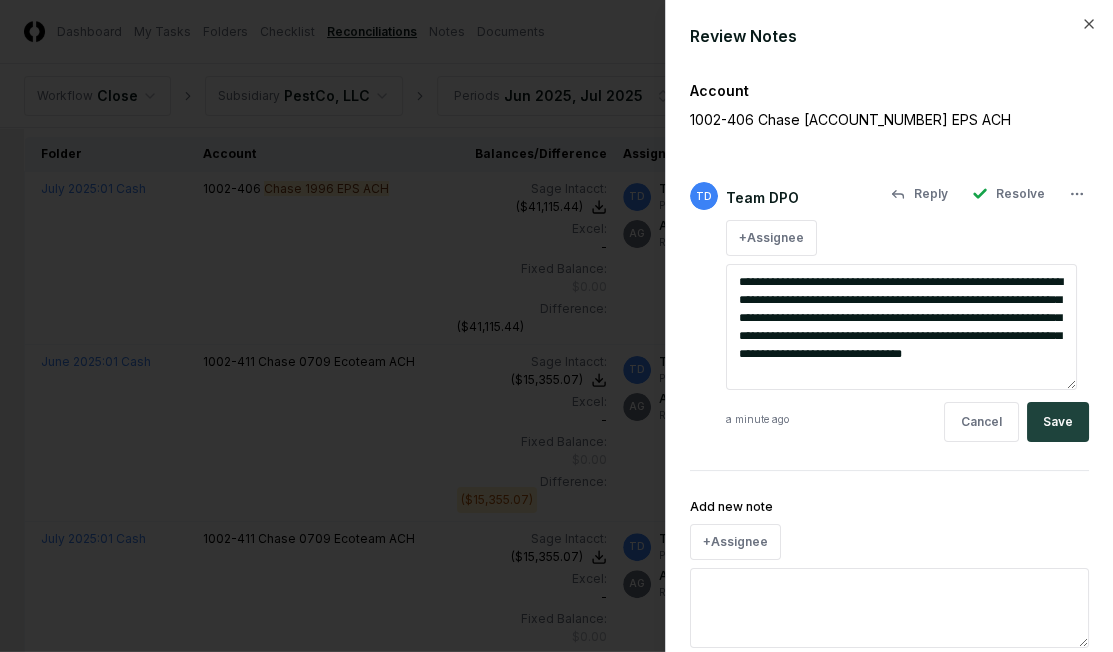 type on "*" 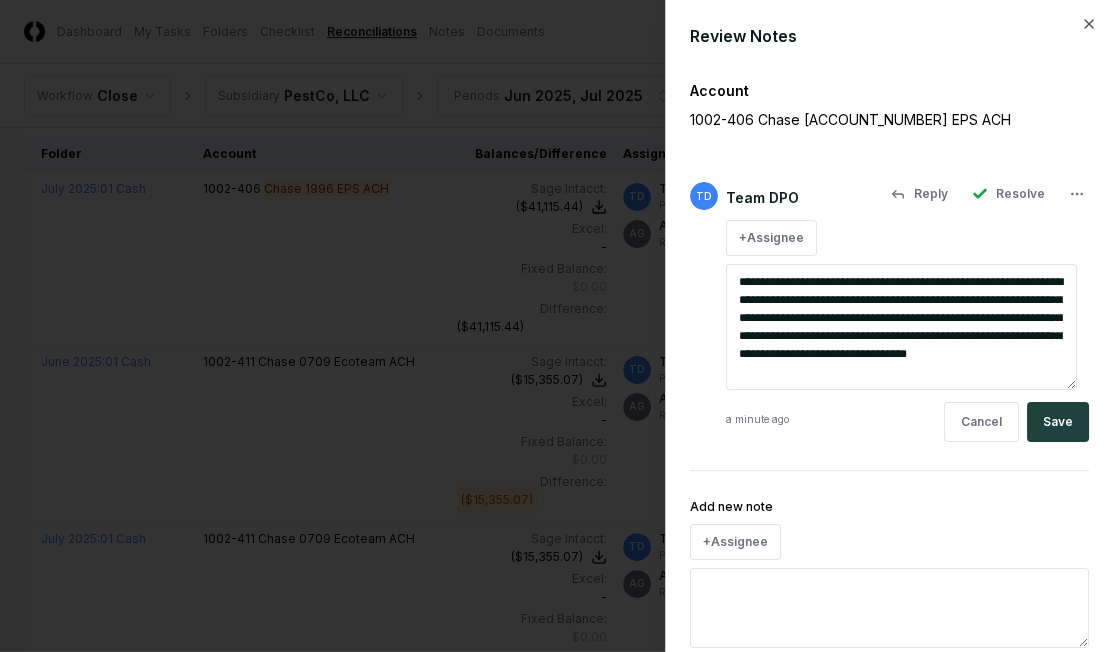 type on "*" 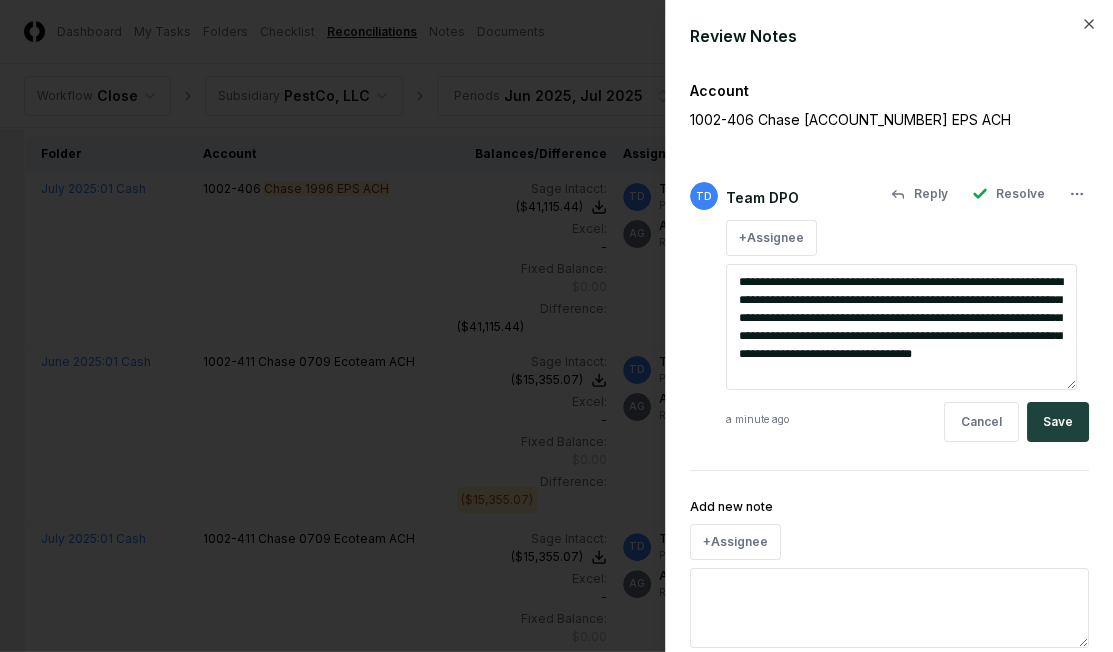 type on "*" 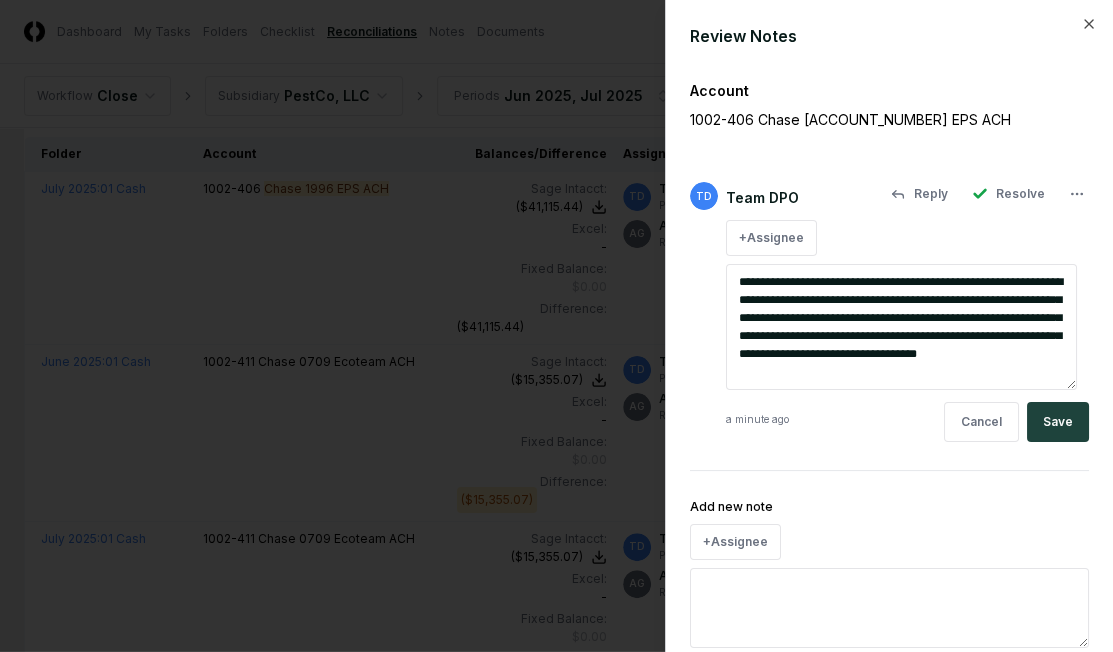 type on "*" 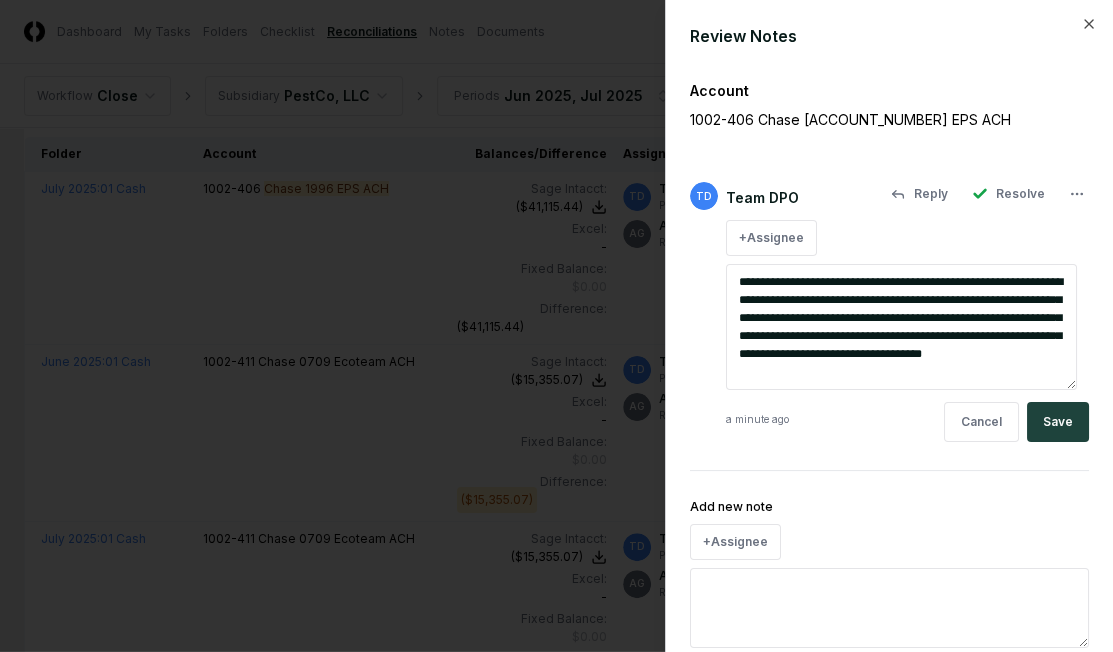 type on "*" 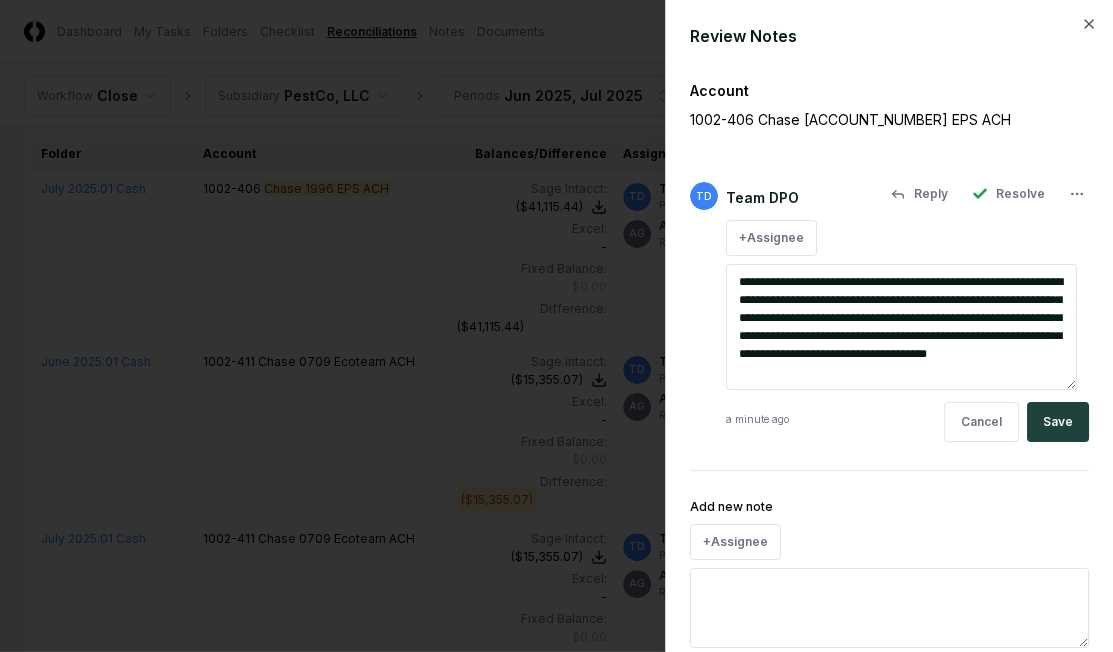 type on "*" 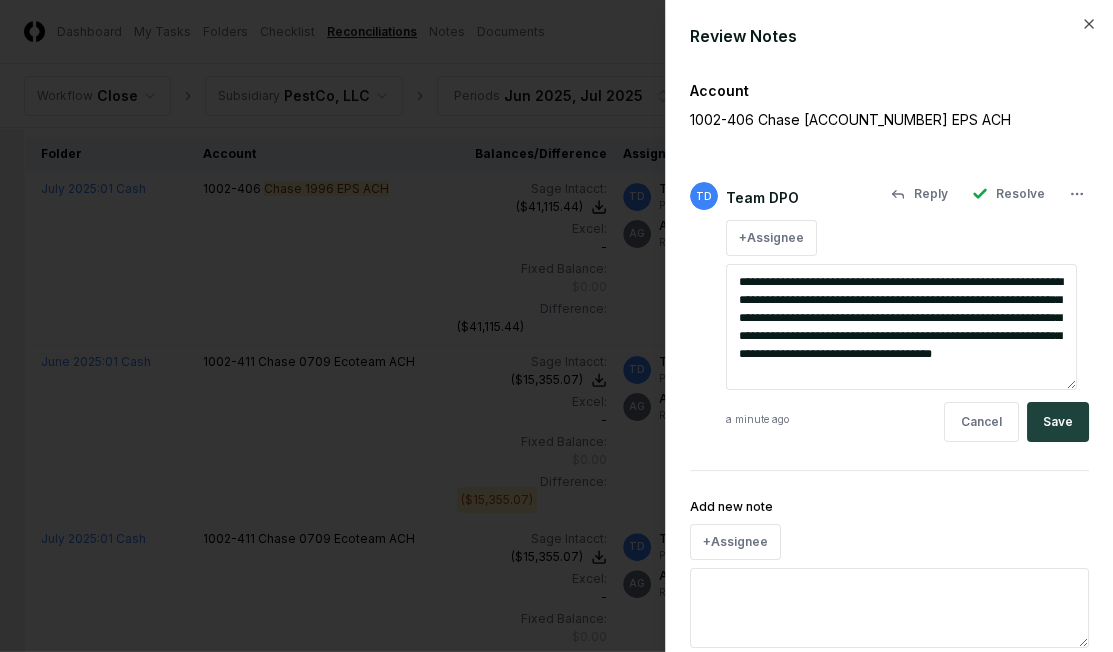 type on "*" 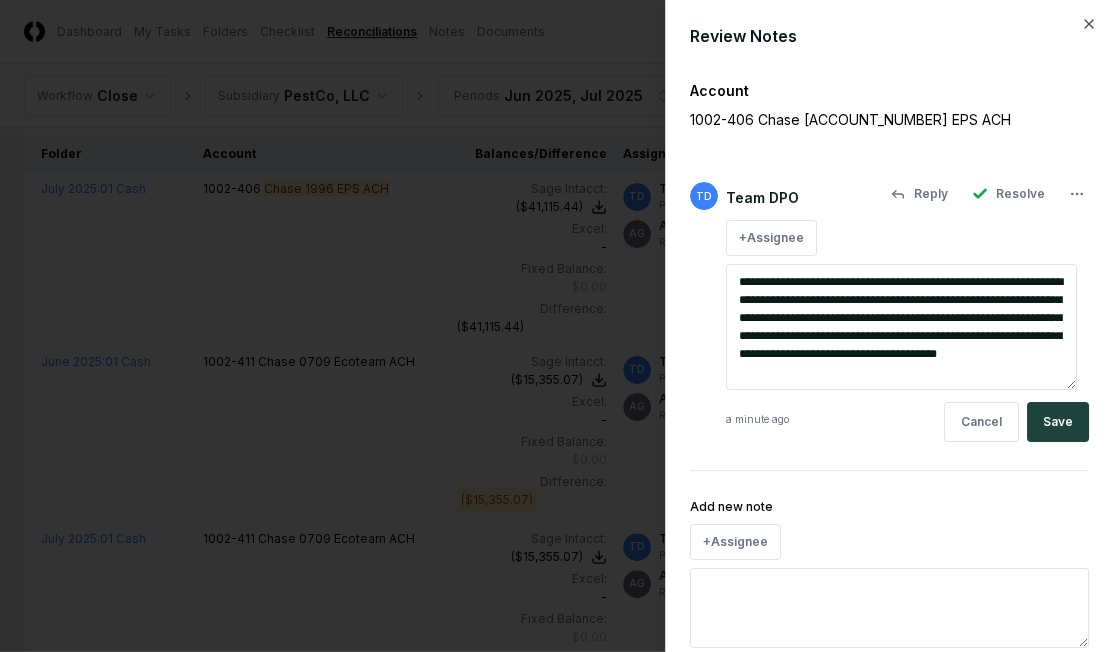 type on "*" 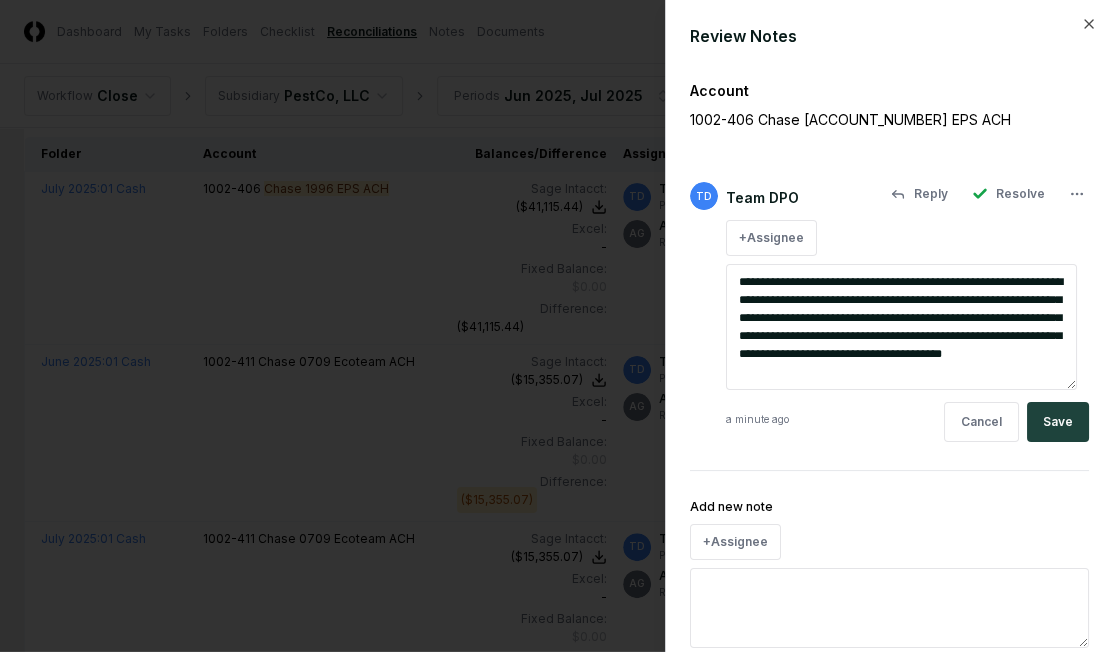 type on "*" 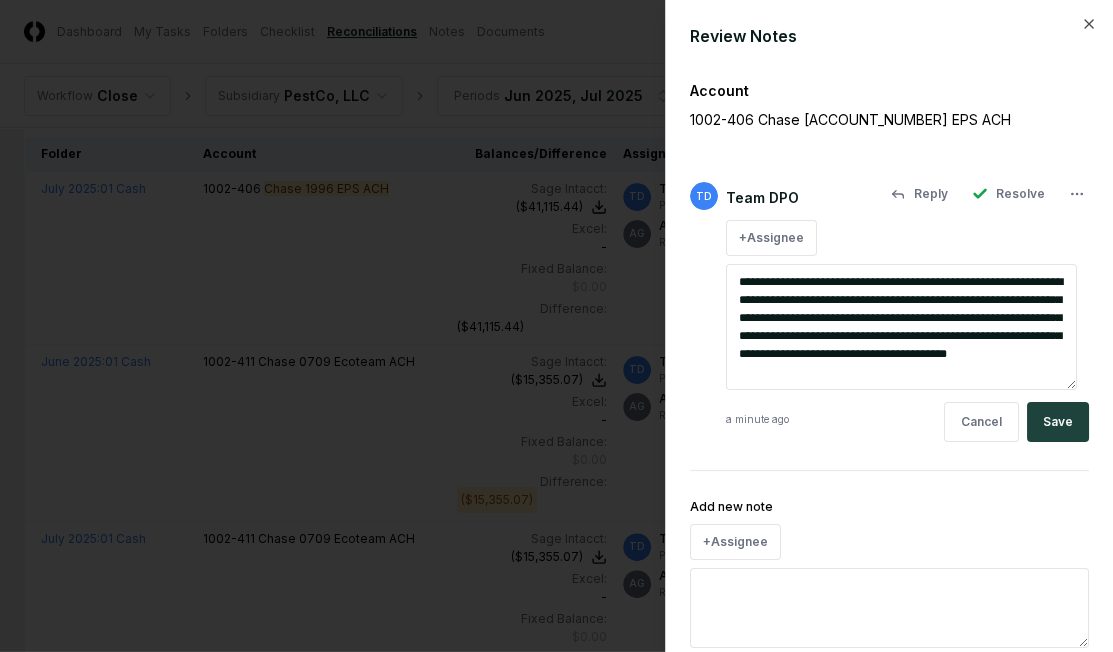 type on "**********" 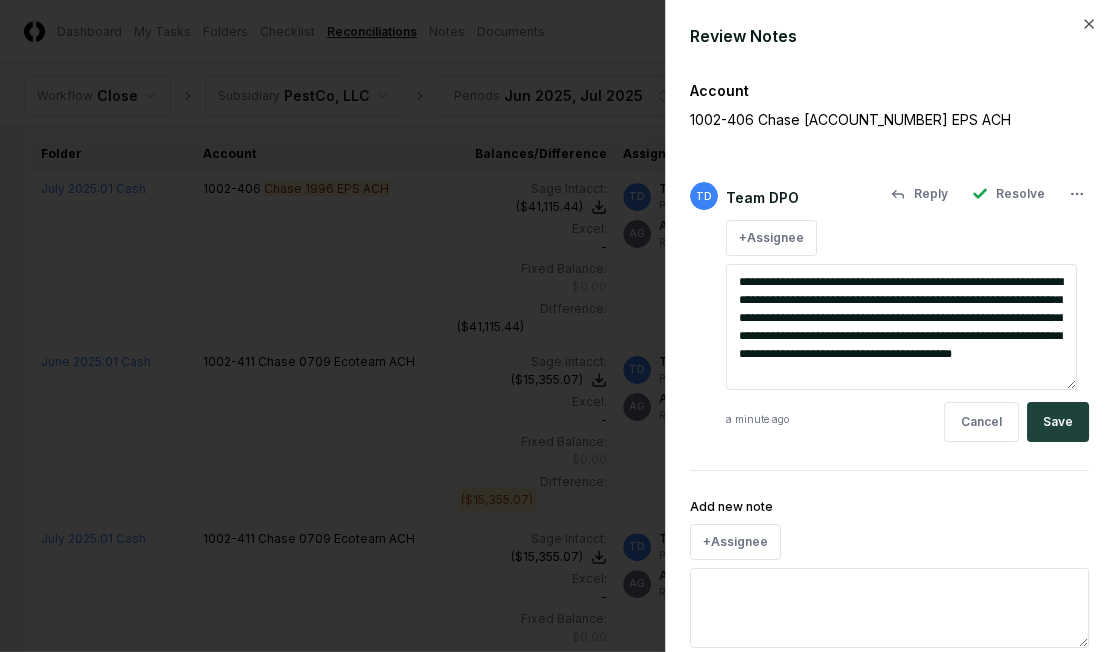 type on "*" 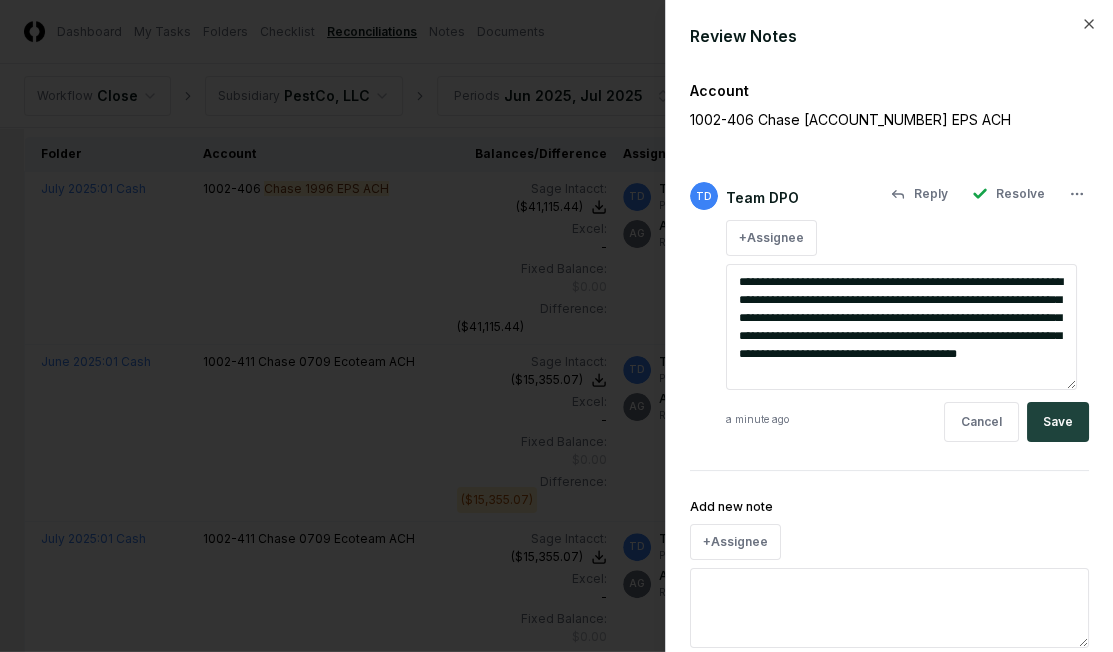 type on "*" 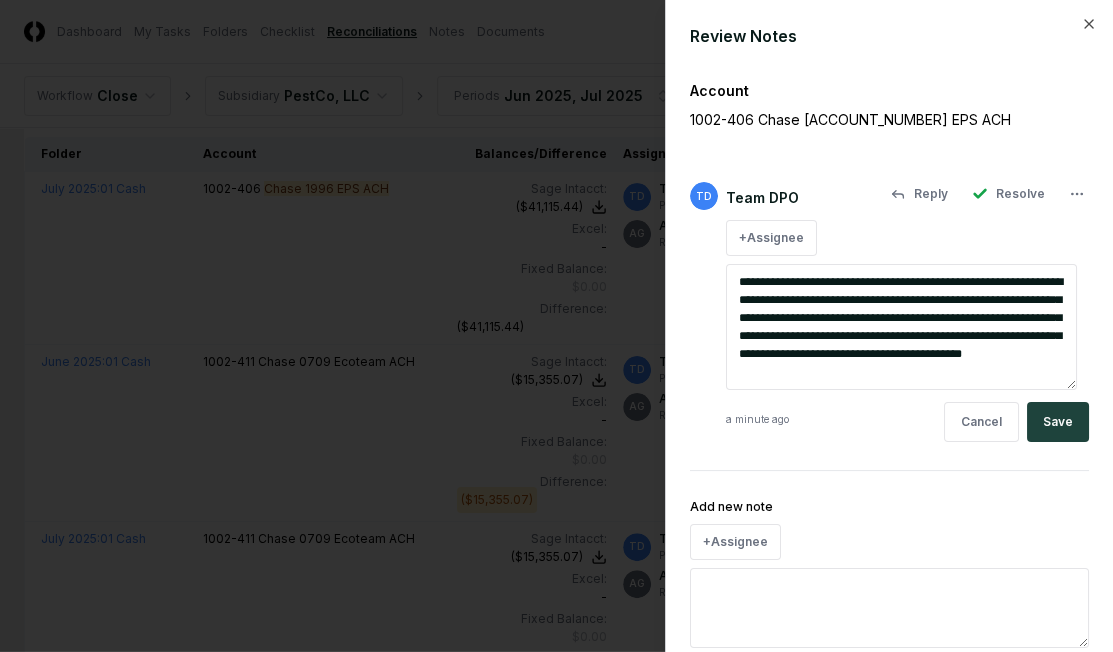 type on "*" 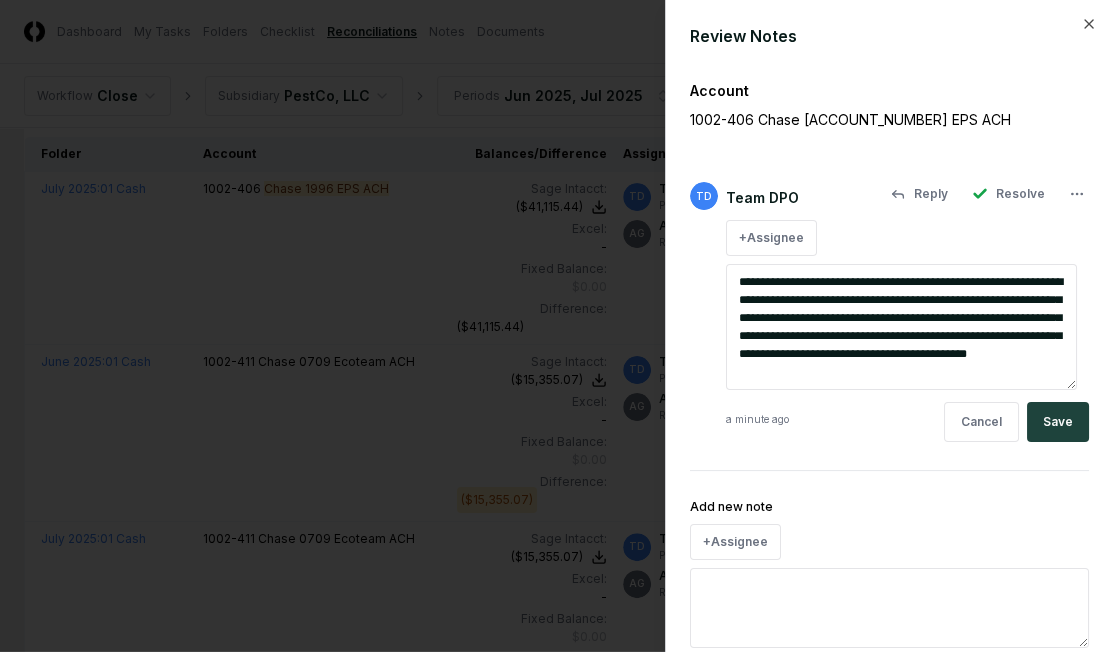 type on "*" 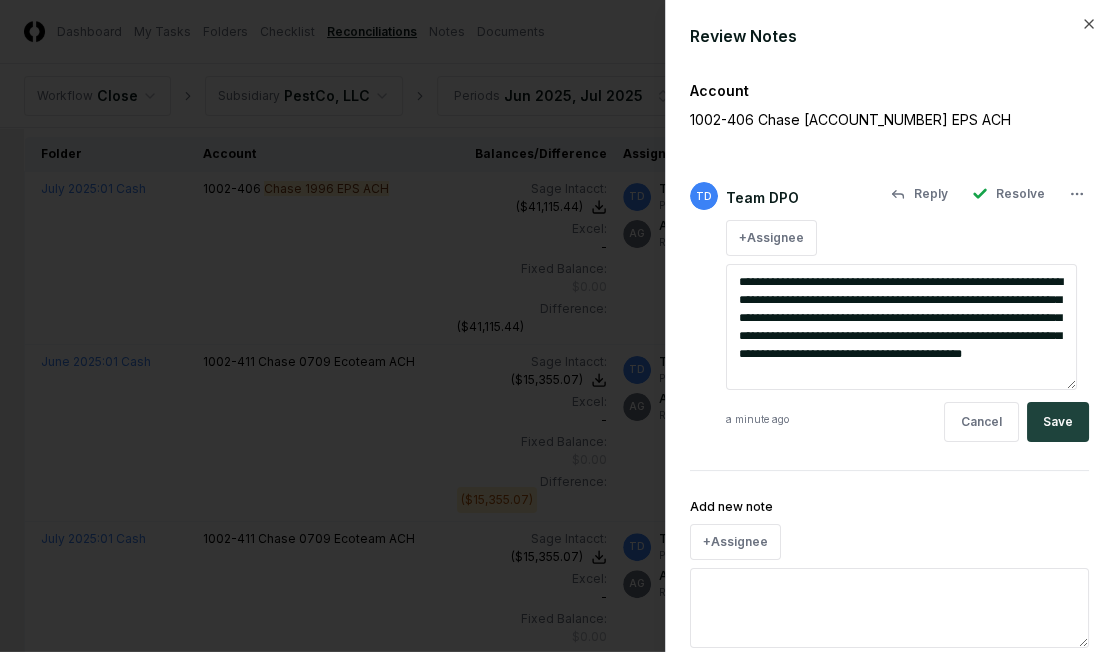 type on "*" 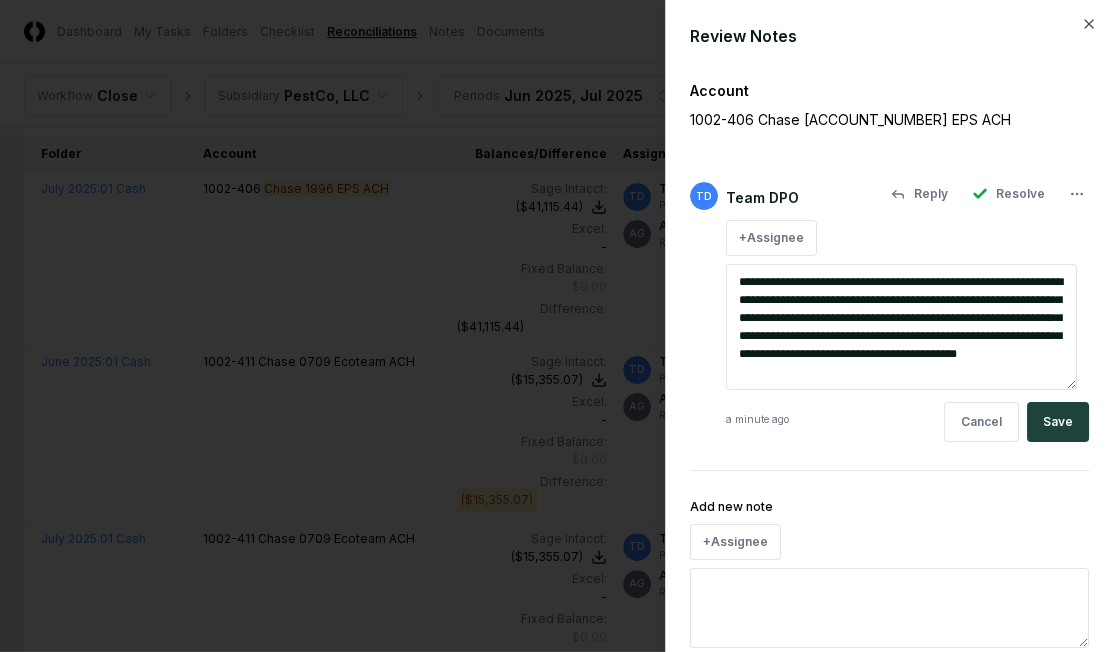 type on "*" 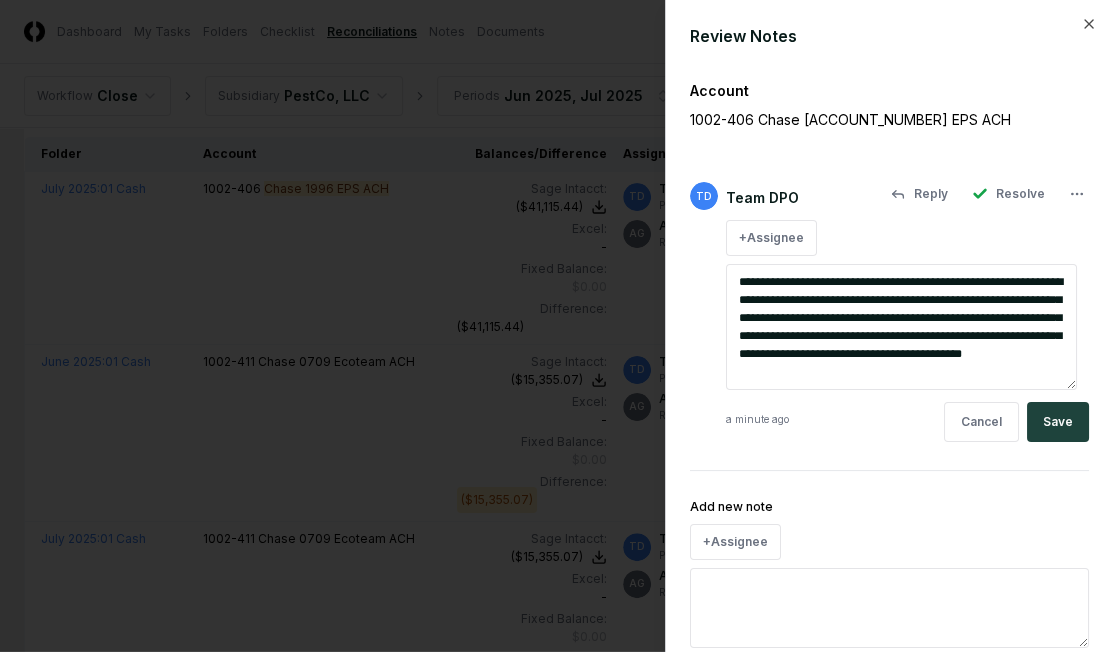 type on "*" 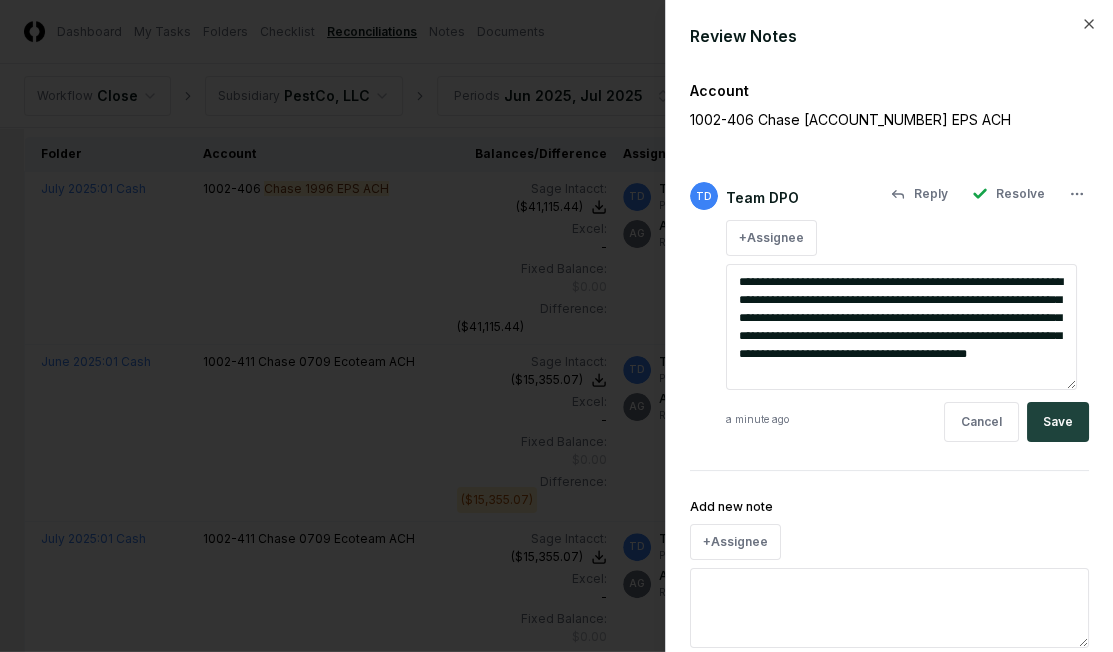 type on "*" 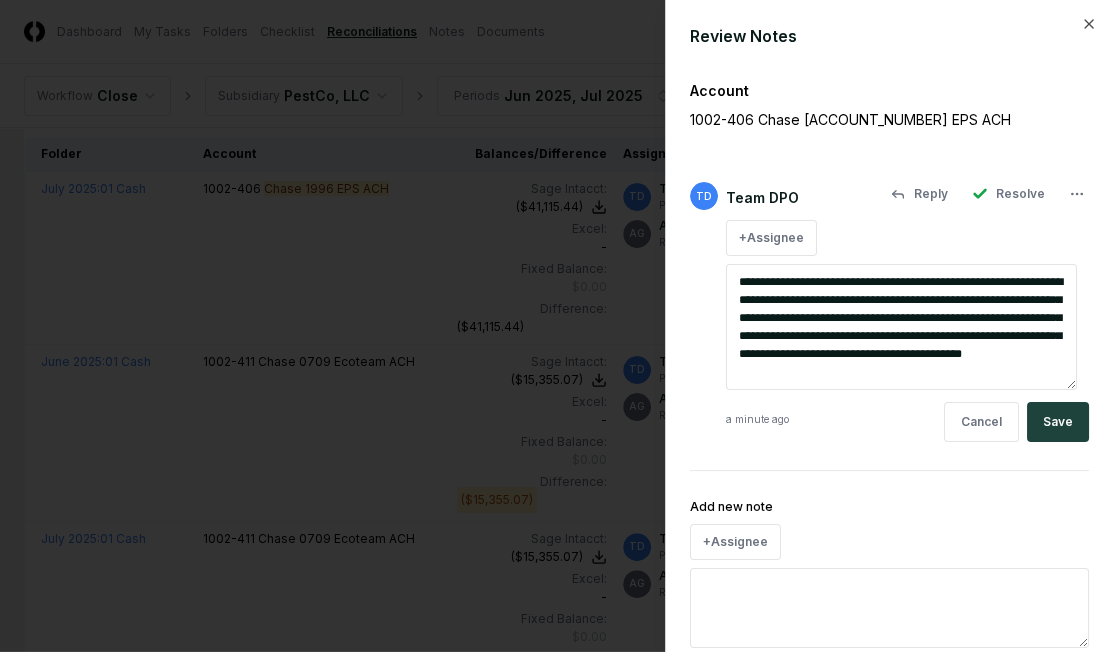 type on "*" 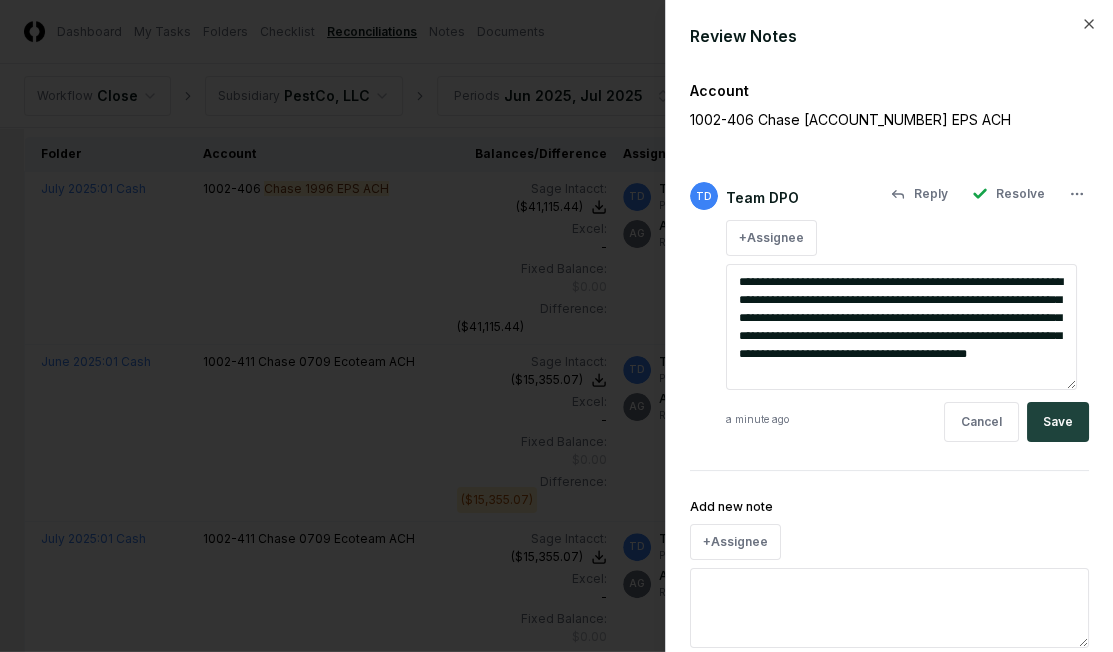 type on "*" 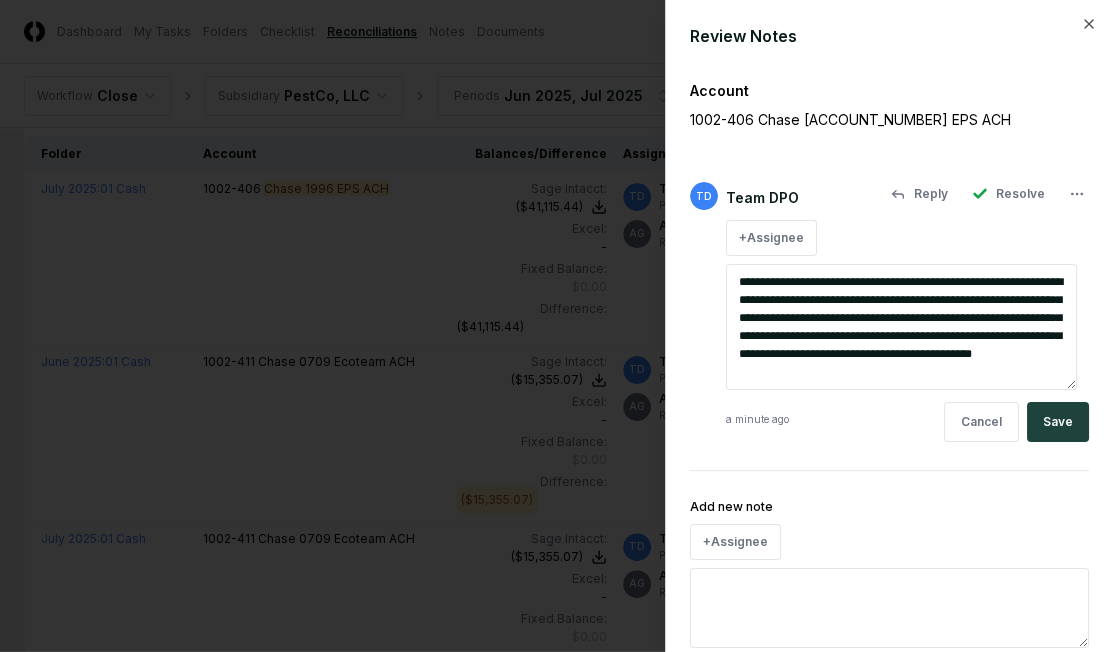 type on "*" 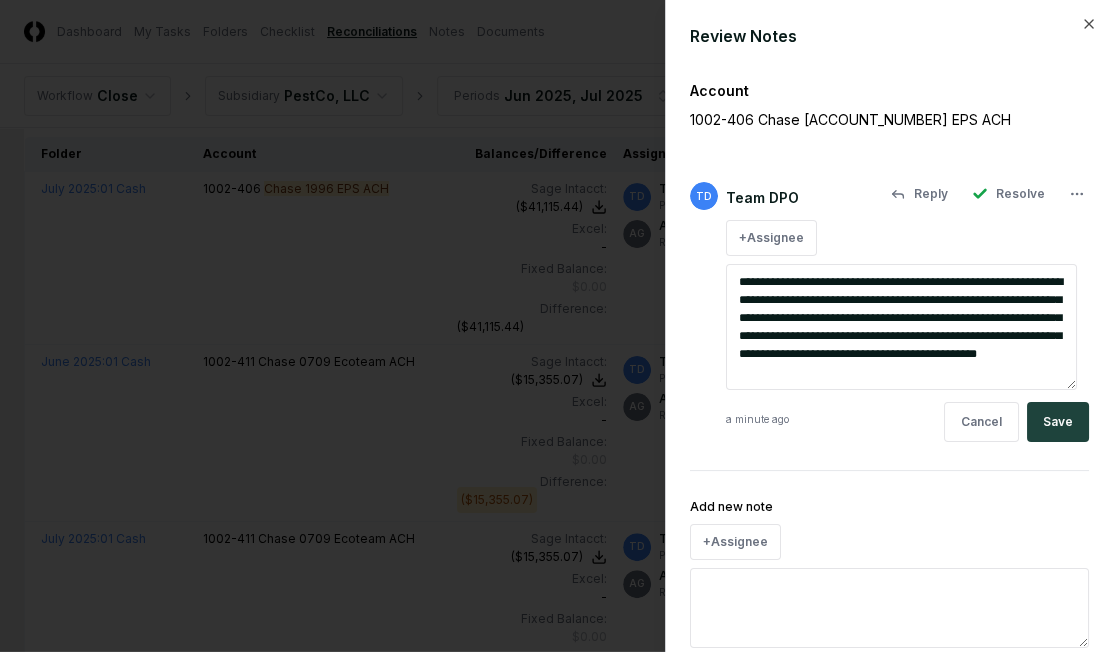 type on "*" 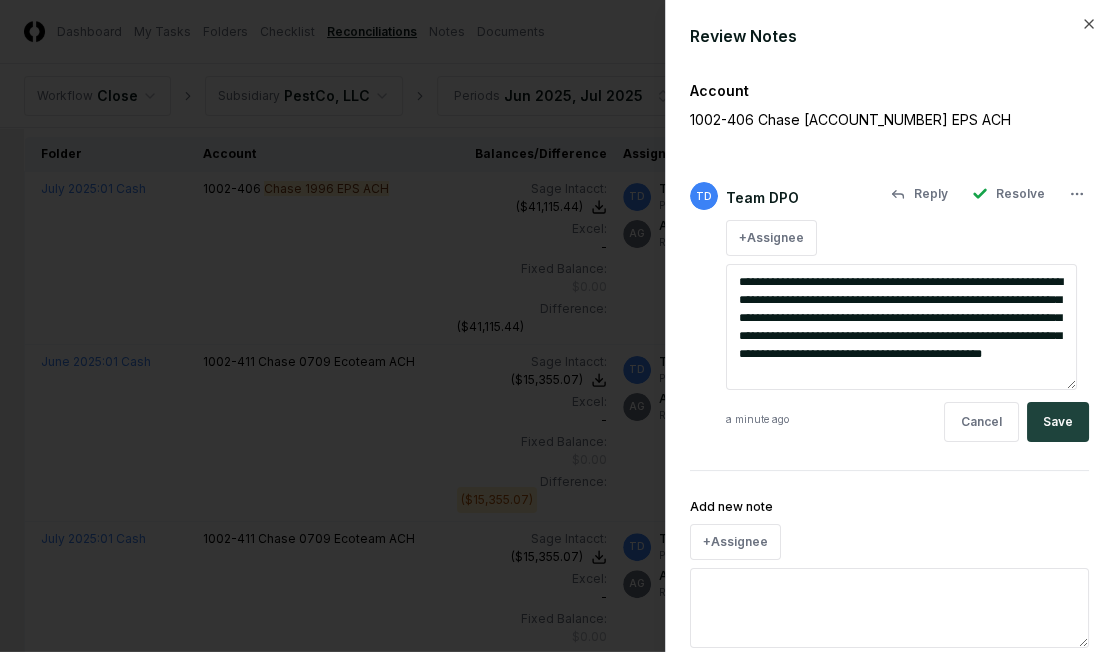 type on "*" 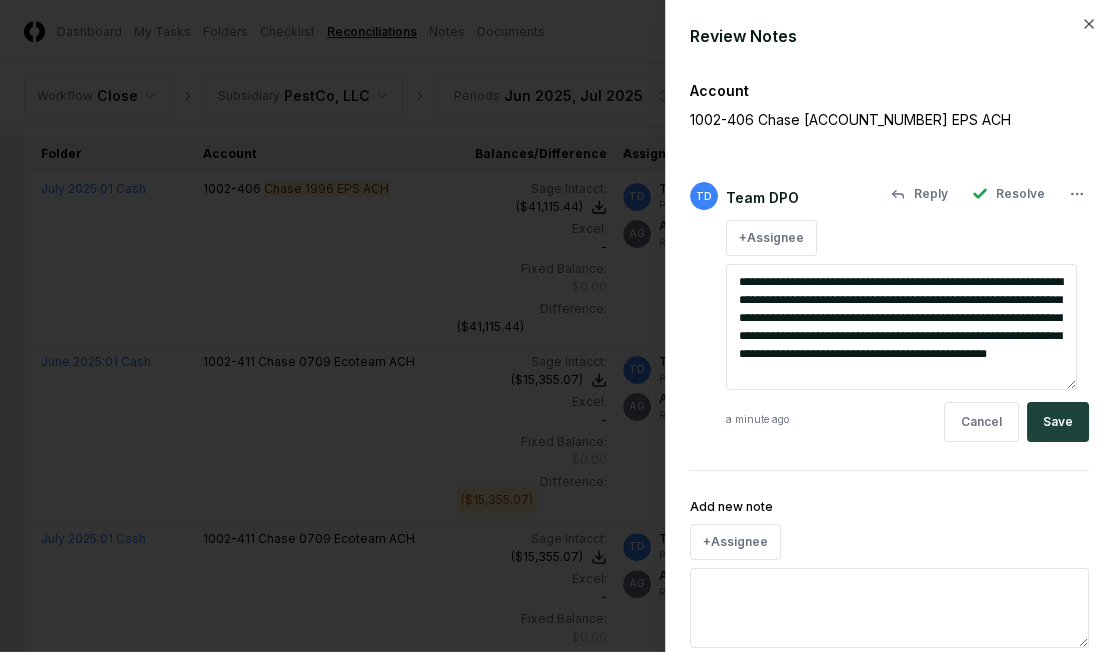 type on "*" 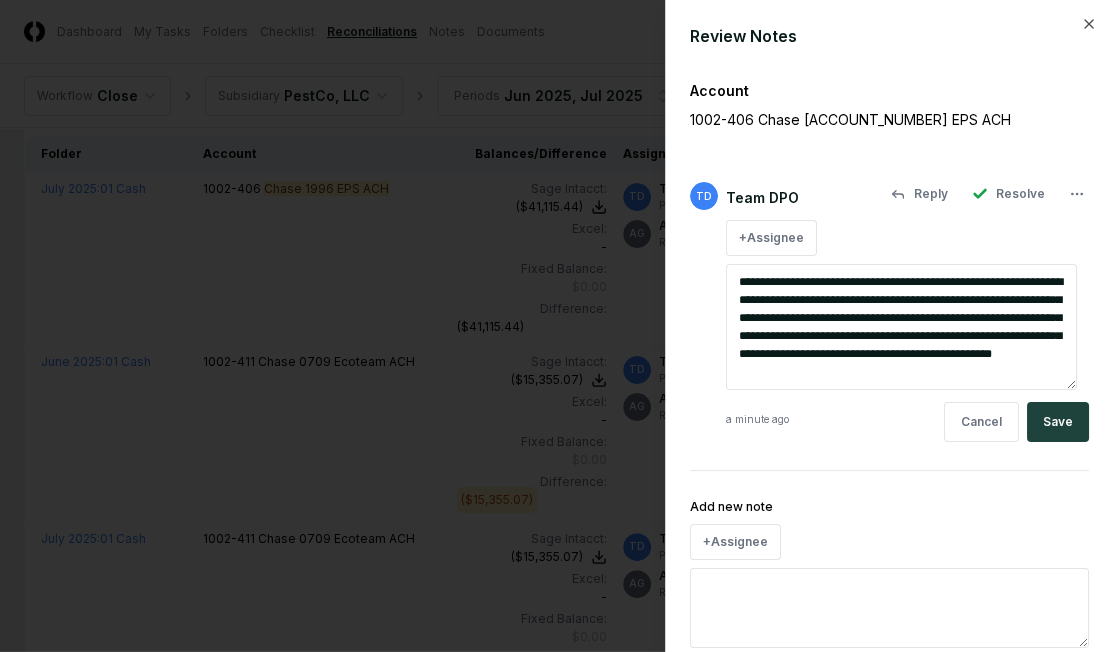 type on "*" 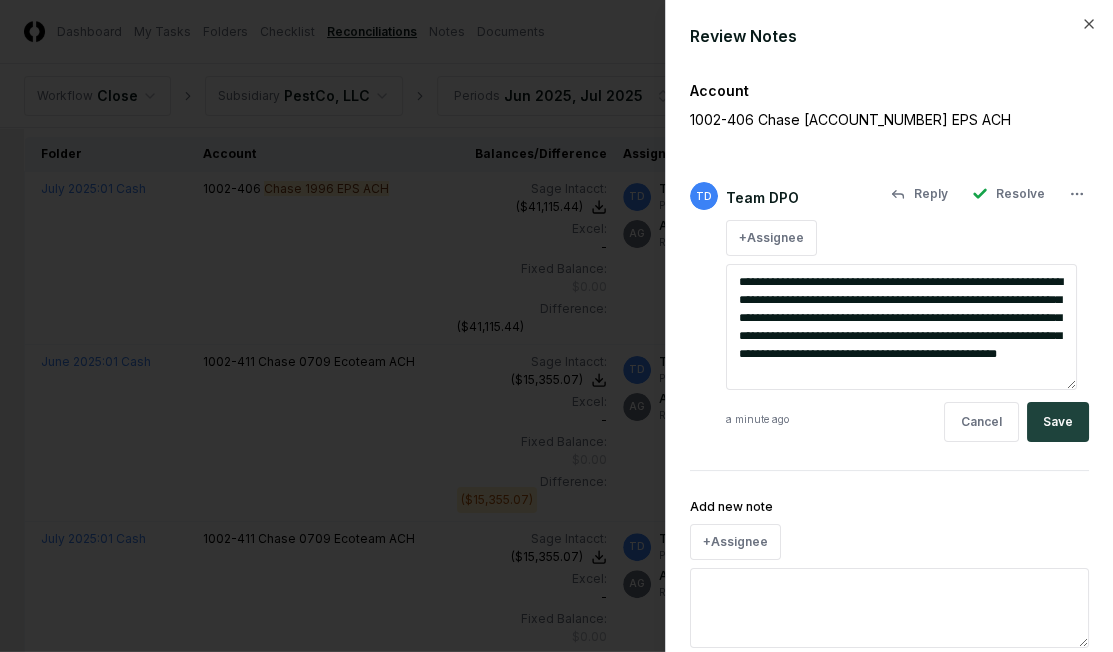 type on "*" 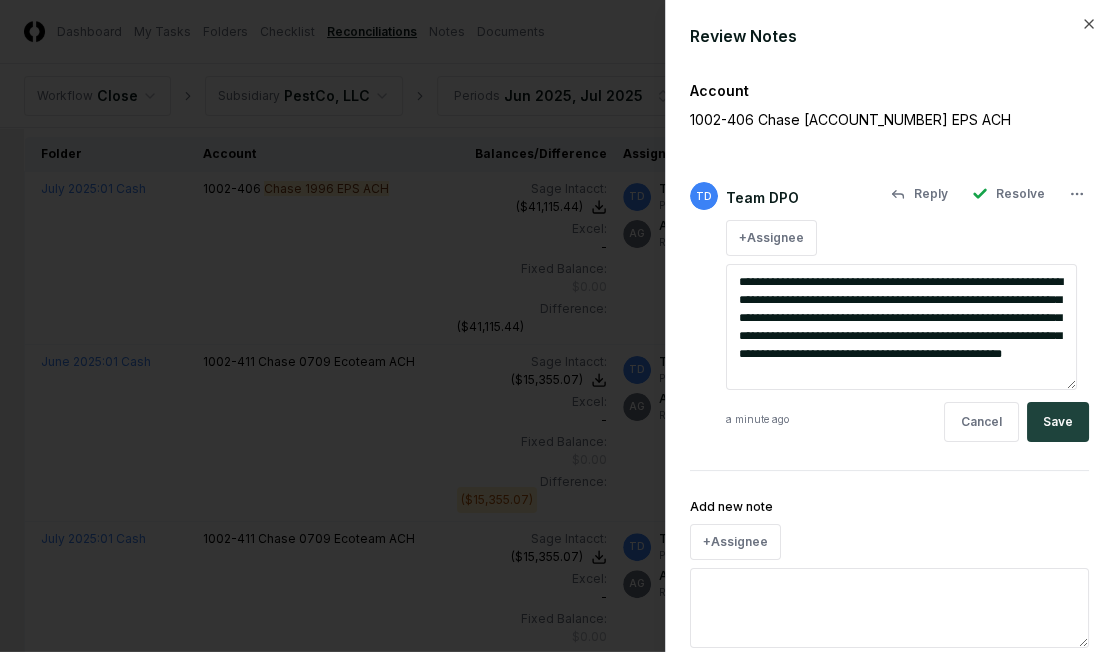 type on "*" 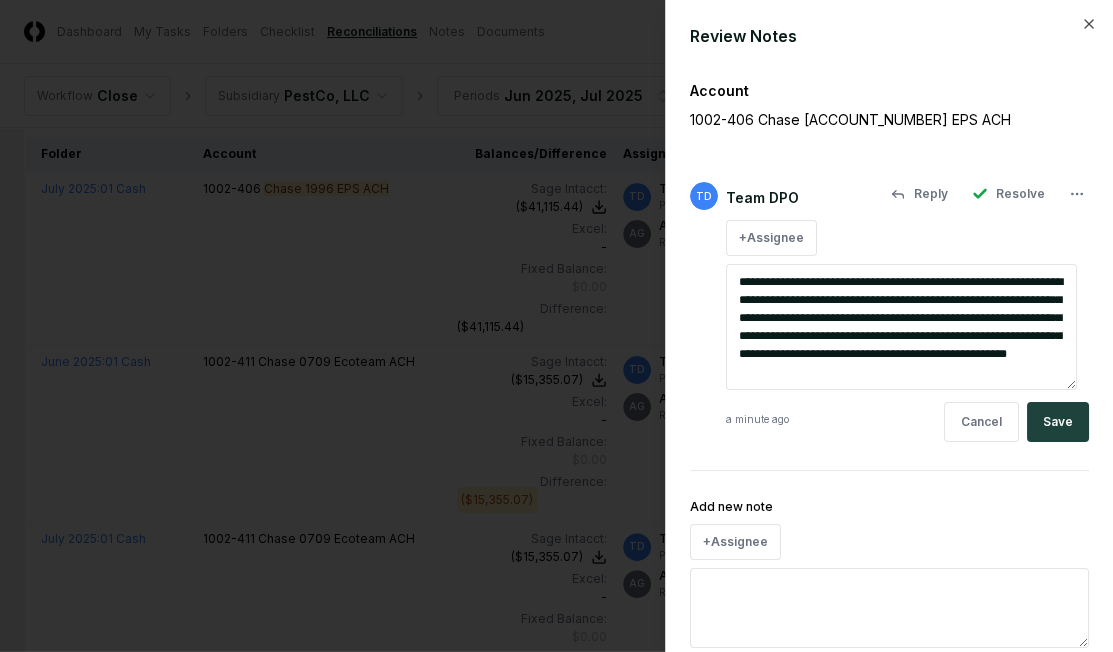 type on "*" 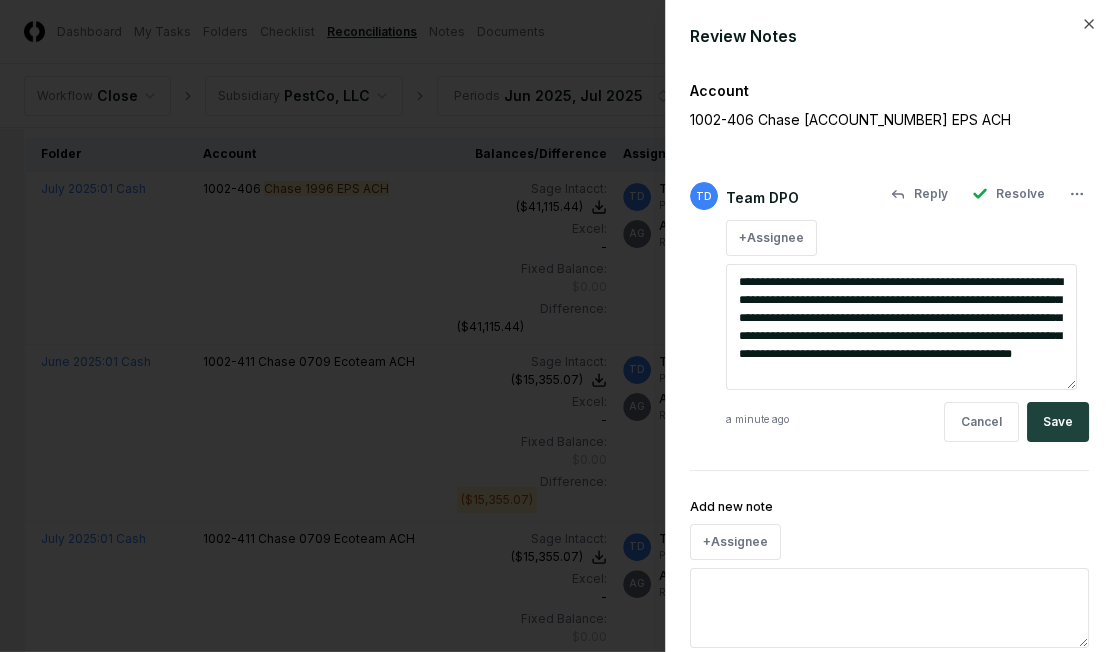 type on "*" 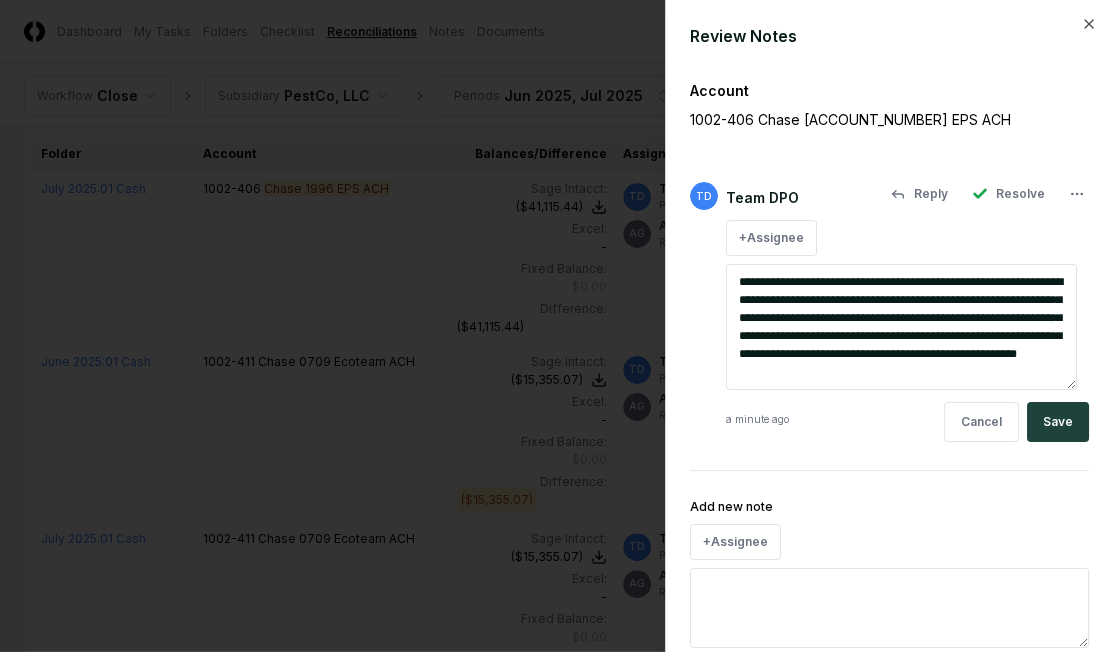 type on "*" 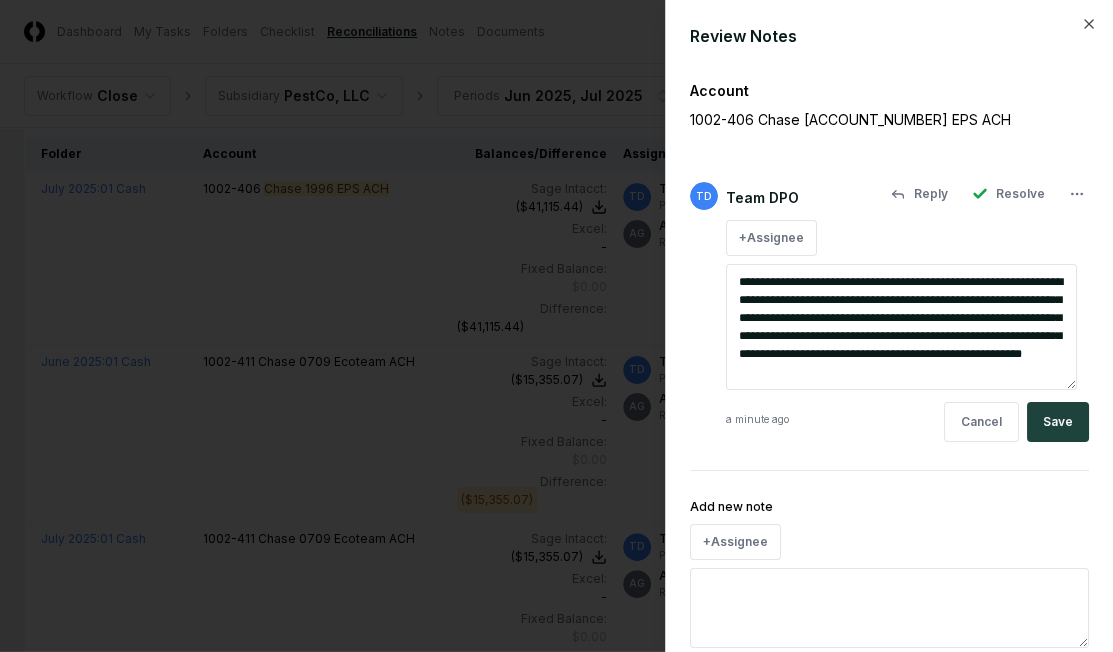 type on "*" 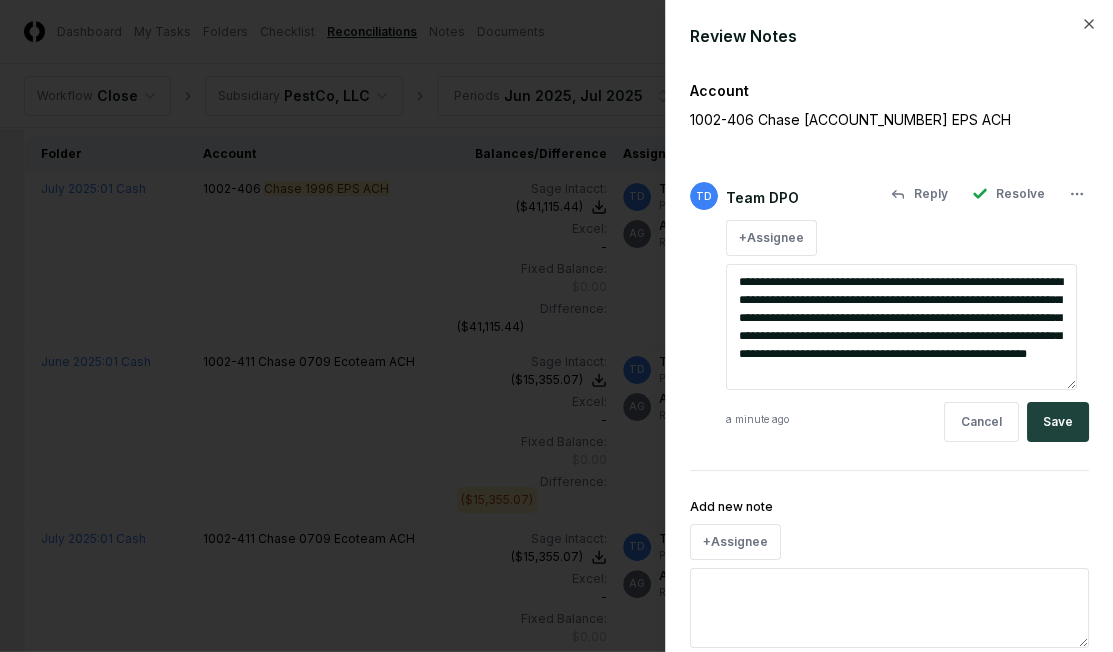 type on "*" 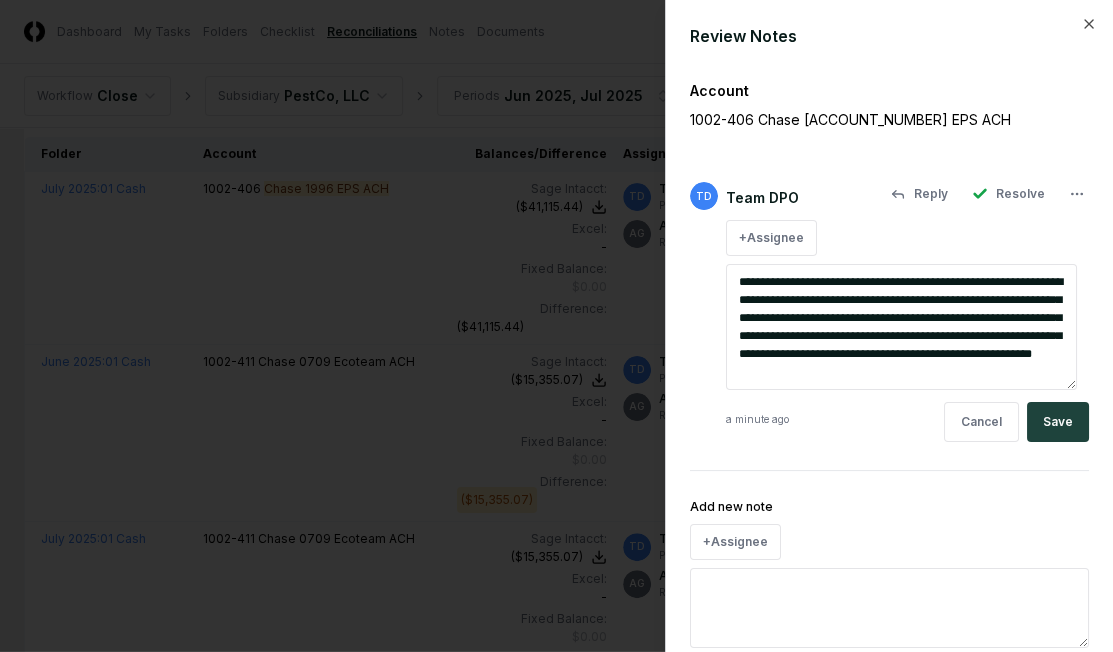 type on "*" 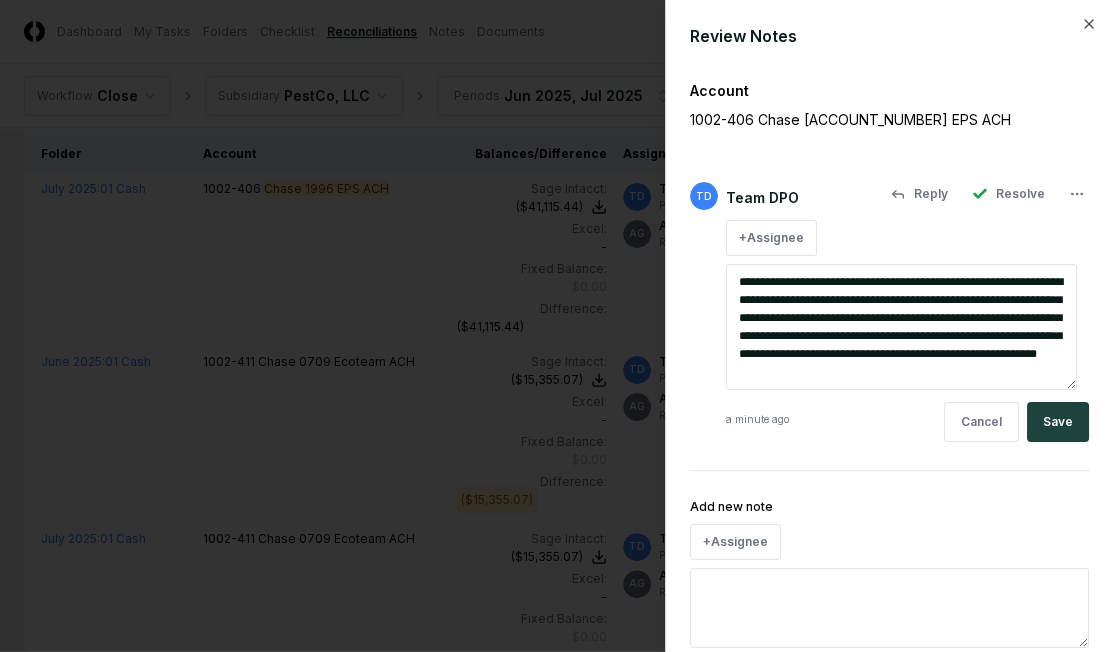 type on "*" 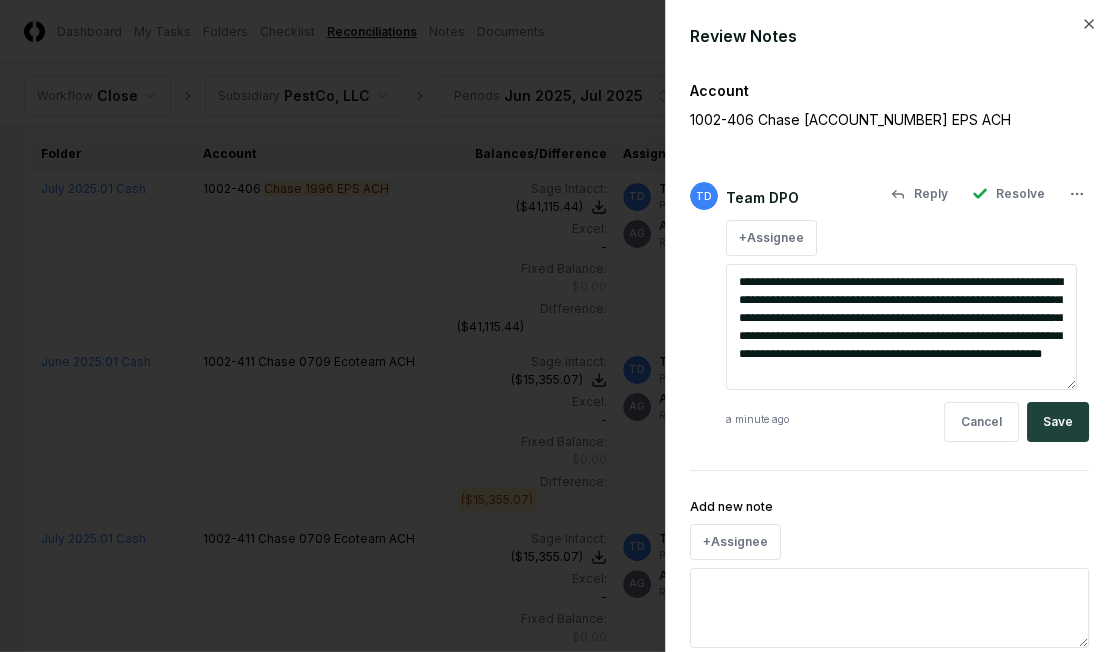 type on "*" 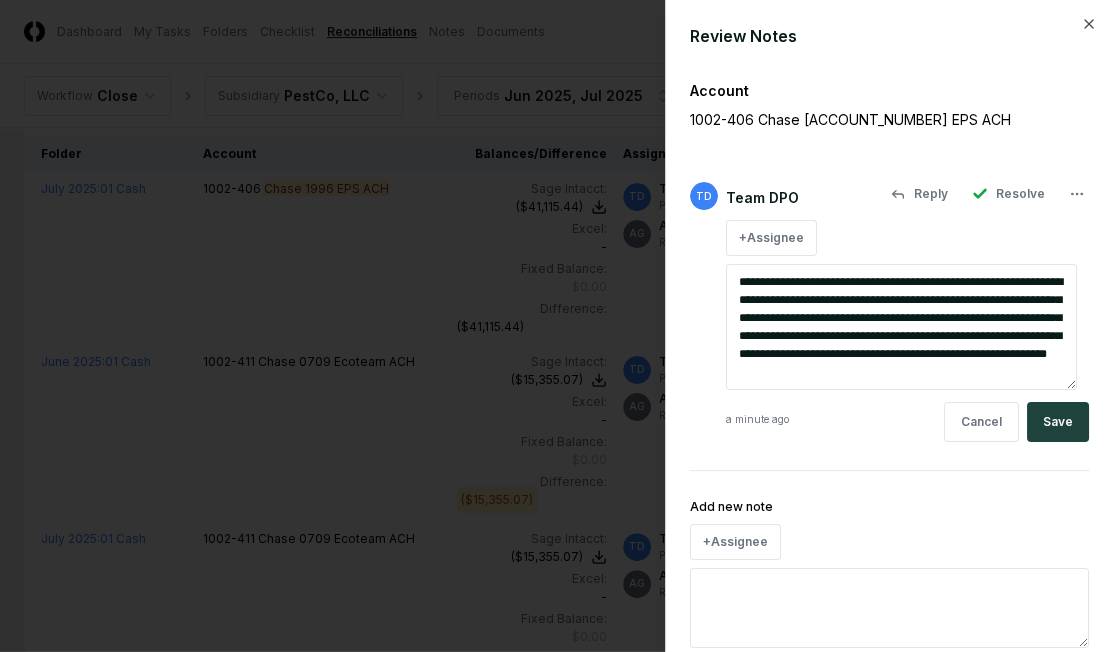 type on "*" 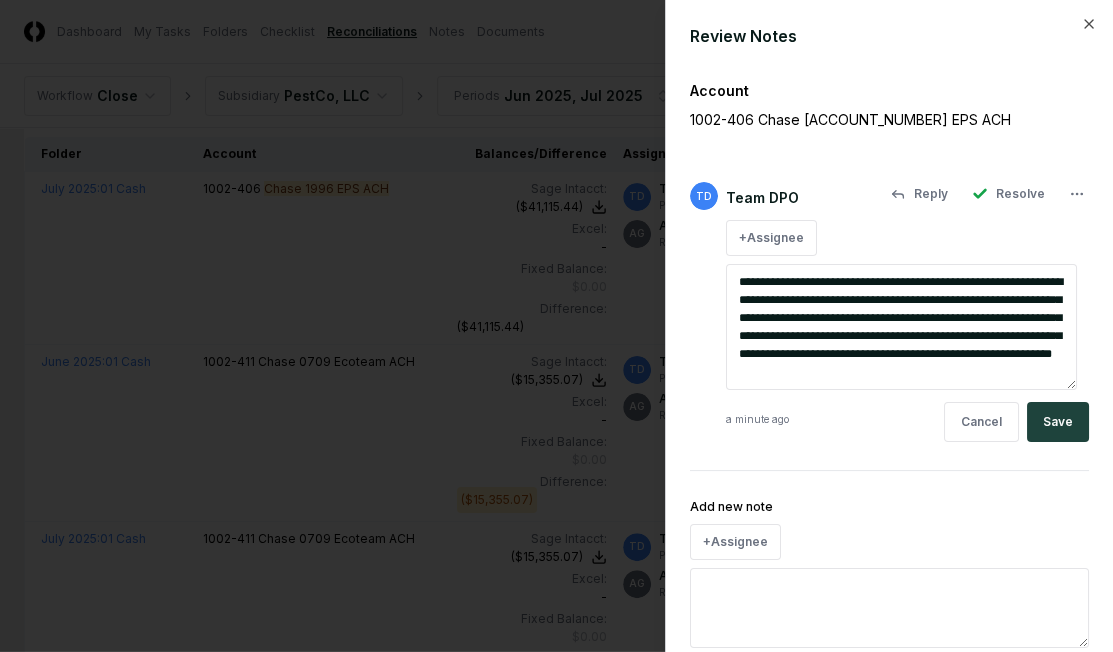 type on "*" 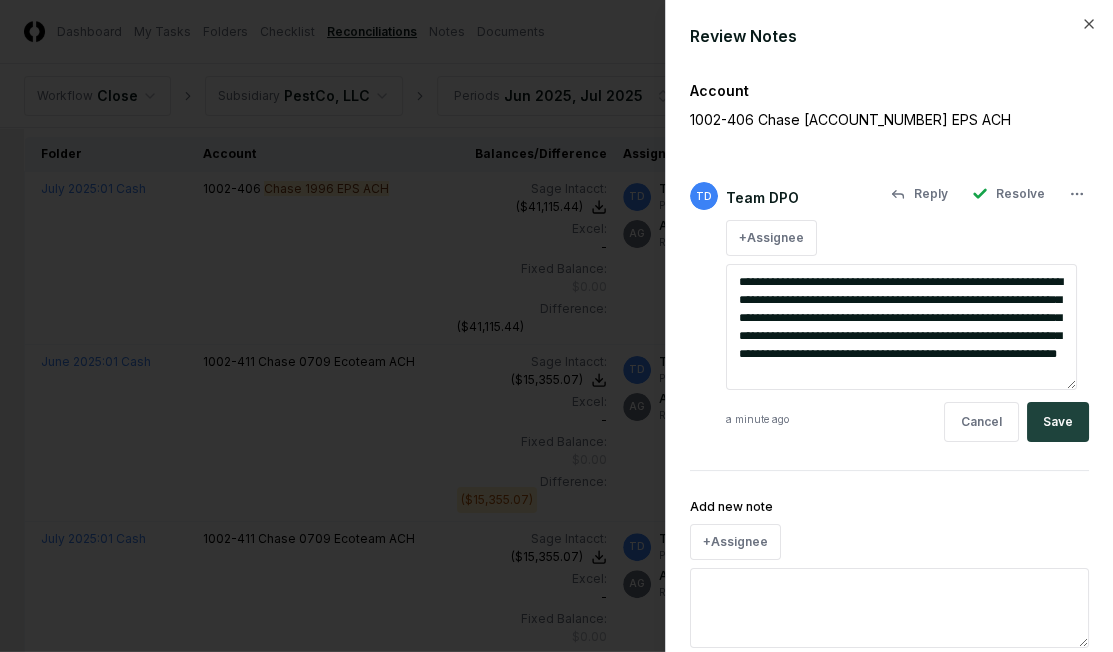 type on "*" 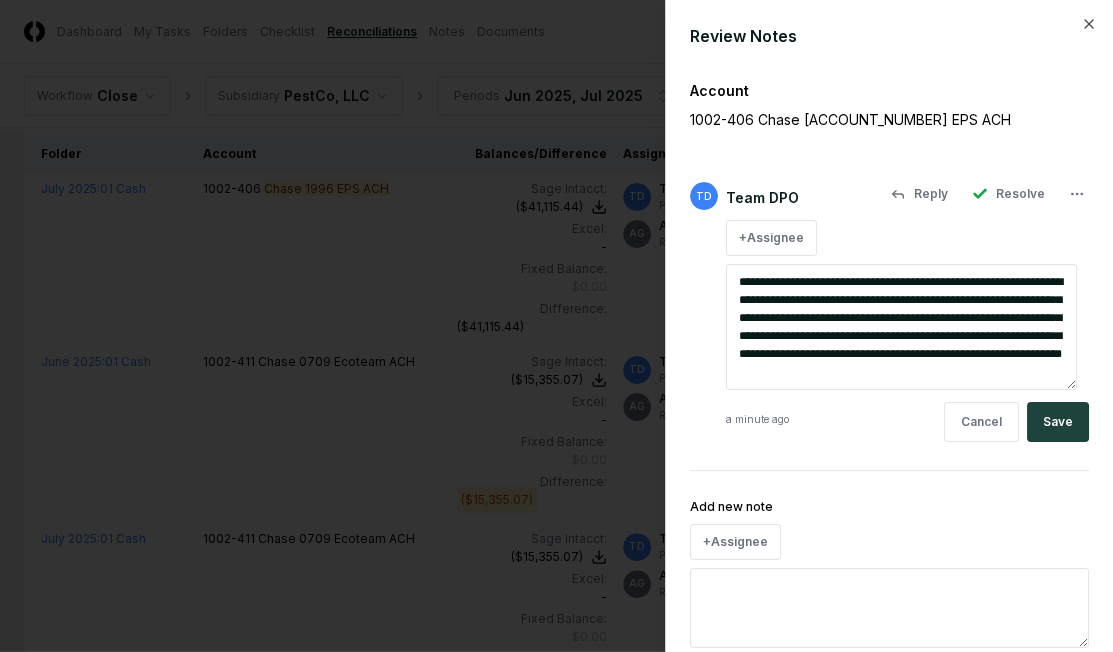 type on "*" 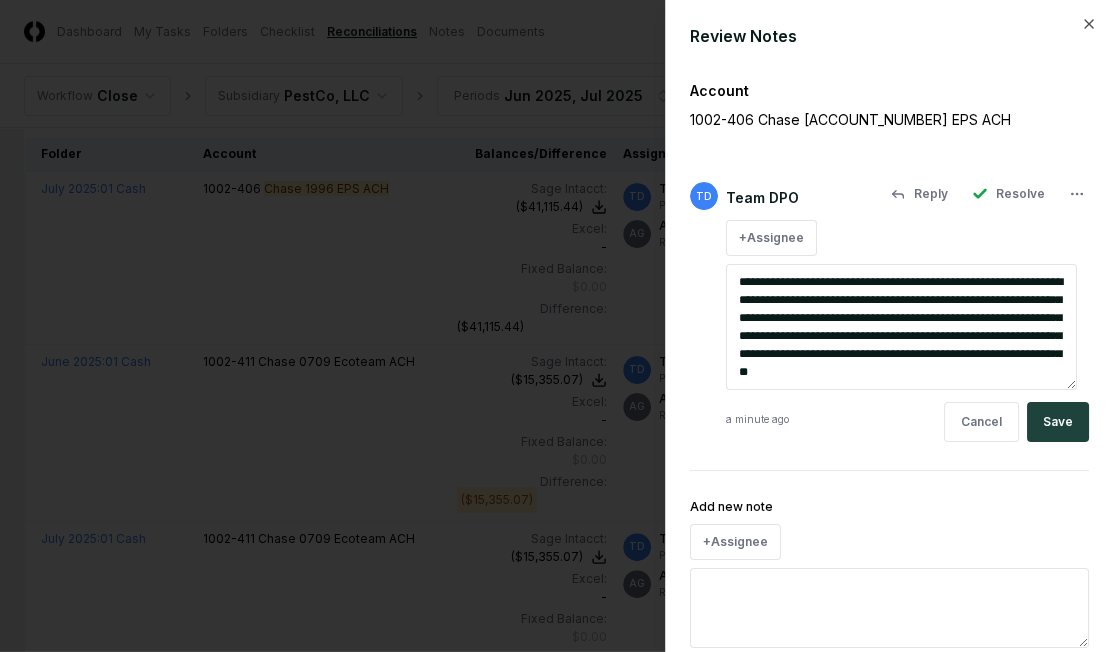 type on "*" 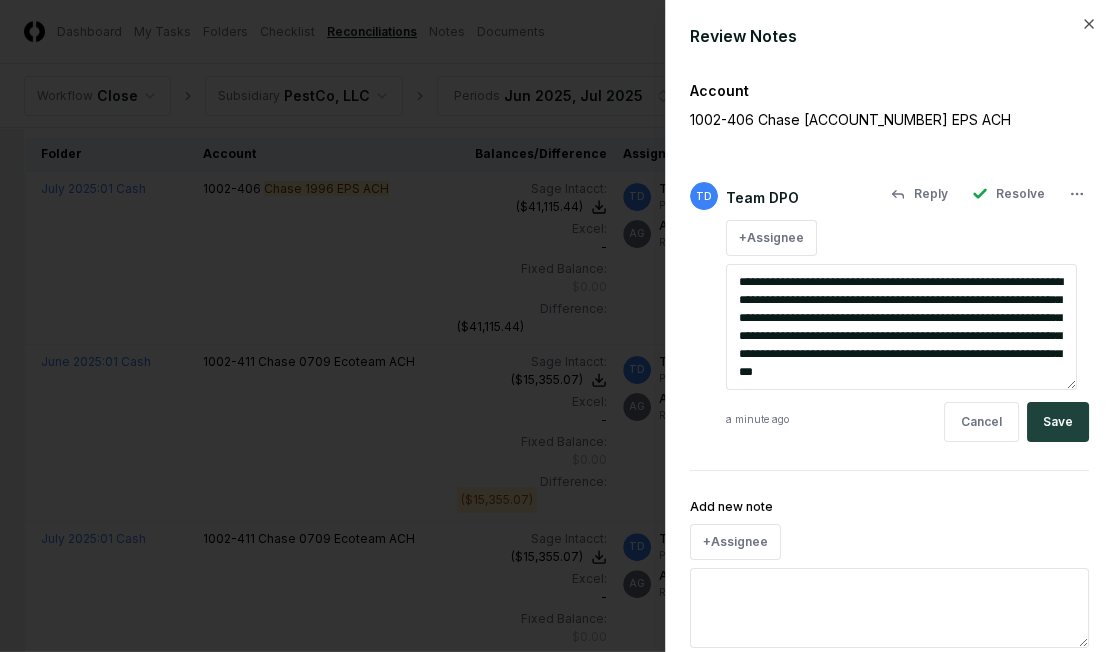 type on "*" 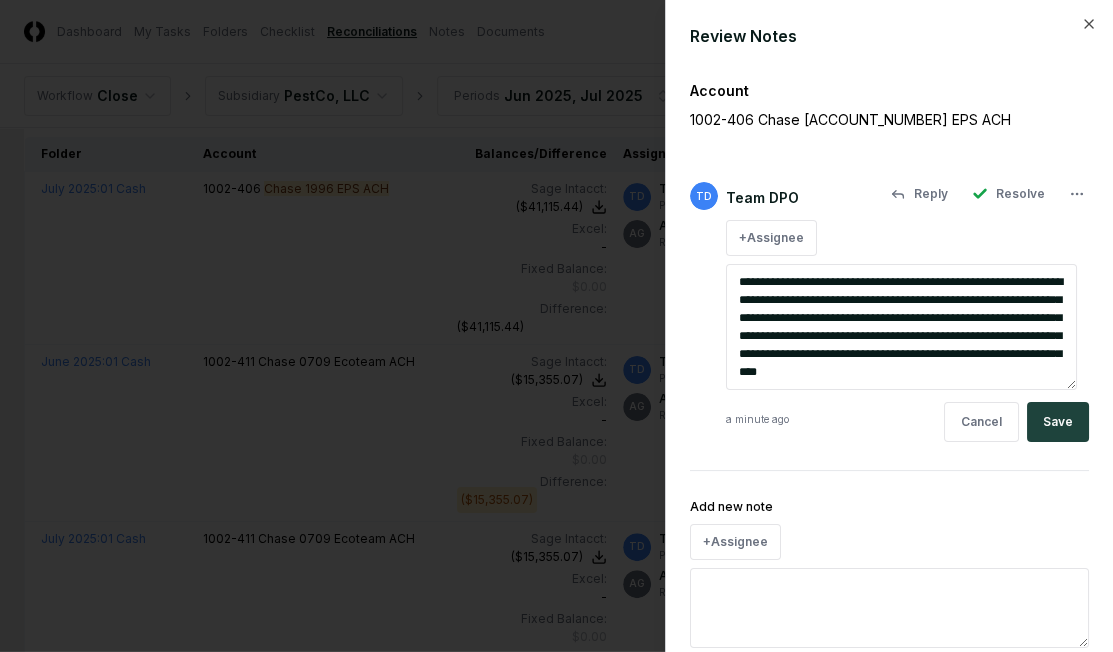 type on "*" 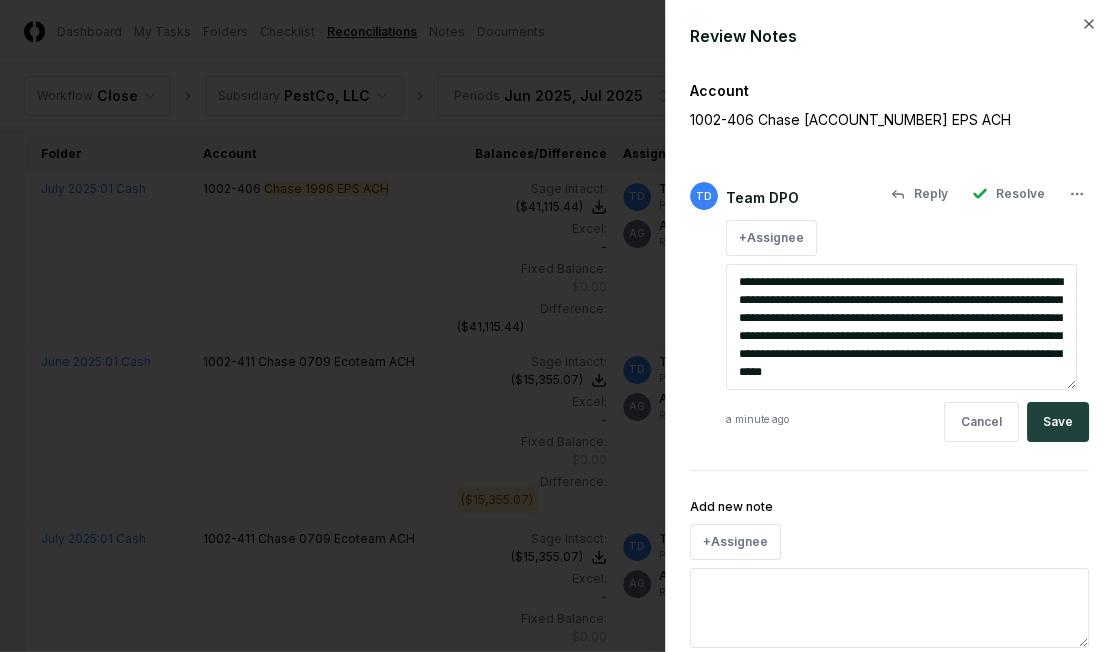 type on "*" 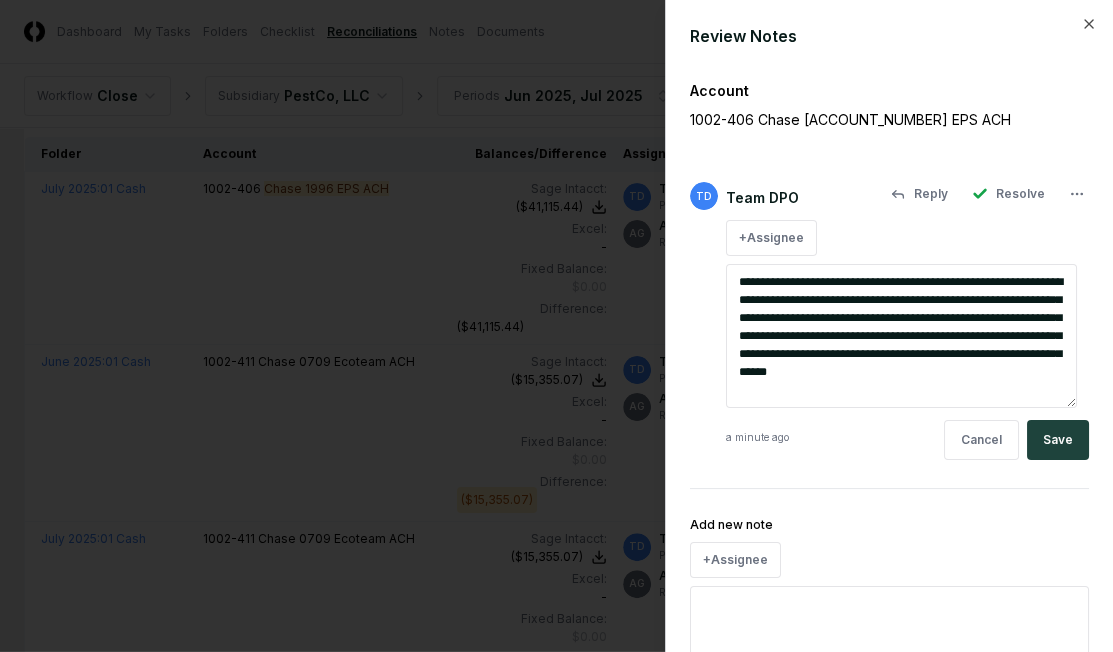 type on "*" 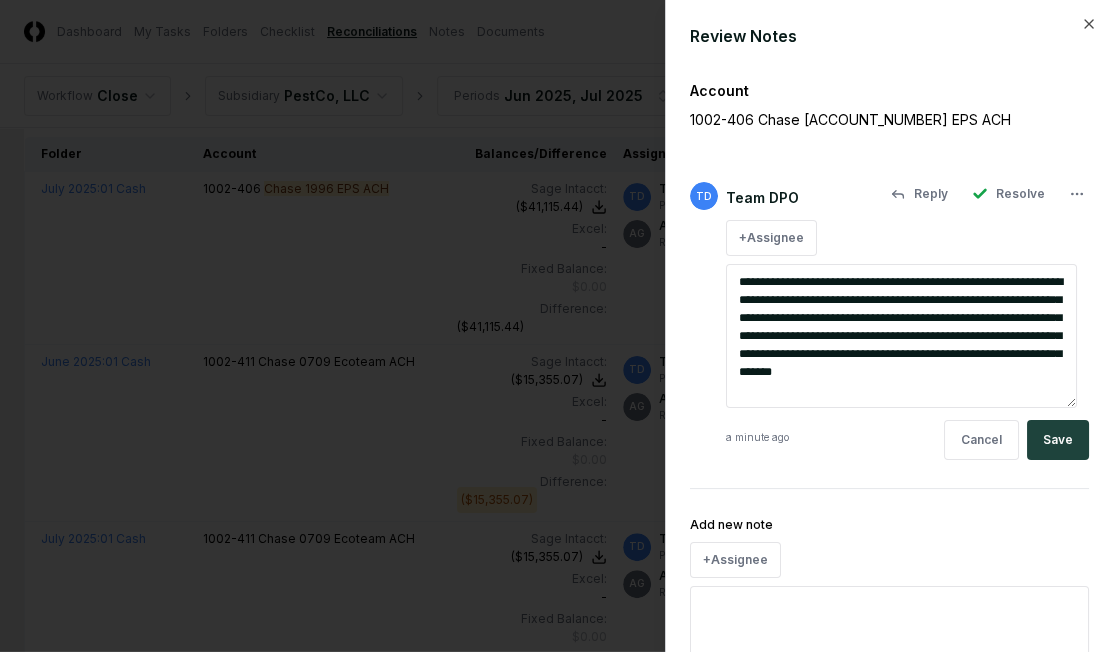 type on "*" 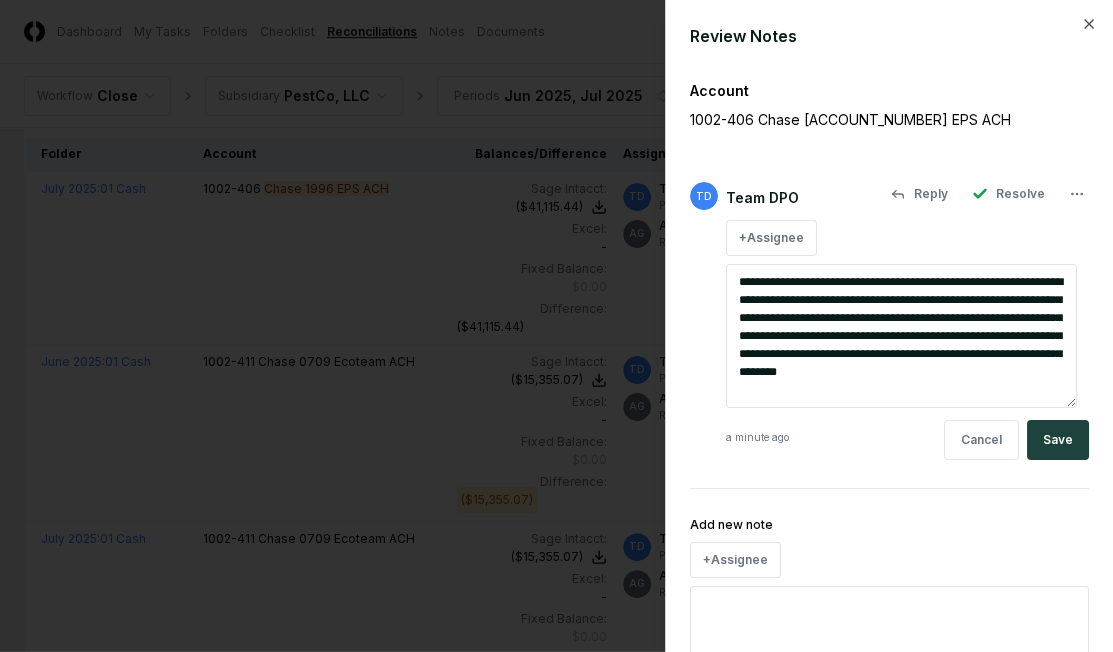 type on "*" 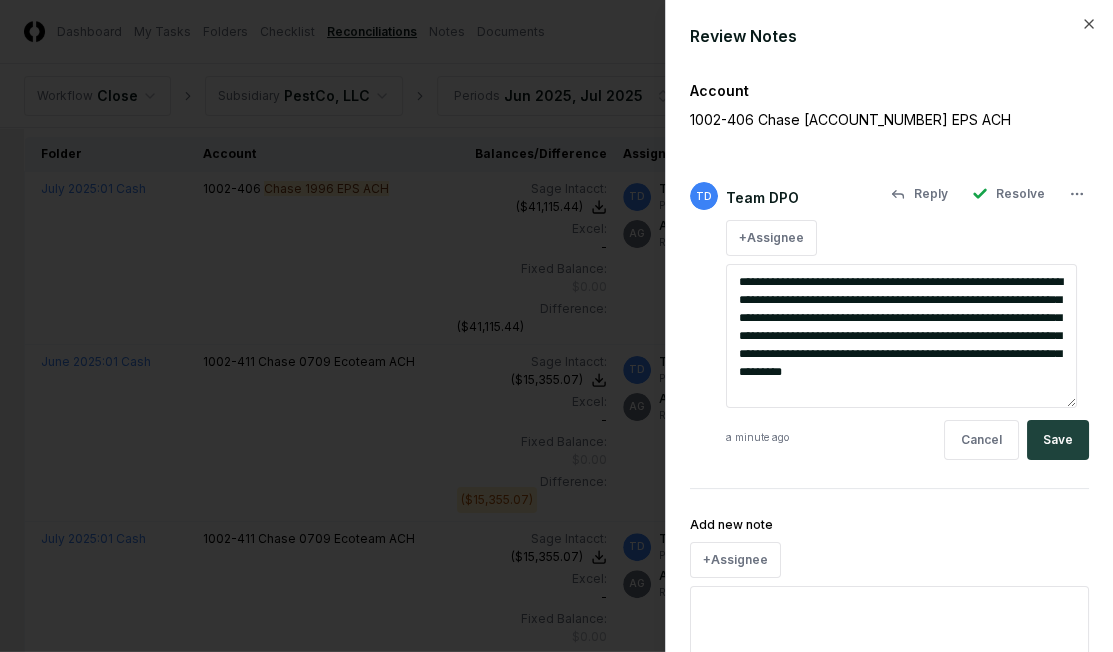 type on "*" 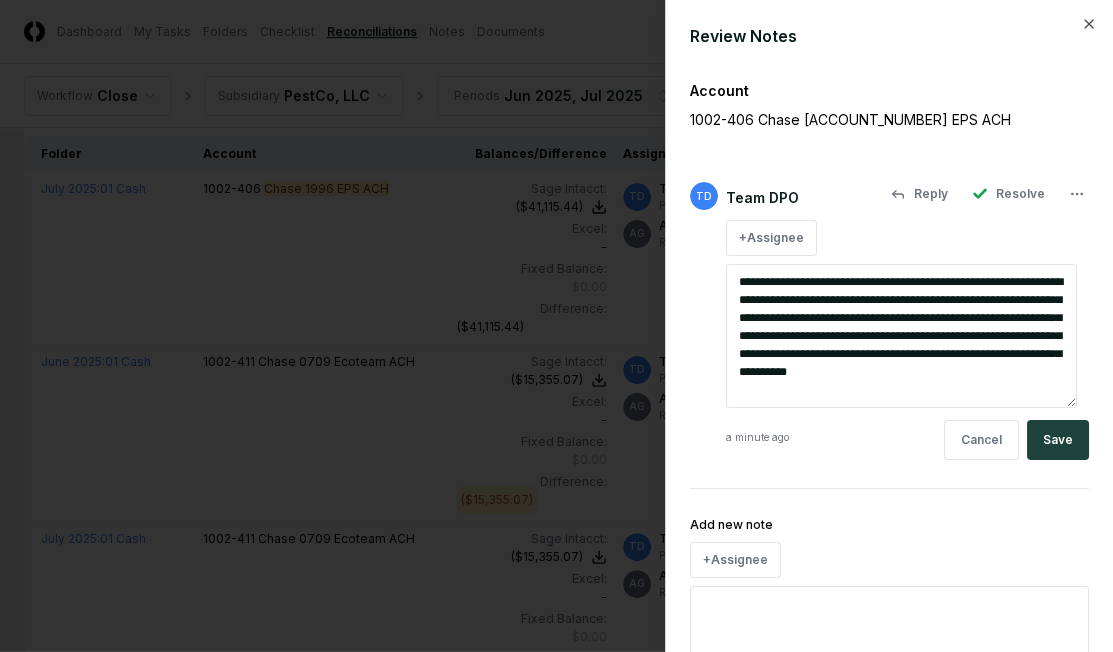 type on "*" 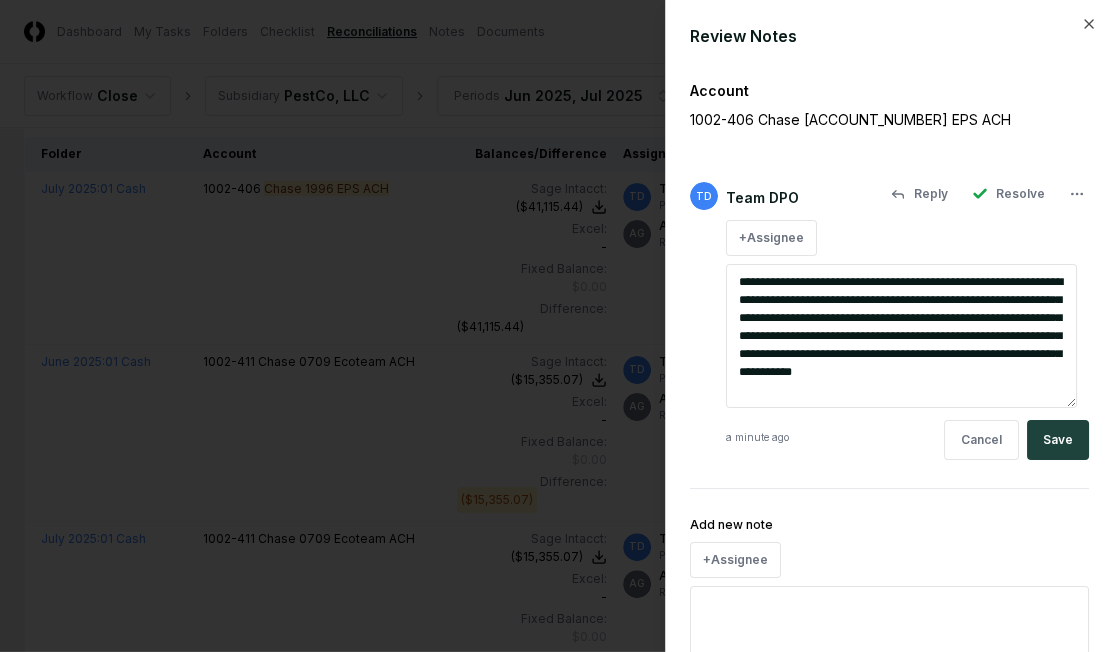 type on "*" 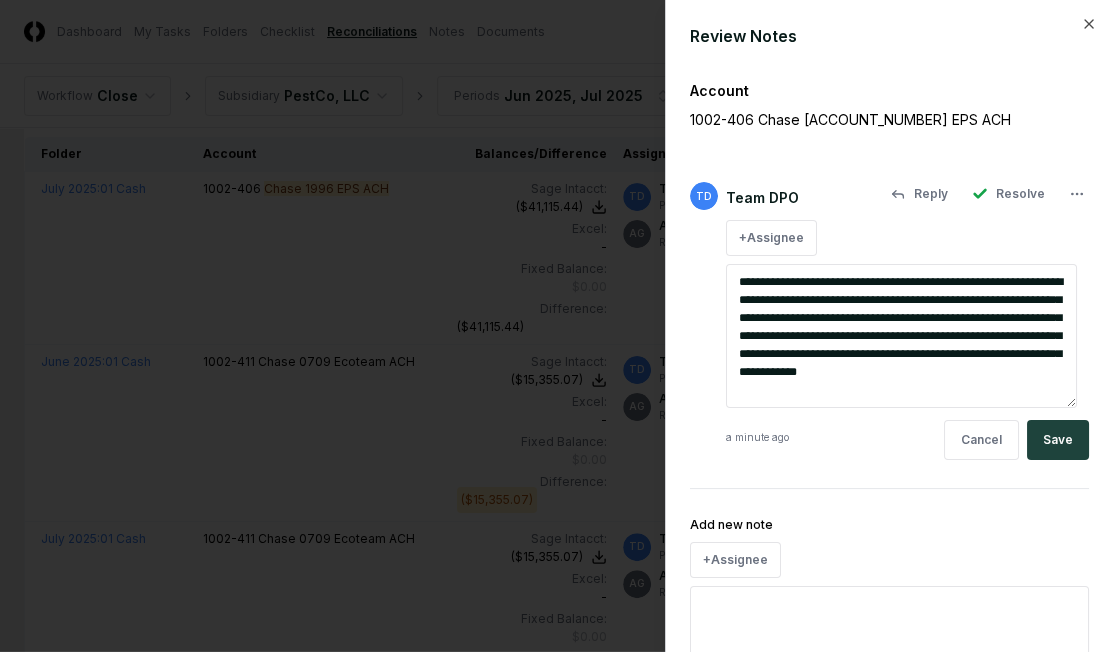 drag, startPoint x: 1054, startPoint y: 354, endPoint x: 988, endPoint y: 352, distance: 66.0303 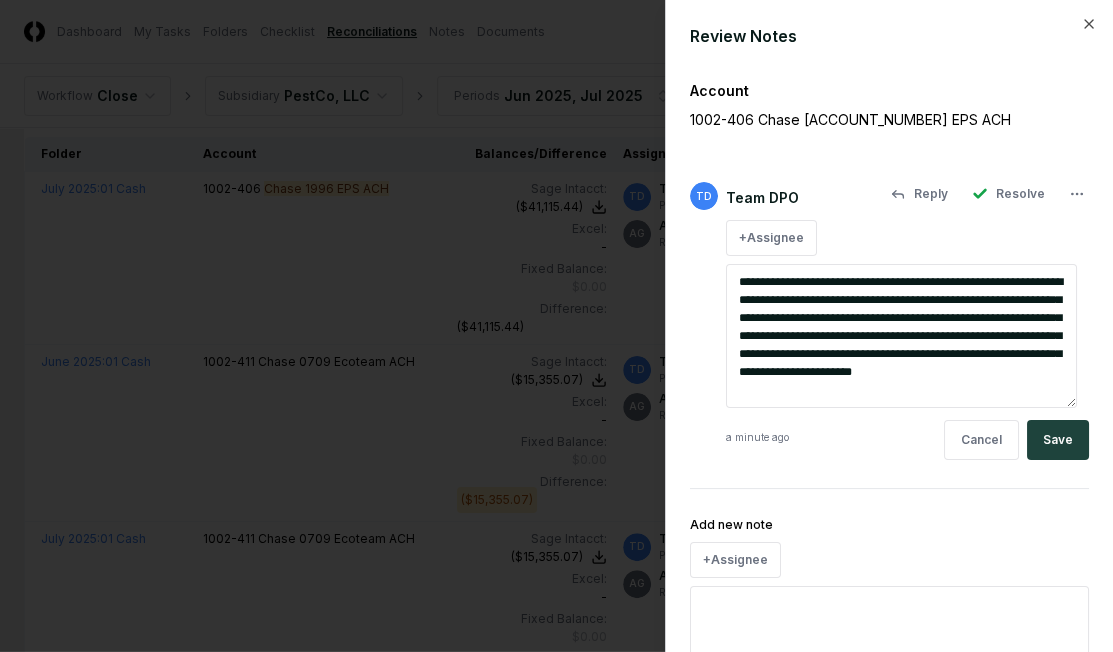 type on "*" 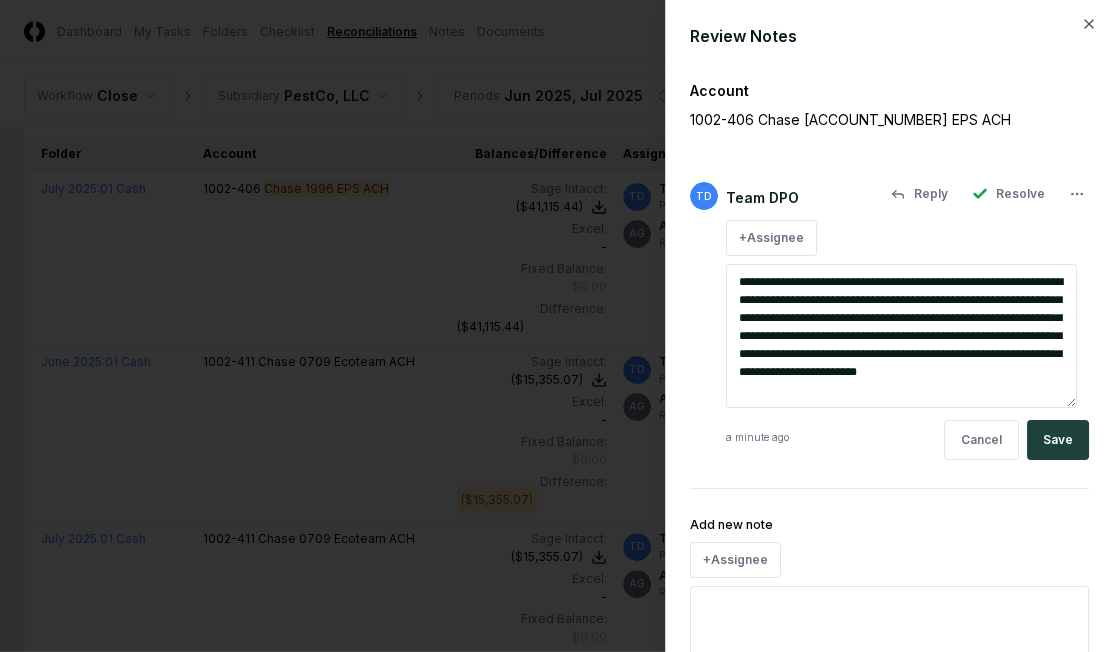 type on "*" 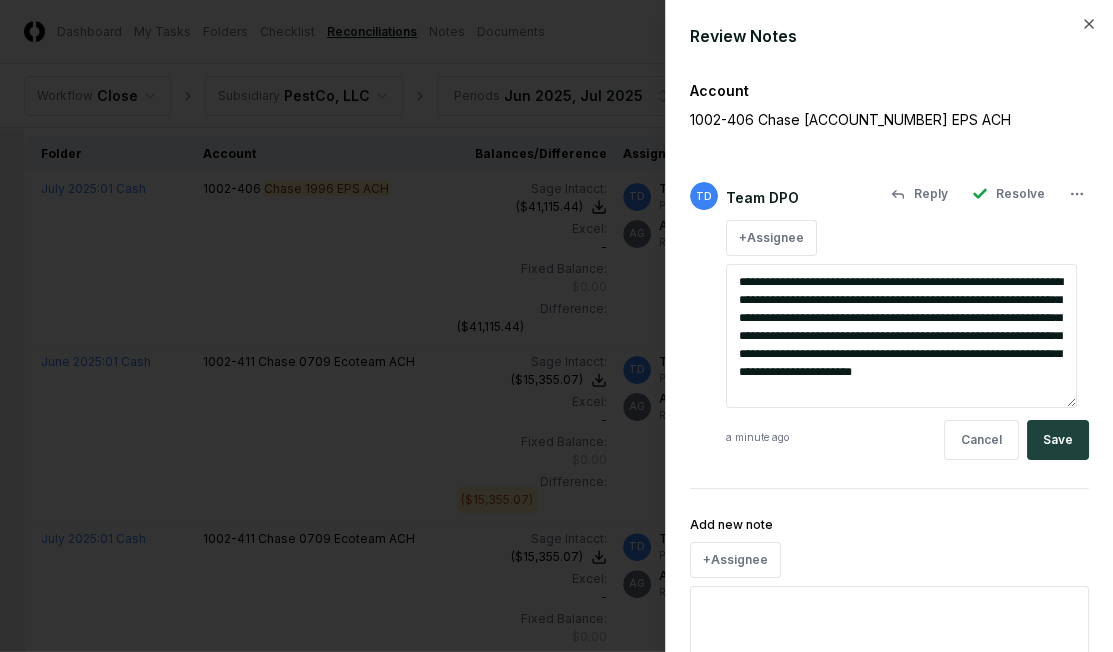 type on "*" 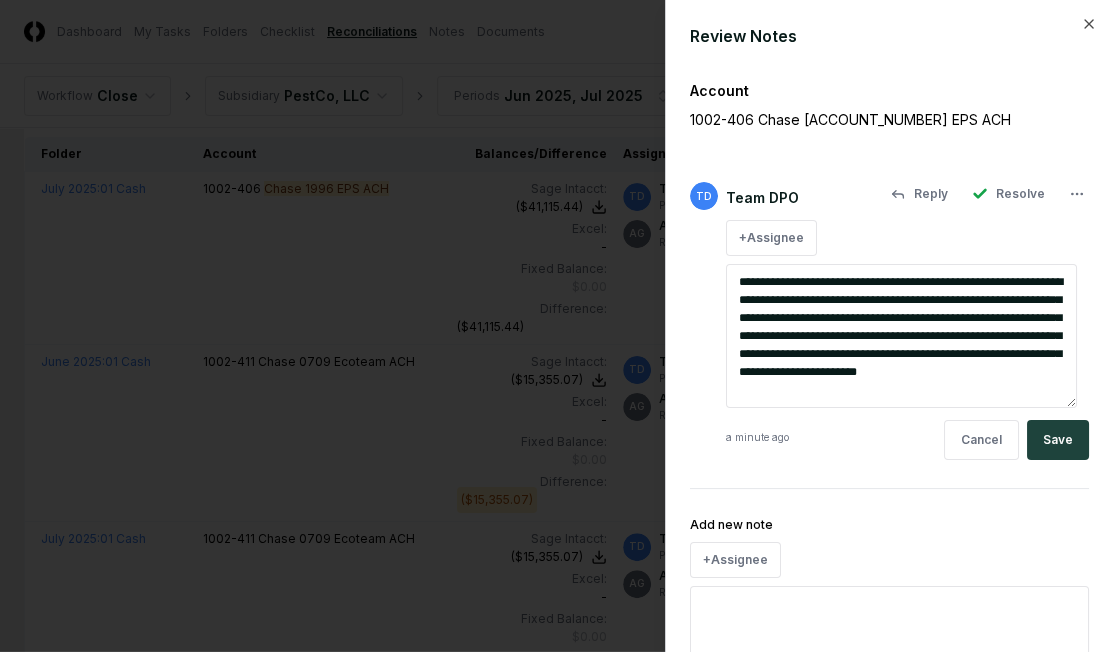 type 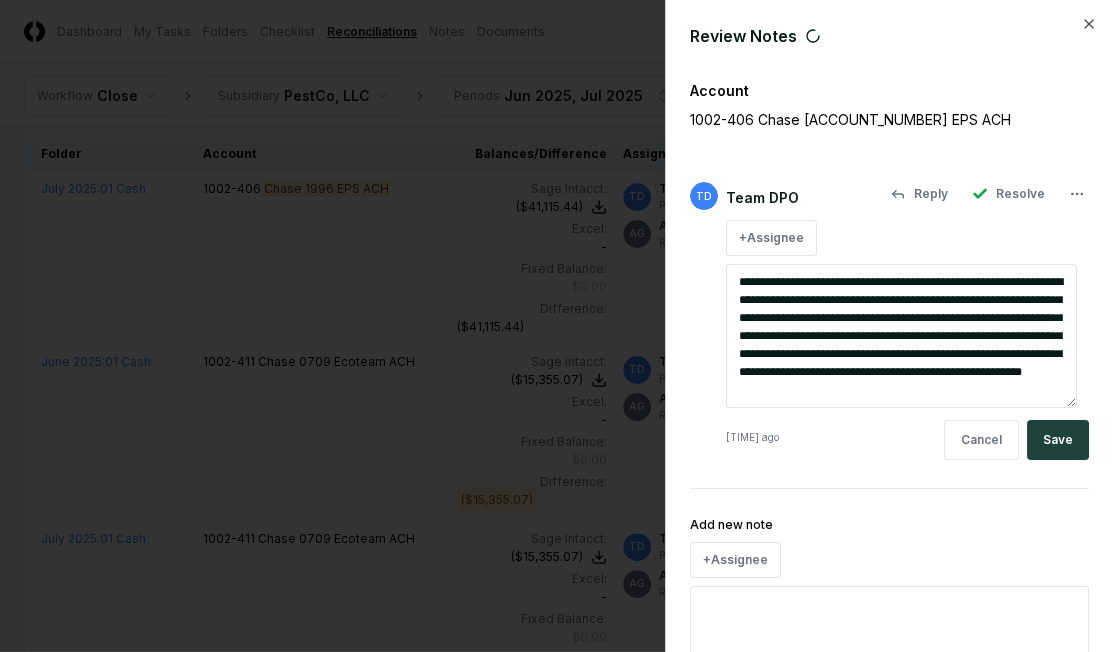 click on "**********" at bounding box center [901, 336] 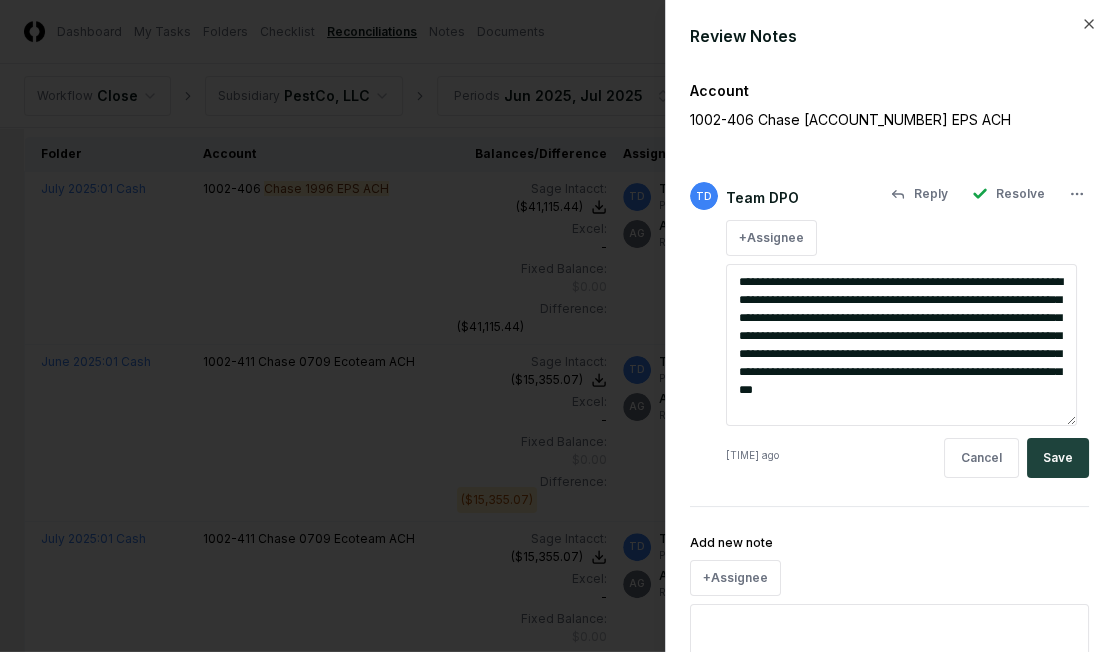 click on "**********" at bounding box center [901, 345] 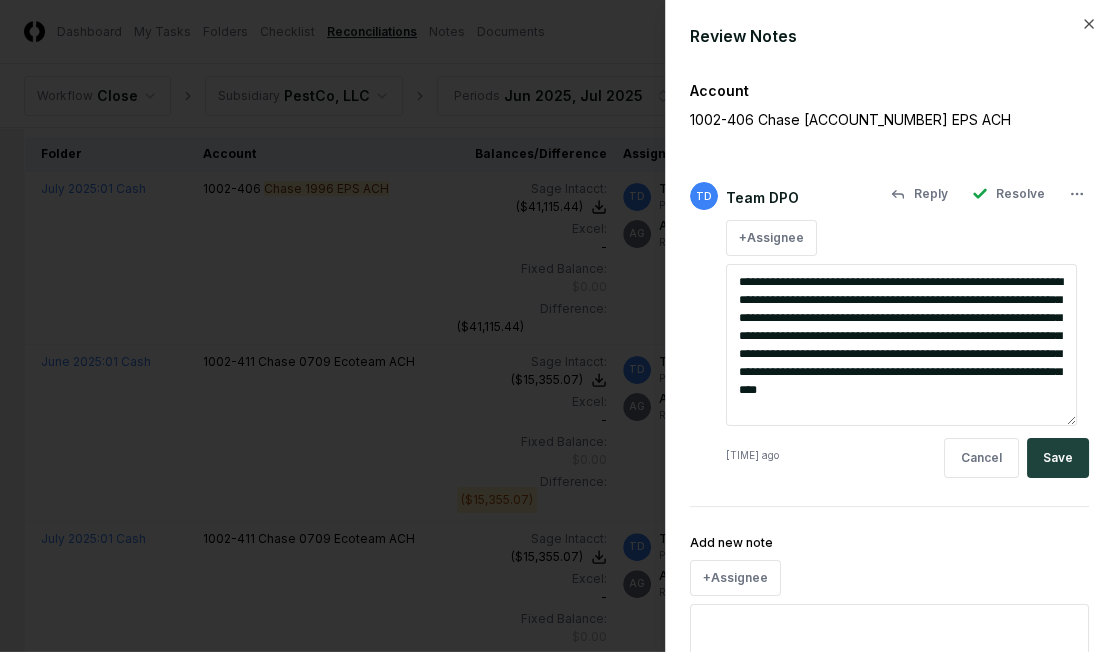 scroll, scrollTop: 0, scrollLeft: 0, axis: both 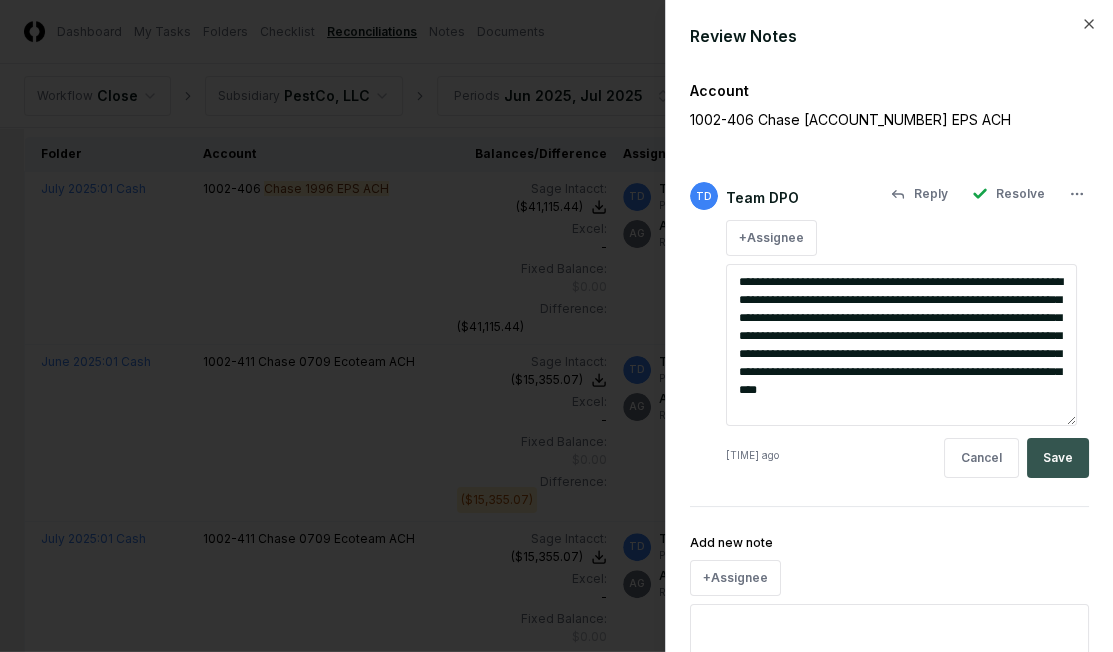 click on "Save" at bounding box center [1058, 458] 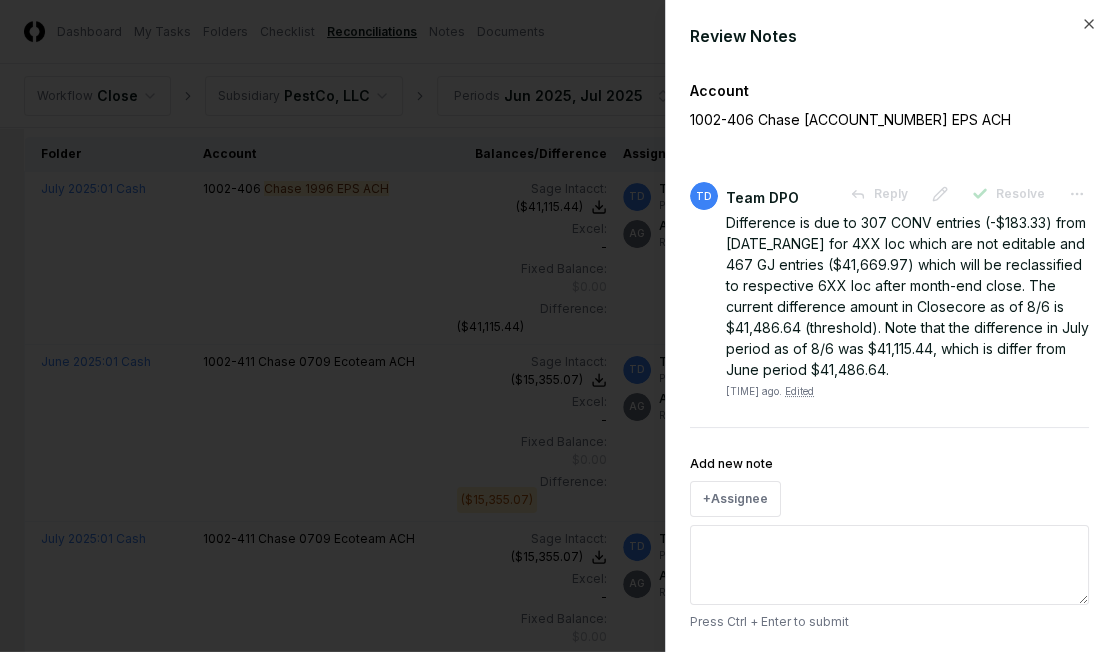 click at bounding box center [556, 326] 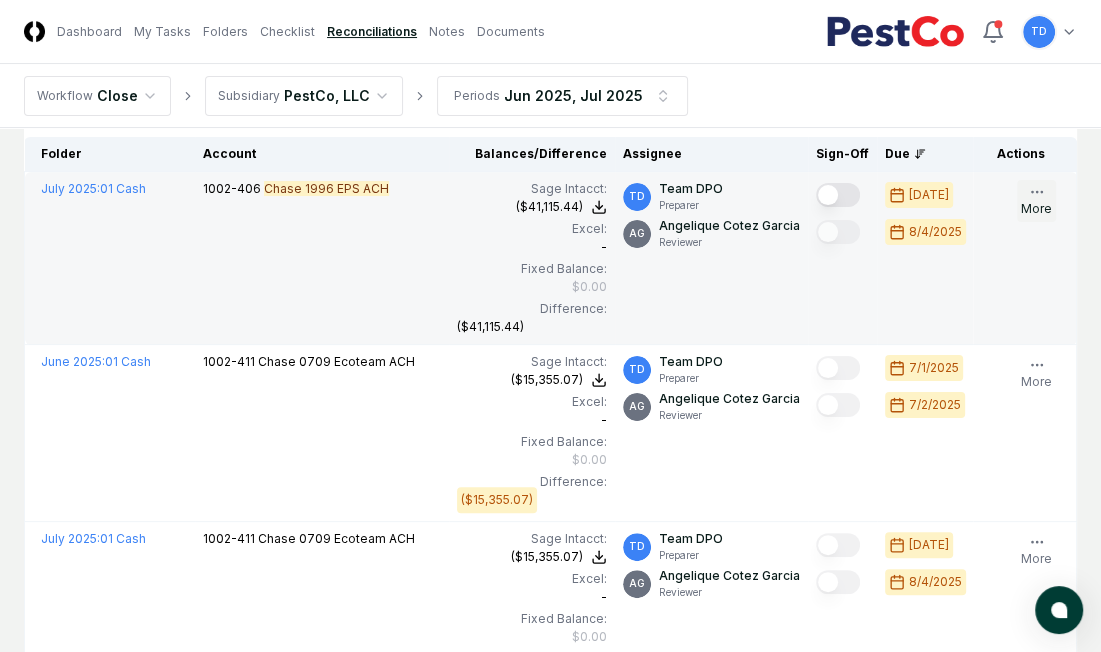 click on "More" at bounding box center (1036, 201) 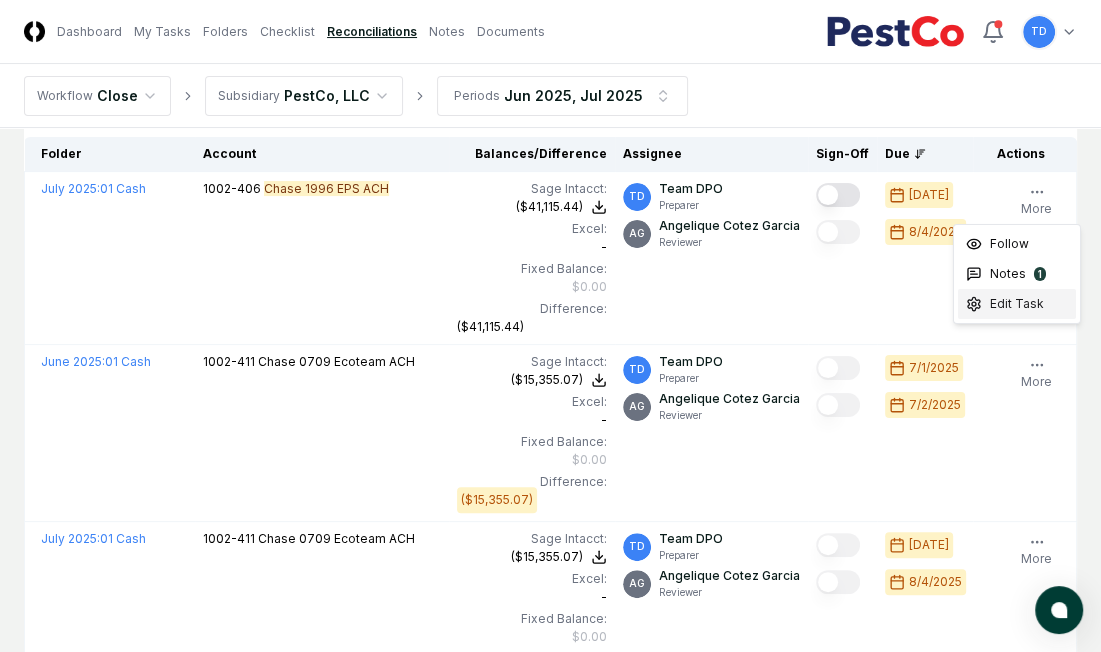 click on "Edit Task" at bounding box center (1017, 304) 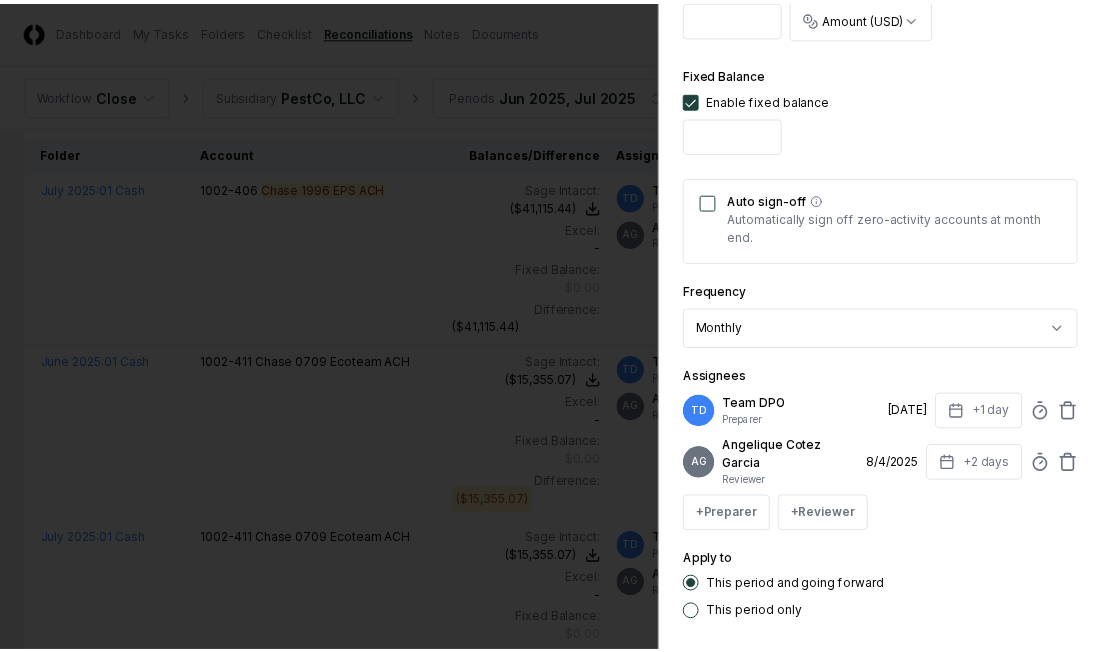 scroll, scrollTop: 778, scrollLeft: 0, axis: vertical 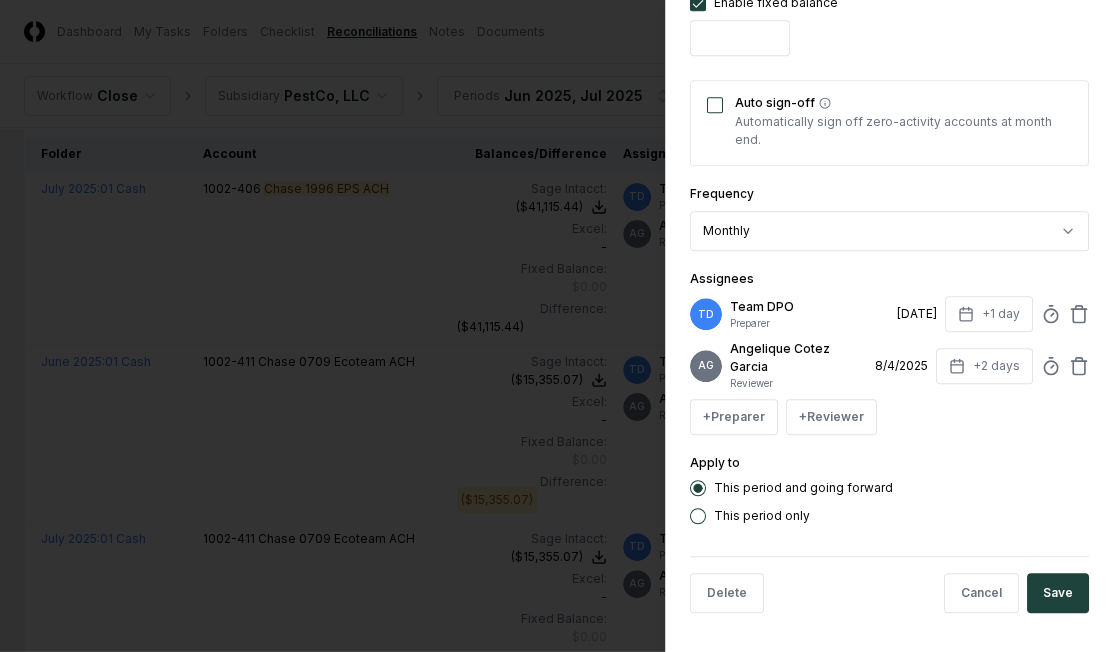 click on "Auto sign-off" at bounding box center [715, 105] 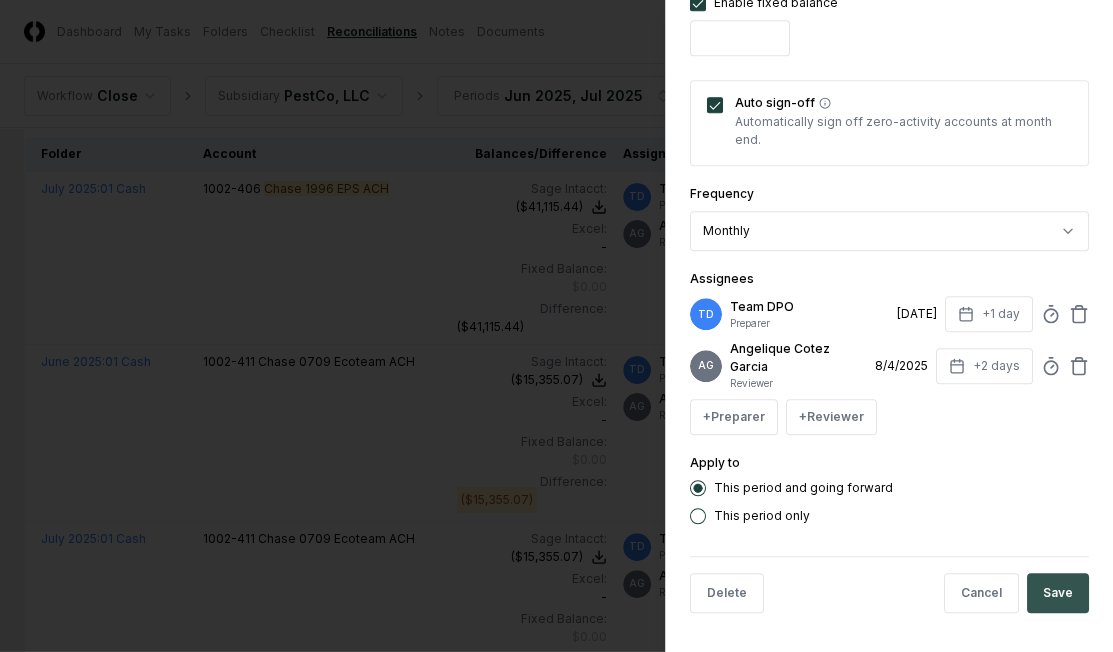 click on "Save" at bounding box center [1058, 593] 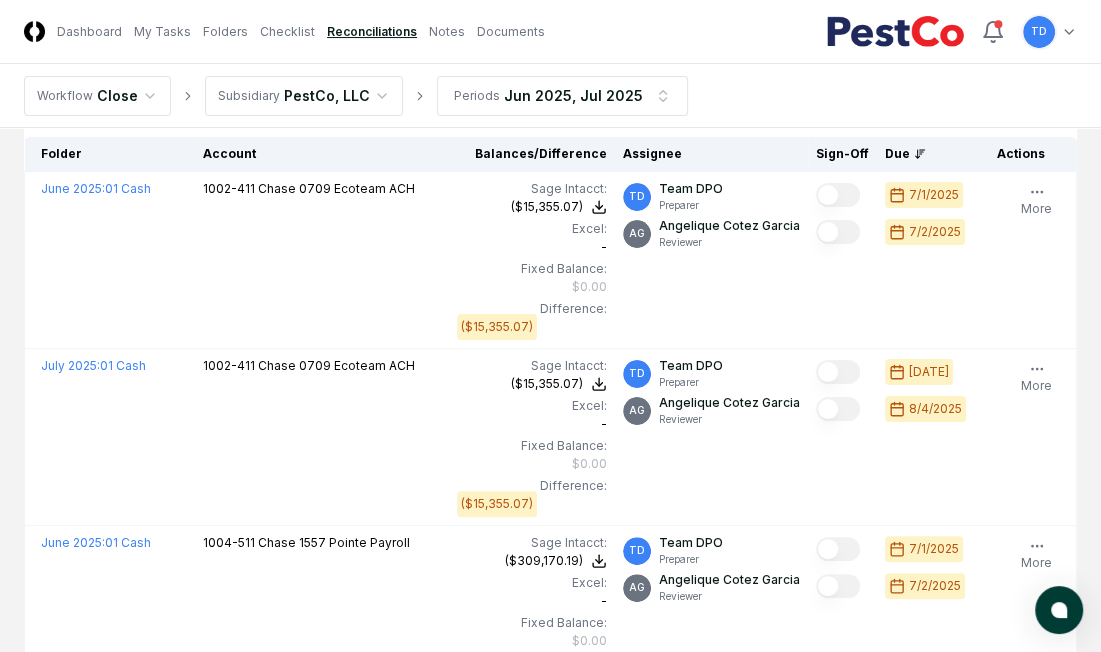 click on "**********" at bounding box center [550, 762] 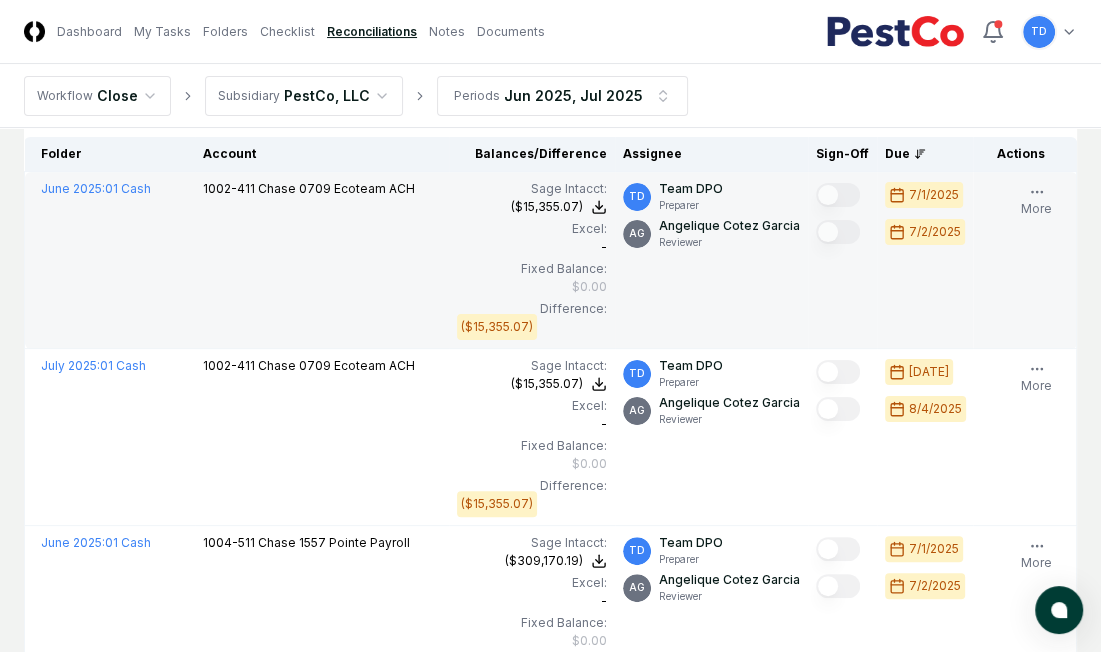 scroll, scrollTop: 0, scrollLeft: 0, axis: both 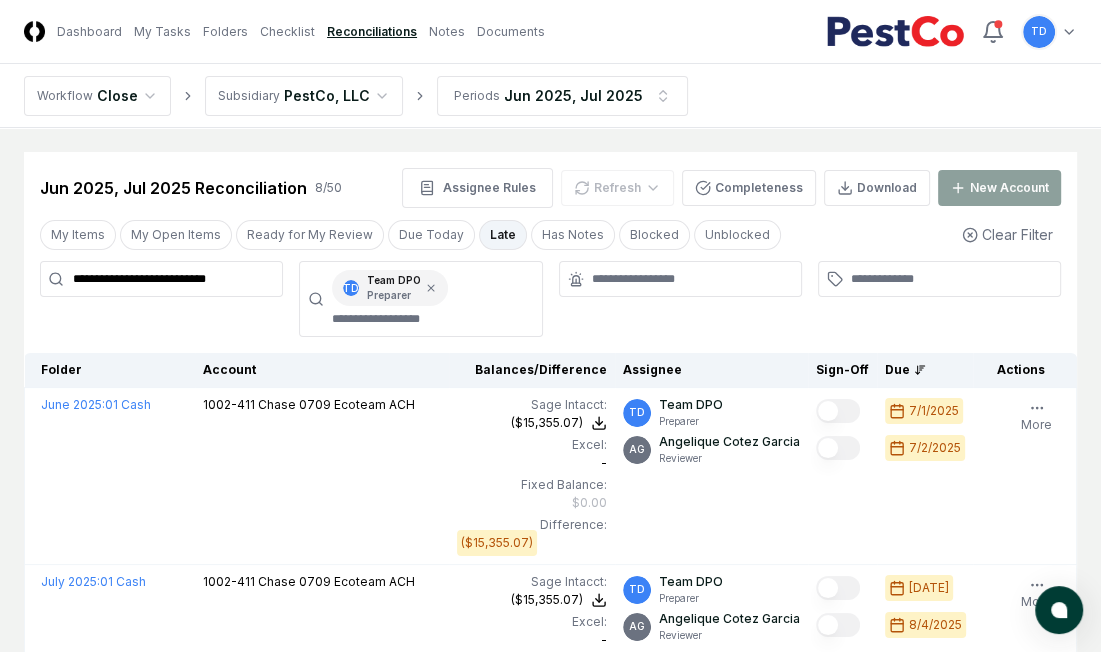 click on "**********" at bounding box center (161, 279) 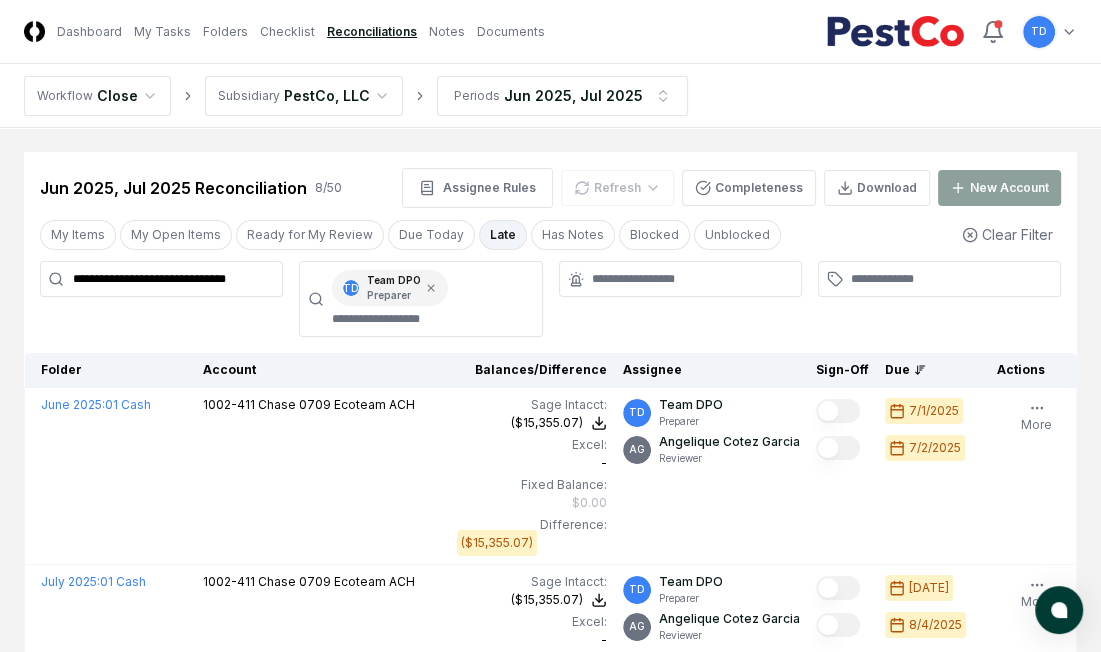 scroll, scrollTop: 0, scrollLeft: 5, axis: horizontal 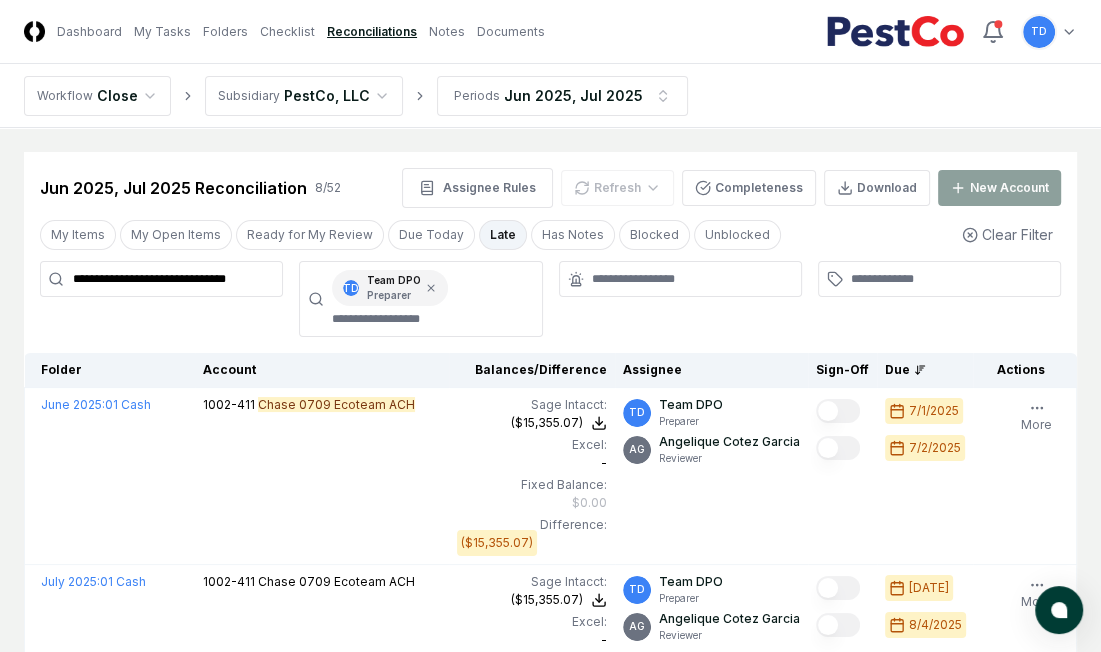 click on "**********" at bounding box center [161, 299] 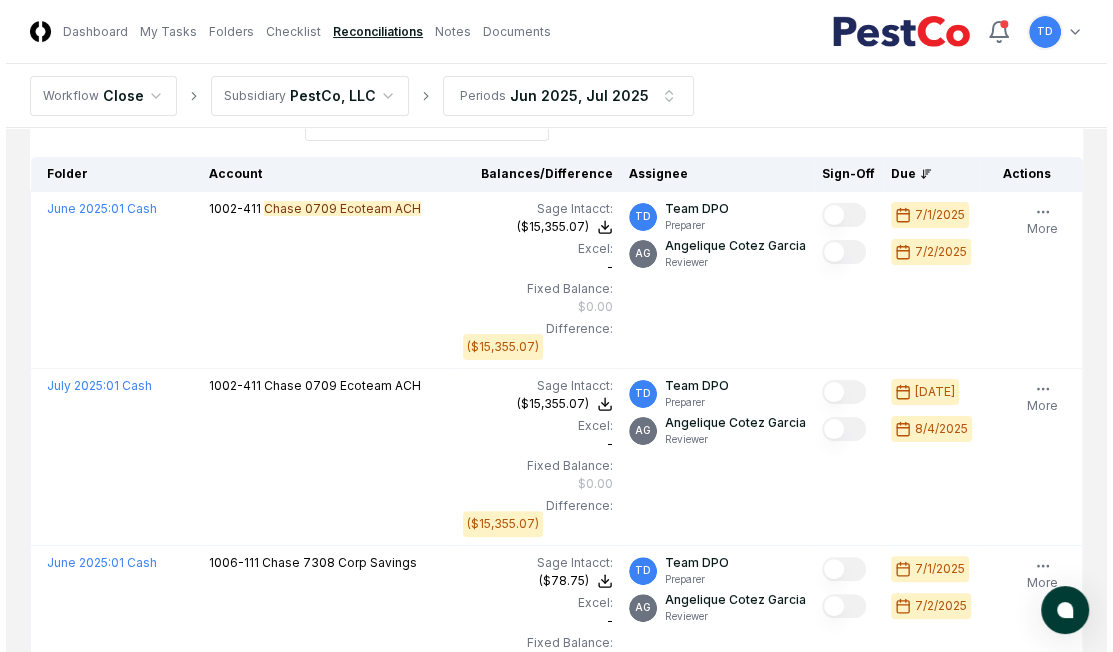 scroll, scrollTop: 196, scrollLeft: 0, axis: vertical 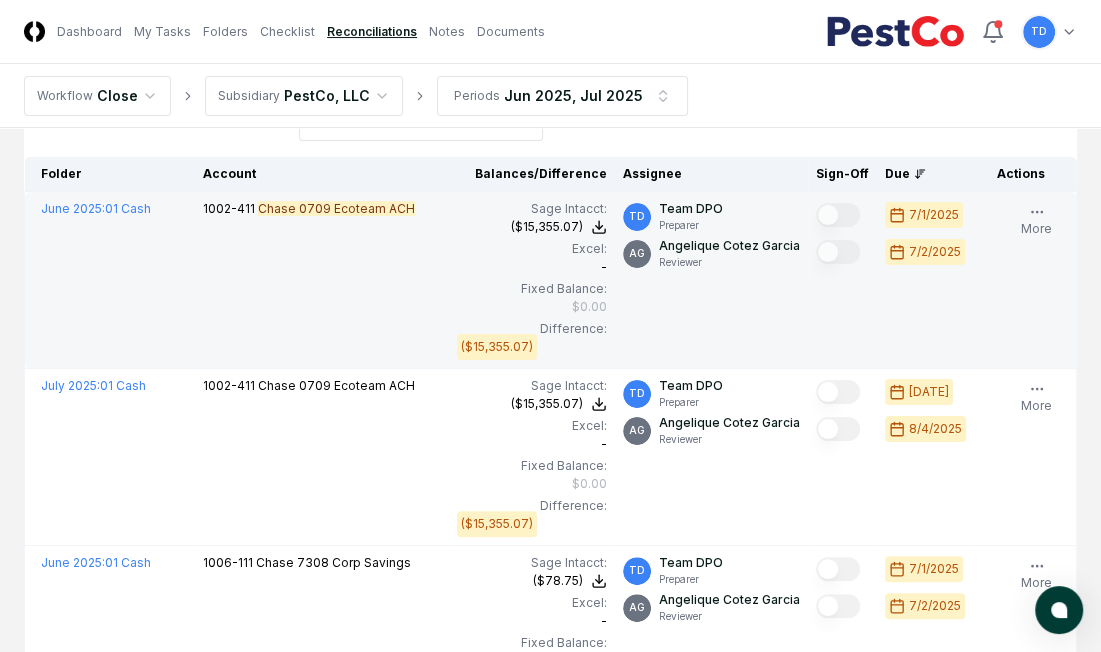click on "1002-411   Chase [ACCOUNT_NUMBER] Ecoteam ACH" at bounding box center [322, 280] 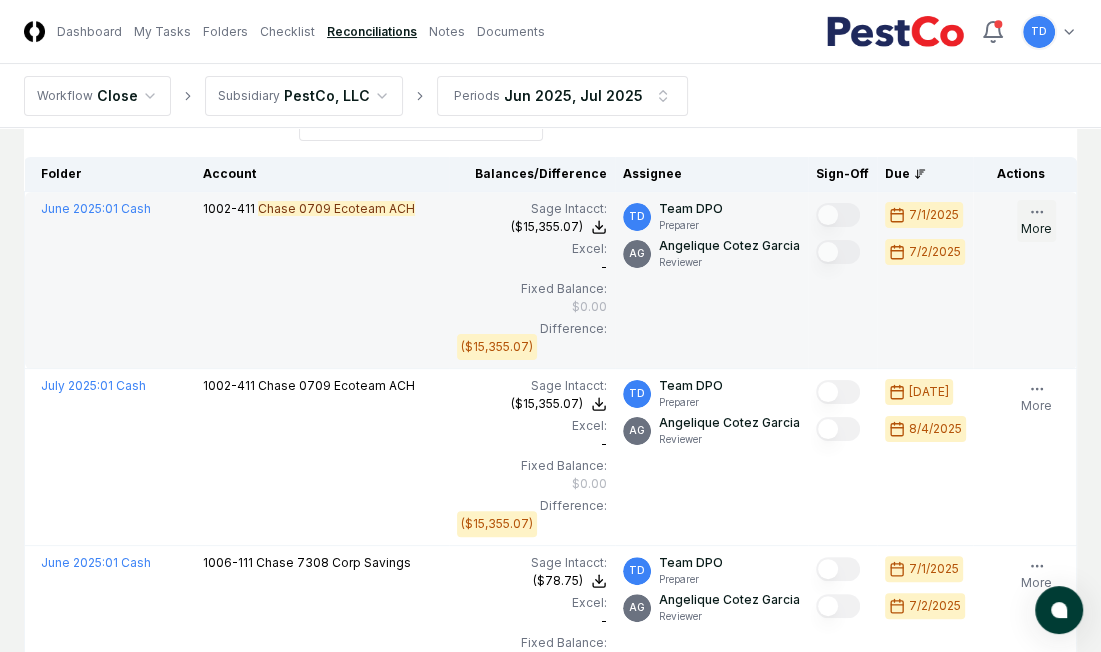 click on "More" at bounding box center (1036, 221) 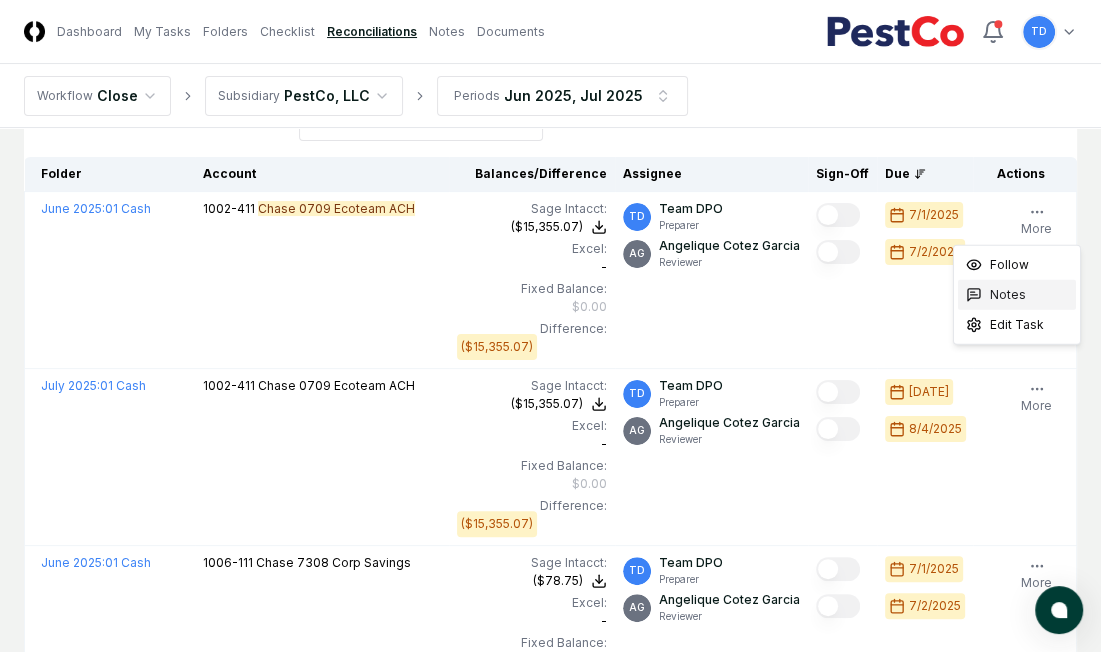 click on "Notes" at bounding box center [1017, 295] 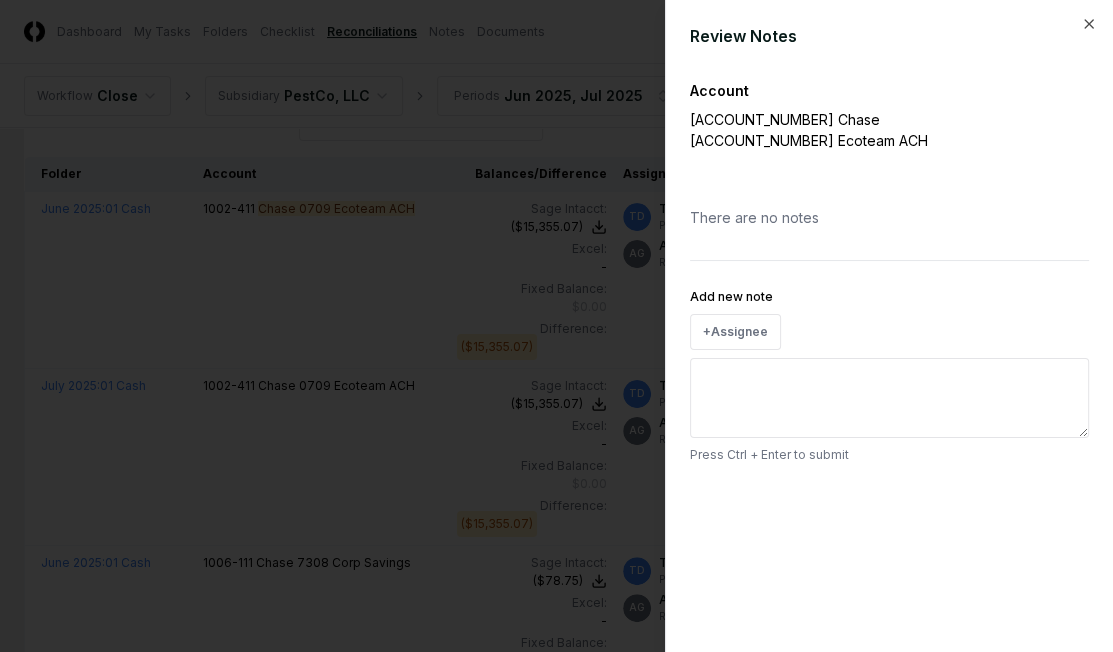 click on "Add new note" at bounding box center (889, 398) 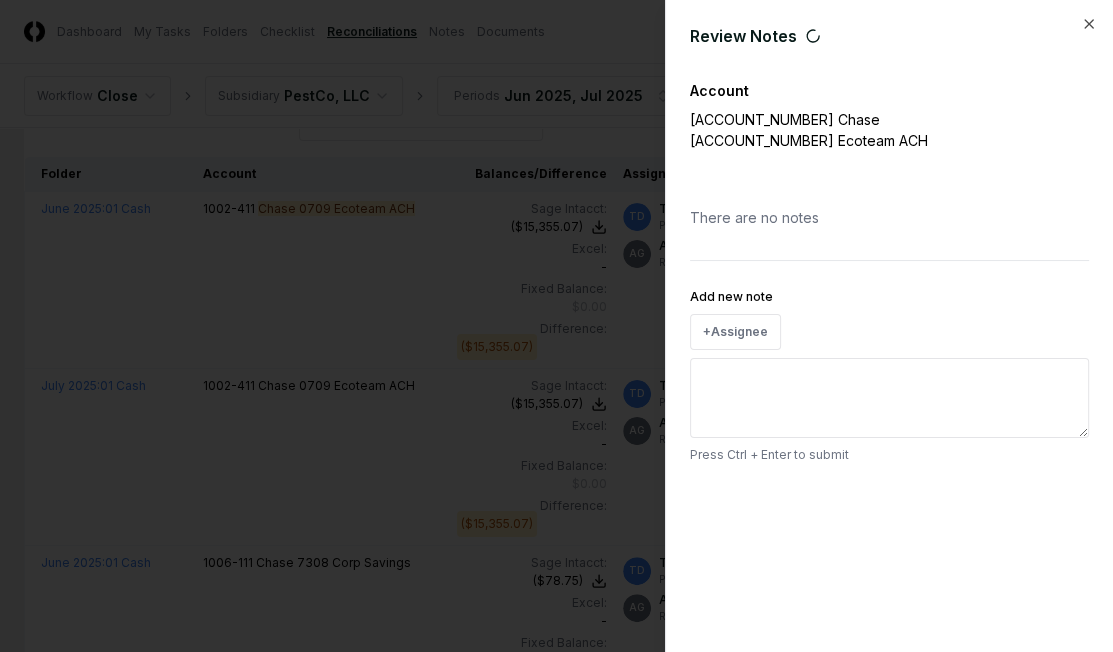 paste on "**********" 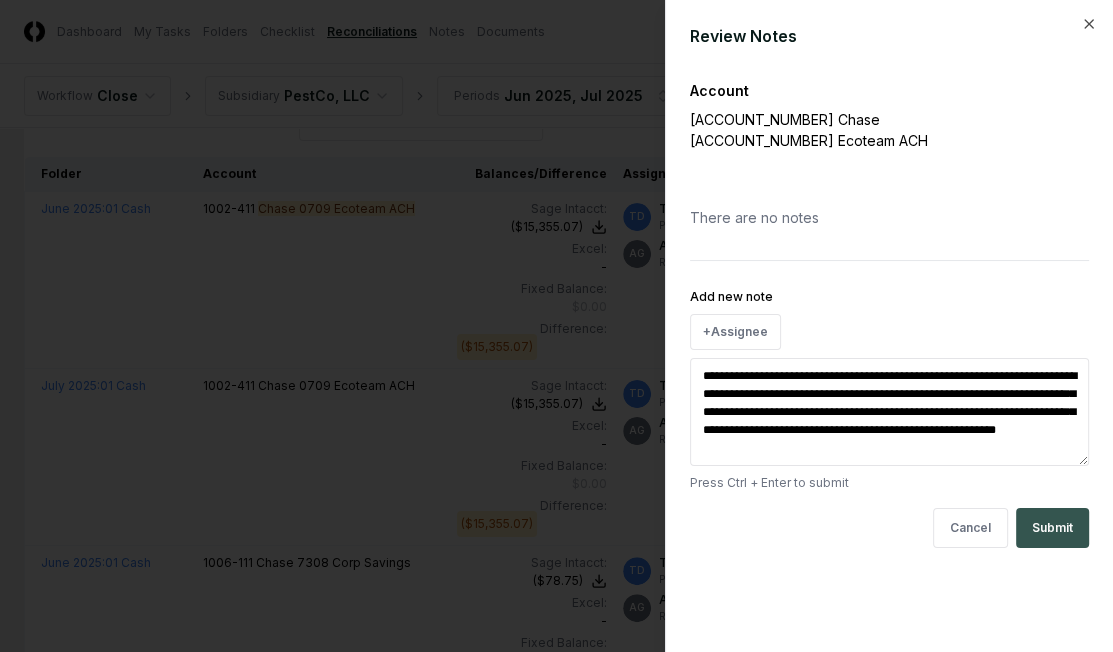 click on "Submit" at bounding box center [1052, 528] 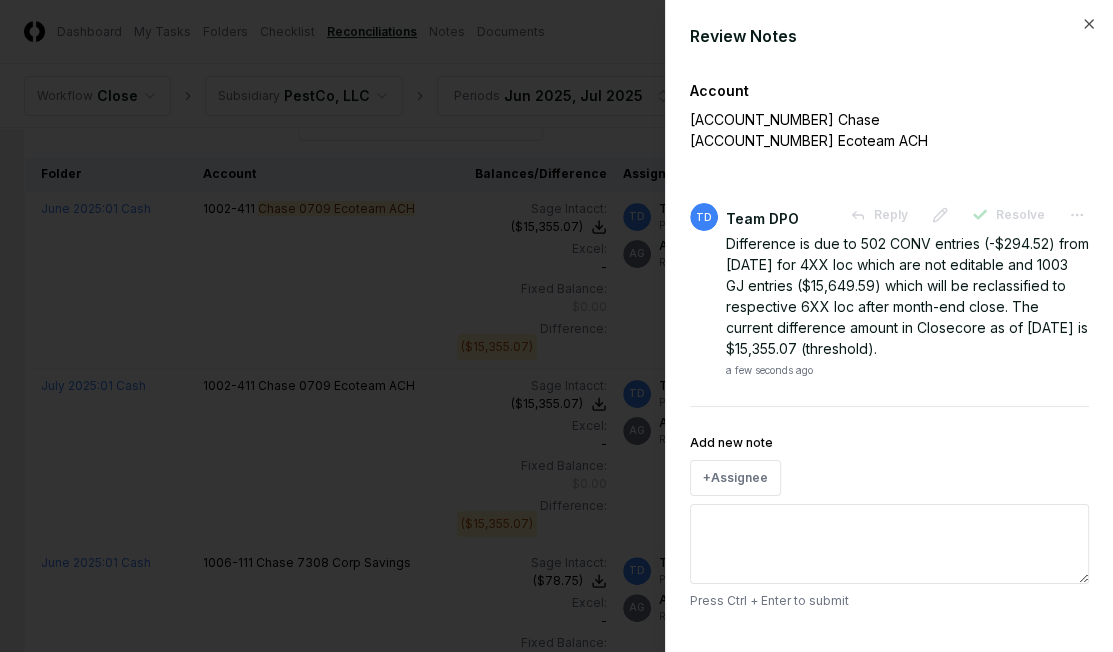 click at bounding box center [556, 326] 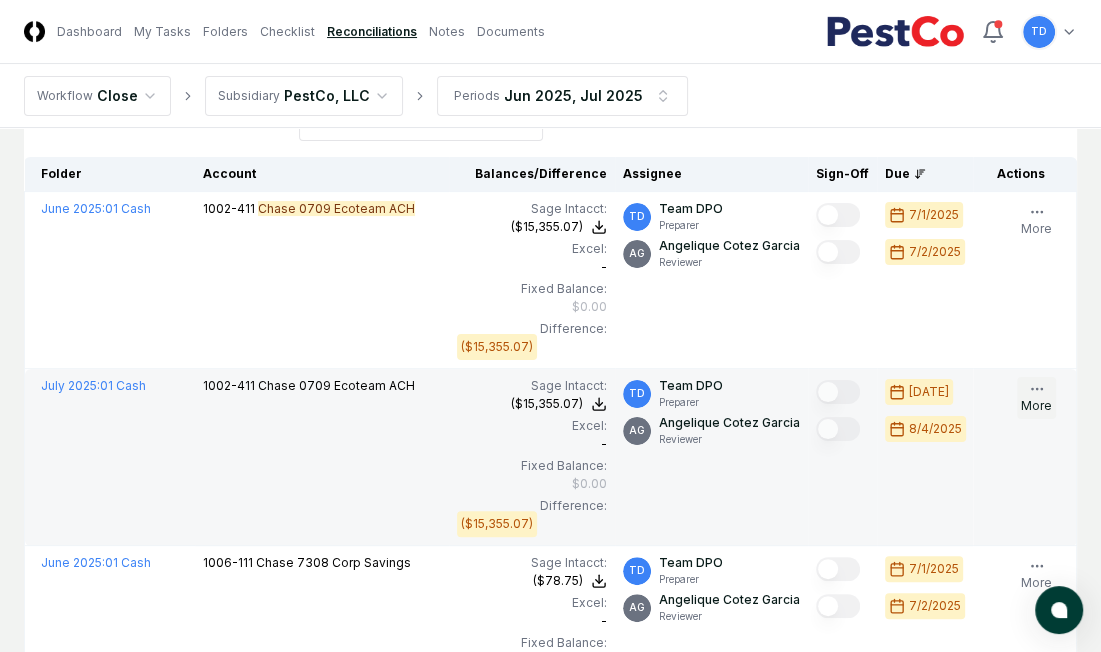 click on "More" at bounding box center [1036, 398] 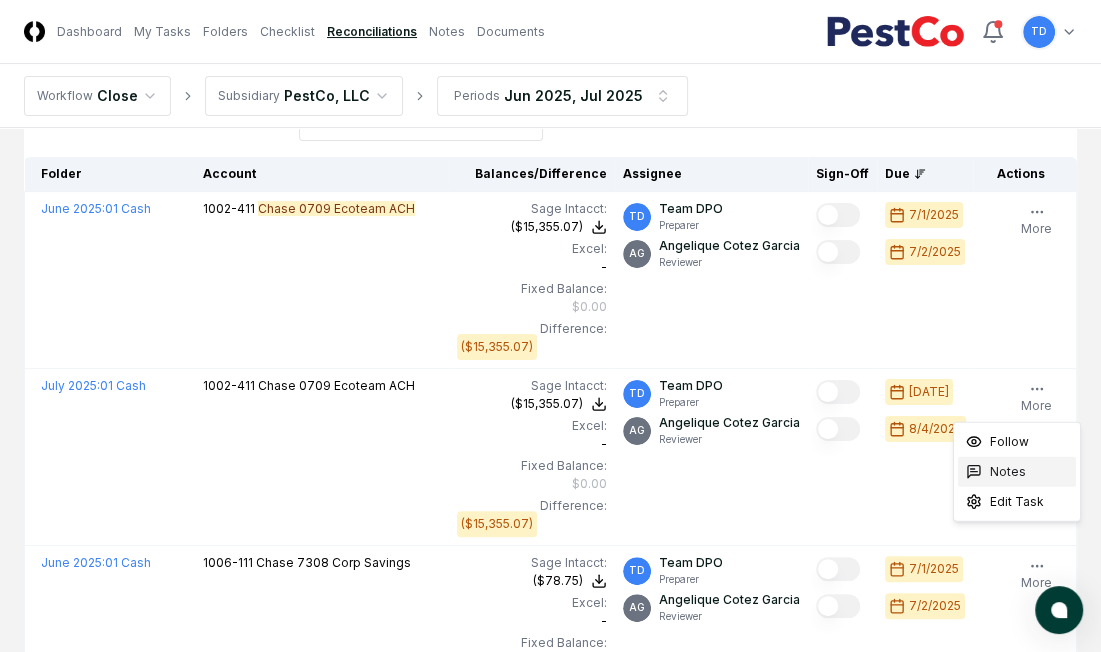 click on "Notes" at bounding box center (1008, 472) 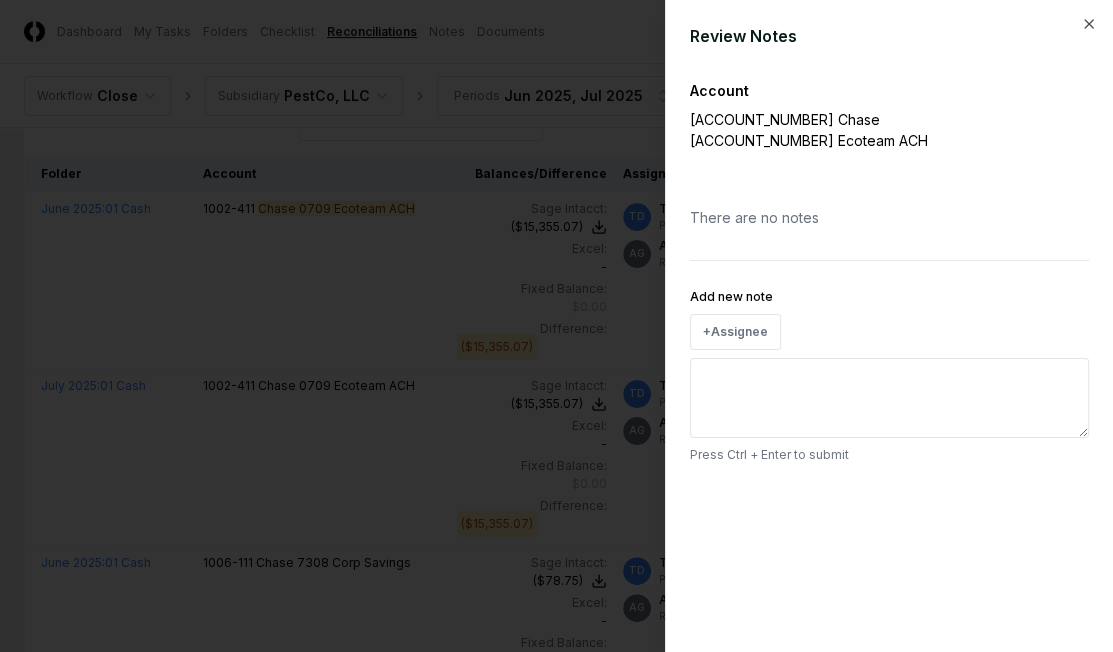 click on "Add new note" at bounding box center (889, 398) 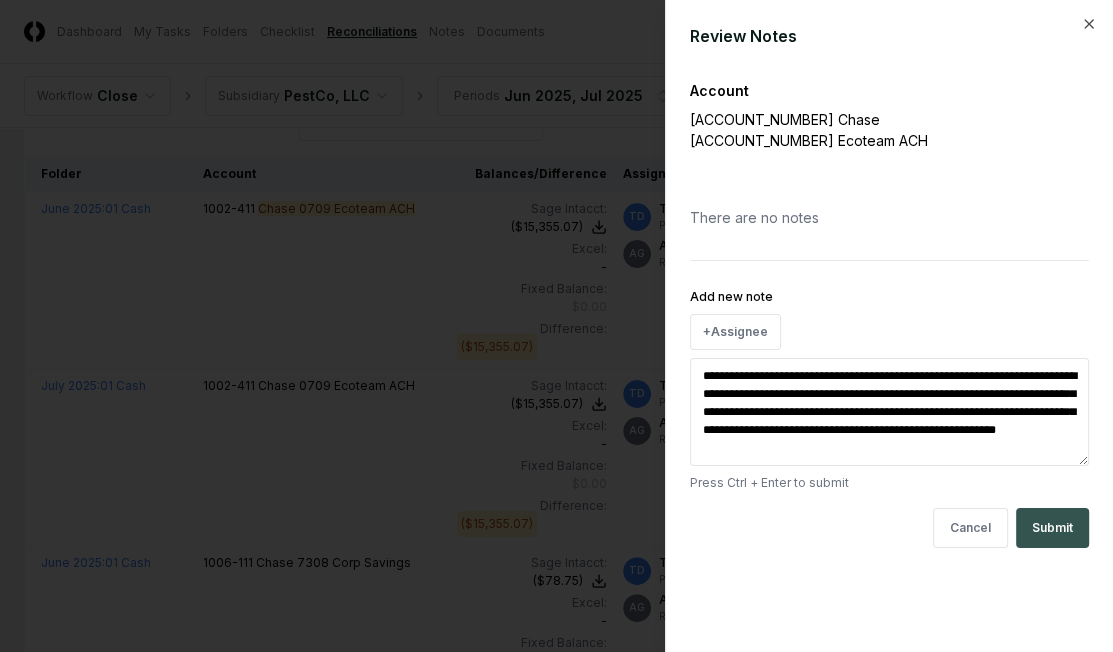 click on "Submit" at bounding box center (1052, 528) 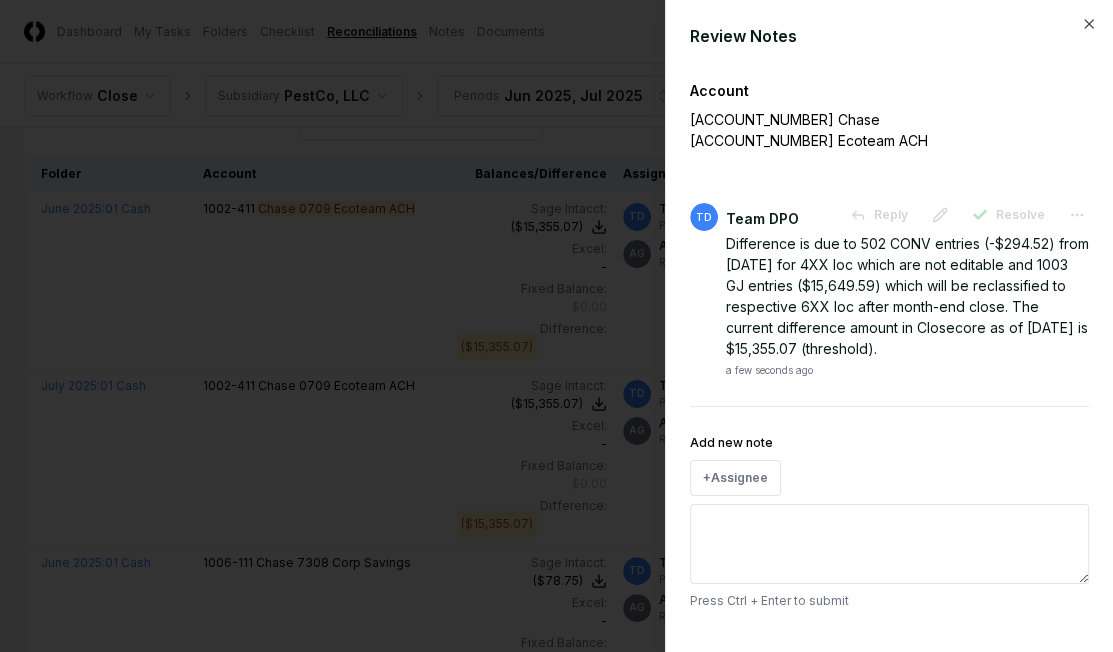 click at bounding box center [556, 326] 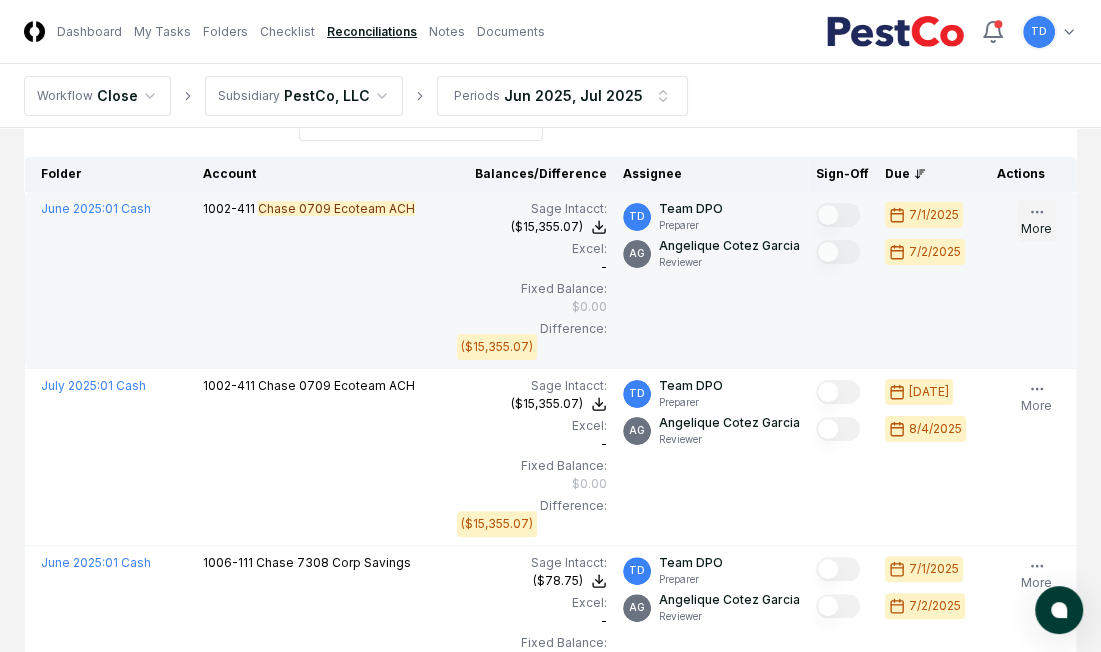 click on "More" at bounding box center (1036, 221) 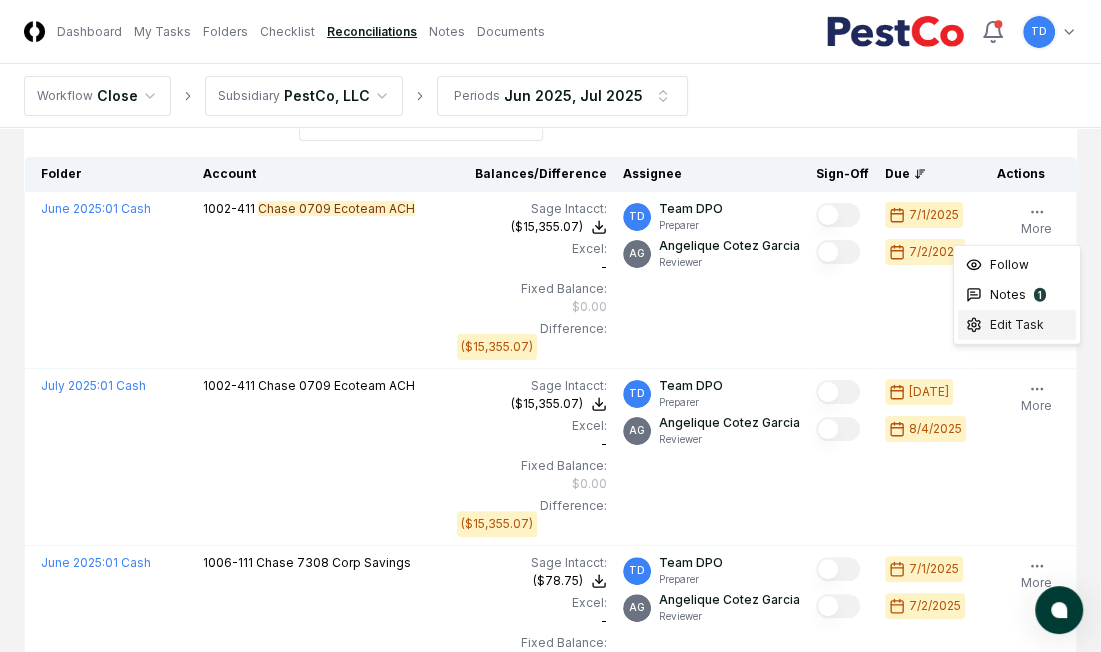 click on "Edit Task" at bounding box center [1017, 325] 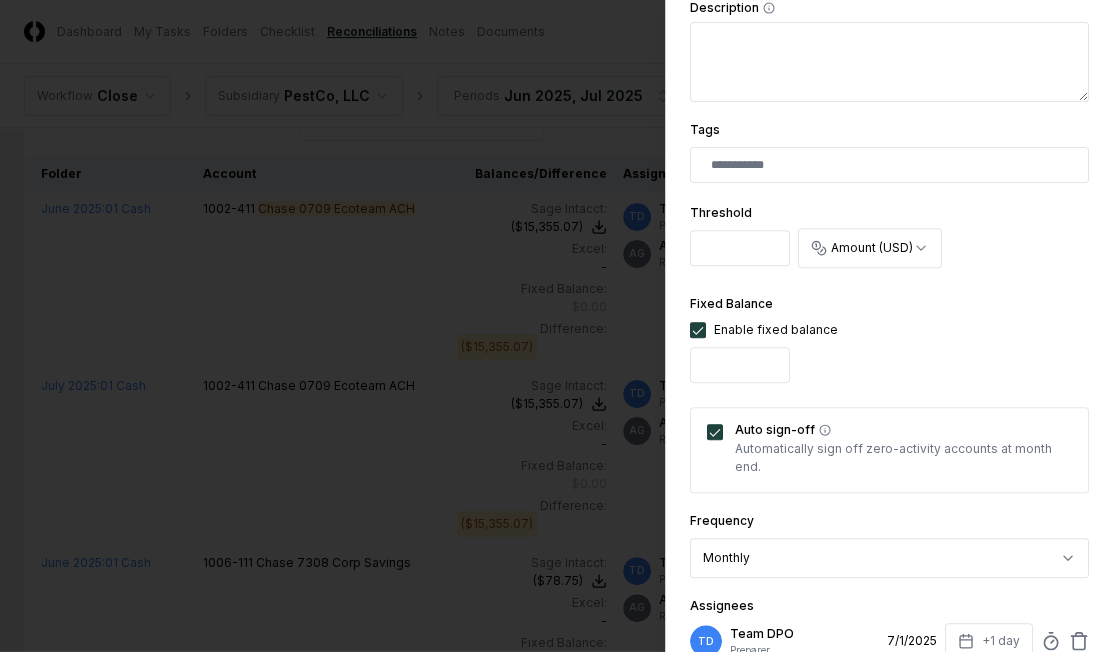 scroll, scrollTop: 537, scrollLeft: 0, axis: vertical 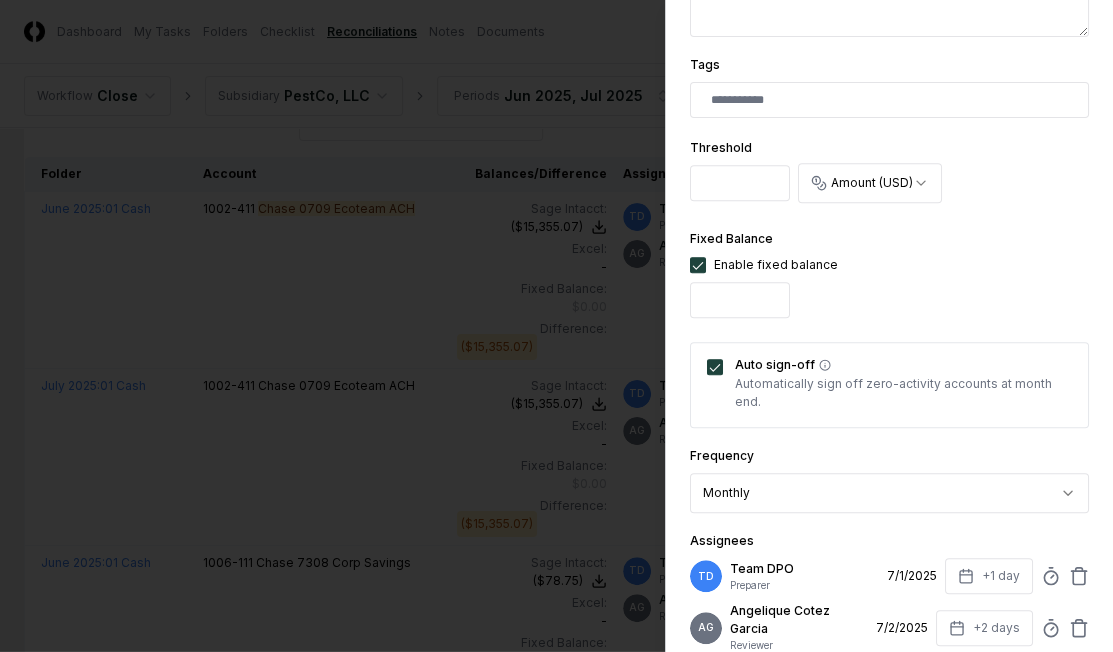 click on "*" at bounding box center [740, 183] 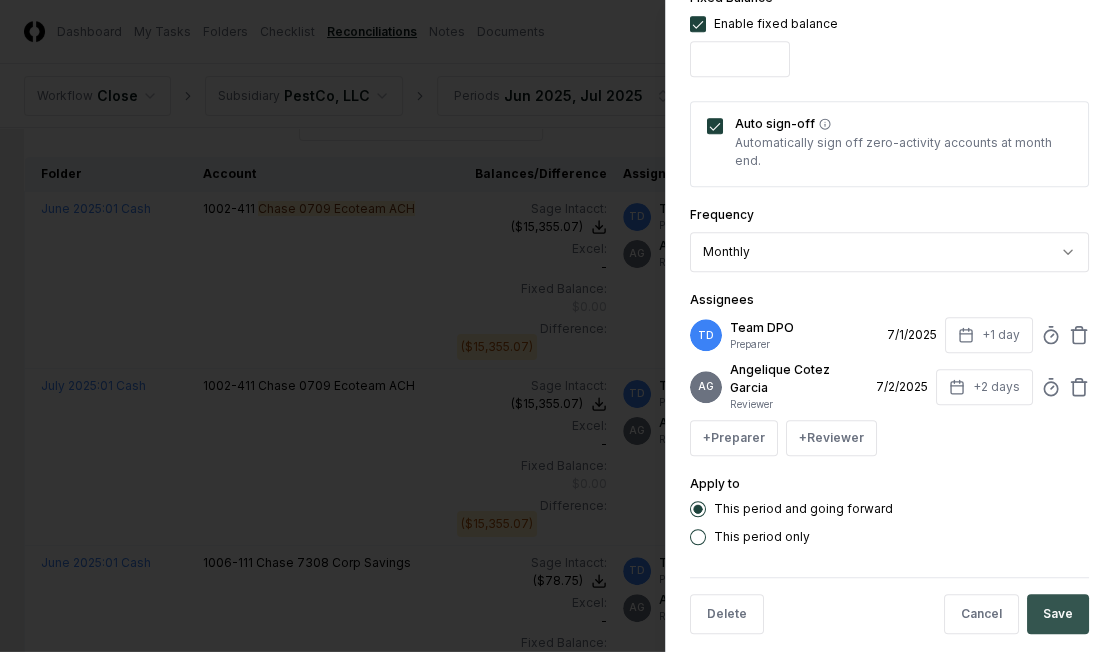 click on "Save" at bounding box center (1058, 614) 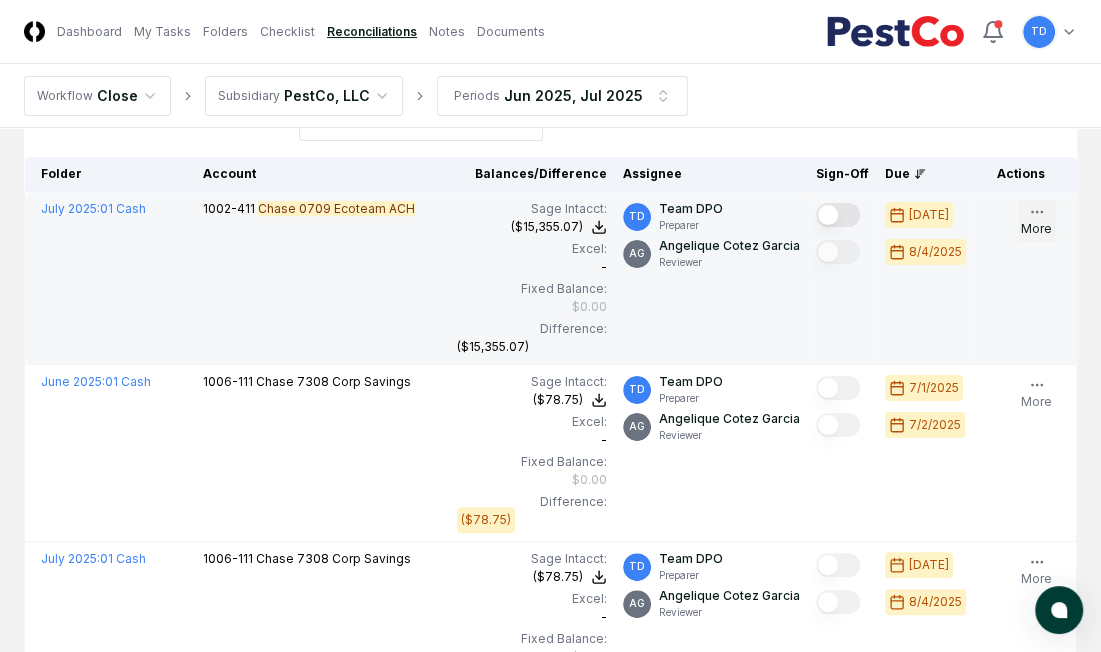 click on "More" at bounding box center (1036, 221) 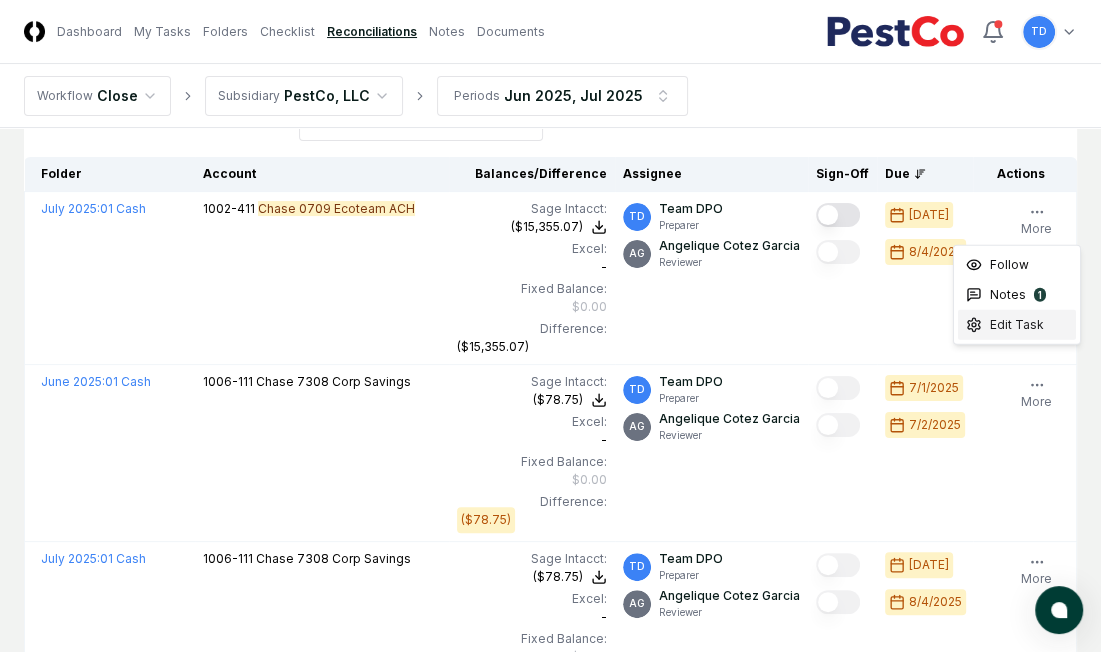 click on "Edit Task" at bounding box center [1017, 325] 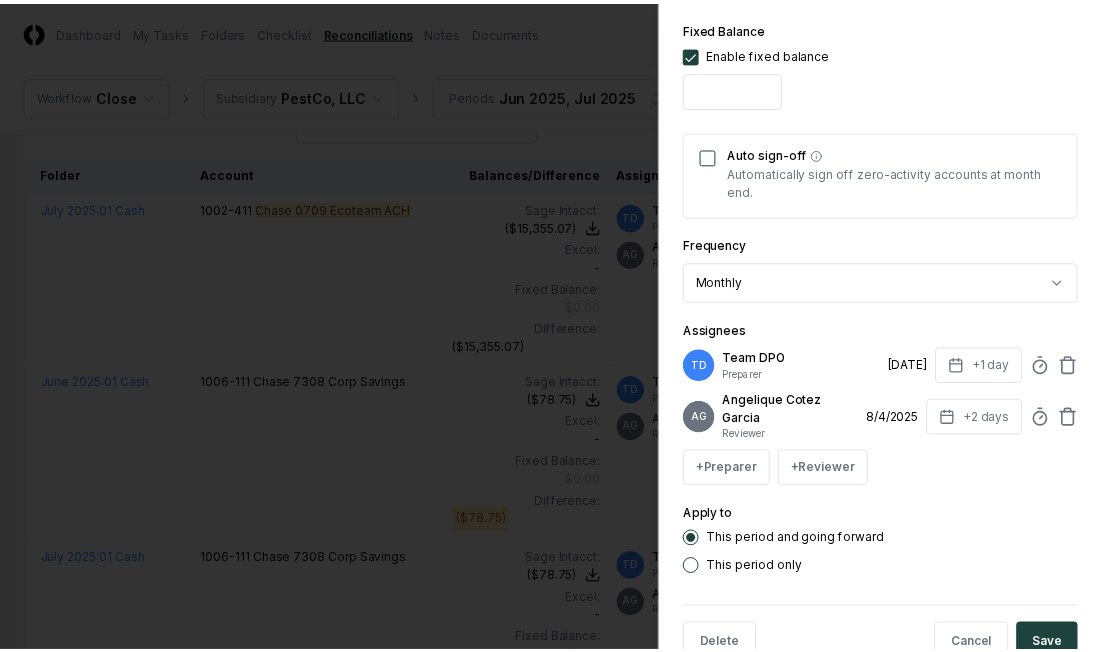 scroll, scrollTop: 752, scrollLeft: 0, axis: vertical 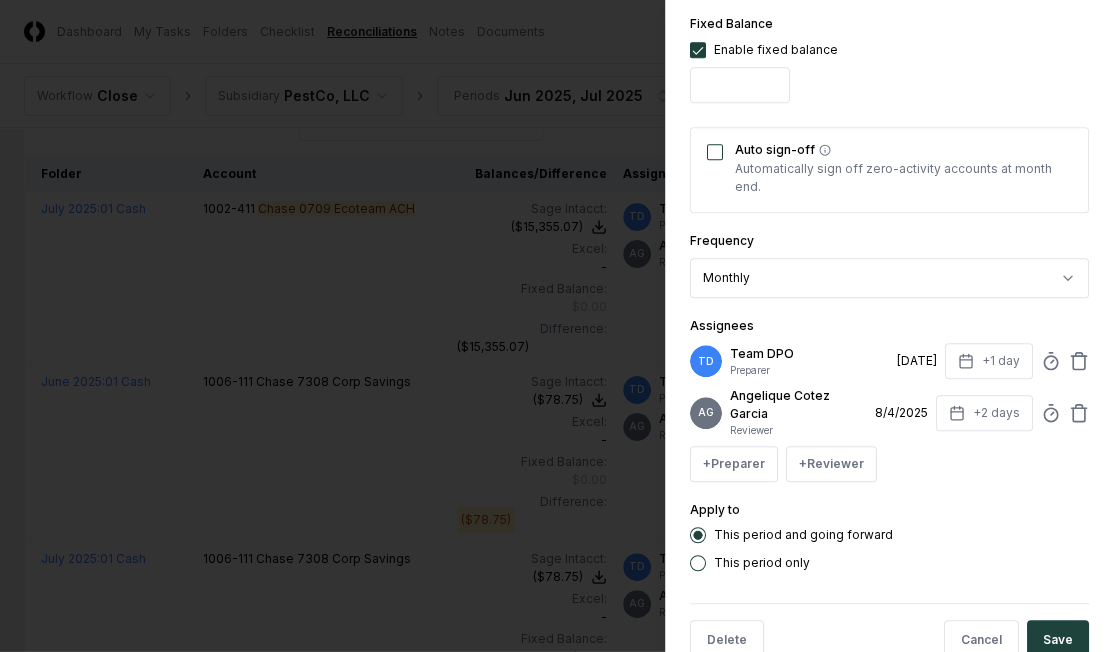 click on "Auto sign-off" at bounding box center (715, 152) 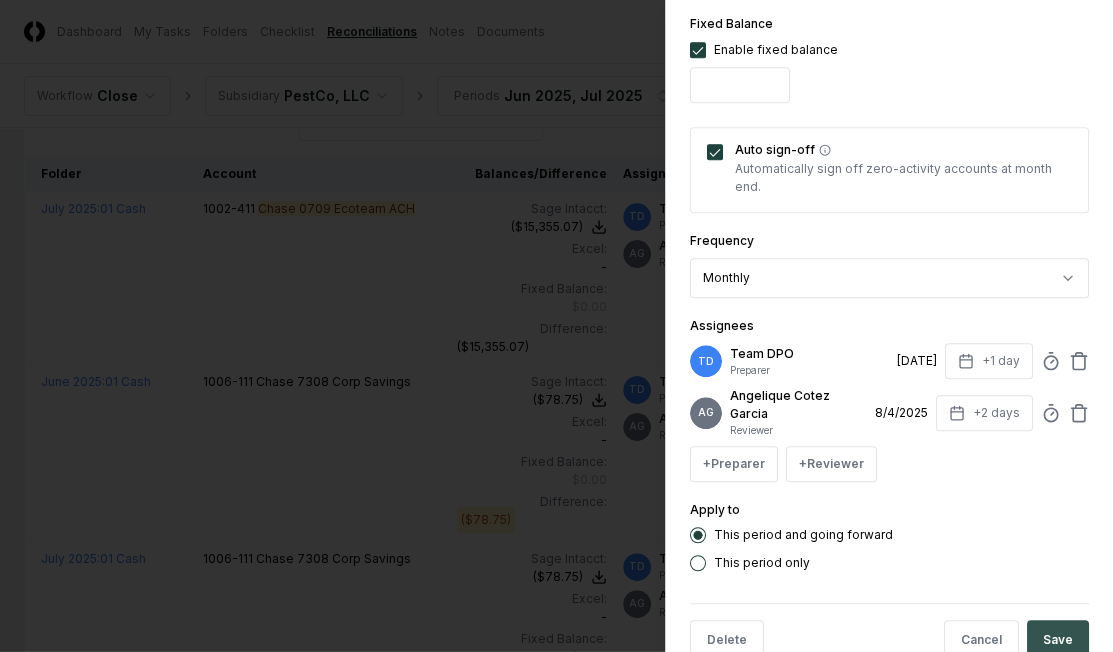 click on "Save" at bounding box center [1058, 640] 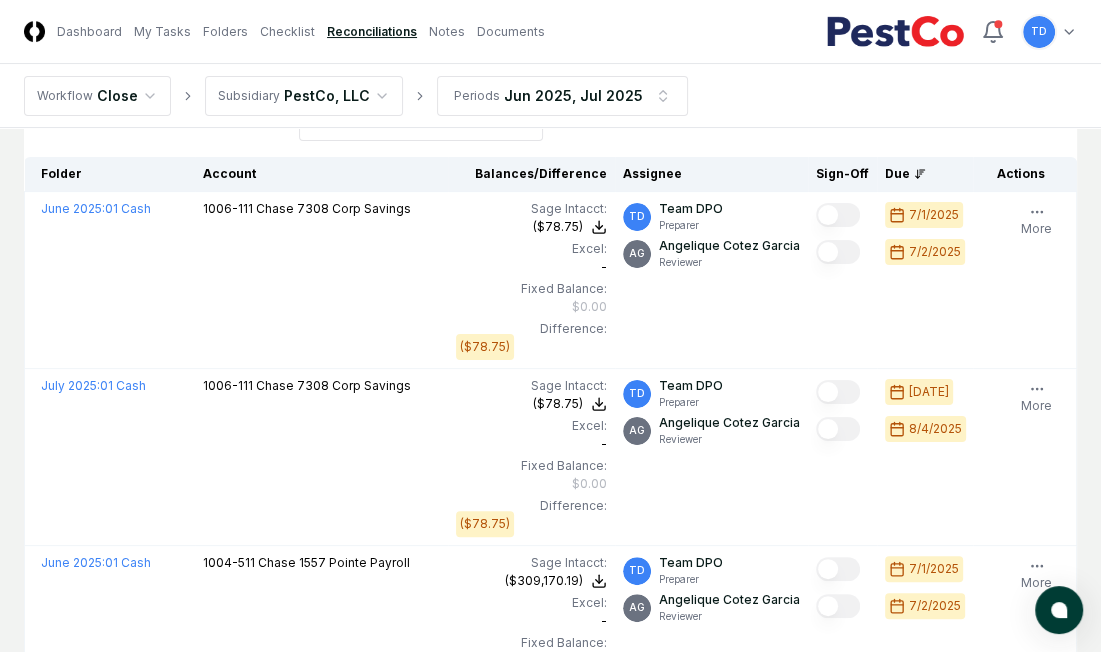 click on "**********" at bounding box center [161, 103] 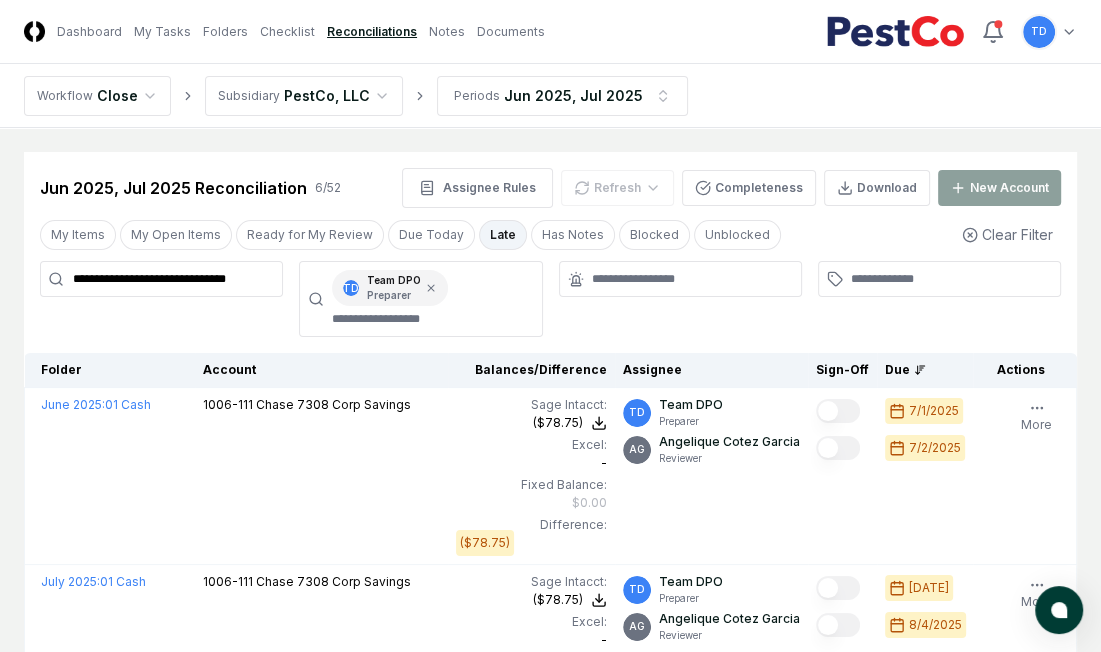 click on "**********" at bounding box center [161, 279] 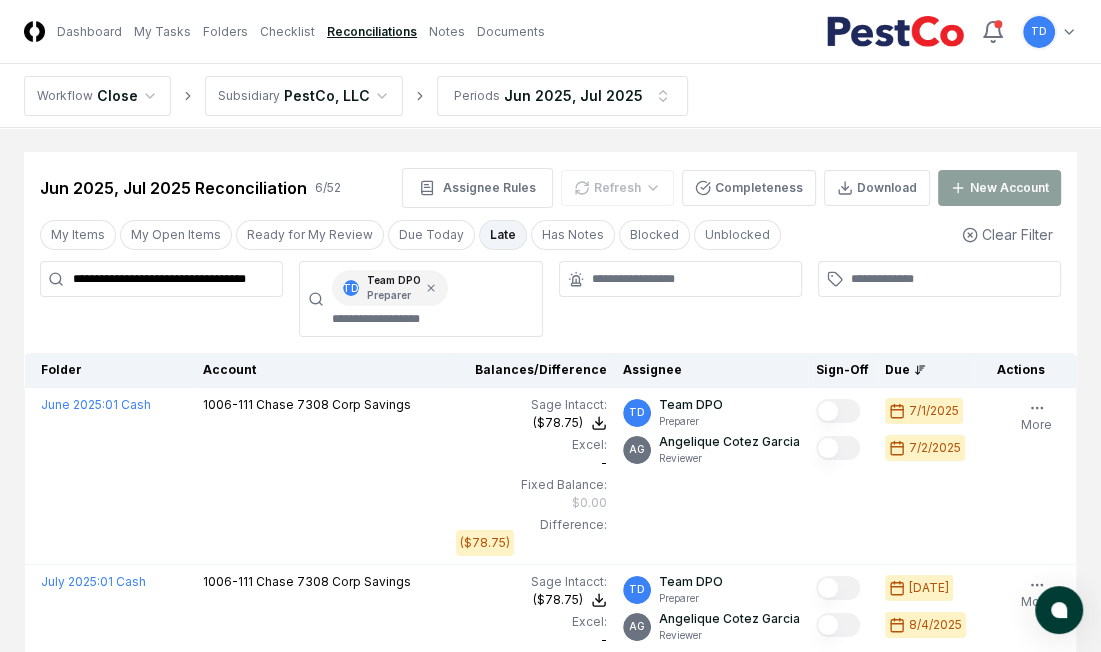 scroll, scrollTop: 0, scrollLeft: 4, axis: horizontal 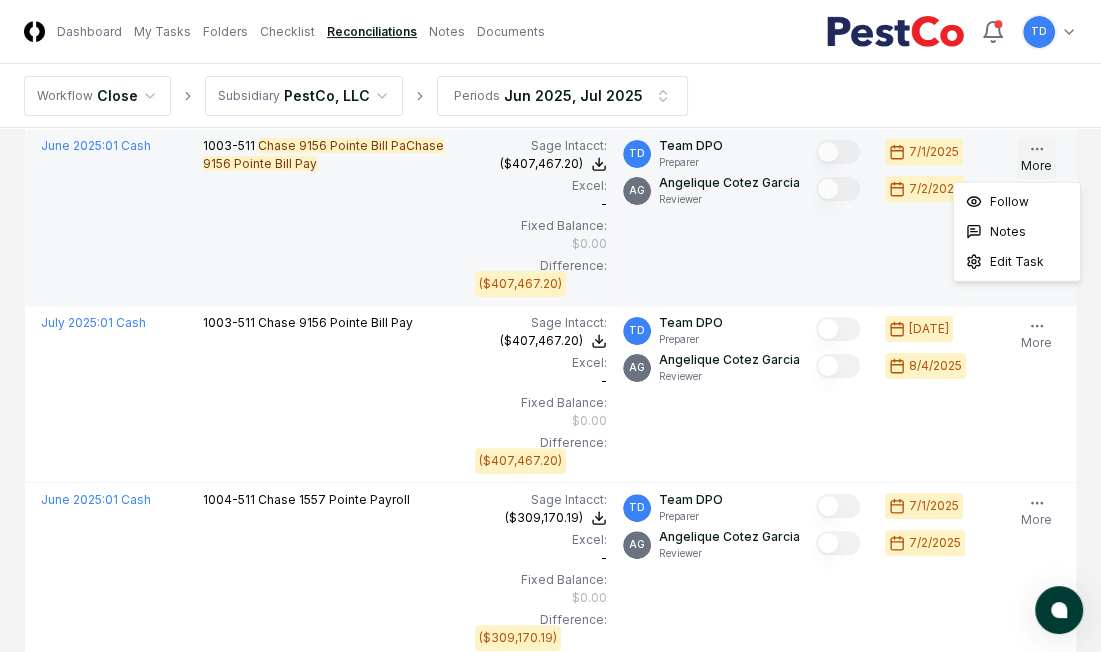 click on "More" at bounding box center [1036, 158] 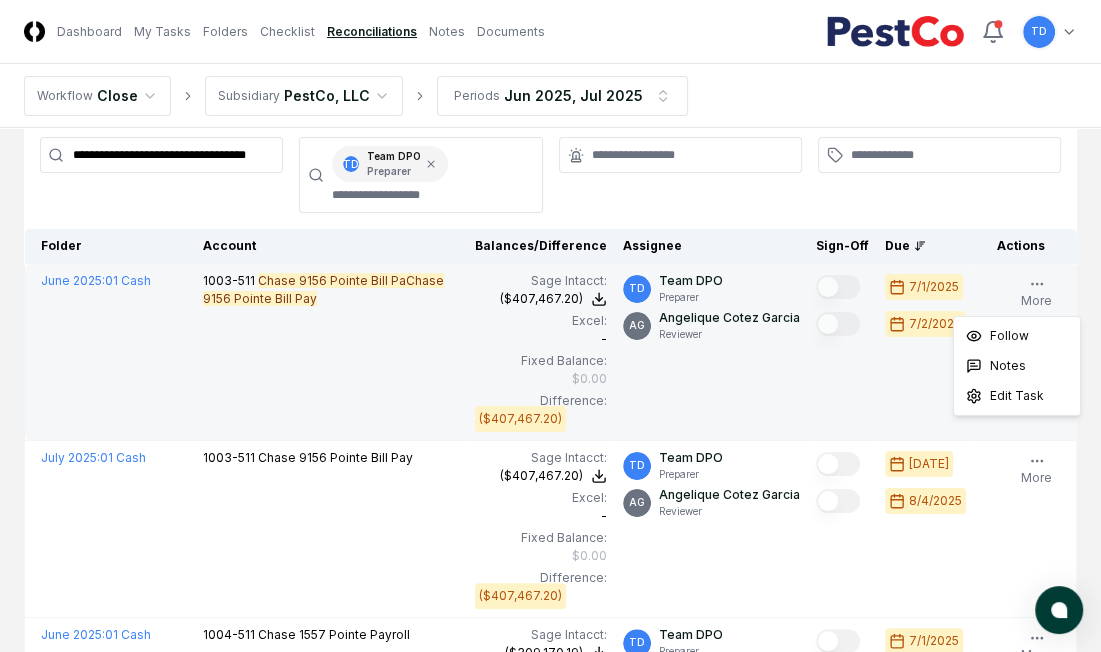 scroll, scrollTop: 118, scrollLeft: 0, axis: vertical 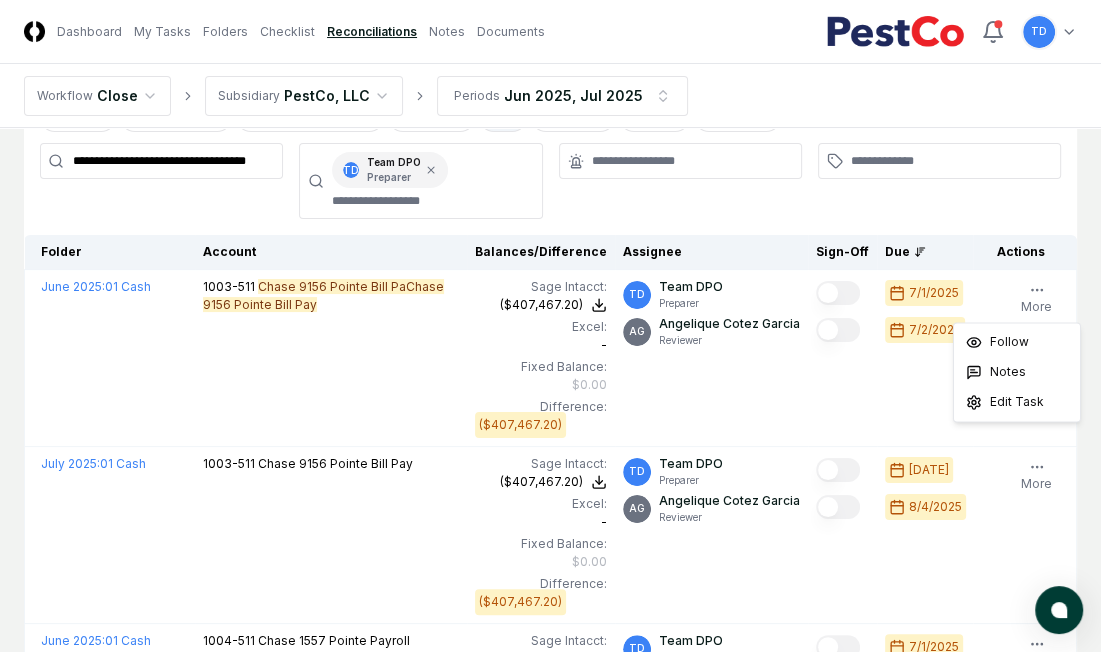 click on "**********" at bounding box center (550, 683) 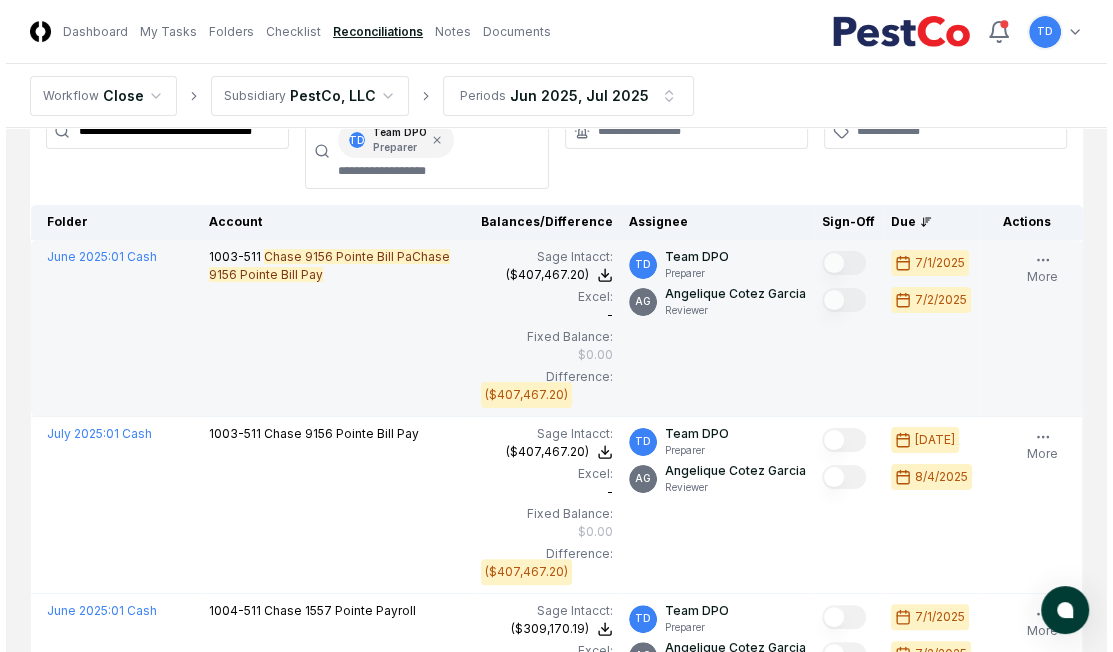scroll, scrollTop: 147, scrollLeft: 0, axis: vertical 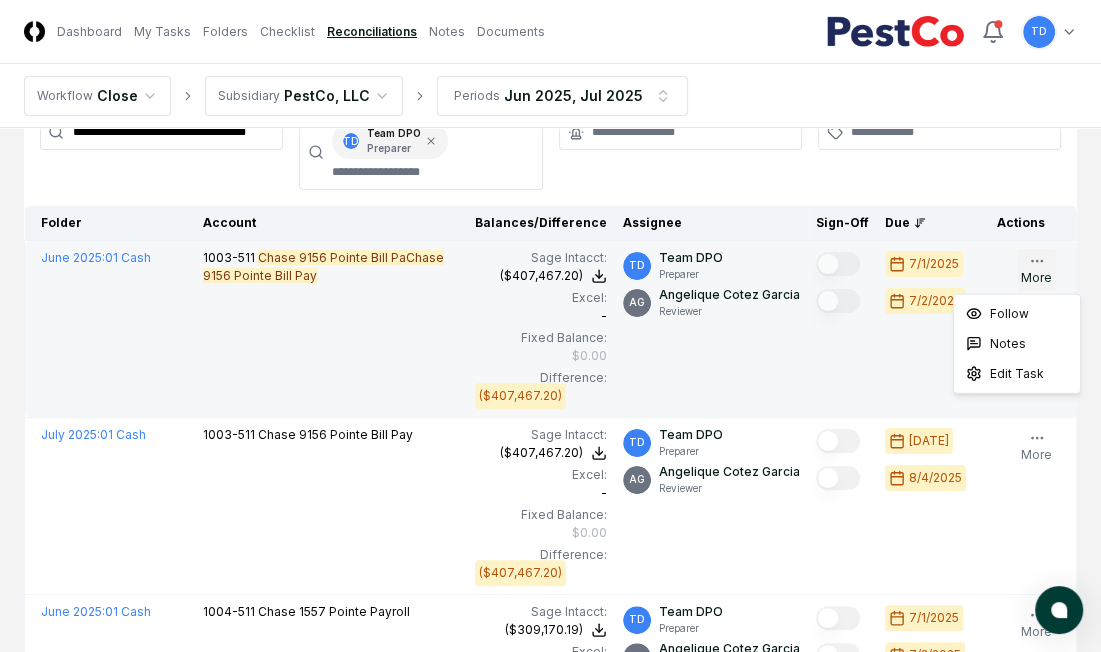 click 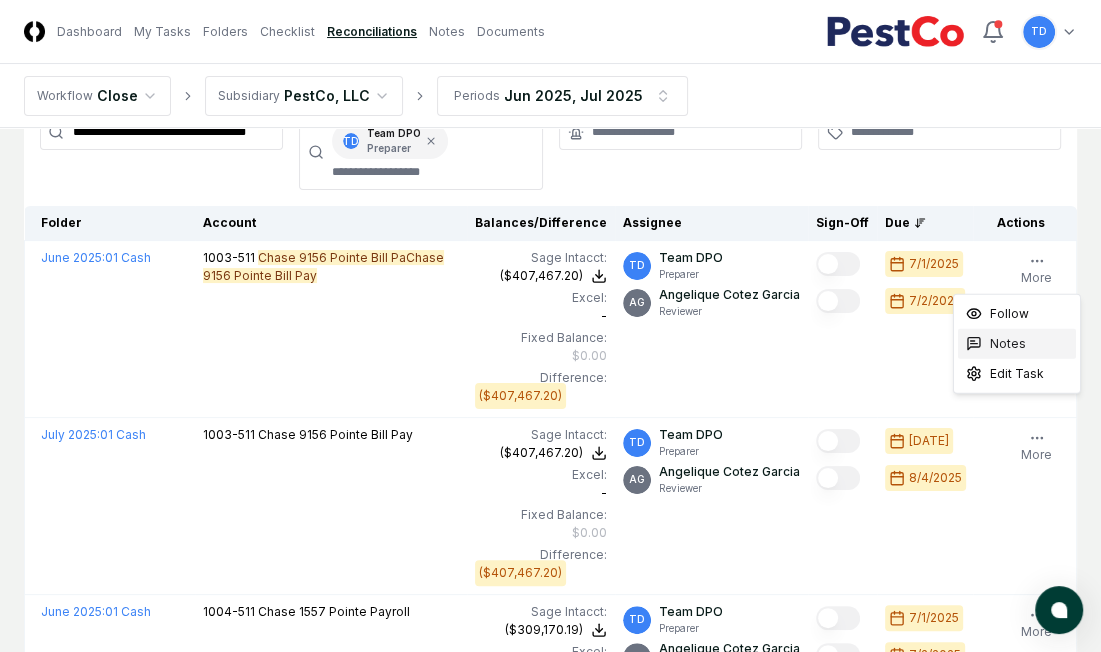 click on "Notes" at bounding box center (1008, 344) 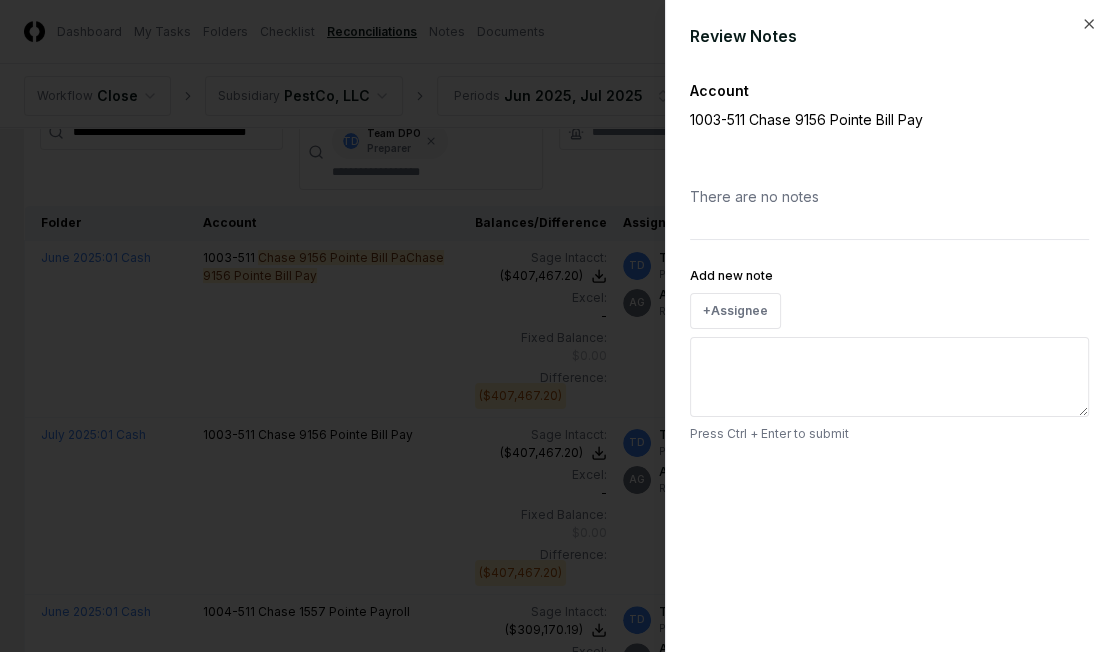click on "Add new note" at bounding box center (889, 377) 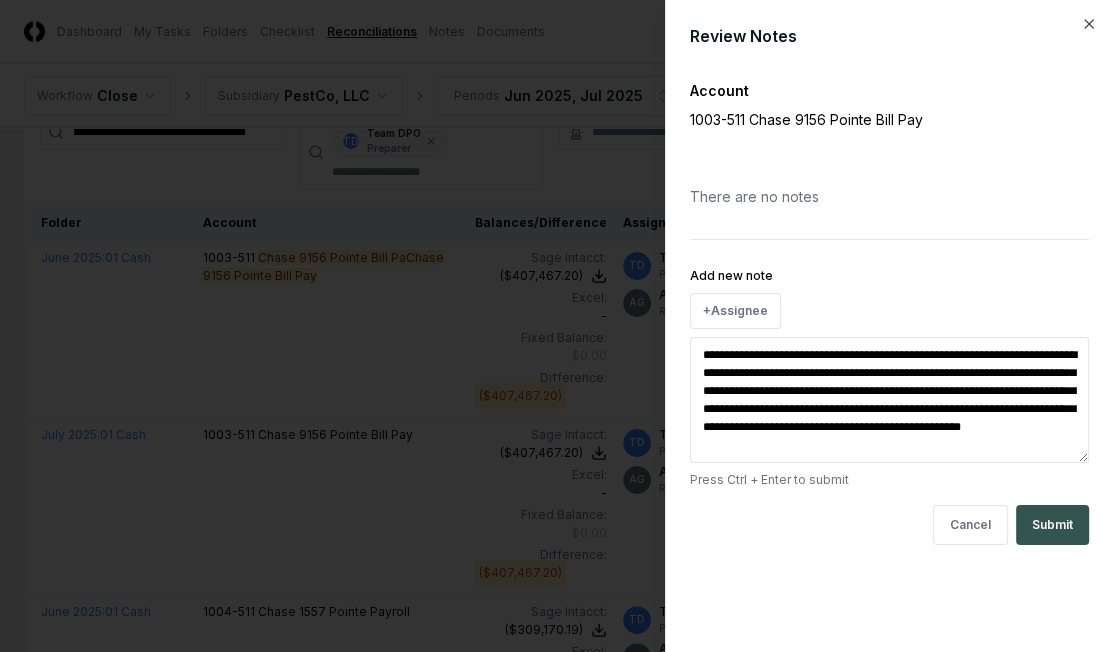 click on "Submit" at bounding box center (1052, 525) 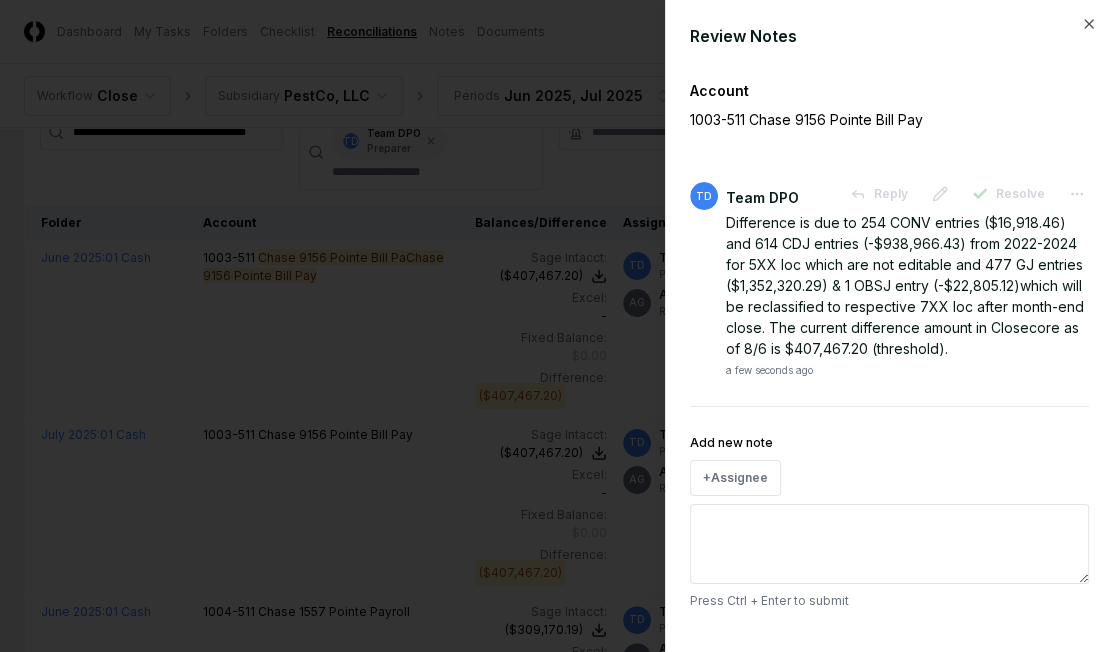 click at bounding box center (556, 326) 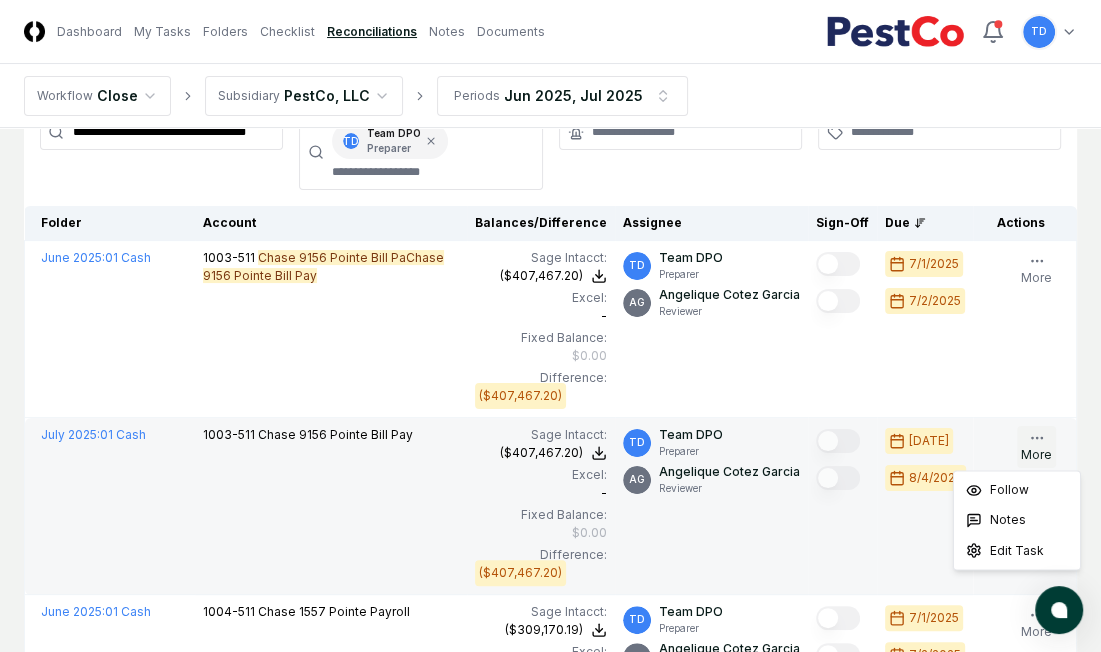 click on "More" at bounding box center [1036, 447] 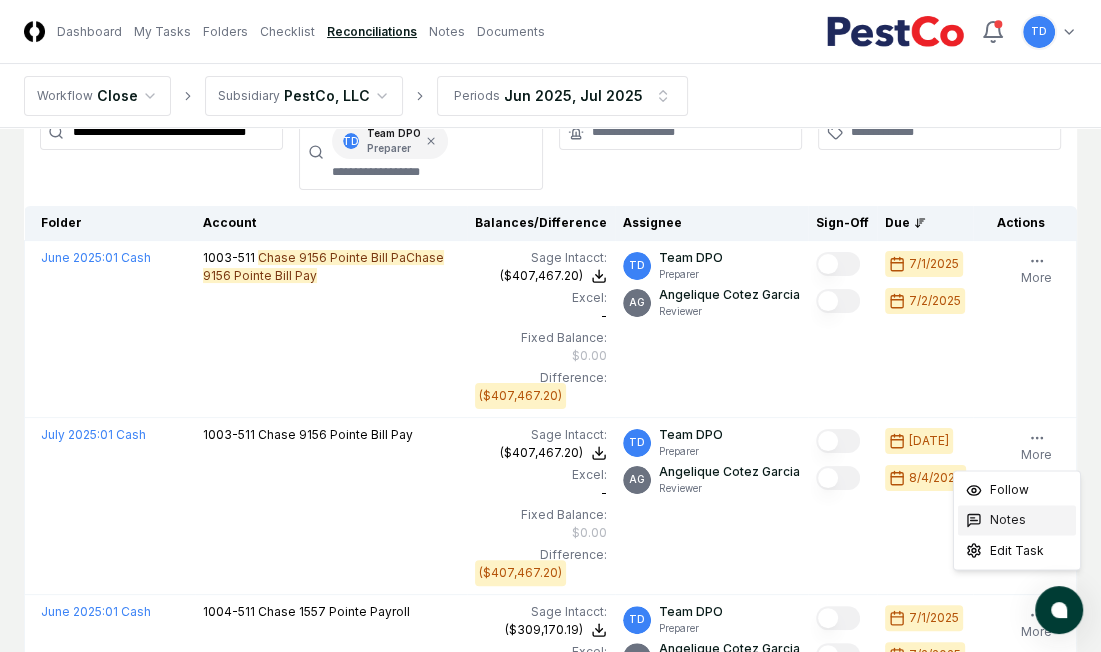 click on "Notes" at bounding box center [1017, 520] 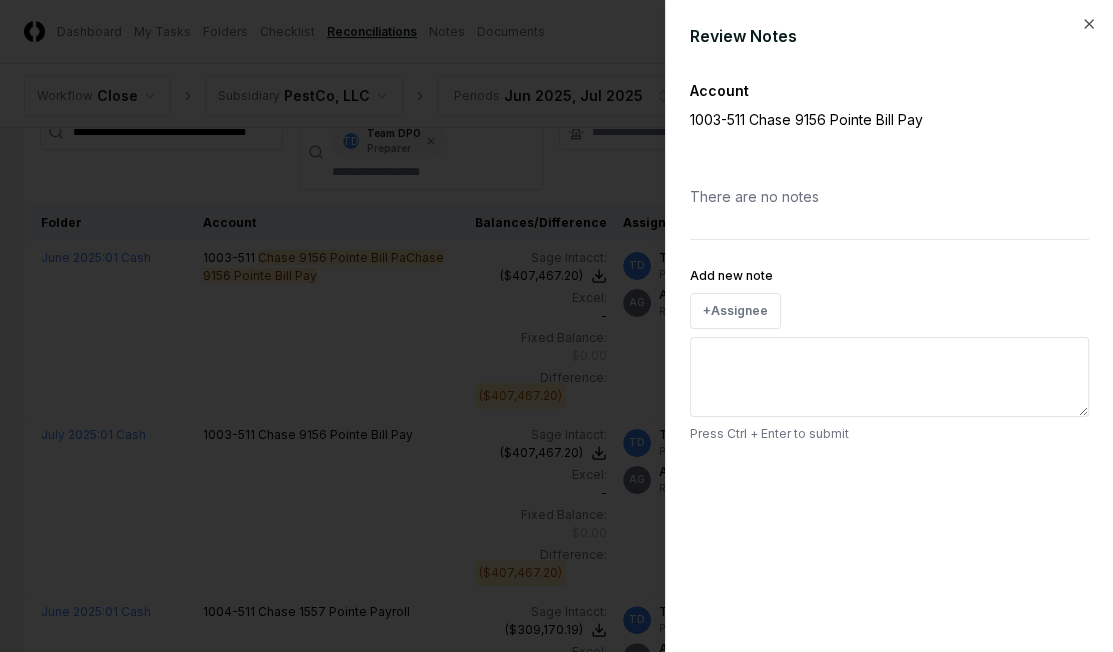 click on "Add new note" at bounding box center (889, 377) 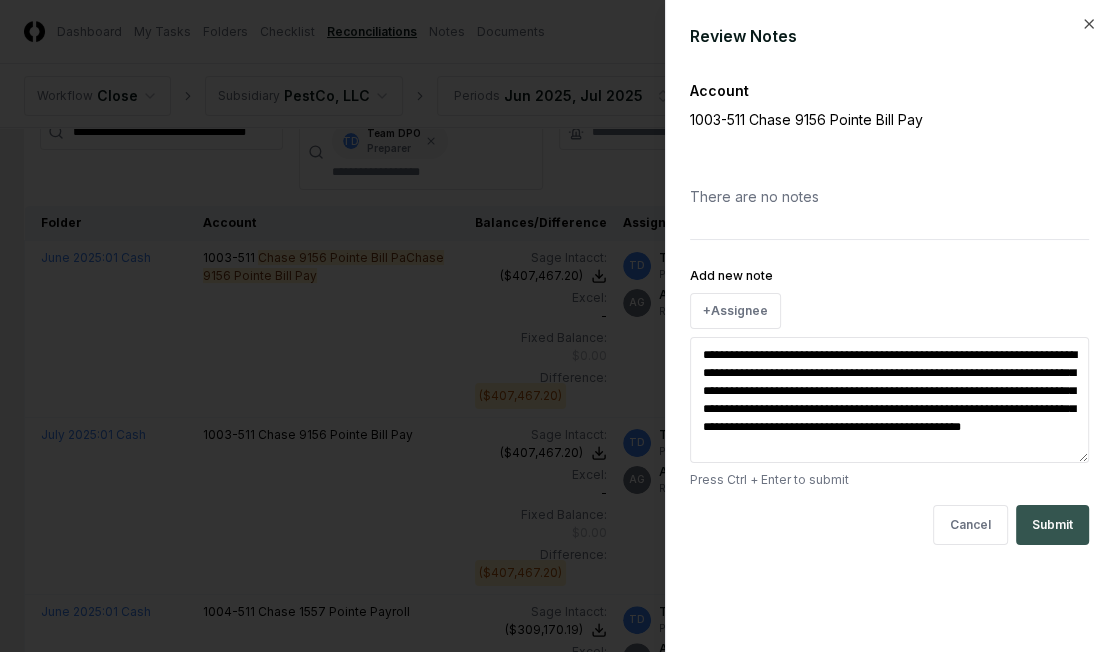 click on "Submit" at bounding box center [1052, 525] 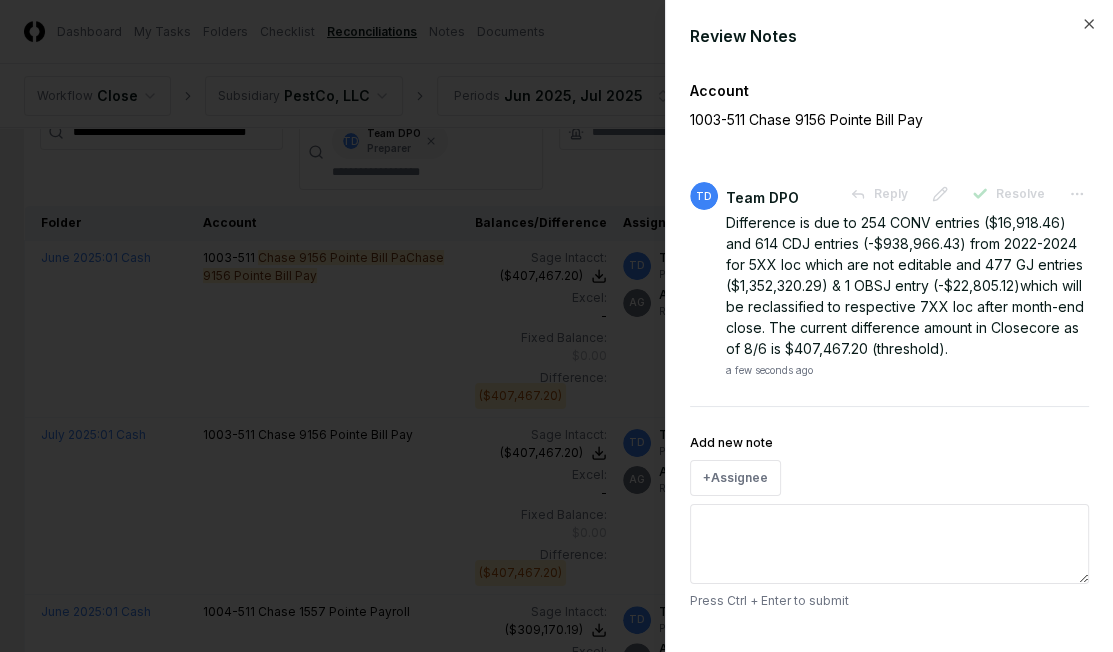 click at bounding box center (556, 326) 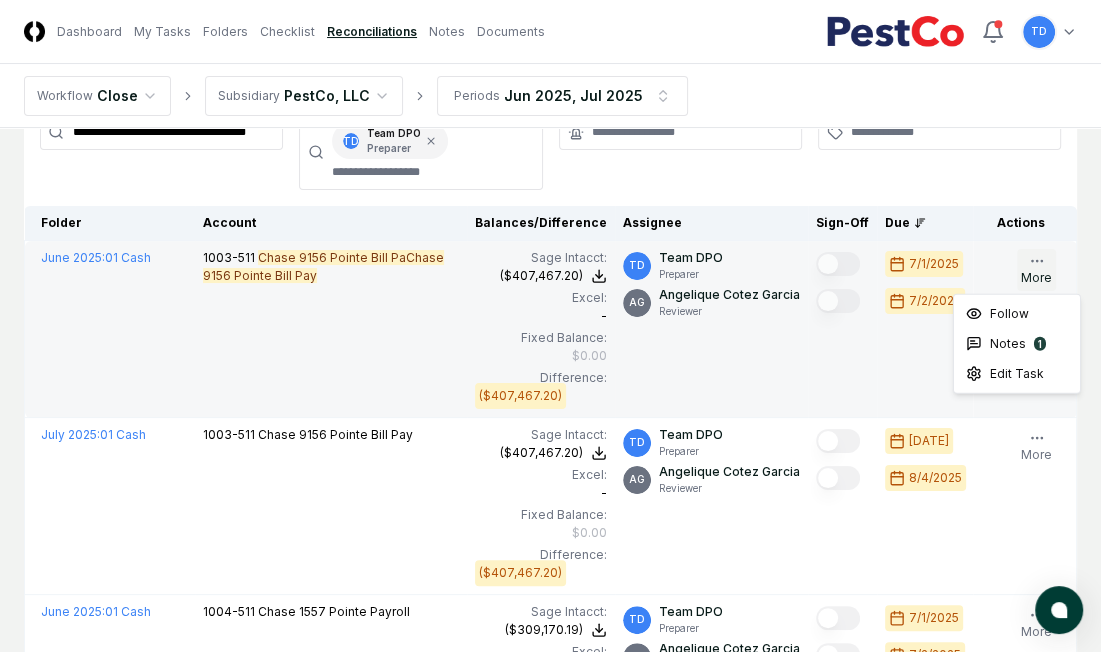 click on "More" at bounding box center (1036, 270) 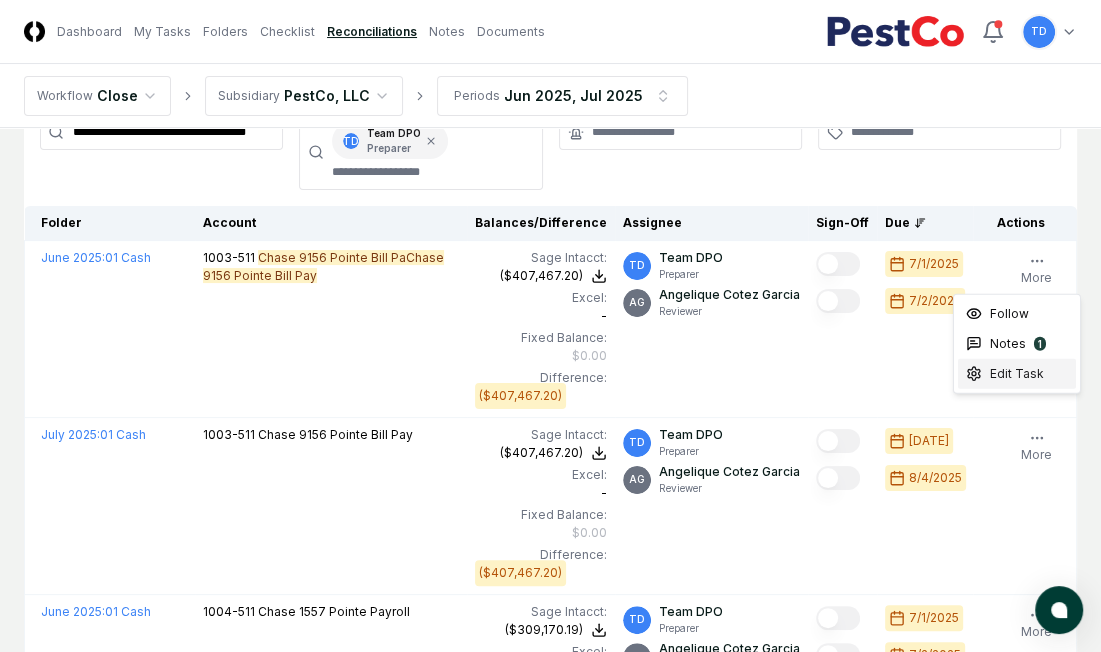 click on "Edit Task" at bounding box center (1017, 374) 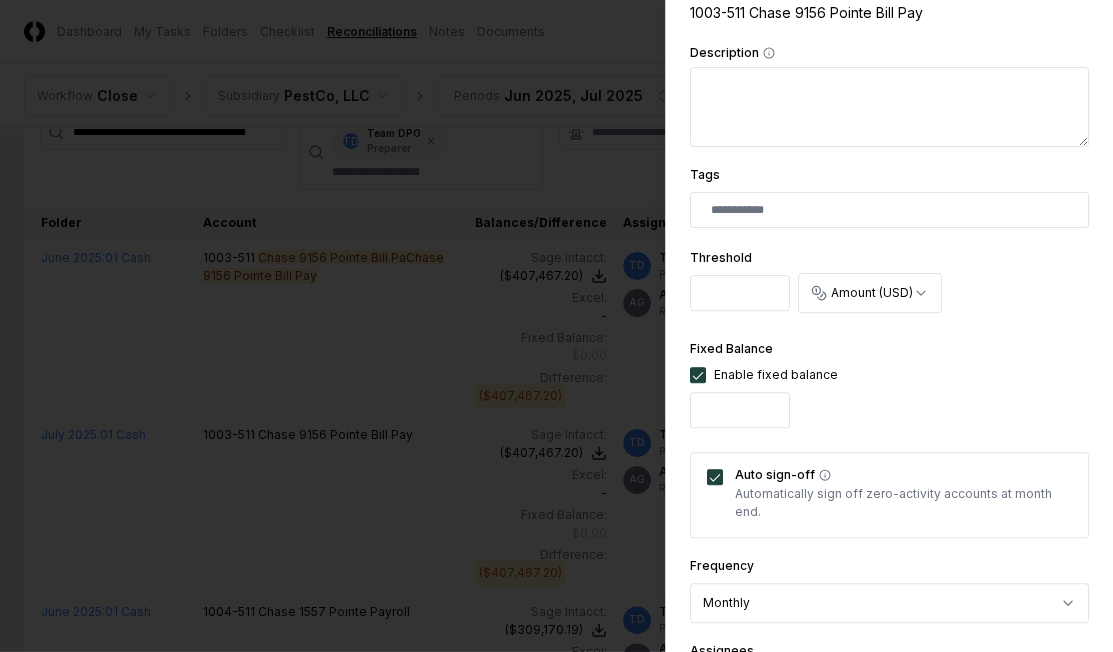 scroll, scrollTop: 408, scrollLeft: 0, axis: vertical 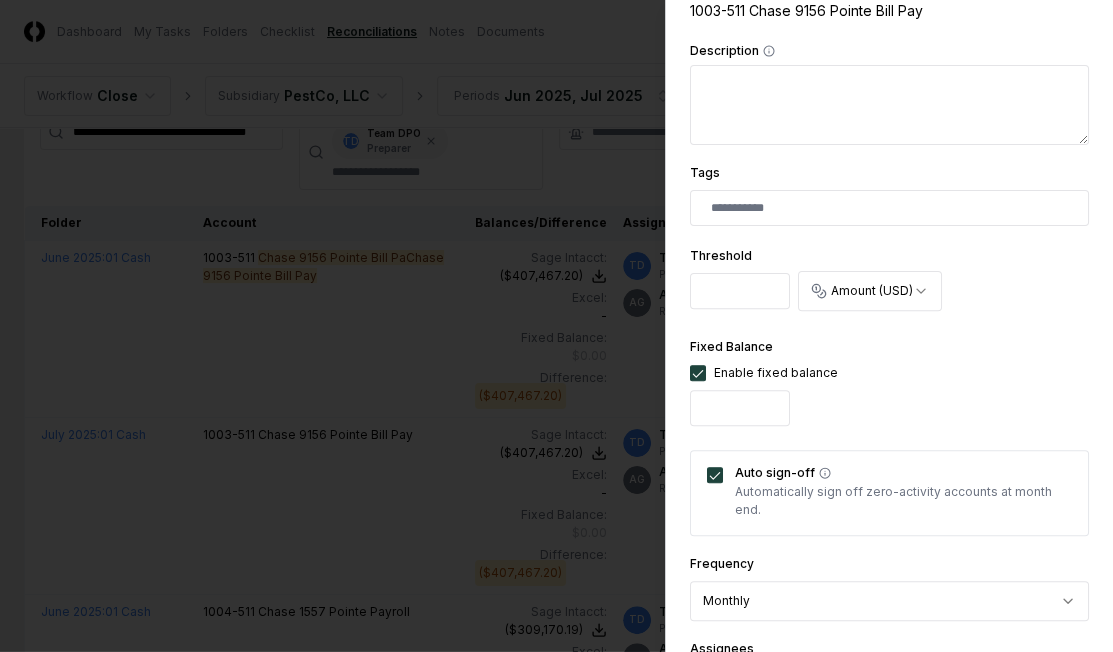 click on "*" at bounding box center [740, 291] 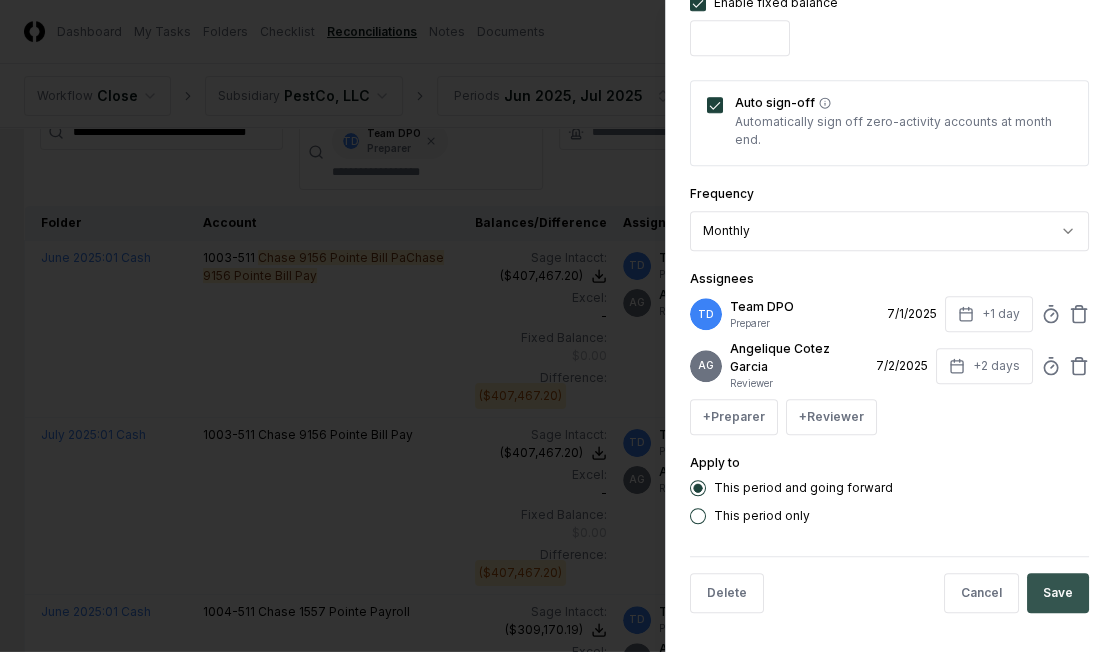 click on "Save" at bounding box center (1058, 593) 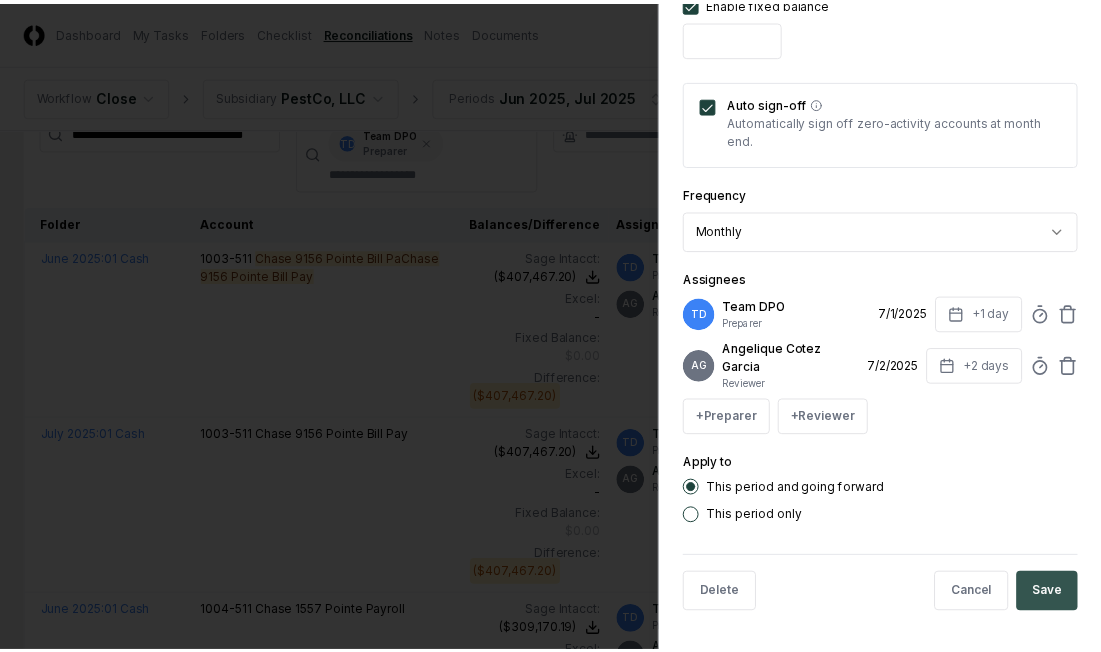 scroll, scrollTop: 0, scrollLeft: 0, axis: both 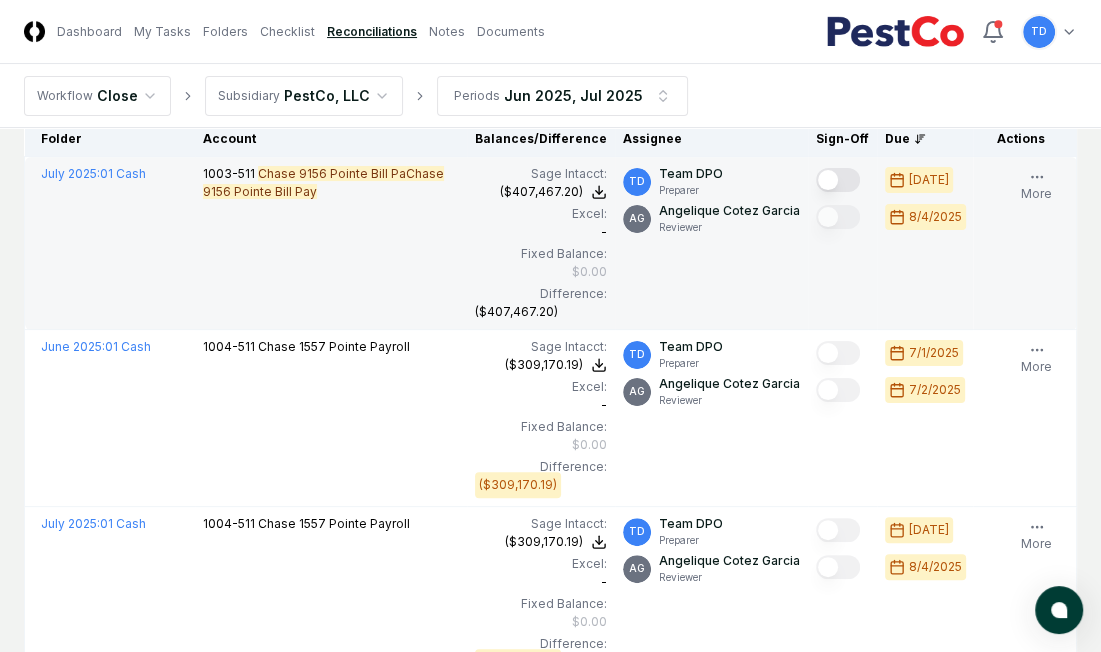 click on "July 2025 :  01 Cash" at bounding box center [110, 243] 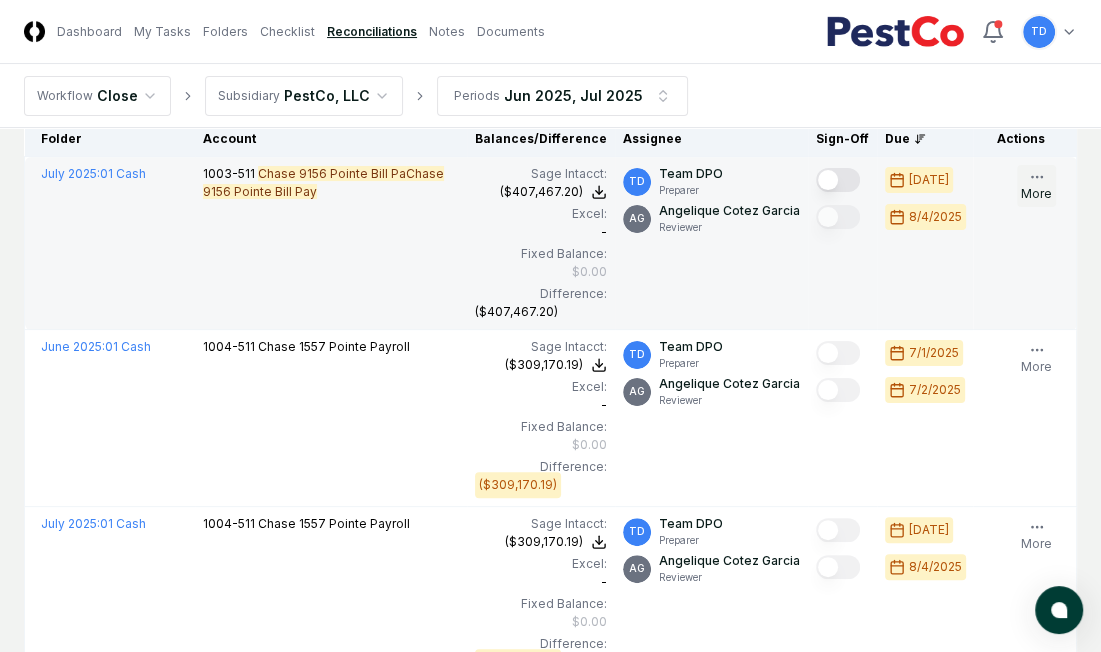 click on "More" at bounding box center [1036, 186] 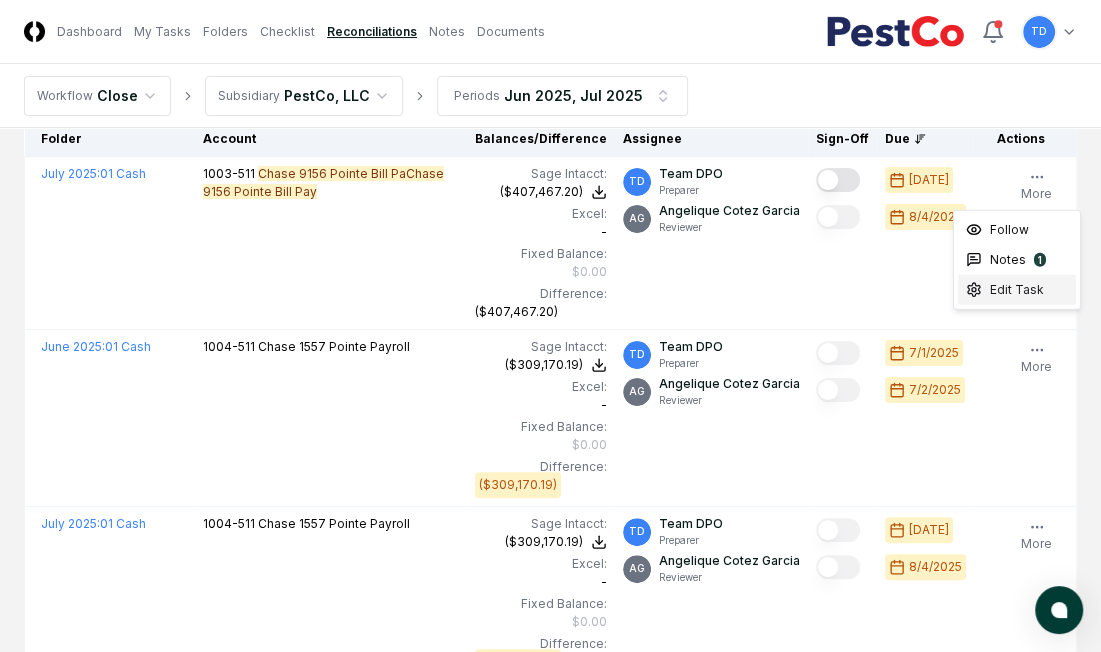 click on "Edit Task" at bounding box center [1017, 290] 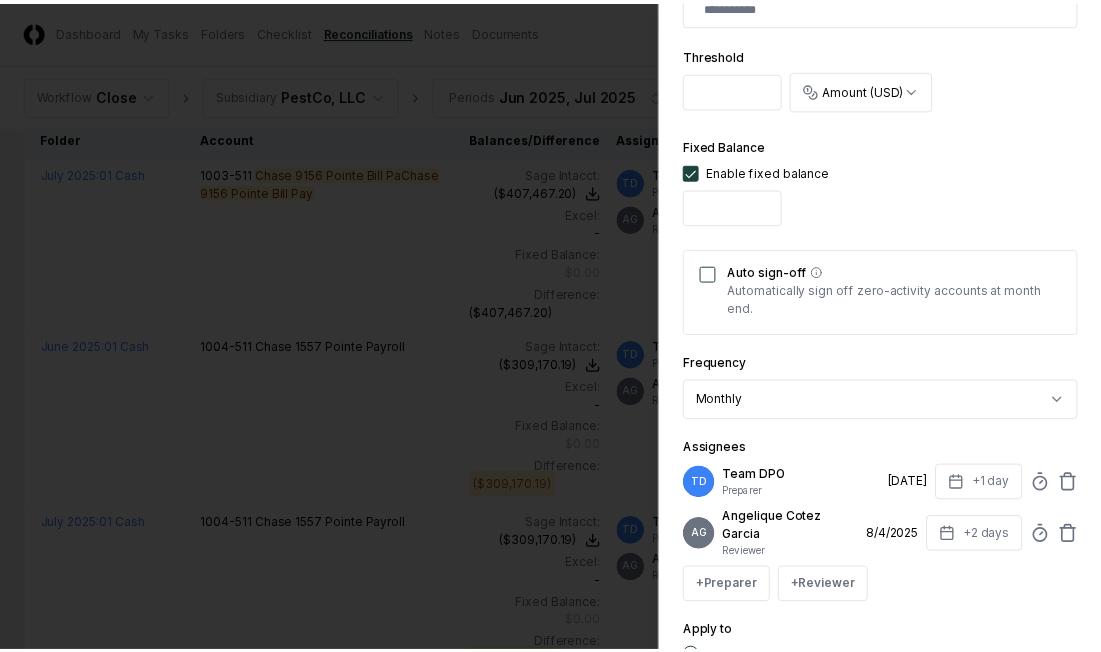 scroll, scrollTop: 778, scrollLeft: 0, axis: vertical 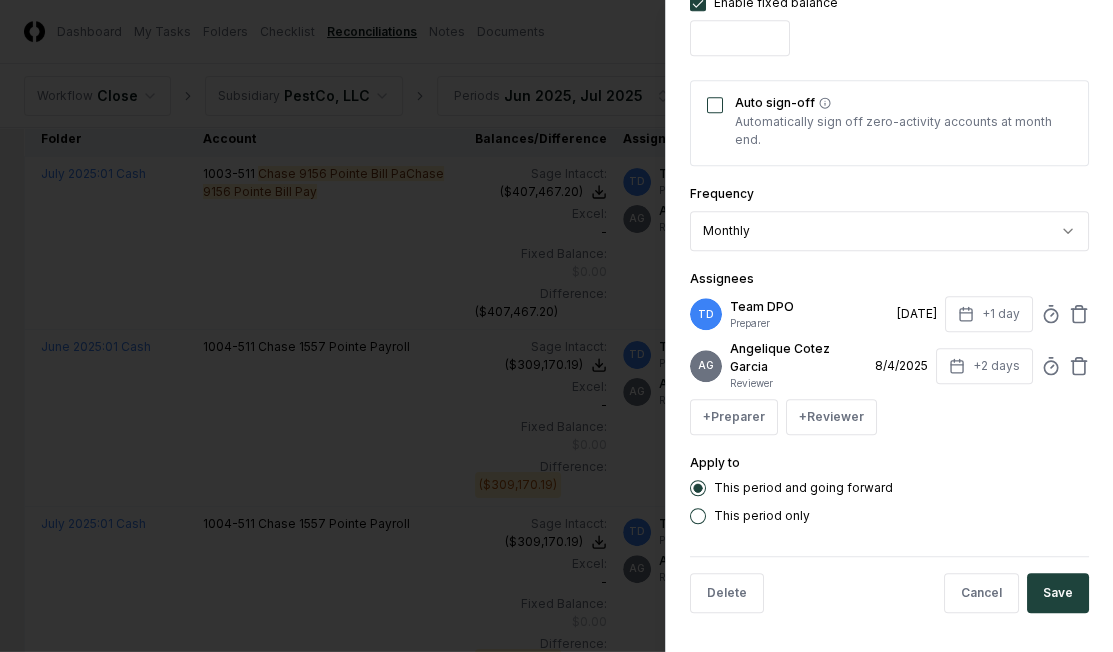 click on "Auto sign-off" at bounding box center (715, 105) 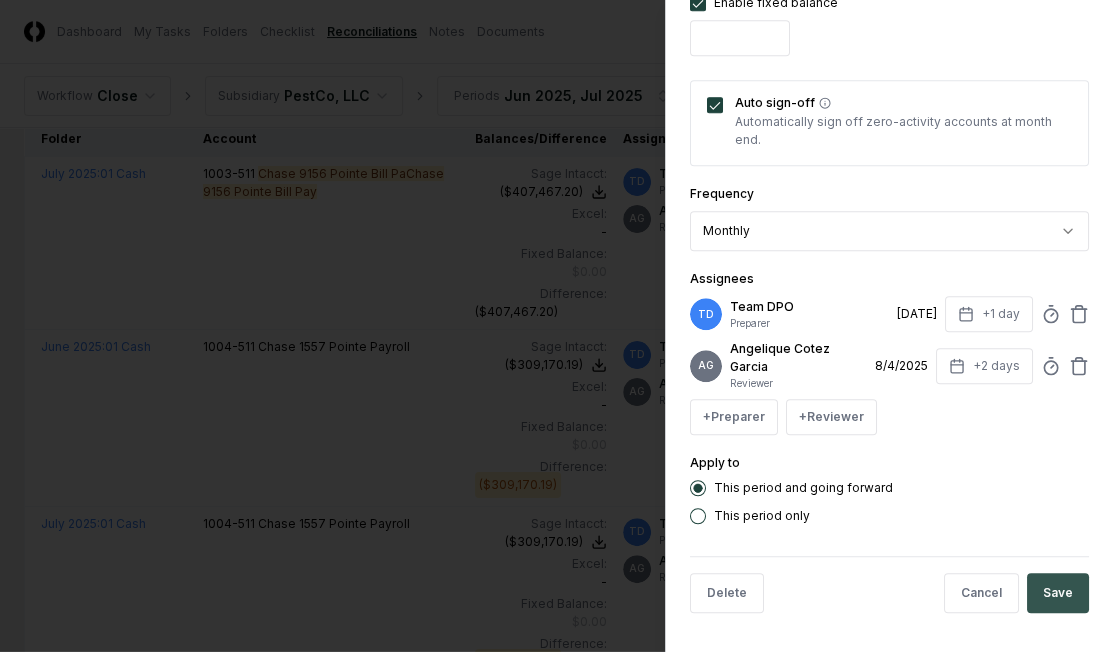 click on "Save" at bounding box center [1058, 593] 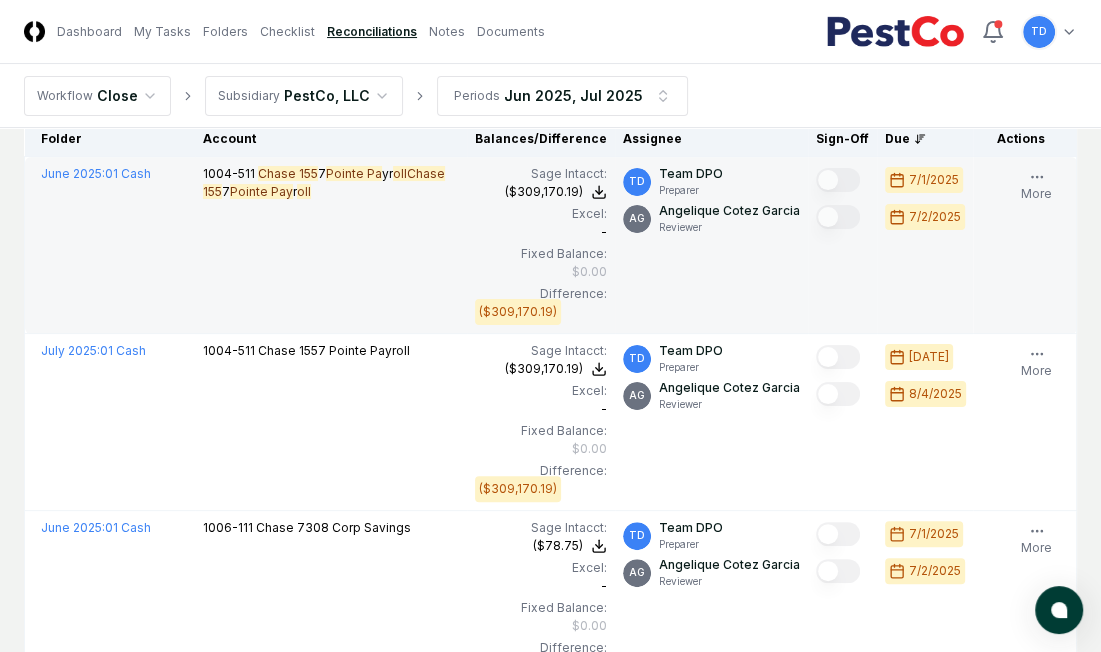 click on "[ACCOUNT_NUMBER]   Chase [ACCOUNT_NUMBER]  Pointe Pa yr oll Chase [ACCOUNT_NUMBER]  Pointe Pay r oll" at bounding box center (331, 245) 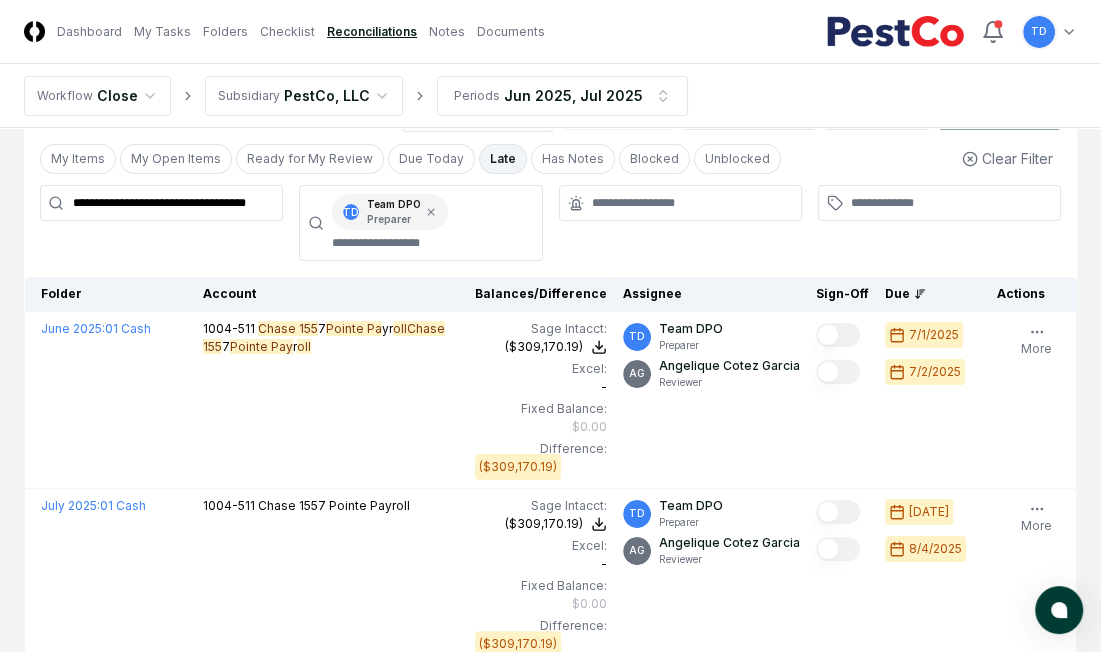 scroll, scrollTop: 76, scrollLeft: 0, axis: vertical 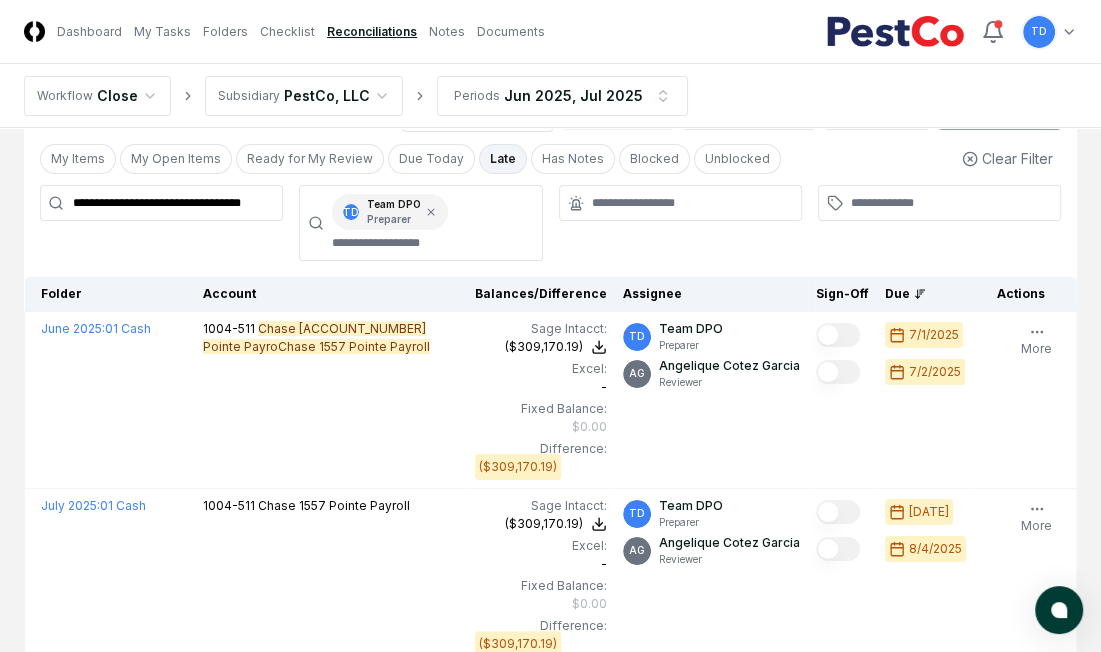 click on "**********" at bounding box center [550, 725] 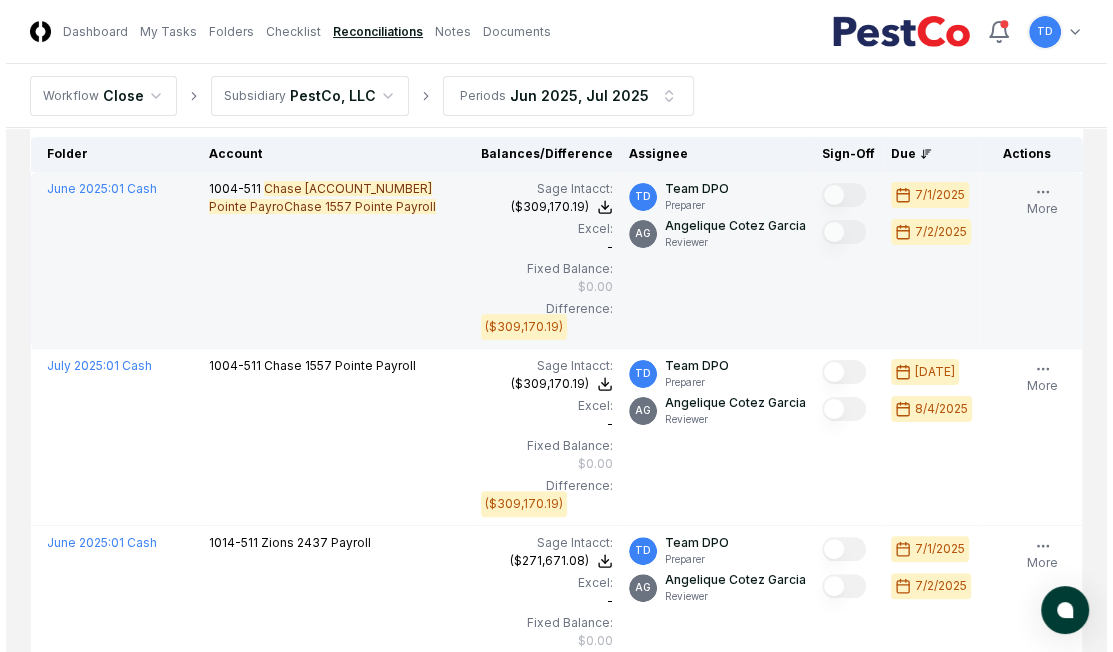 scroll, scrollTop: 216, scrollLeft: 0, axis: vertical 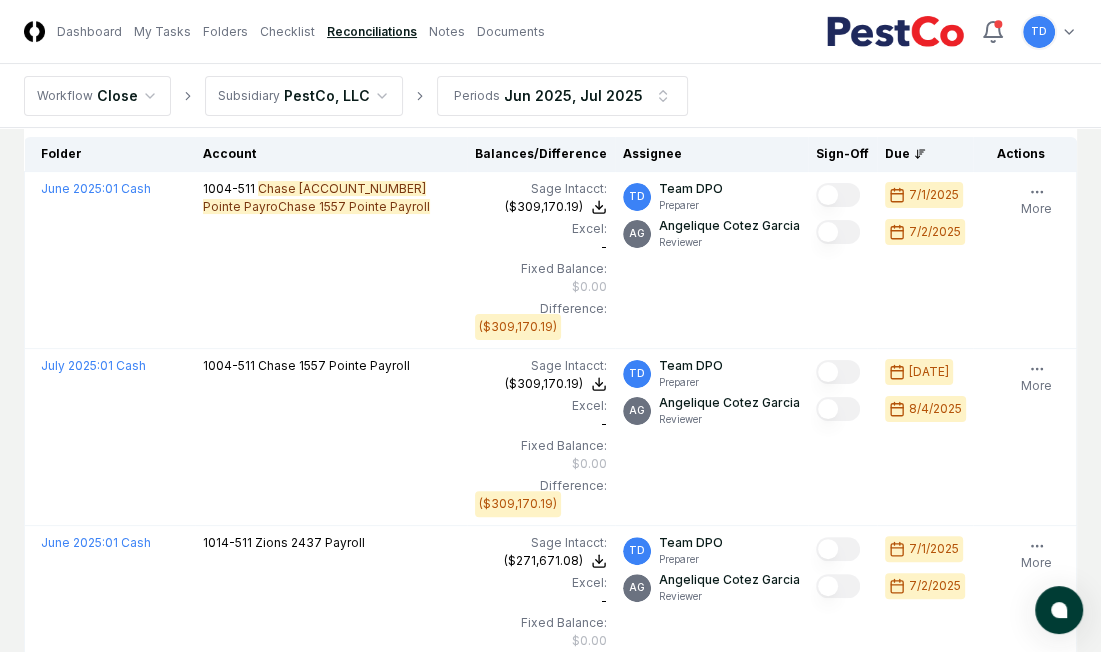 click on "**********" at bounding box center [550, 585] 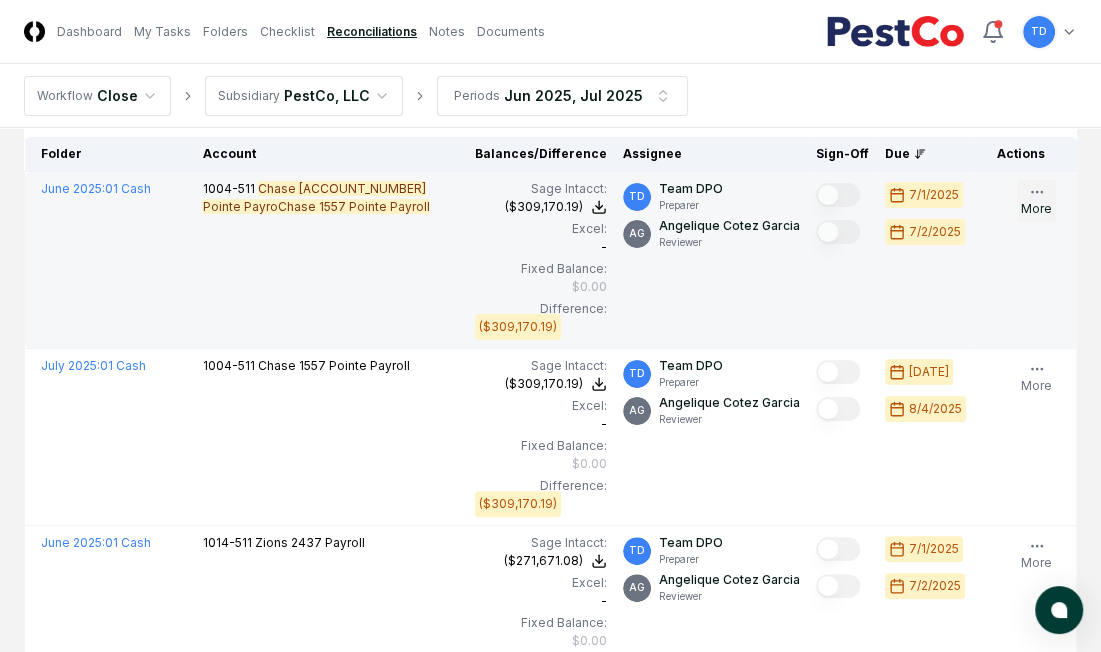 click on "More" at bounding box center [1036, 201] 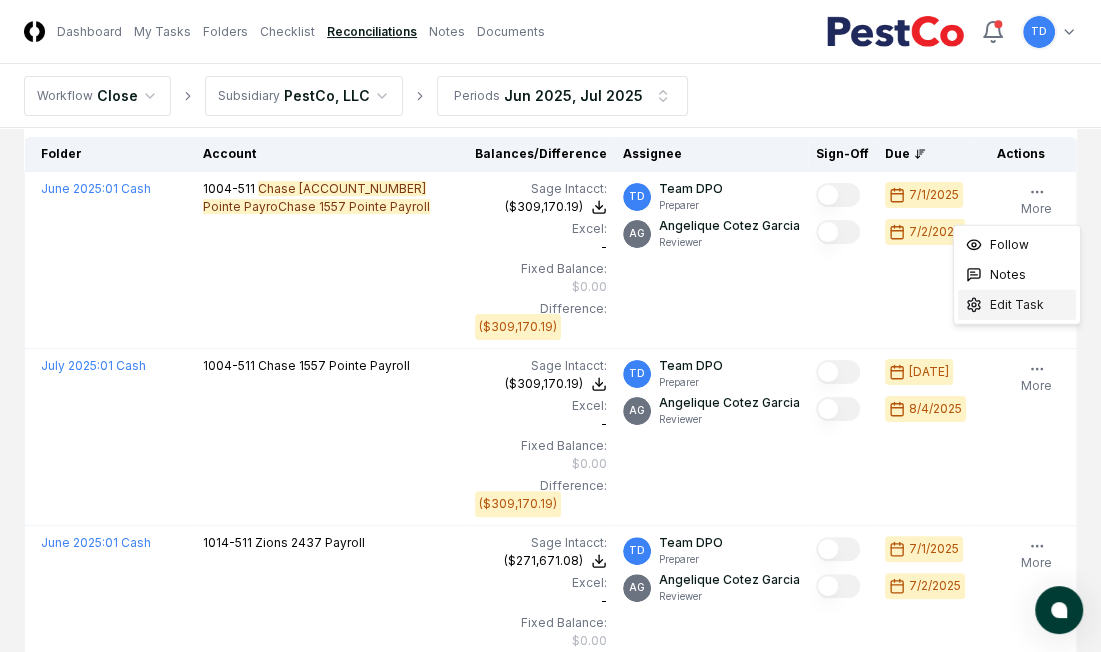 click on "Edit Task" at bounding box center (1017, 305) 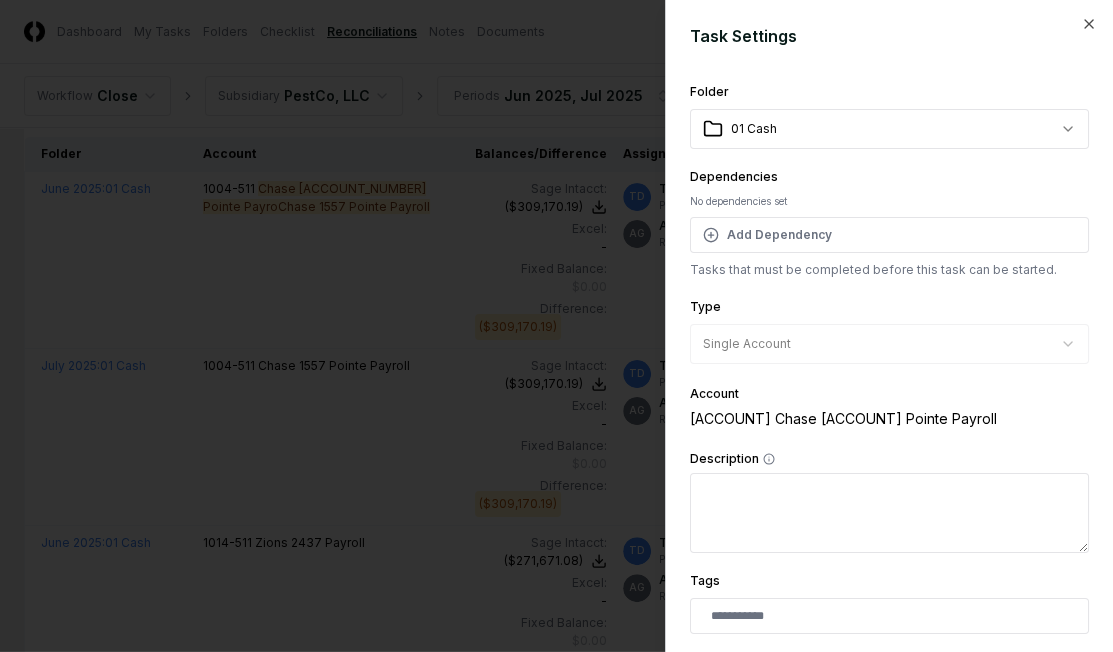 click on "Description" at bounding box center [889, 513] 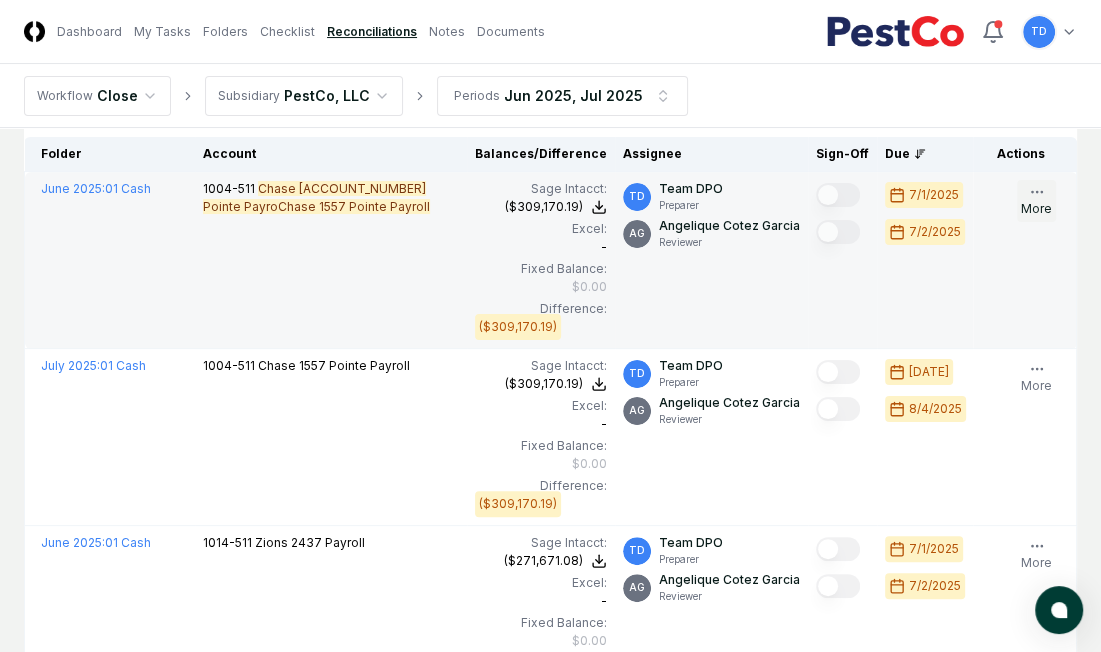 click 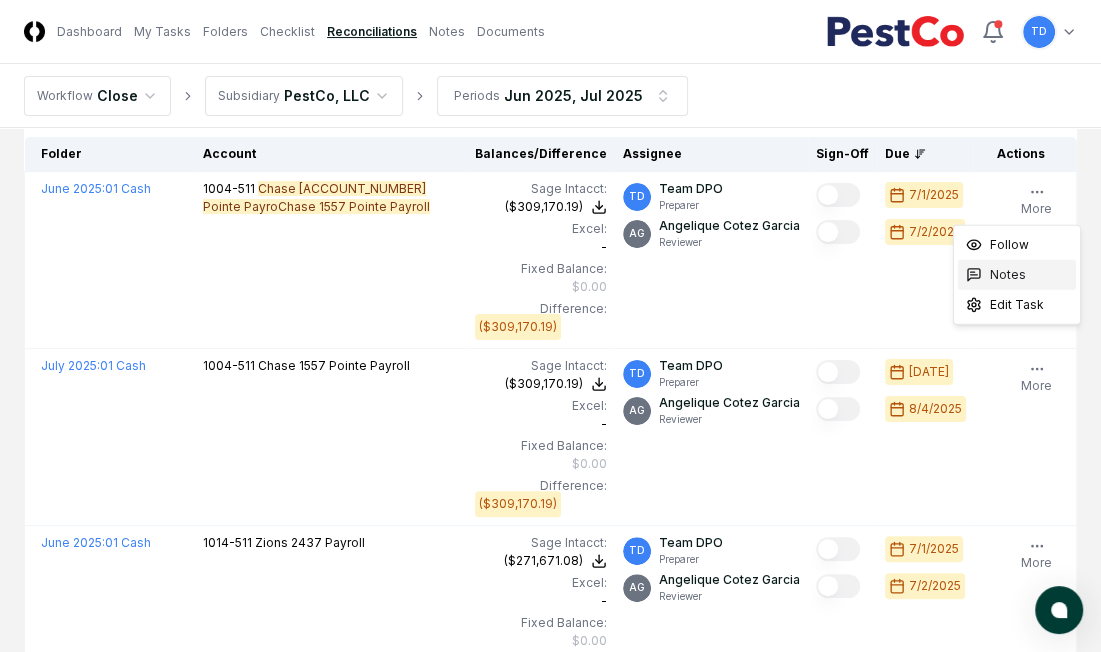 click on "Notes" at bounding box center [1008, 275] 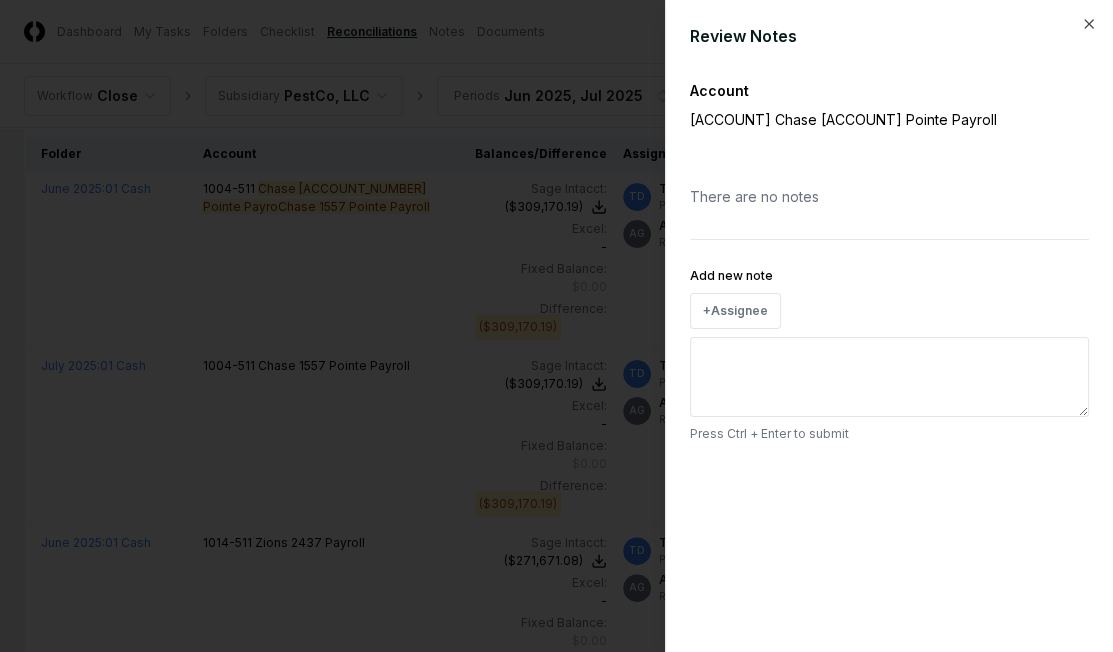 click on "Add new note" at bounding box center (889, 377) 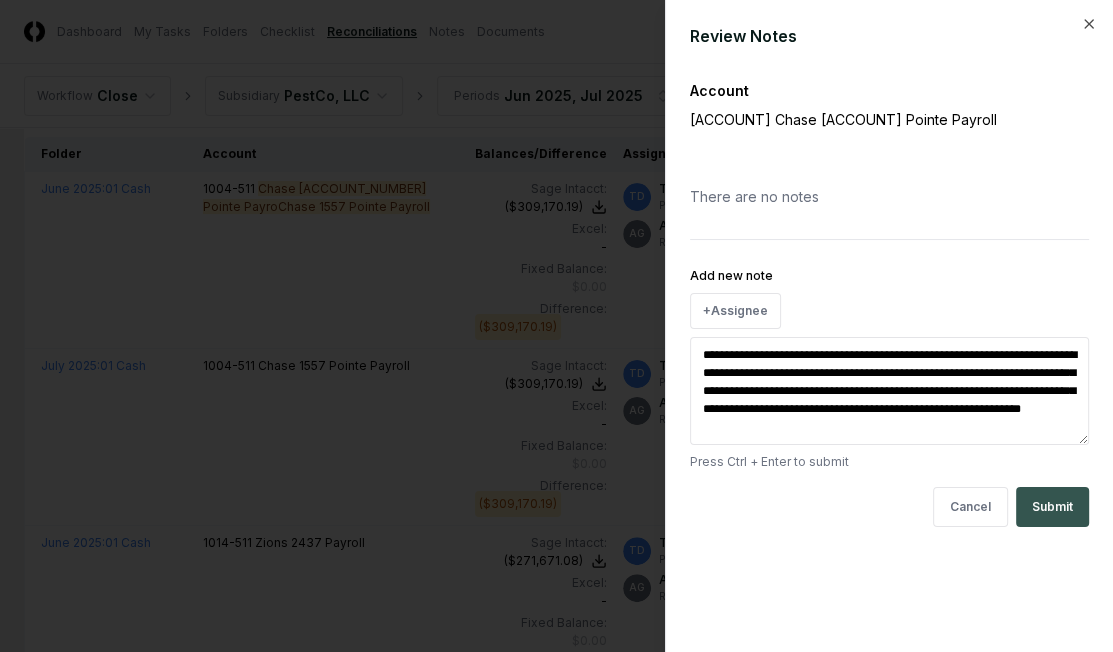 click on "Submit" at bounding box center (1052, 507) 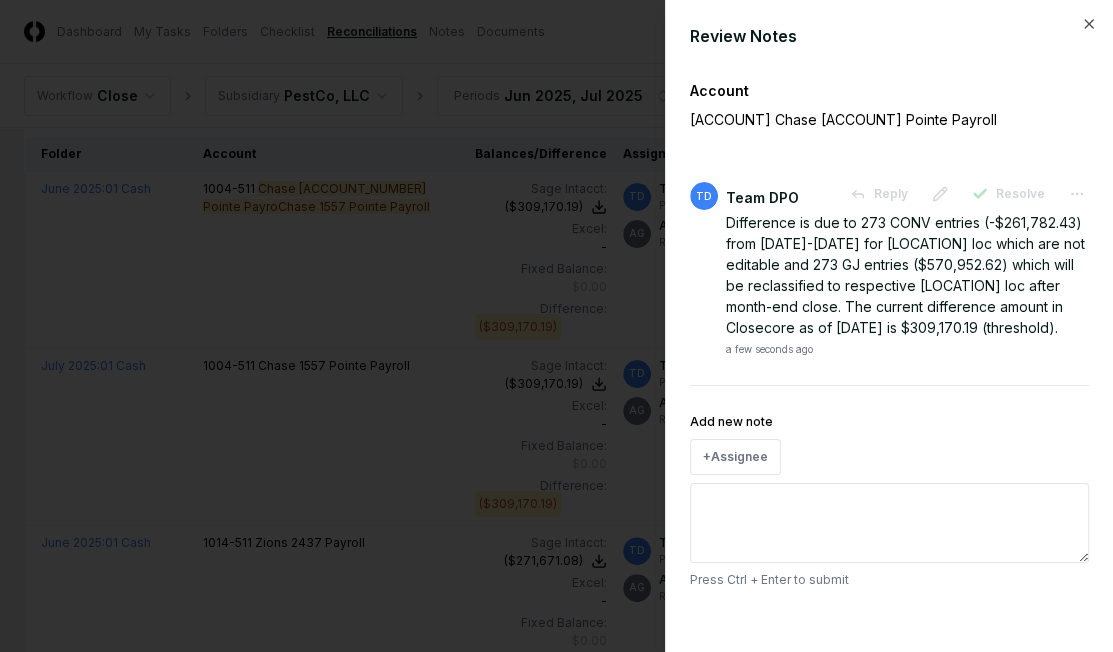 click at bounding box center (556, 326) 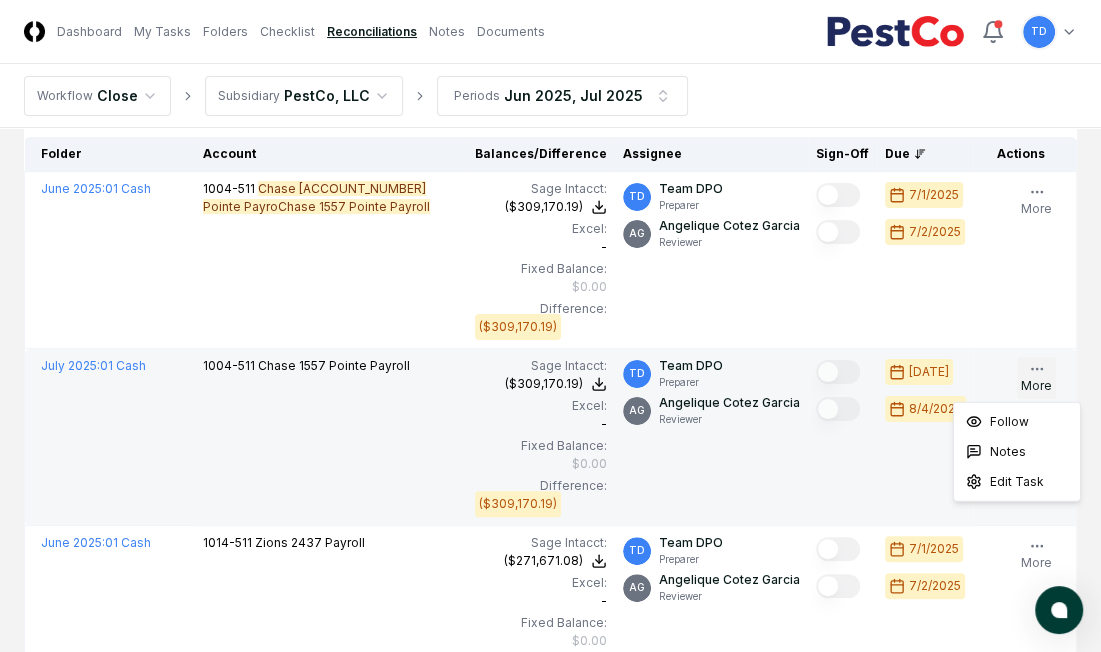 click 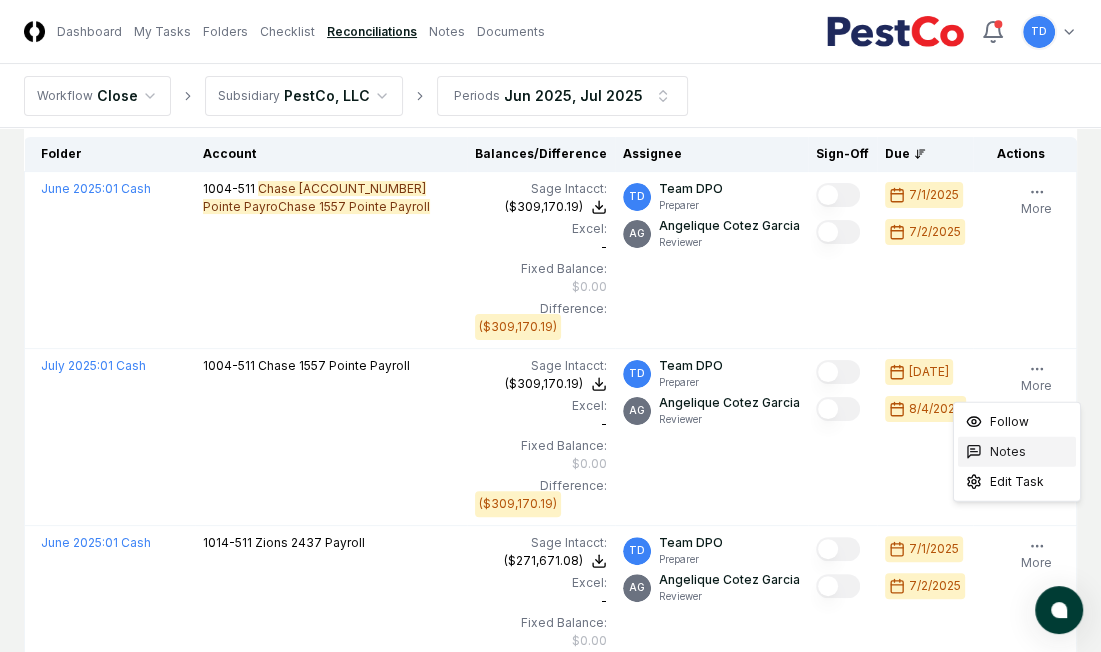 click on "Notes" at bounding box center [1017, 452] 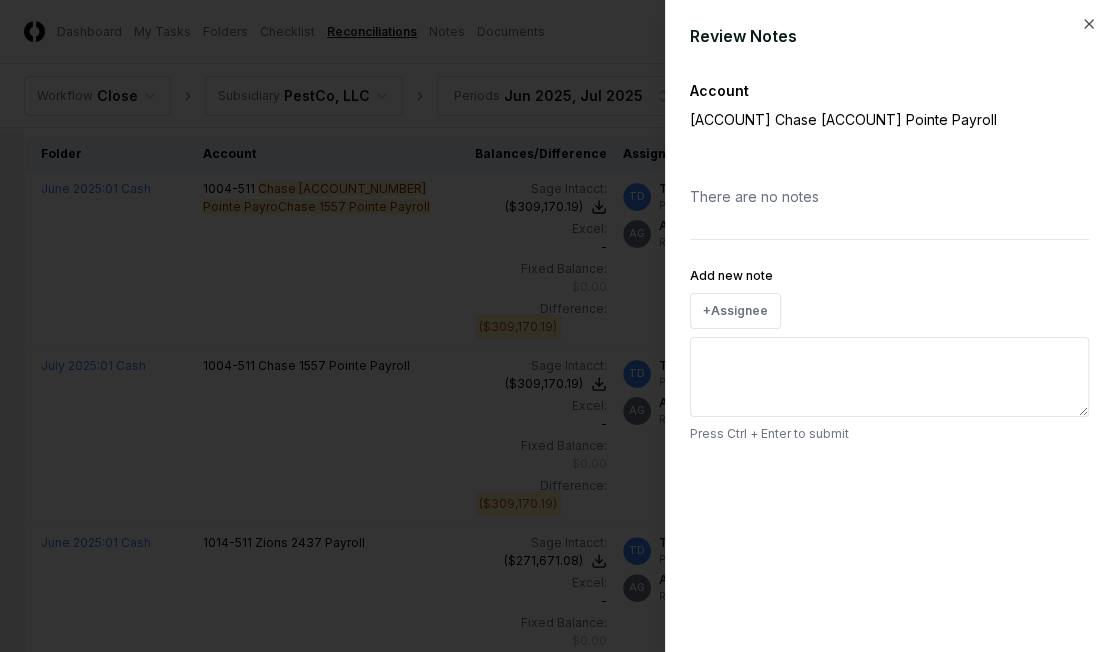 click on "Add new note" at bounding box center (889, 377) 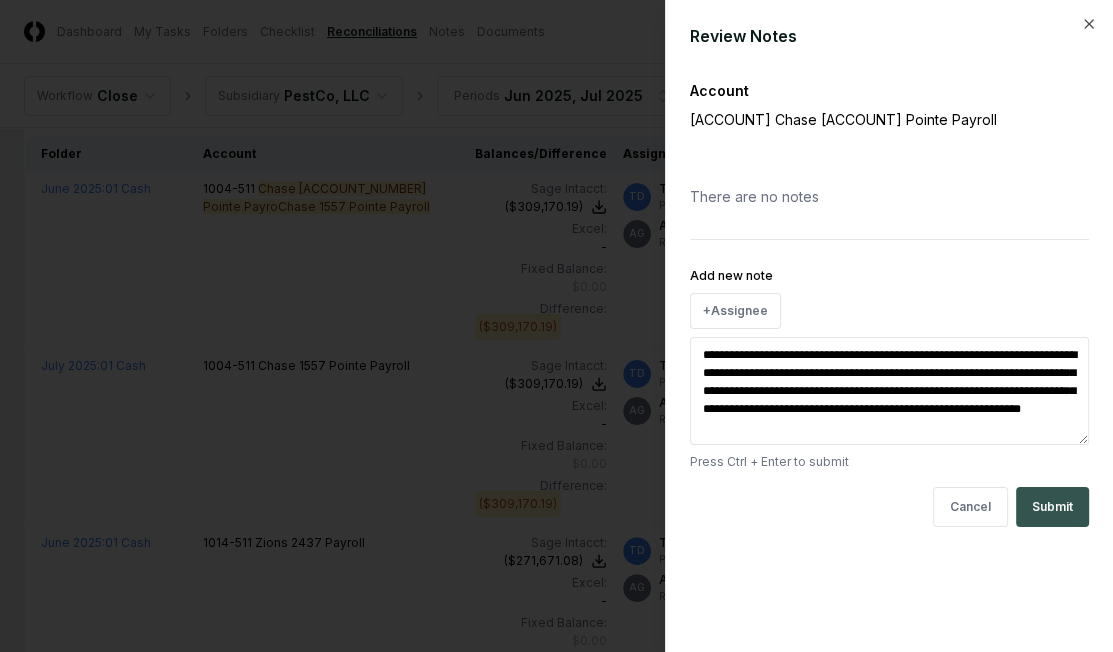 click on "Submit" at bounding box center (1052, 507) 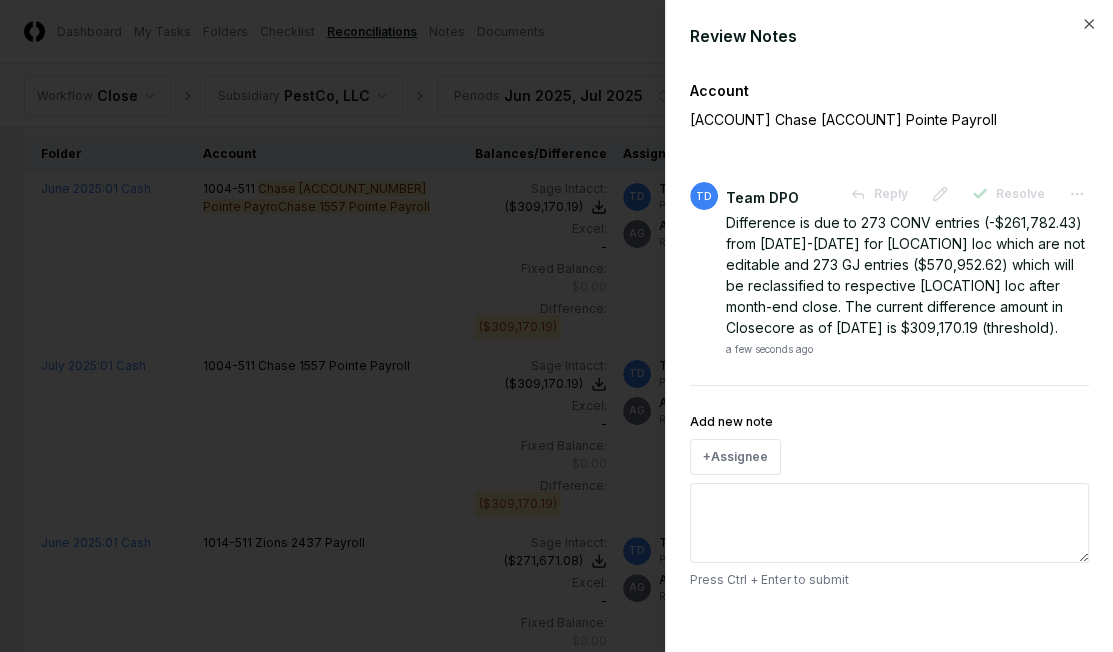 click at bounding box center [556, 326] 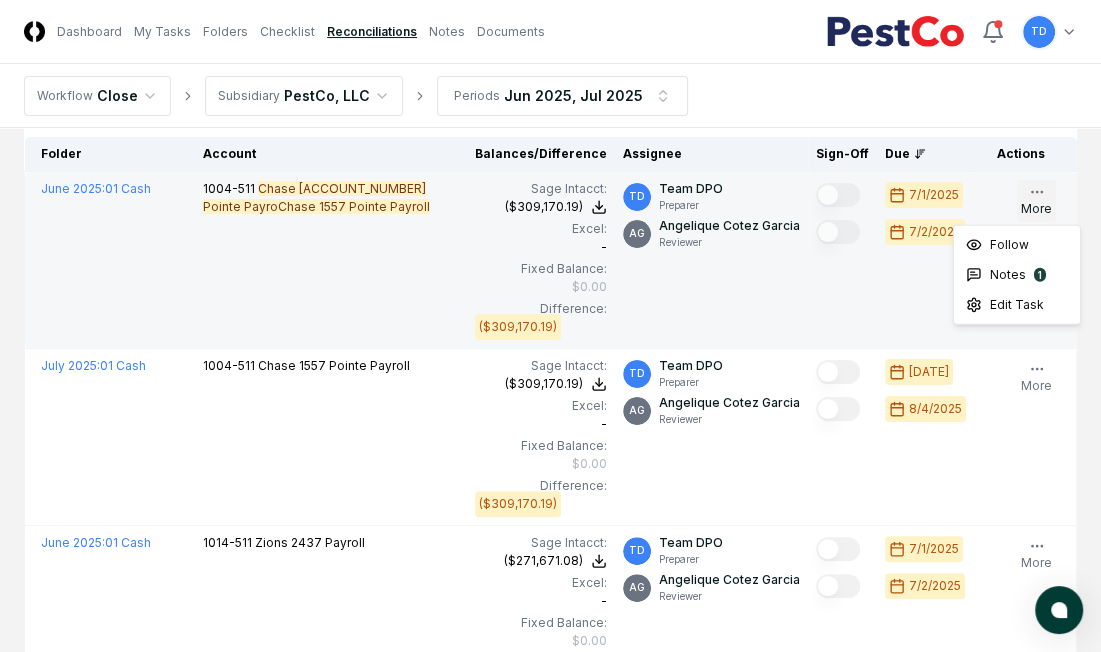 click 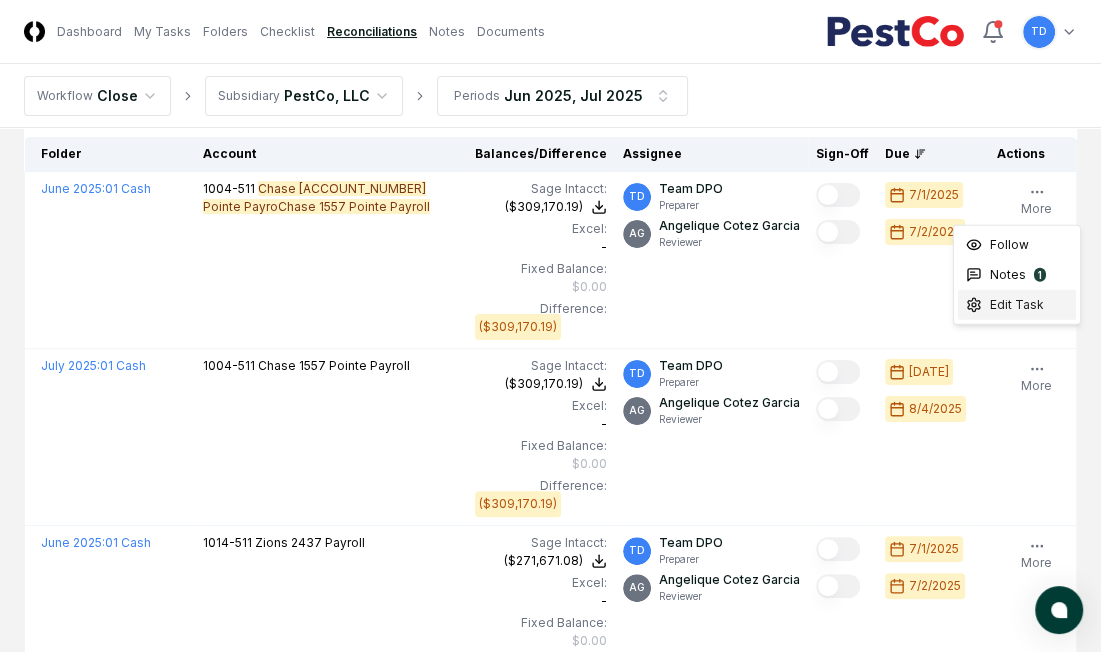 click on "Edit Task" at bounding box center [1017, 305] 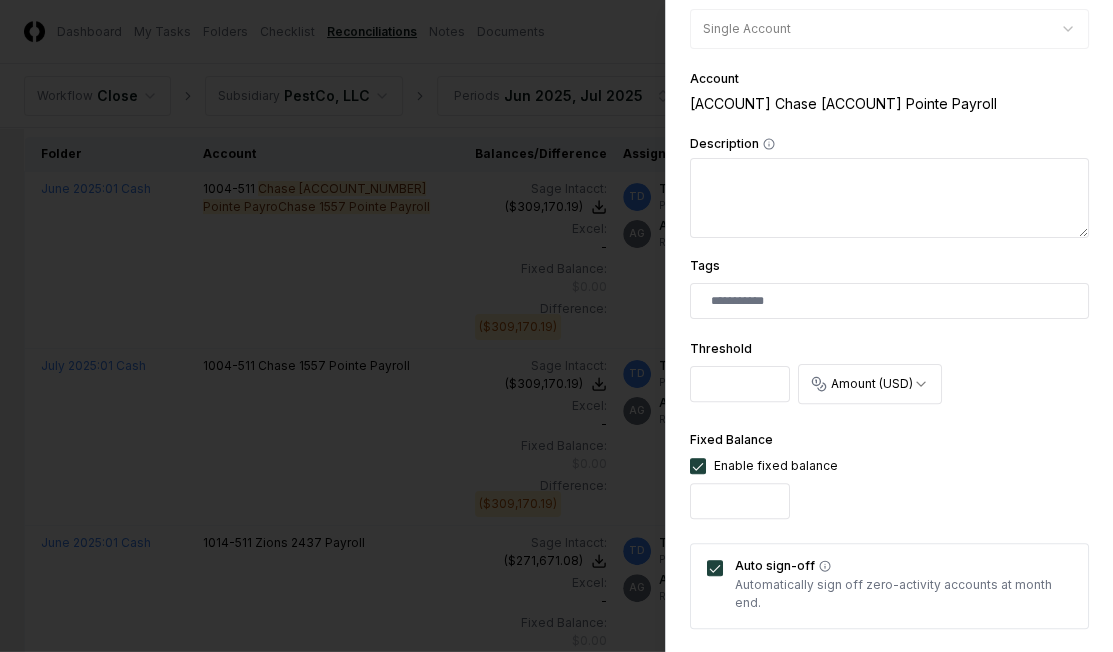 scroll, scrollTop: 316, scrollLeft: 0, axis: vertical 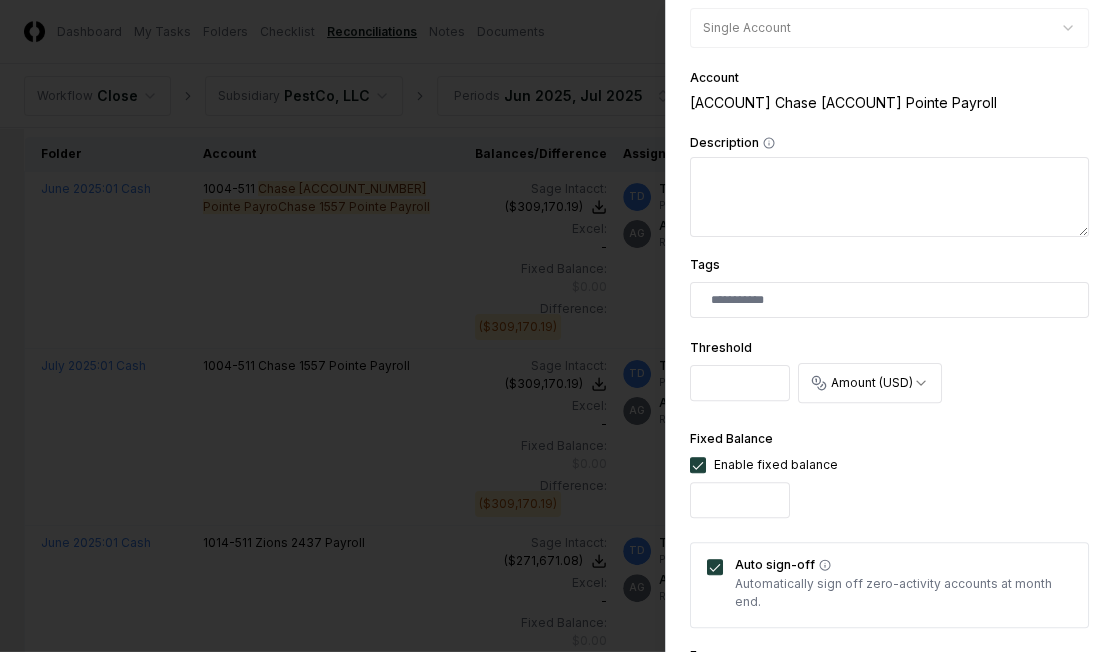 click on "*" at bounding box center [740, 383] 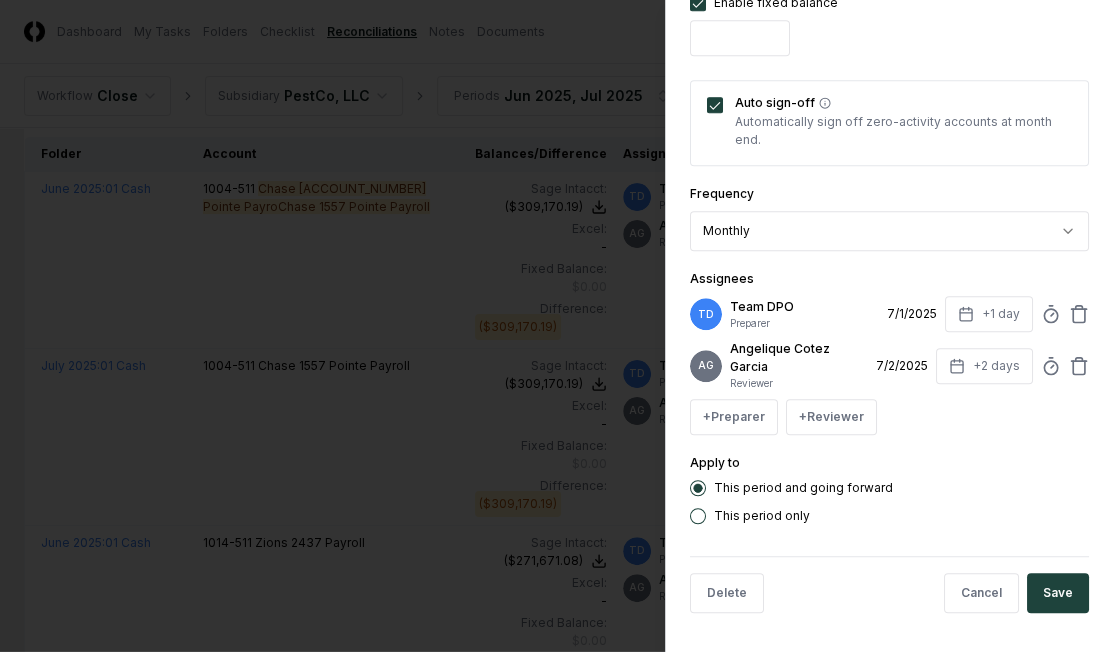 click on "This period only" at bounding box center [762, 516] 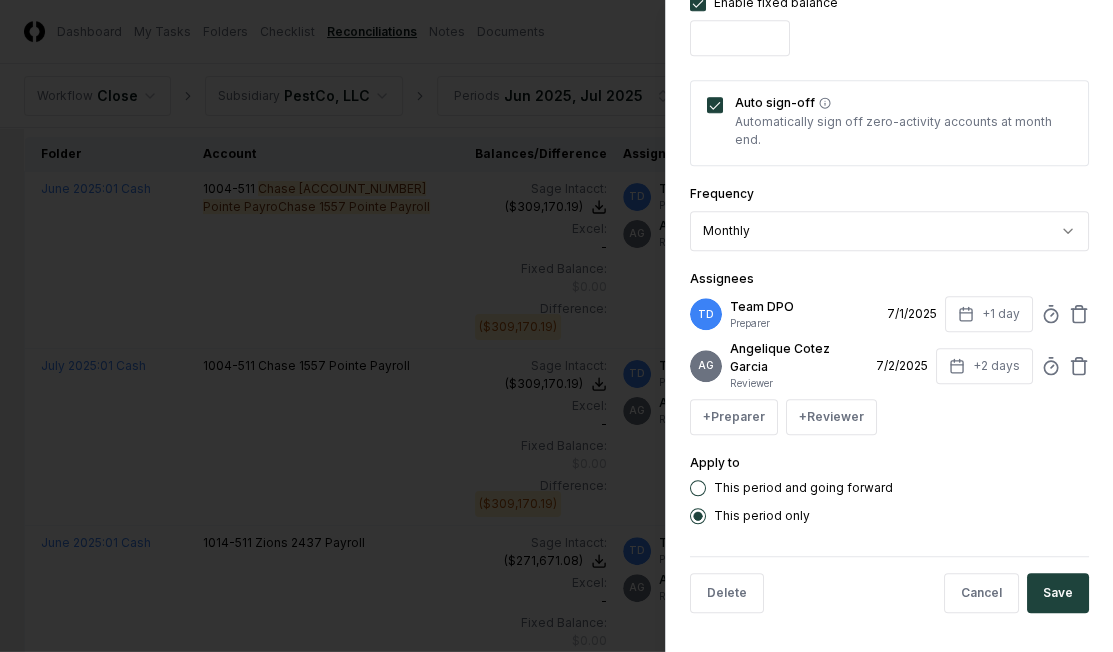 click on "This period and going forward This period only" at bounding box center (889, 502) 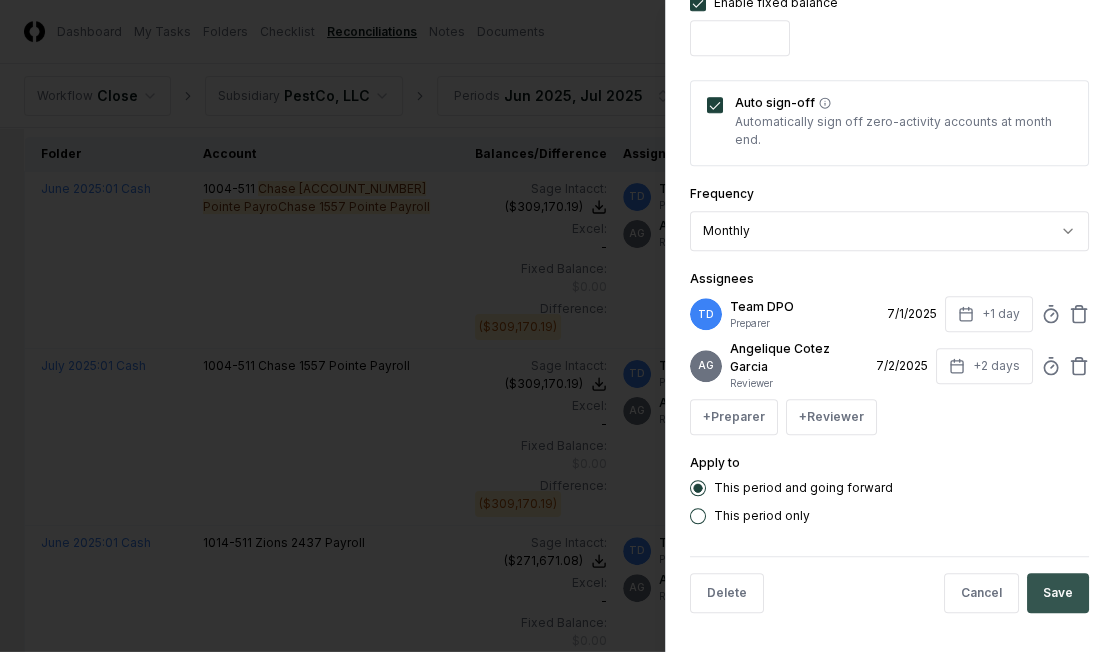 click on "Save" at bounding box center [1058, 593] 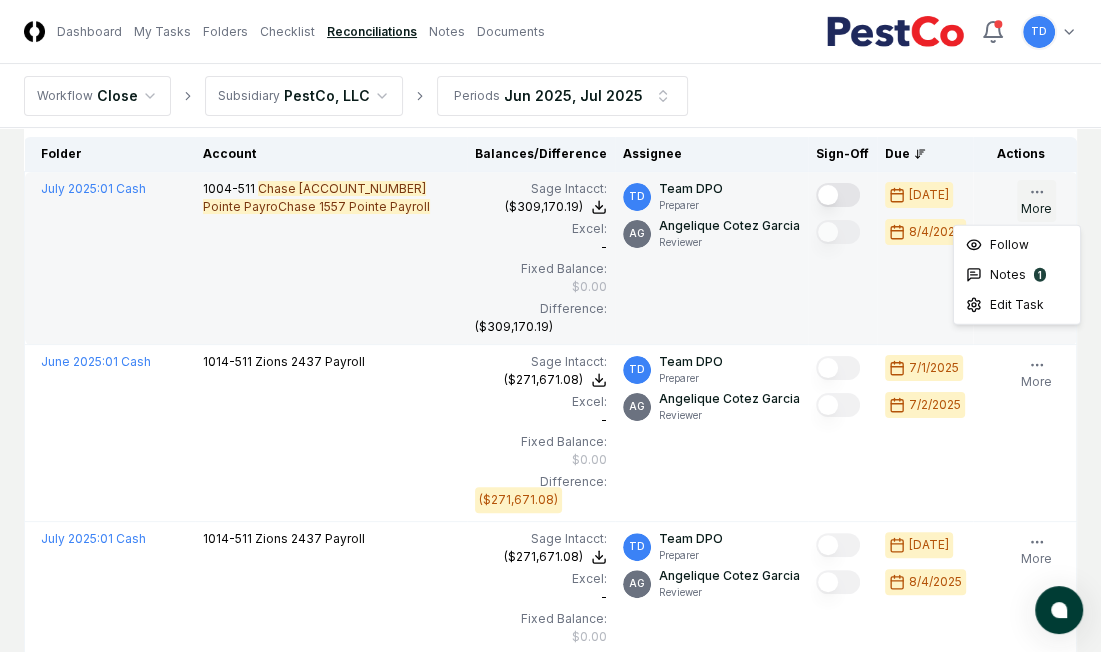 click 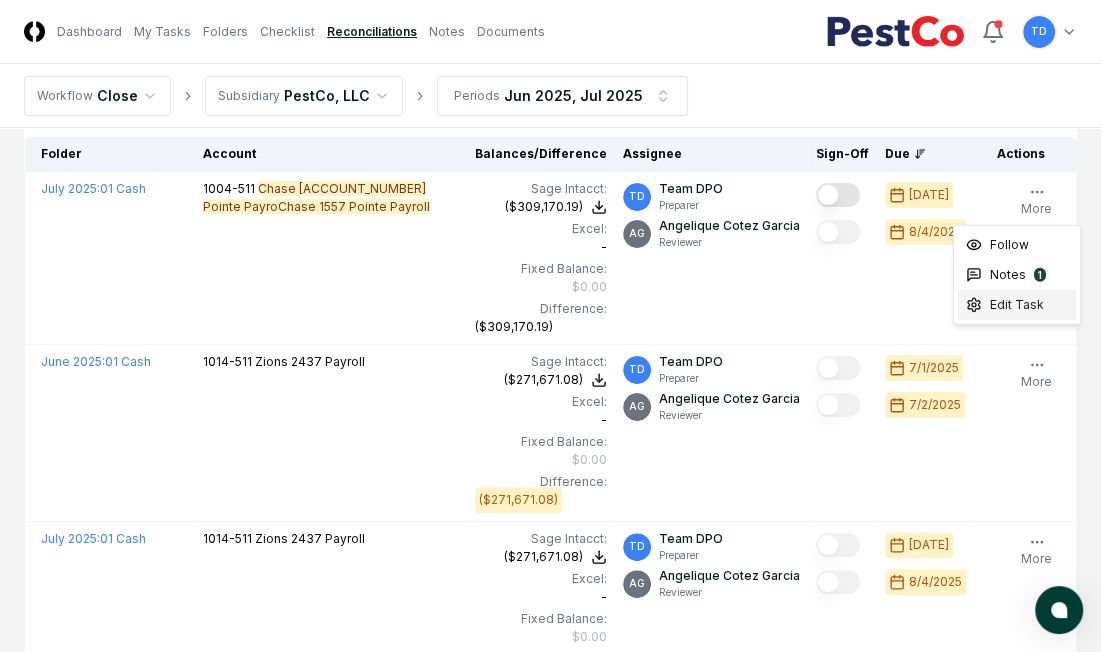 click on "Edit Task" at bounding box center [1017, 305] 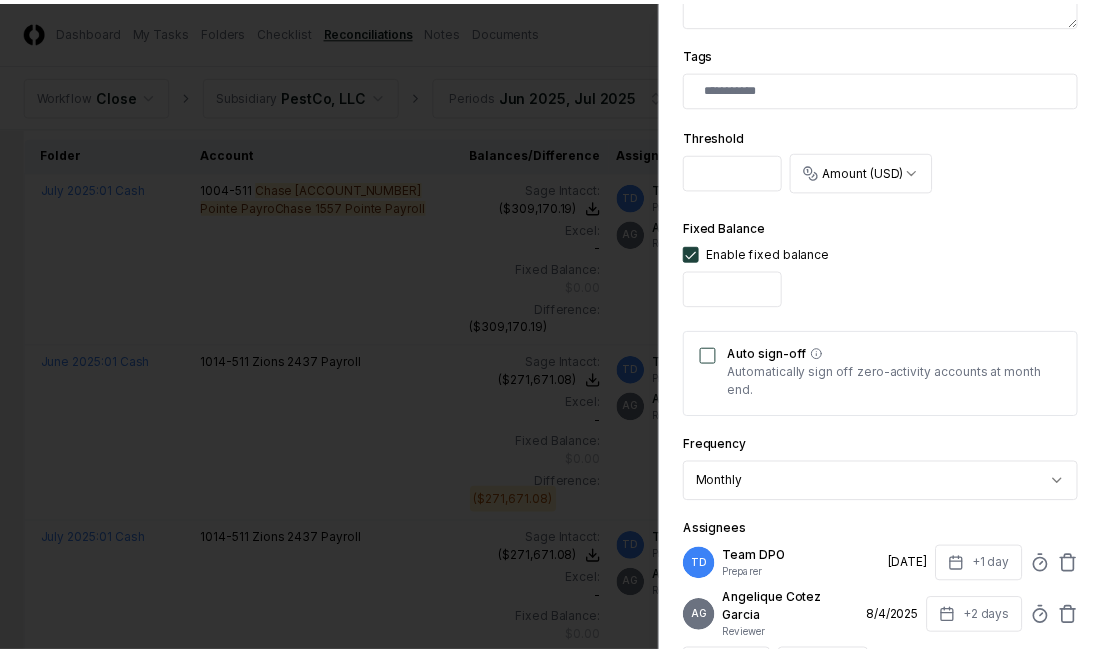 scroll, scrollTop: 778, scrollLeft: 0, axis: vertical 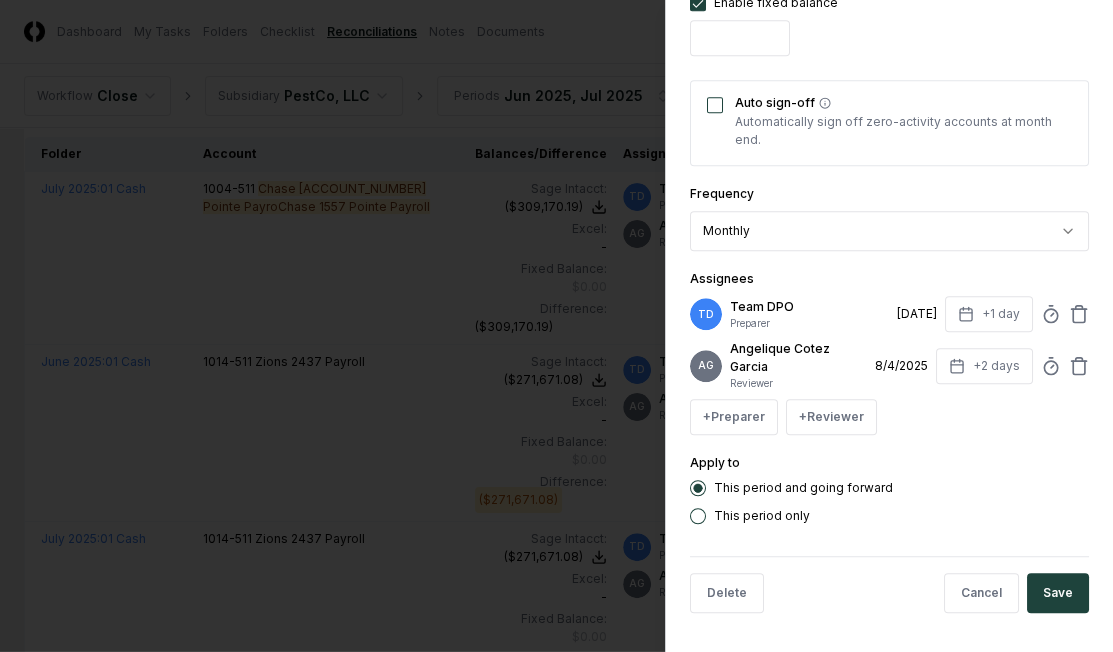 click on "Auto sign-off" at bounding box center (715, 105) 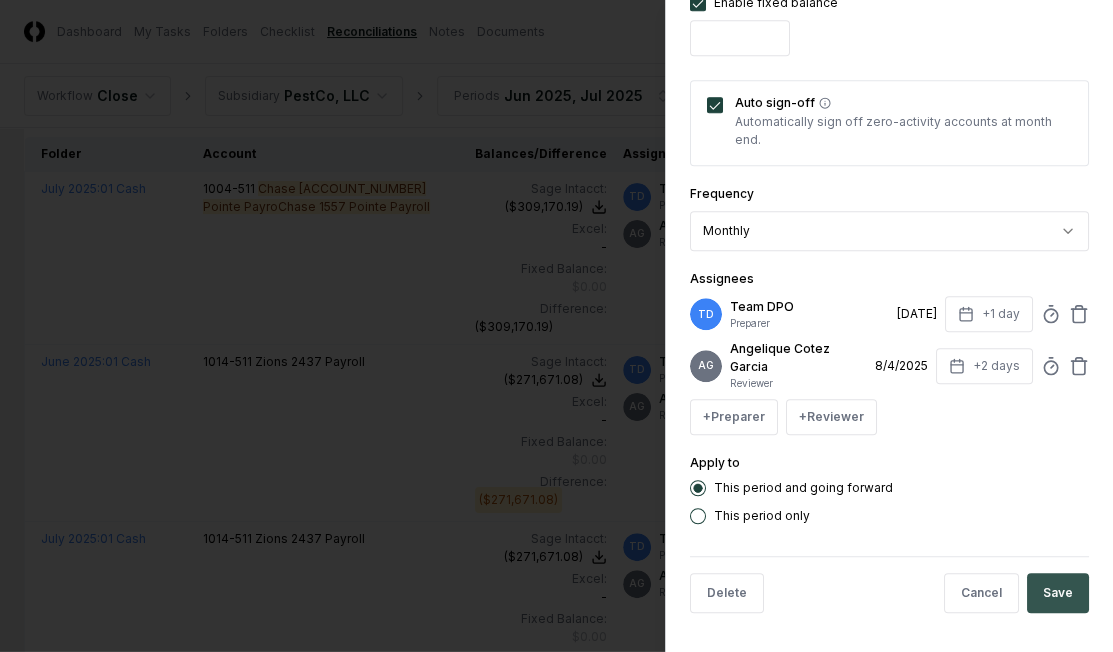 click on "Save" at bounding box center [1058, 593] 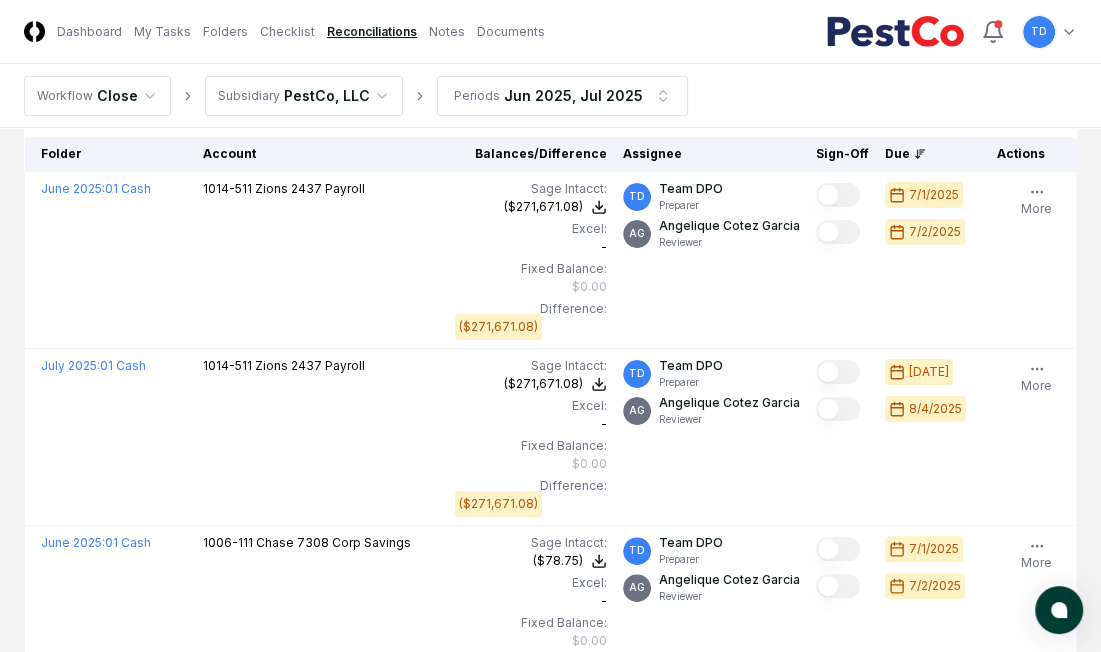 click on "Workflow Close Subsidiary PestCo, LLC Periods [DATE], [DATE]" at bounding box center (550, 96) 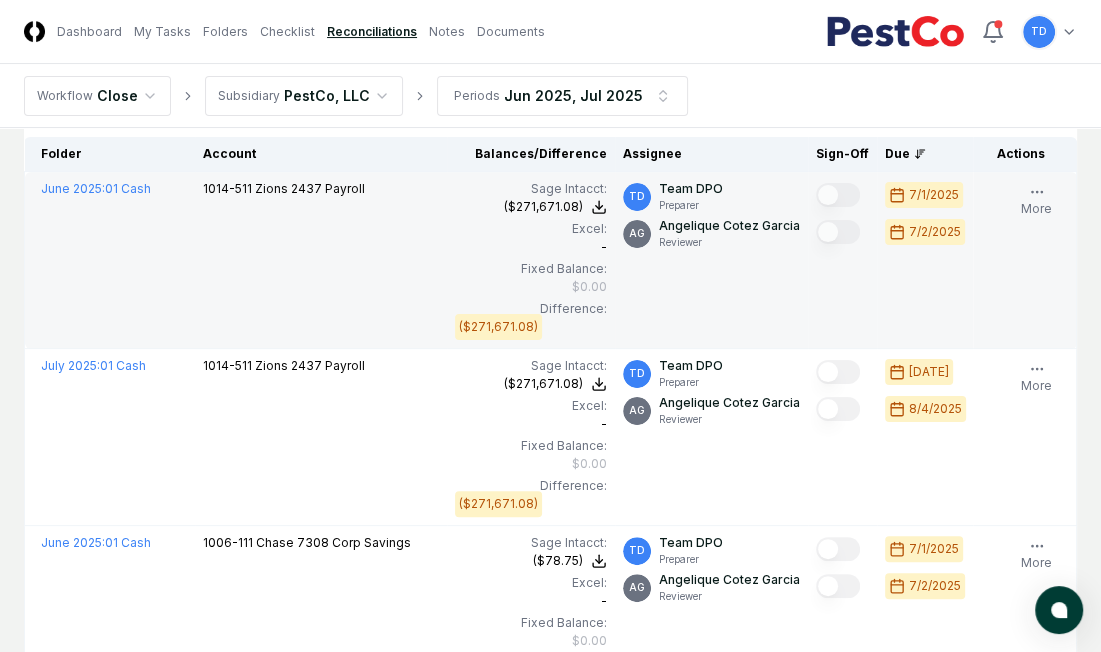 scroll, scrollTop: 0, scrollLeft: 0, axis: both 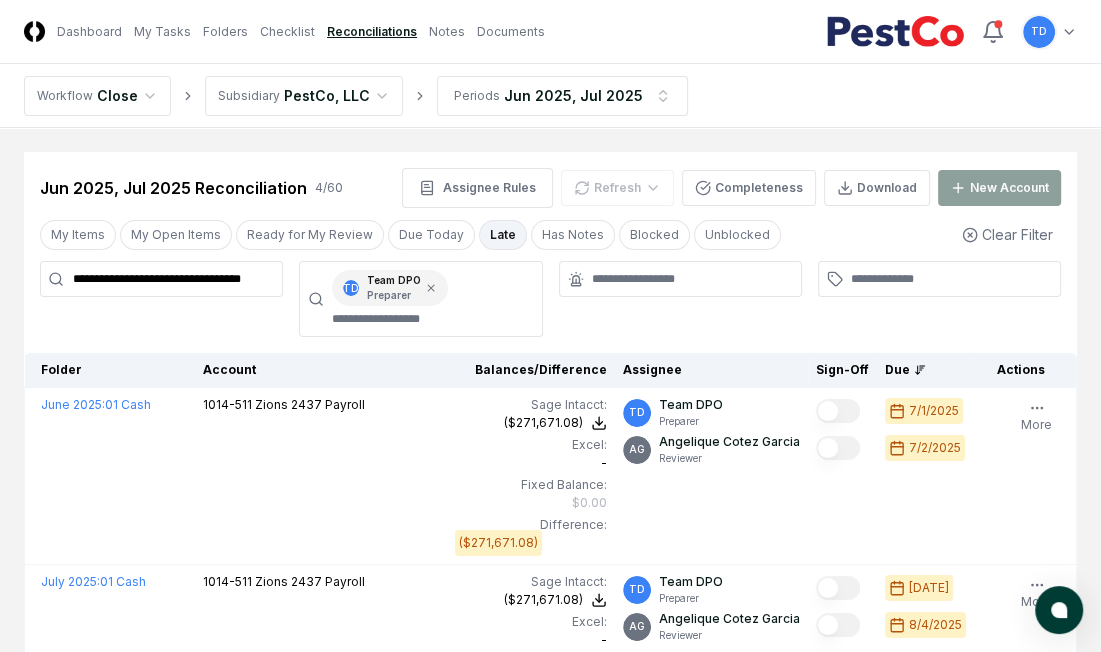 click on "**********" at bounding box center [161, 279] 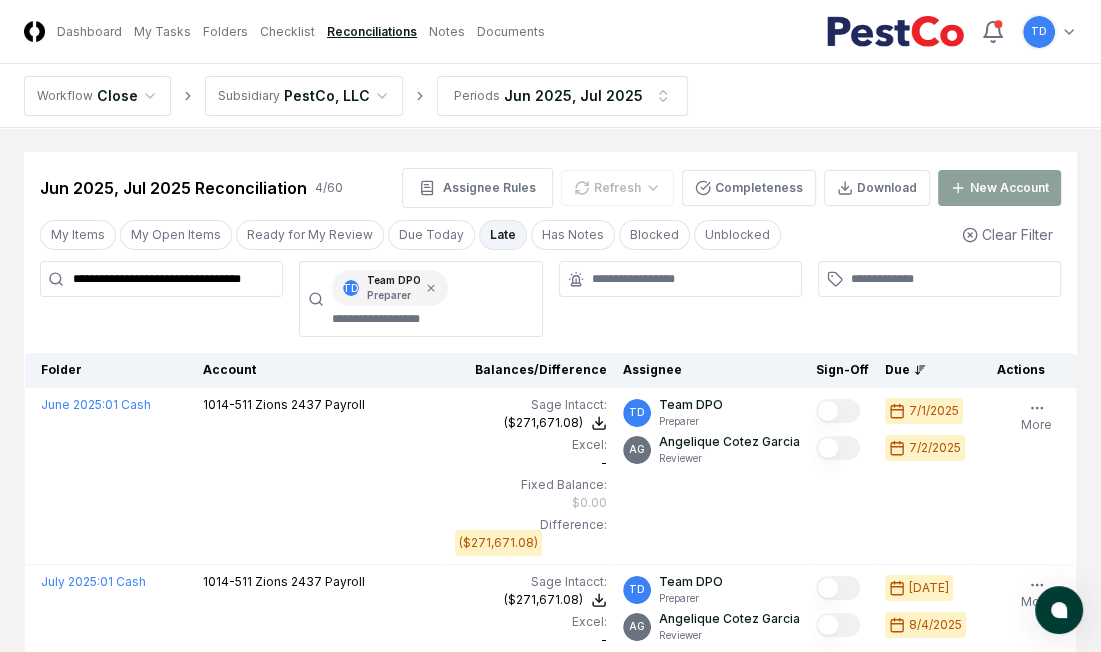 paste 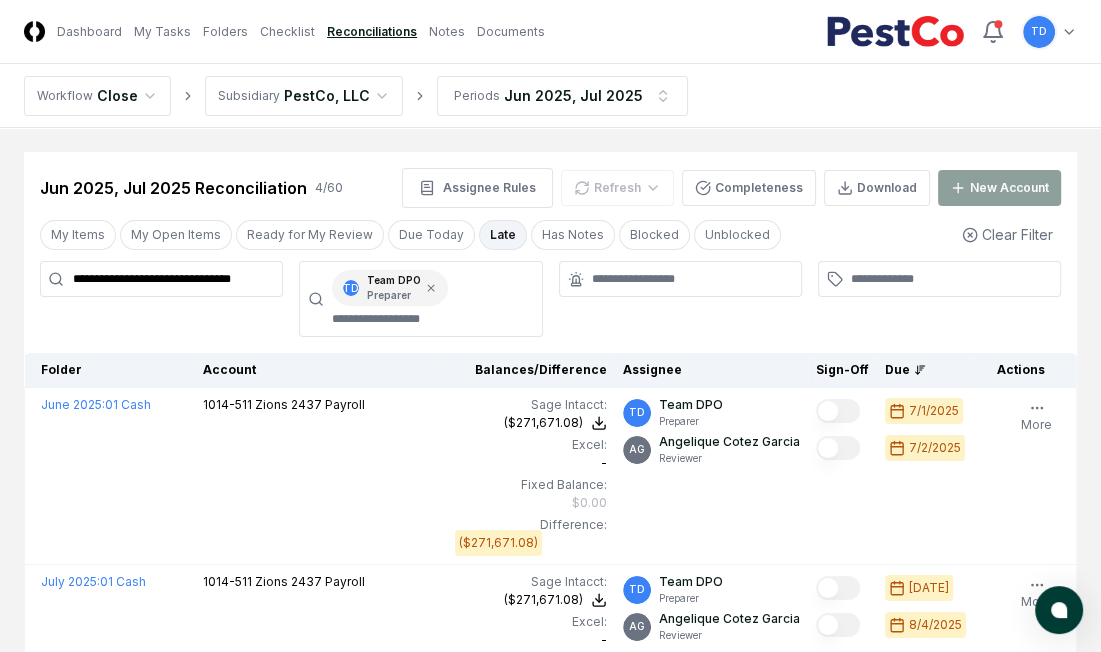 scroll, scrollTop: 0, scrollLeft: 0, axis: both 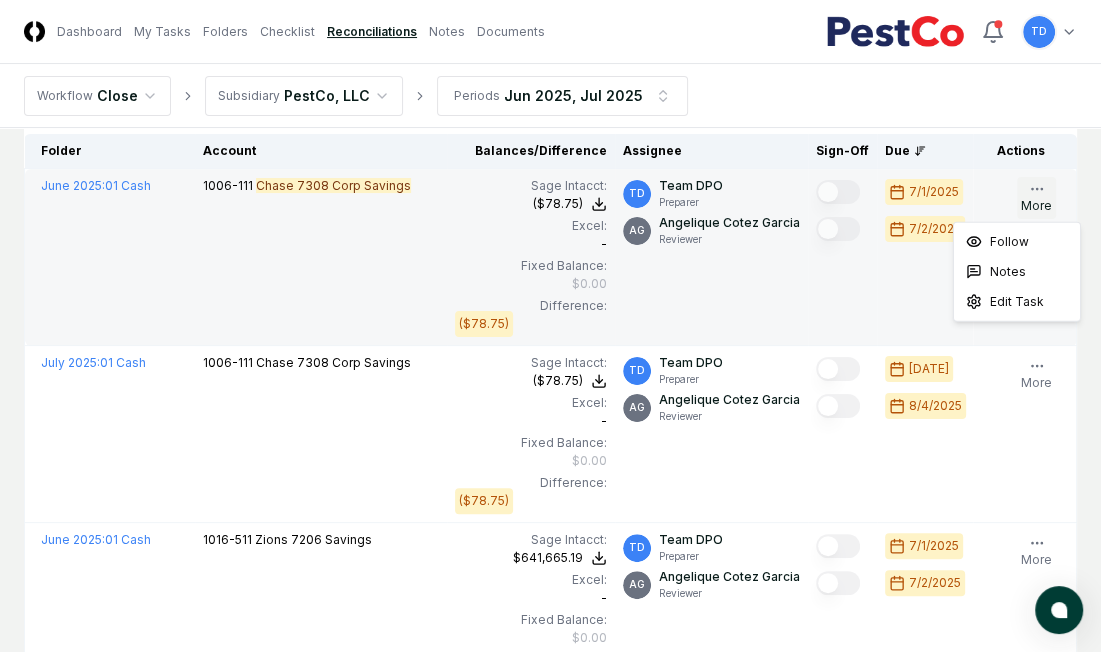 click on "More" at bounding box center (1036, 198) 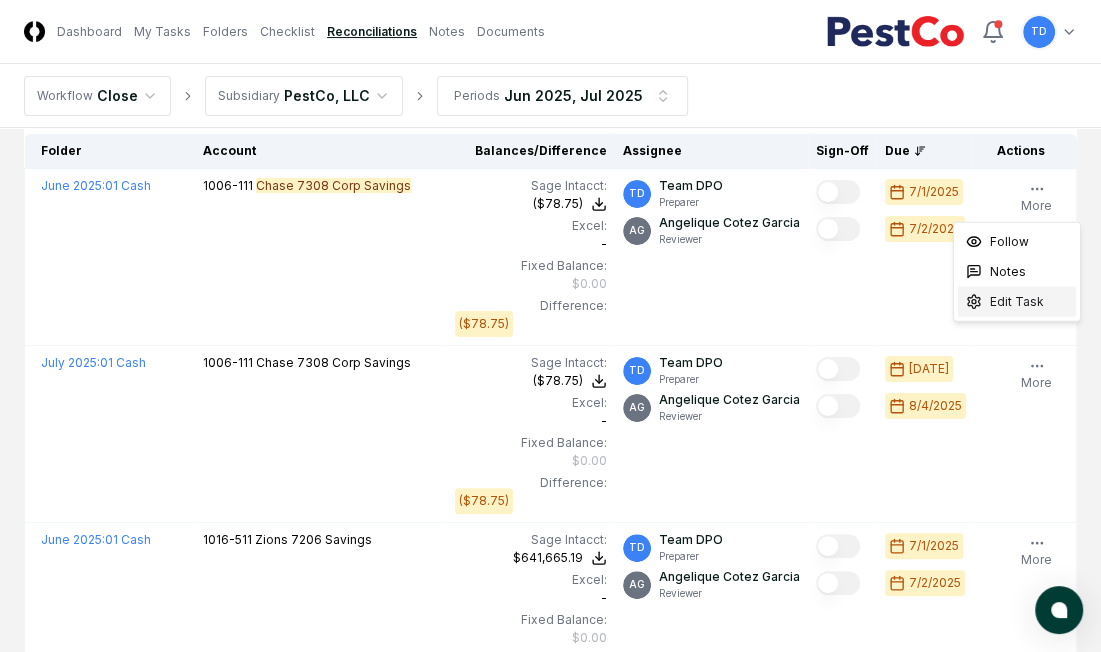 click on "Edit Task" at bounding box center (1017, 302) 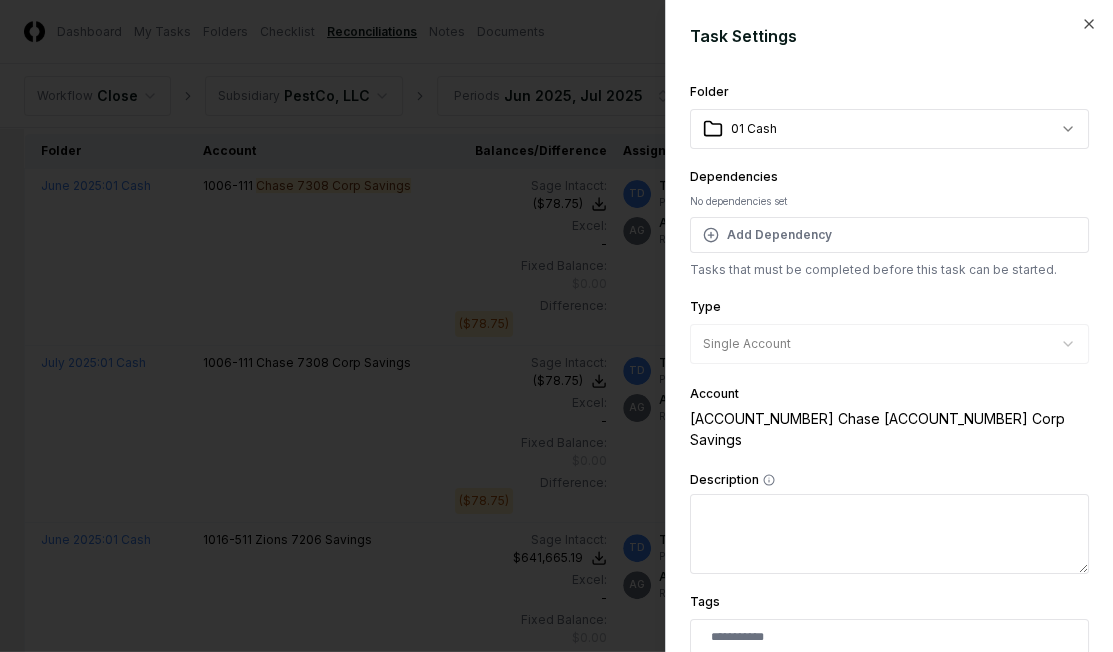 click at bounding box center (556, 326) 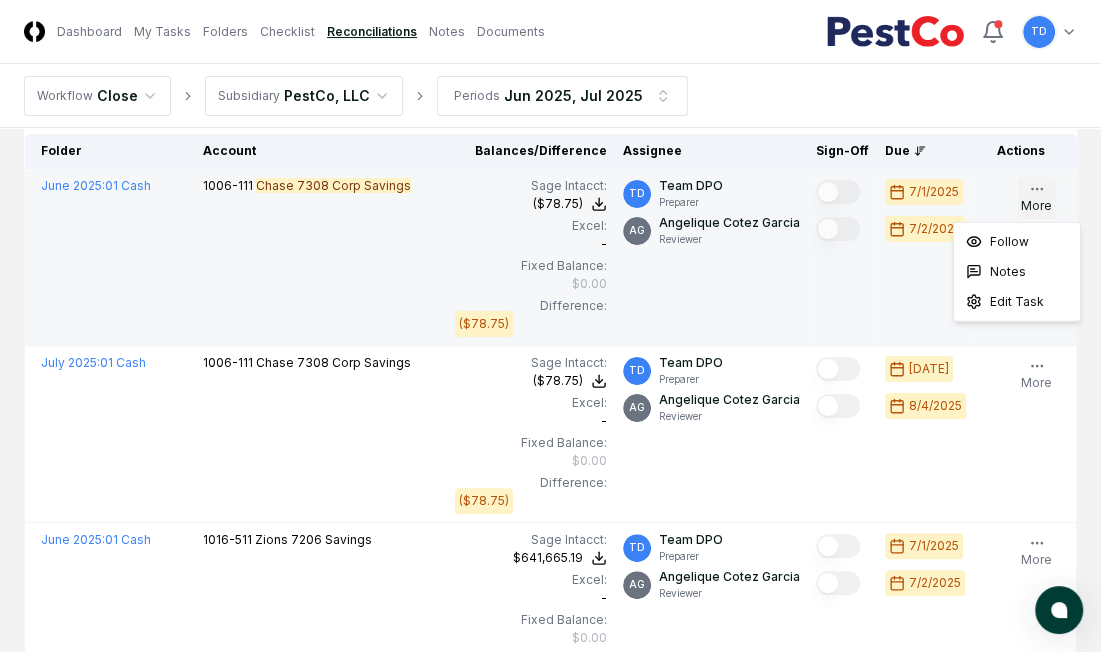 click 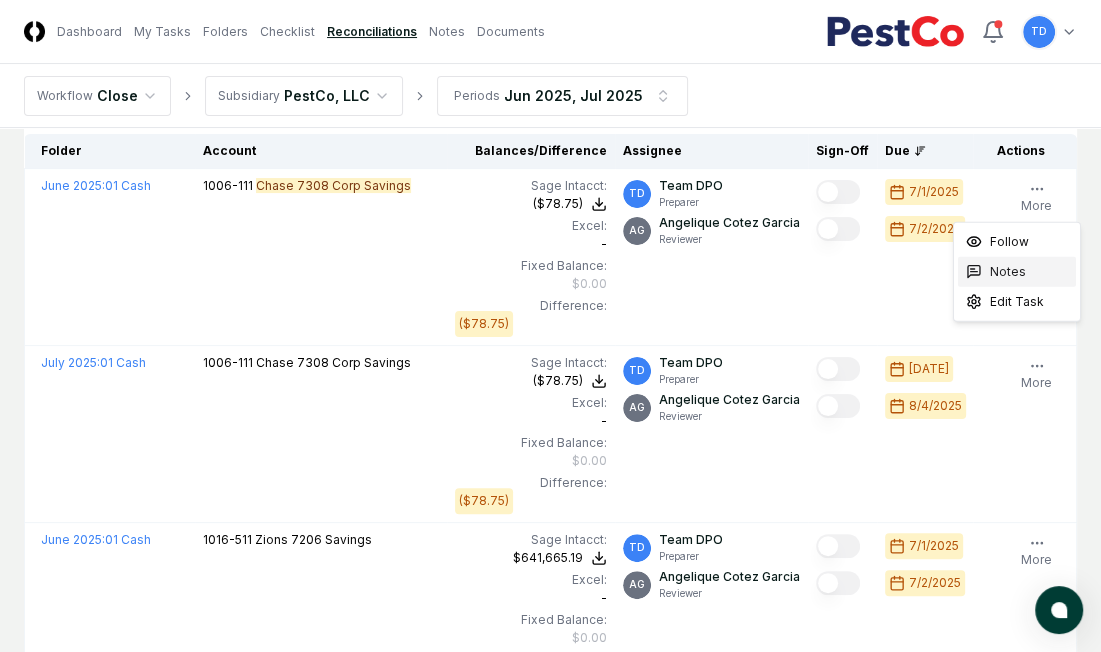 click on "Notes" at bounding box center [1017, 272] 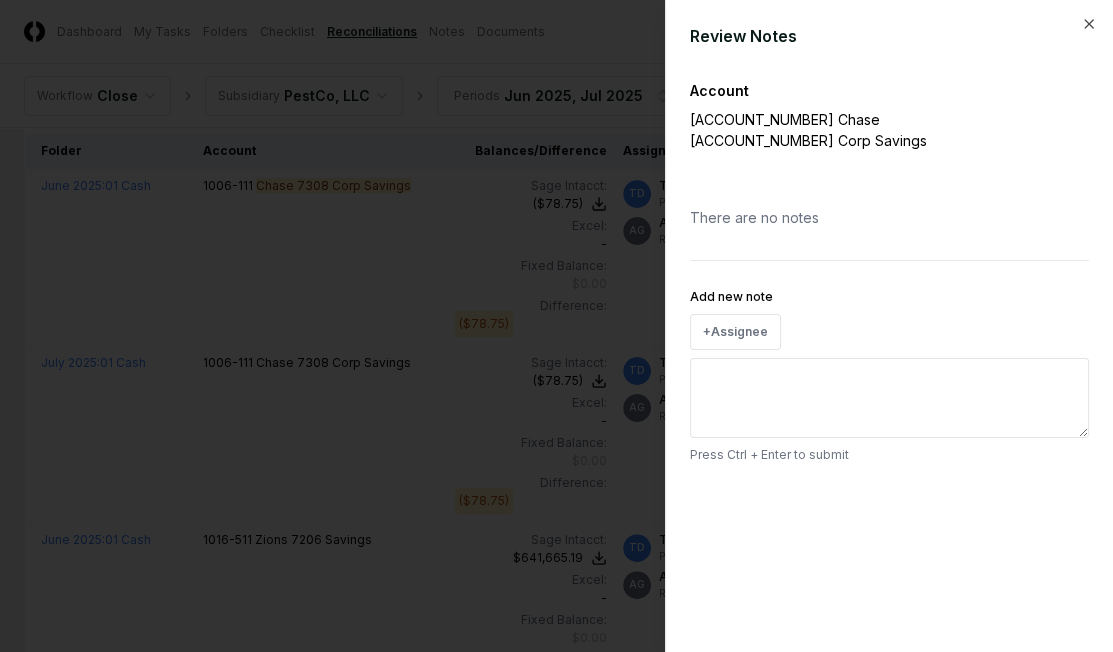 click on "Add new note" at bounding box center (889, 398) 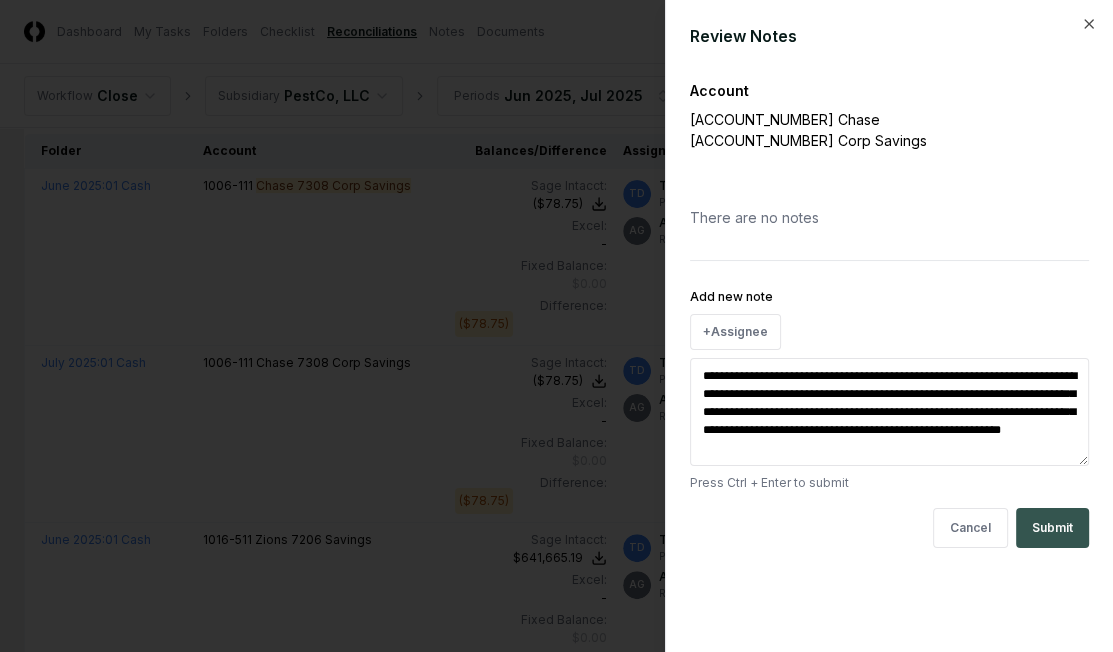 click on "Submit" at bounding box center (1052, 528) 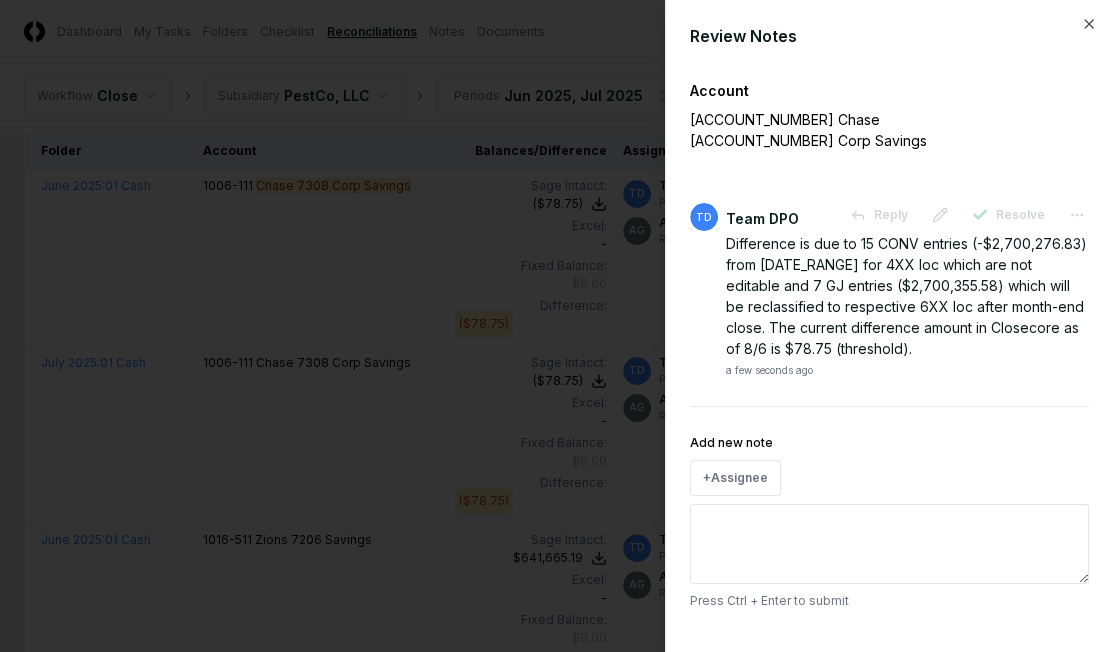click at bounding box center (556, 326) 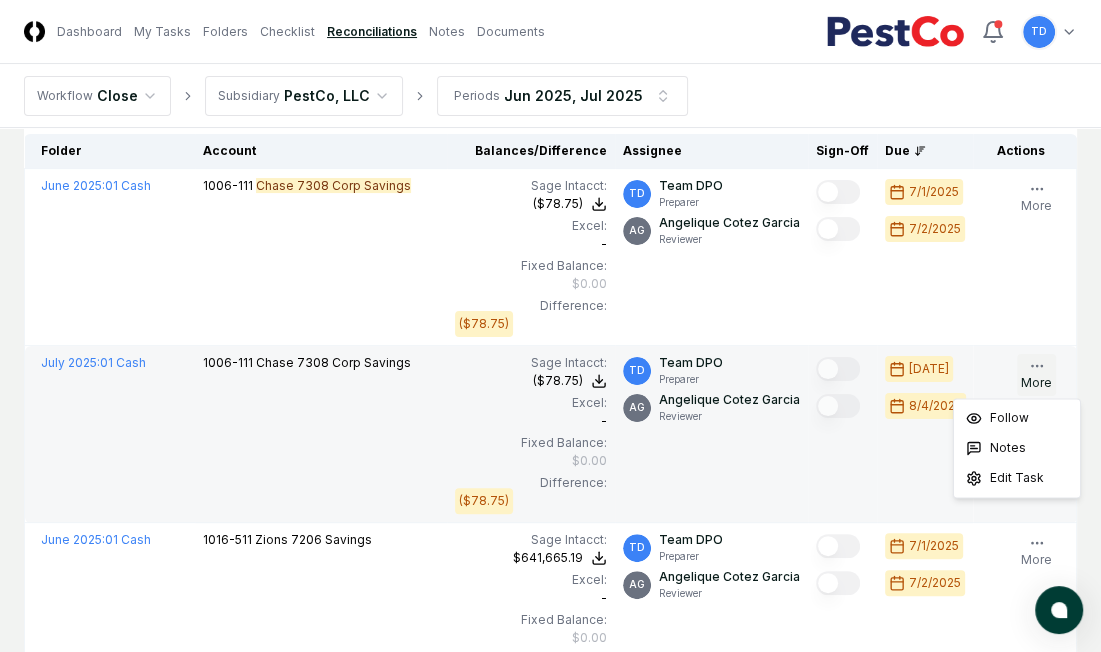 click on "More" at bounding box center (1036, 375) 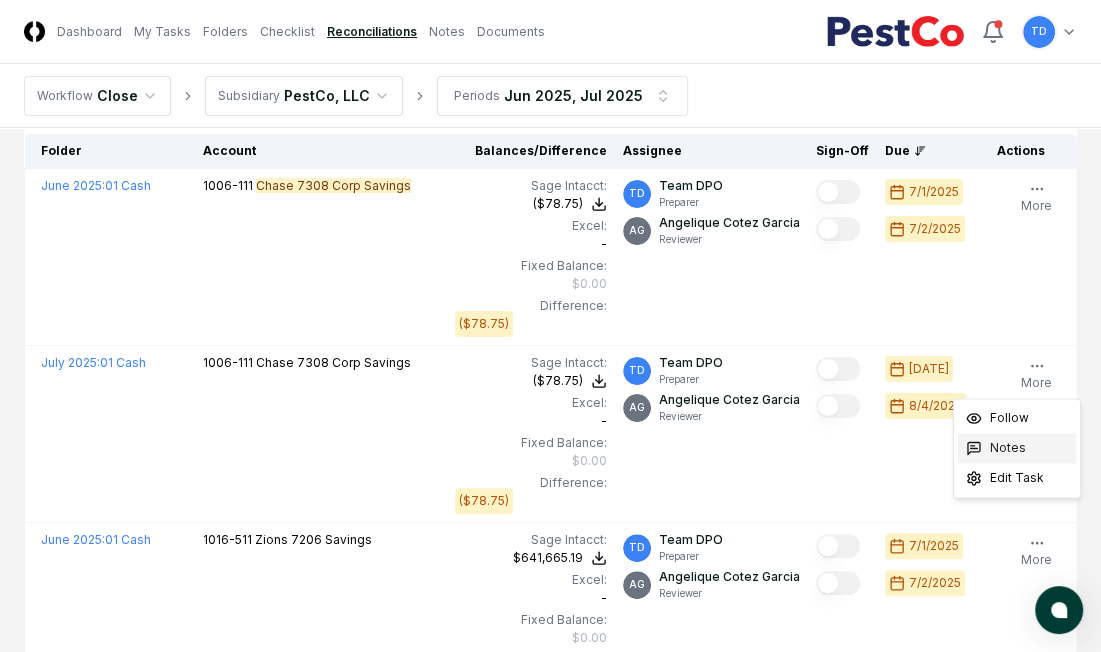 click on "Notes" at bounding box center [1017, 448] 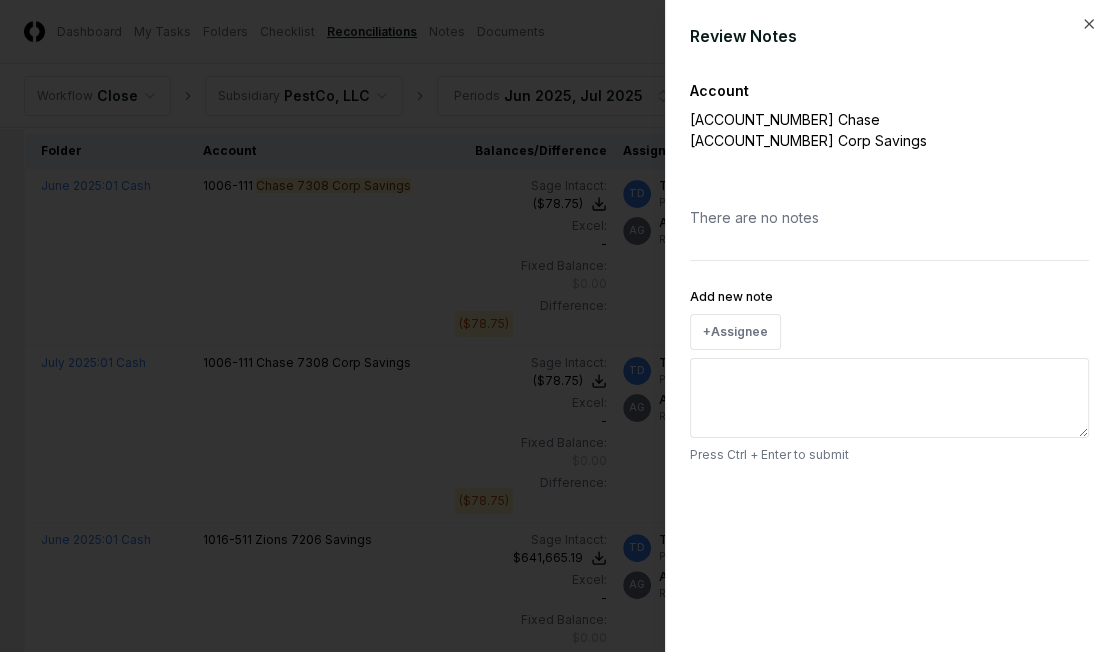 click on "Add new note" at bounding box center [889, 398] 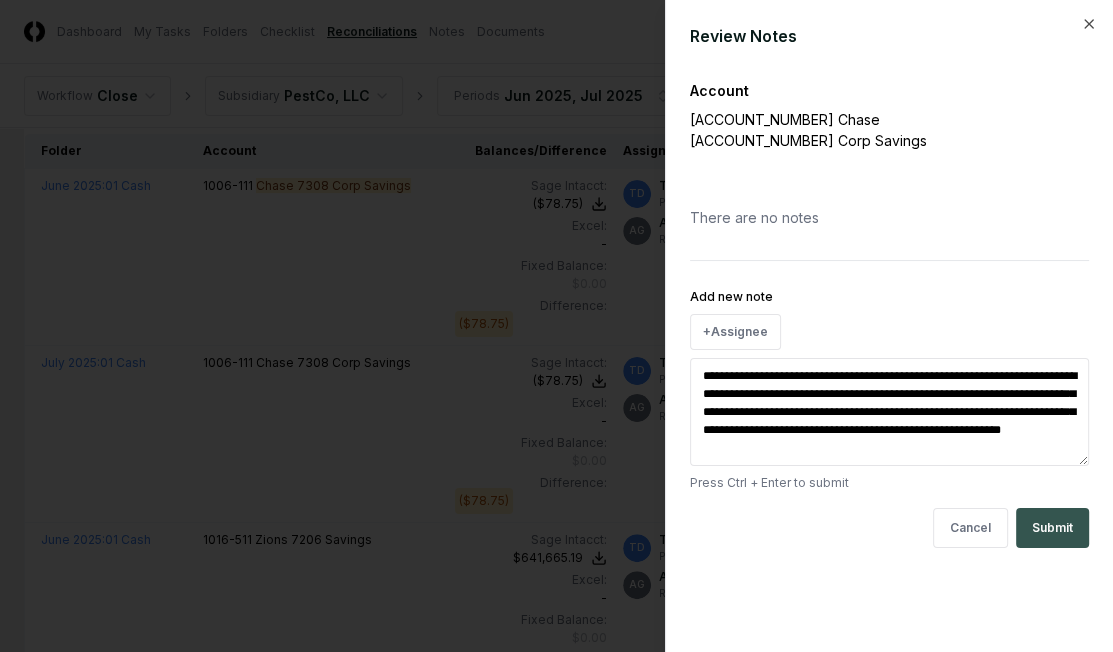 click on "Submit" at bounding box center [1052, 528] 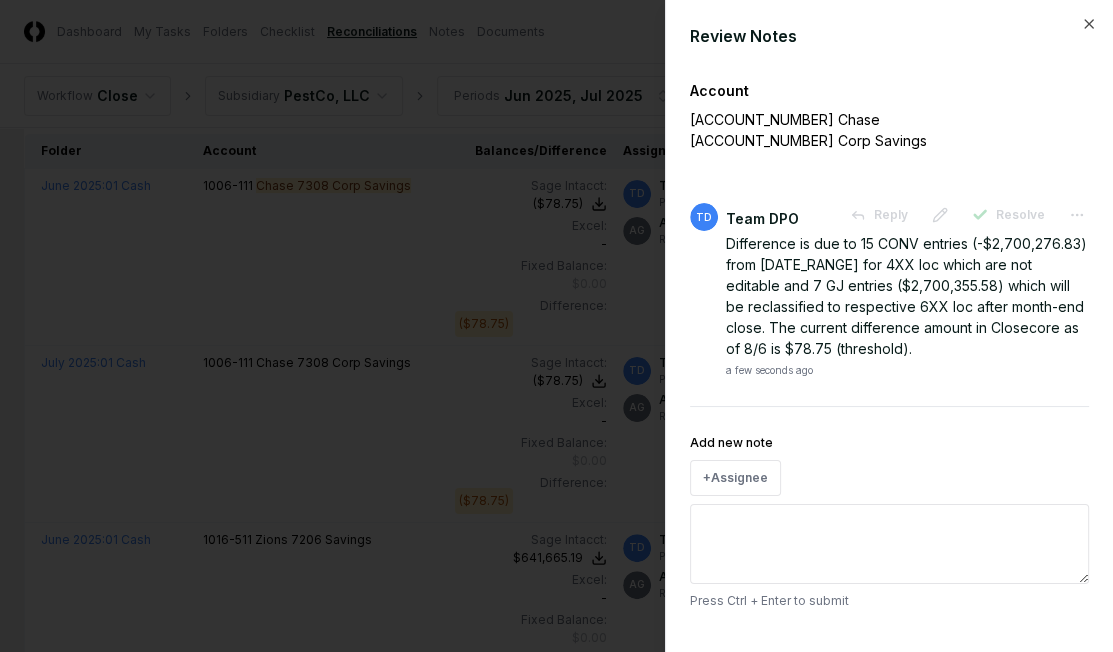 click at bounding box center (556, 326) 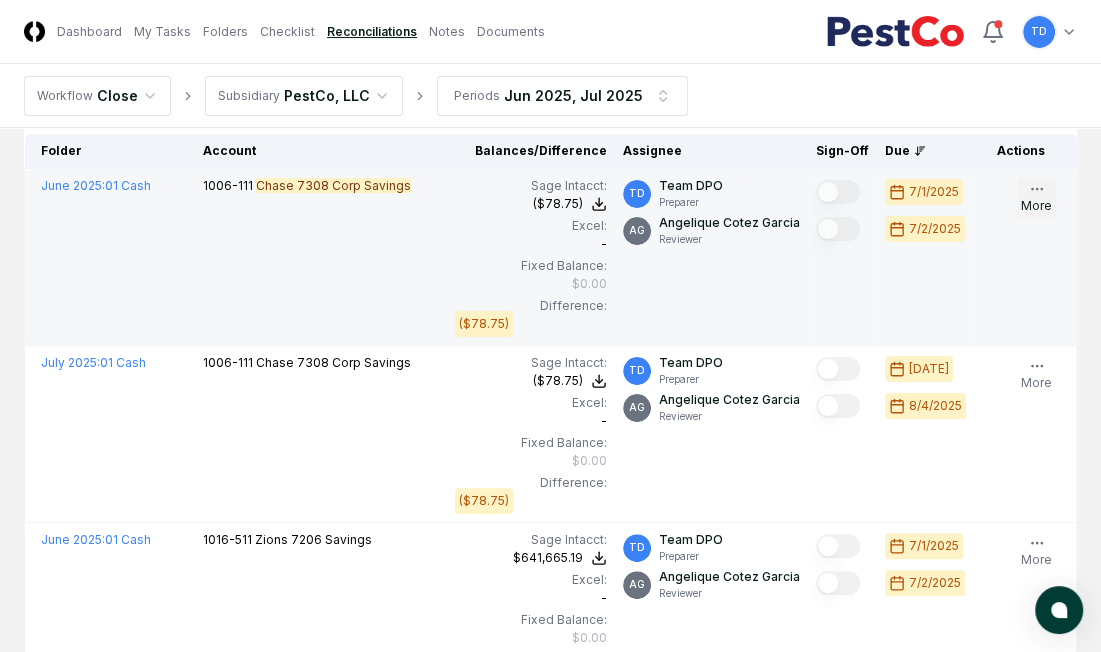 click on "More" at bounding box center (1036, 198) 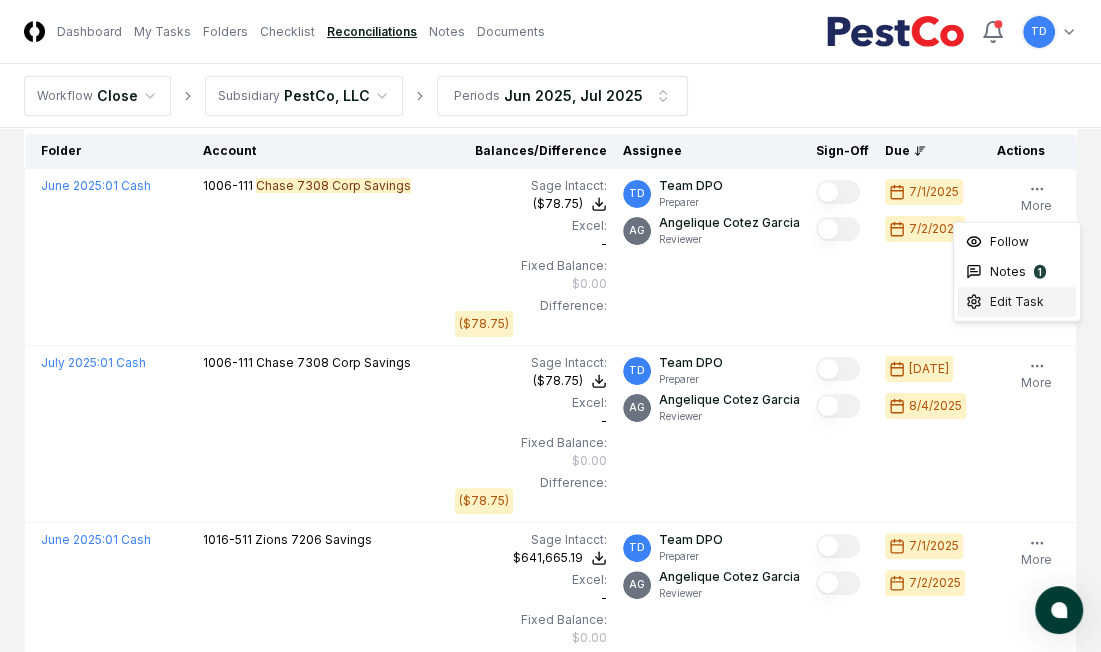 click on "Edit Task" at bounding box center (1017, 302) 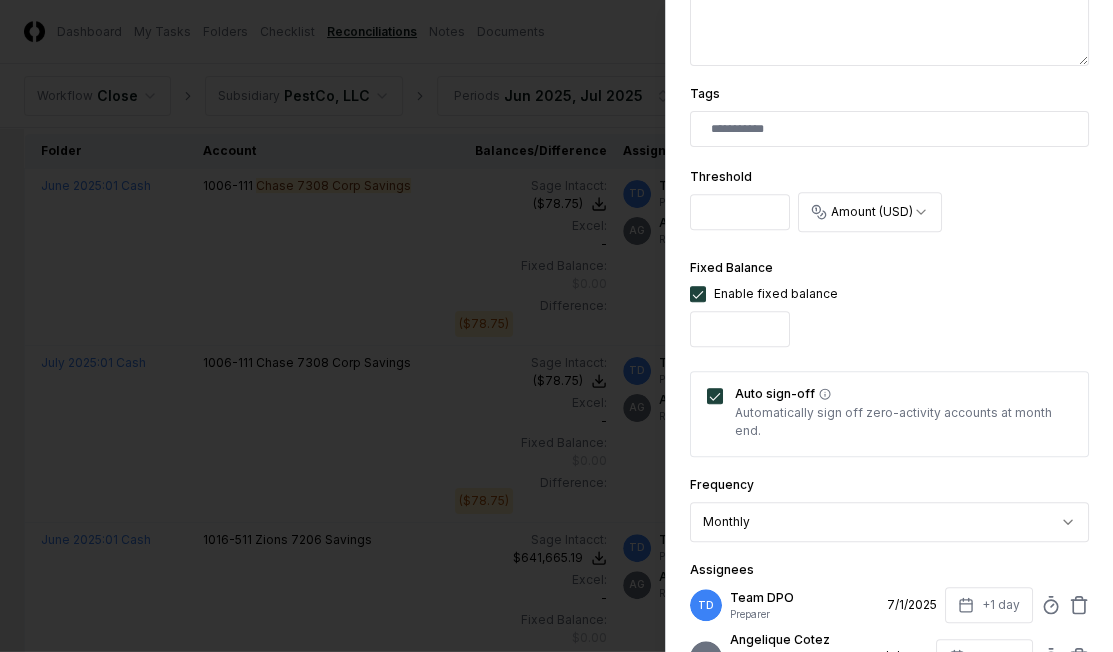 scroll, scrollTop: 511, scrollLeft: 0, axis: vertical 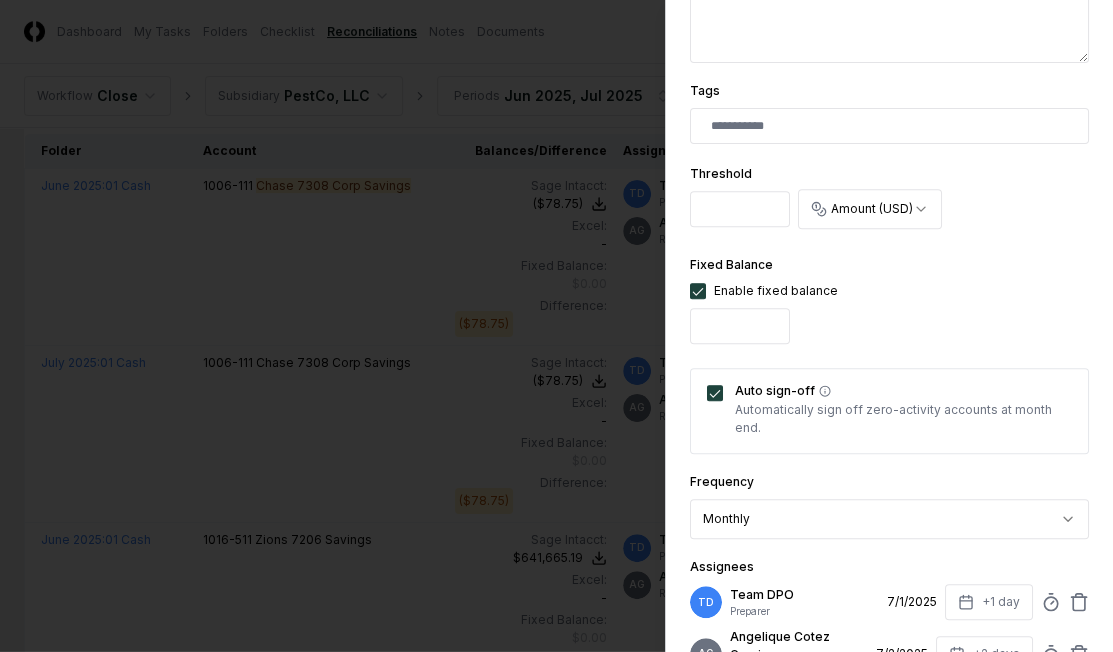 click on "*" at bounding box center [740, 209] 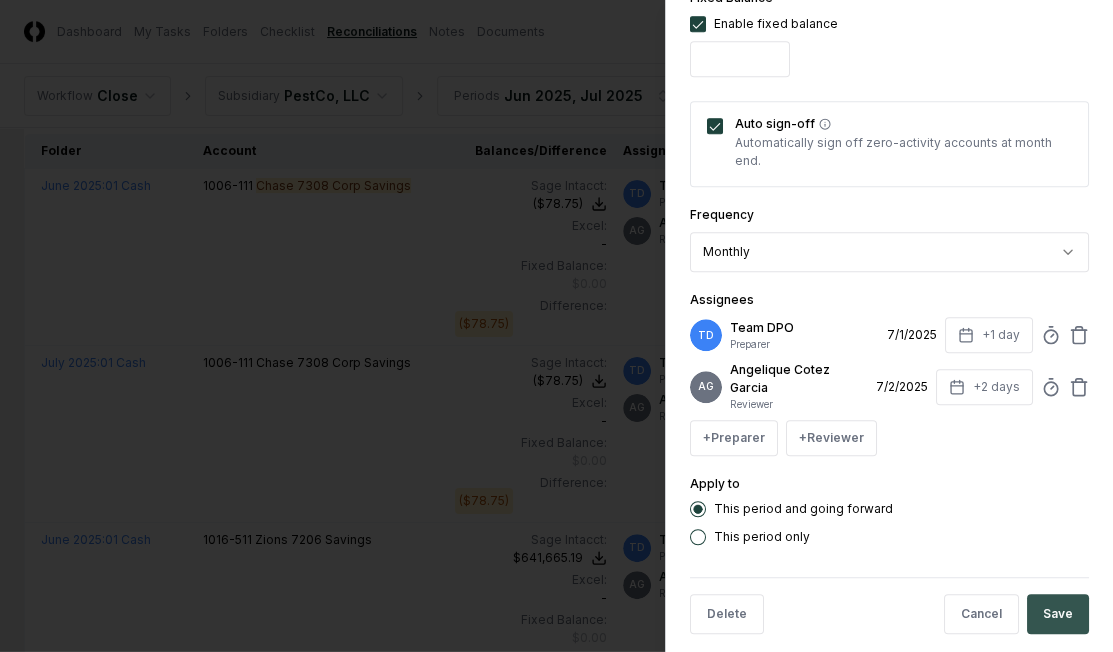 click on "Save" at bounding box center [1058, 614] 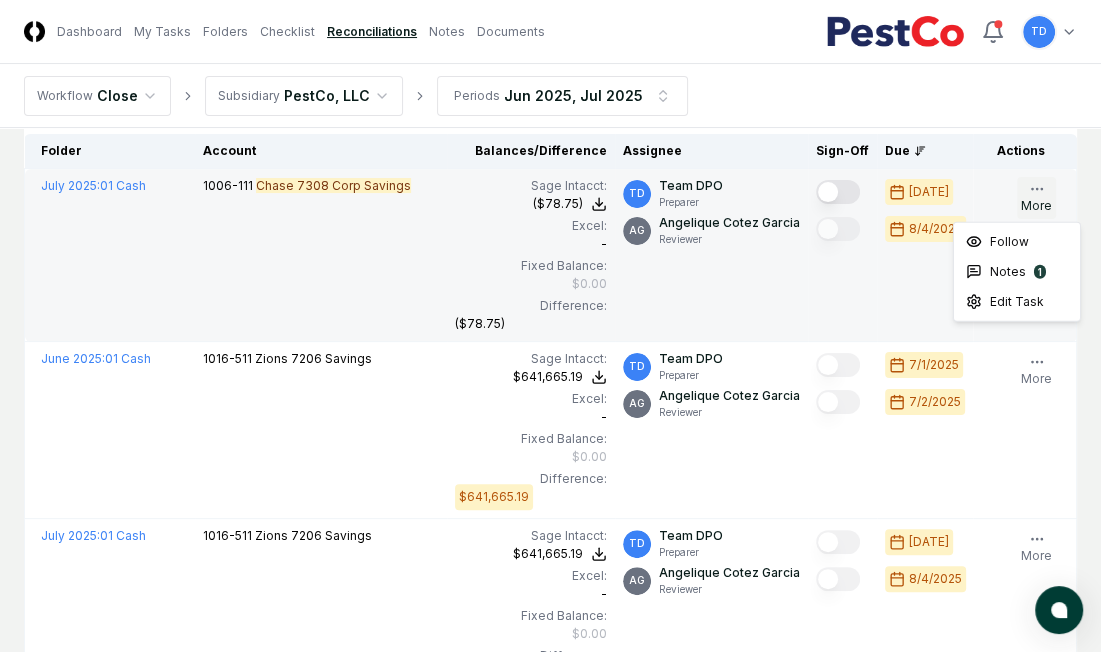 click 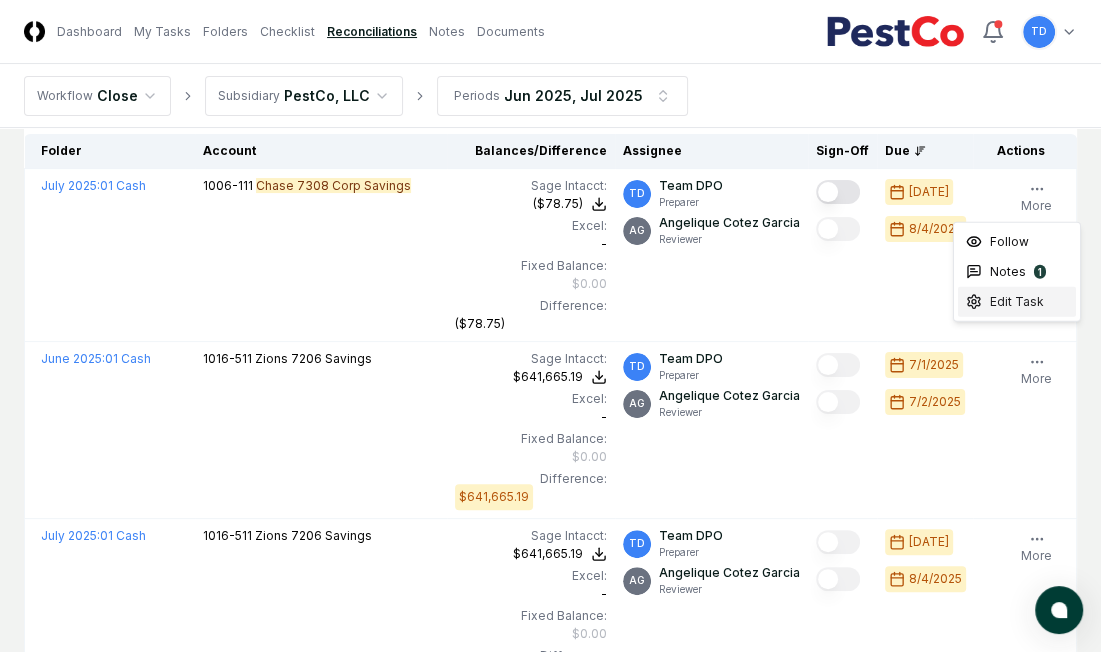 click on "Edit Task" at bounding box center (1017, 302) 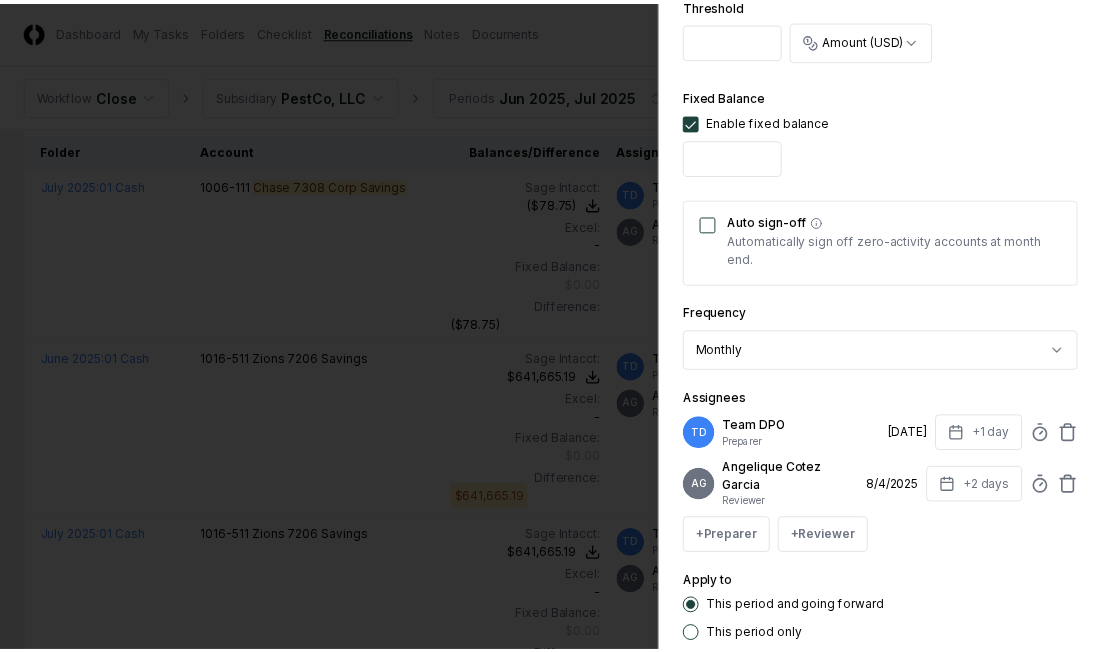 scroll, scrollTop: 778, scrollLeft: 0, axis: vertical 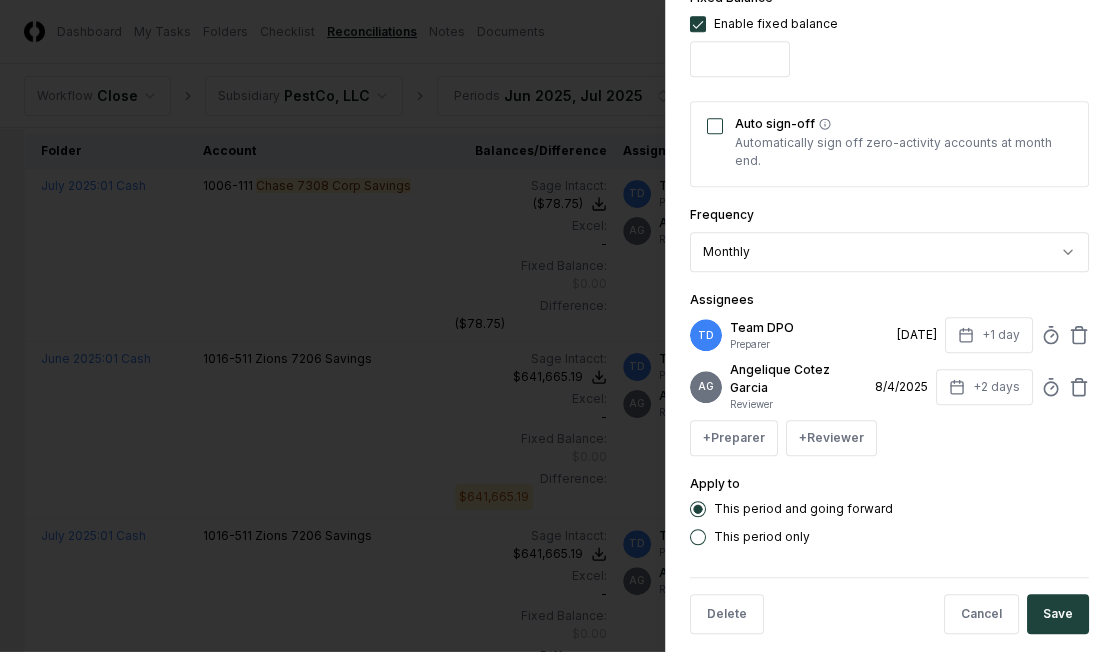 click on "Auto sign-off" at bounding box center (715, 126) 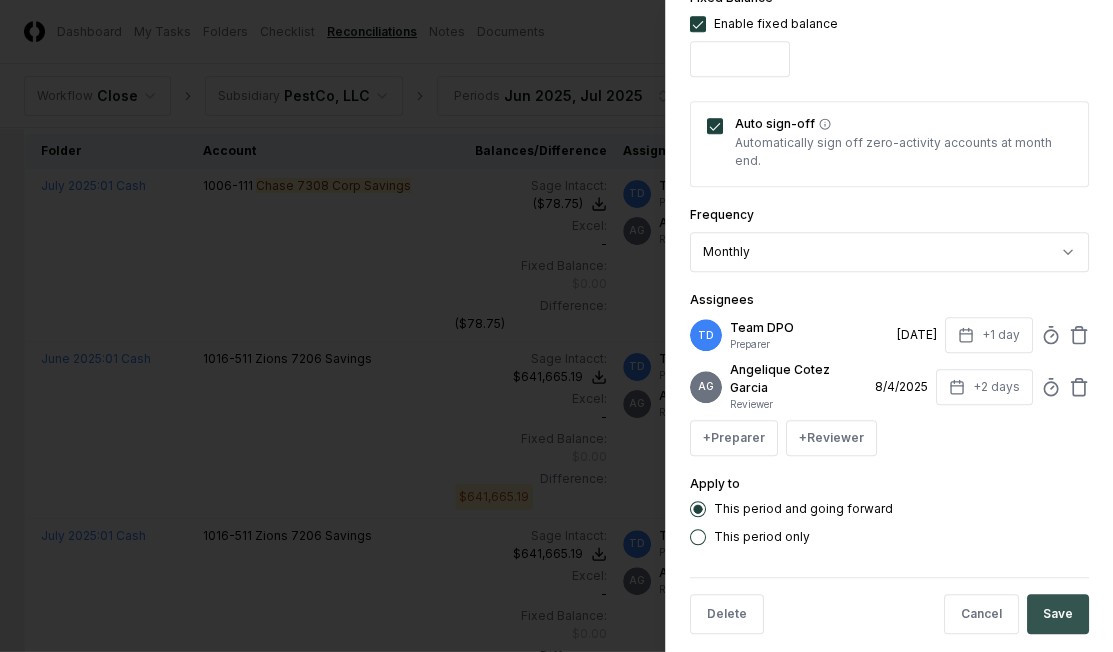 click on "Save" at bounding box center (1058, 614) 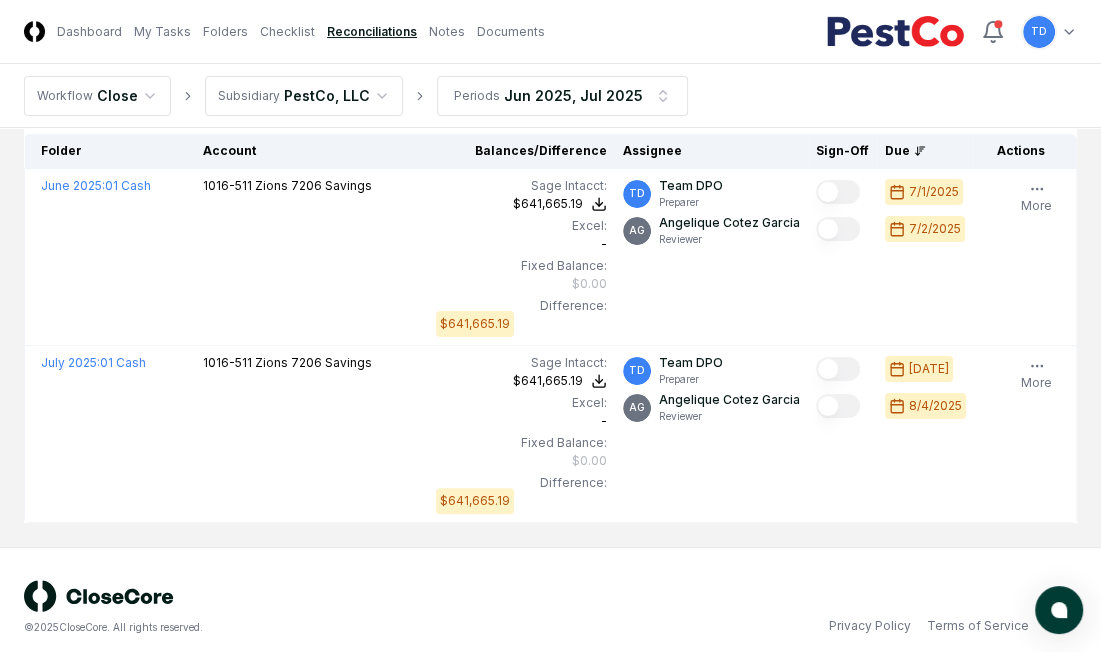 click on "Workflow Close Subsidiary PestCo, LLC Periods [DATE], [DATE]" at bounding box center [550, 96] 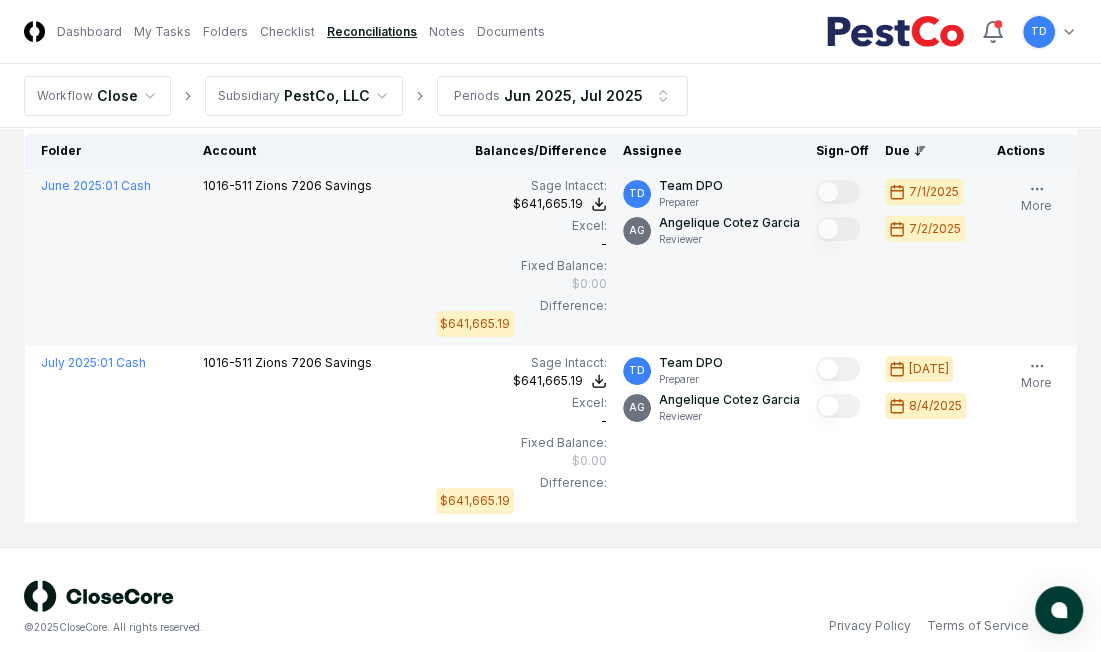 scroll, scrollTop: 0, scrollLeft: 0, axis: both 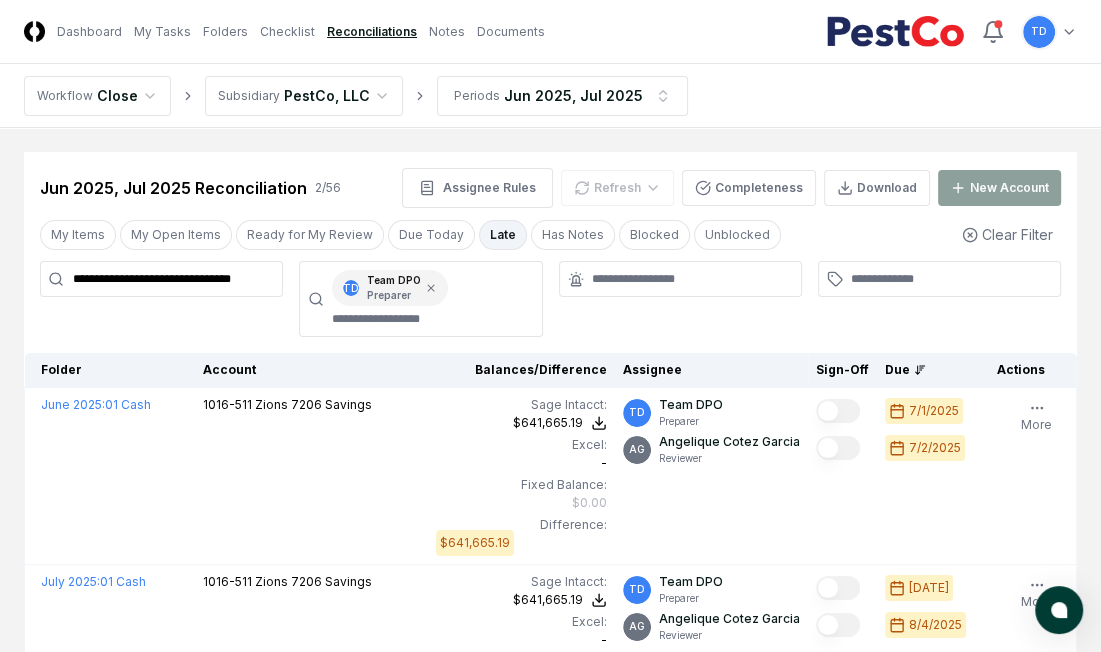 click on "**********" at bounding box center [161, 279] 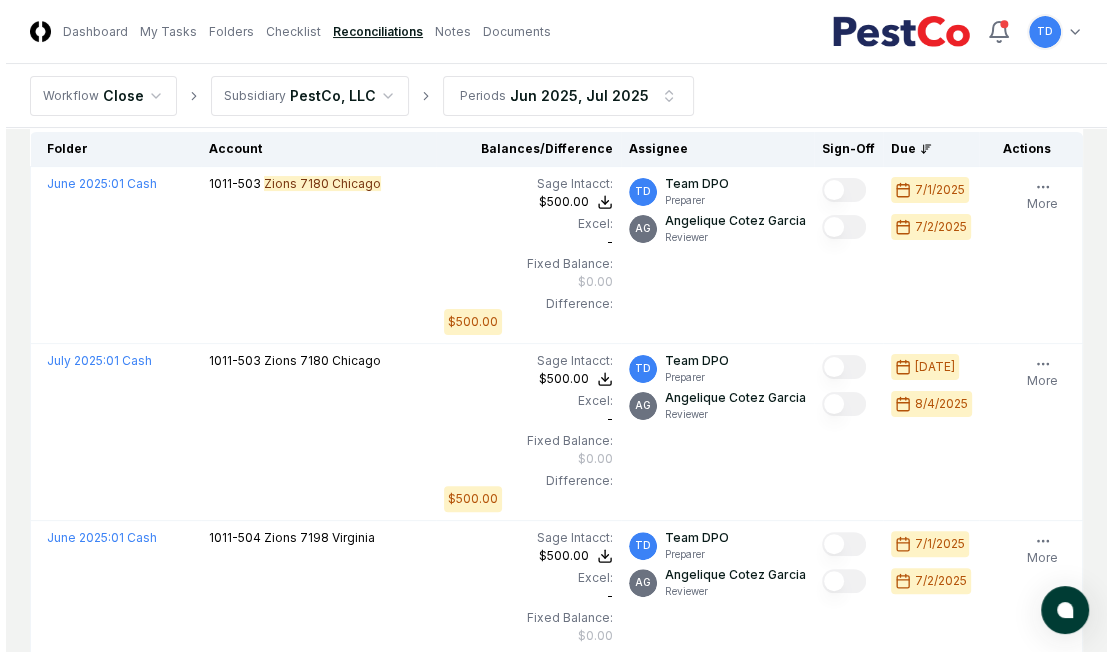 scroll, scrollTop: 218, scrollLeft: 0, axis: vertical 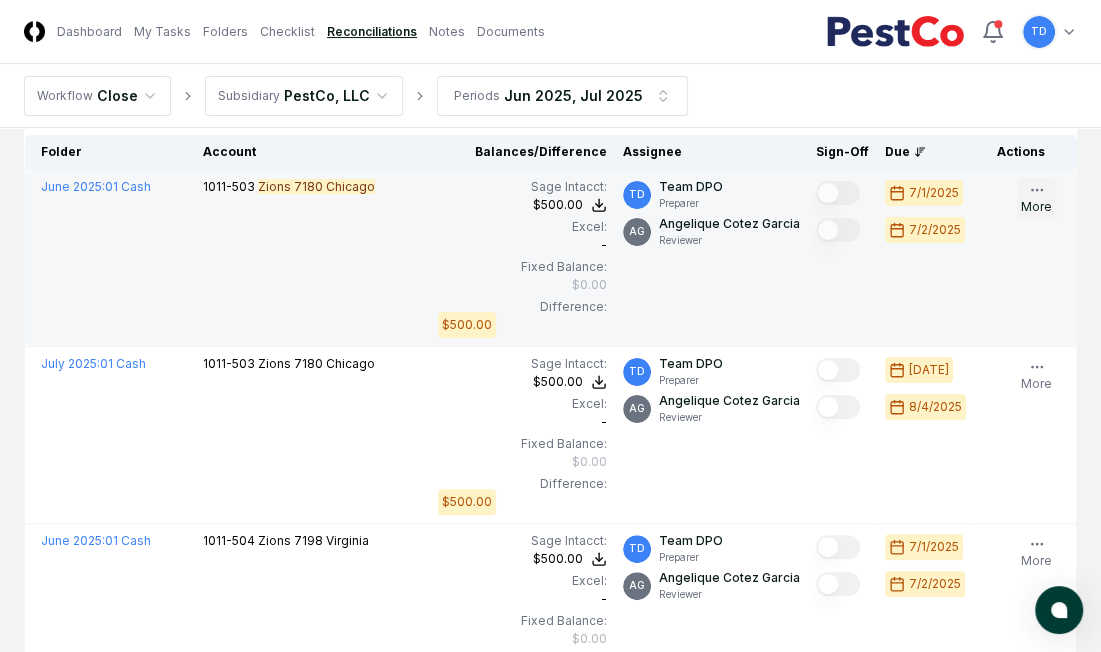click 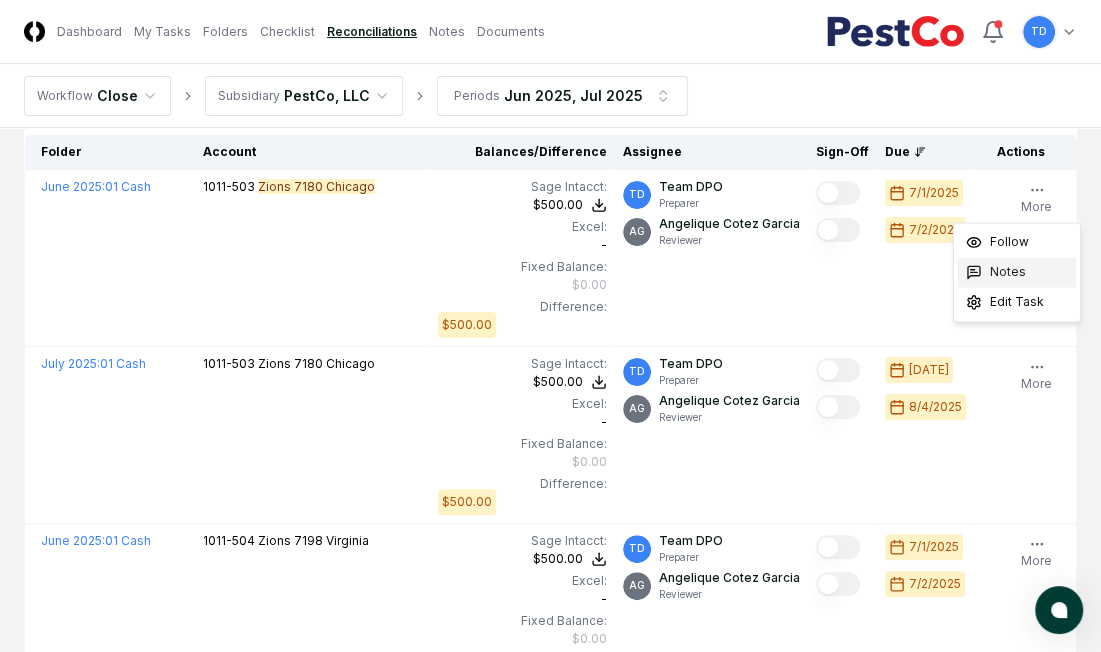 click on "Notes" at bounding box center [1017, 272] 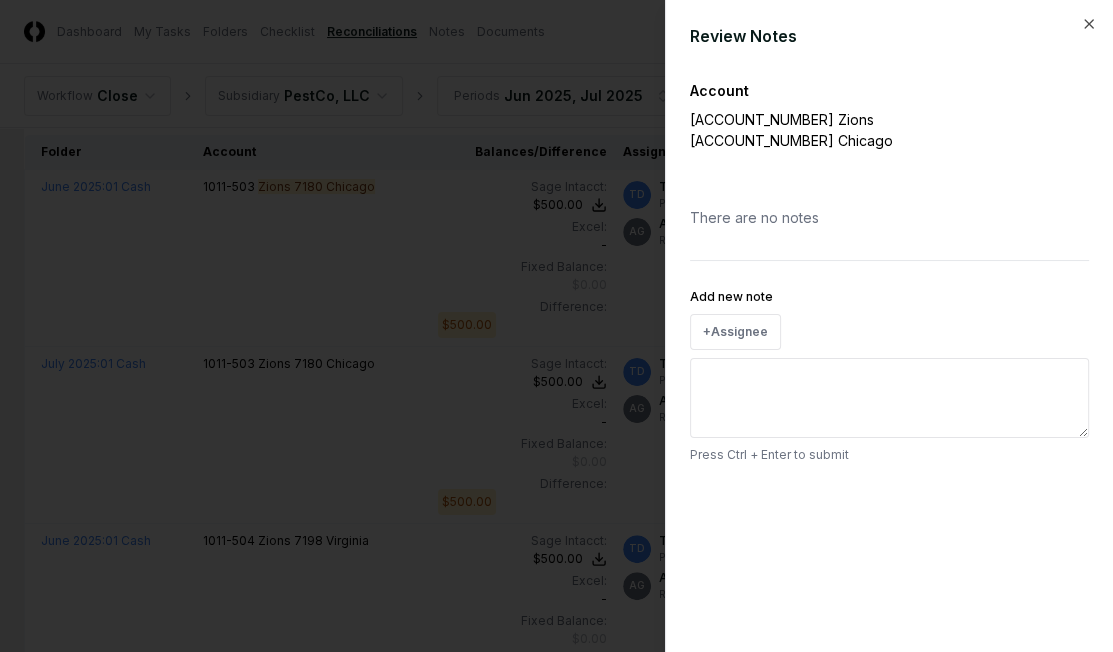click on "Add new note" at bounding box center [889, 398] 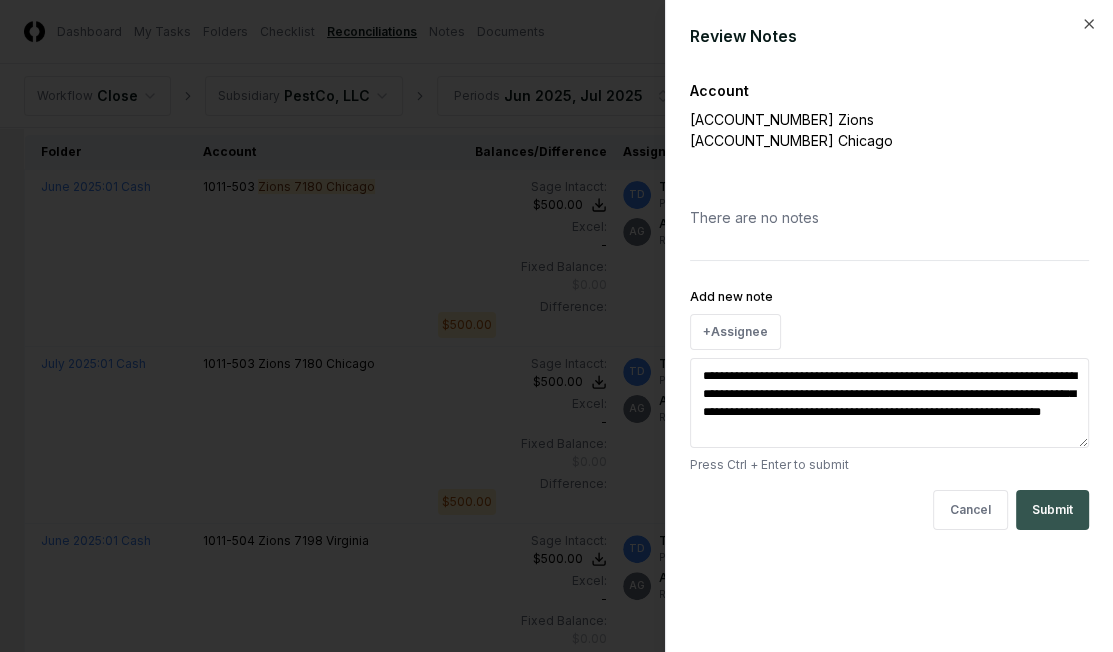 click on "Submit" at bounding box center (1052, 510) 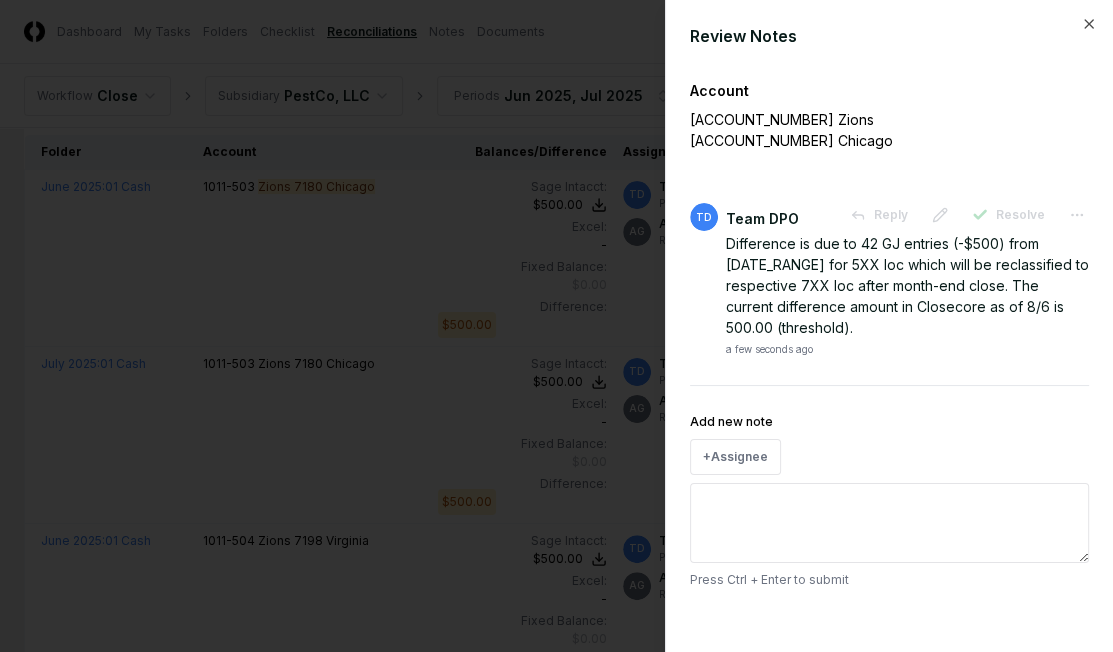 click at bounding box center (556, 326) 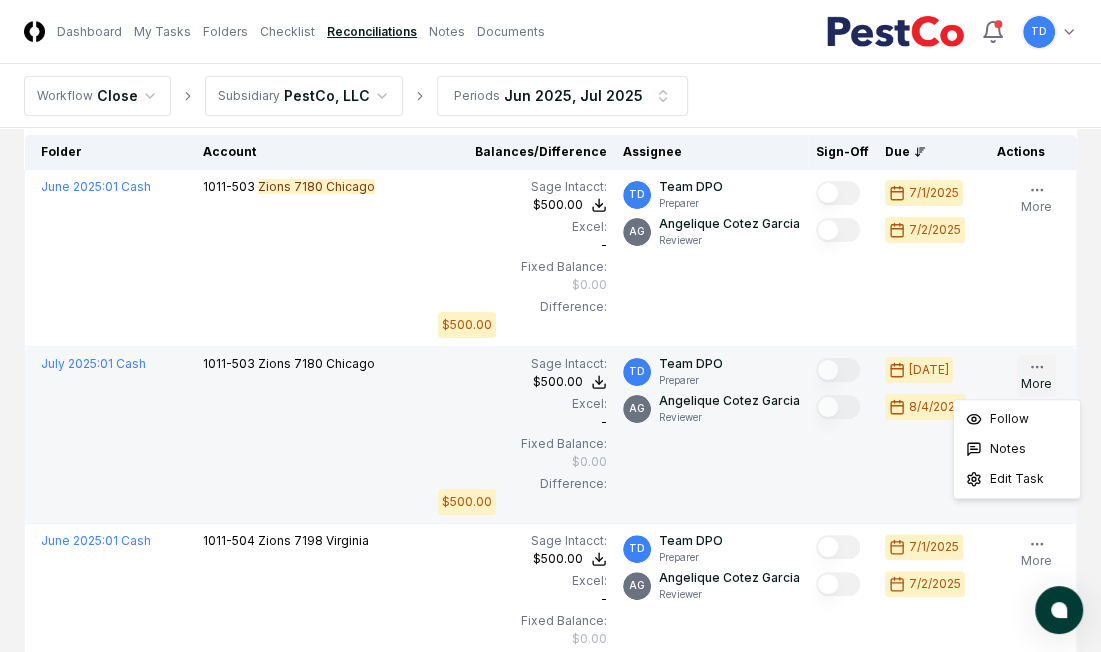 click on "More" at bounding box center (1036, 376) 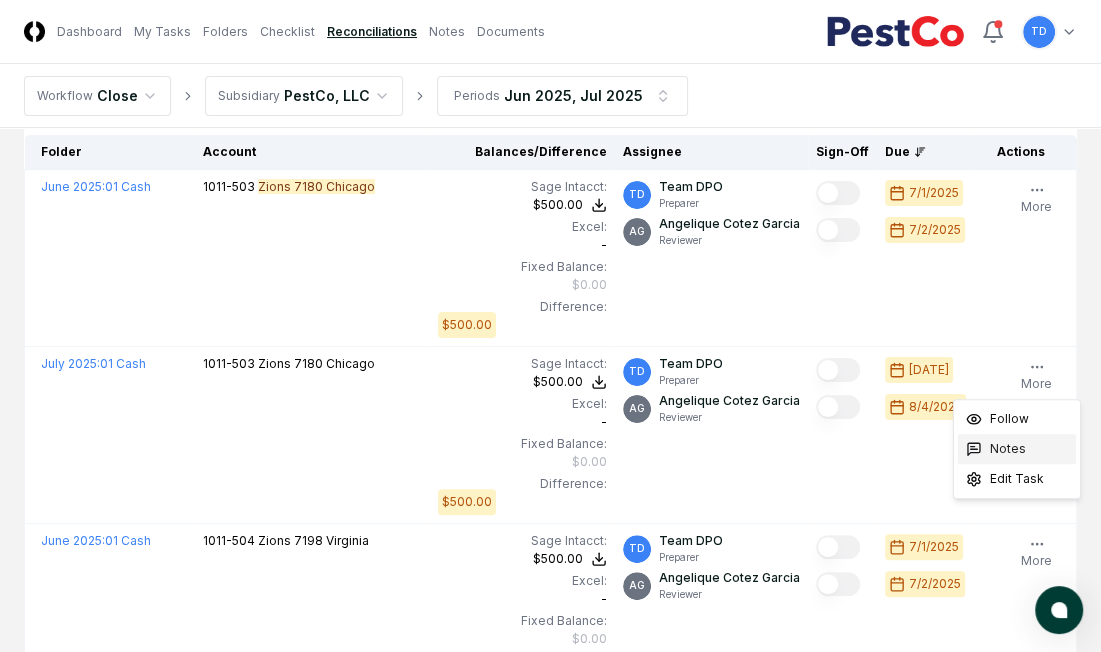 click on "Notes" at bounding box center [1008, 449] 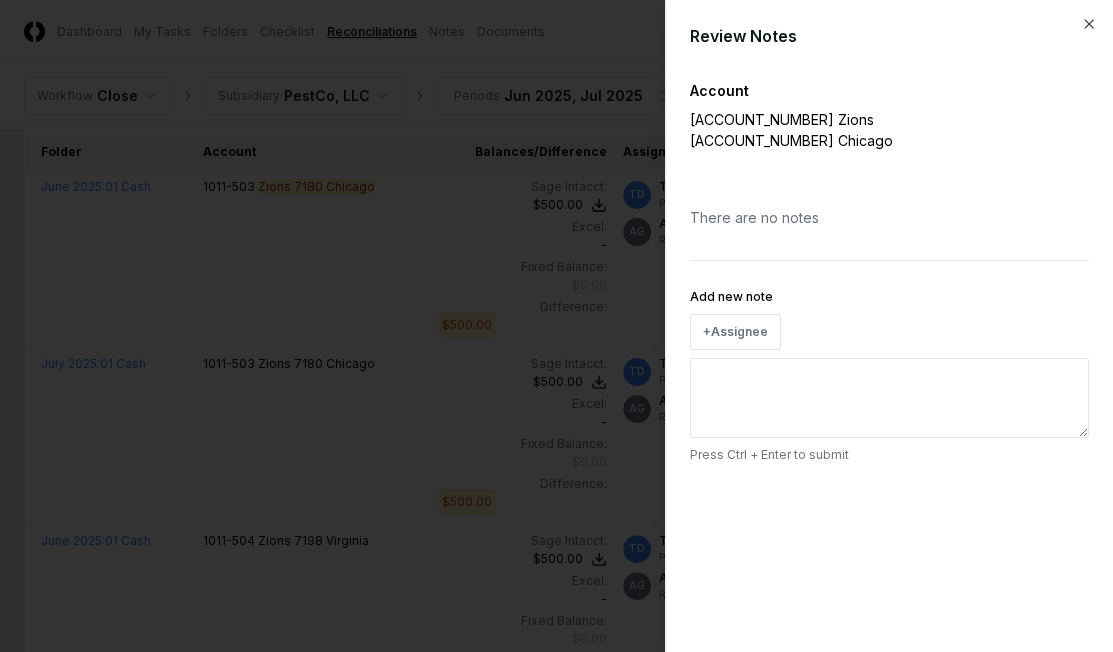 click on "Add new note" at bounding box center (889, 398) 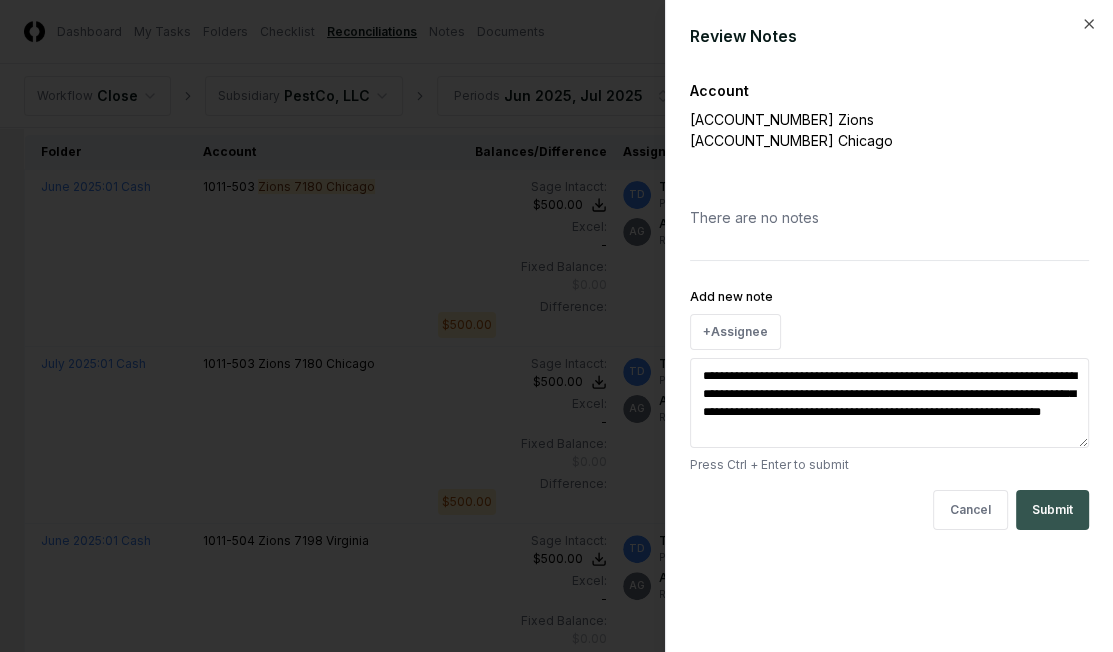 click on "Submit" at bounding box center (1052, 510) 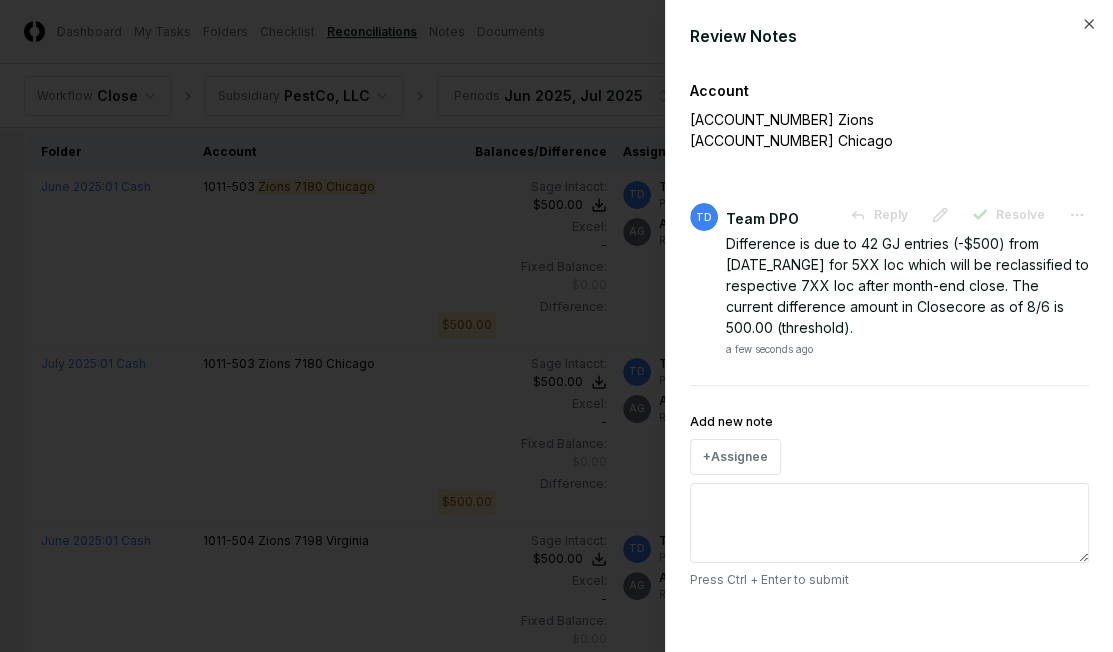click at bounding box center [556, 326] 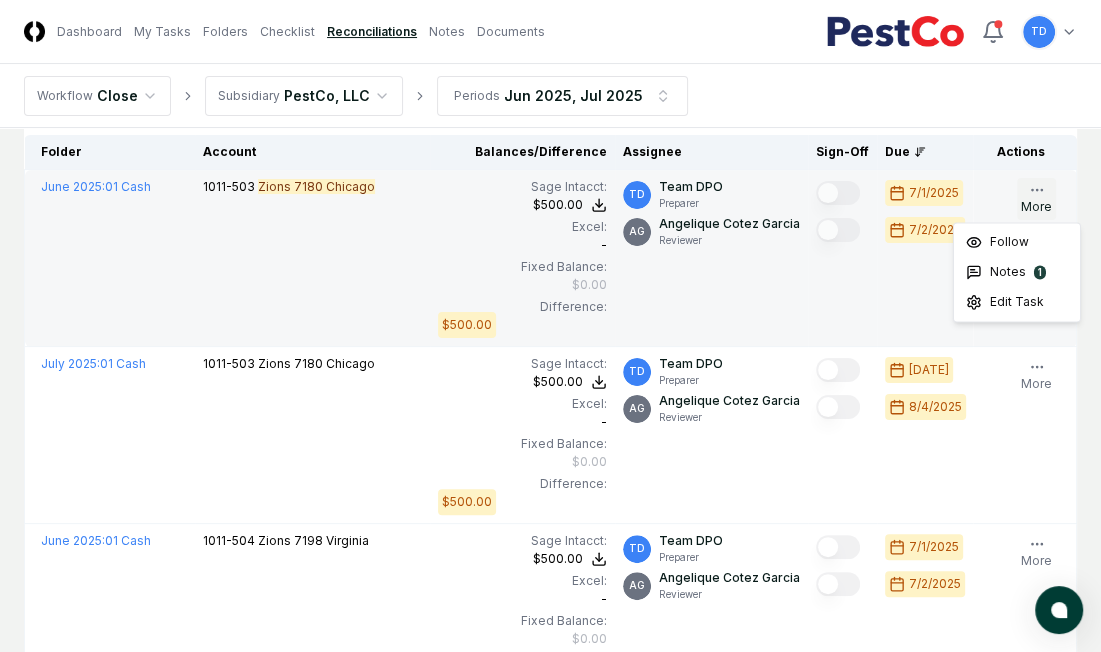 click on "More" at bounding box center [1036, 199] 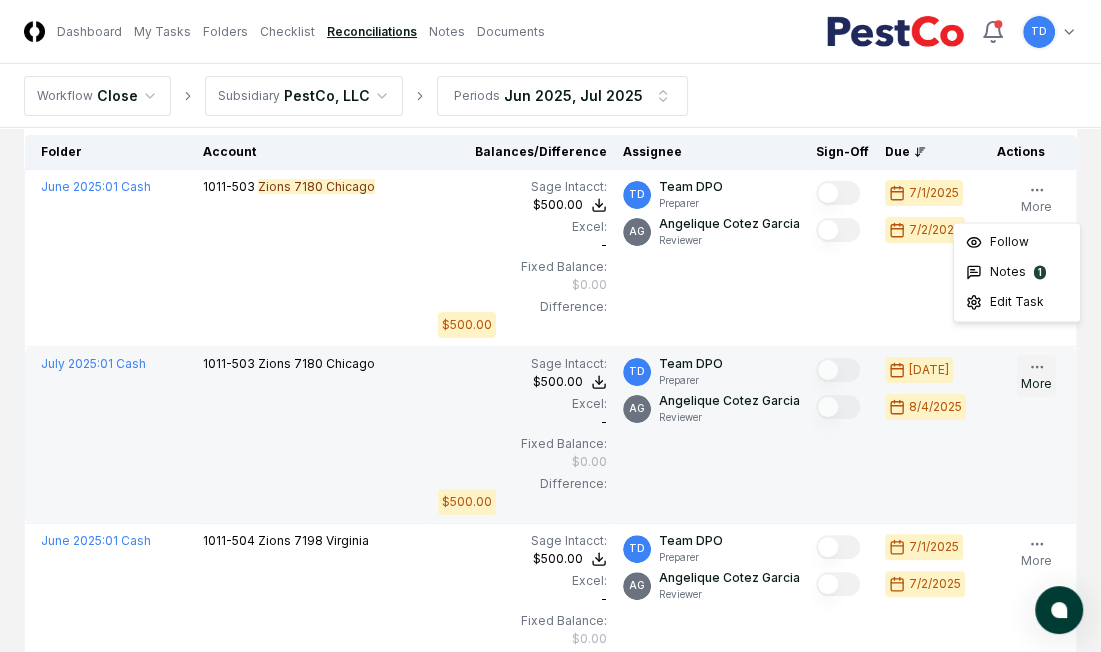 click 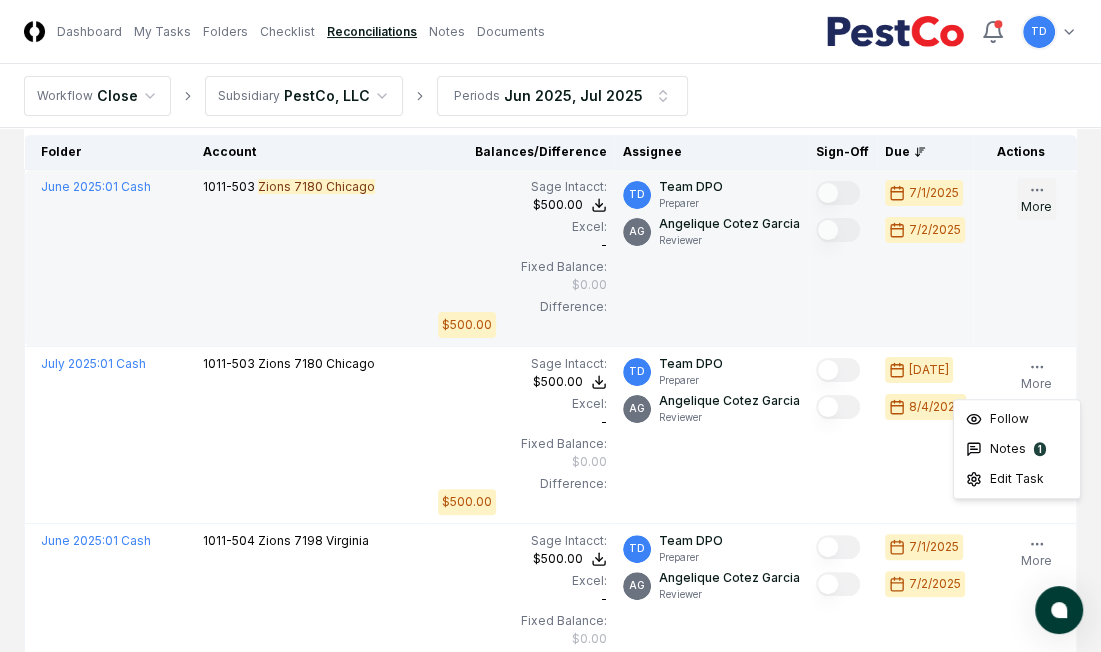 click on "More" at bounding box center [1036, 199] 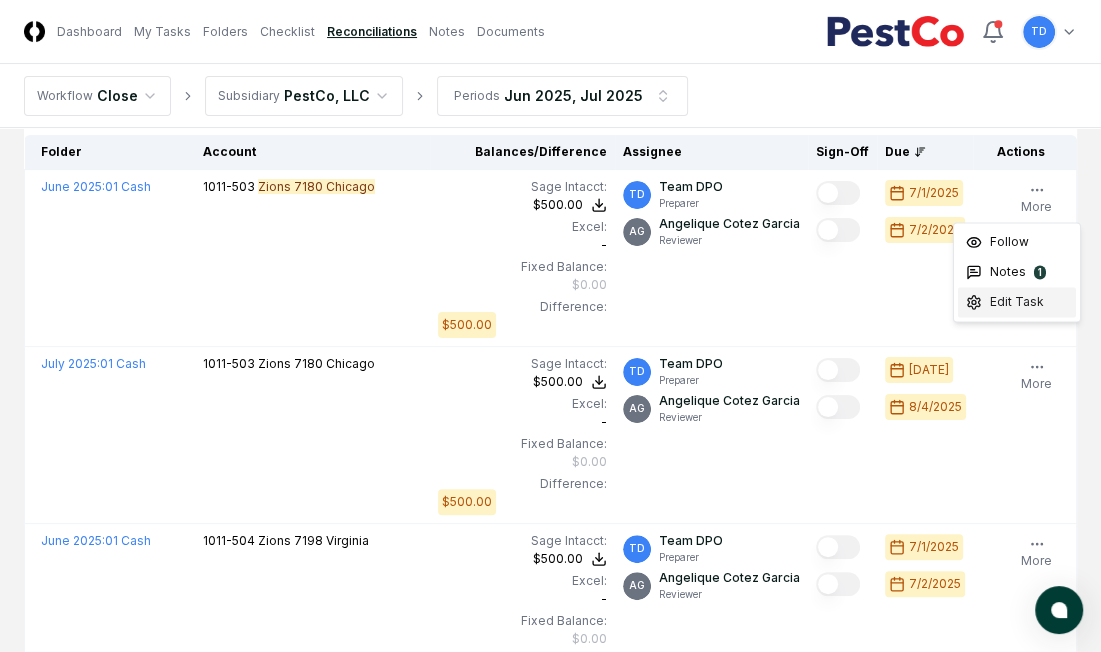 click on "Edit Task" at bounding box center (1017, 302) 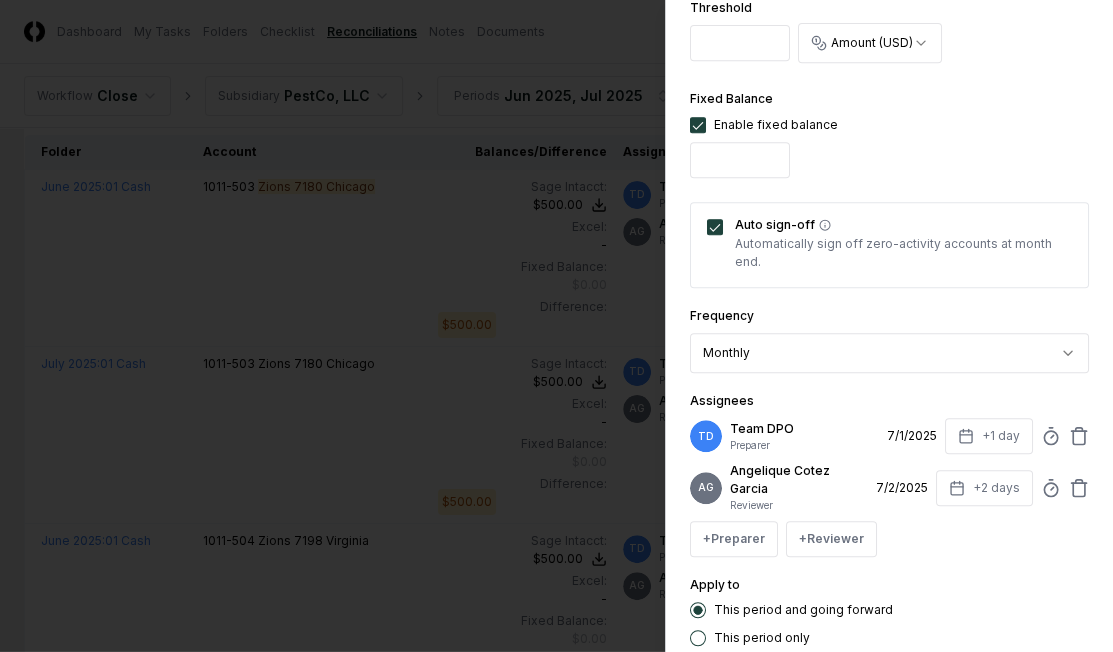 scroll, scrollTop: 657, scrollLeft: 0, axis: vertical 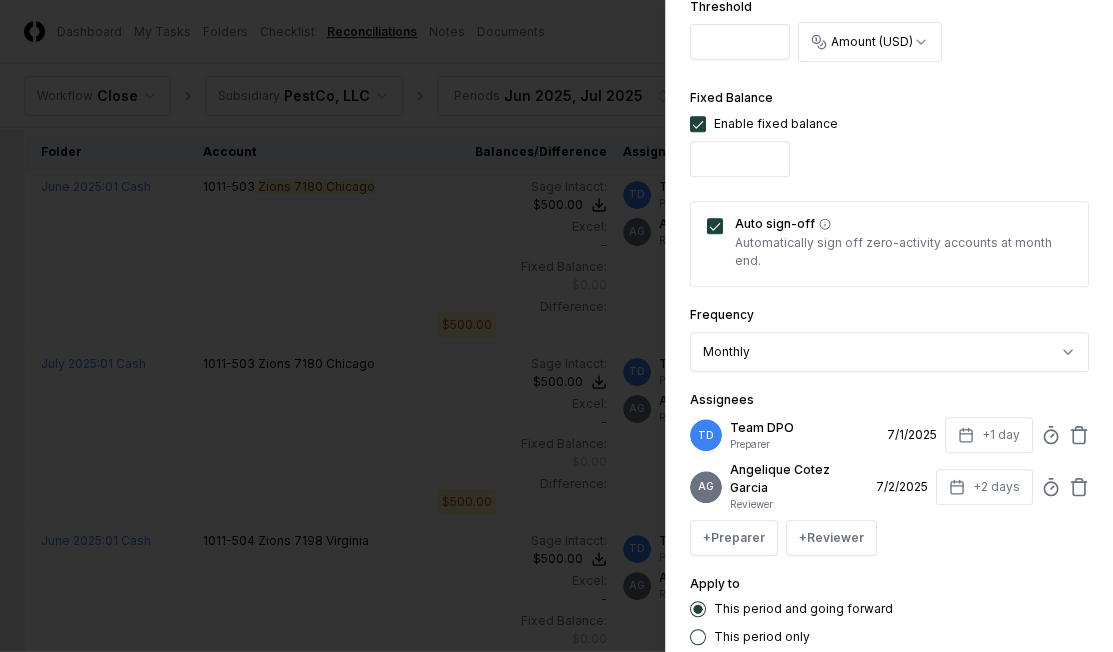 click on "*" at bounding box center [740, 42] 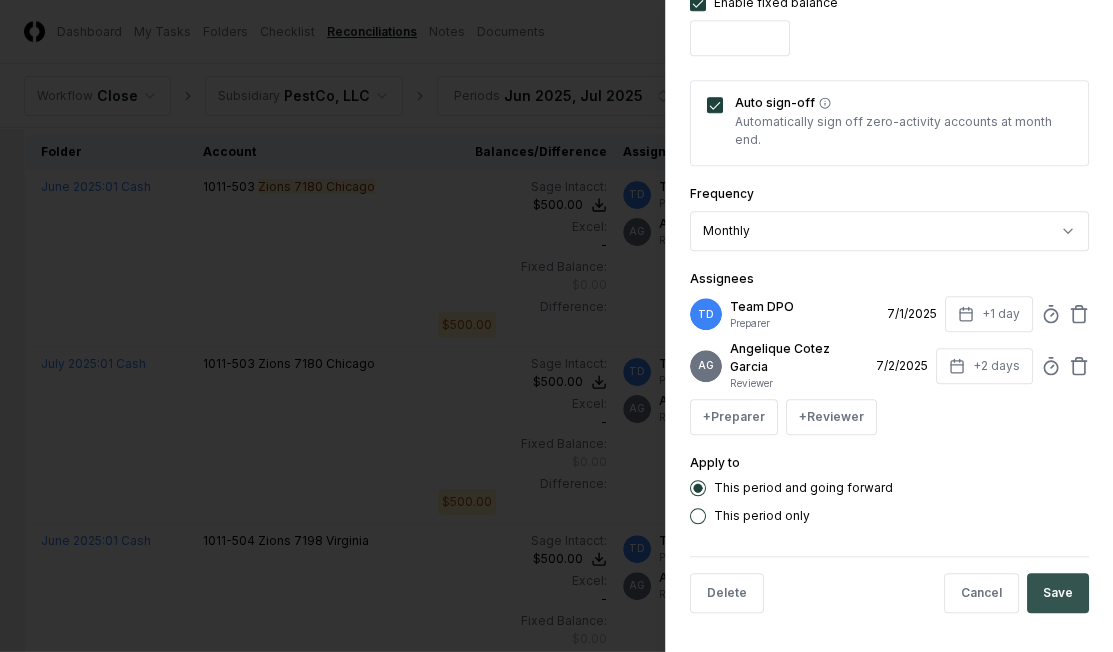 click on "Save" at bounding box center (1058, 593) 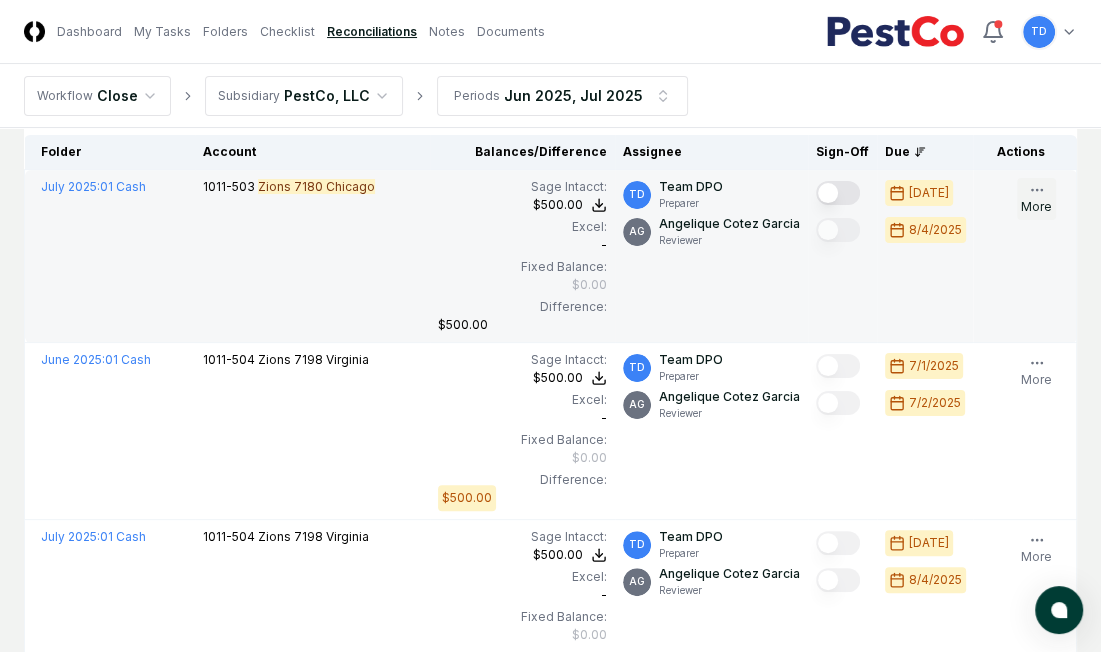 click 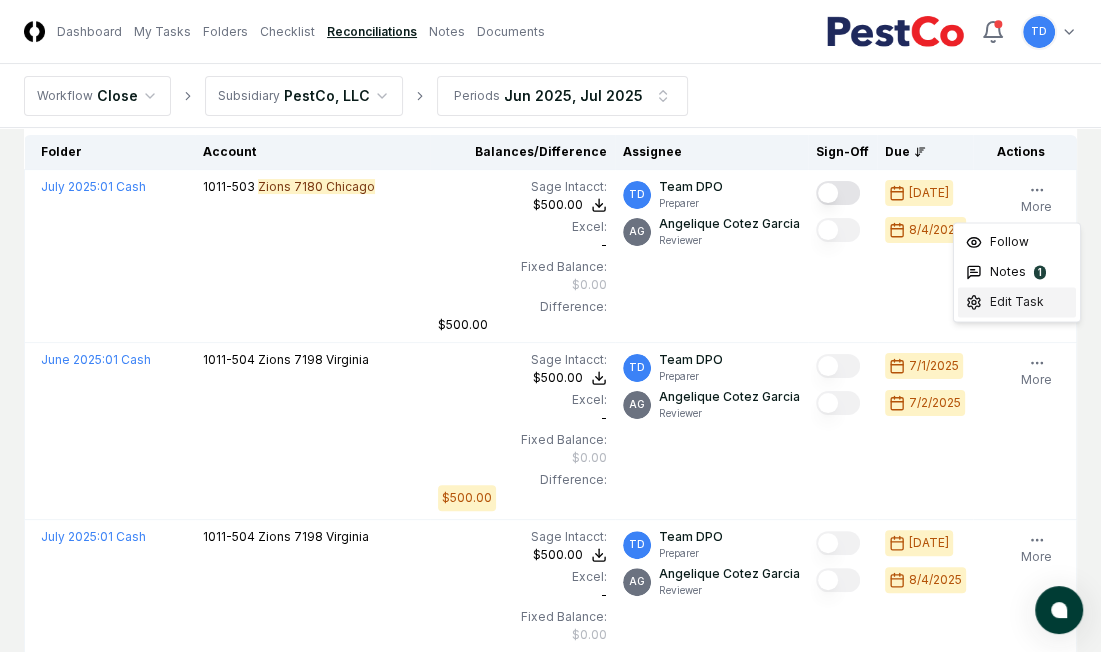 click on "Edit Task" at bounding box center (1017, 302) 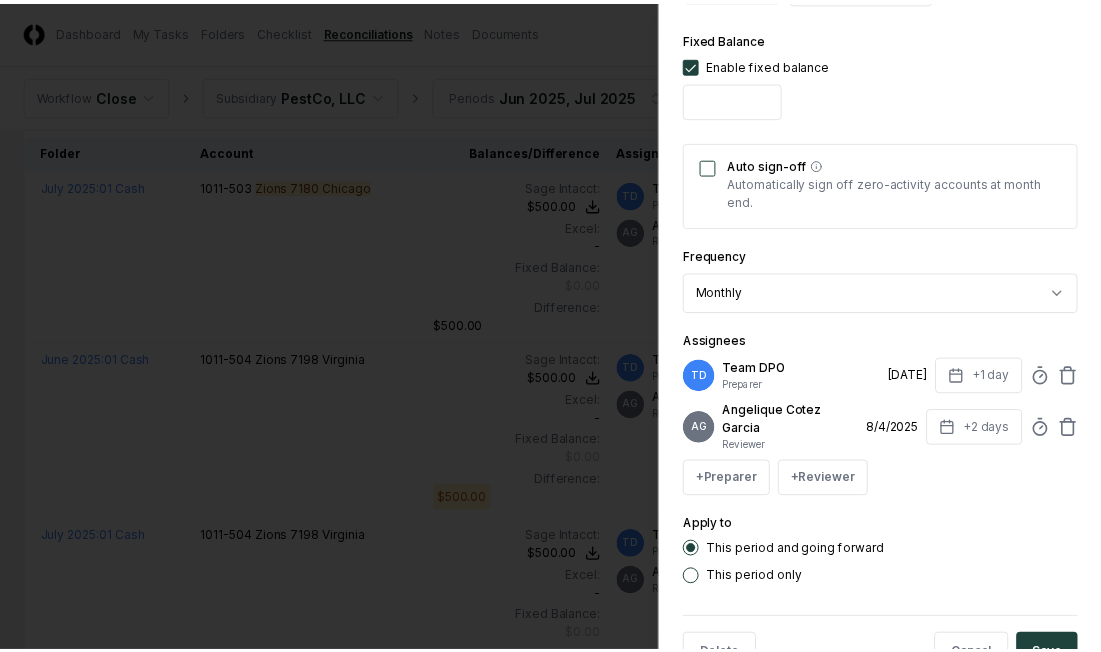 scroll, scrollTop: 778, scrollLeft: 0, axis: vertical 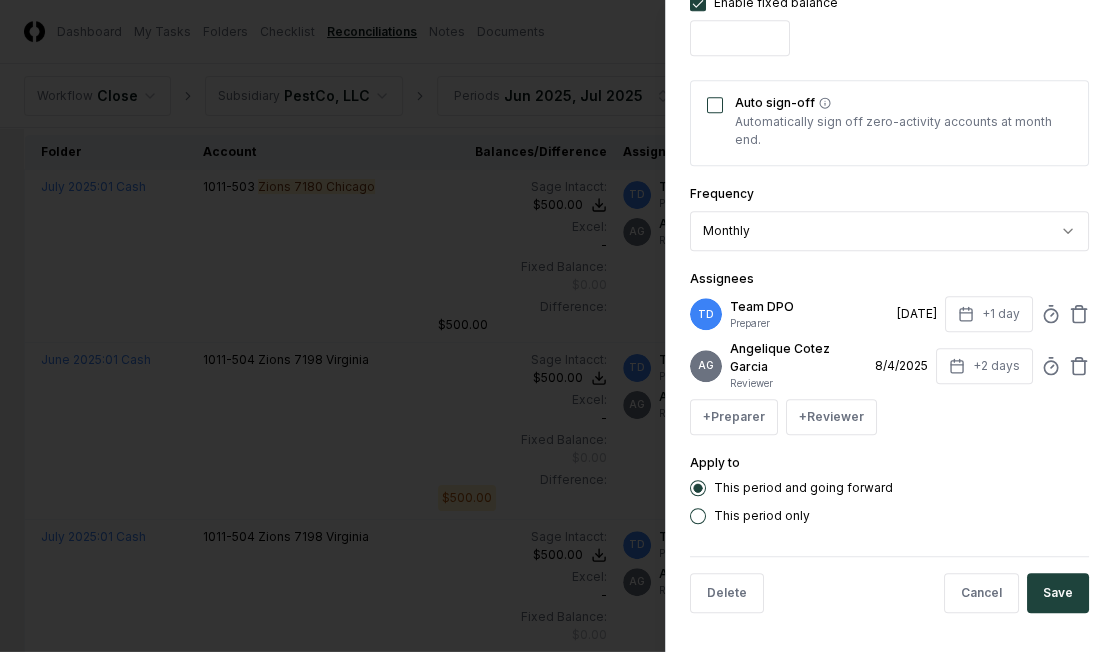 click on "Auto sign-off" at bounding box center [715, 105] 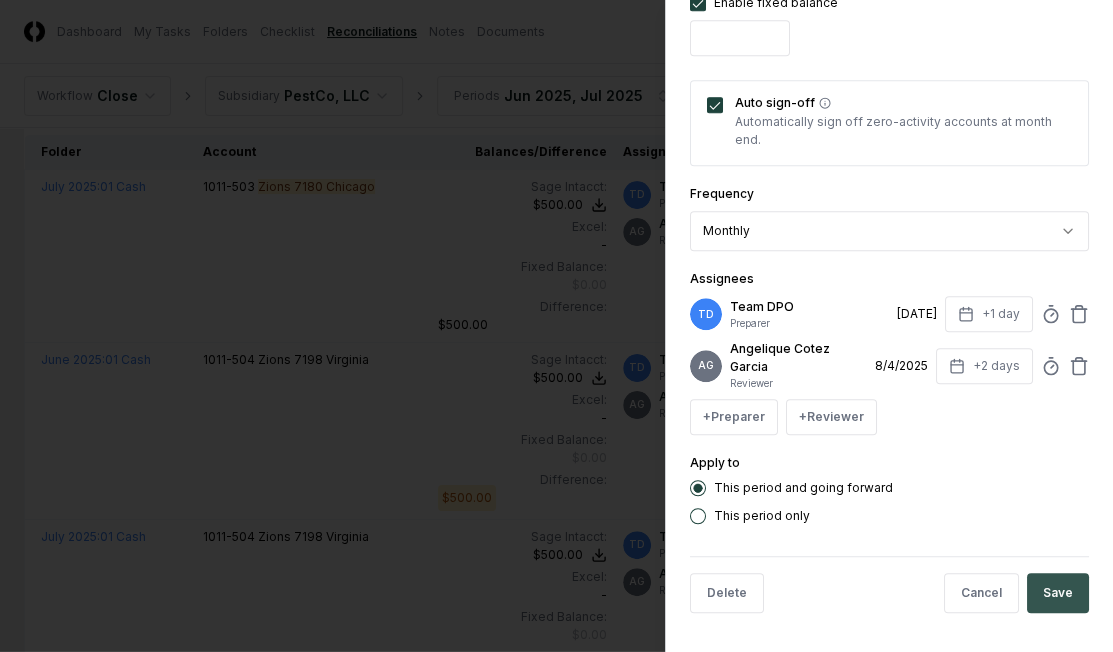 click on "Save" at bounding box center (1058, 593) 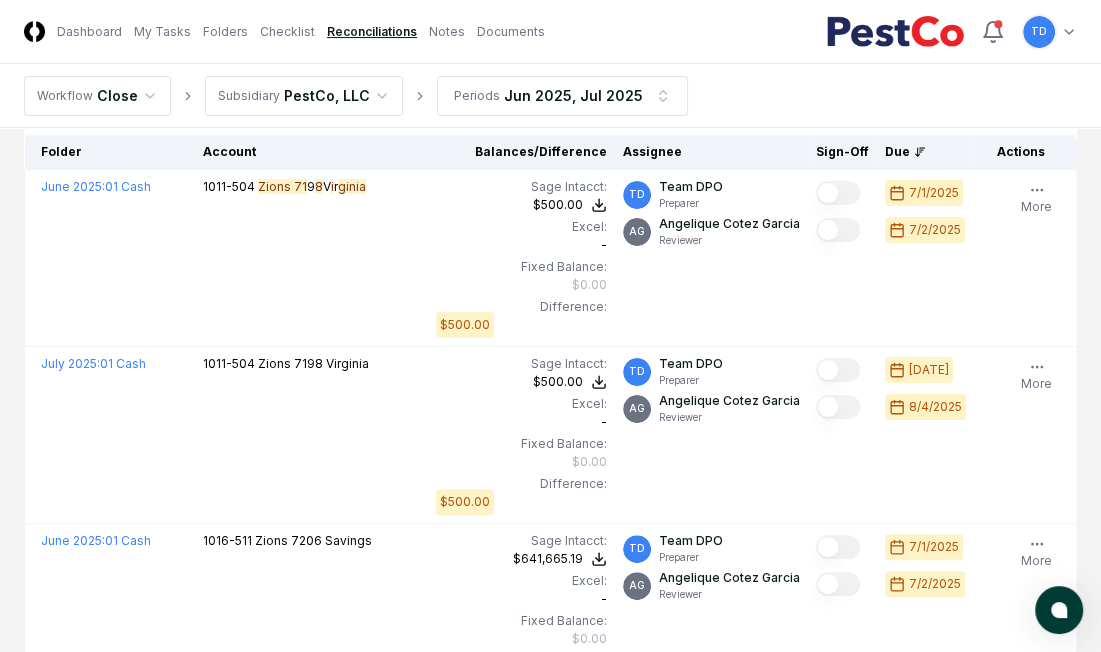 click on "**********" at bounding box center (550, 760) 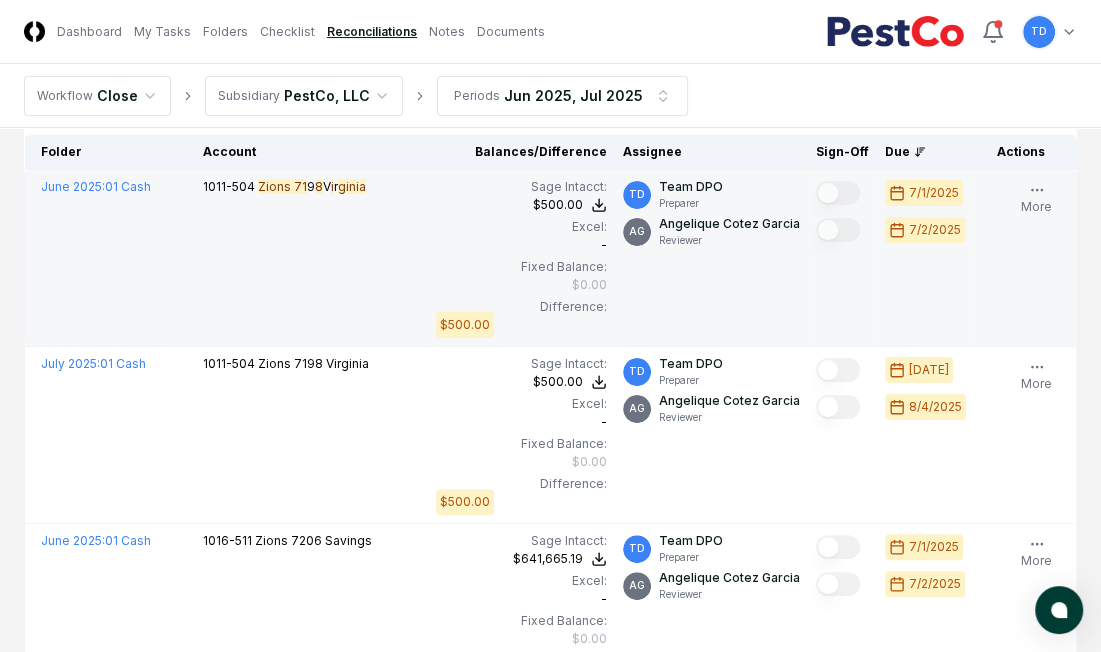 scroll, scrollTop: 0, scrollLeft: 0, axis: both 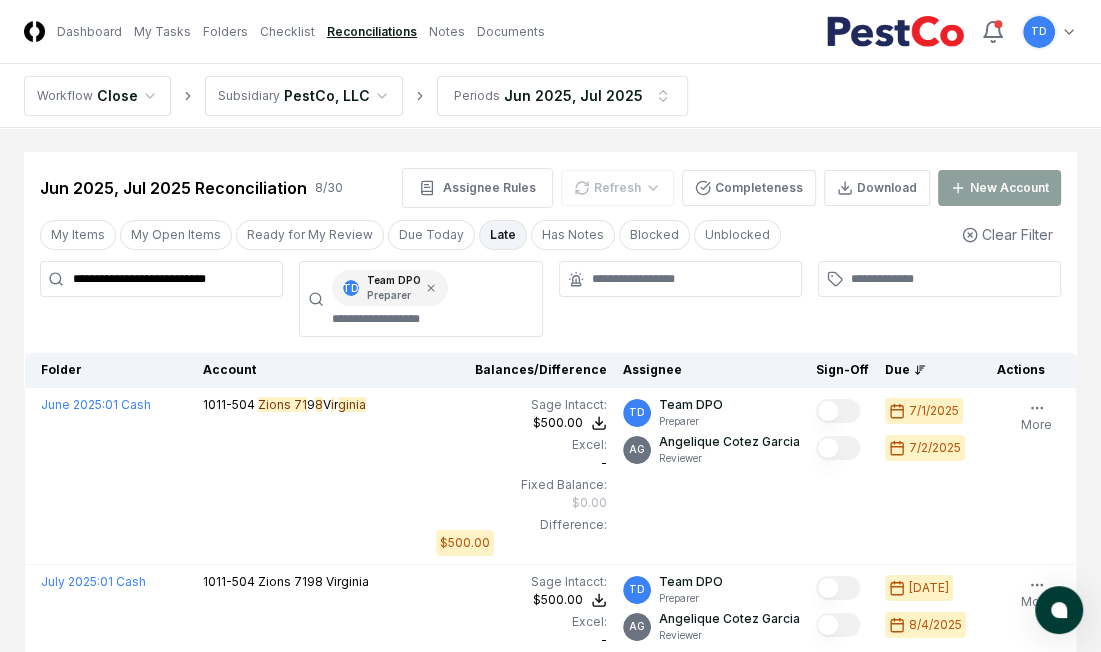click on "**********" at bounding box center (161, 279) 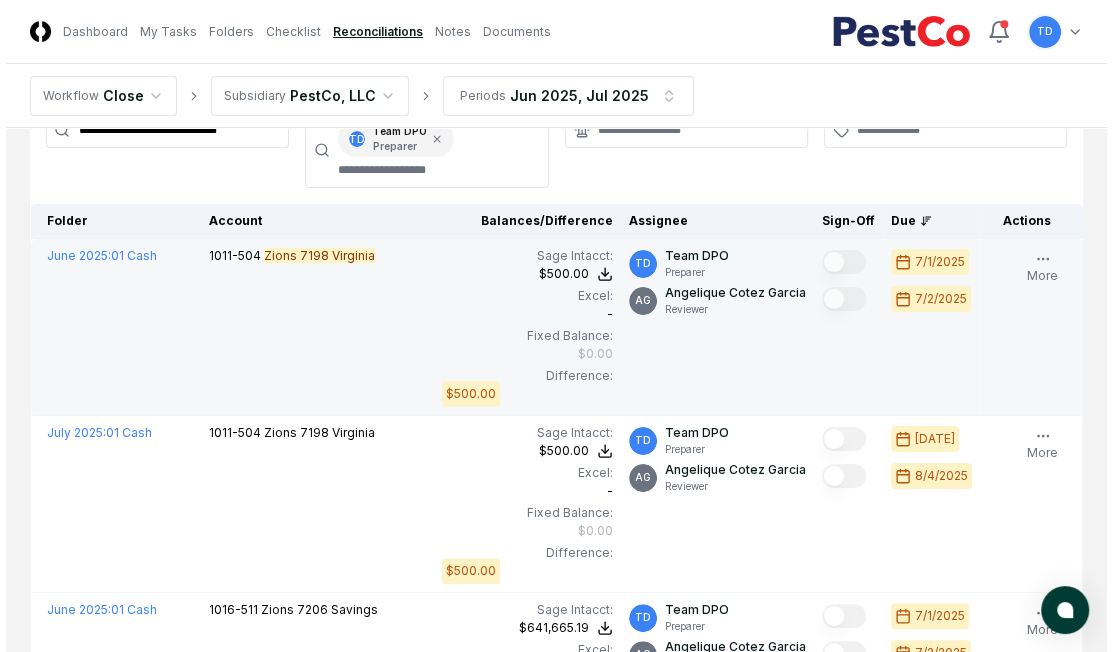 scroll, scrollTop: 148, scrollLeft: 0, axis: vertical 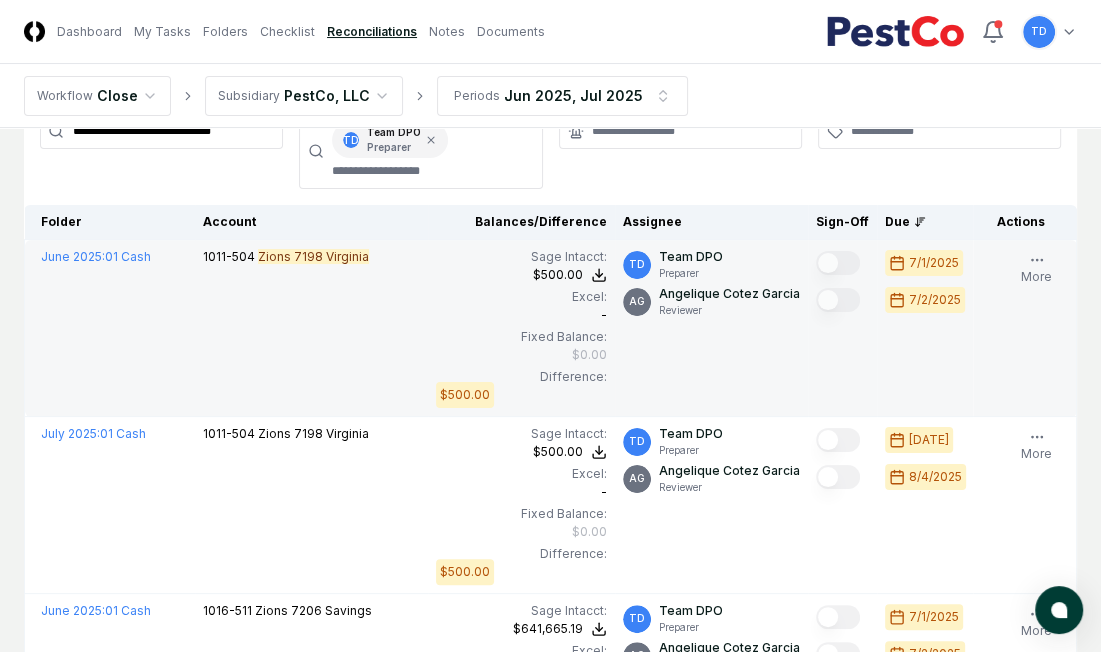 click on "[ACCOUNT_NUMBER]   Zions [ACCOUNT_NUMBER] Virginia" at bounding box center (311, 328) 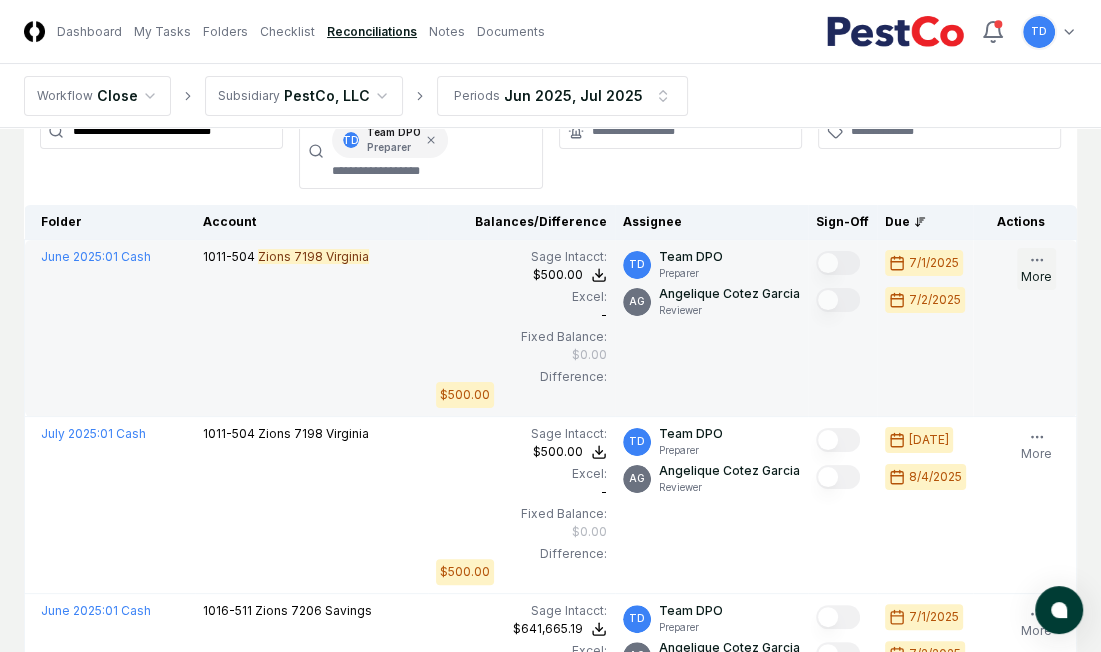 click on "More" at bounding box center (1036, 269) 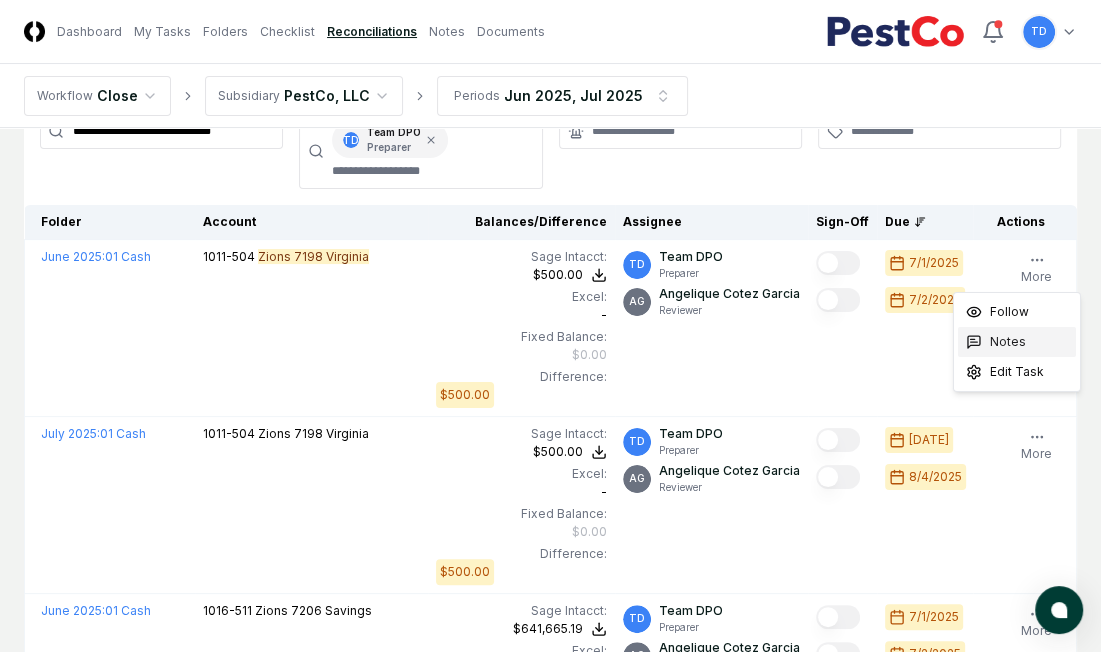 click on "Notes" at bounding box center [1008, 342] 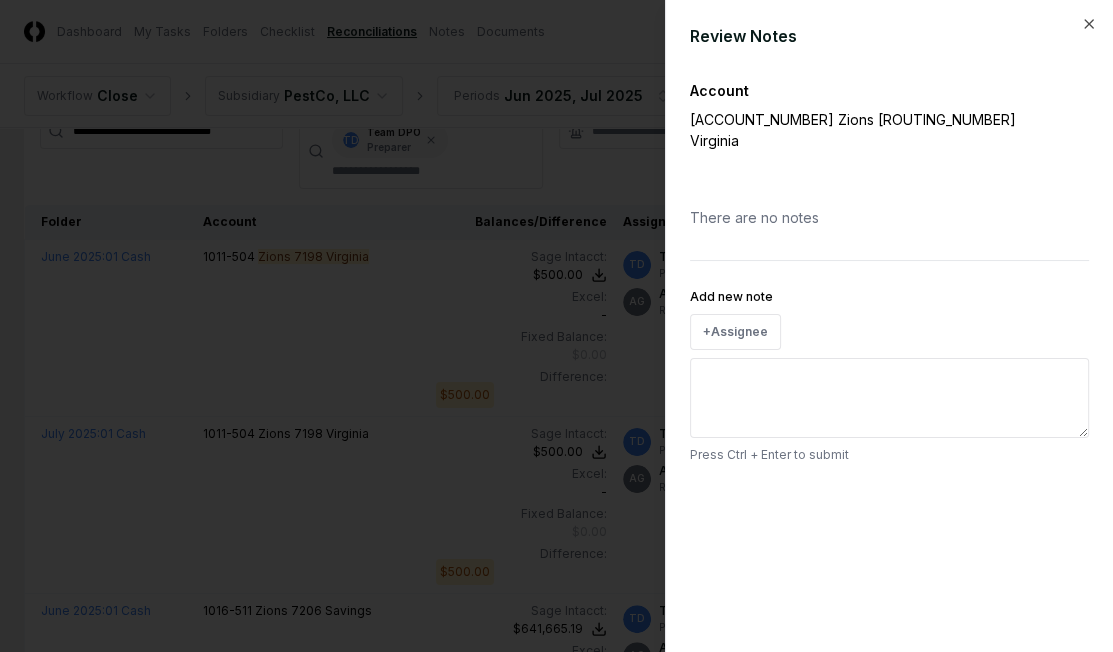 click on "Add new note" at bounding box center (889, 398) 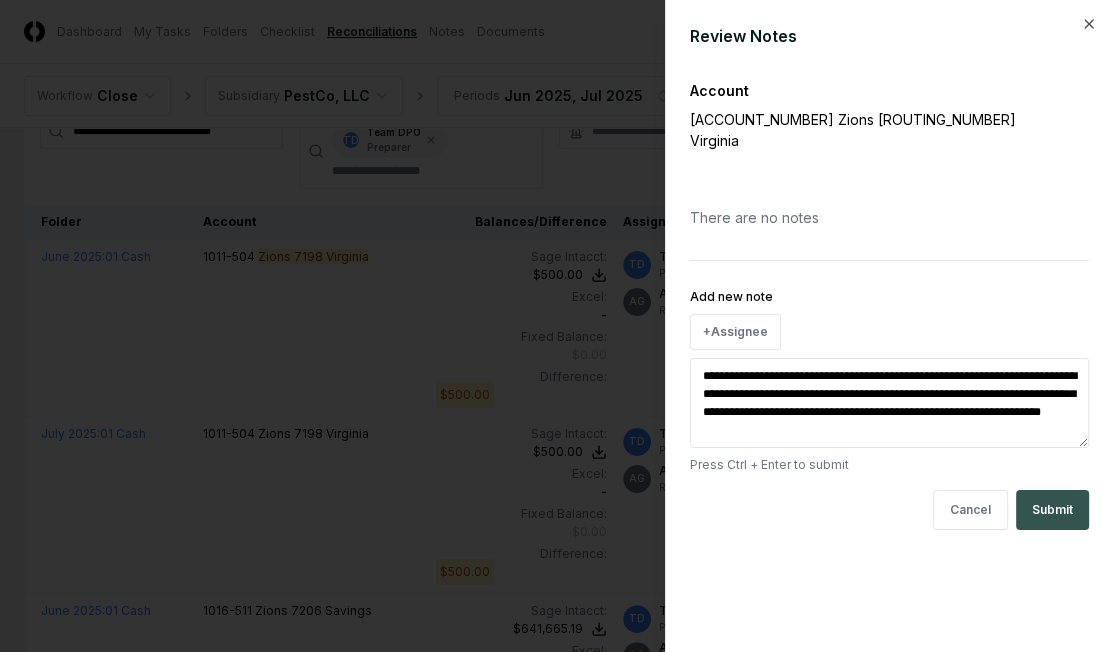 click on "Submit" at bounding box center [1052, 510] 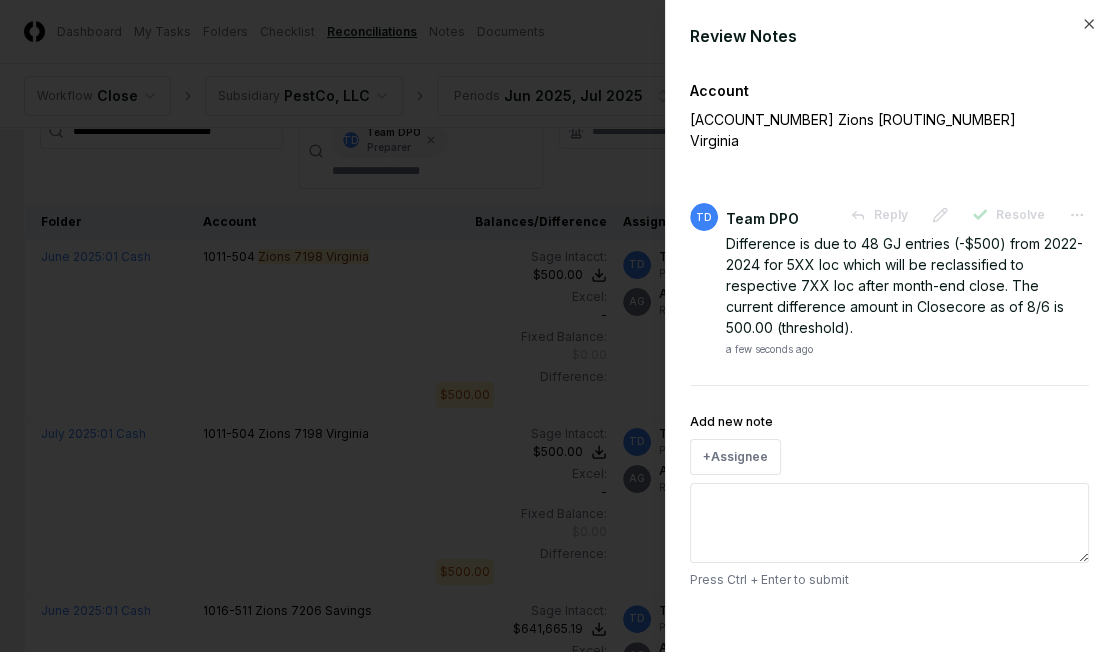 click at bounding box center [556, 326] 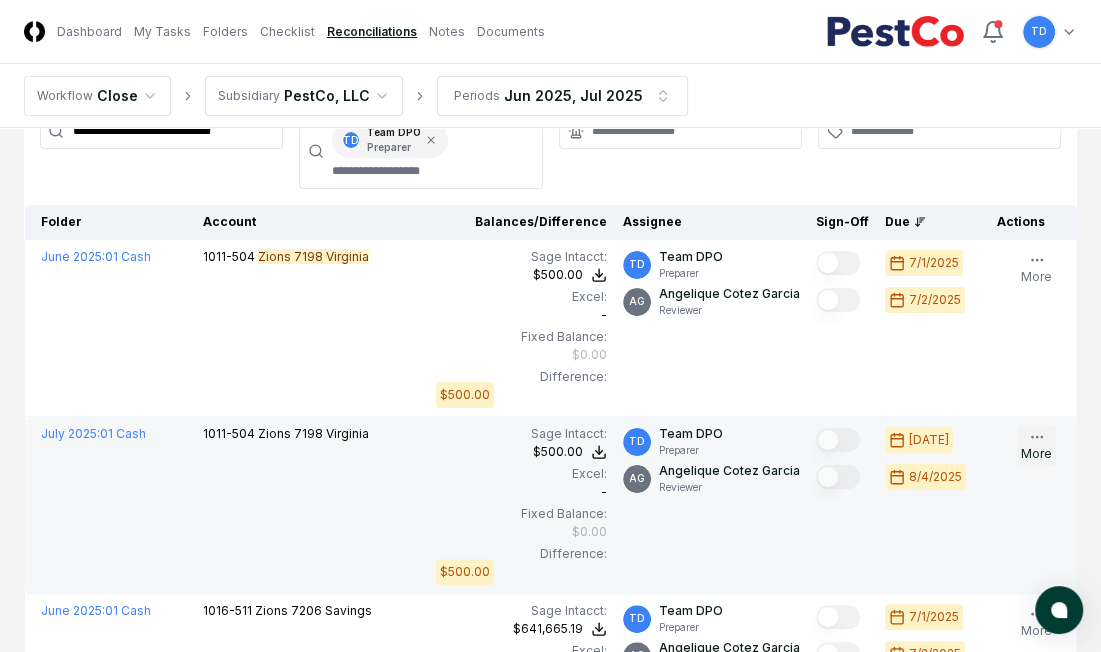 click 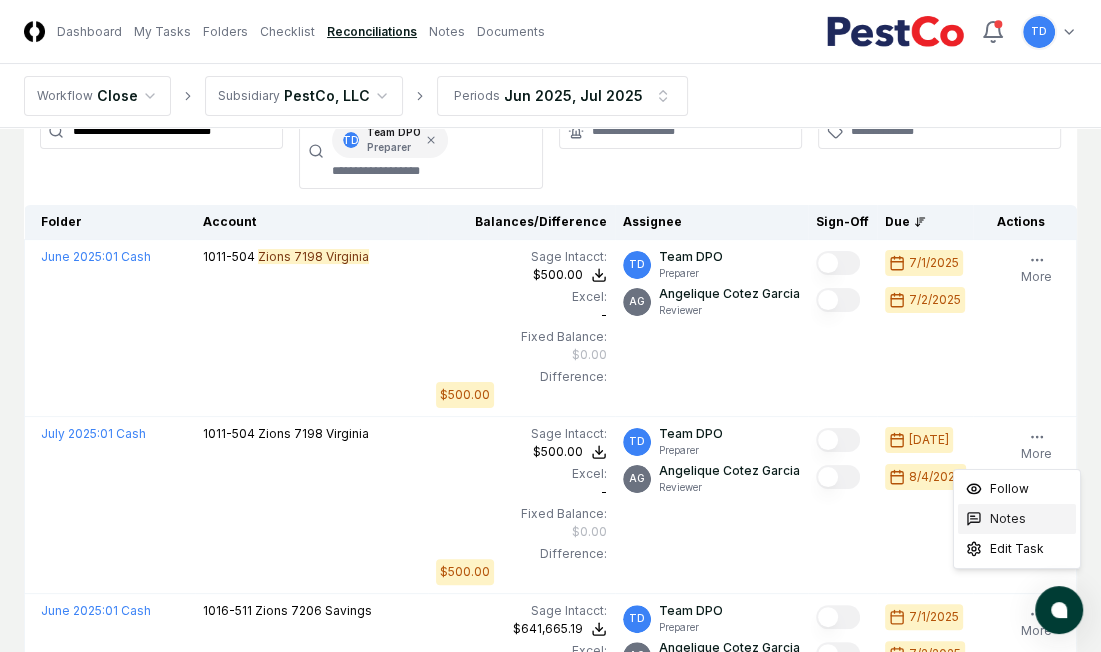 click on "Notes" at bounding box center [1008, 519] 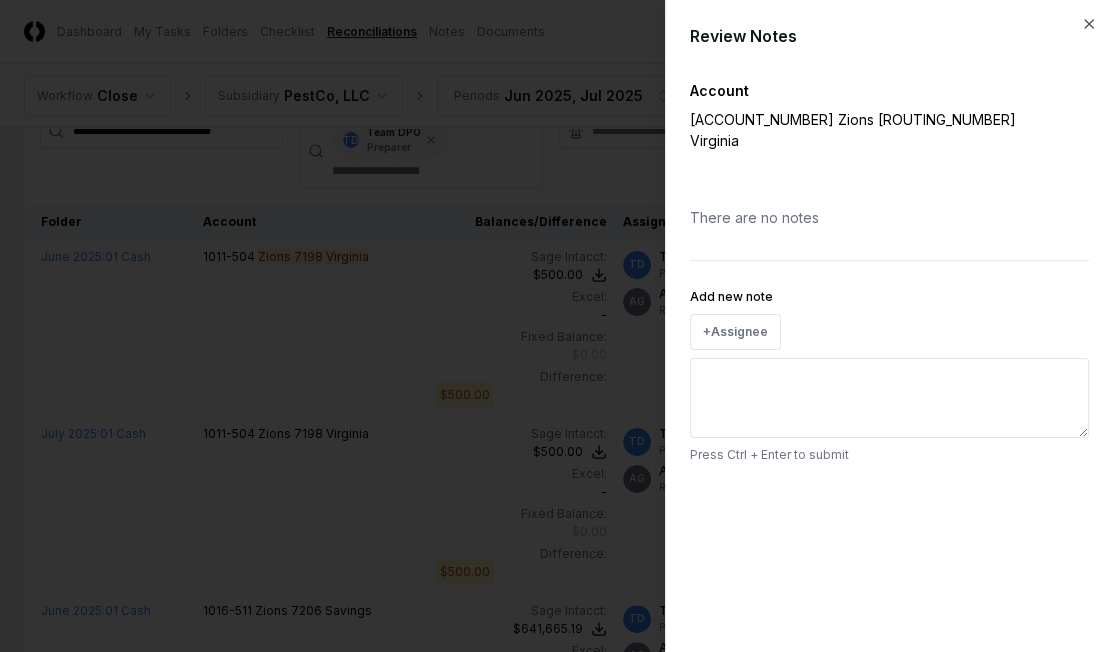 click on "Add new note" at bounding box center (889, 398) 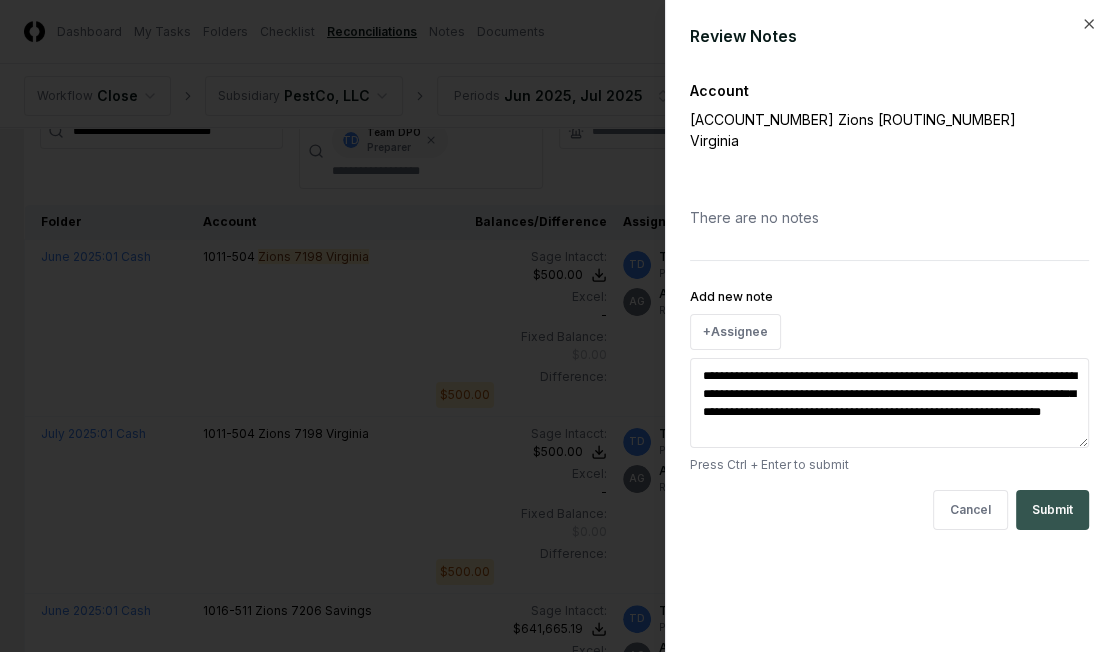 click on "Submit" at bounding box center (1052, 510) 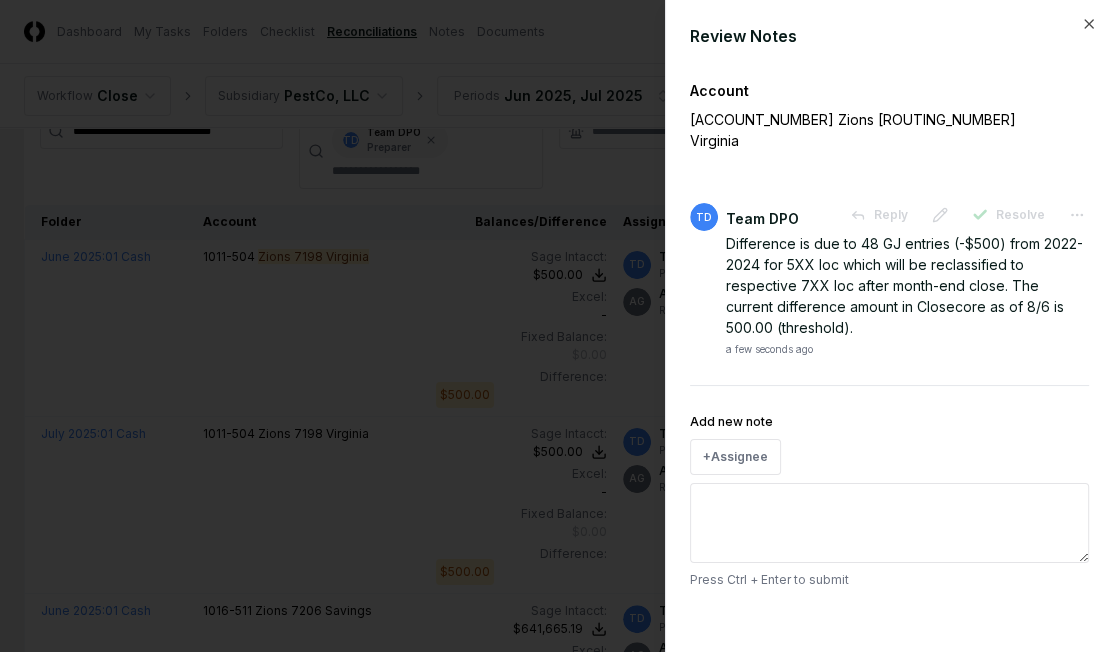 click at bounding box center (556, 326) 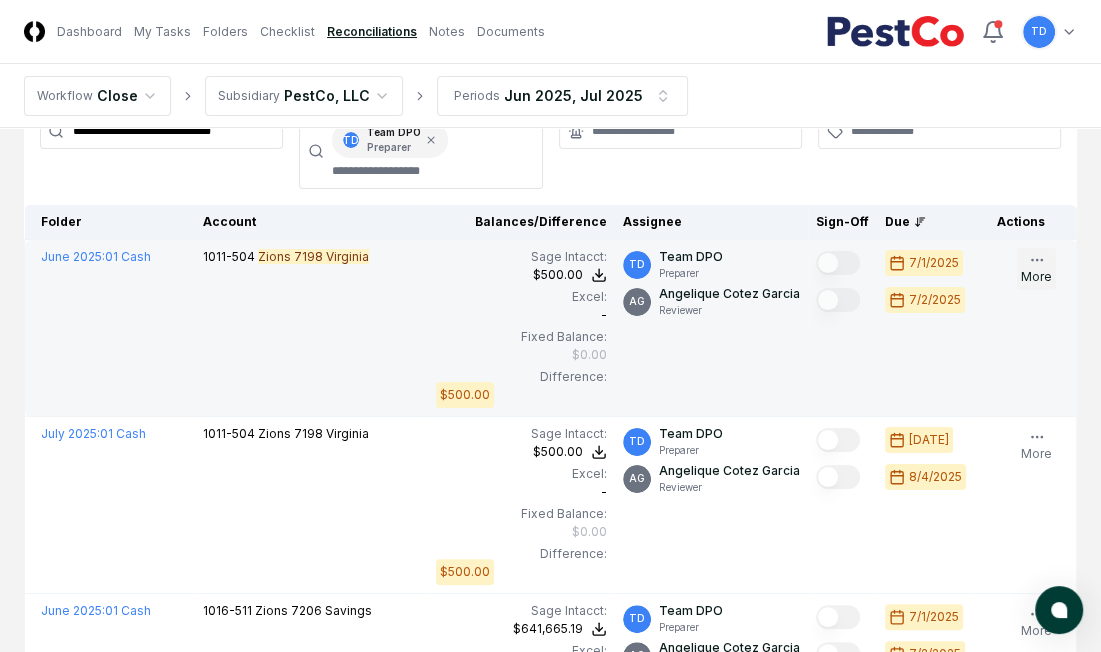 click on "More" at bounding box center (1036, 269) 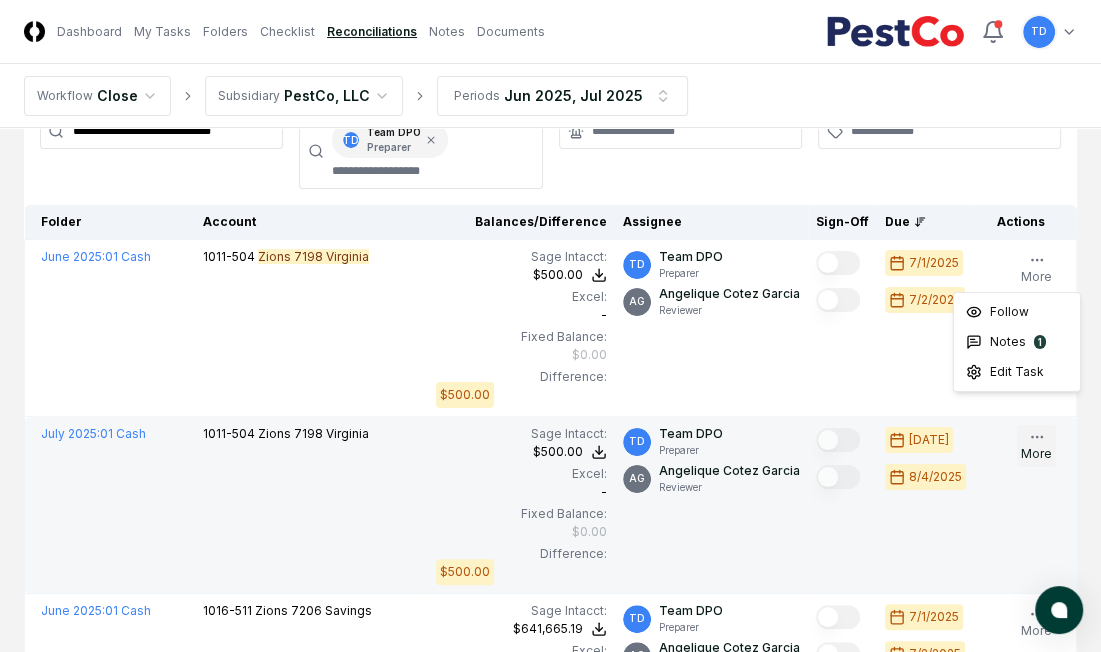 click 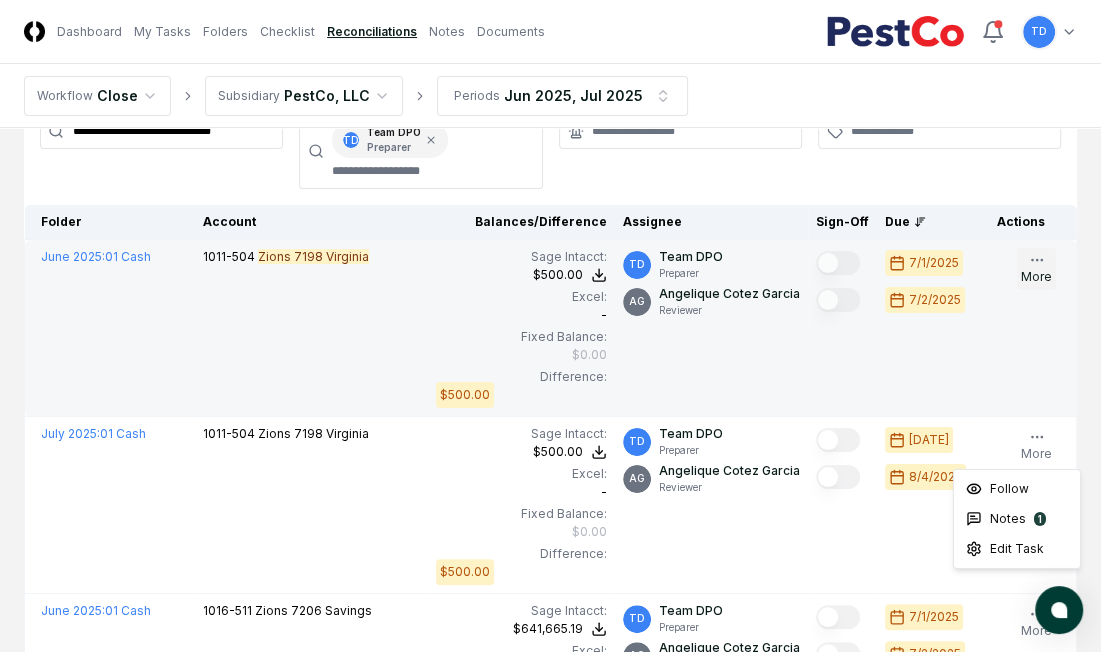 click on "More" at bounding box center [1036, 269] 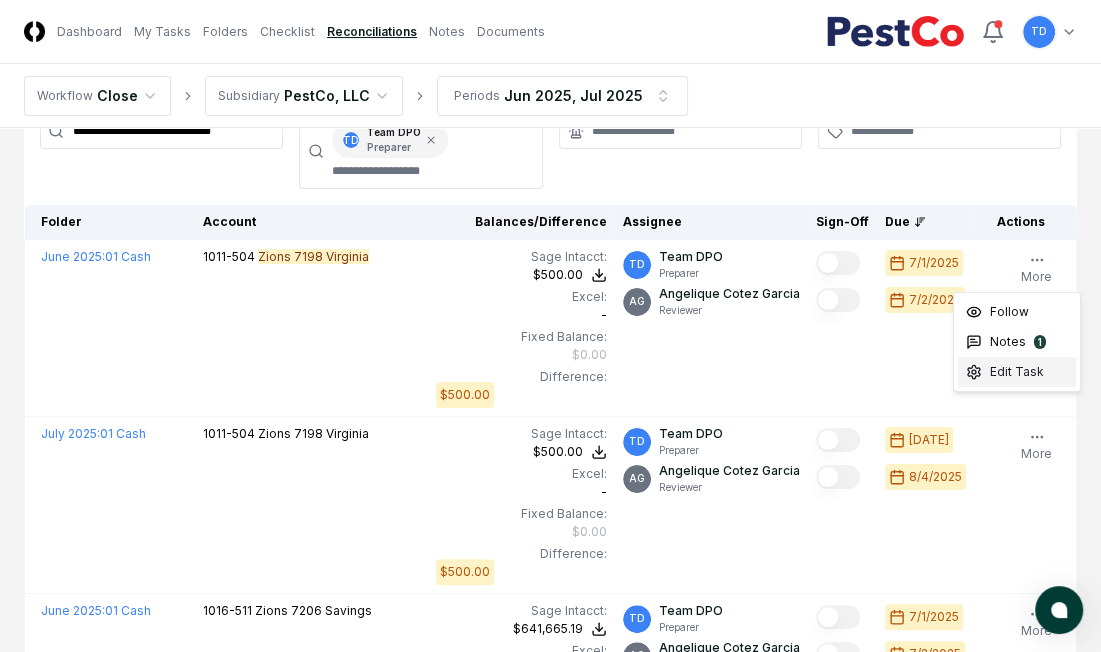 click on "Edit Task" at bounding box center [1017, 372] 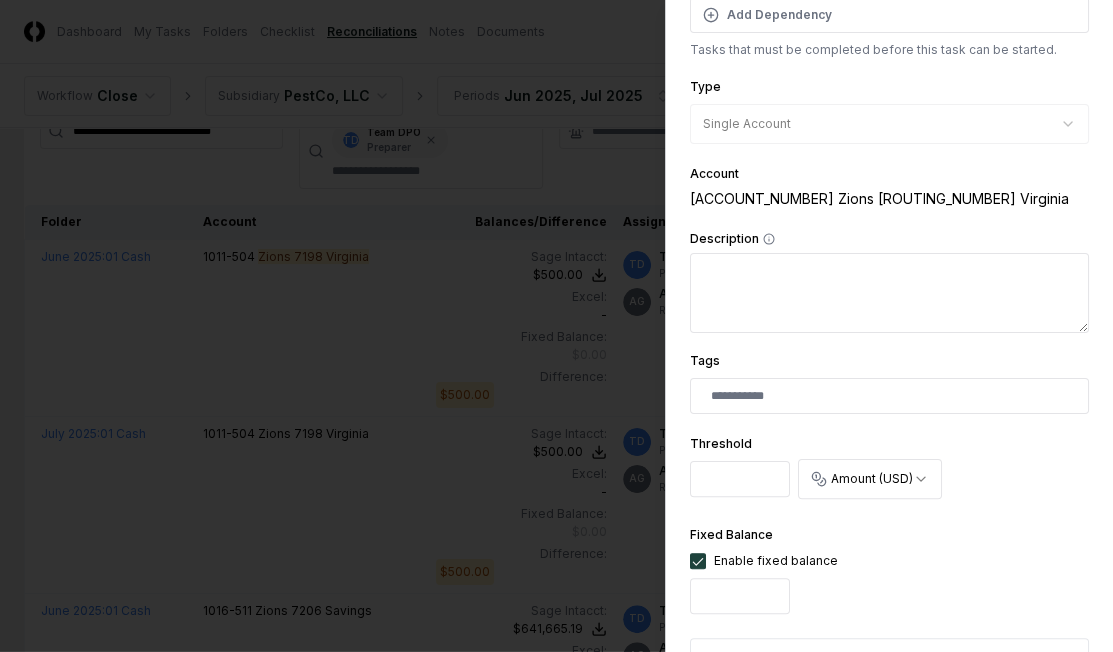scroll, scrollTop: 296, scrollLeft: 0, axis: vertical 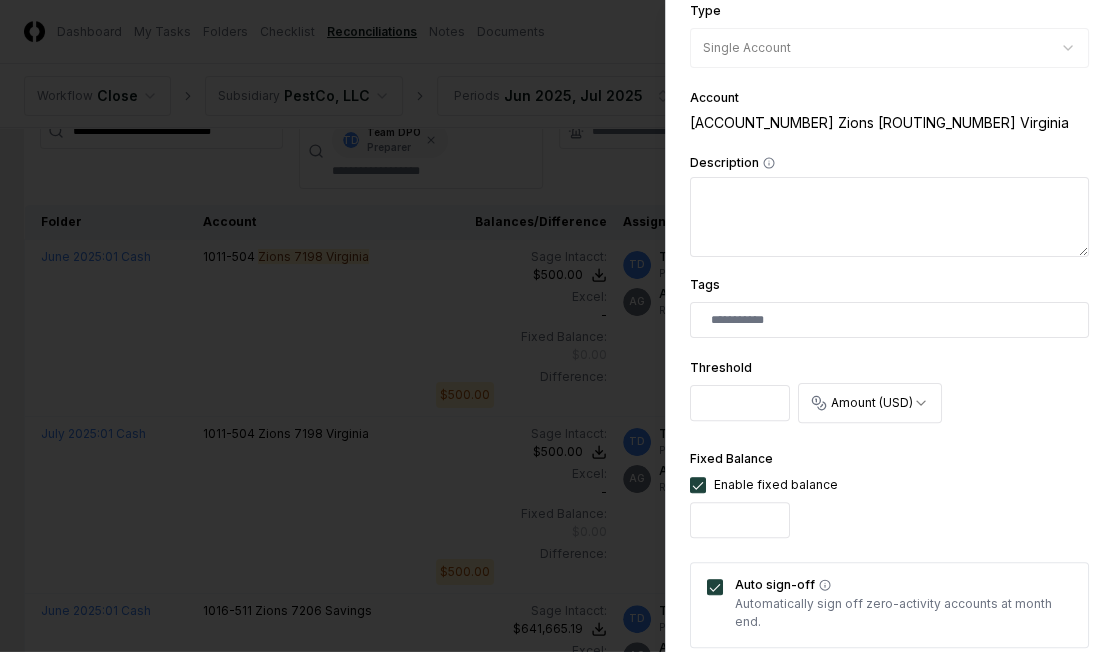 click on "*" at bounding box center (740, 403) 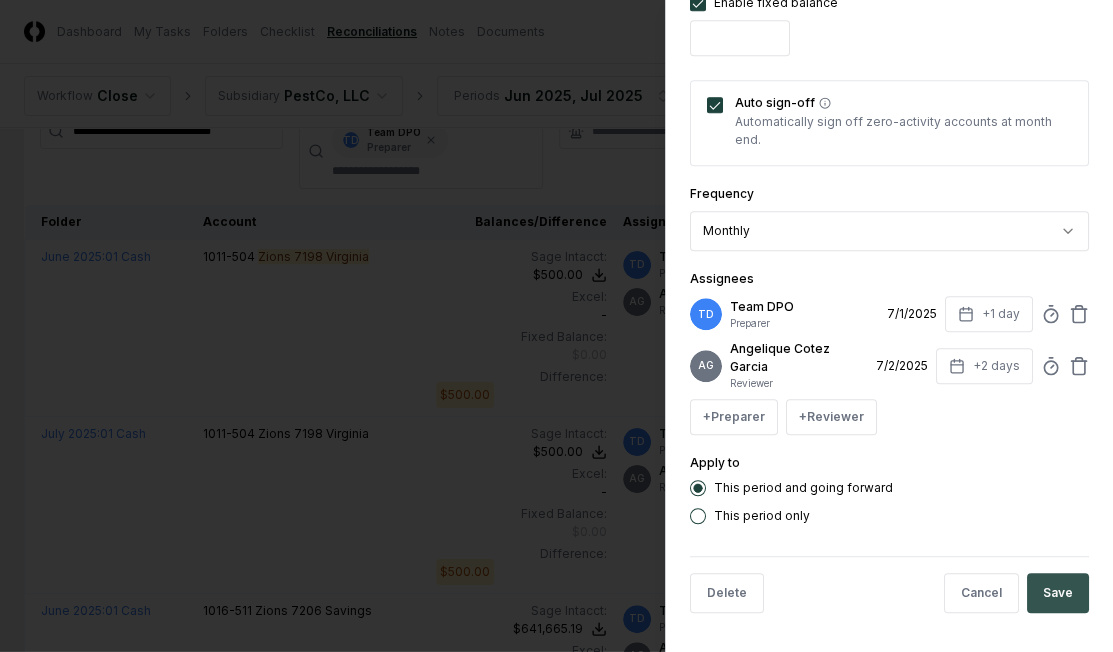 click on "Save" at bounding box center [1058, 593] 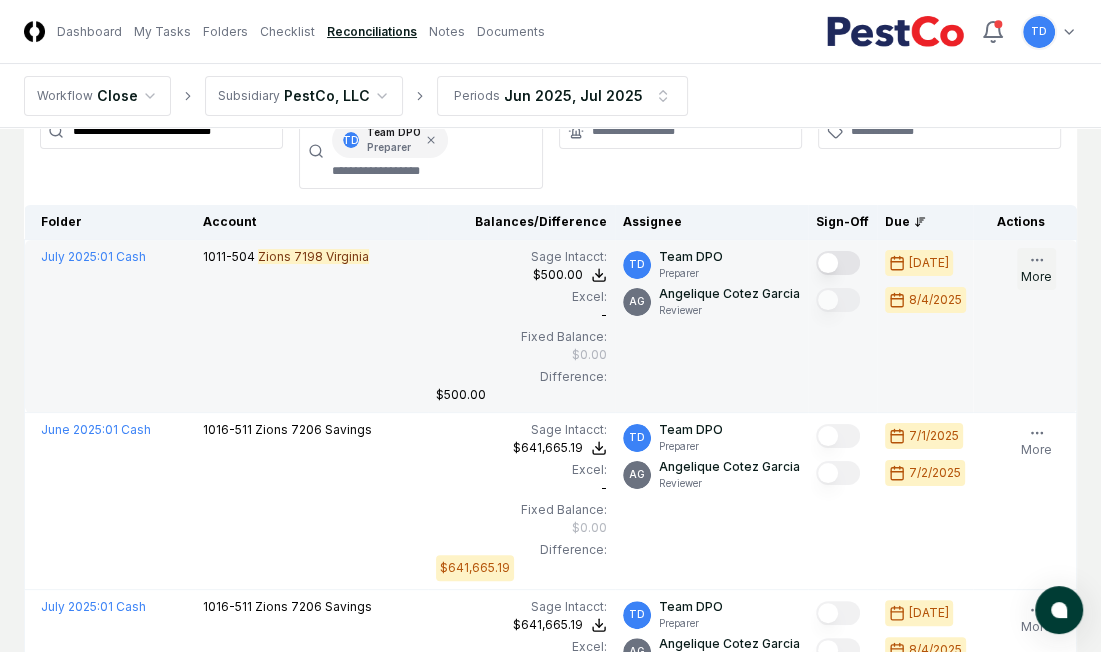 click on "More" at bounding box center [1036, 269] 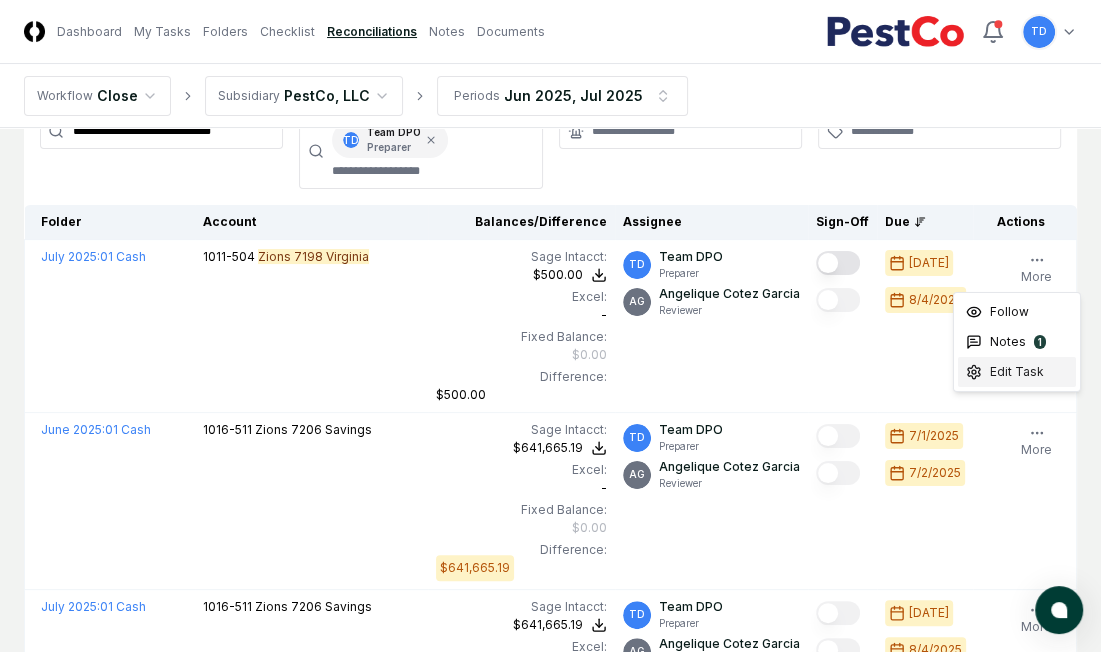 click on "Edit Task" at bounding box center [1017, 372] 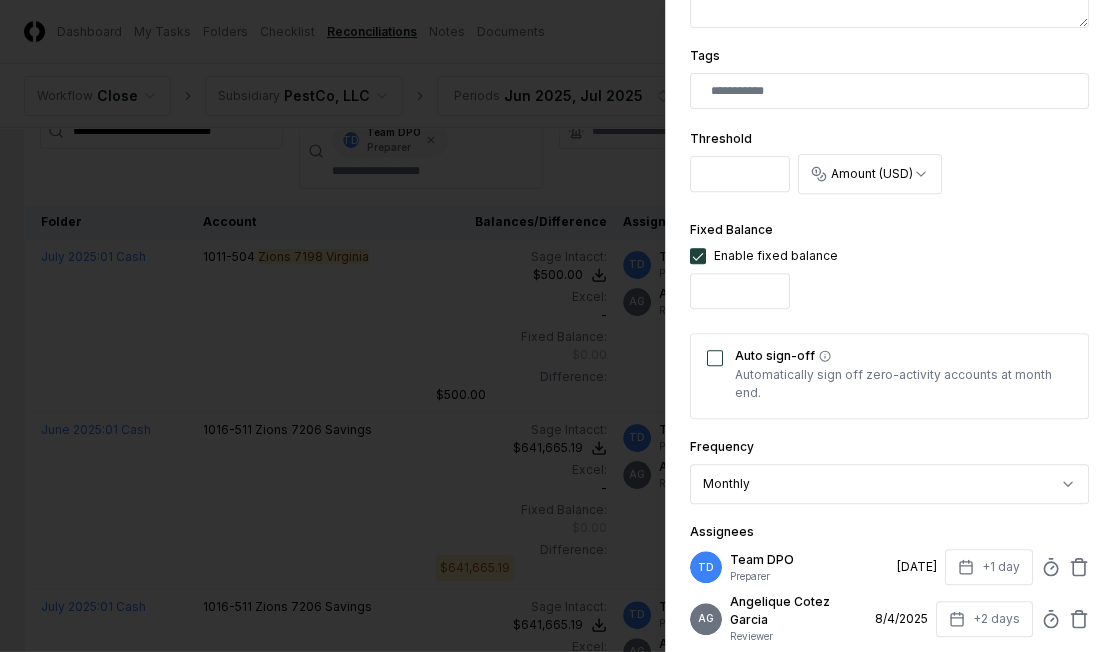 scroll, scrollTop: 569, scrollLeft: 0, axis: vertical 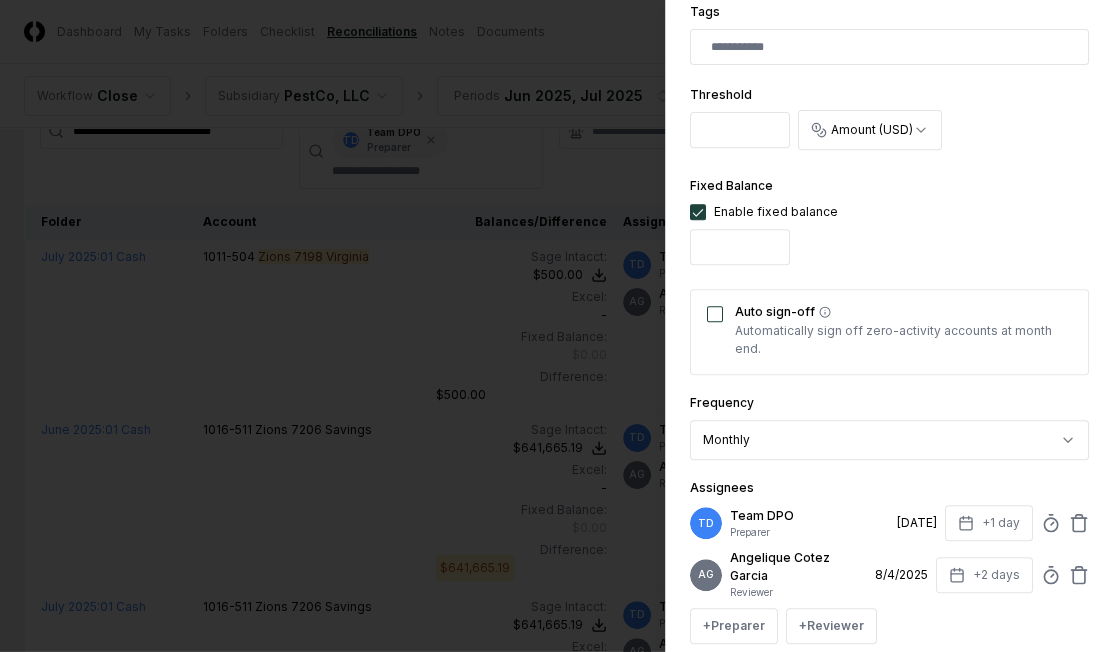 click on "Auto sign-off Automatically sign off zero-activity accounts at month end." at bounding box center [889, 332] 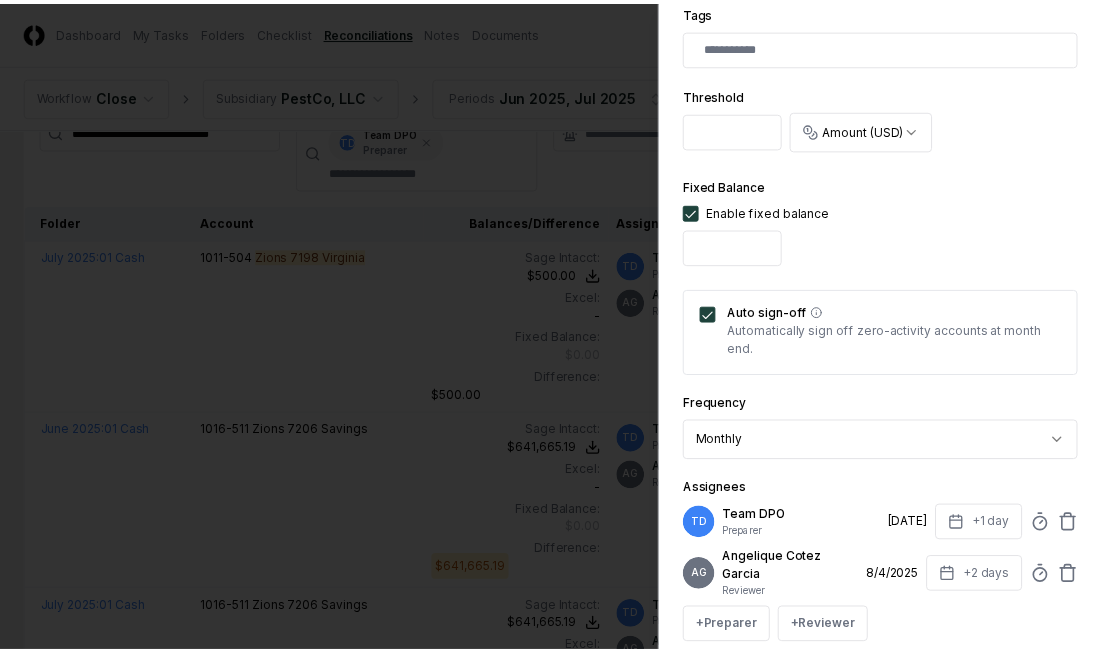 scroll, scrollTop: 778, scrollLeft: 0, axis: vertical 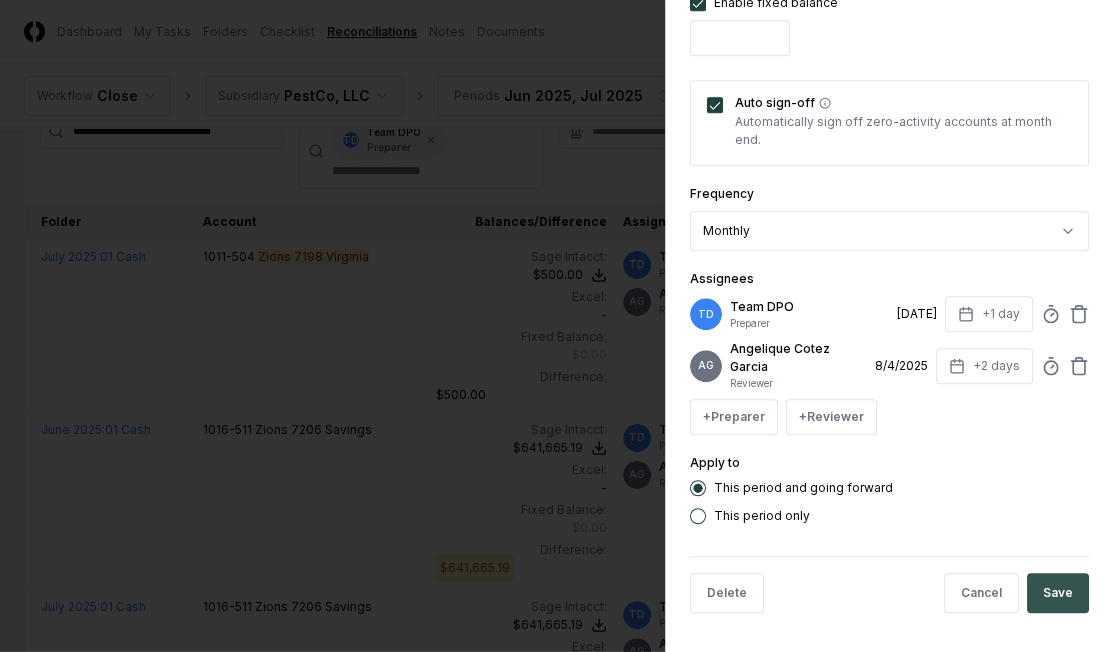 click on "Save" at bounding box center (1058, 593) 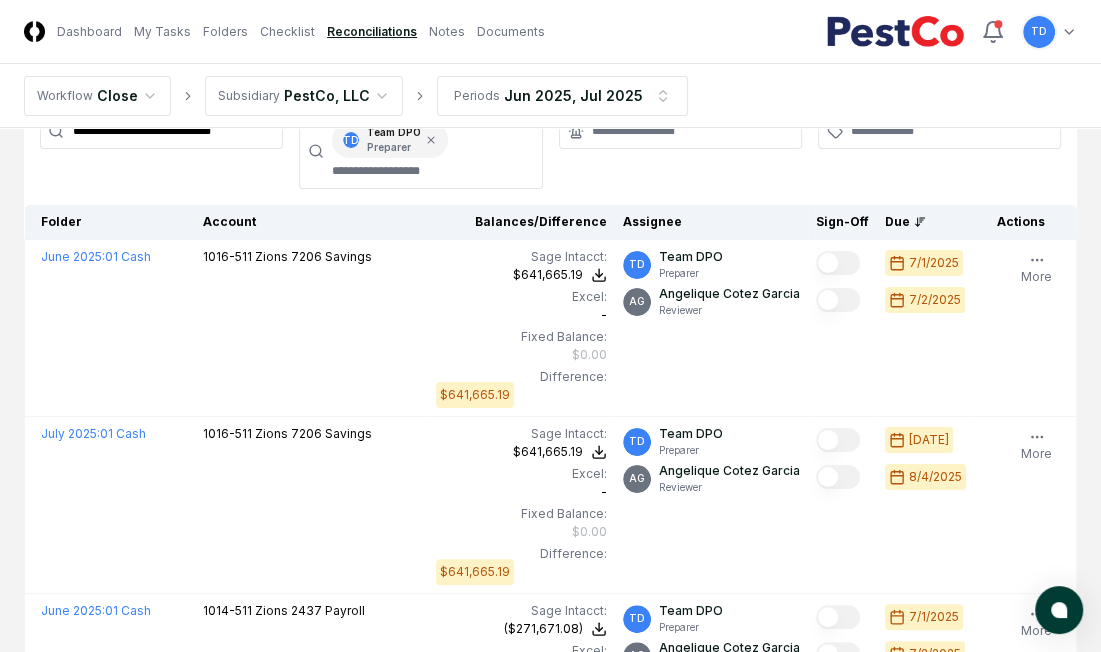 click on "**********" at bounding box center (161, 151) 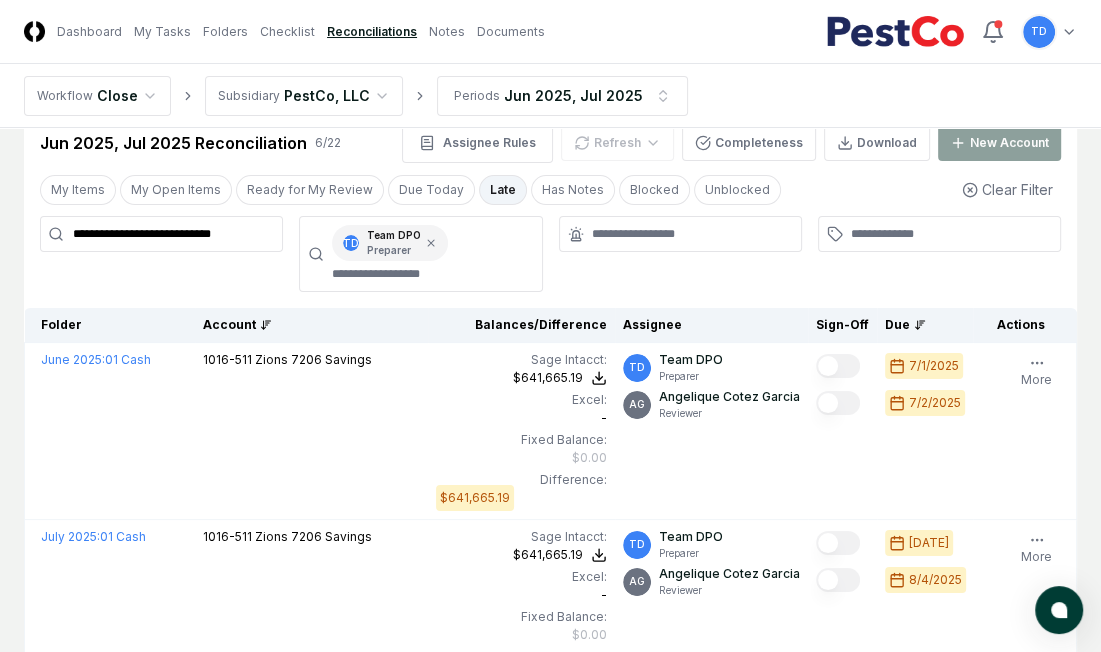 scroll, scrollTop: 42, scrollLeft: 0, axis: vertical 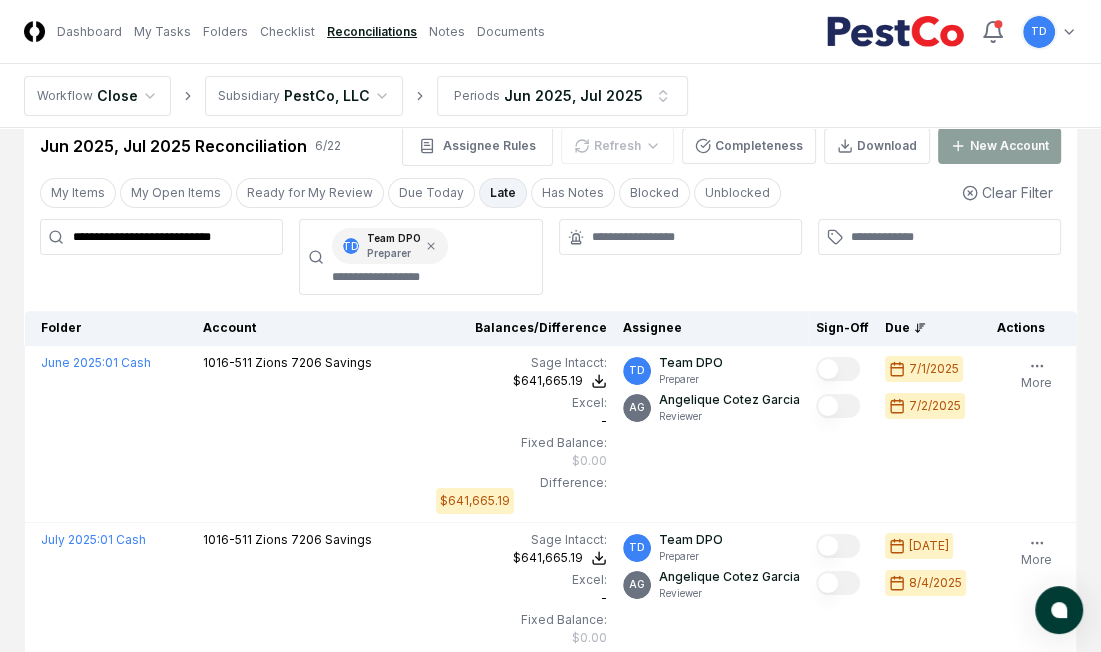 click on "**********" at bounding box center (161, 237) 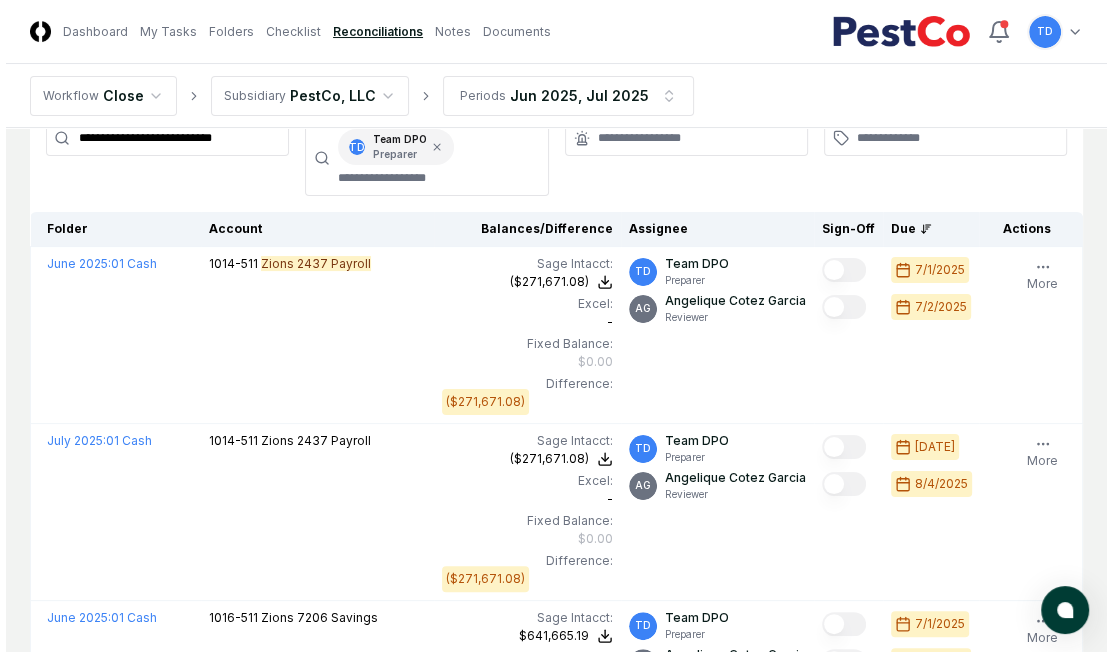 scroll, scrollTop: 136, scrollLeft: 0, axis: vertical 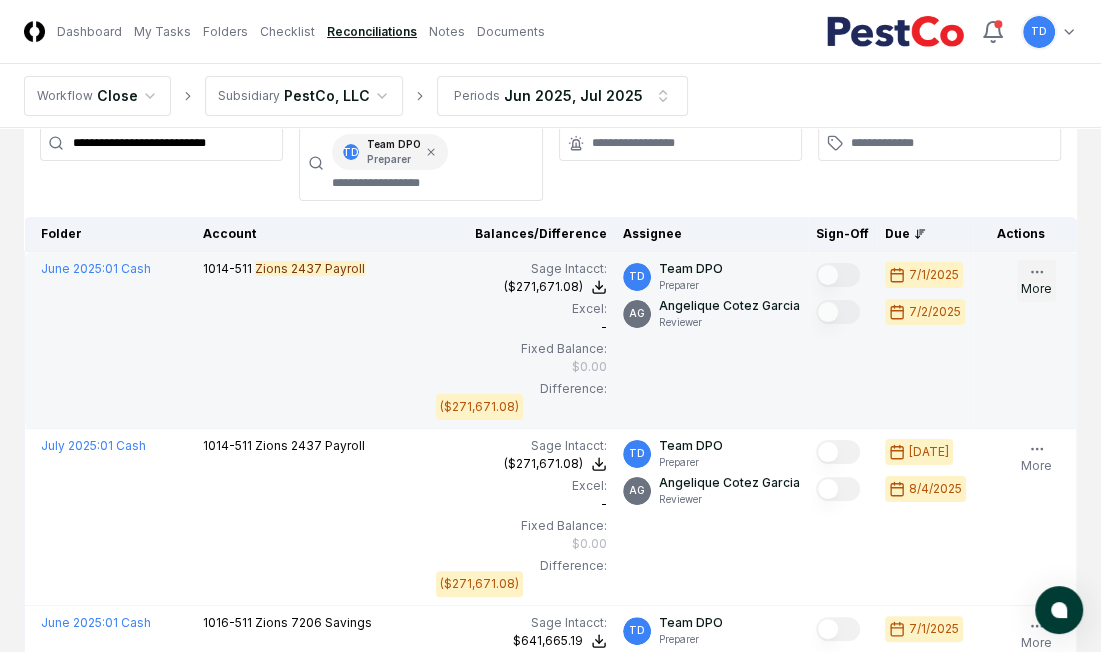 click 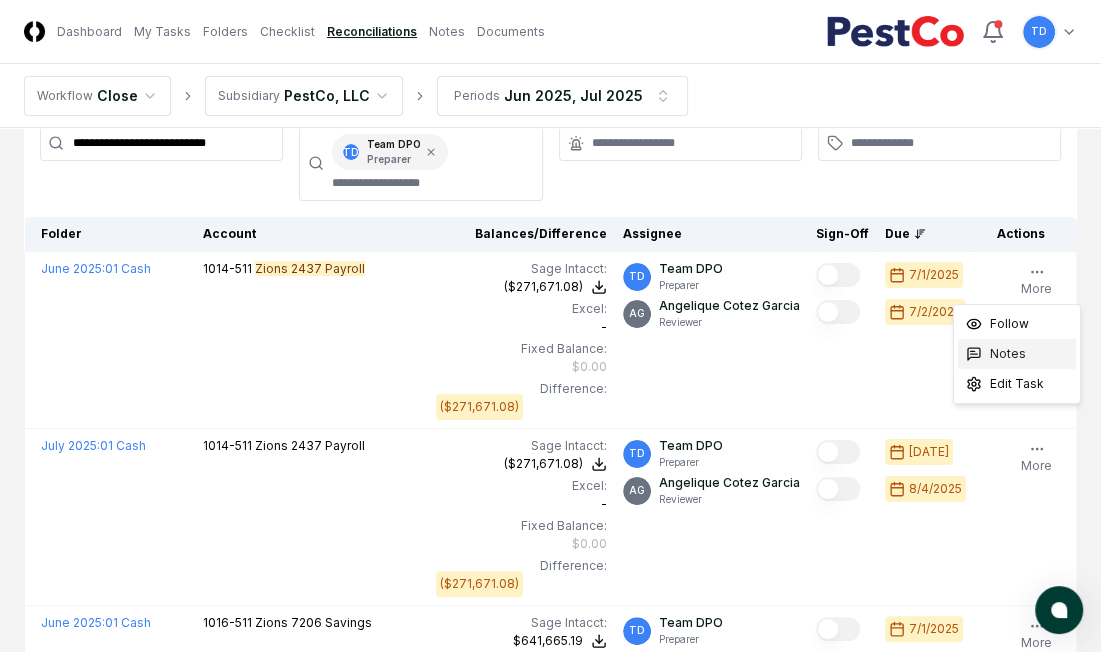 click on "Notes" at bounding box center (1017, 354) 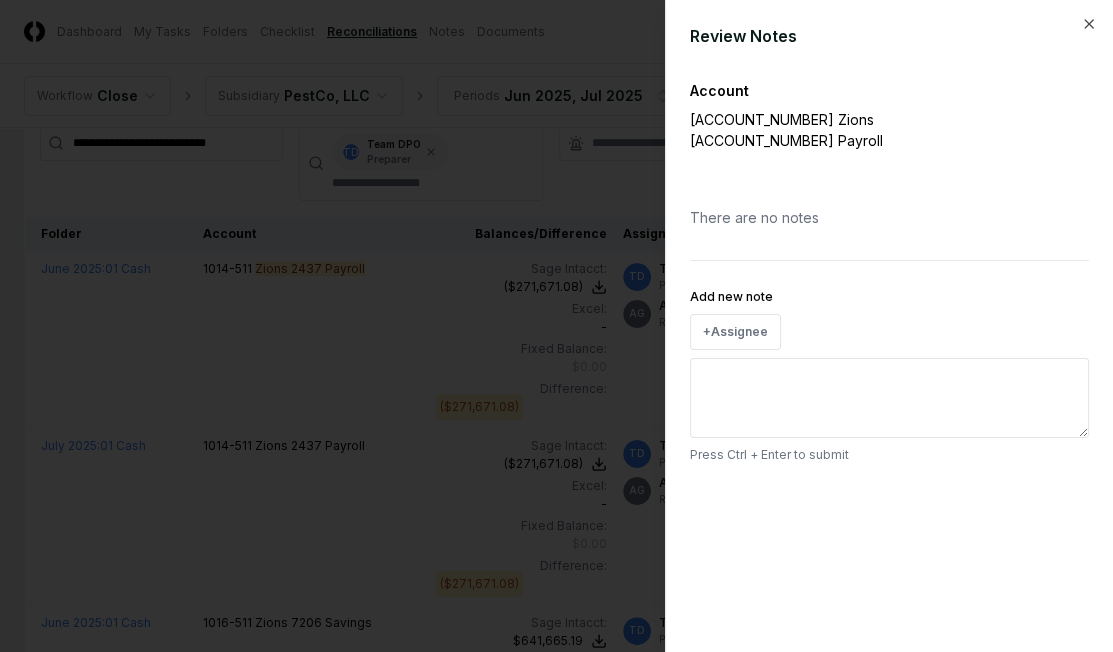 click on "Add new note" at bounding box center [889, 398] 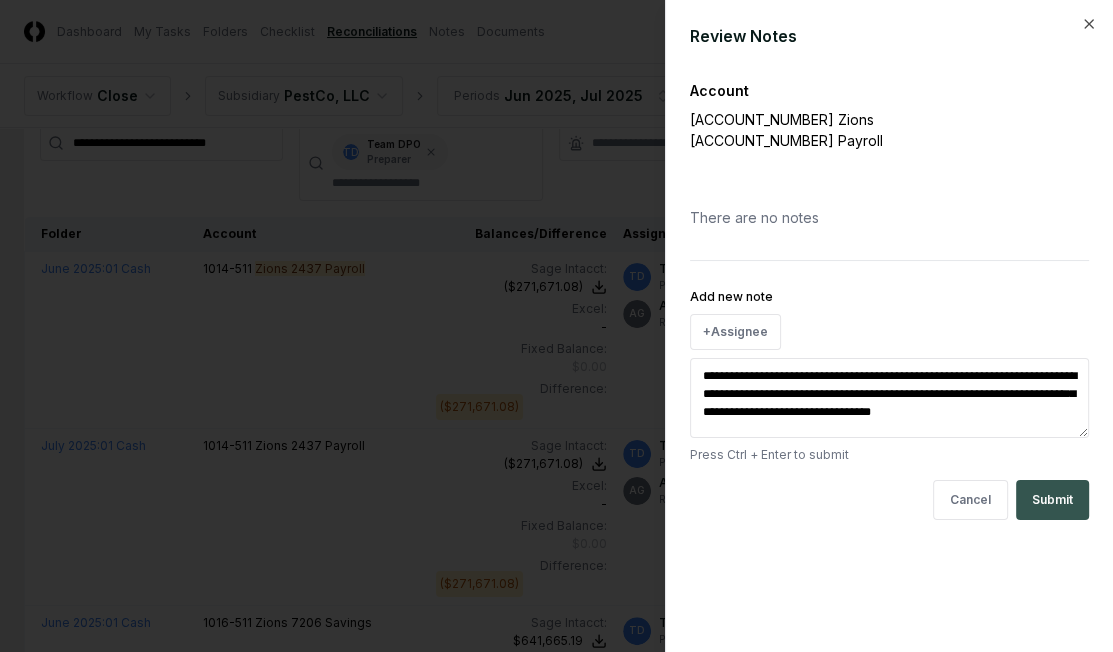 click on "Submit" at bounding box center (1052, 500) 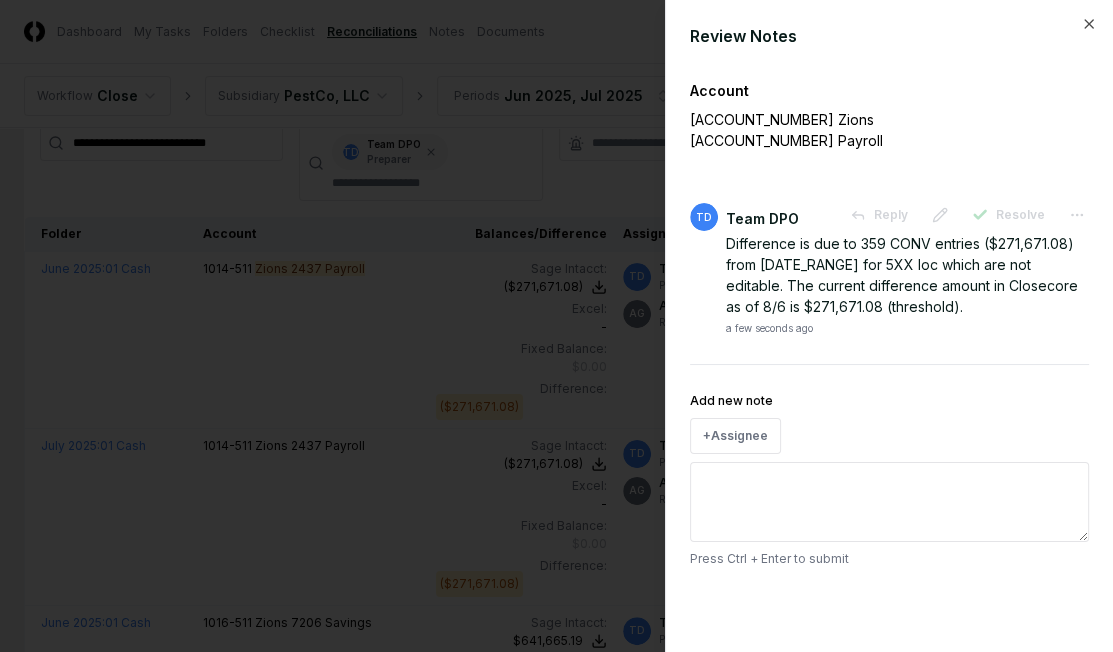 click at bounding box center (556, 326) 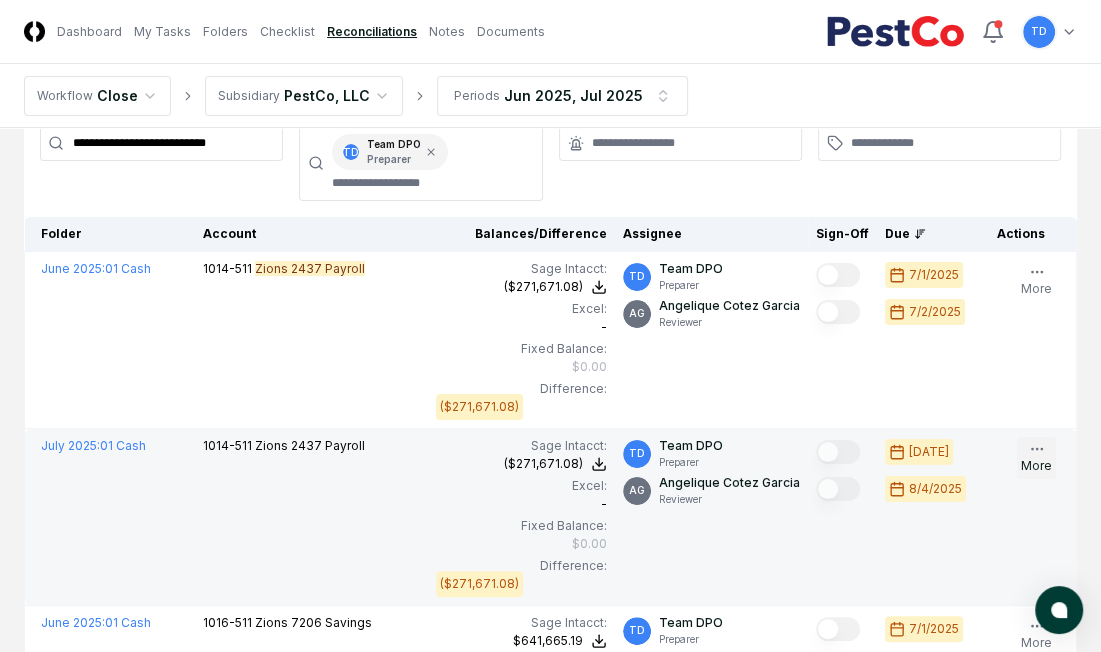 click 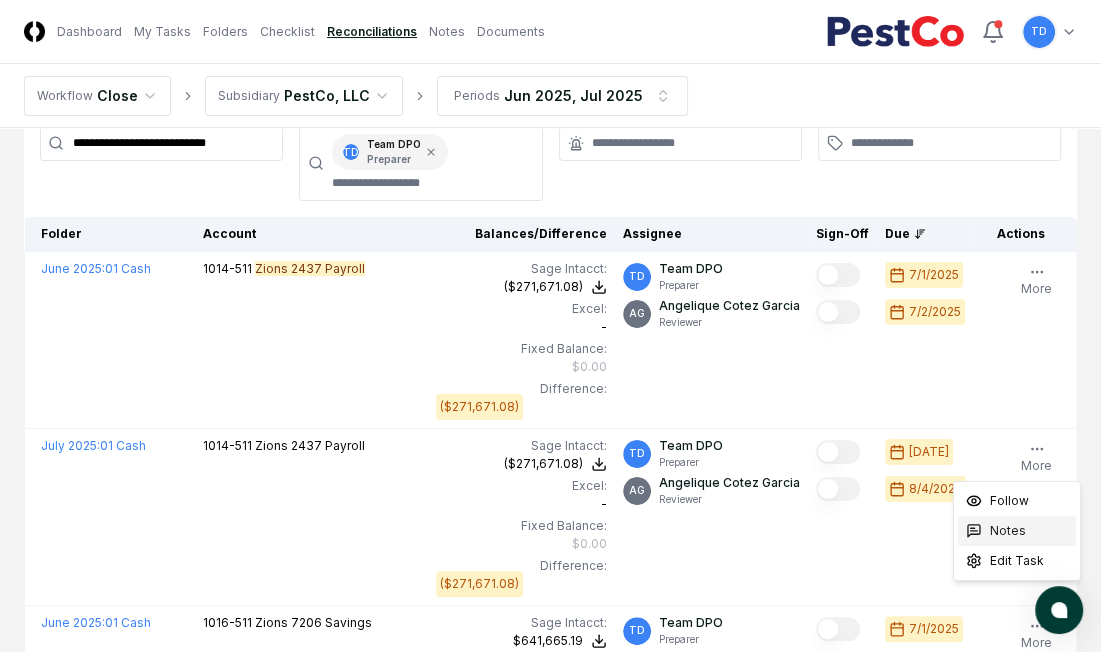 click on "Notes" at bounding box center (1017, 531) 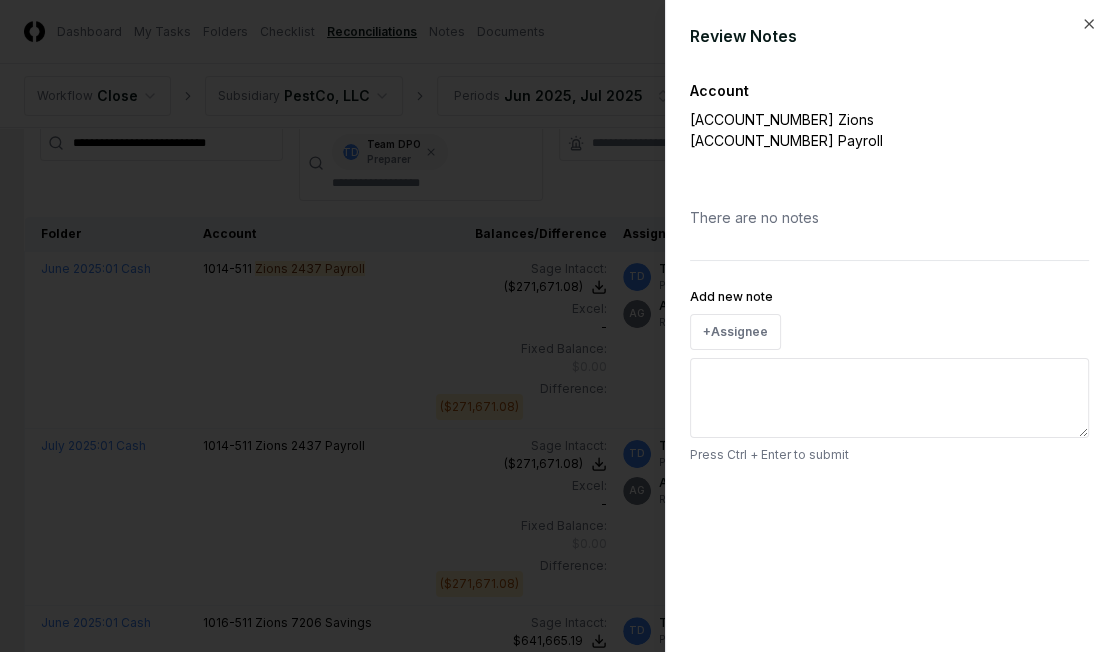 click on "Add new note" at bounding box center [889, 398] 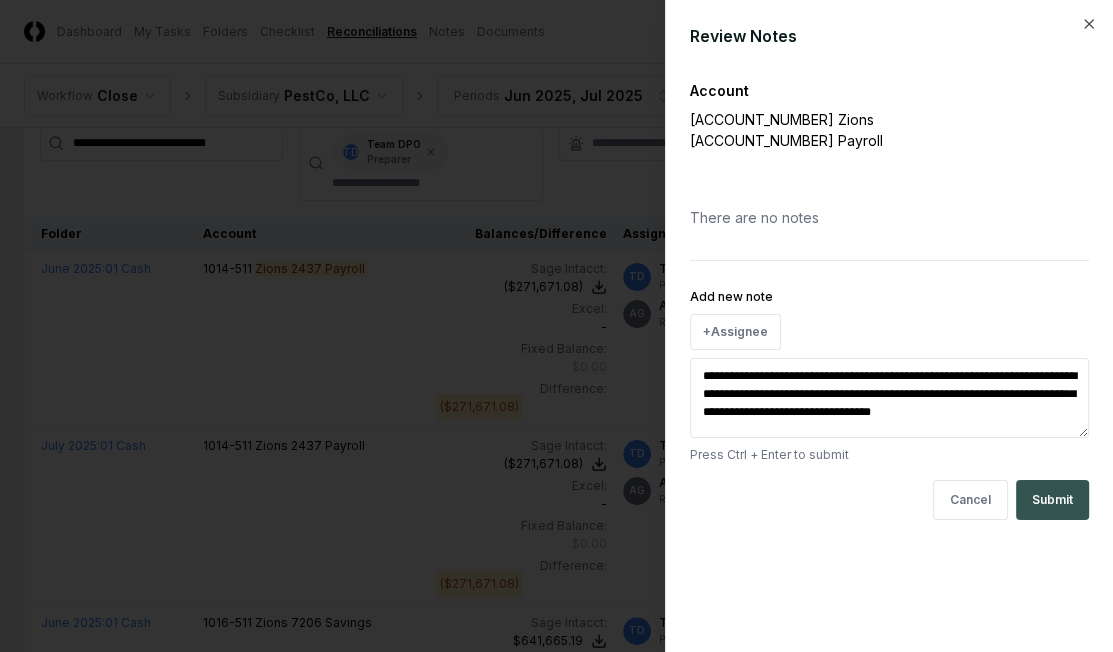 click on "Submit" at bounding box center [1052, 500] 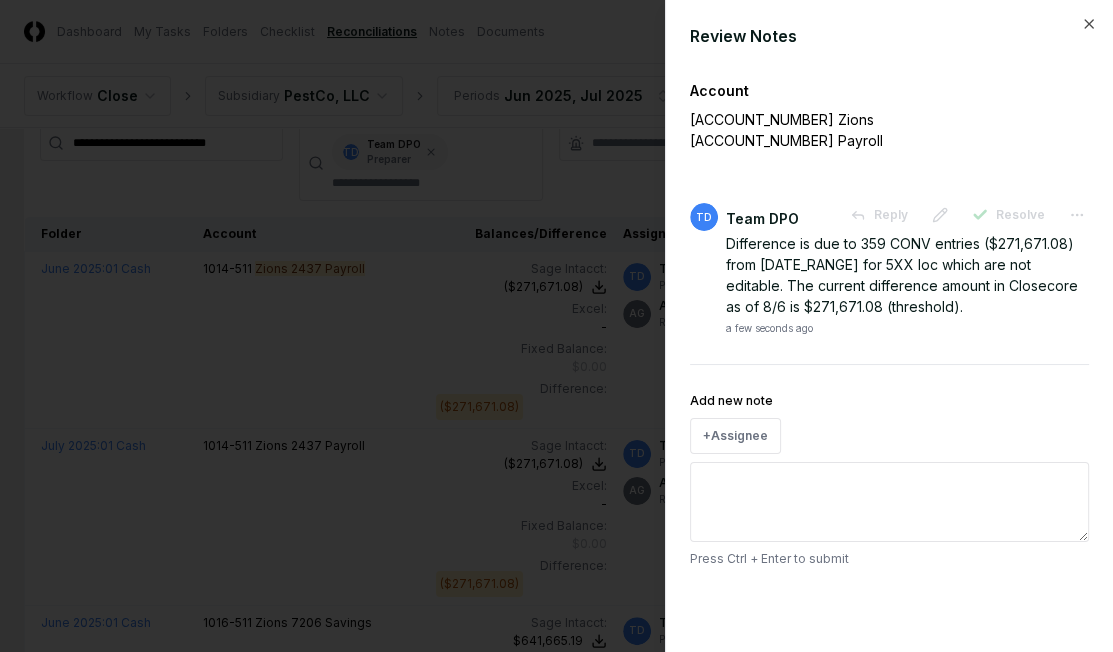 click at bounding box center (556, 326) 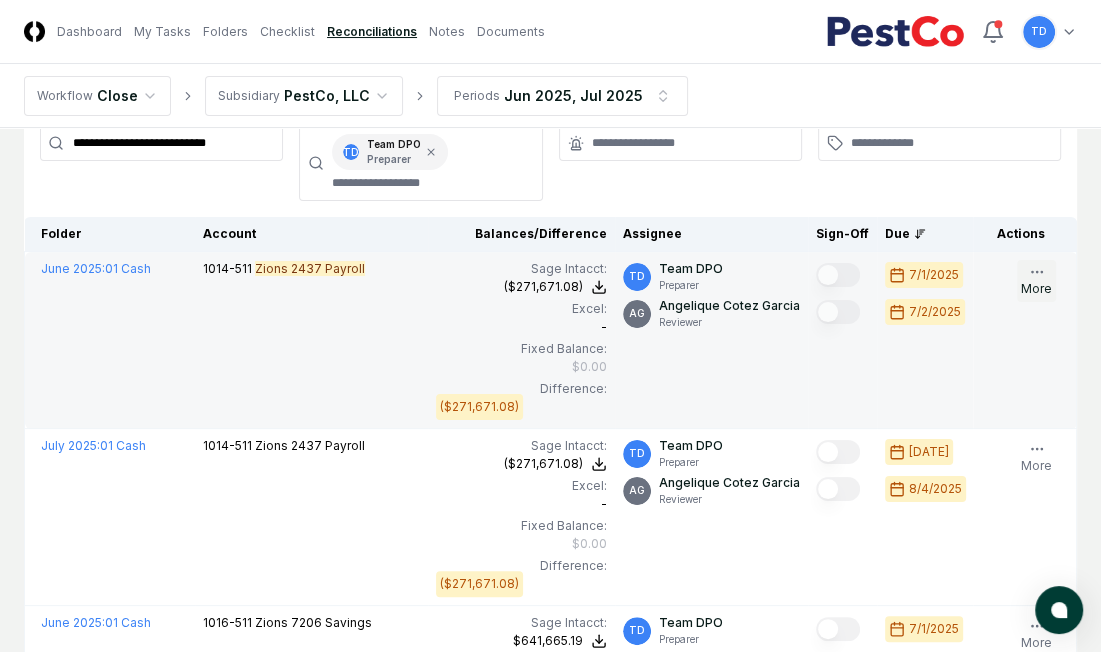 click 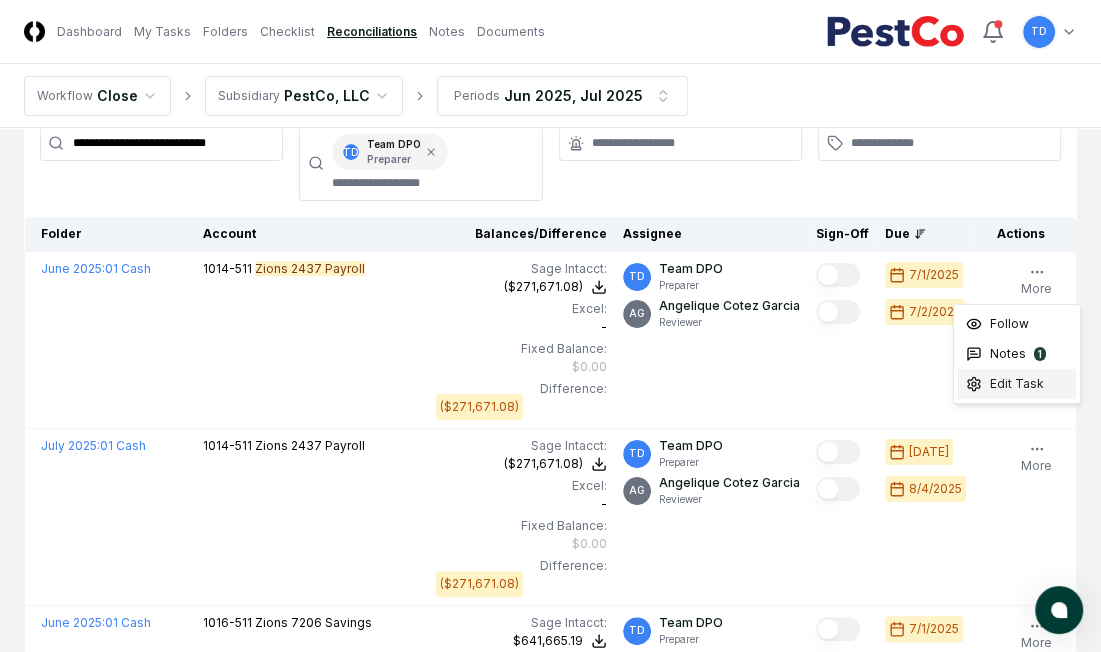 click on "Edit Task" at bounding box center [1017, 384] 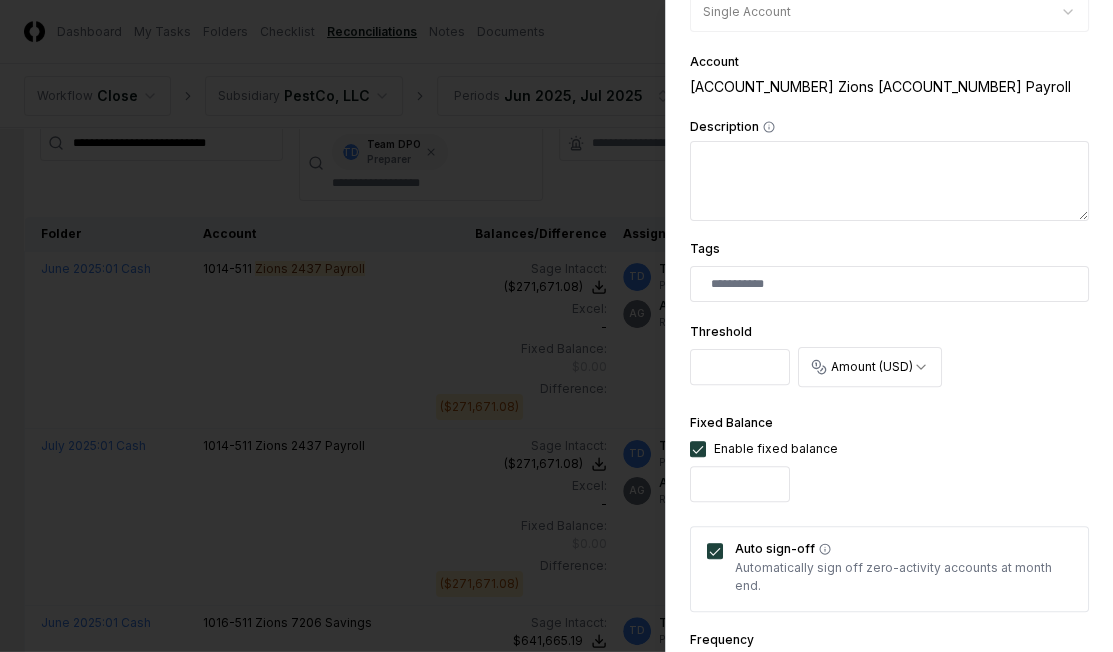 scroll, scrollTop: 332, scrollLeft: 0, axis: vertical 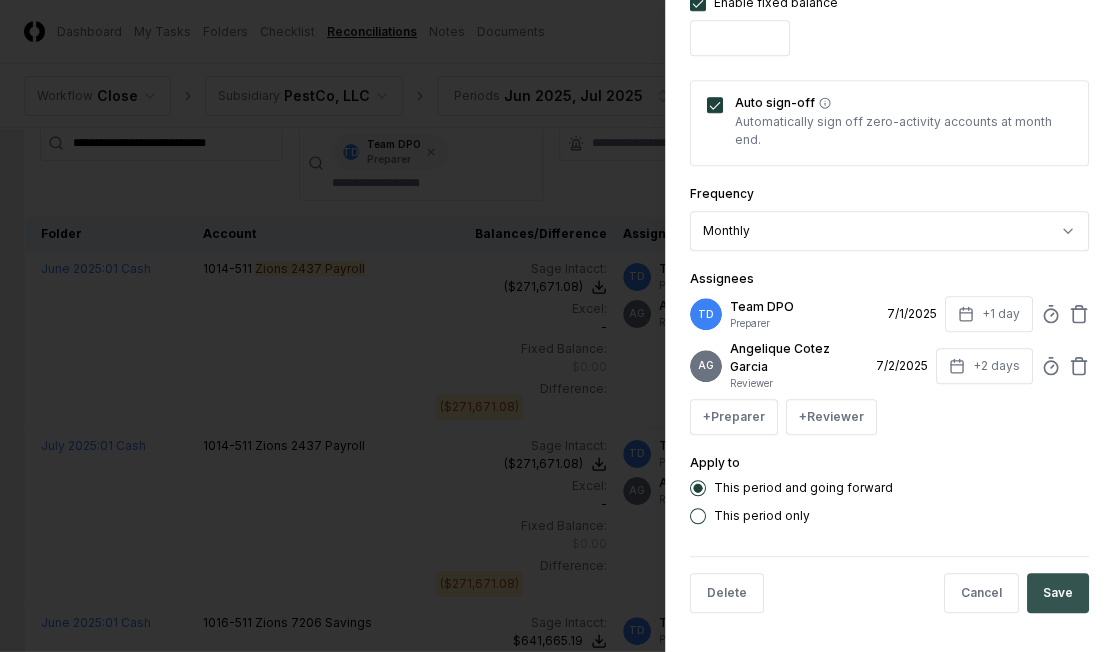 click on "Save" at bounding box center [1058, 593] 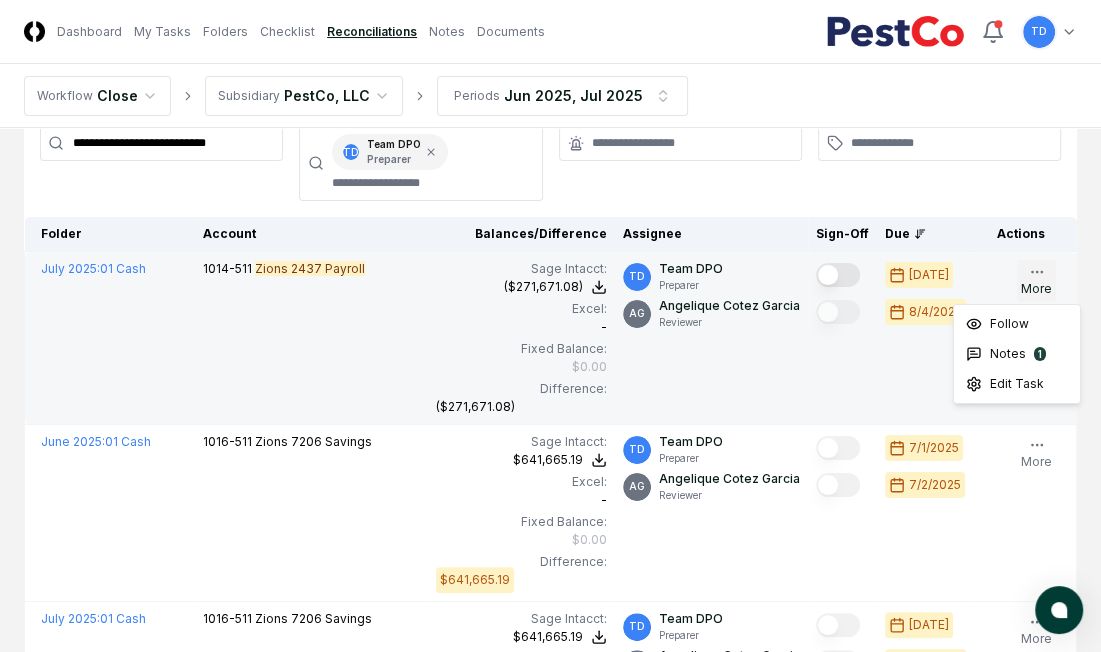 click 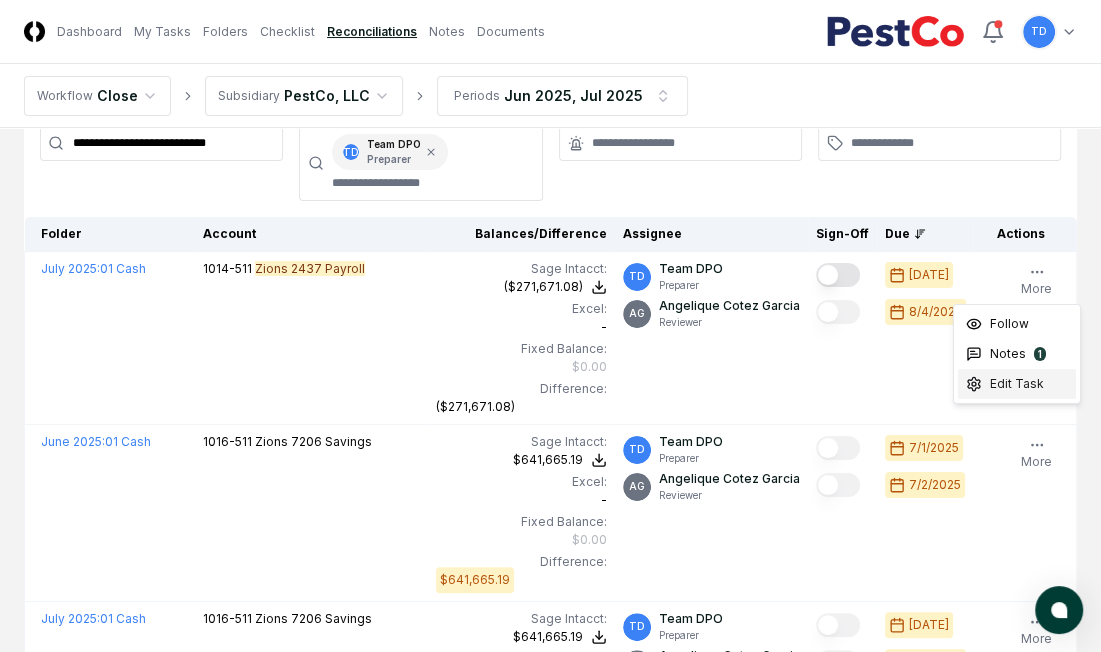 click on "Edit Task" at bounding box center [1017, 384] 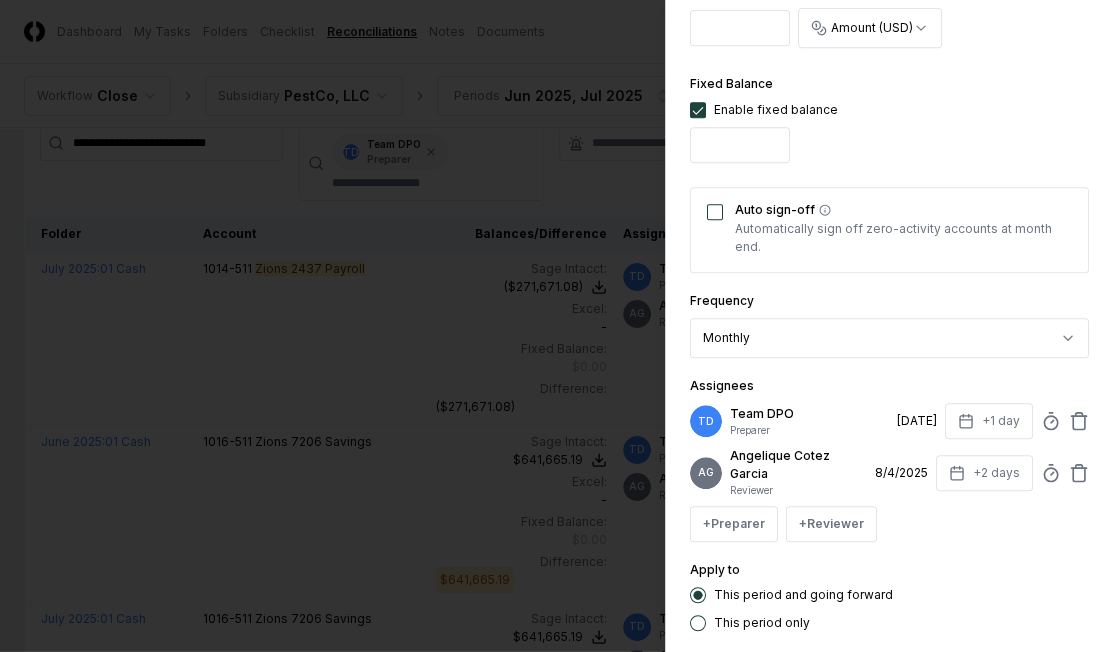 scroll, scrollTop: 672, scrollLeft: 0, axis: vertical 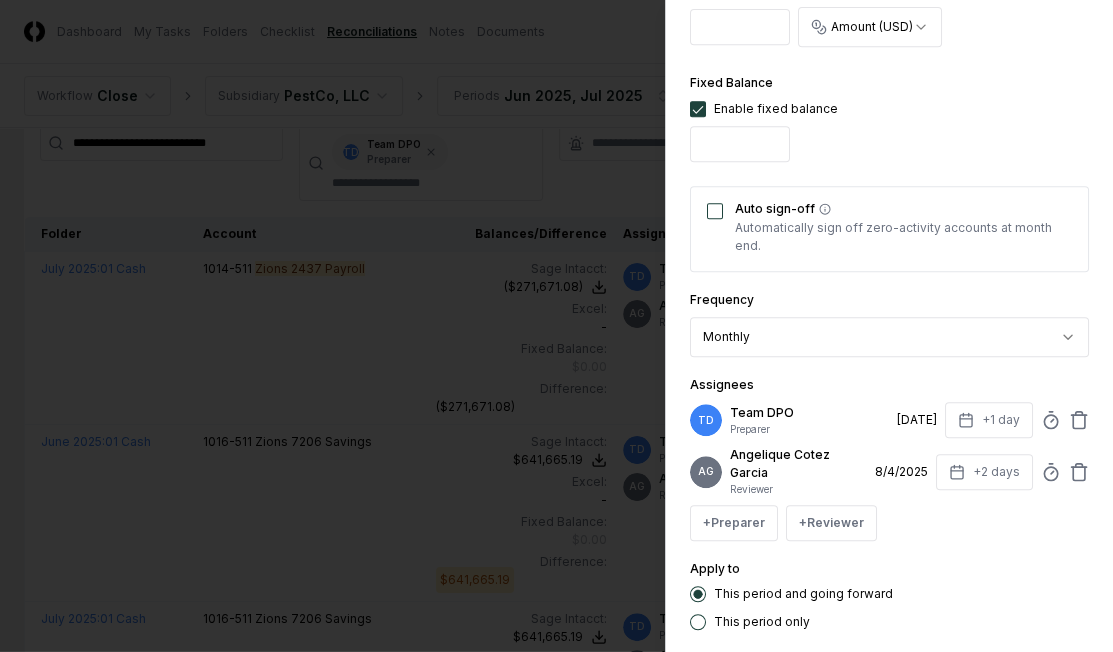 click on "Auto sign-off" at bounding box center [715, 211] 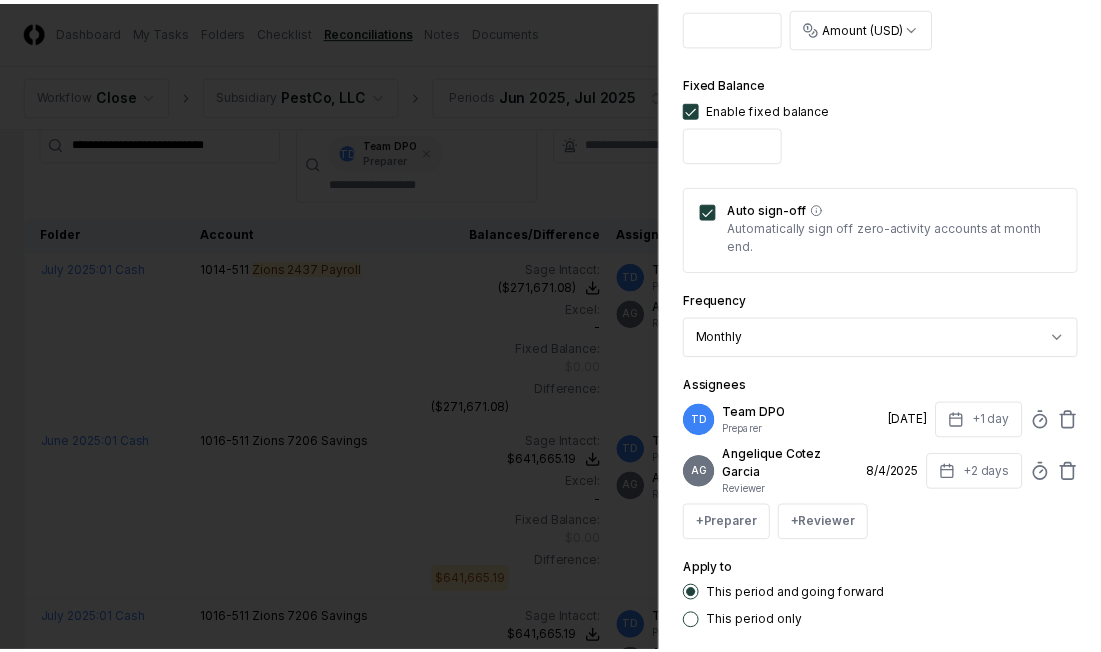 scroll, scrollTop: 778, scrollLeft: 0, axis: vertical 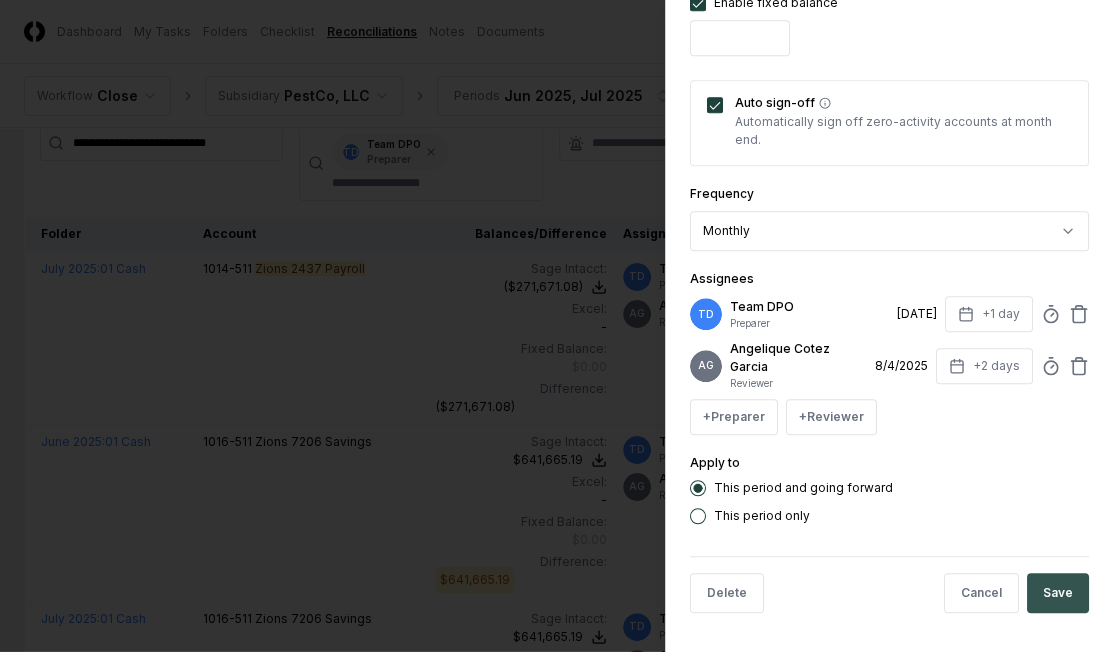 click on "Save" at bounding box center (1058, 593) 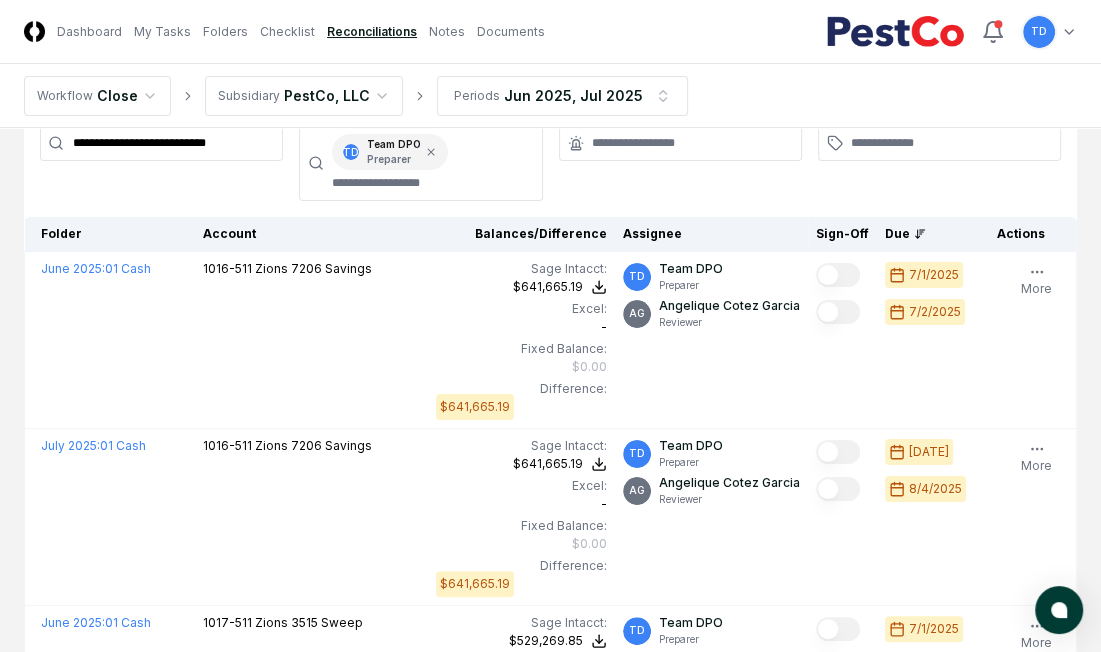 click on "**********" at bounding box center (161, 143) 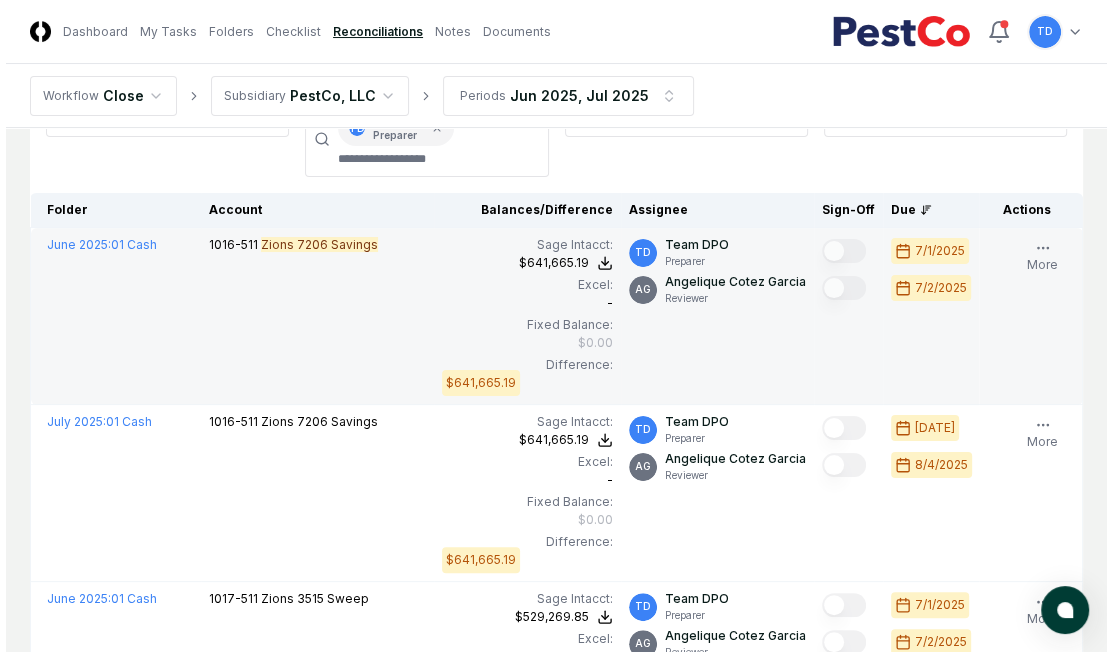 scroll, scrollTop: 160, scrollLeft: 0, axis: vertical 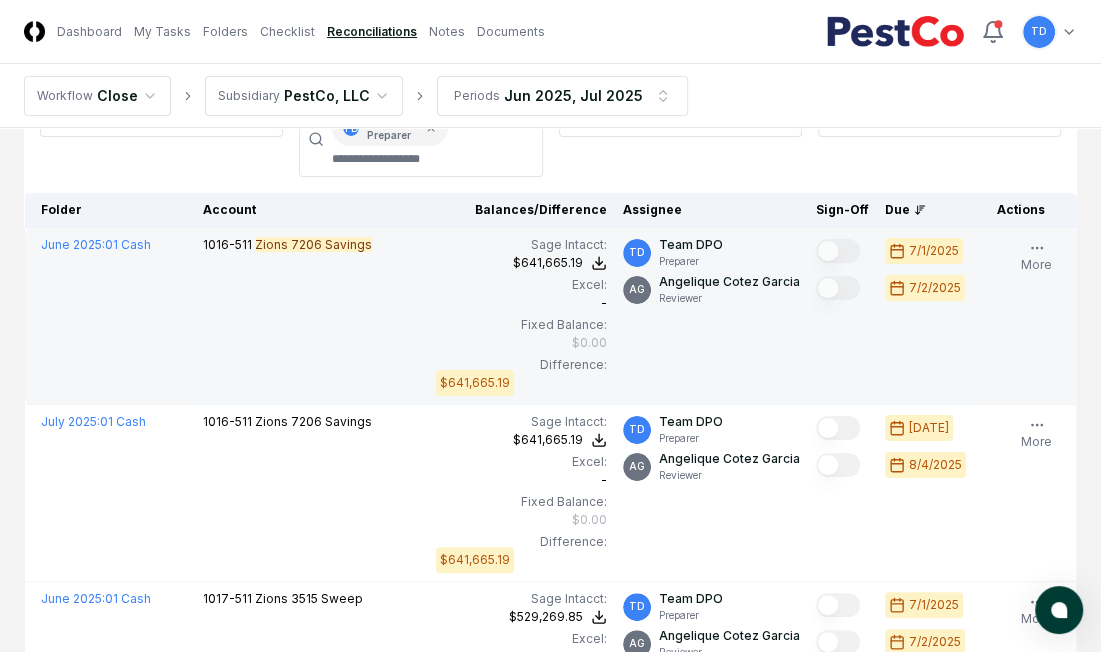 click on "1016-511   Zions [ACCOUNT_NUMBER] Savings" at bounding box center (311, 316) 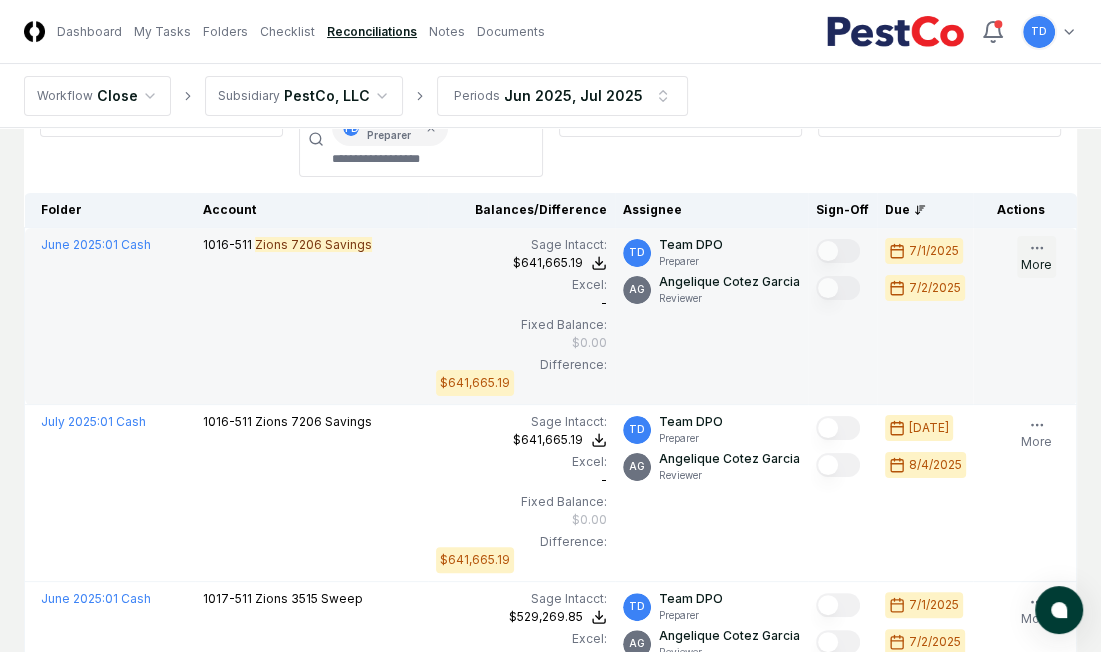 click 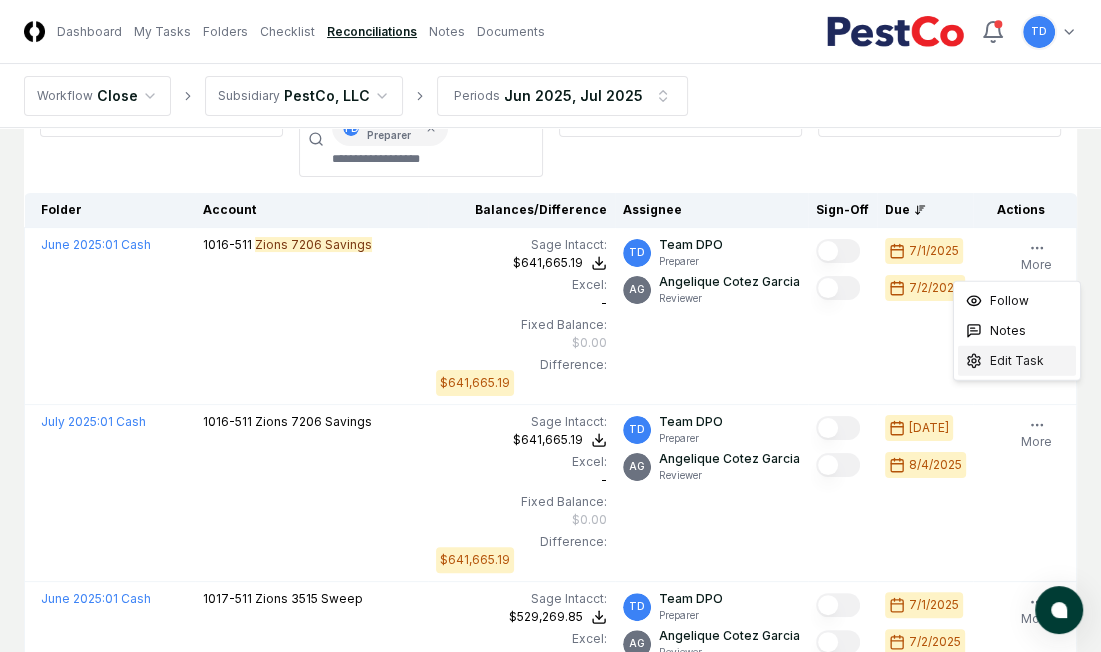 click on "Edit Task" at bounding box center [1017, 361] 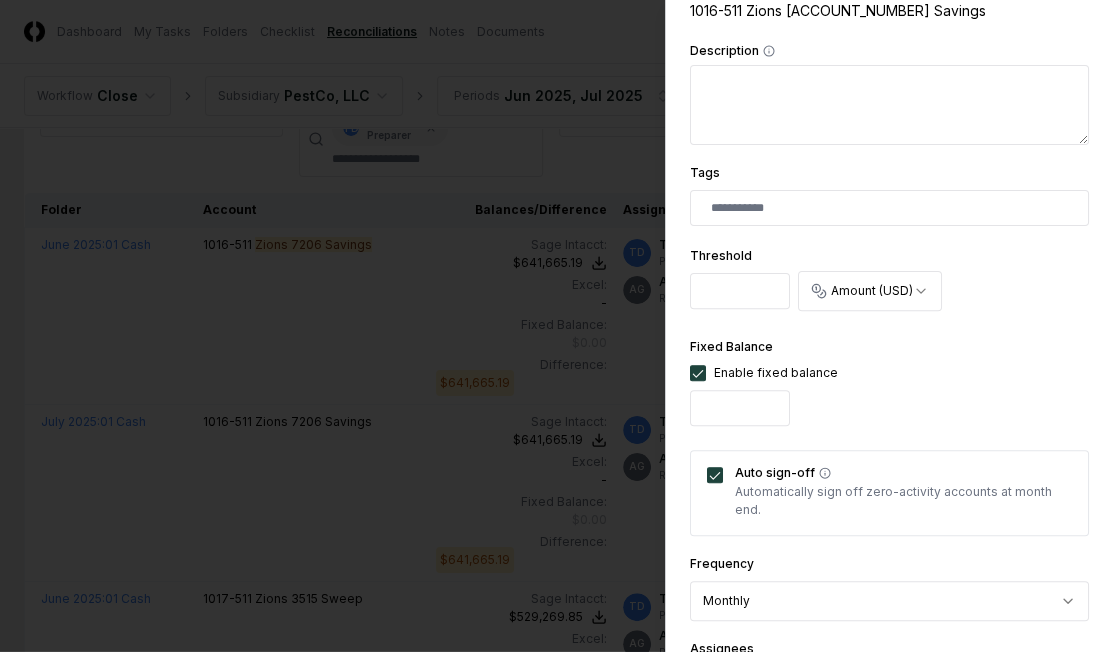 scroll, scrollTop: 427, scrollLeft: 0, axis: vertical 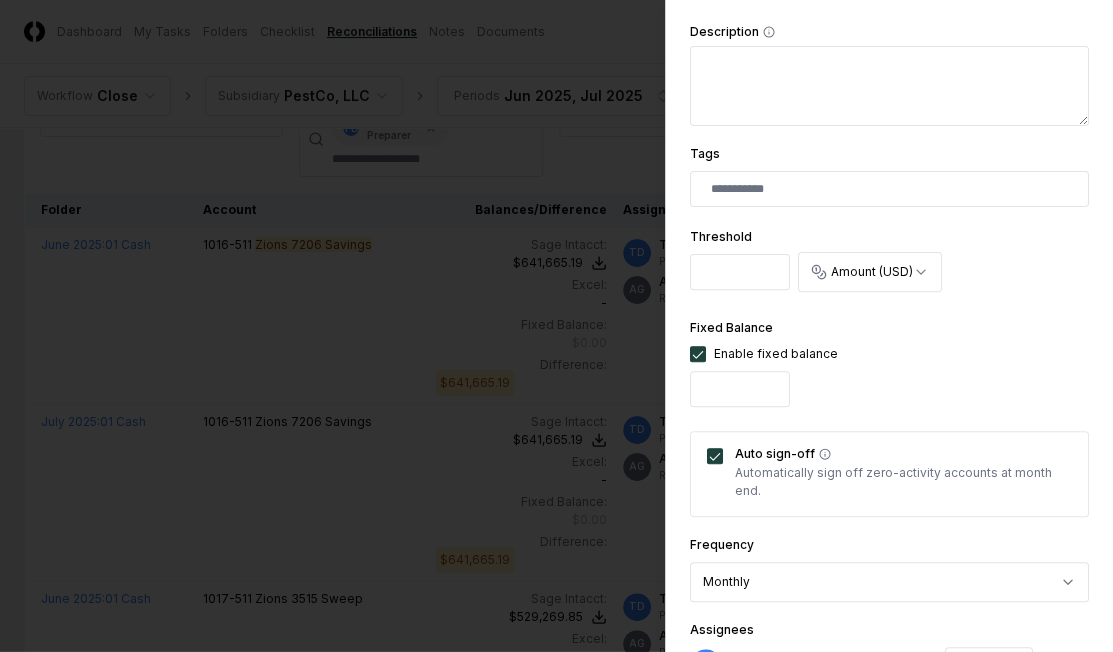 click at bounding box center (556, 326) 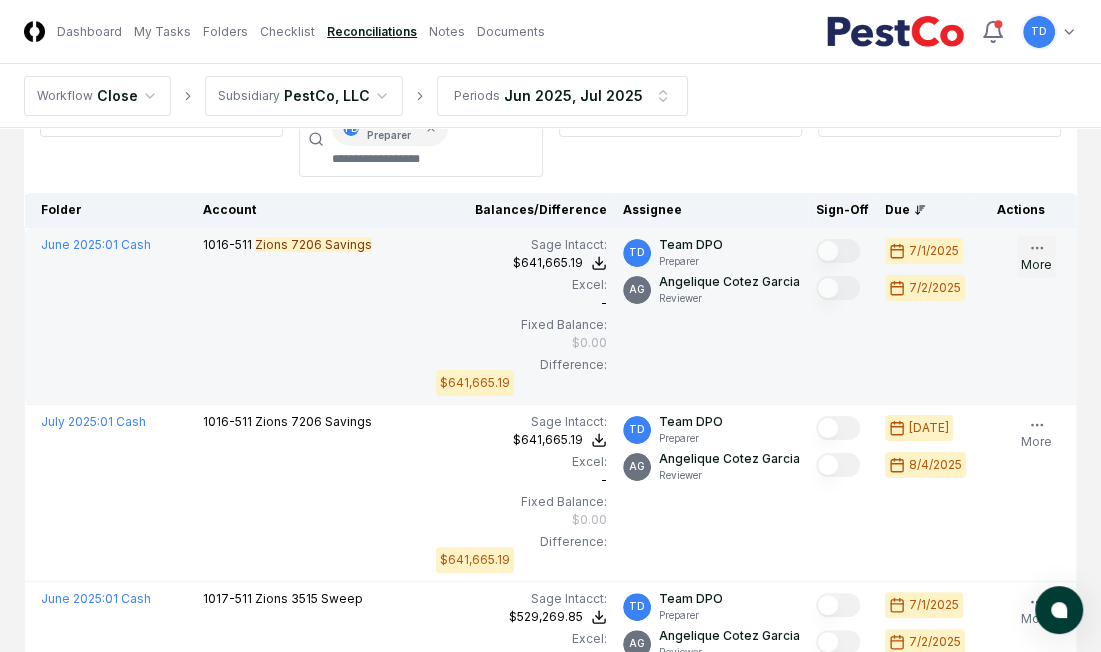 click 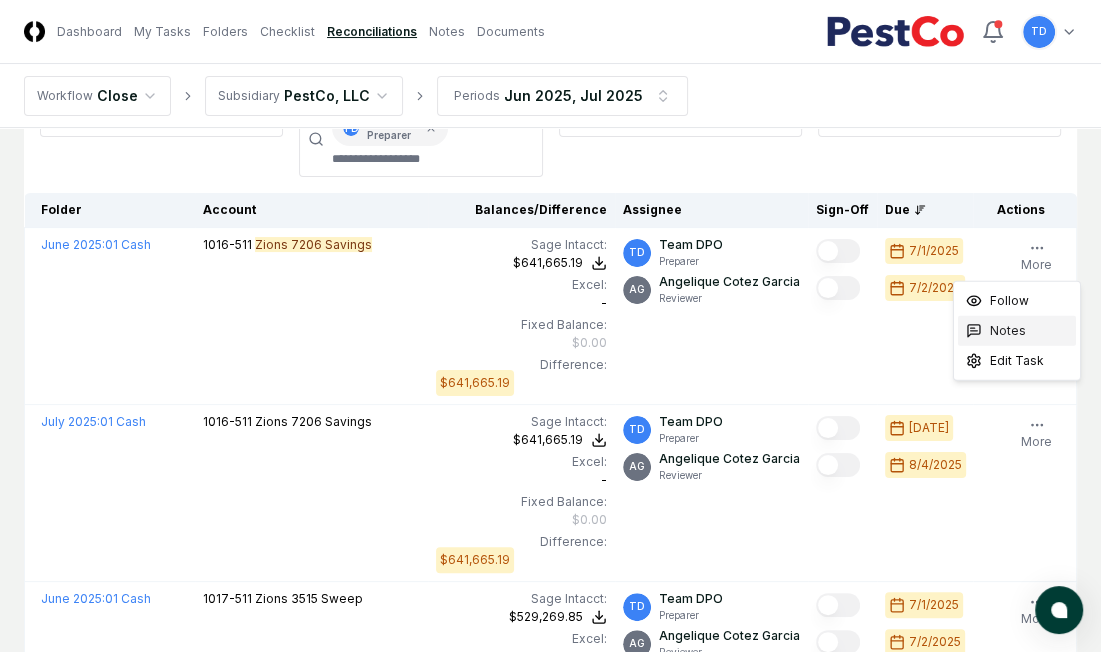 click on "Notes" at bounding box center [1017, 331] 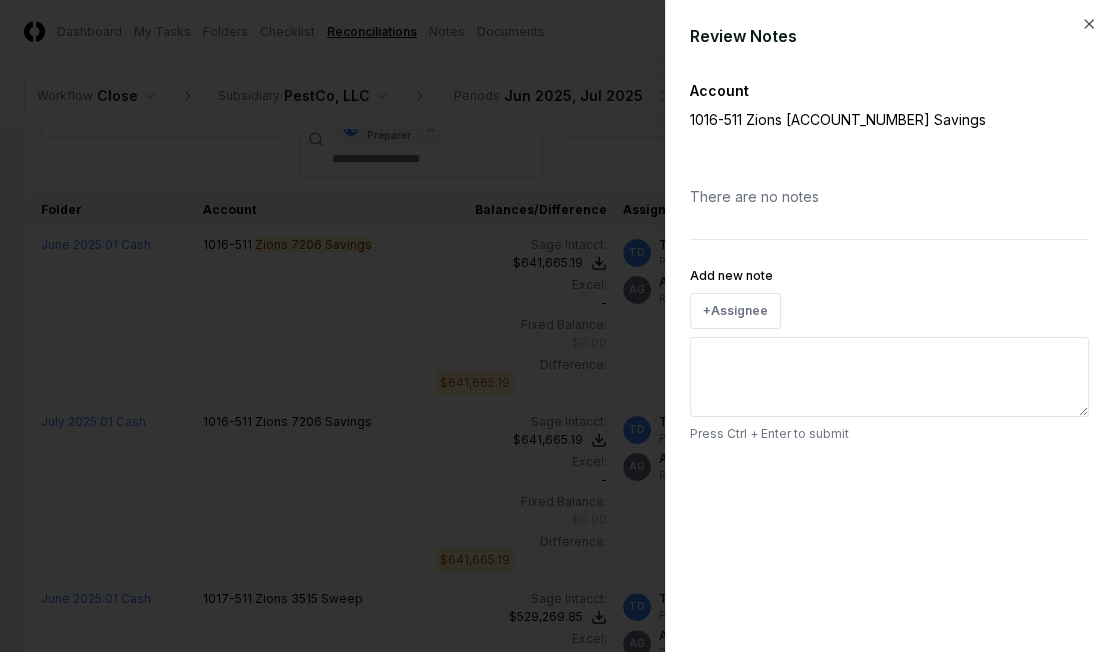 click on "Add new note" at bounding box center (889, 377) 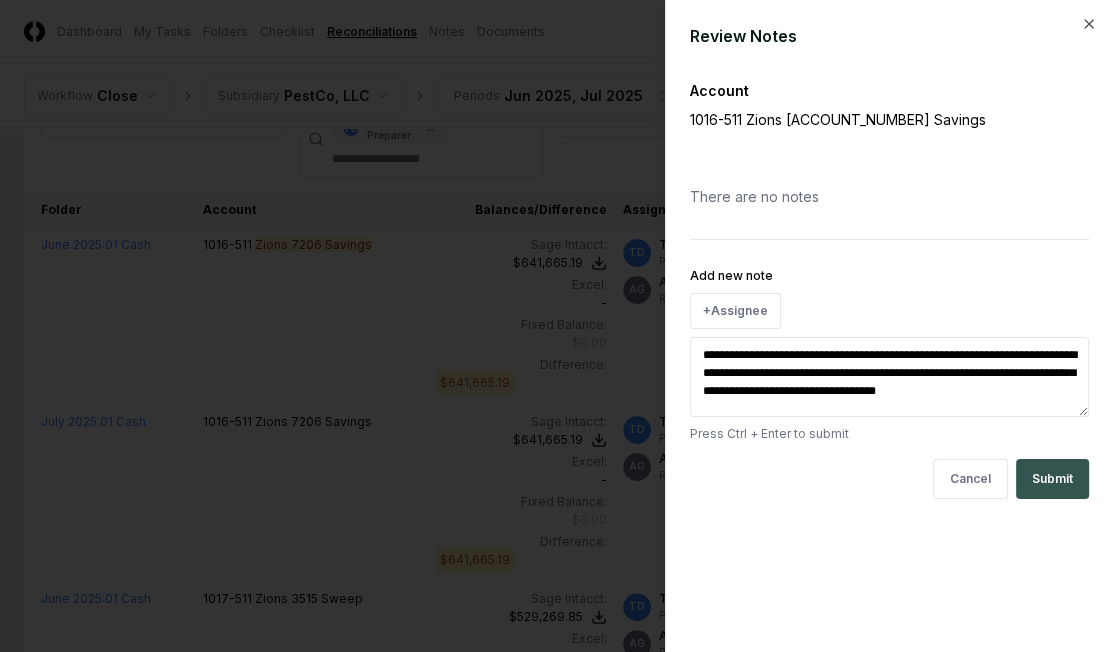 click on "Submit" at bounding box center (1052, 479) 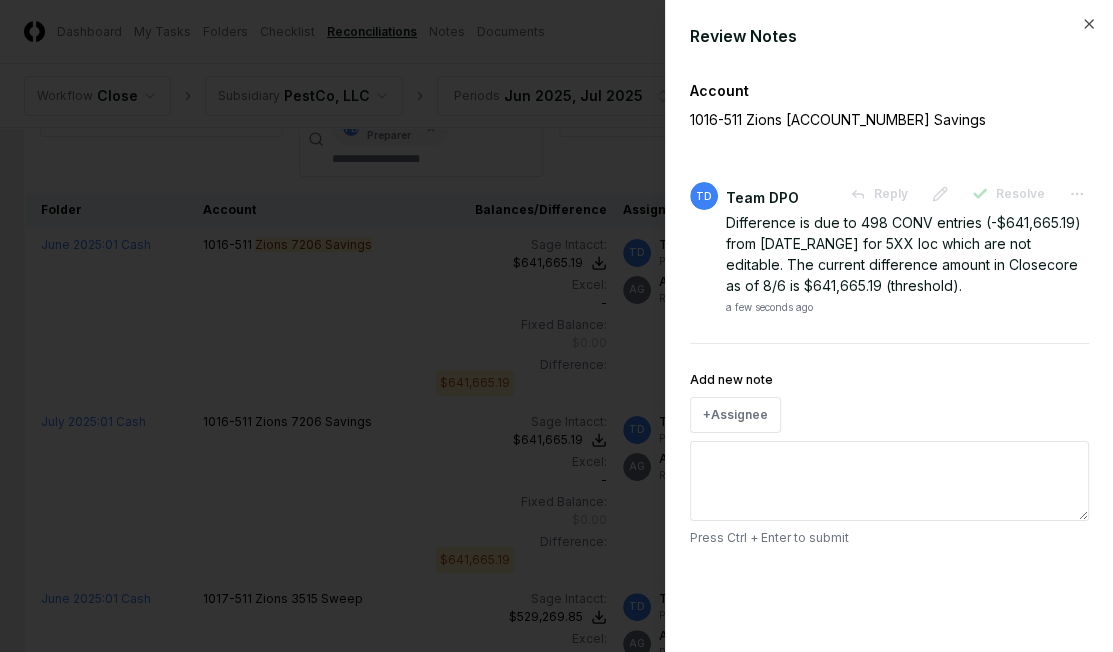 click at bounding box center (556, 326) 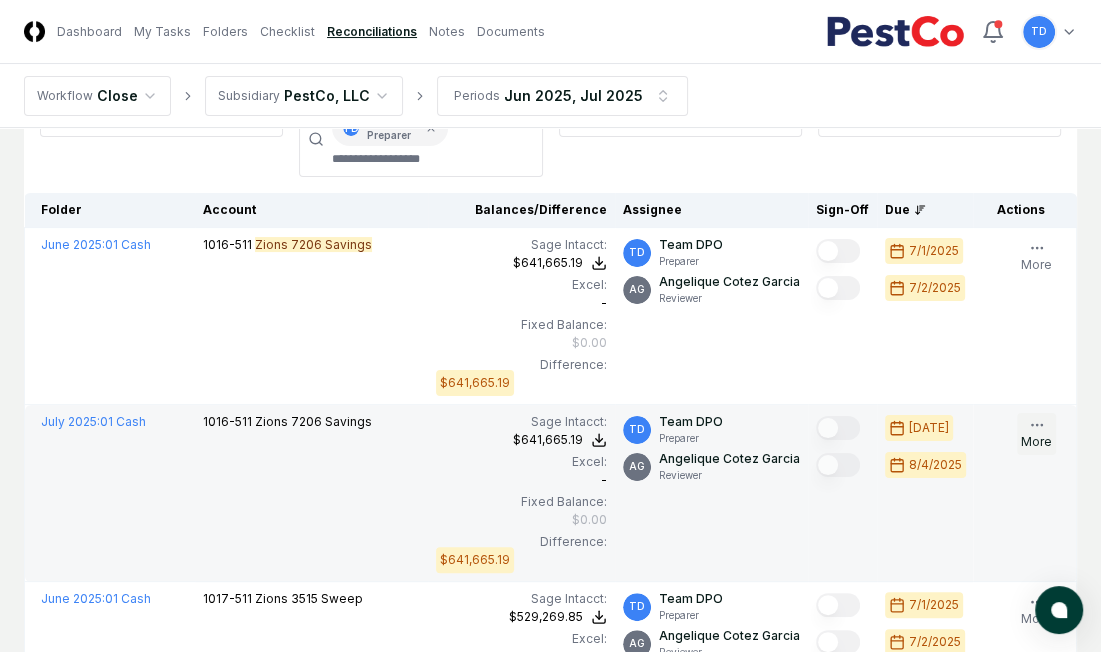 click on "More" at bounding box center [1036, 434] 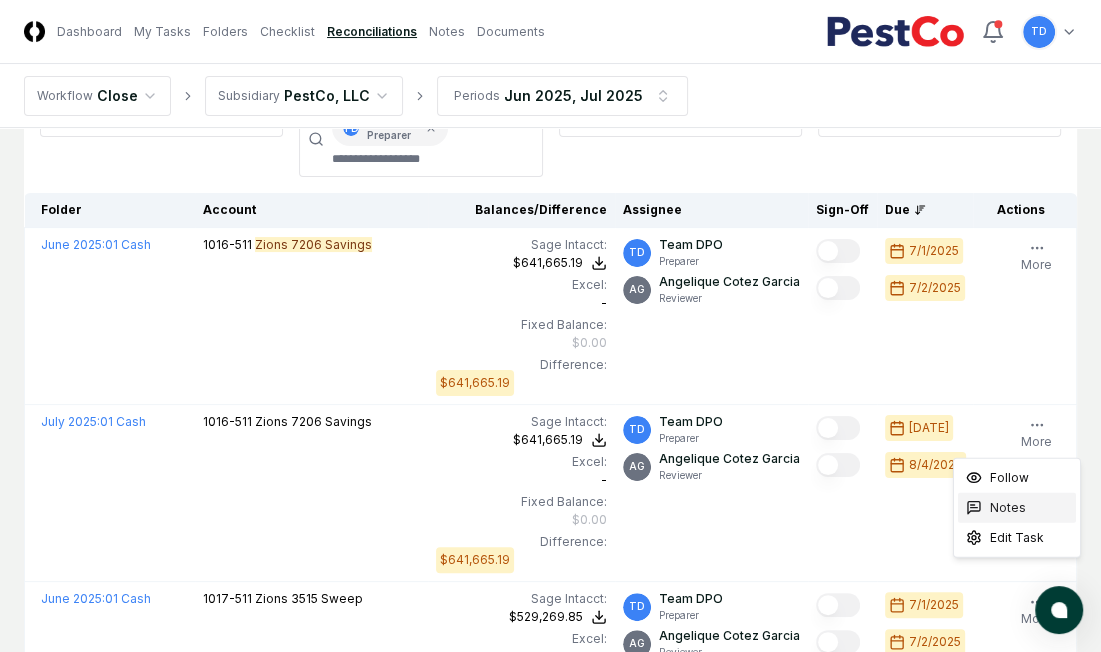 click on "Notes" at bounding box center (1008, 508) 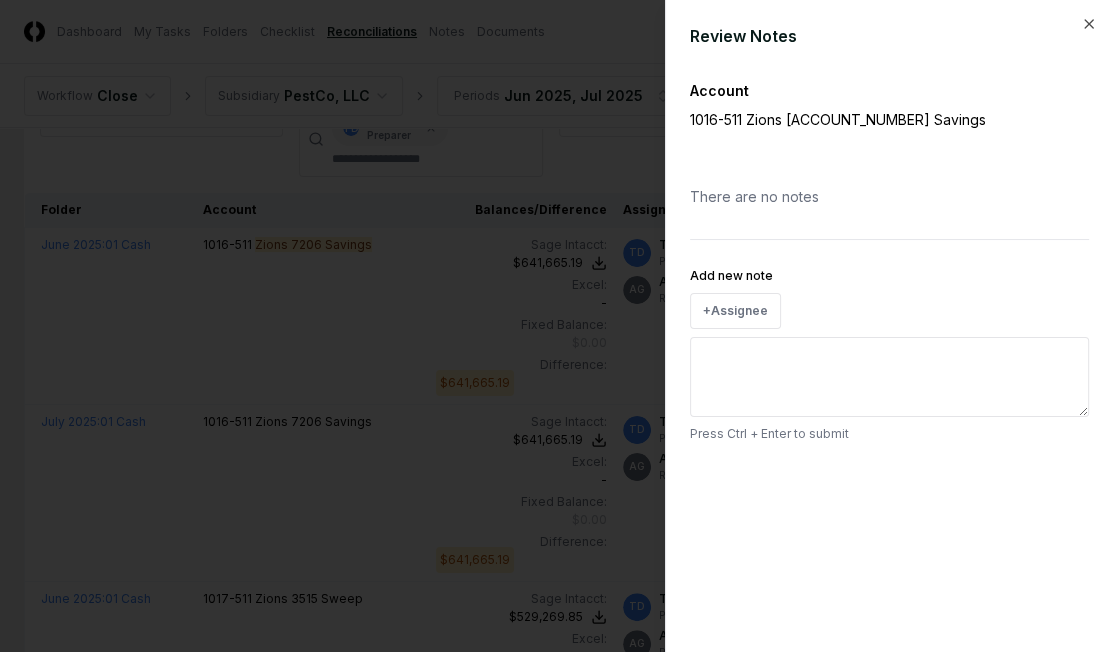 click on "Add new note" at bounding box center (889, 377) 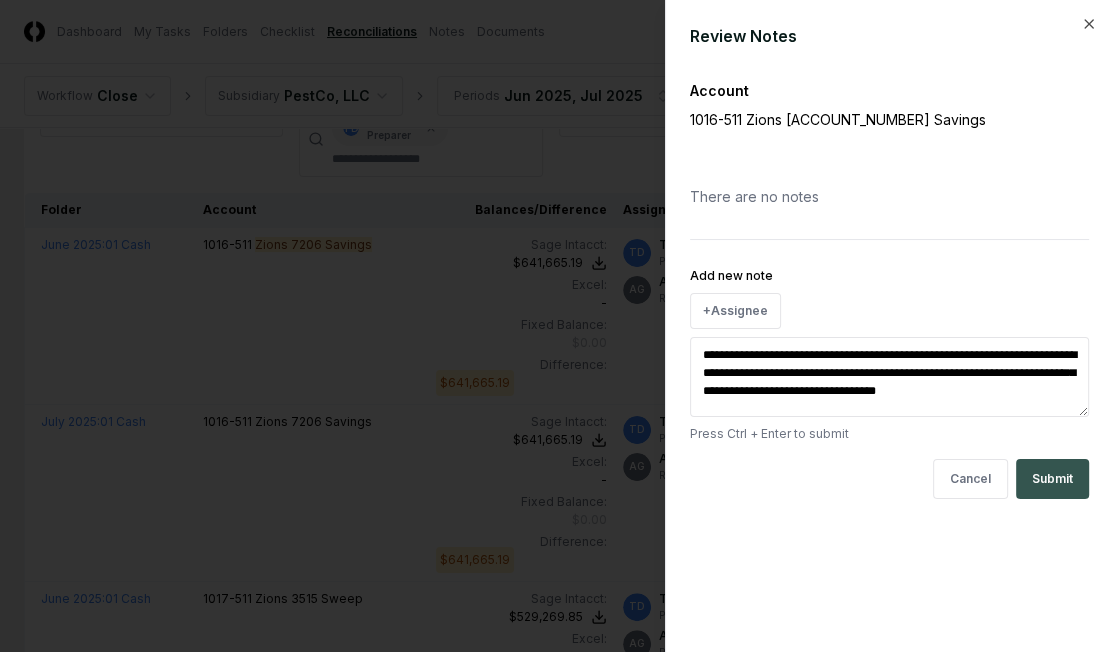 click on "Submit" at bounding box center [1052, 479] 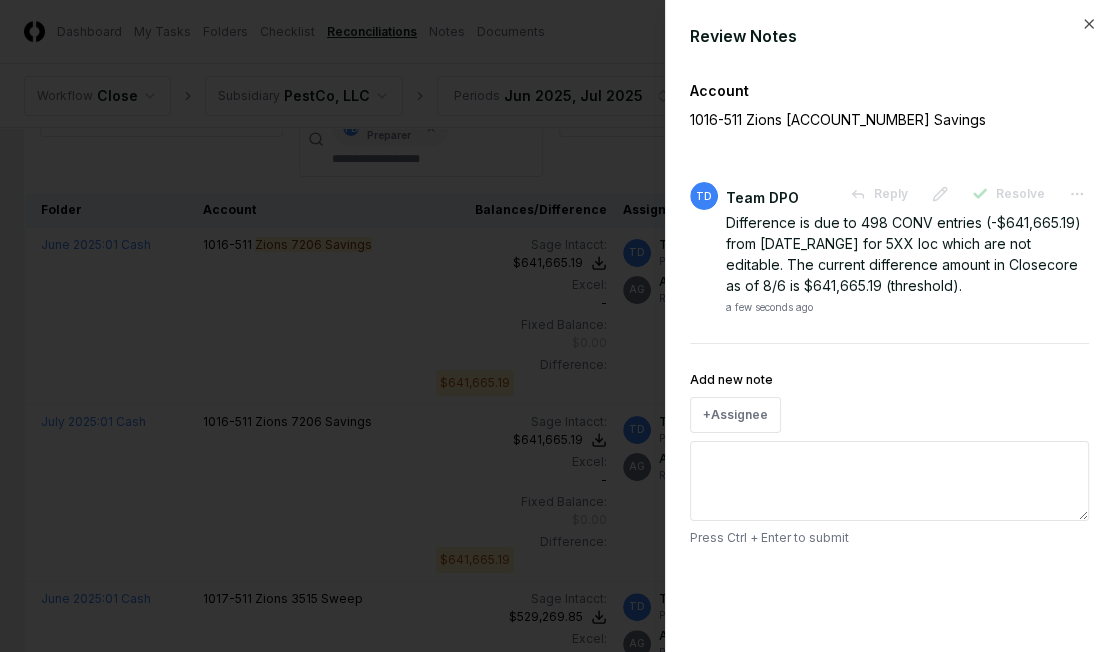 click at bounding box center [556, 326] 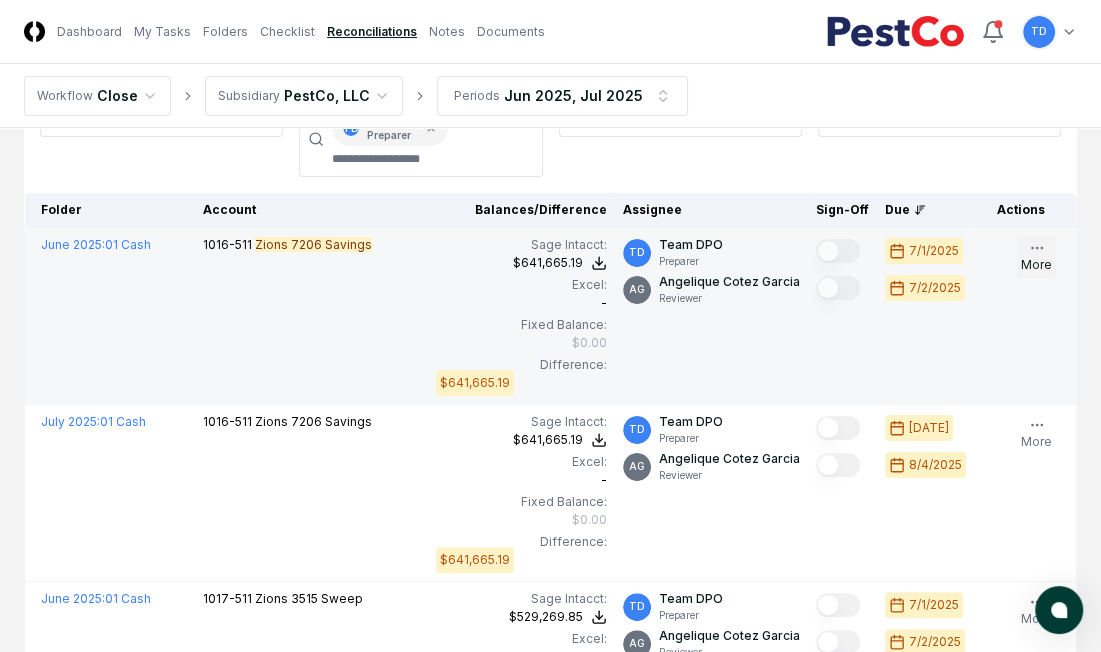 click on "More" at bounding box center [1036, 257] 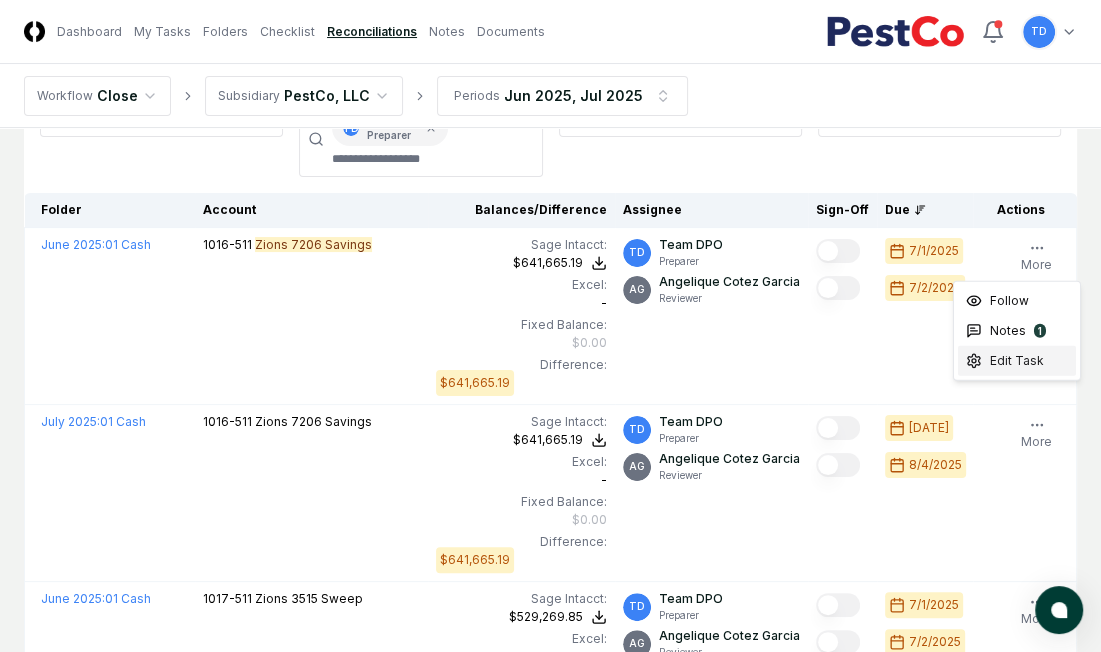 click on "Edit Task" at bounding box center (1017, 361) 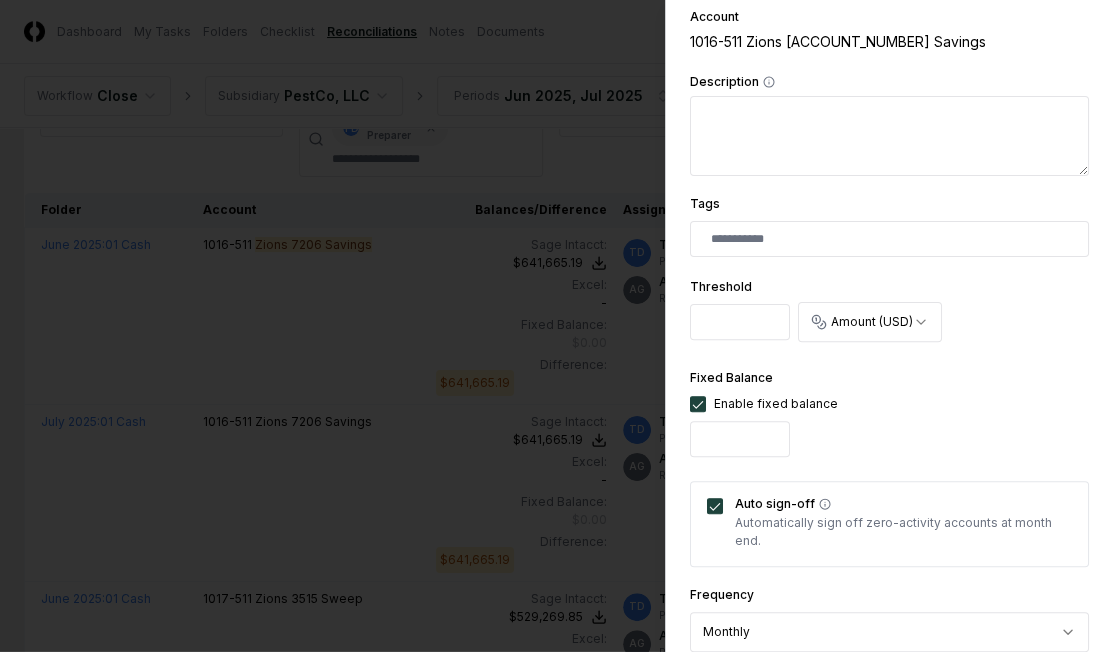 scroll, scrollTop: 378, scrollLeft: 0, axis: vertical 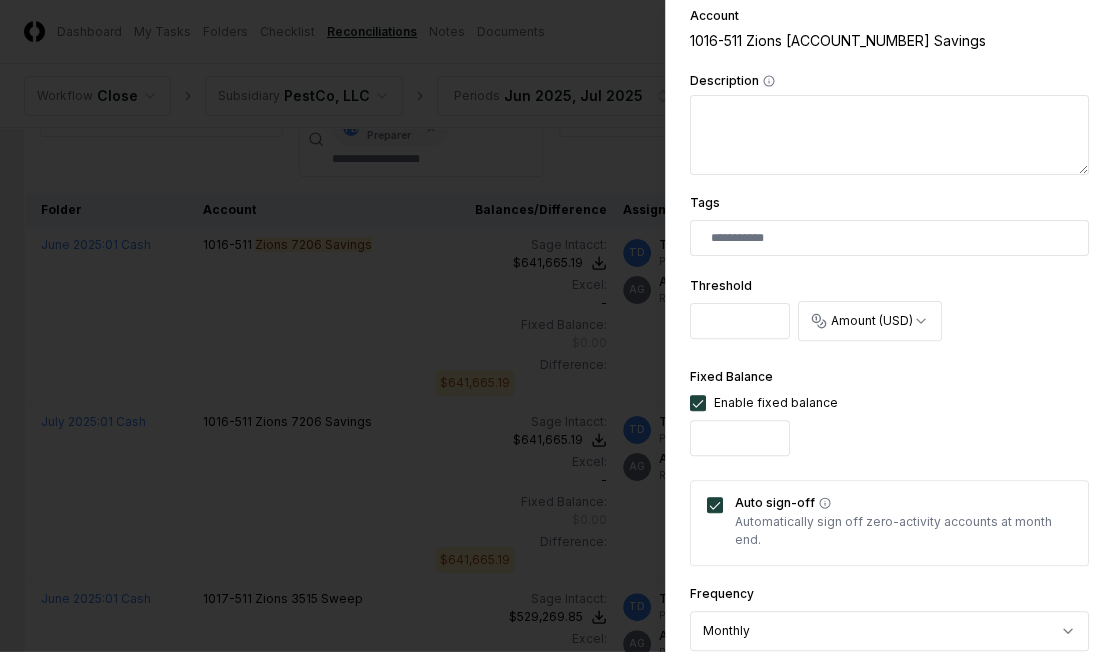 click on "*" at bounding box center (740, 321) 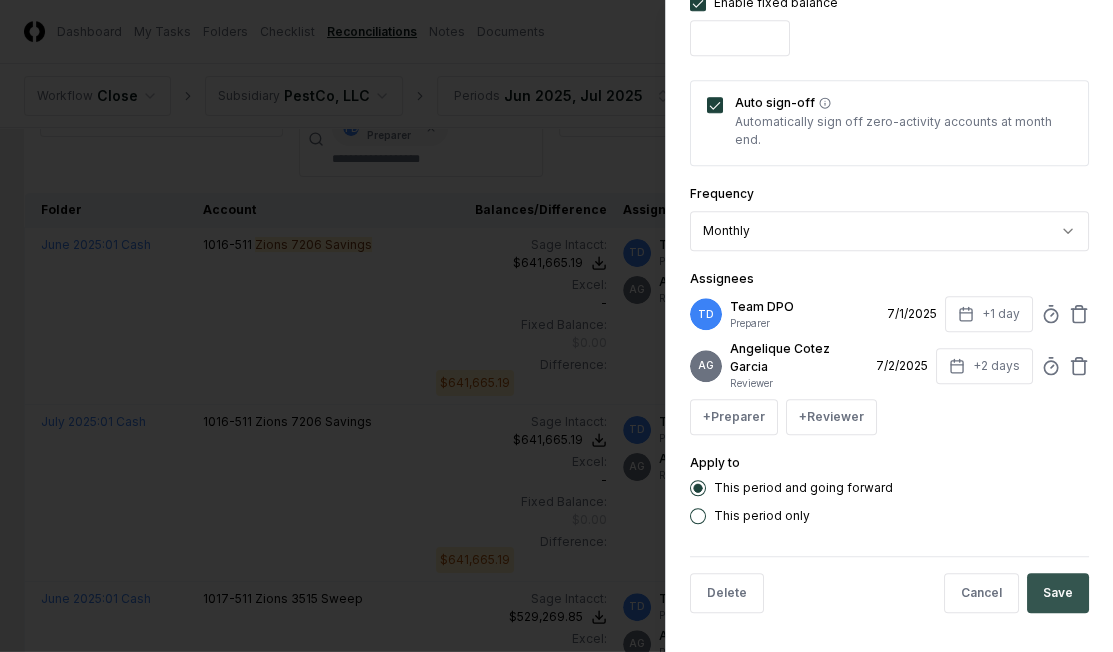 click on "Save" at bounding box center [1058, 593] 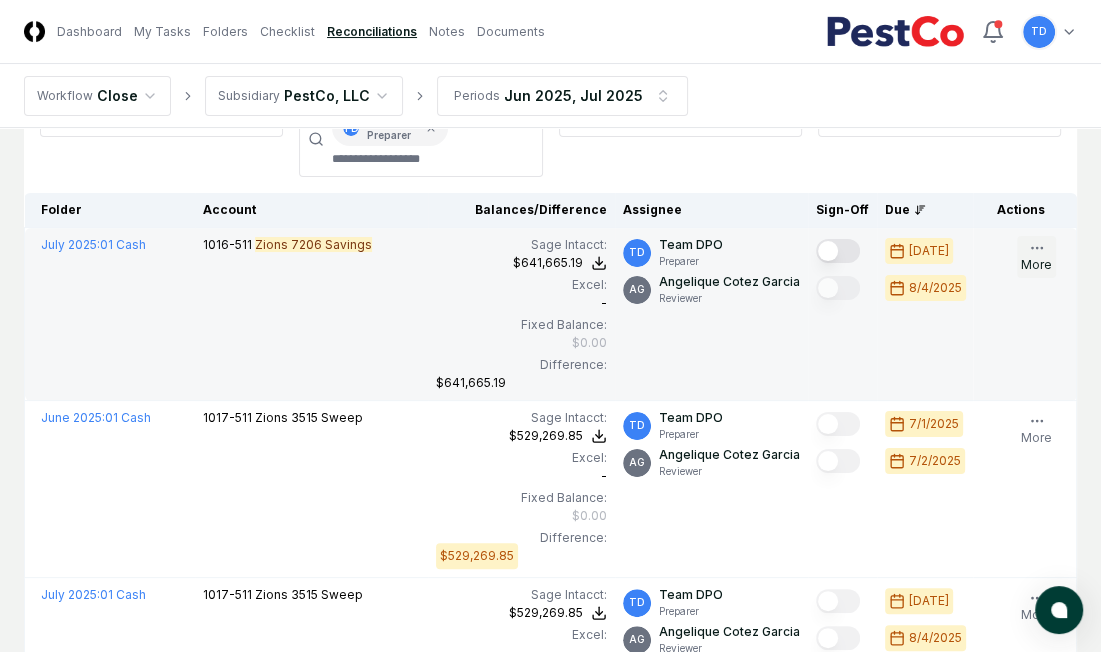 click on "More" at bounding box center [1036, 257] 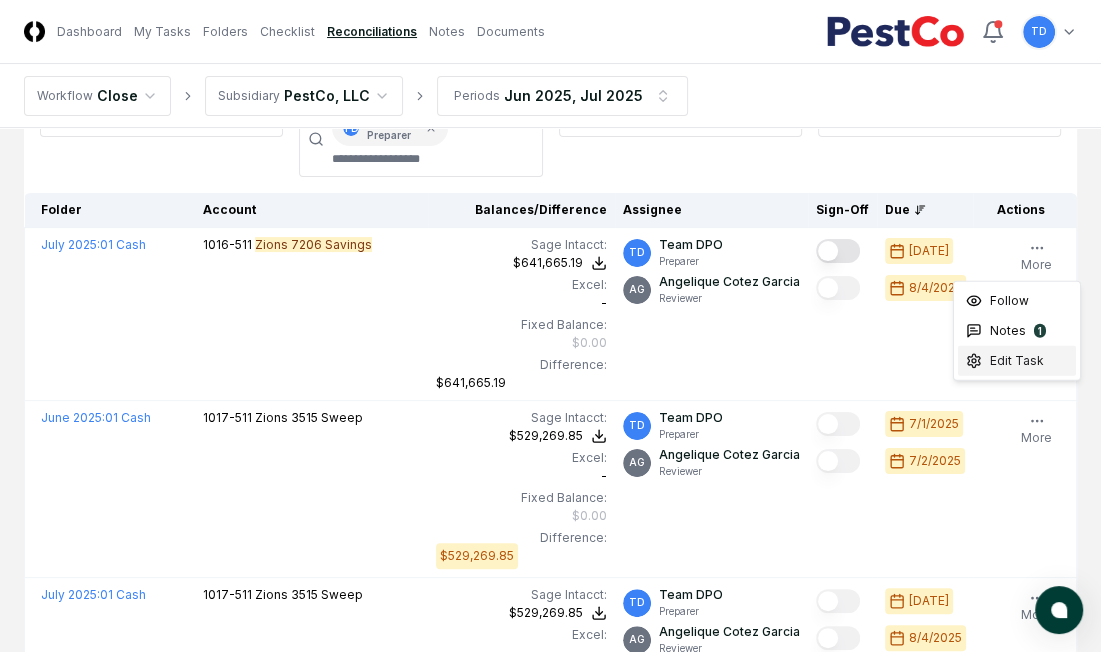 click on "Edit Task" at bounding box center [1017, 361] 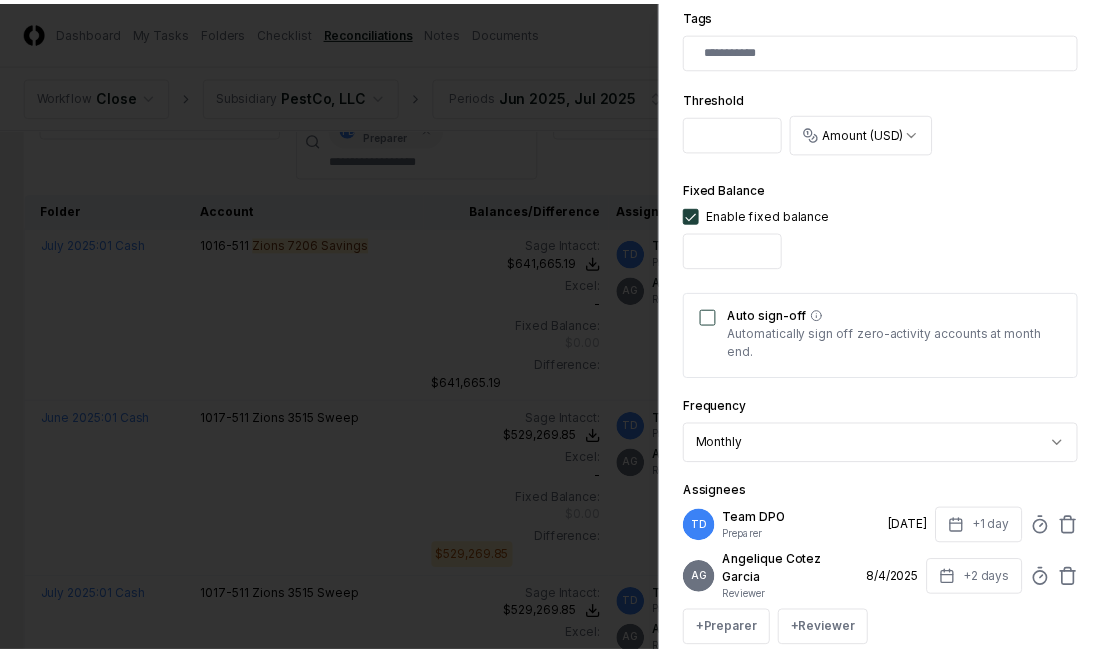 scroll, scrollTop: 778, scrollLeft: 0, axis: vertical 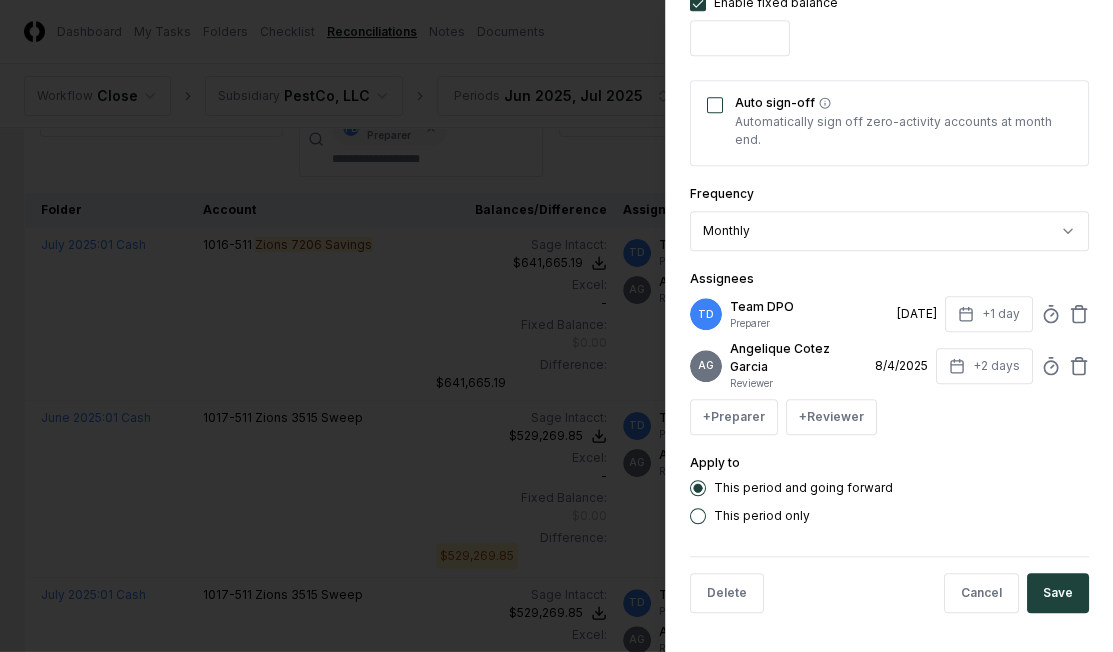 click on "Auto sign-off" at bounding box center (715, 105) 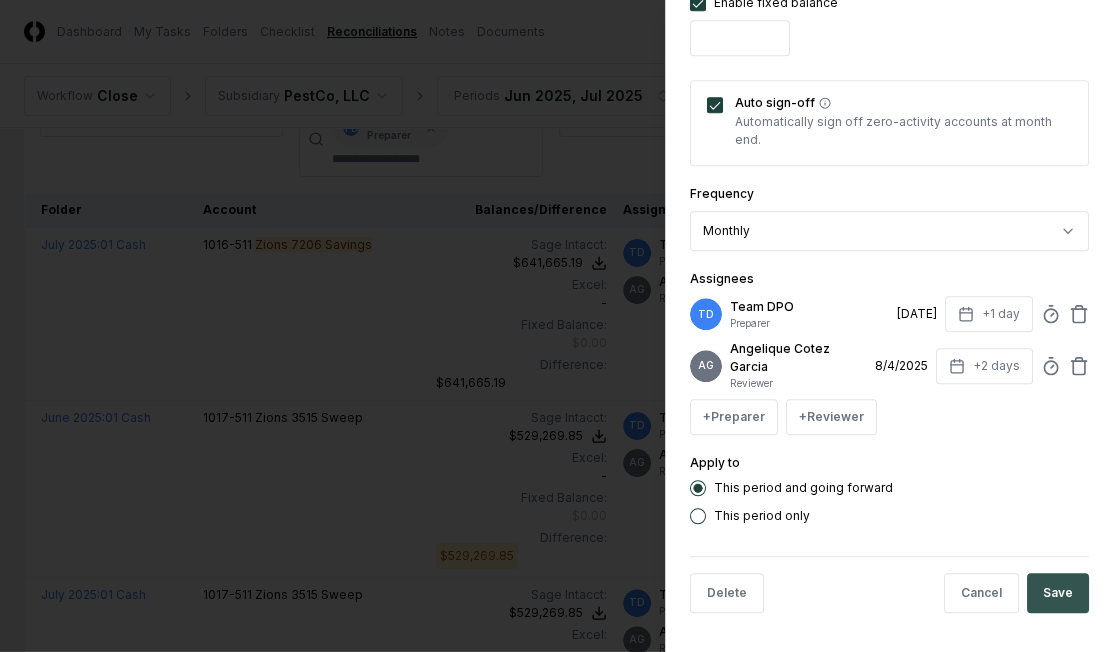 click on "Save" at bounding box center [1058, 593] 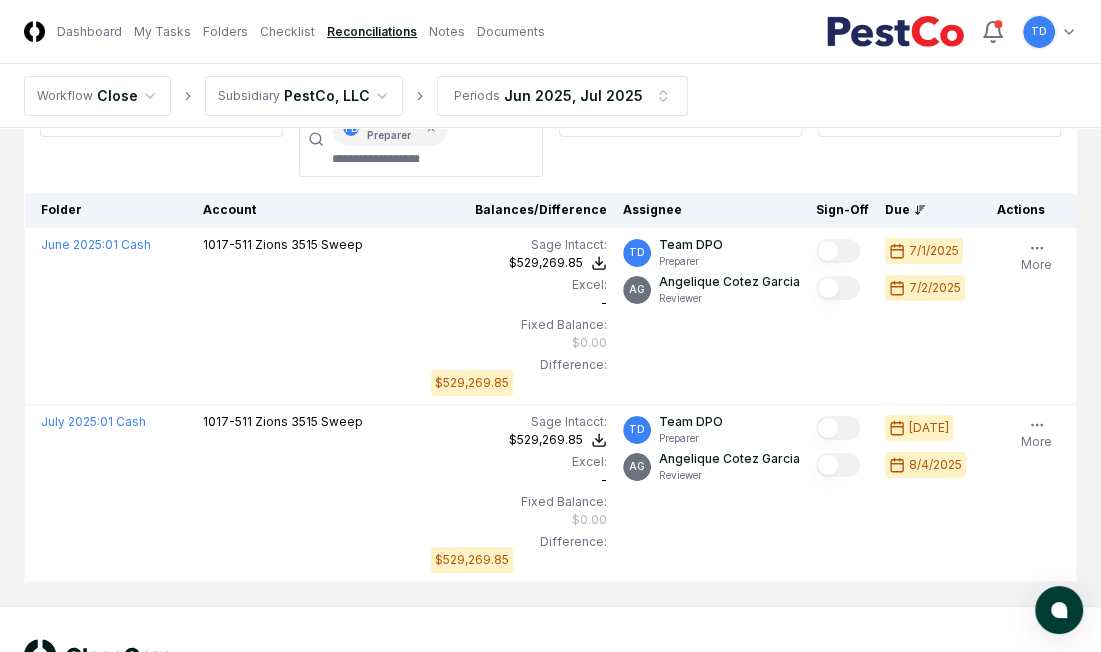 click on "**********" at bounding box center (161, 139) 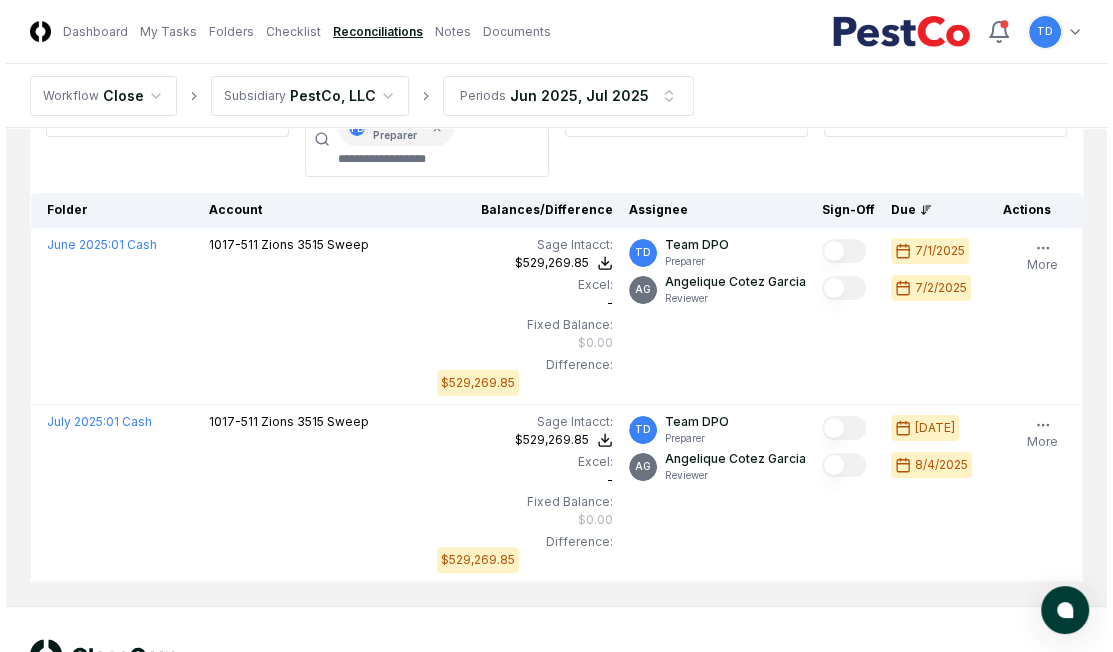 scroll, scrollTop: 98, scrollLeft: 0, axis: vertical 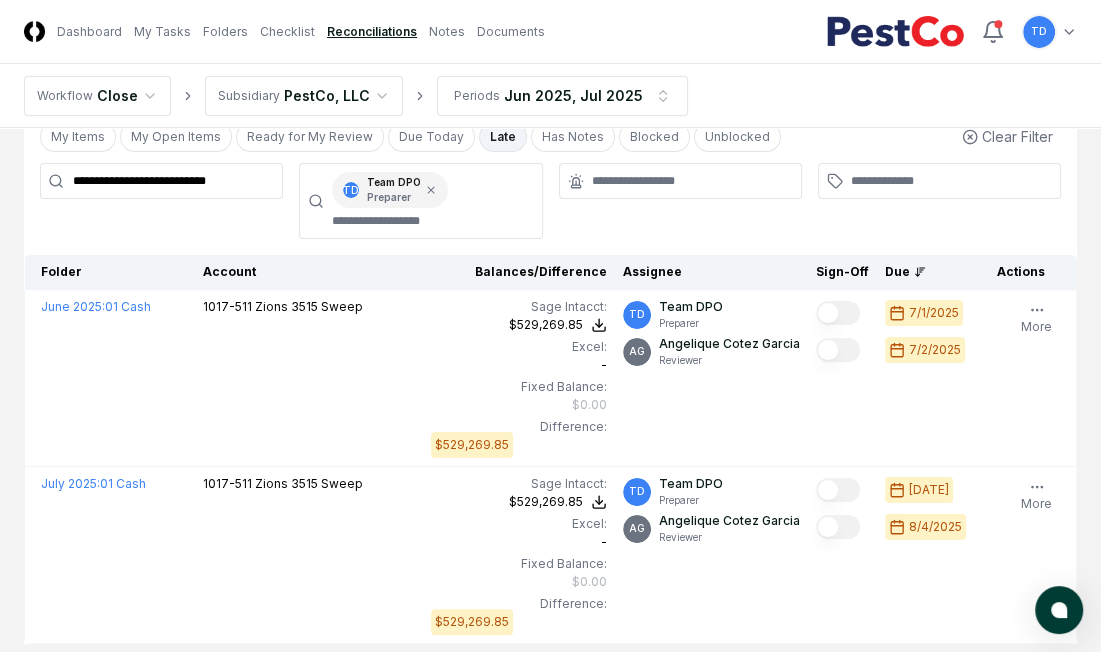 click on "**********" at bounding box center (161, 181) 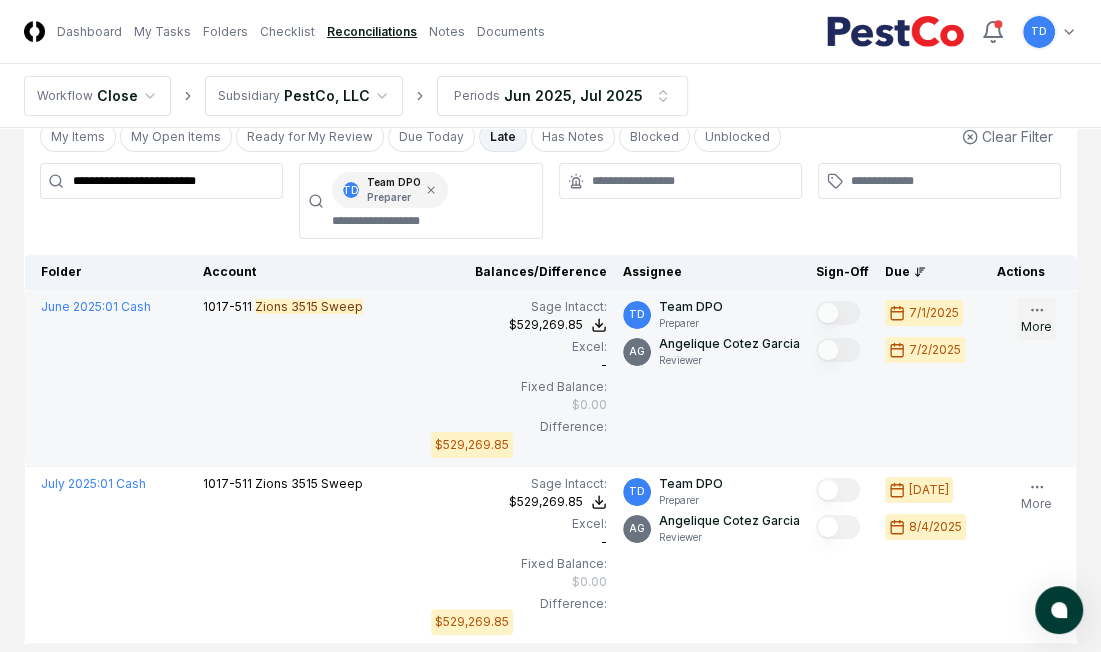 click on "More" at bounding box center (1036, 319) 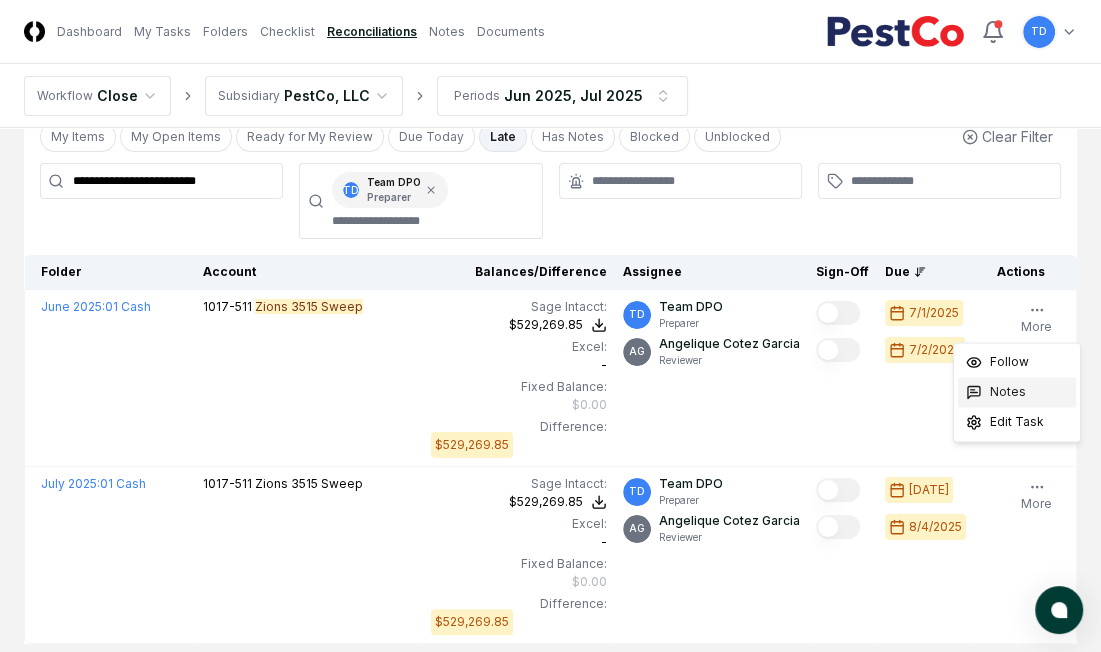 click on "Notes" at bounding box center [1008, 392] 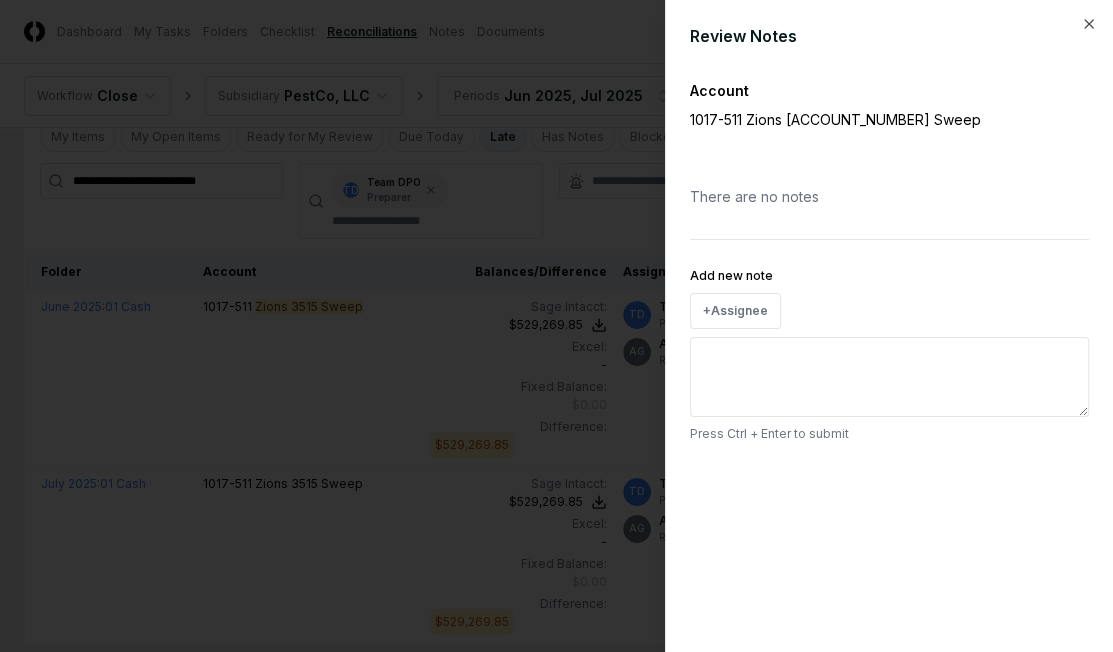 click on "Add new note" at bounding box center [889, 377] 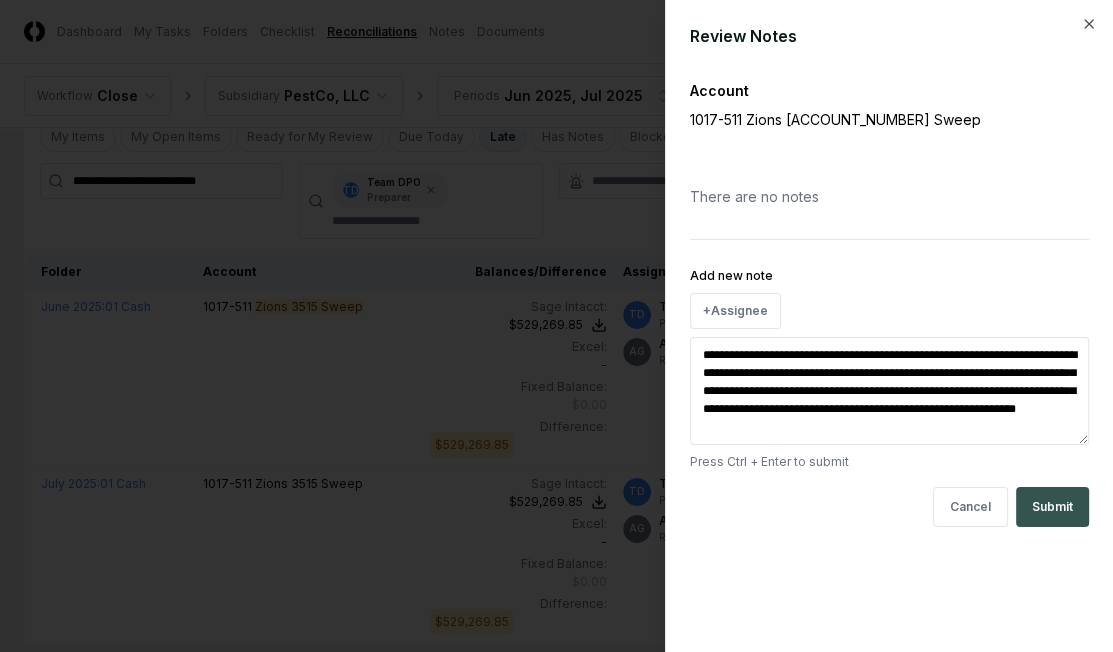 click on "Submit" at bounding box center (1052, 507) 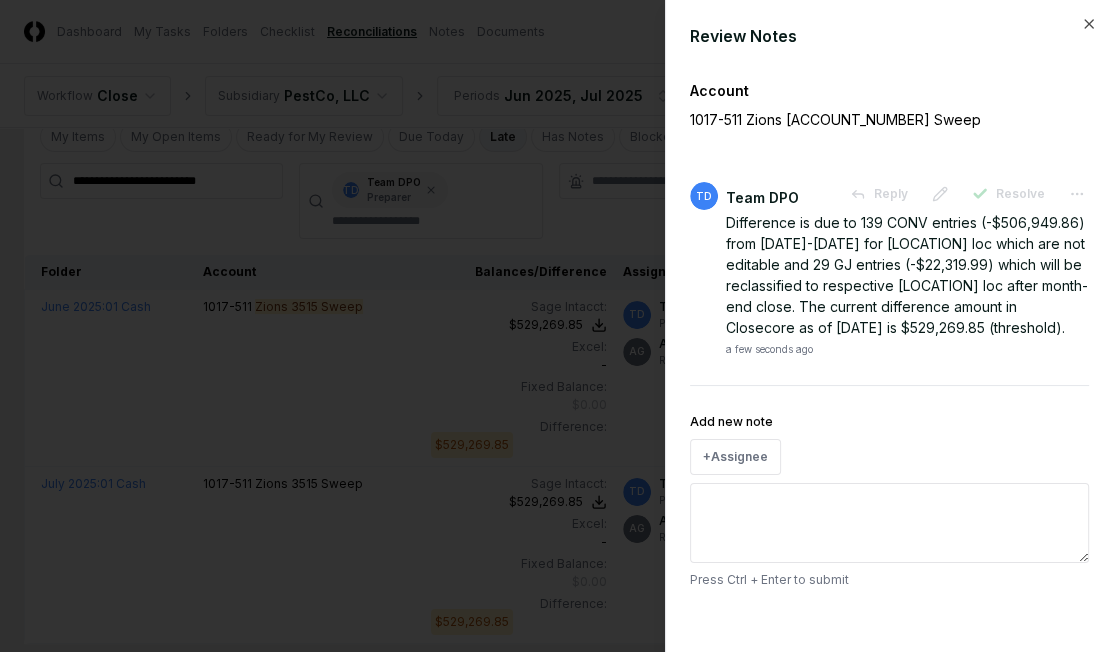 click at bounding box center (556, 326) 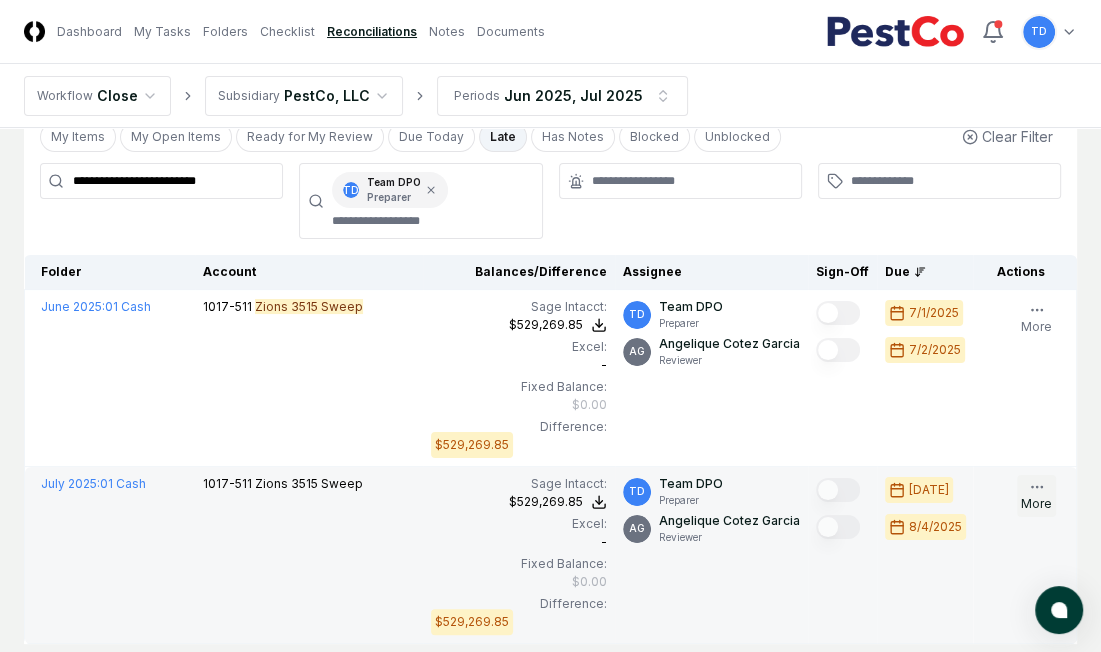 click 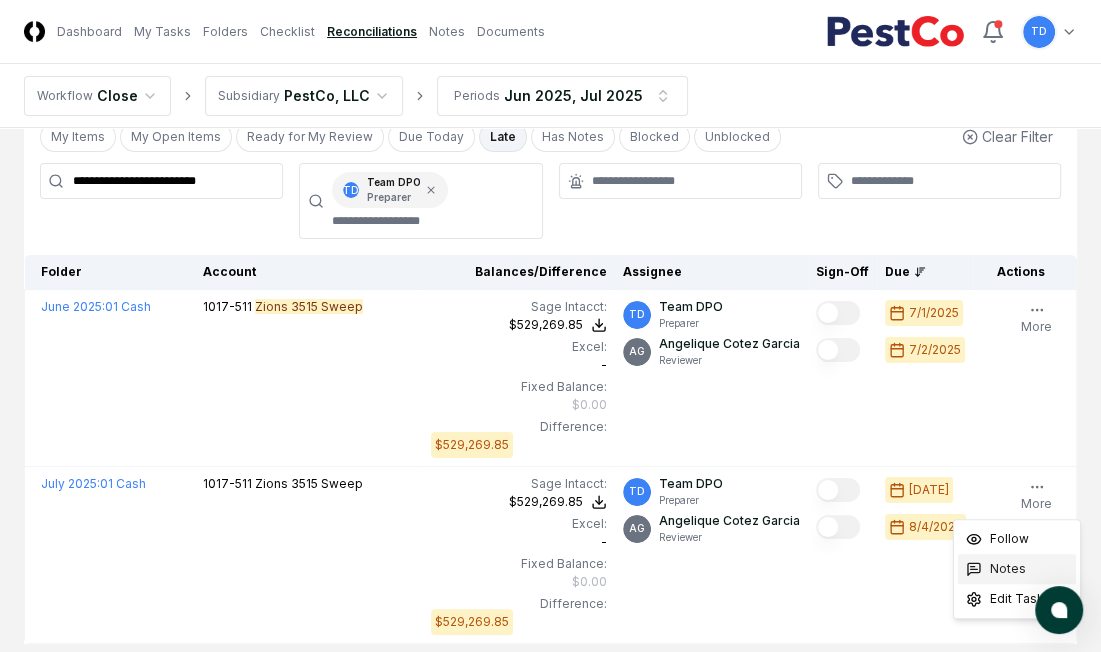 click on "Notes" at bounding box center [1008, 569] 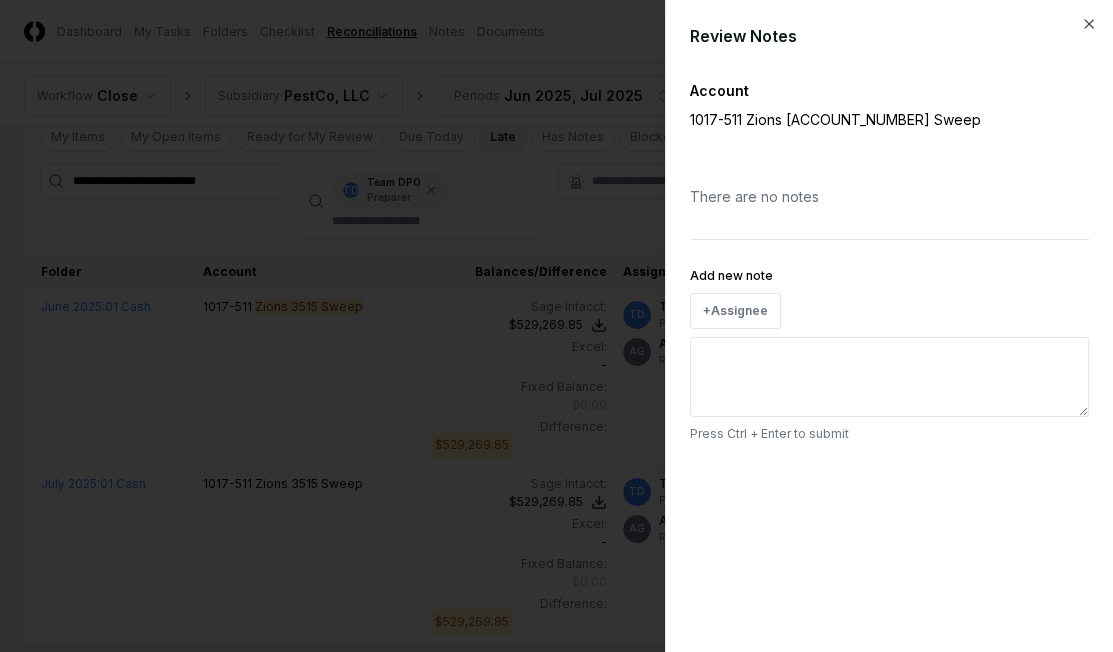click on "Add new note" at bounding box center [889, 377] 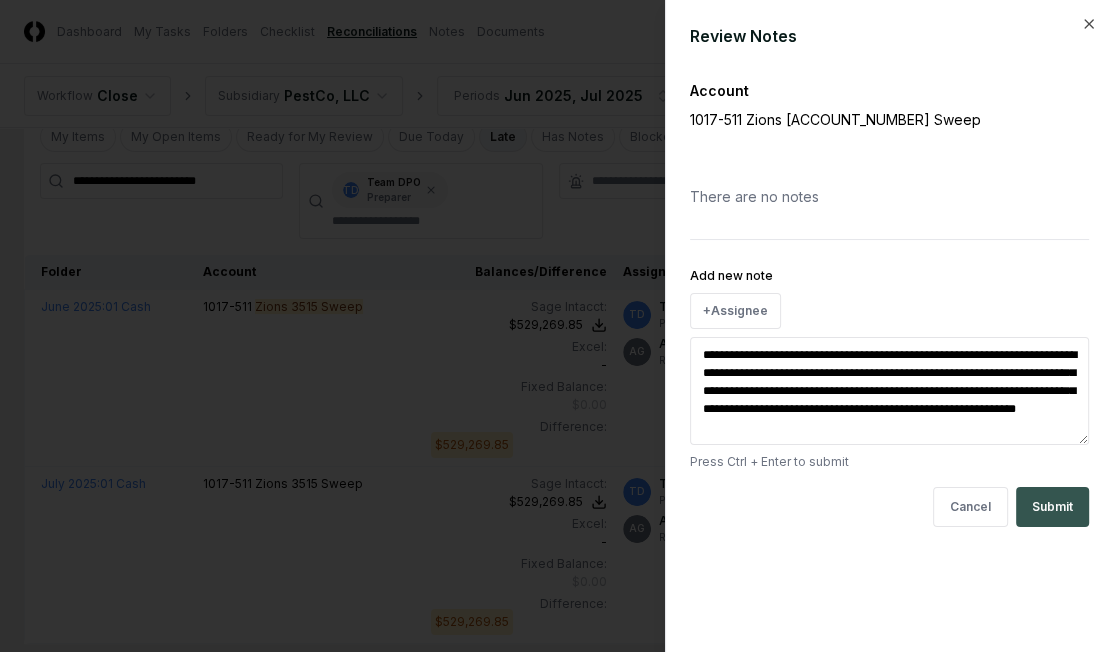click on "Submit" at bounding box center (1052, 507) 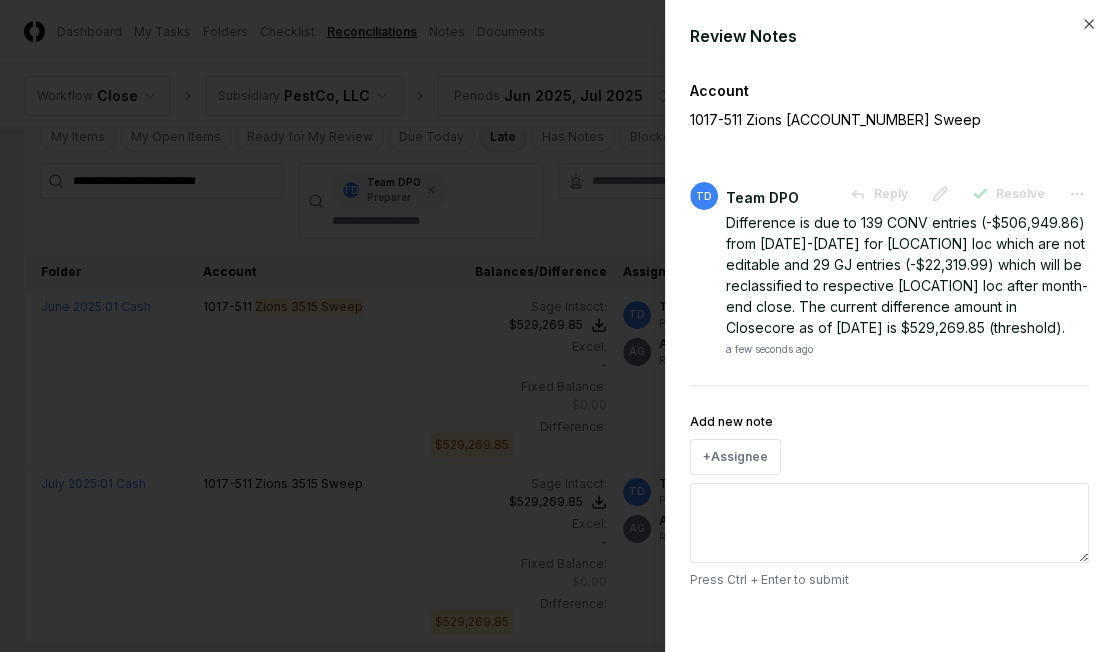 click at bounding box center [556, 326] 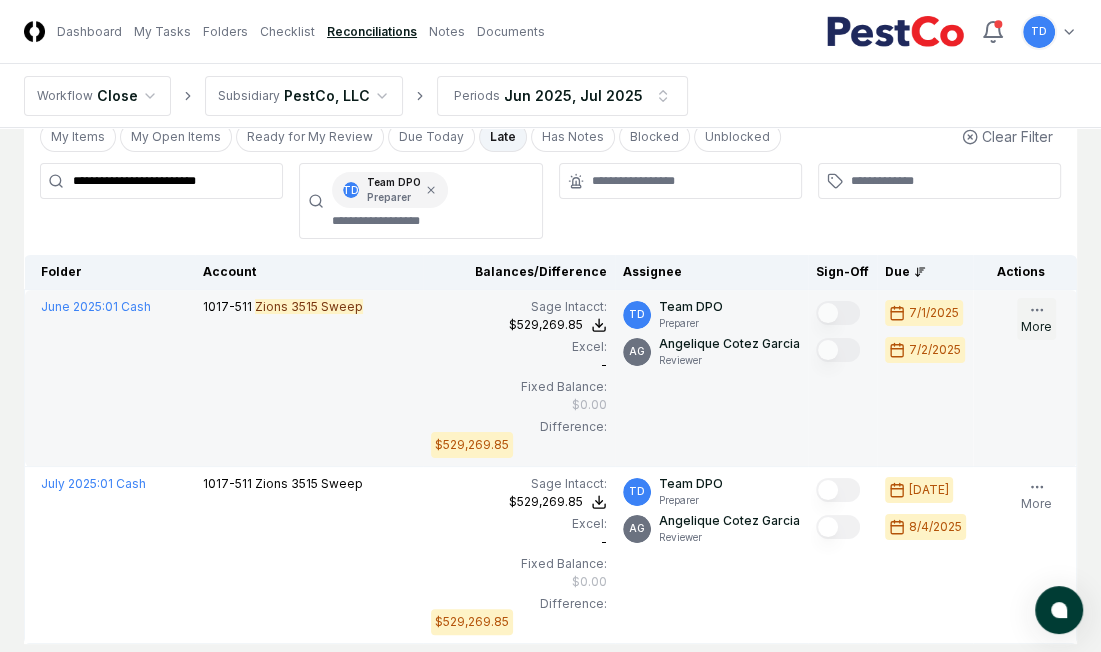 click 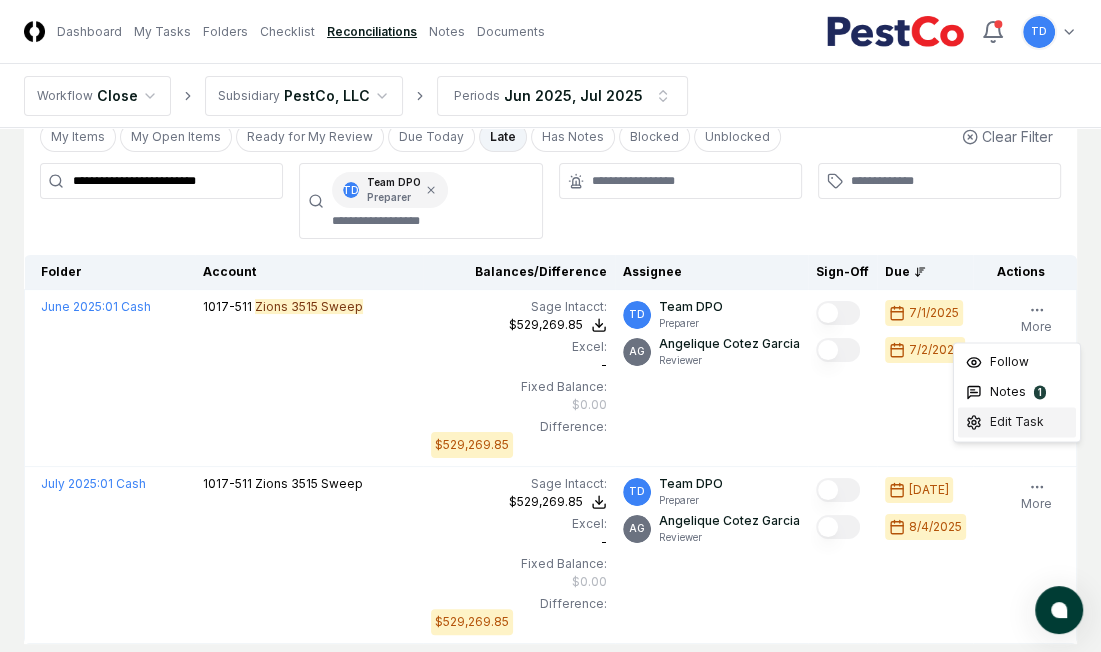 click on "Edit Task" at bounding box center [1017, 422] 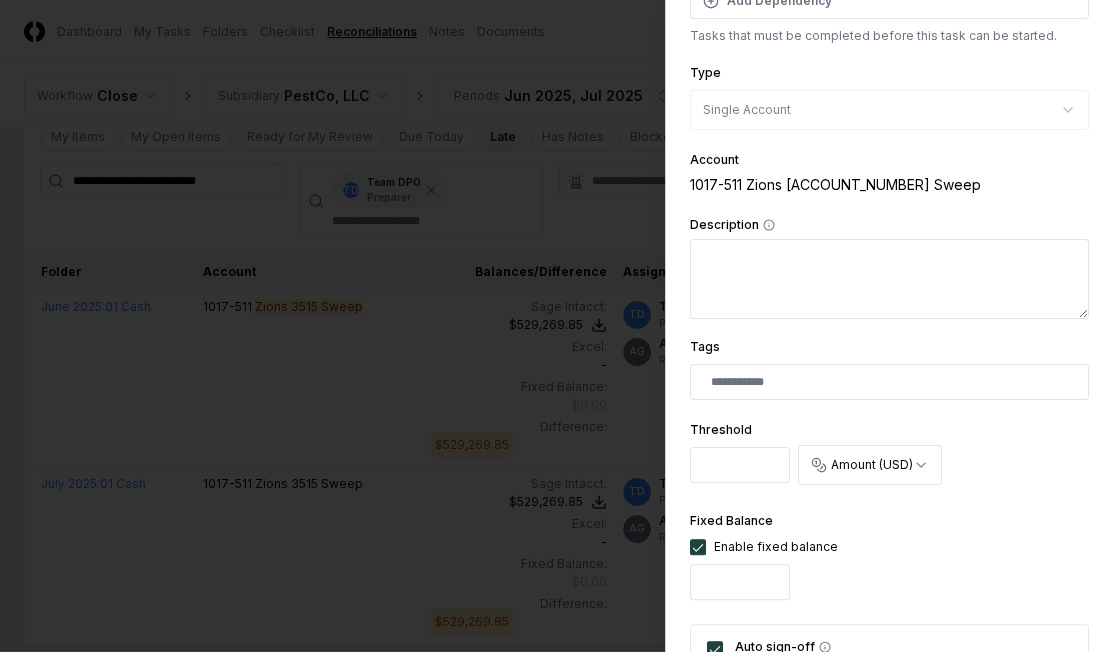 scroll, scrollTop: 237, scrollLeft: 0, axis: vertical 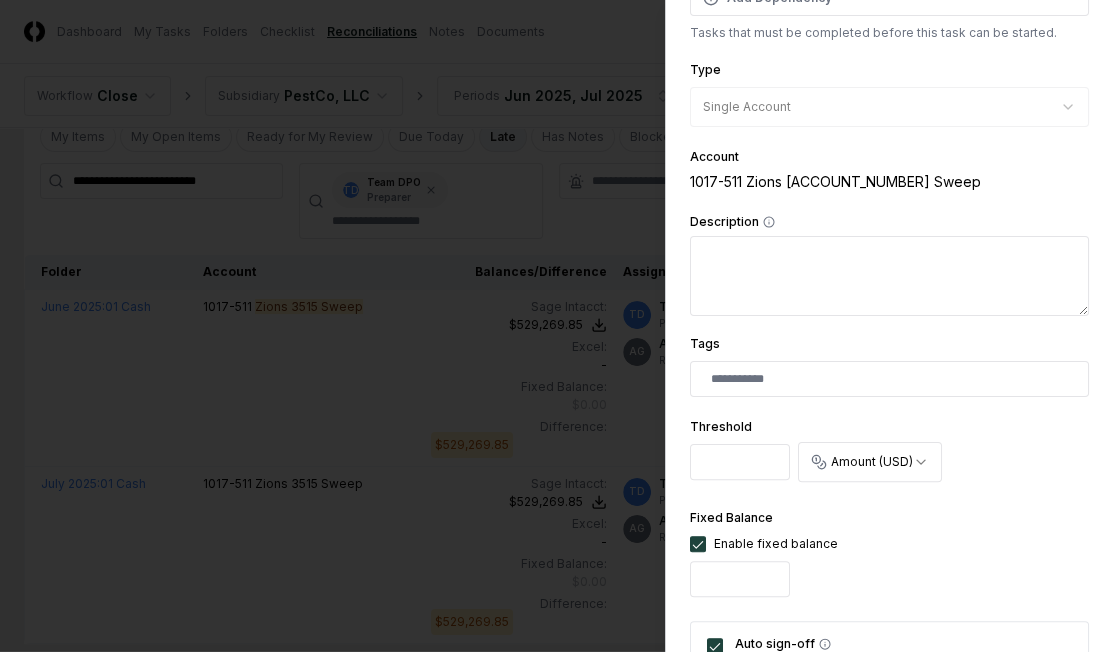 drag, startPoint x: 741, startPoint y: 457, endPoint x: 682, endPoint y: 454, distance: 59.07622 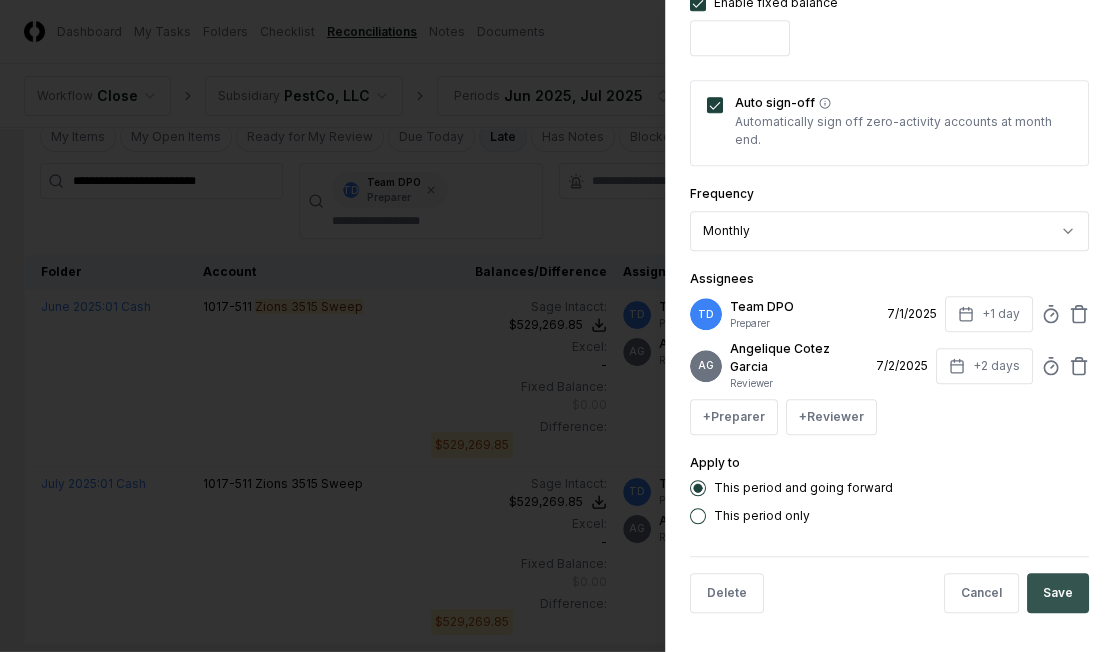 click on "Save" at bounding box center (1058, 593) 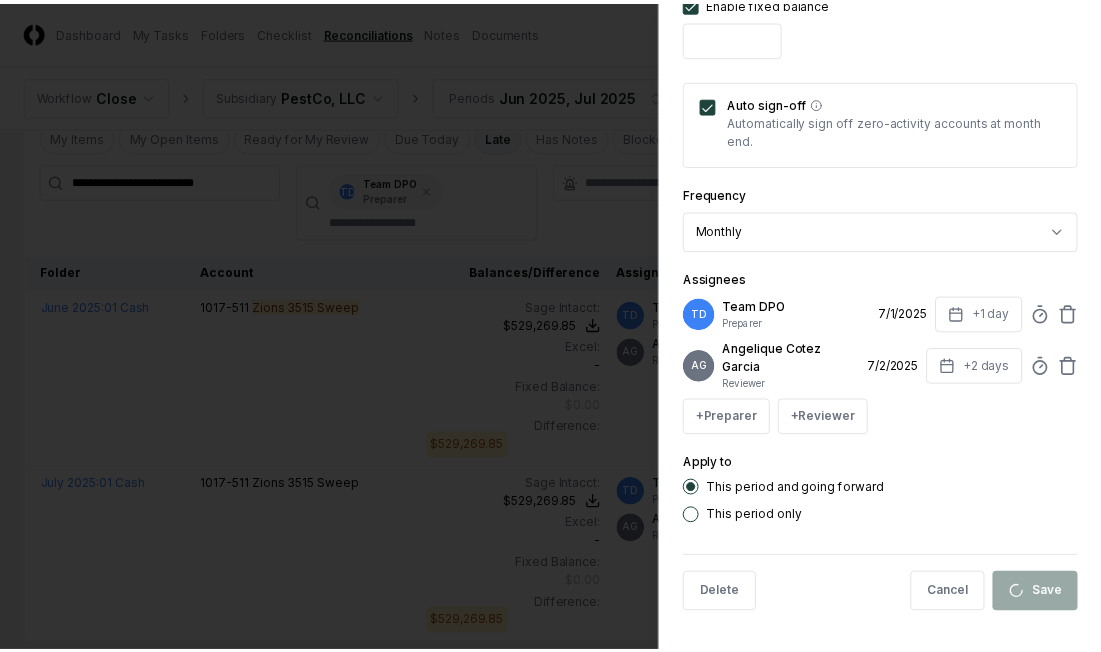 scroll, scrollTop: 0, scrollLeft: 0, axis: both 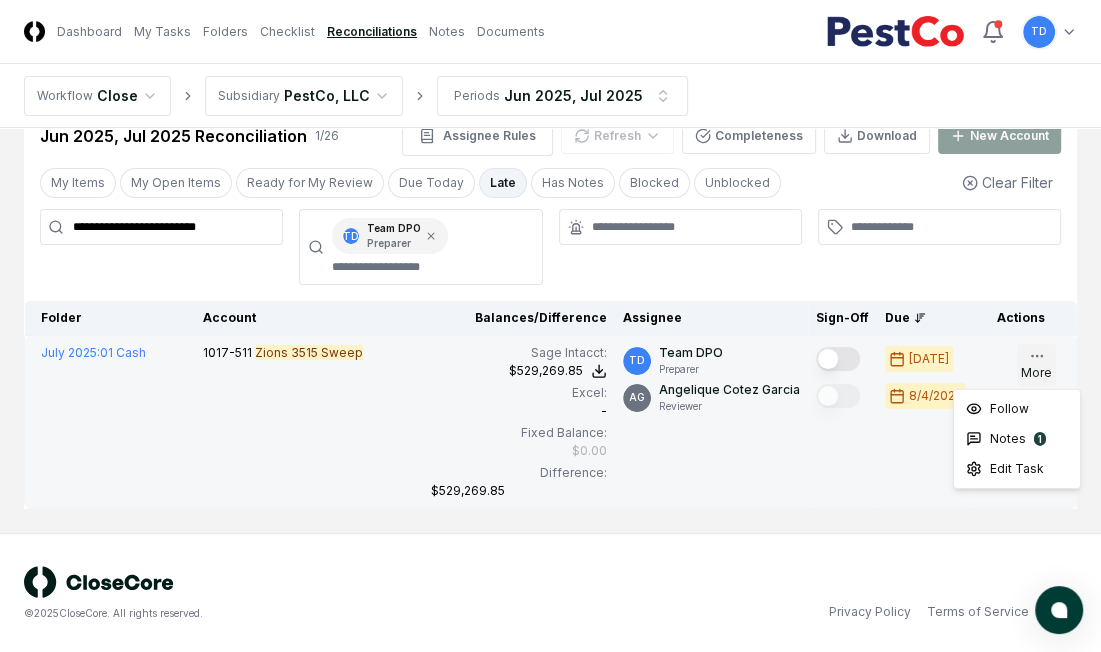 click on "More" at bounding box center (1036, 365) 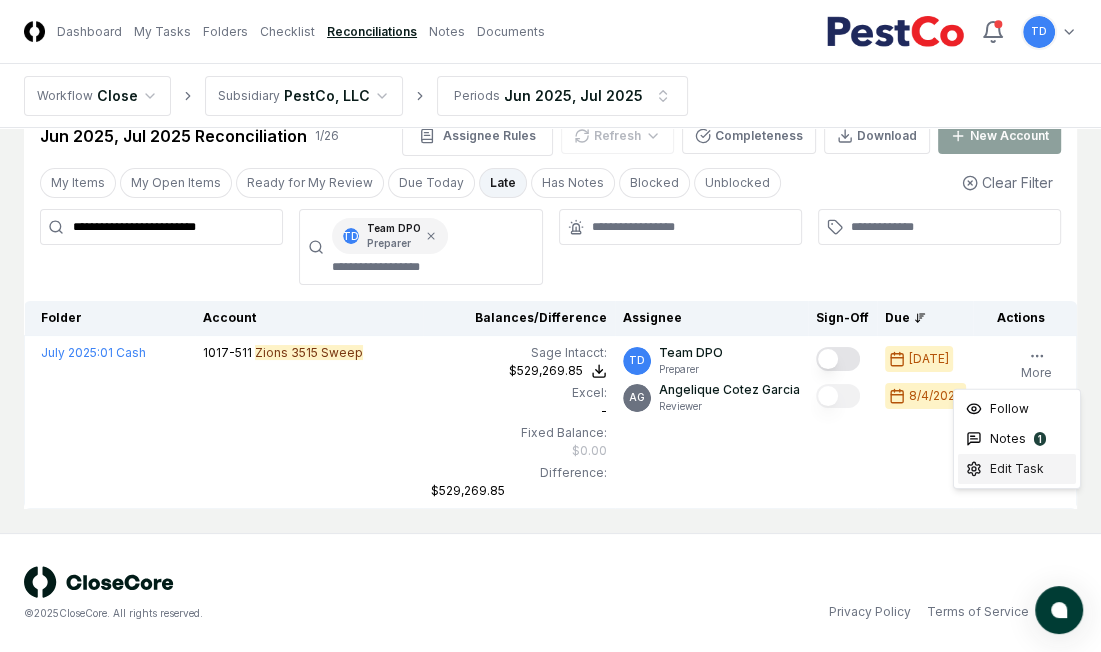 click on "Edit Task" at bounding box center (1017, 469) 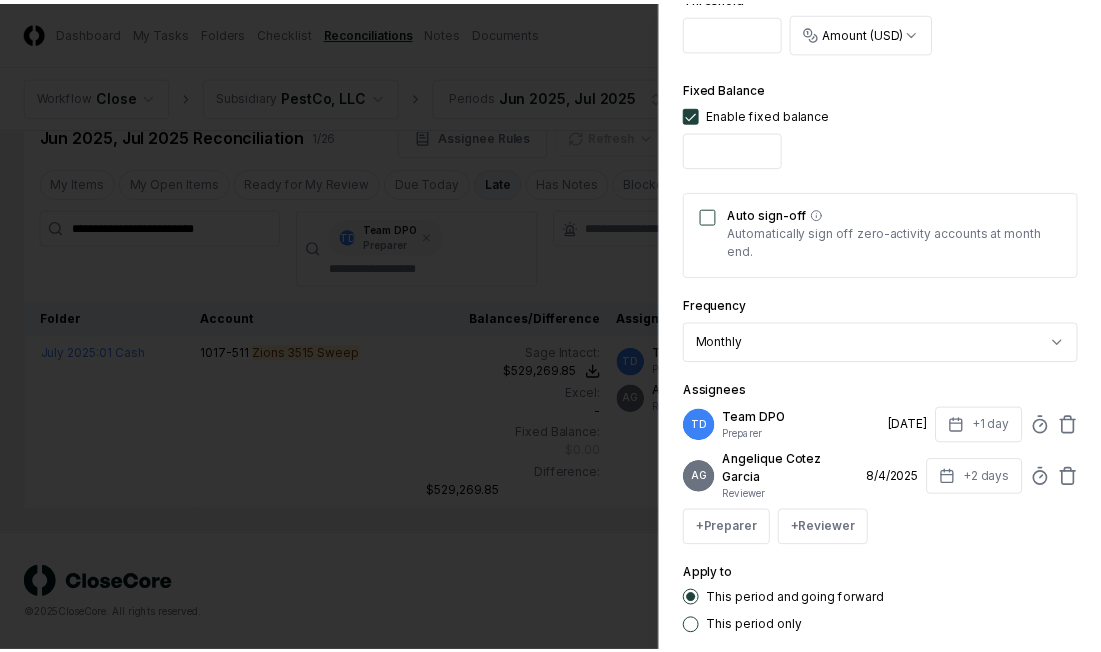 scroll, scrollTop: 778, scrollLeft: 0, axis: vertical 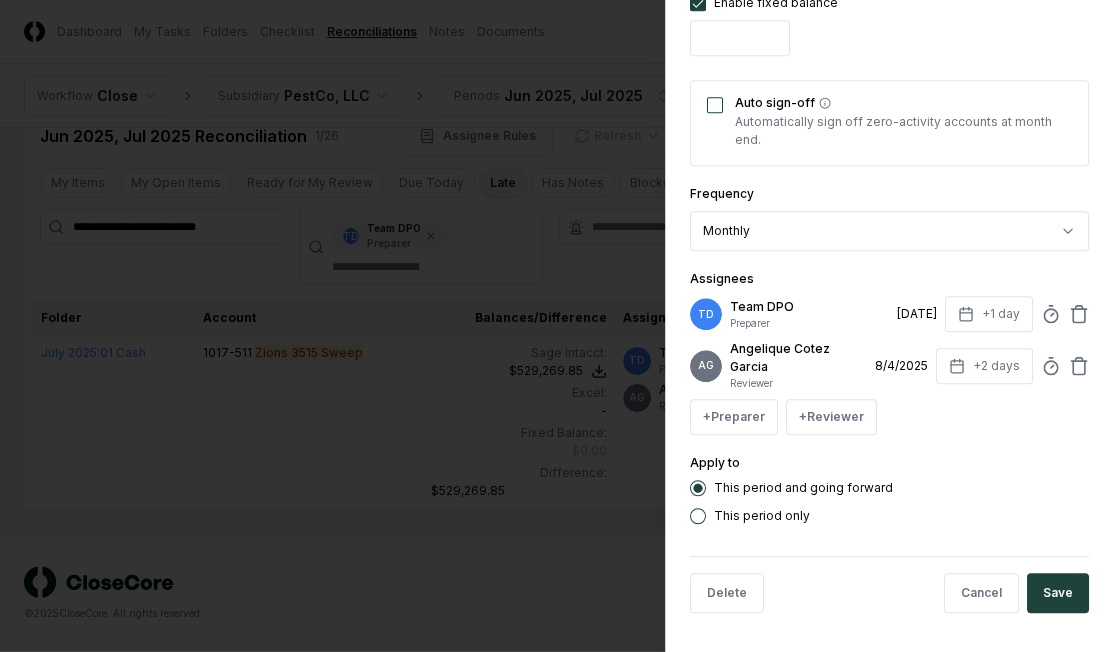 click on "Auto sign-off" at bounding box center (715, 105) 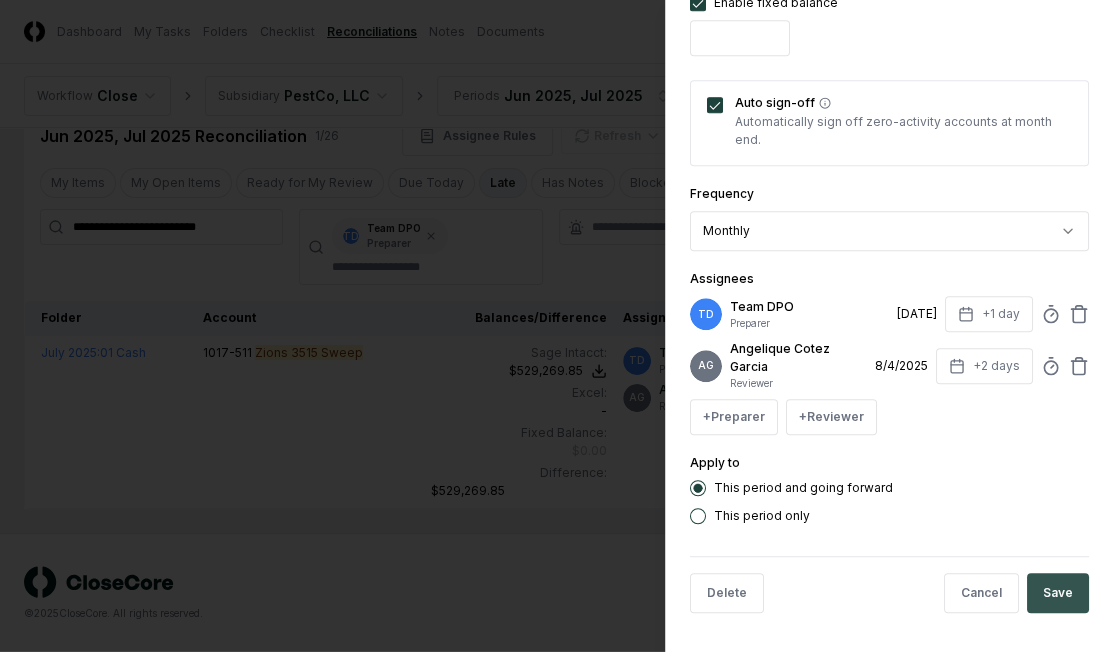 click on "Save" at bounding box center (1058, 593) 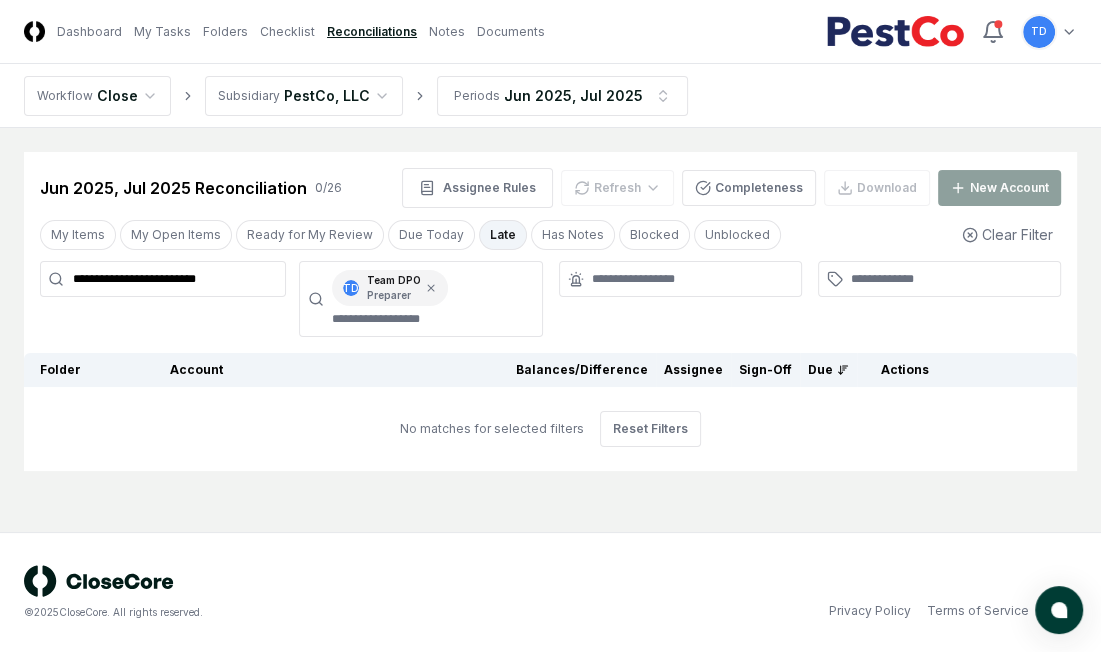 scroll, scrollTop: 0, scrollLeft: 0, axis: both 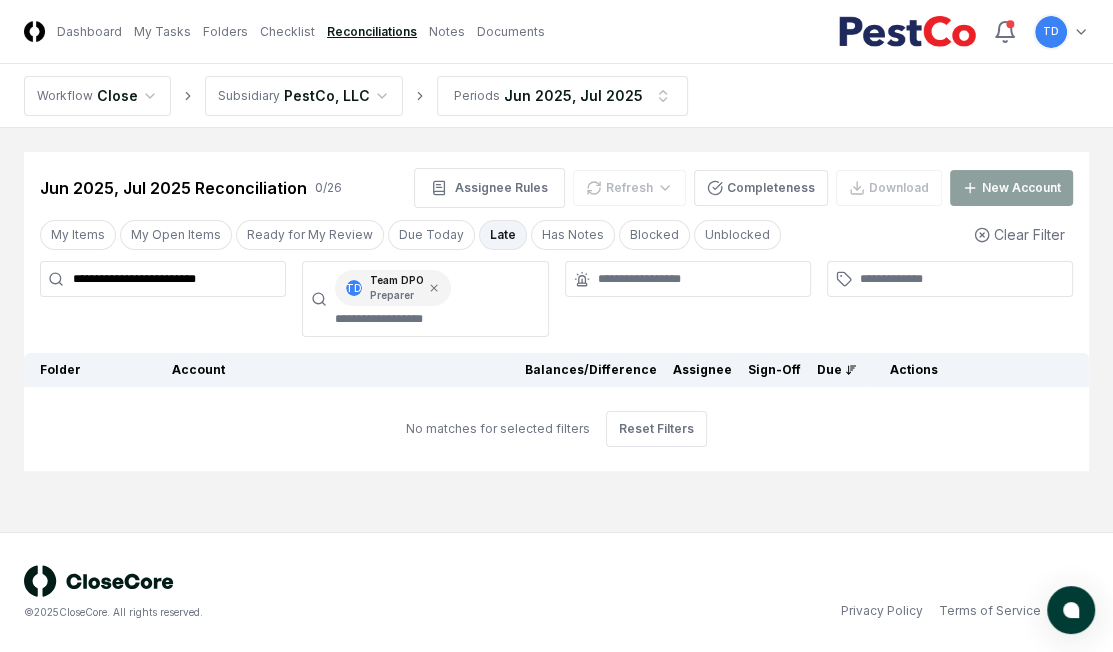 click on "**********" at bounding box center [163, 279] 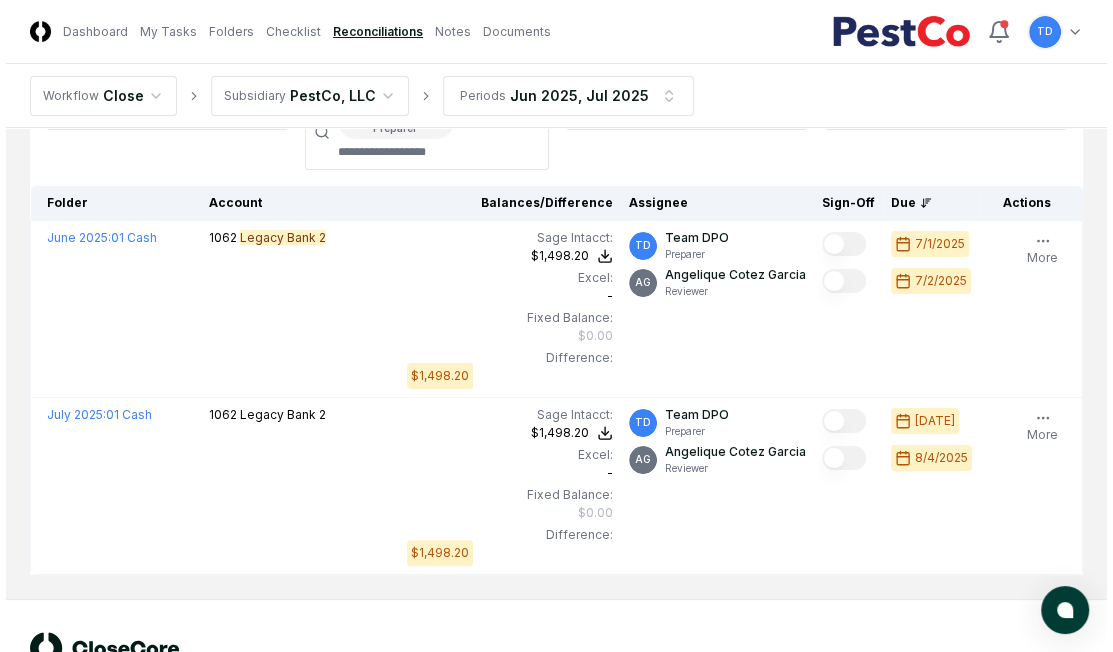scroll, scrollTop: 165, scrollLeft: 0, axis: vertical 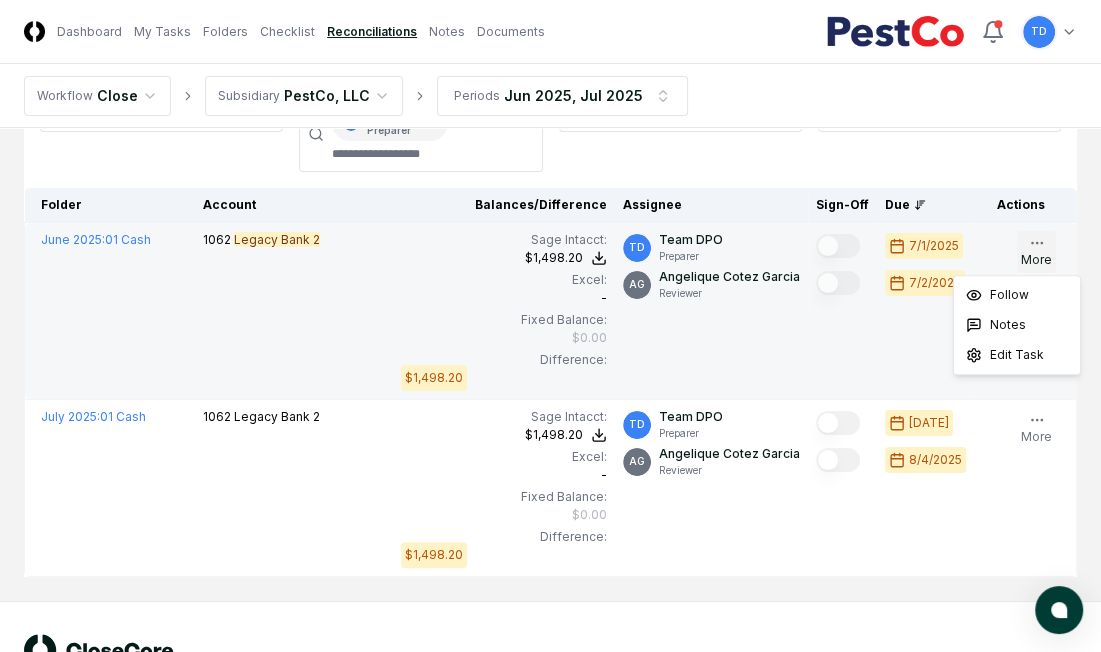 click on "More" at bounding box center (1036, 252) 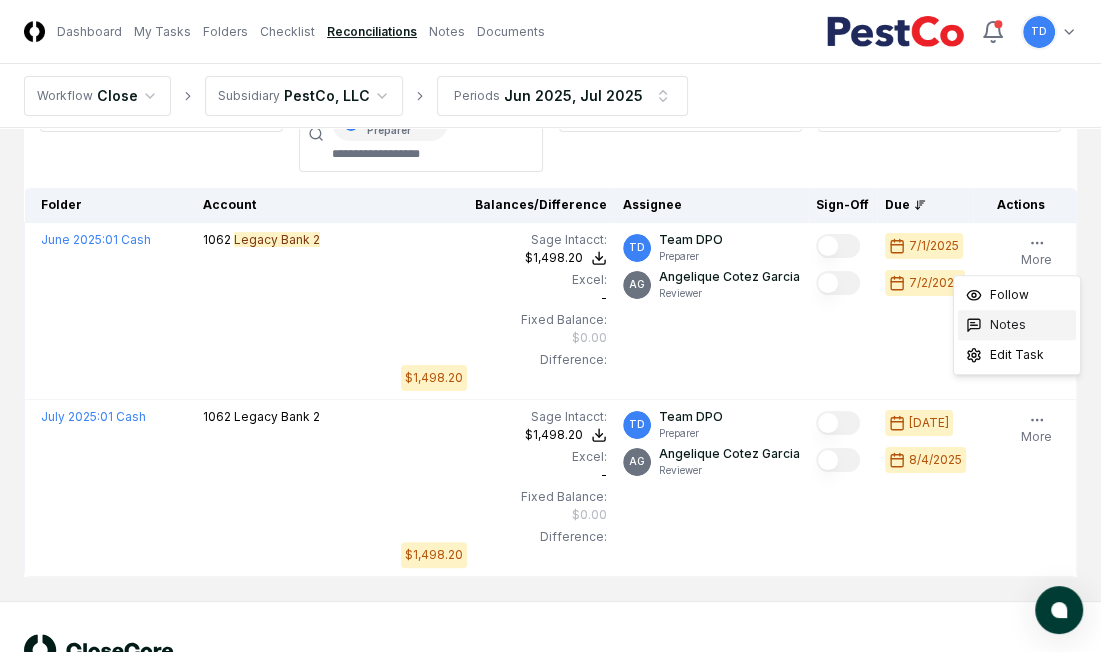 click on "Notes" at bounding box center (1017, 325) 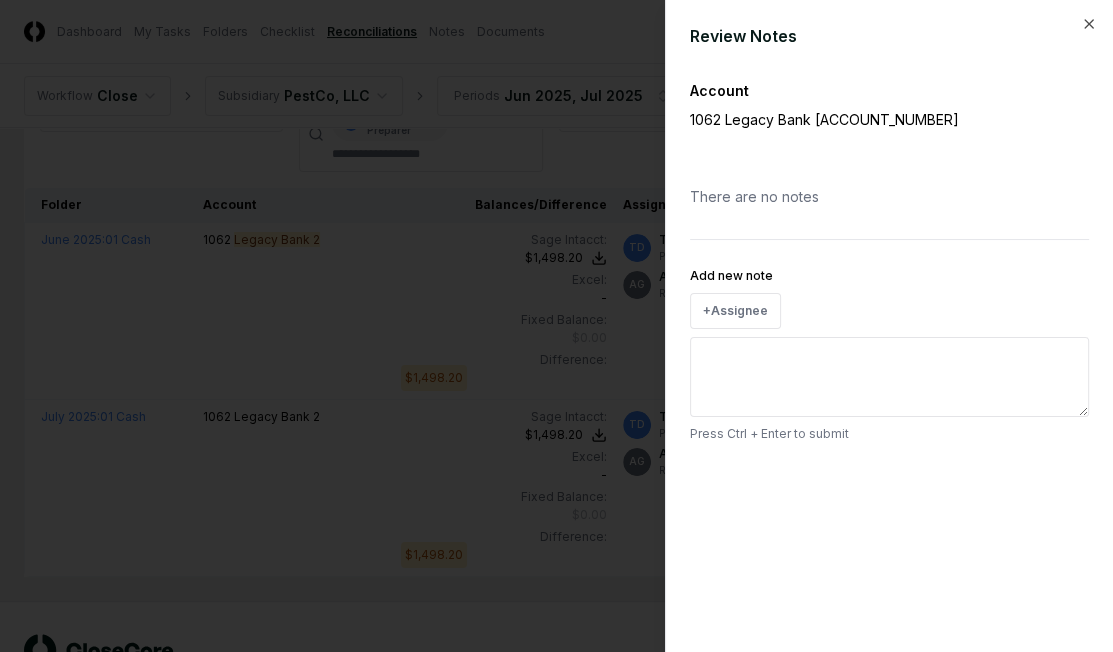 click on "Add new note" at bounding box center (889, 377) 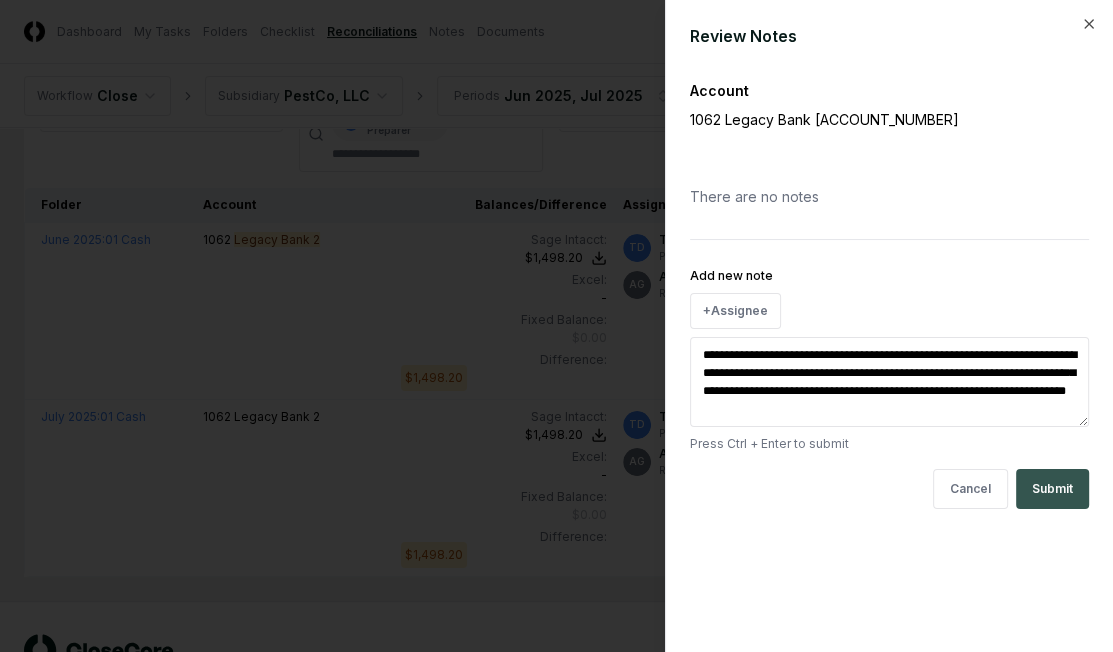 click on "Submit" at bounding box center [1052, 489] 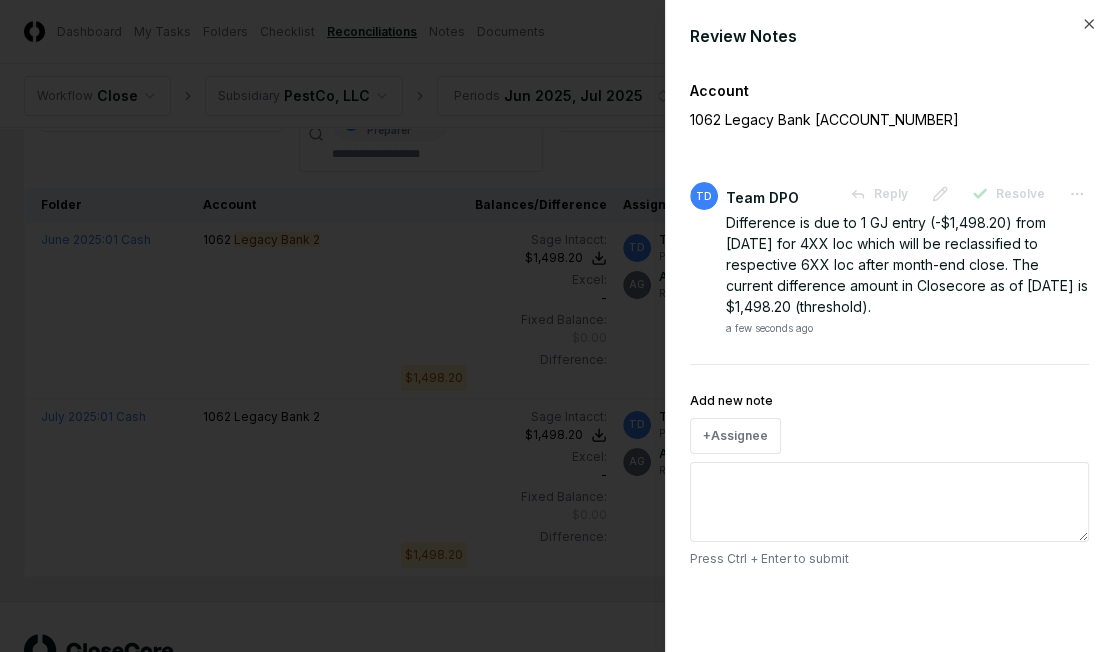 click at bounding box center [556, 326] 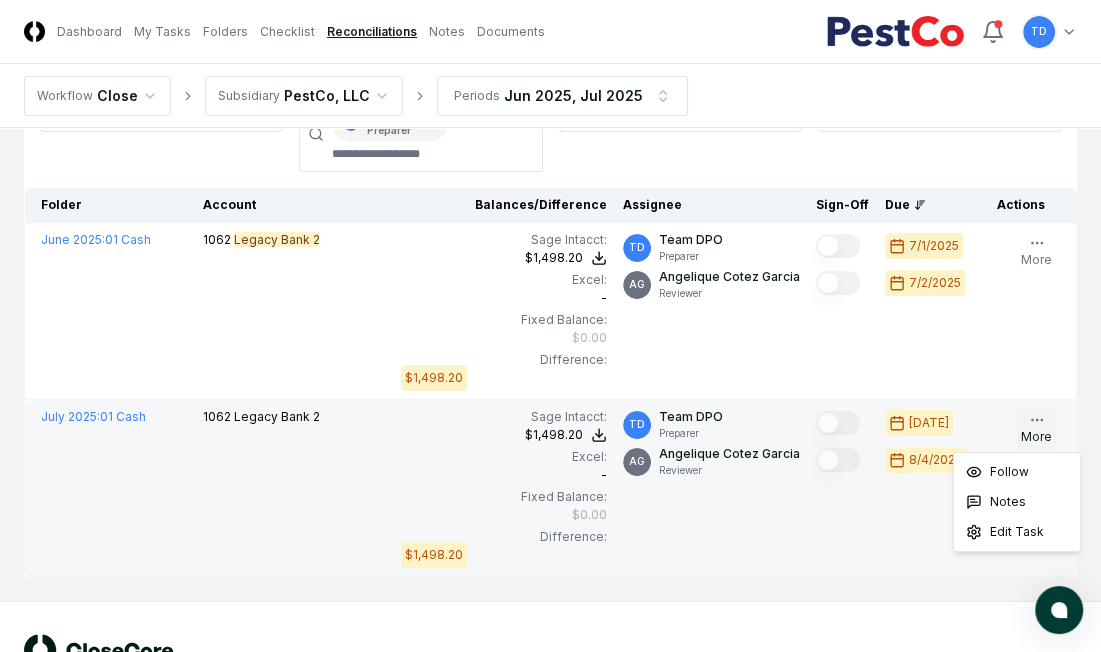 click on "More" at bounding box center (1036, 429) 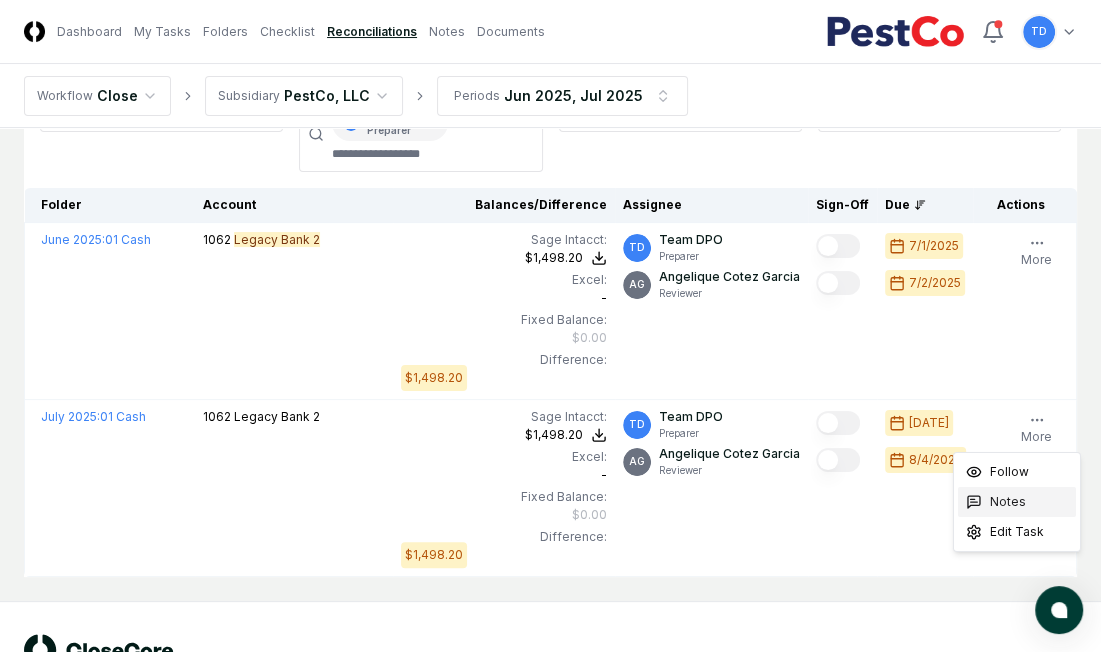 click on "Notes" at bounding box center [1008, 502] 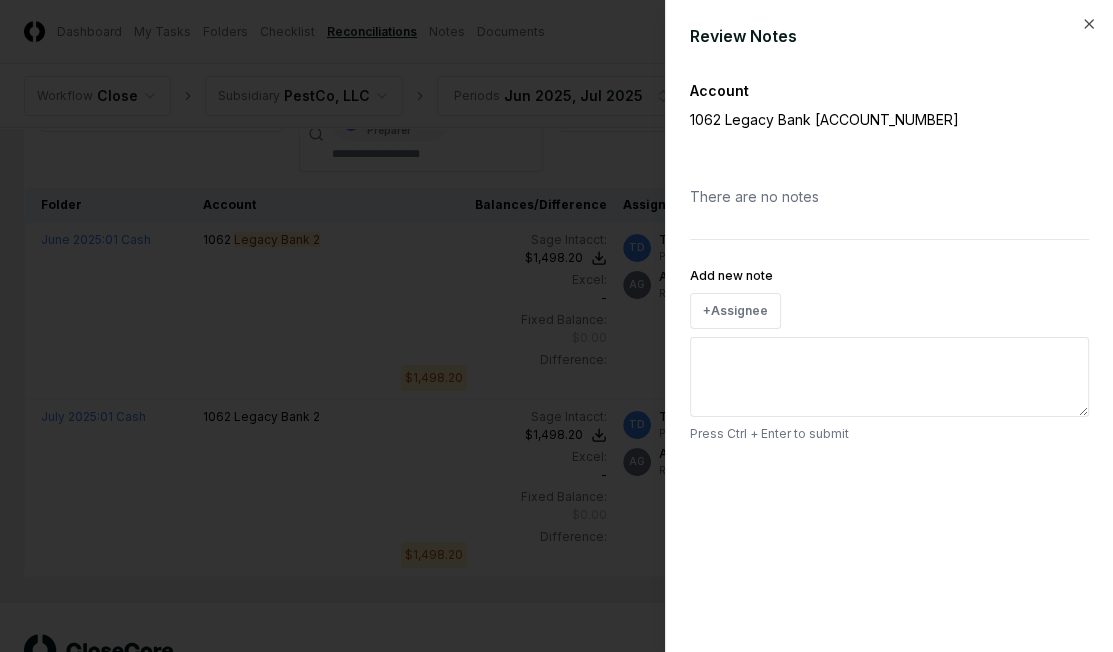 click on "Add new note" at bounding box center (889, 377) 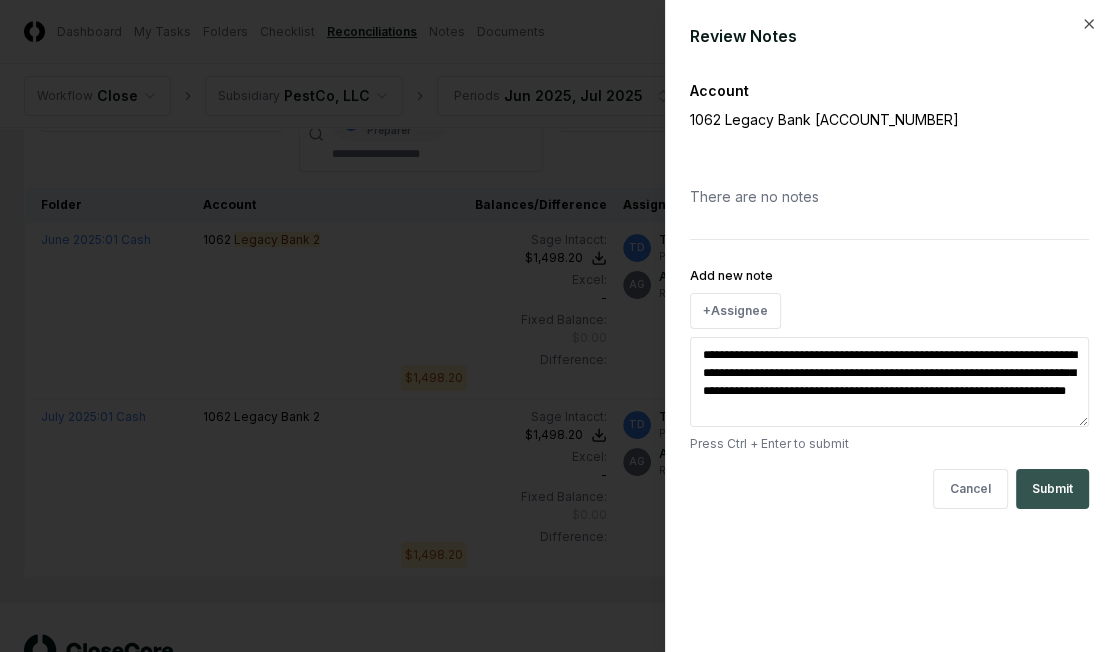 click on "Submit" at bounding box center (1052, 489) 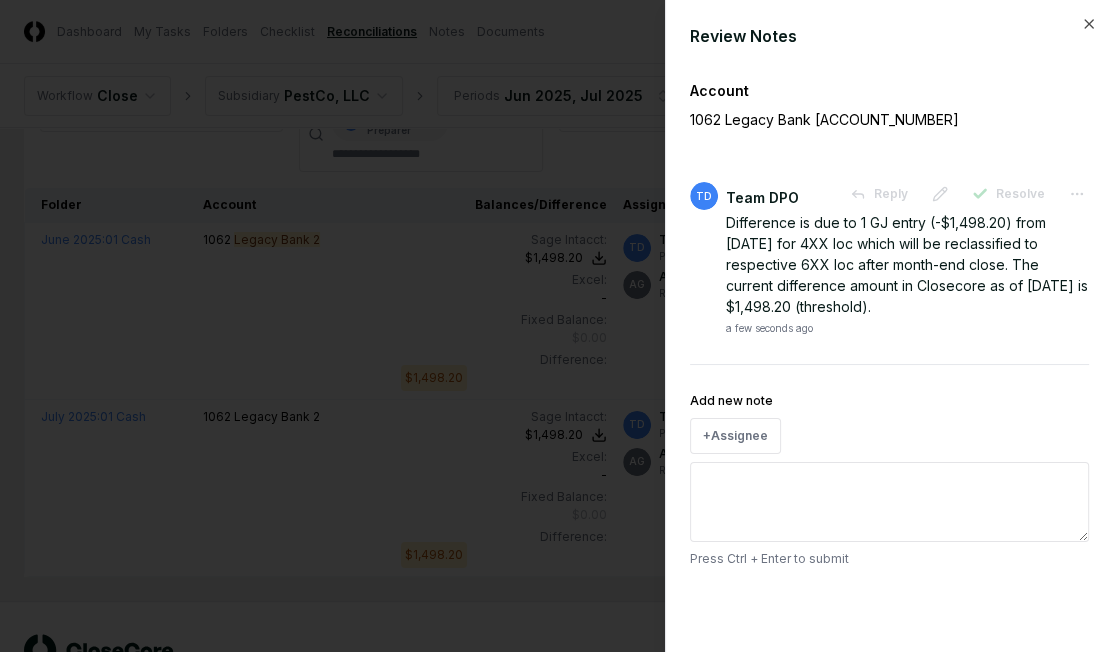 click at bounding box center (556, 326) 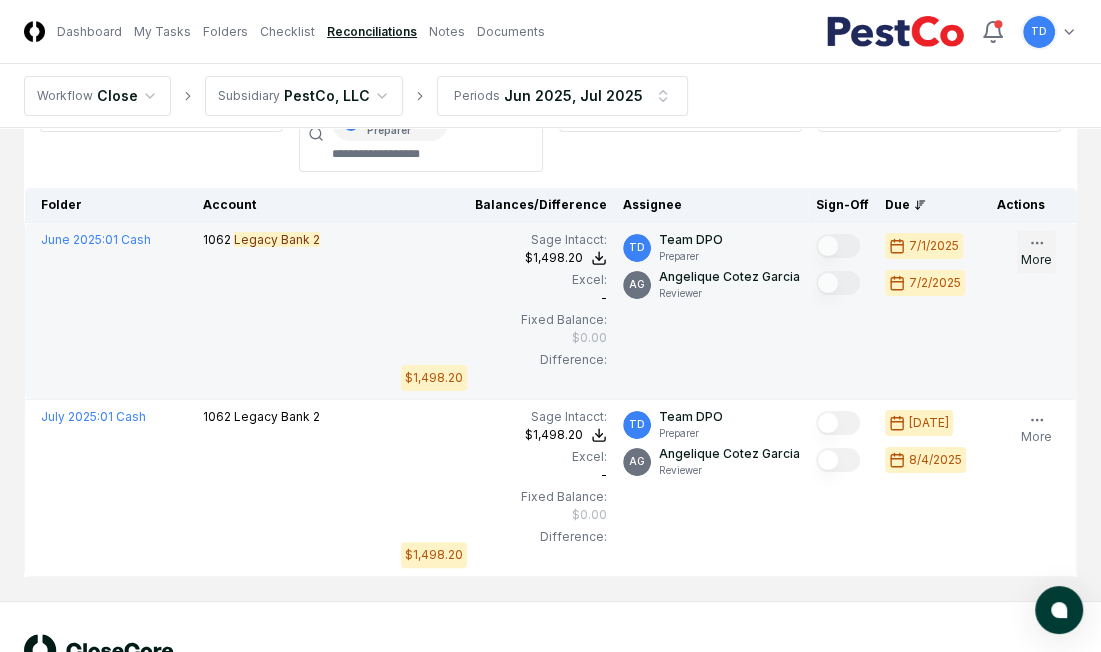 click on "More" at bounding box center (1036, 252) 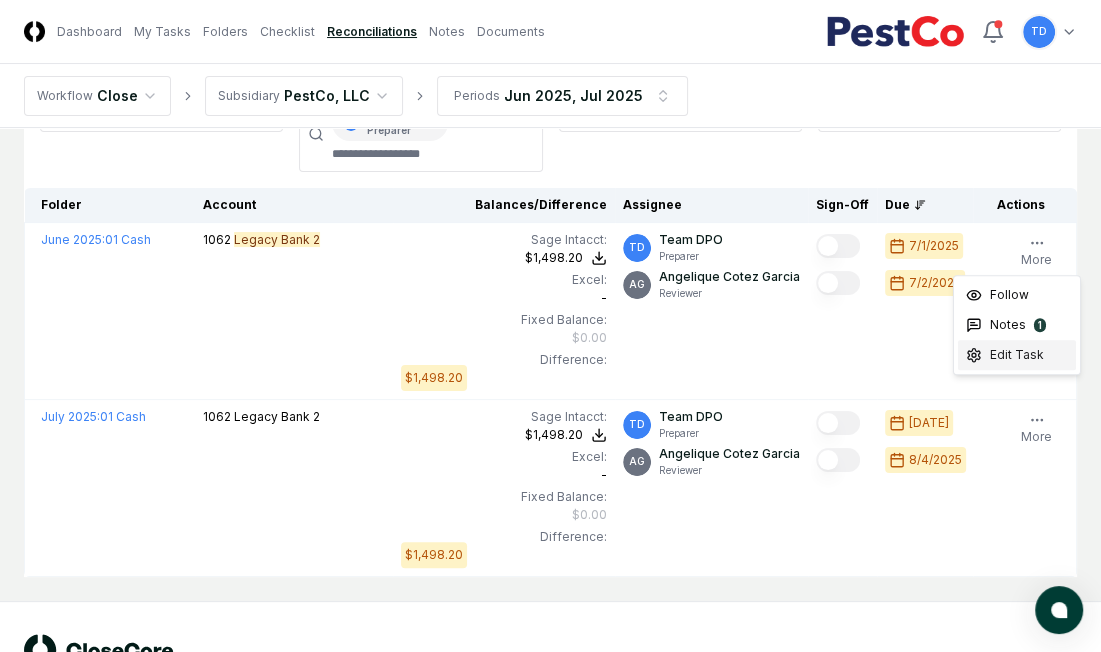 click on "Edit Task" at bounding box center (1017, 355) 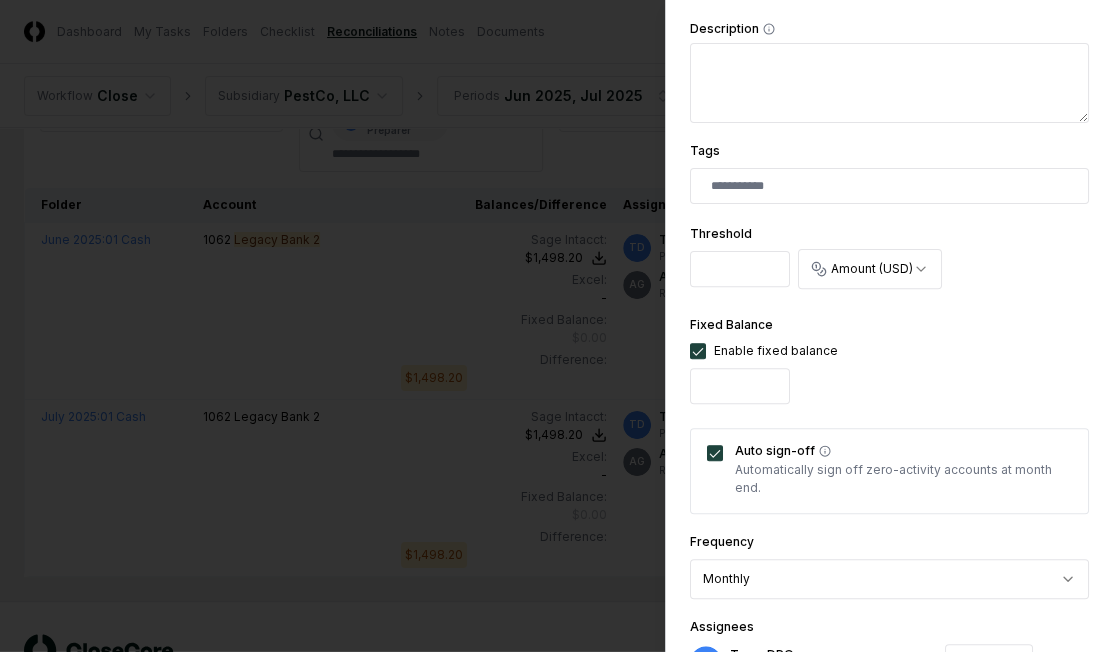 scroll, scrollTop: 434, scrollLeft: 0, axis: vertical 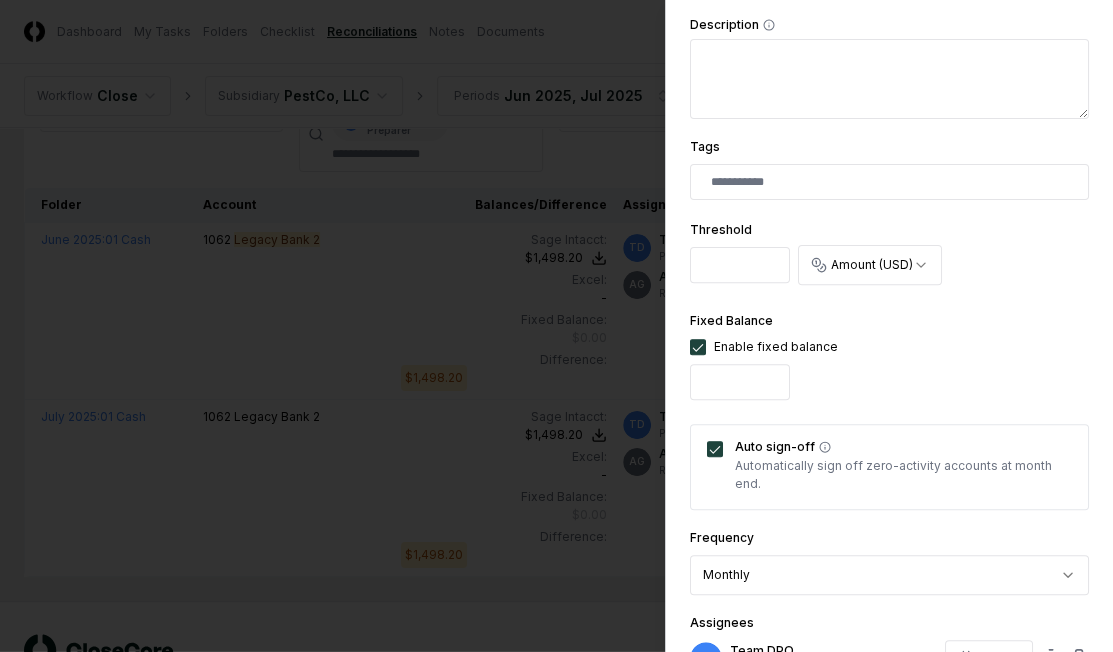 drag, startPoint x: 743, startPoint y: 261, endPoint x: 679, endPoint y: 262, distance: 64.00781 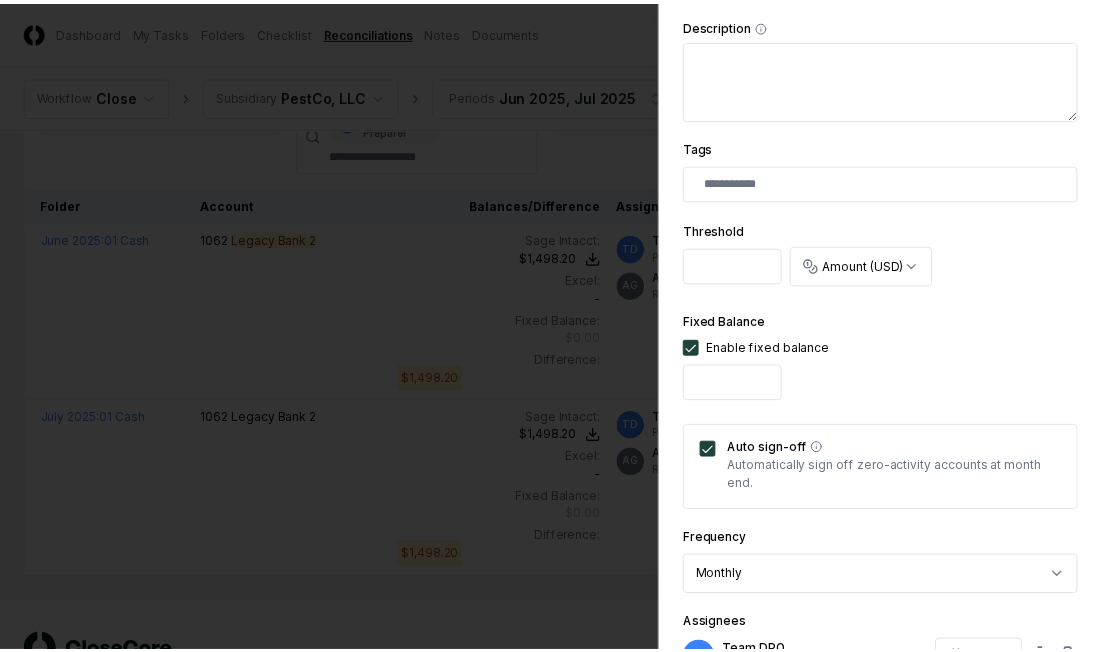 scroll, scrollTop: 778, scrollLeft: 0, axis: vertical 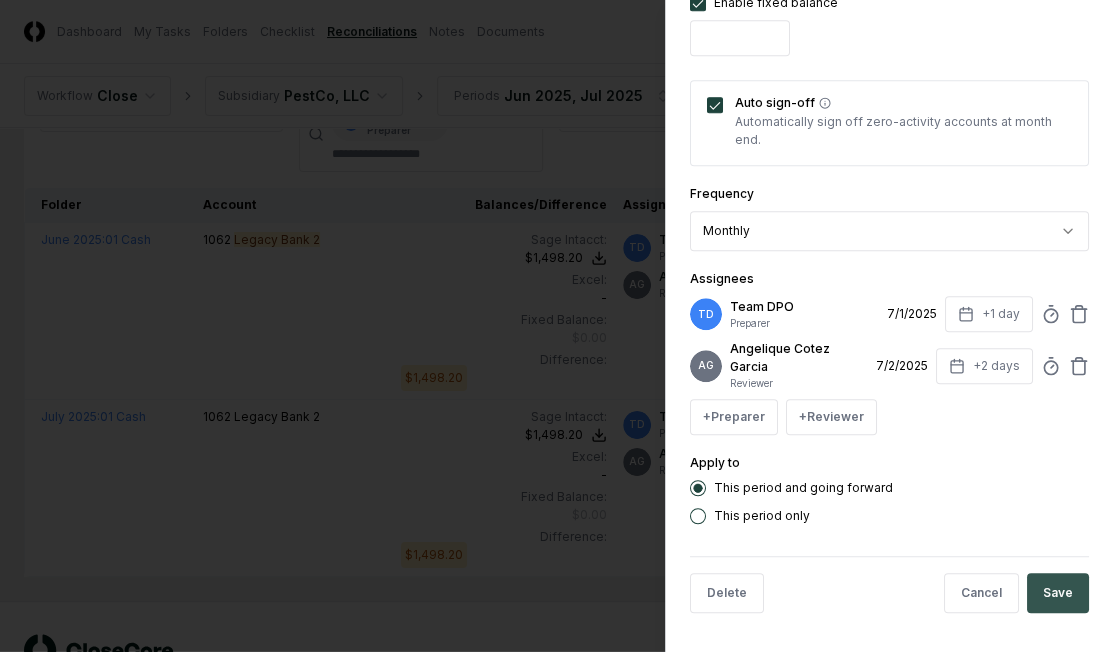 click on "Save" at bounding box center [1058, 593] 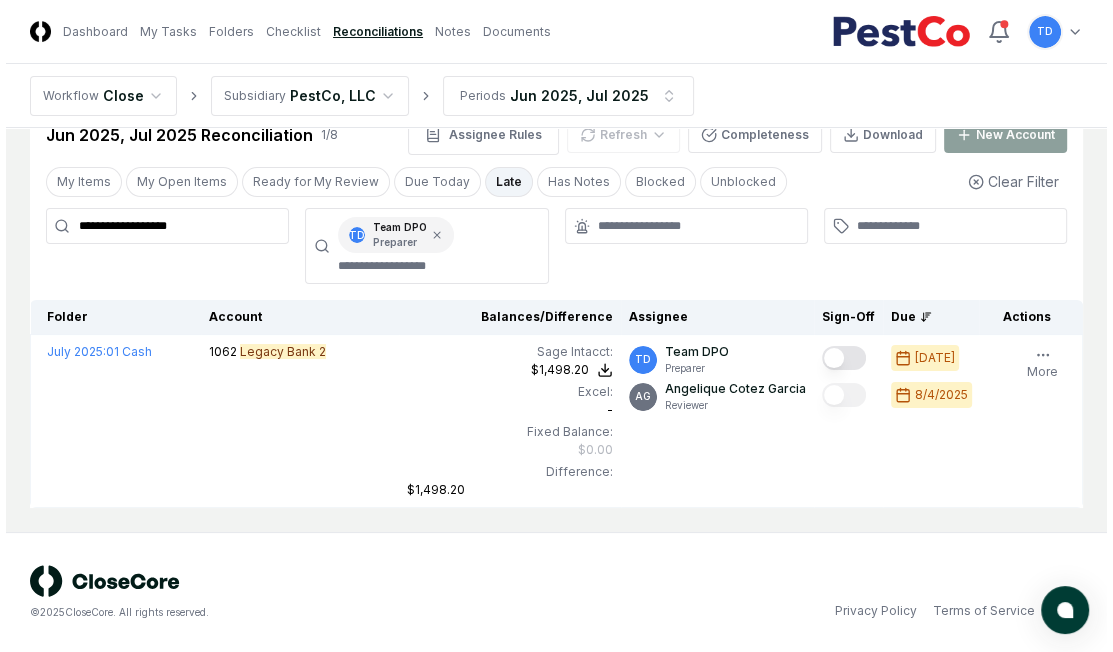scroll, scrollTop: 52, scrollLeft: 0, axis: vertical 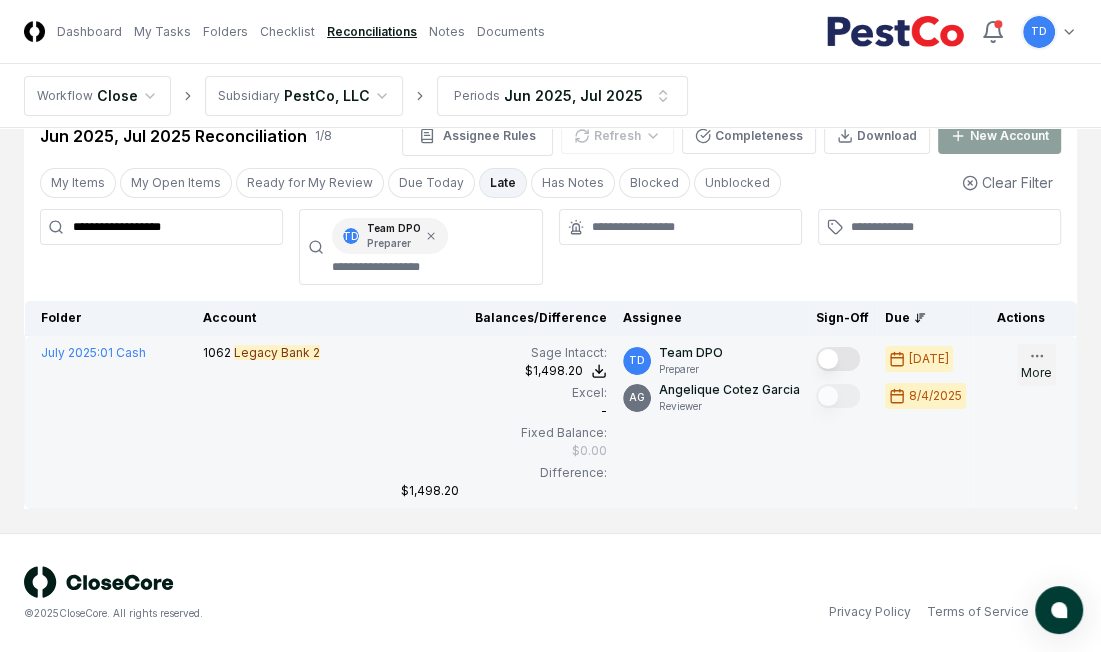 click on "More" at bounding box center [1036, 365] 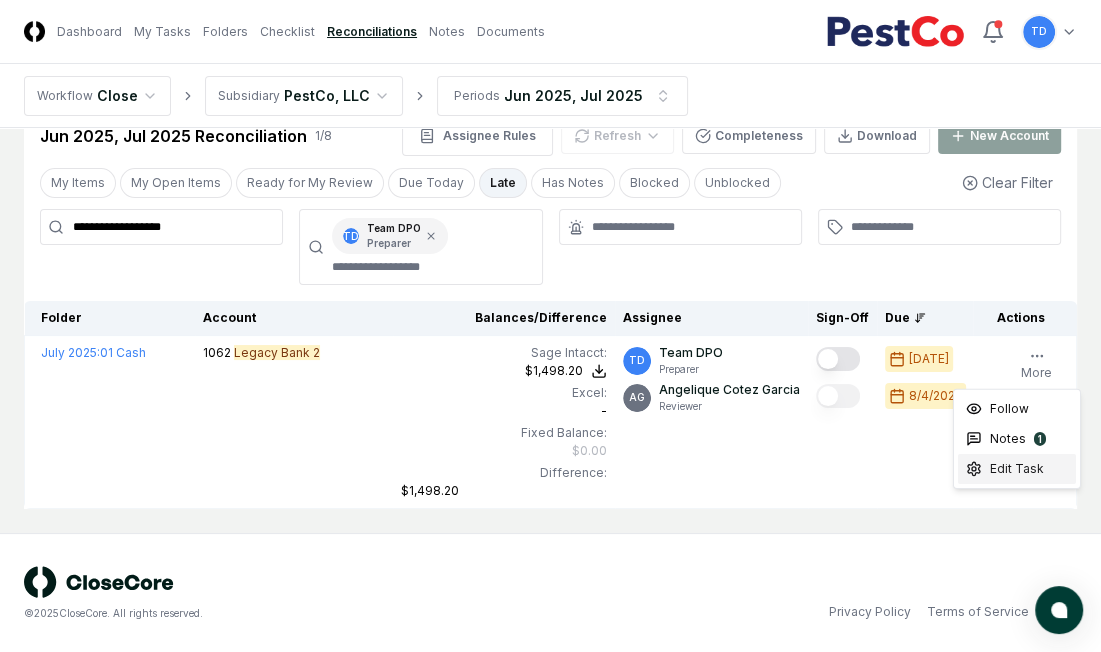 click on "Edit Task" at bounding box center [1017, 469] 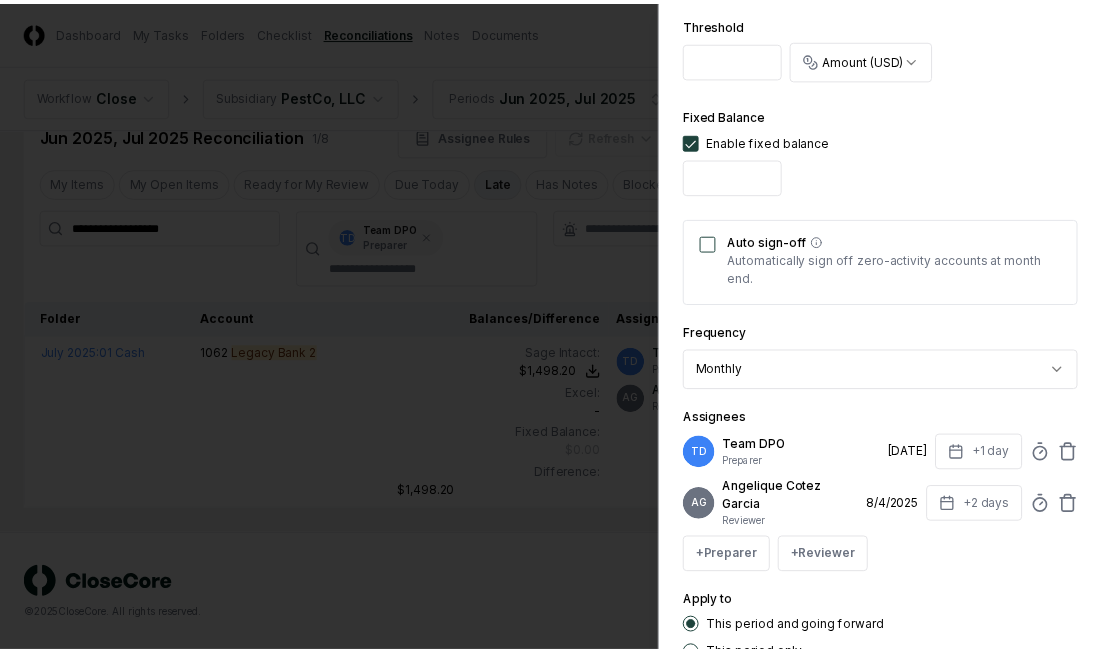 scroll, scrollTop: 722, scrollLeft: 0, axis: vertical 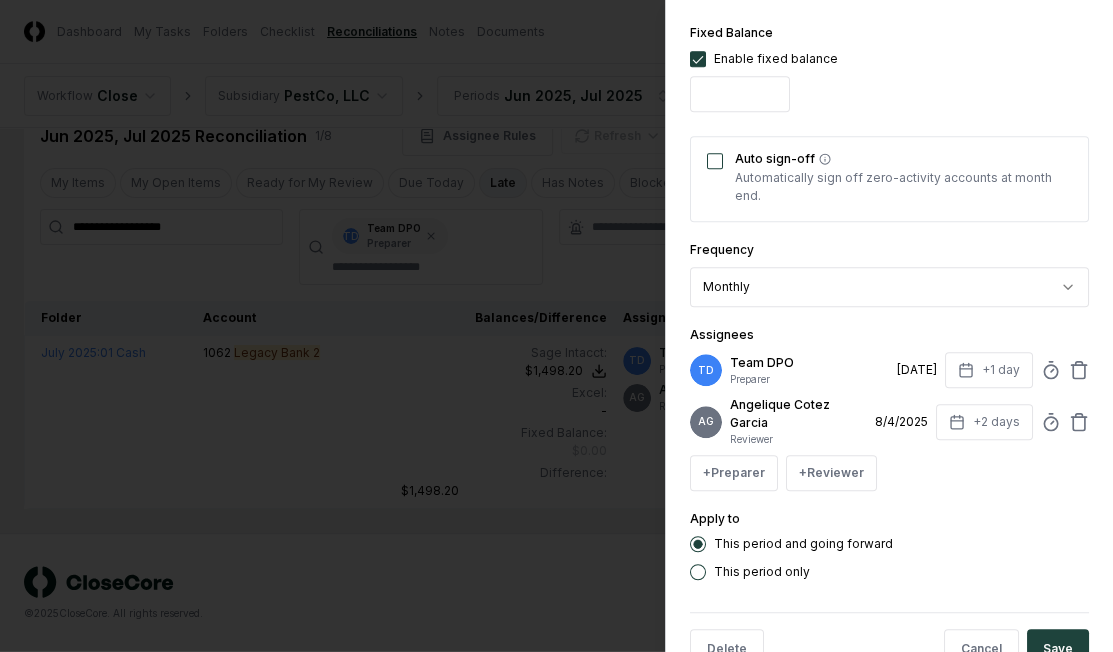 click on "Auto sign-off" at bounding box center [715, 161] 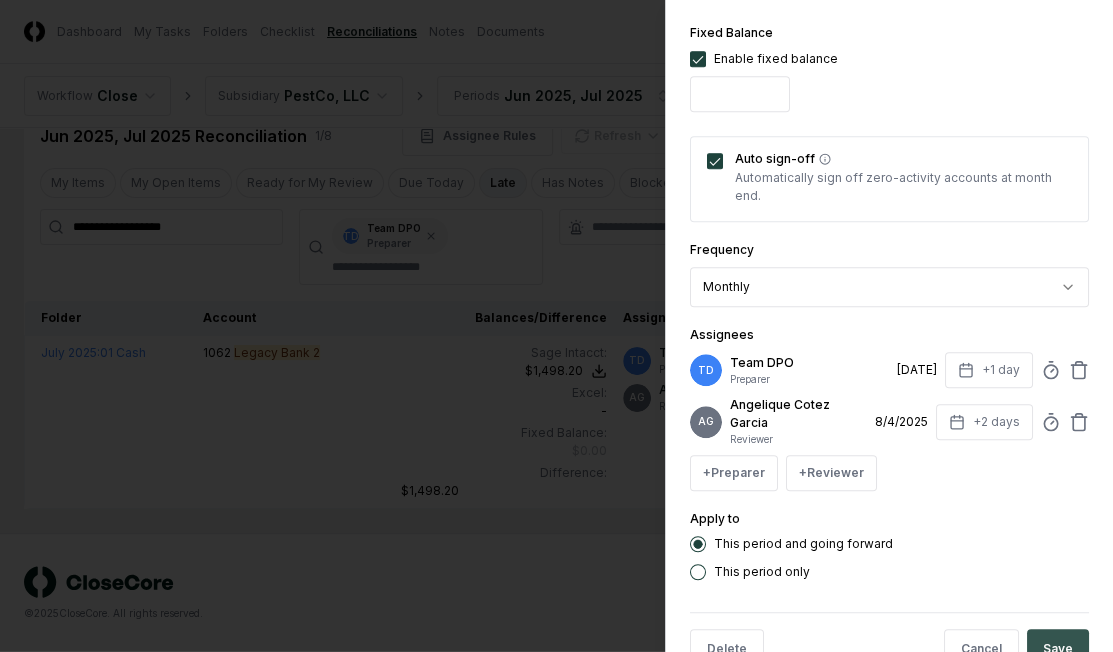 click on "Save" at bounding box center [1058, 649] 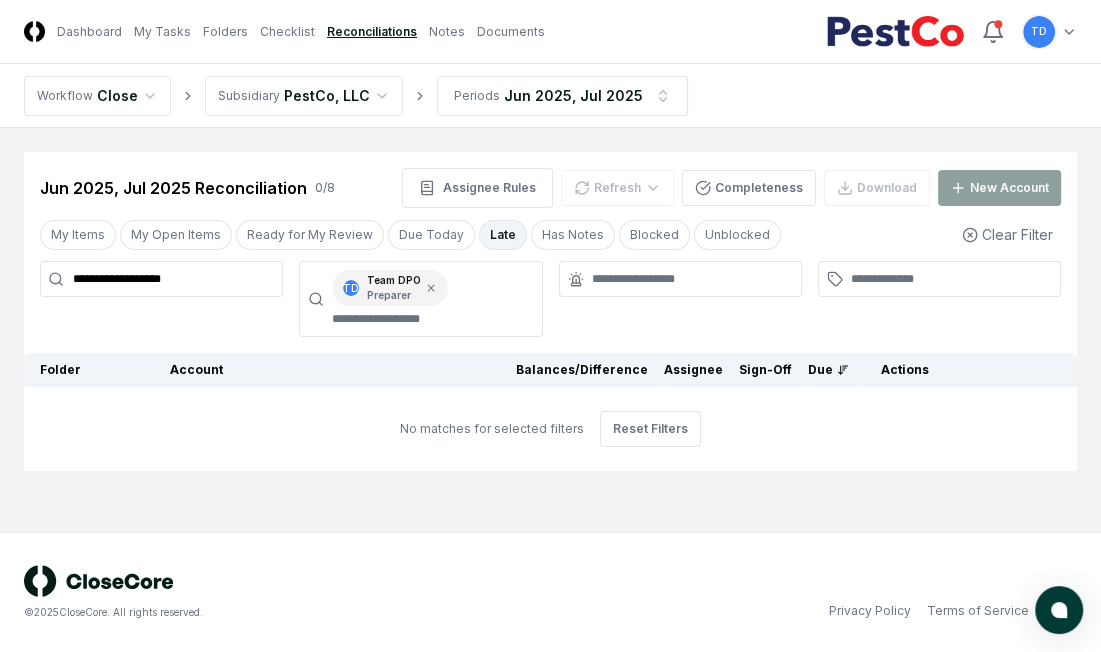 scroll, scrollTop: 0, scrollLeft: 0, axis: both 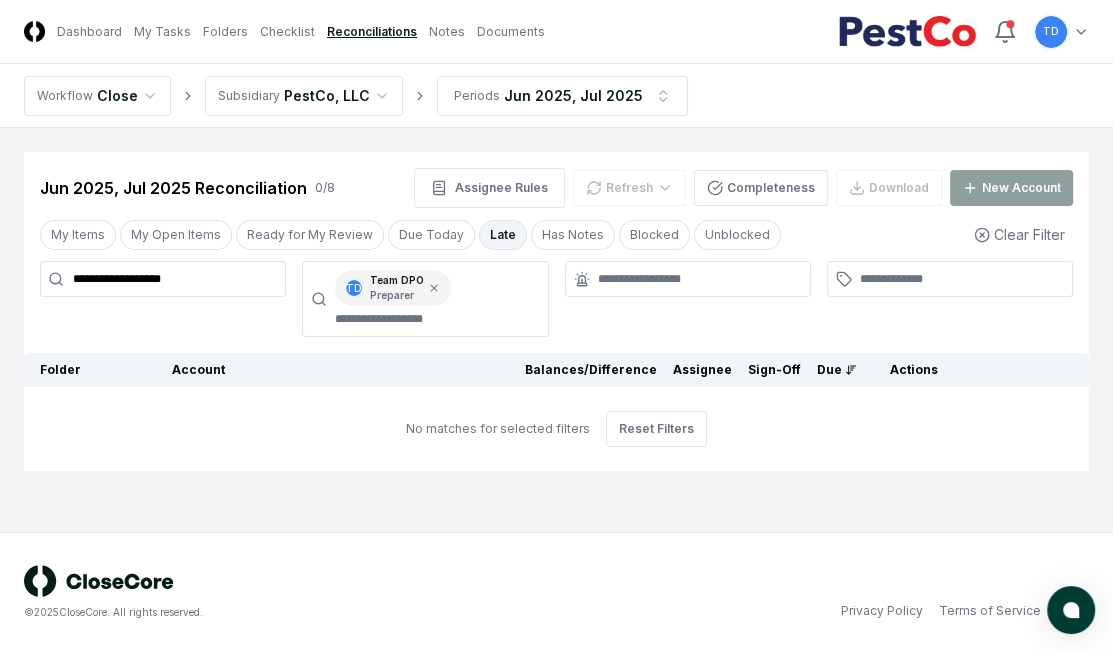 click on "**********" at bounding box center [163, 279] 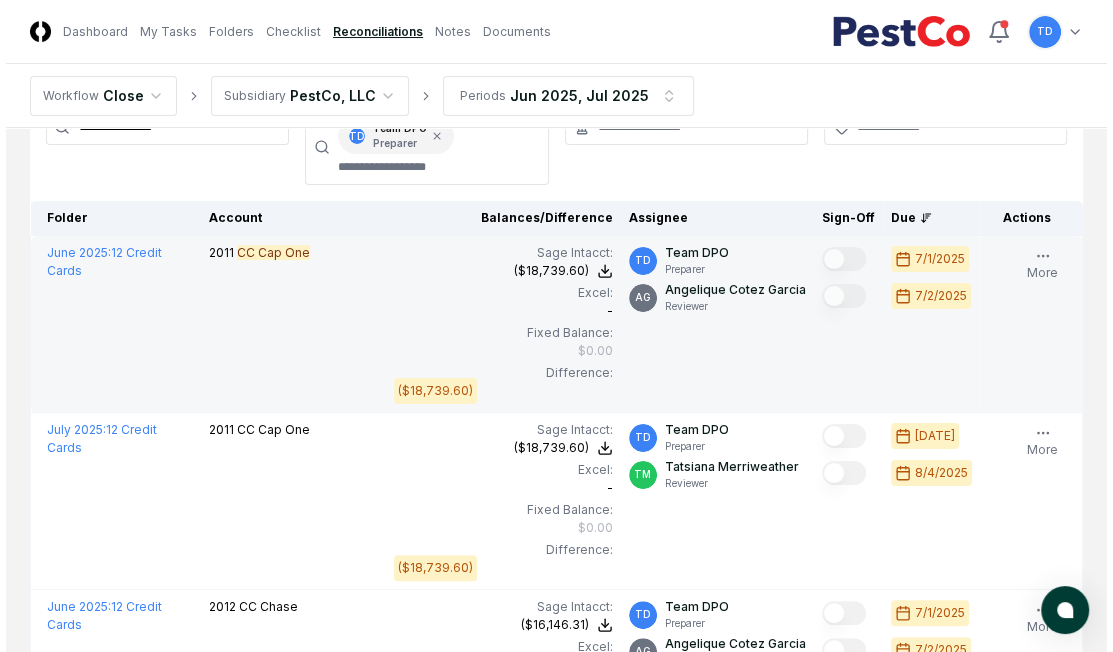 scroll, scrollTop: 151, scrollLeft: 0, axis: vertical 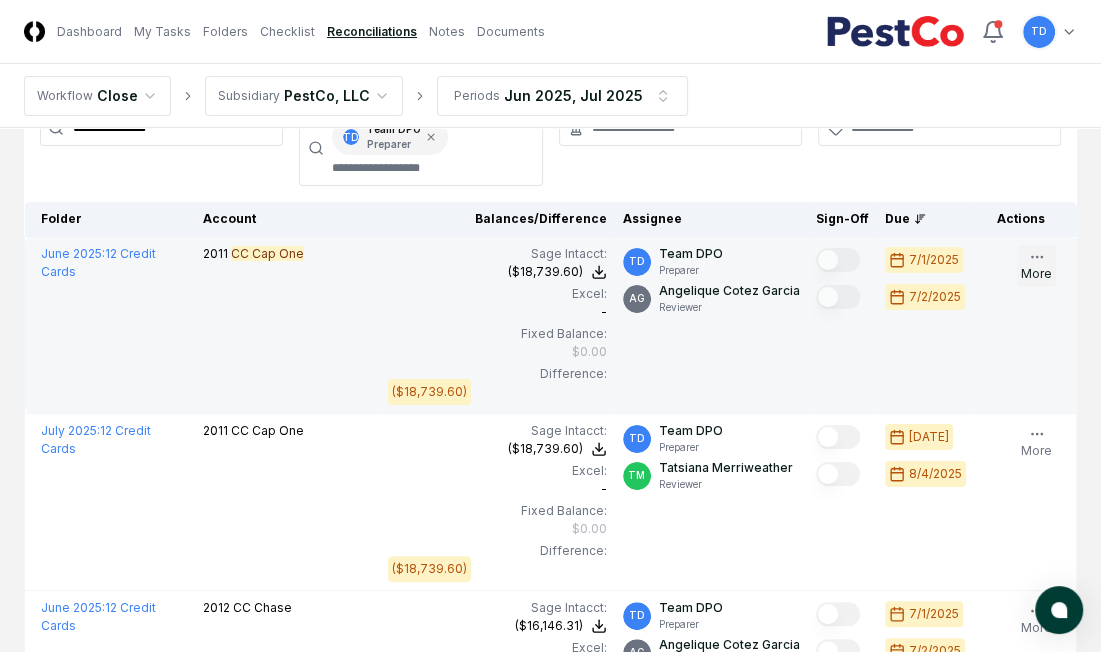 click 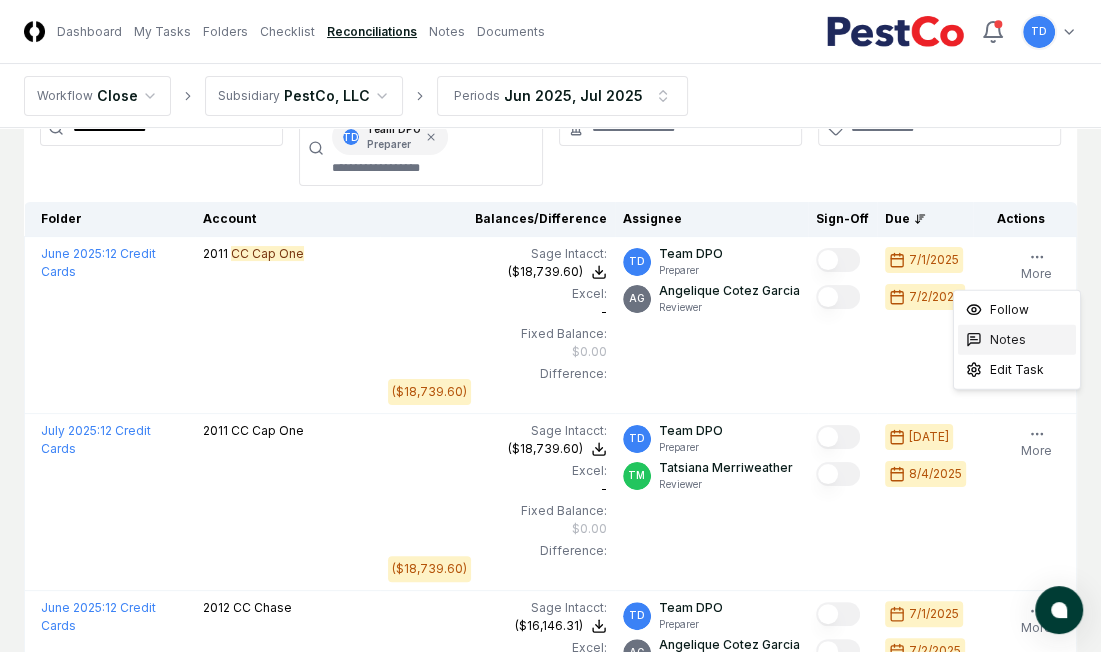 click on "Notes" at bounding box center [1017, 340] 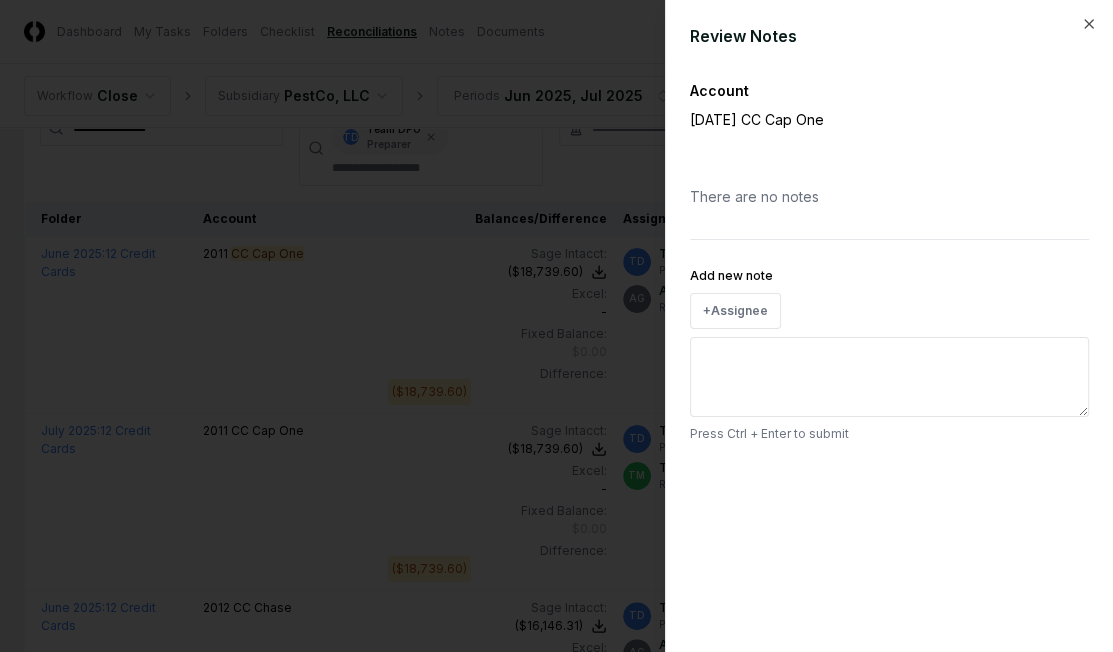 click on "Add new note" at bounding box center [889, 377] 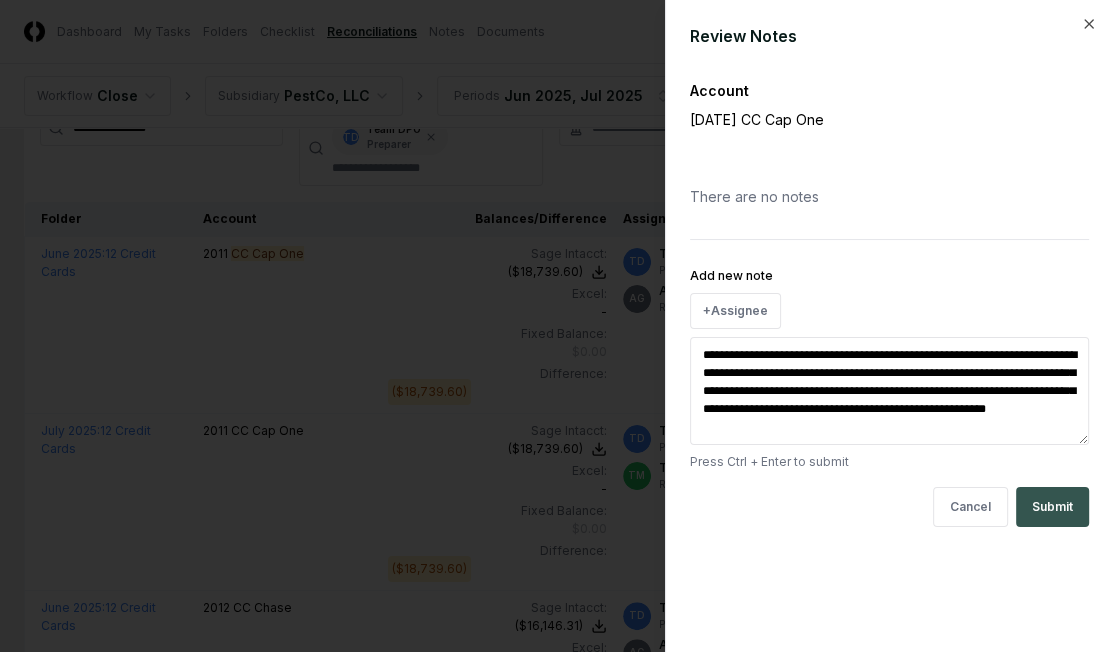 click on "Submit" at bounding box center [1052, 507] 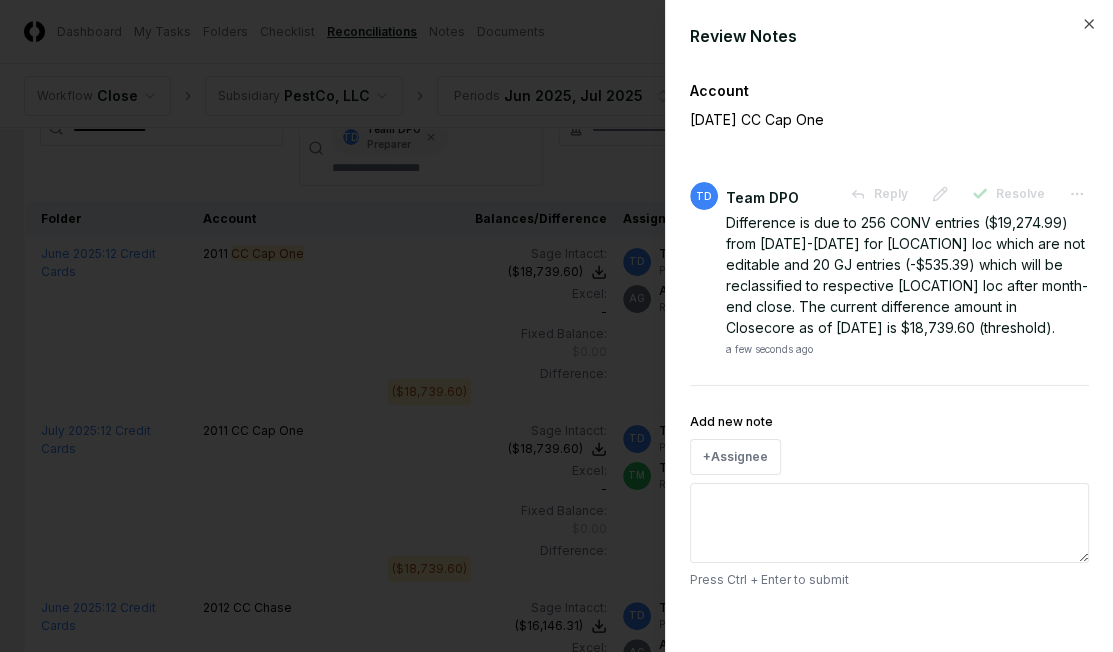 click at bounding box center [556, 326] 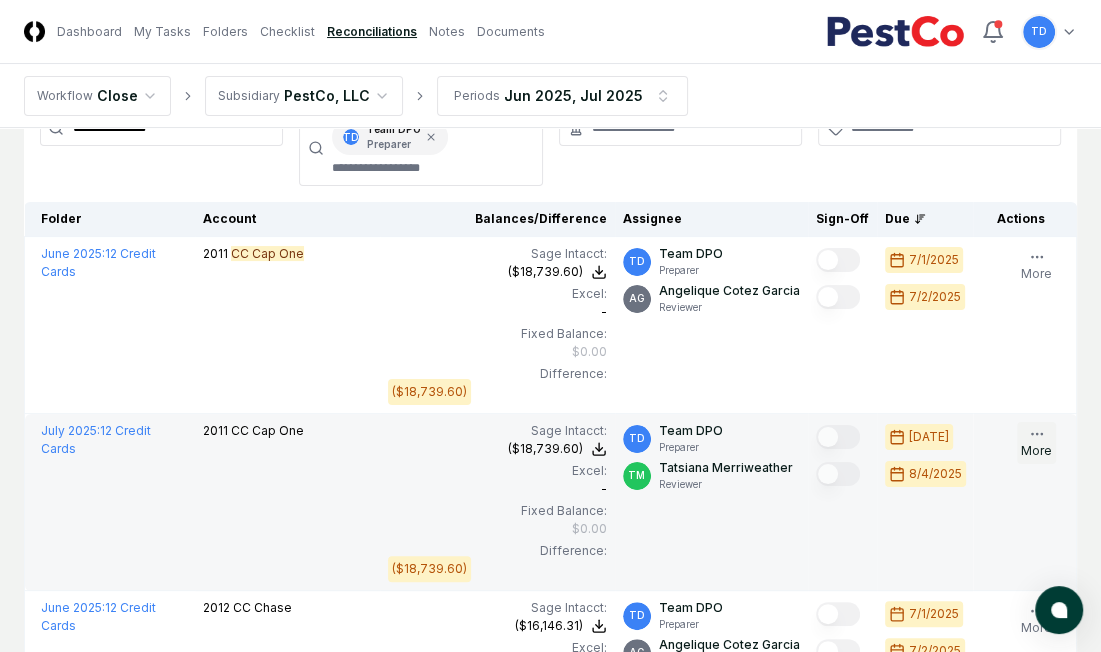 click 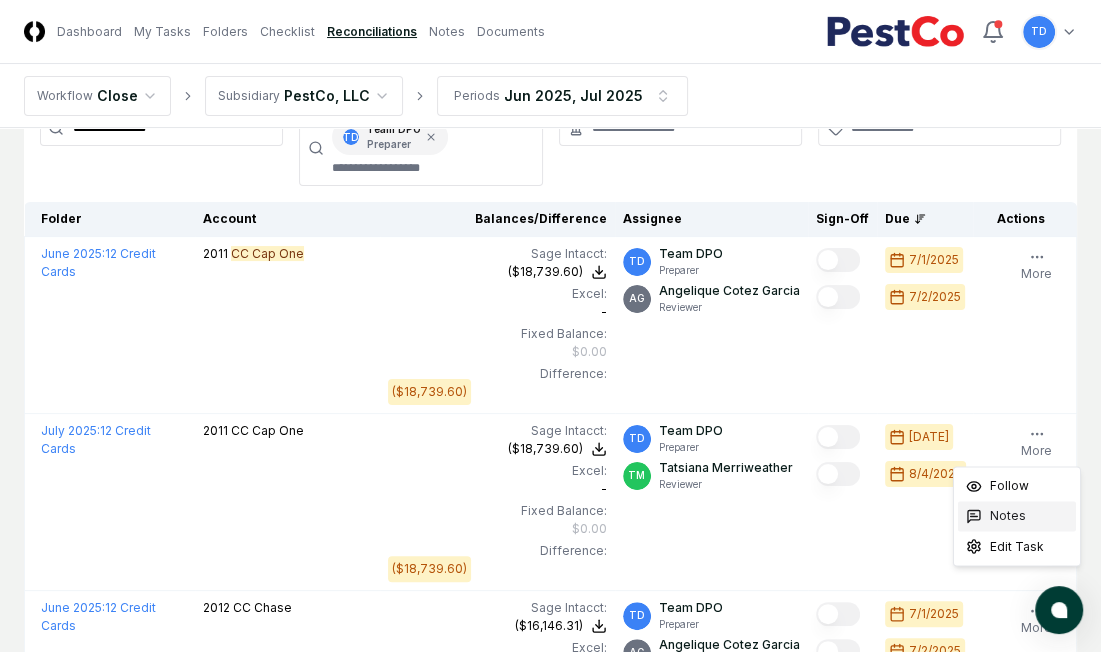 click on "Notes" at bounding box center [1008, 516] 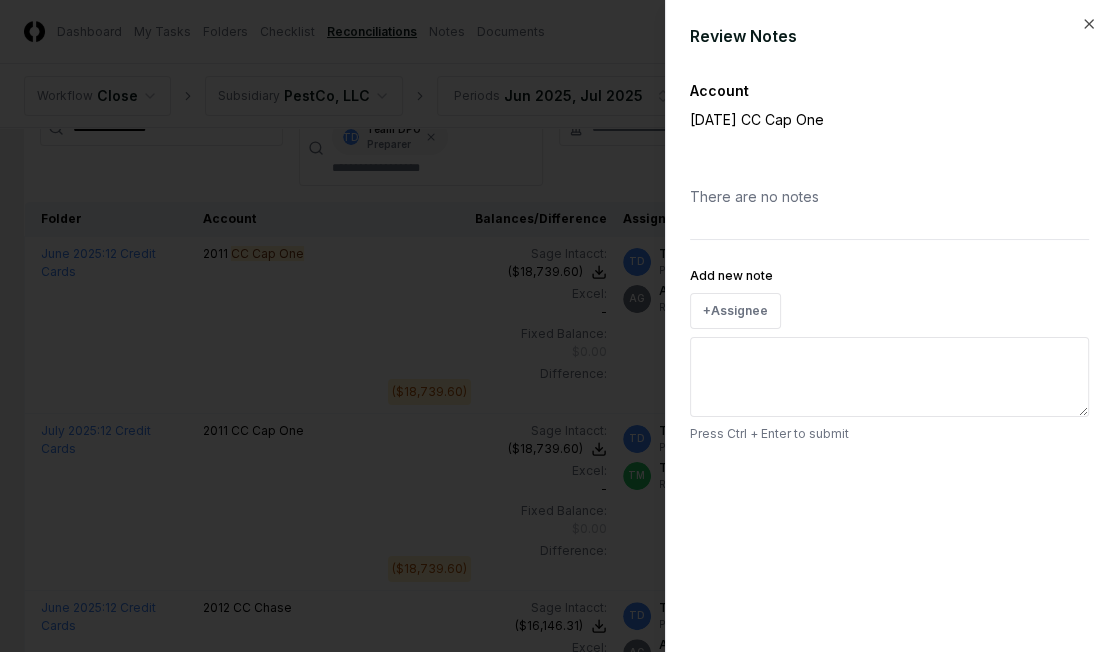 click on "Add new note" at bounding box center [889, 377] 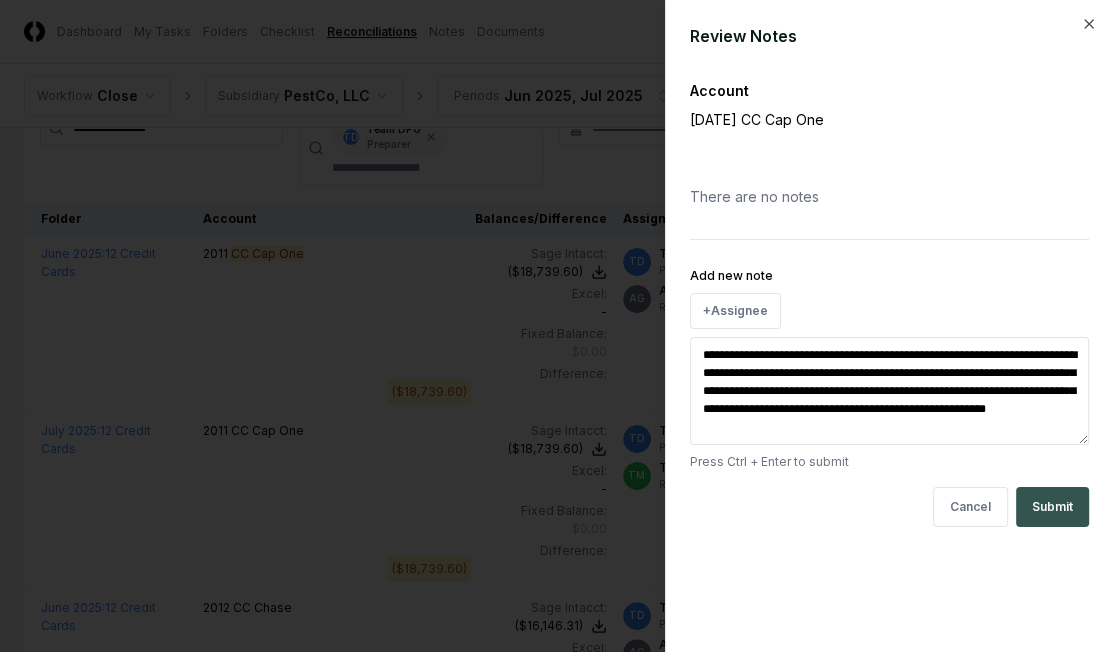 click on "Submit" at bounding box center (1052, 507) 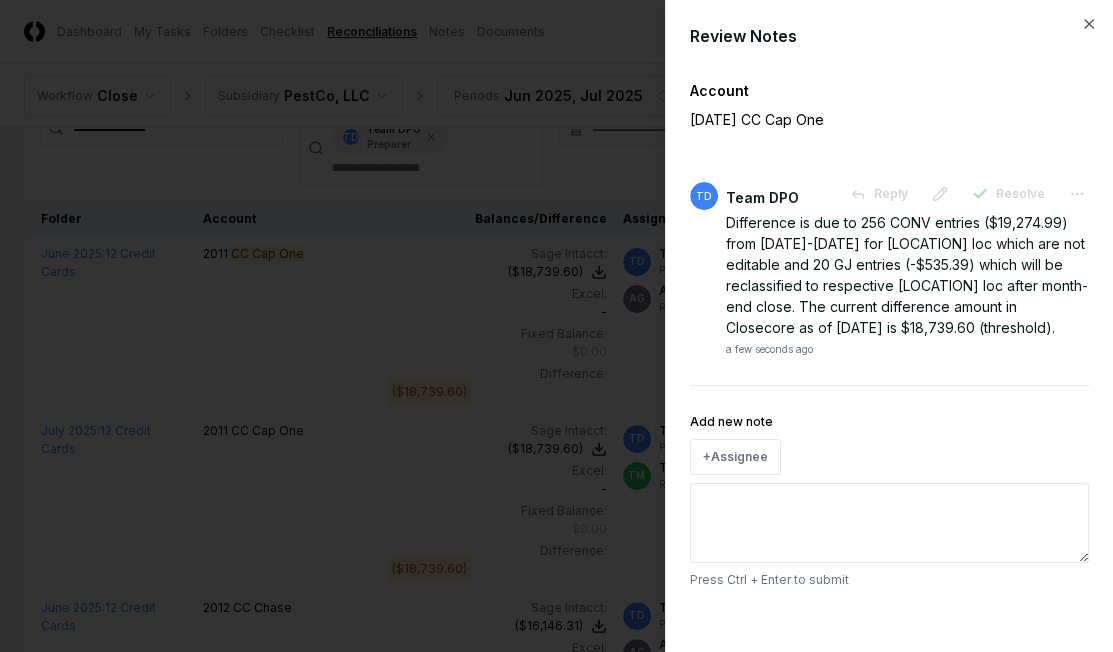 click at bounding box center (556, 326) 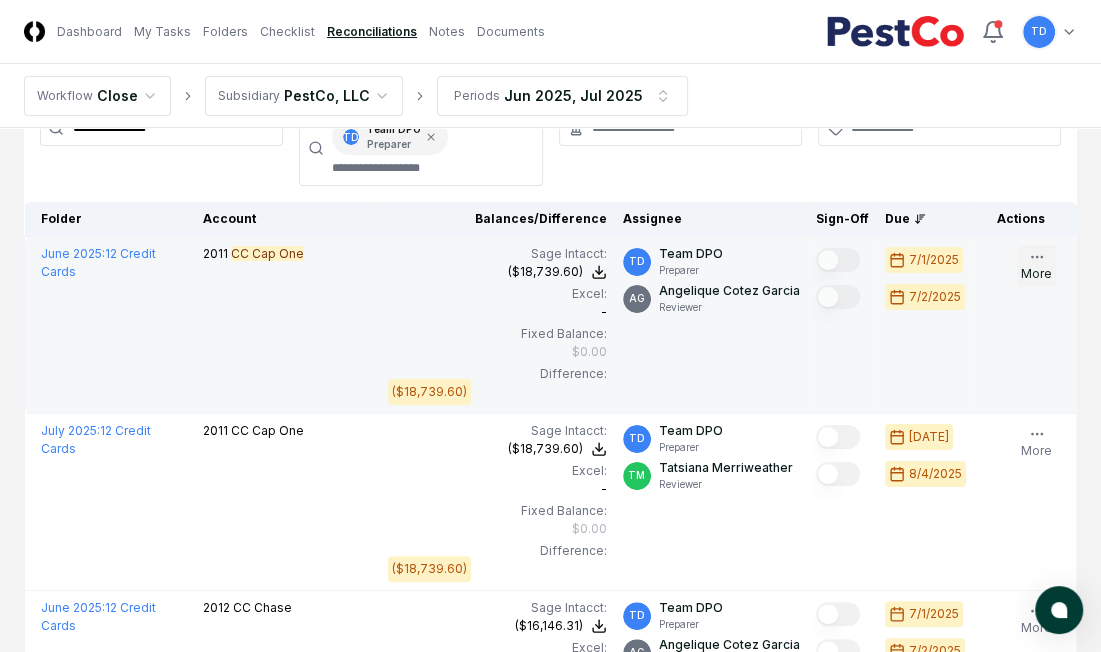 click 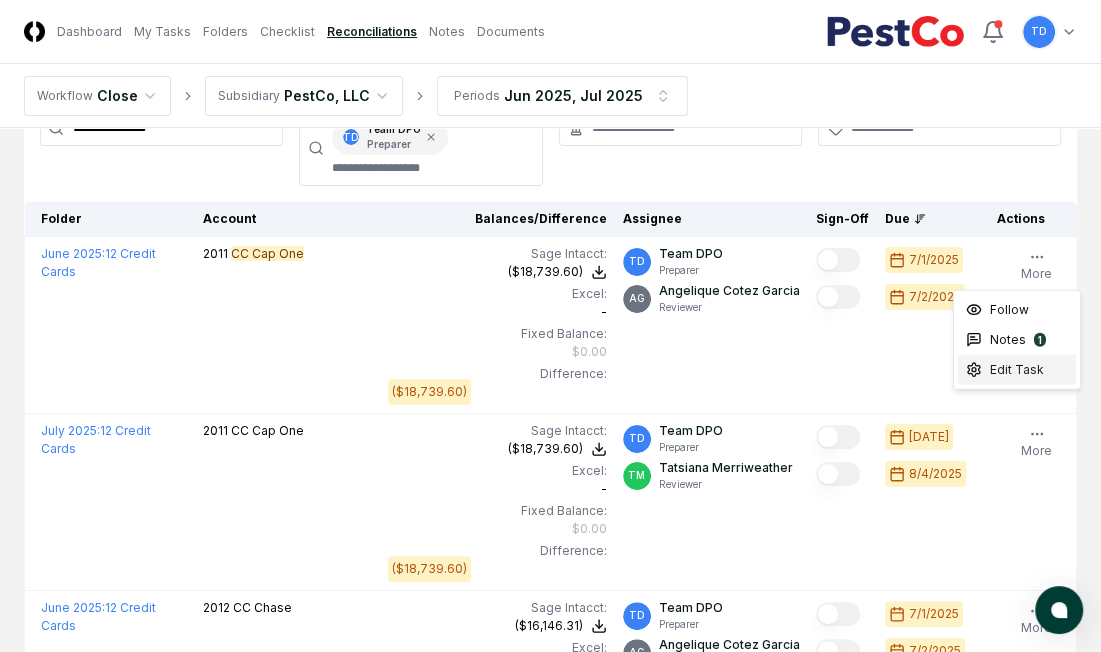 click on "Edit Task" at bounding box center [1017, 370] 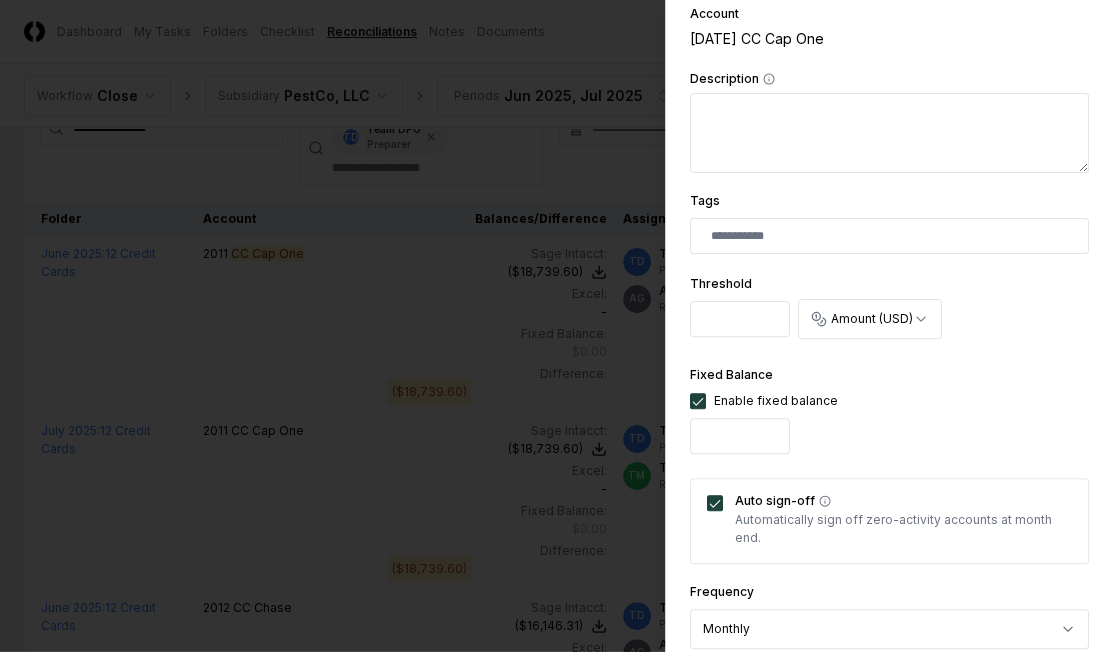 scroll, scrollTop: 385, scrollLeft: 0, axis: vertical 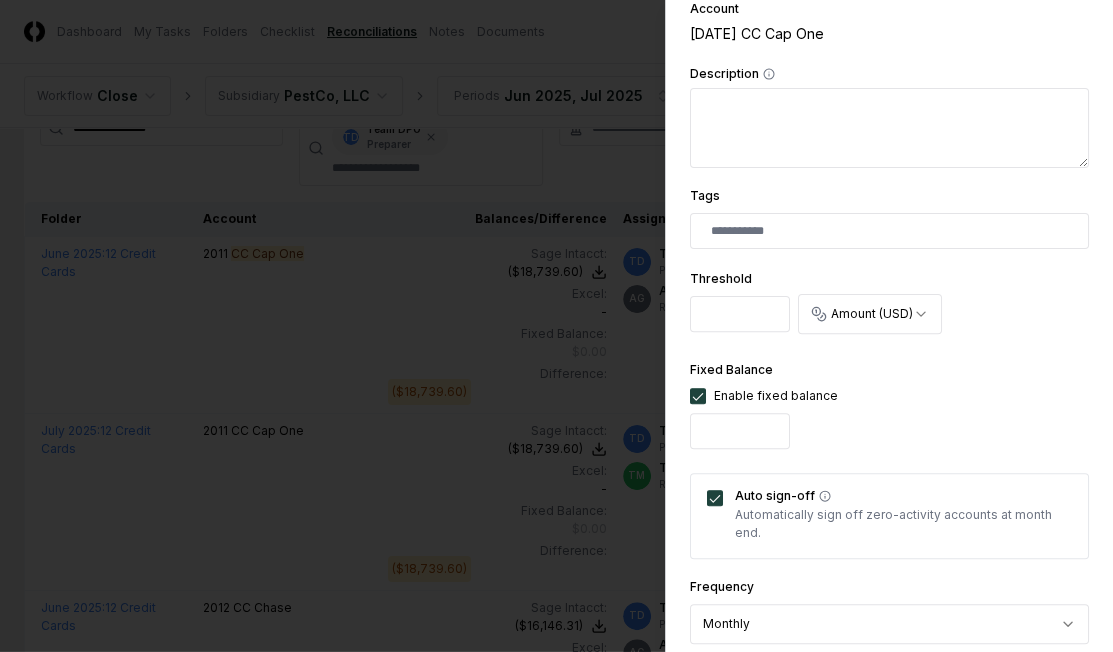 drag, startPoint x: 725, startPoint y: 309, endPoint x: 692, endPoint y: 304, distance: 33.37664 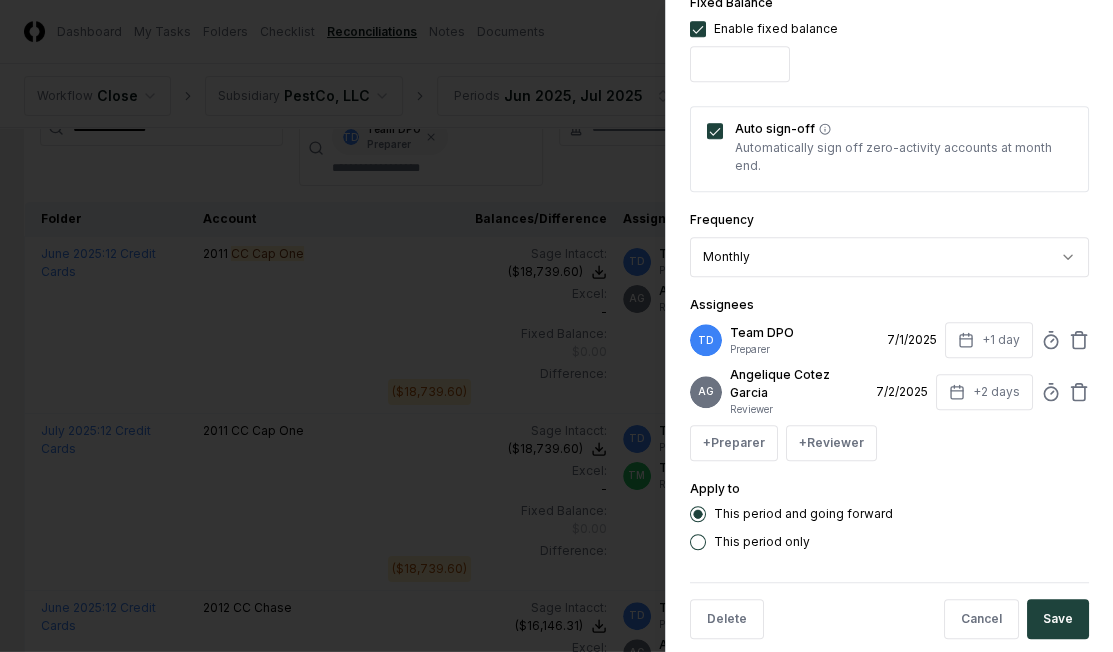 scroll, scrollTop: 778, scrollLeft: 0, axis: vertical 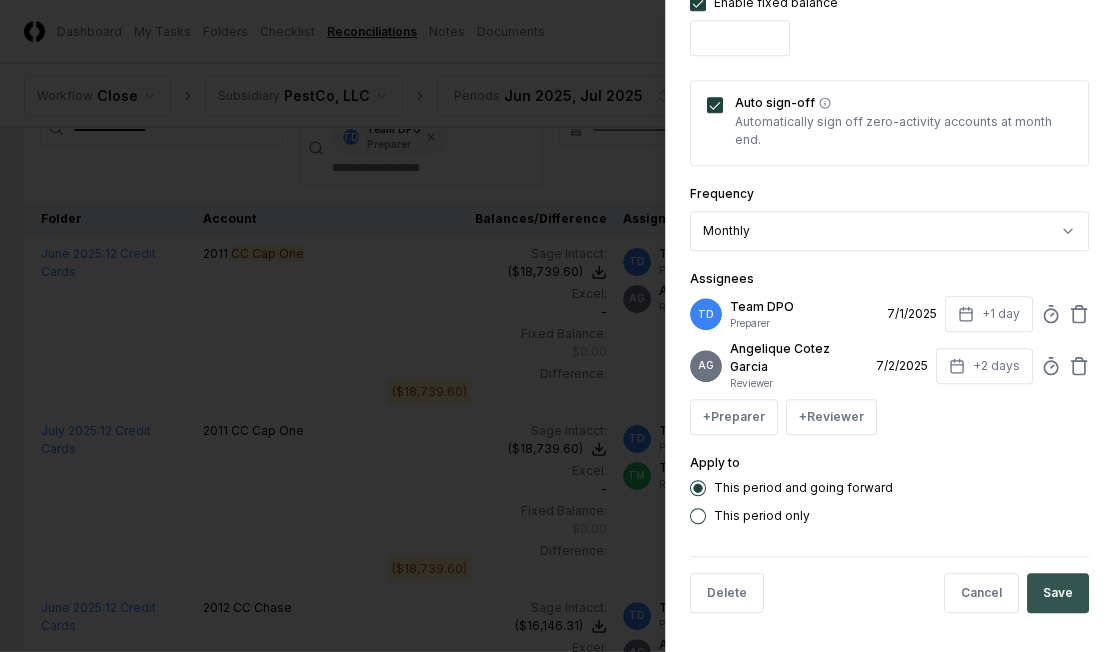click on "Save" at bounding box center [1058, 593] 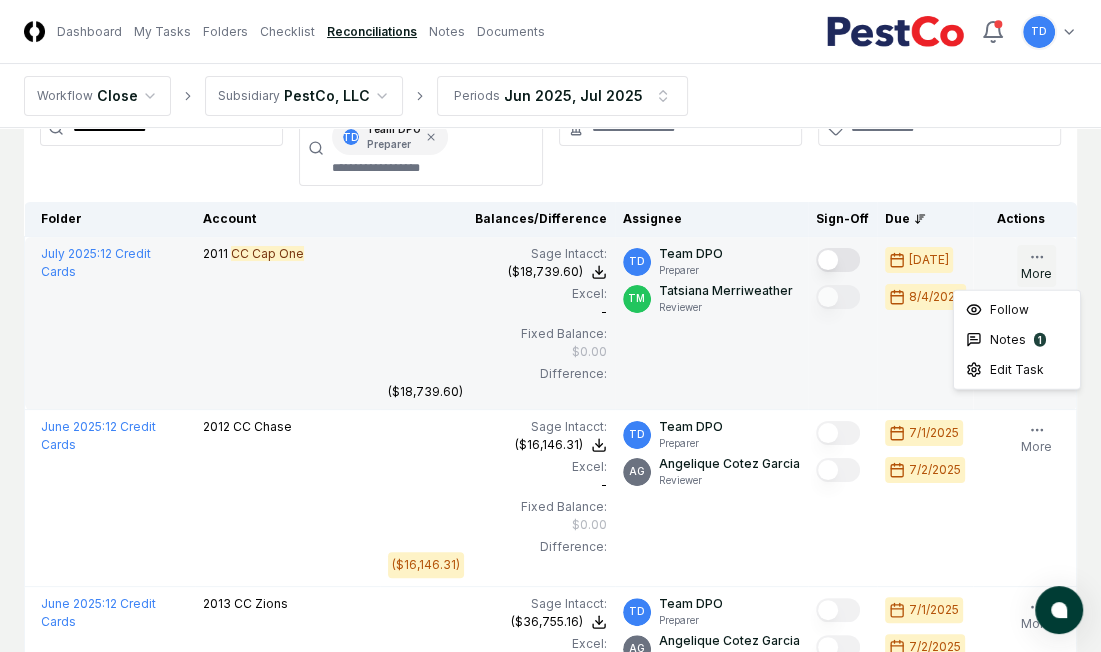 click on "More" at bounding box center [1036, 266] 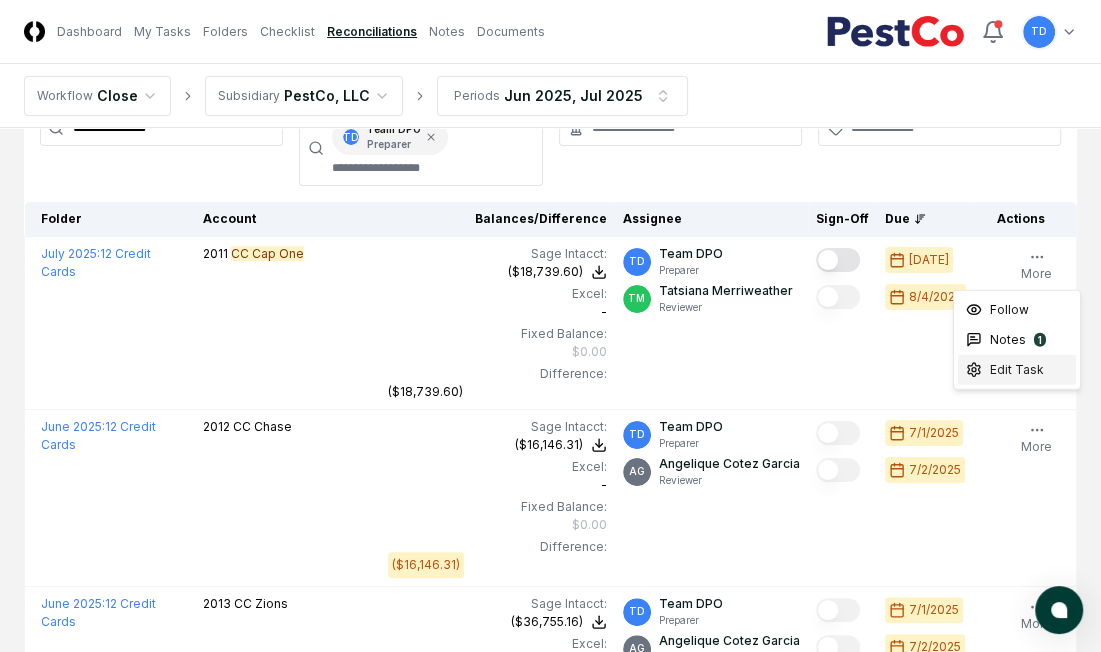 click on "Edit Task" at bounding box center (1017, 370) 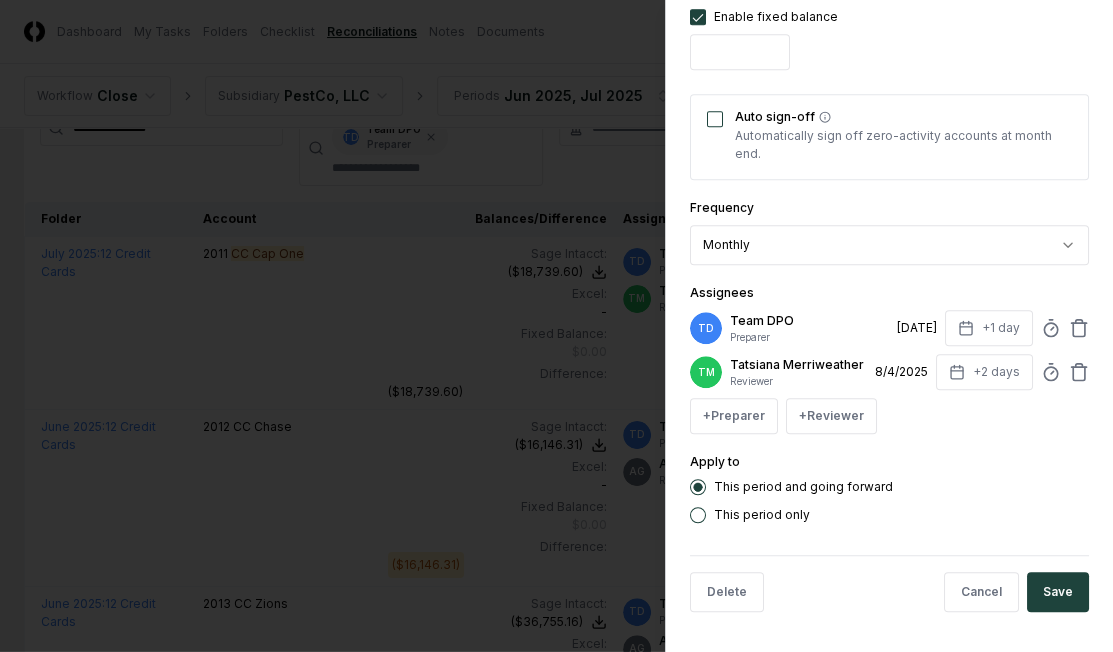 scroll, scrollTop: 778, scrollLeft: 0, axis: vertical 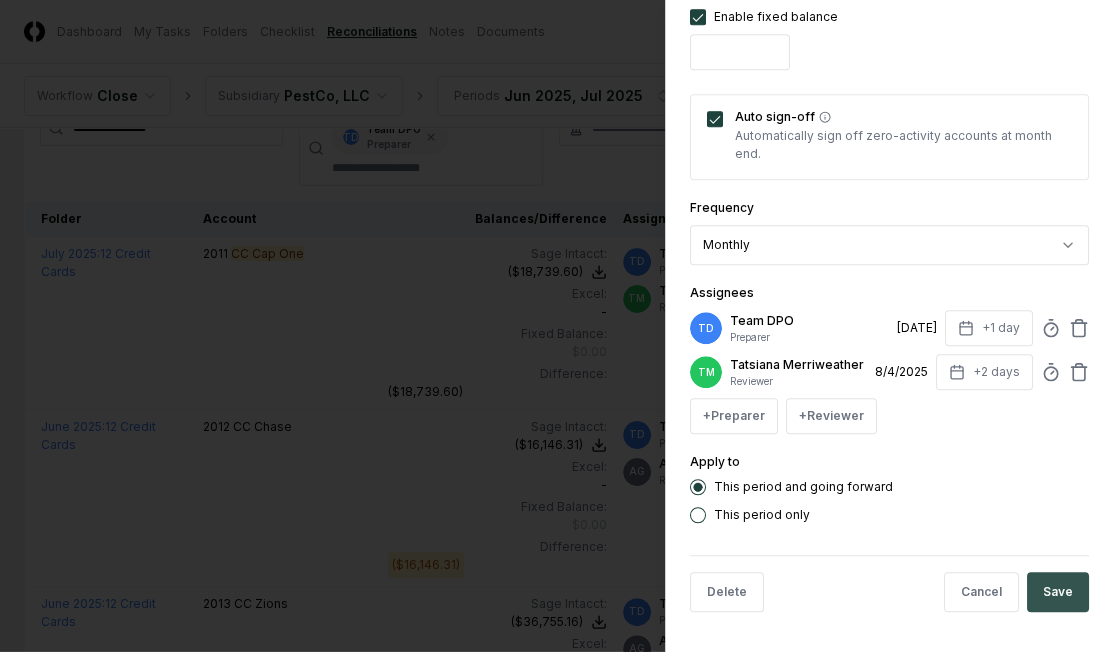 click on "Save" at bounding box center [1058, 592] 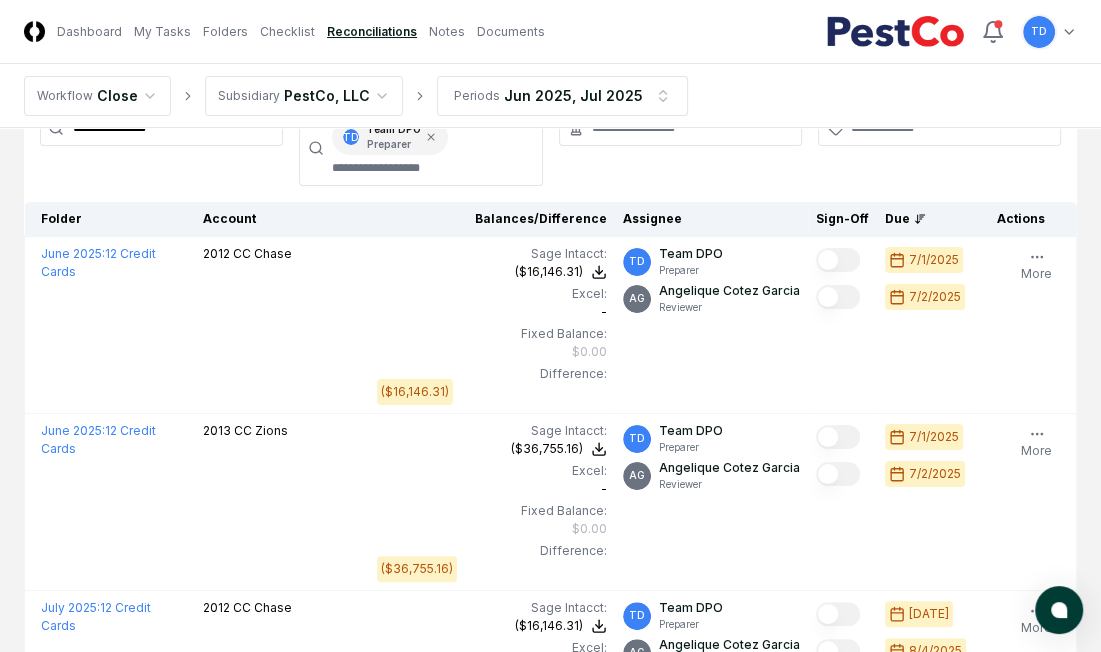 click on "**********" at bounding box center (161, 148) 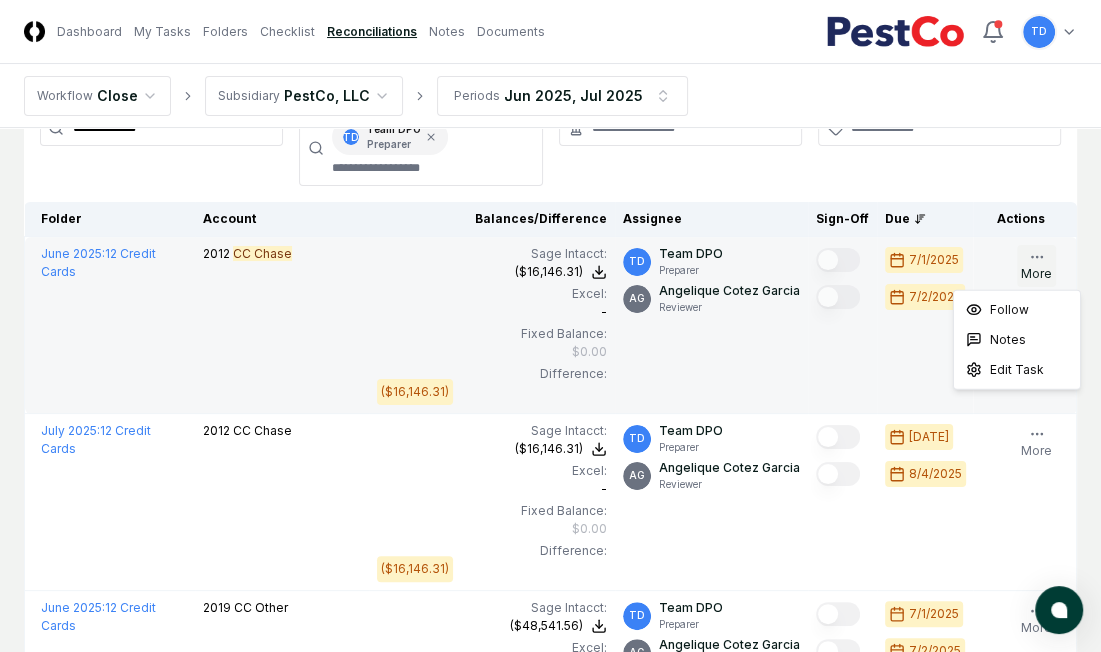 click on "More" at bounding box center [1036, 266] 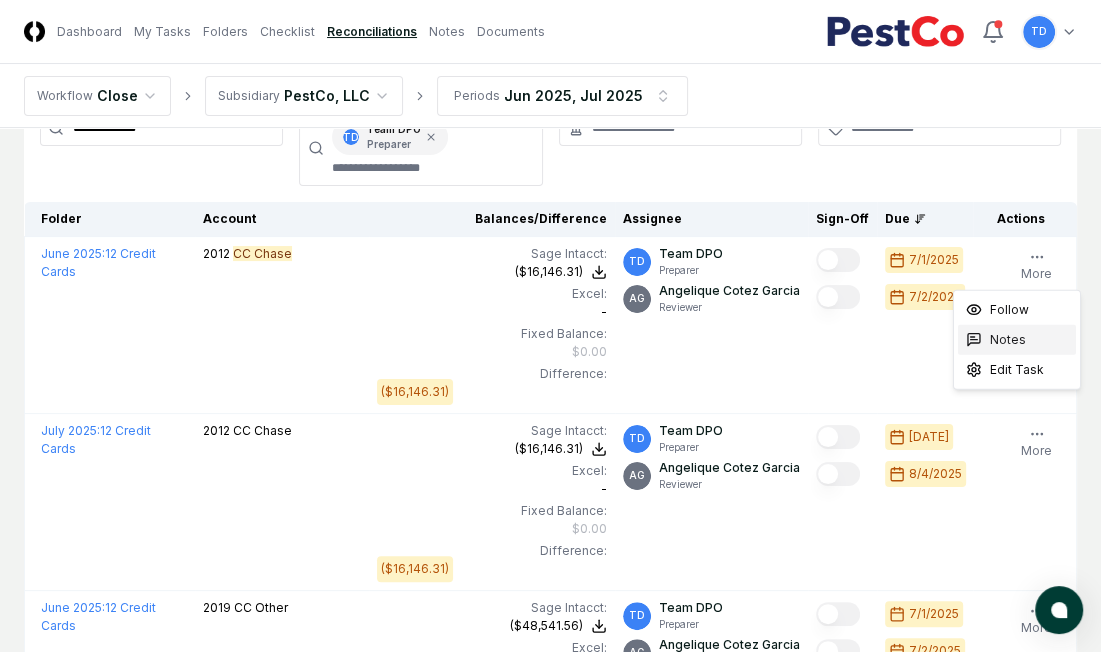 click on "Notes" at bounding box center (1008, 340) 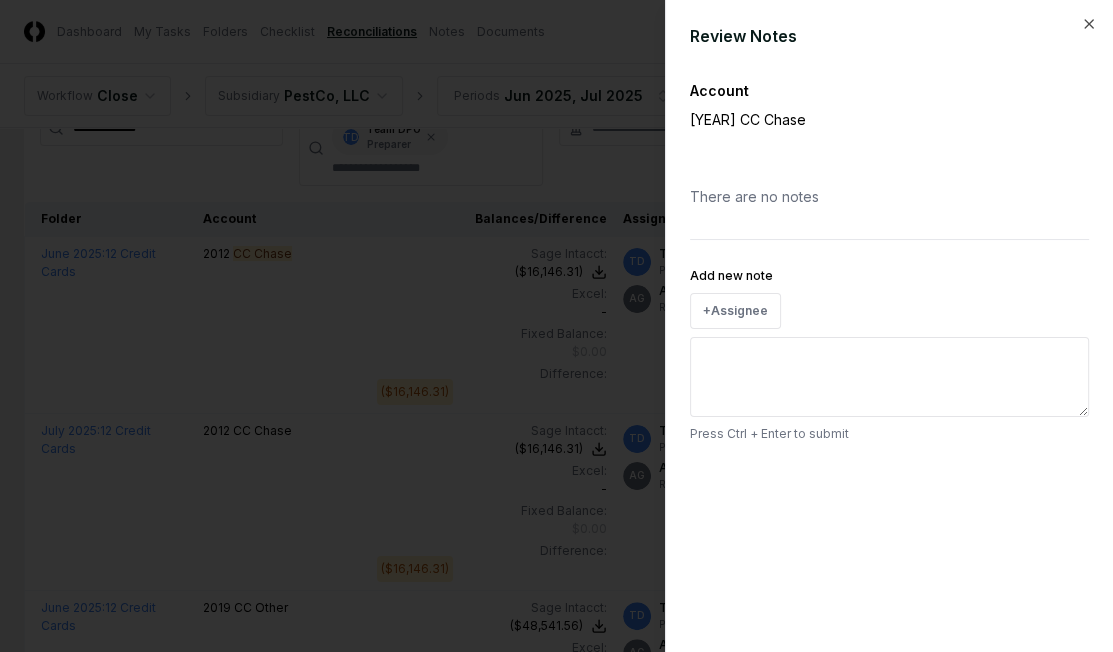 click on "Add new note" at bounding box center [889, 377] 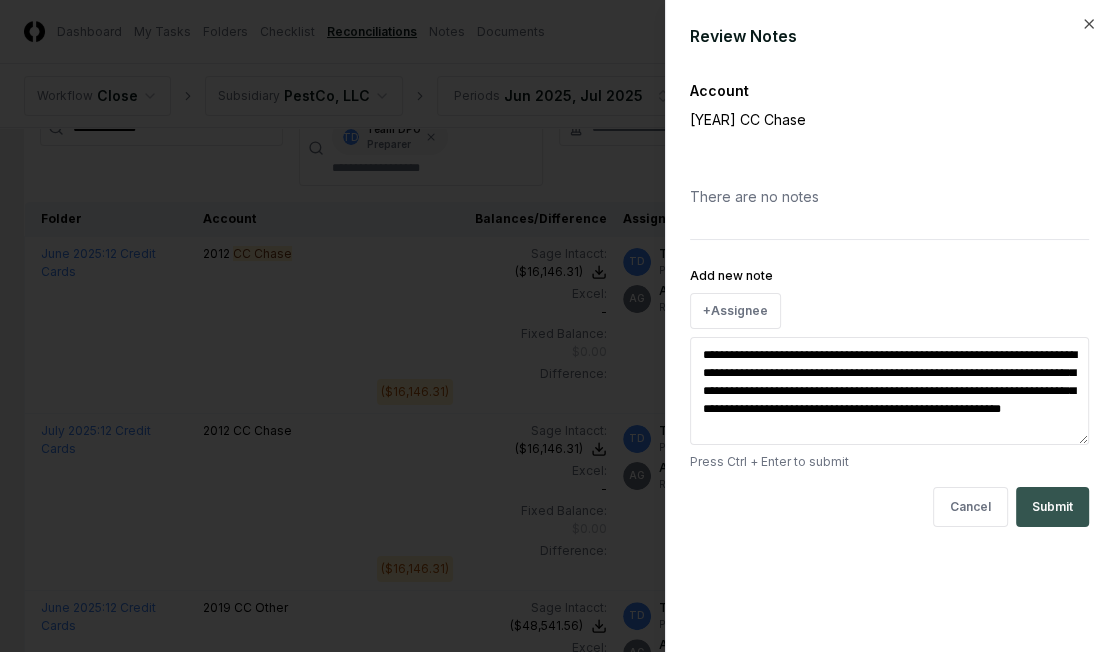 click on "Submit" at bounding box center (1052, 507) 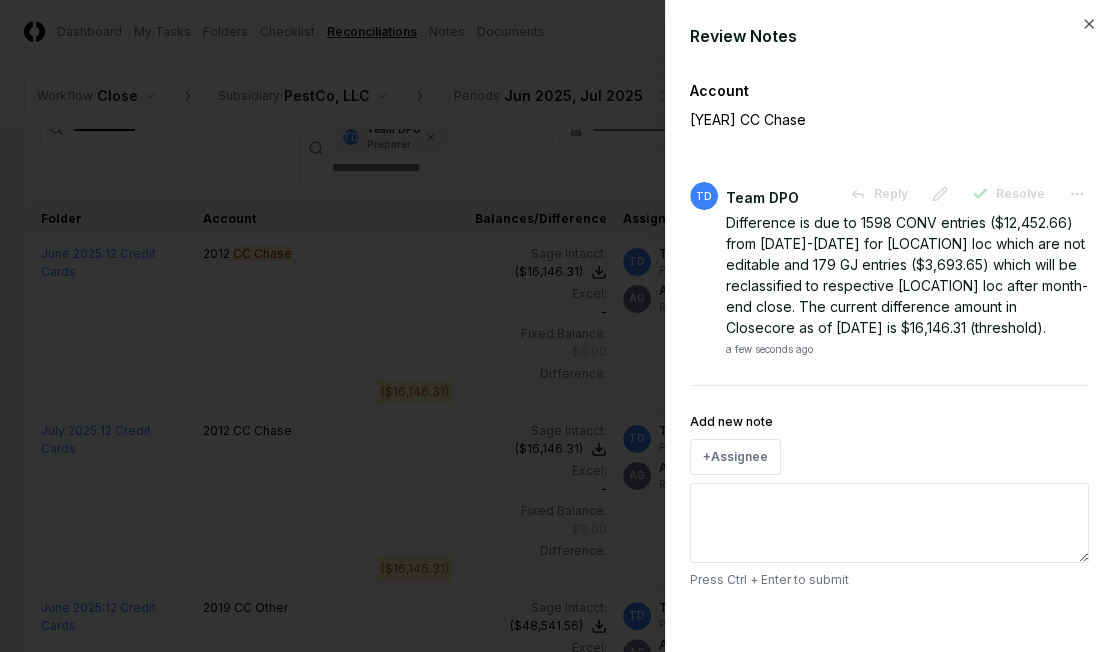 click at bounding box center (556, 326) 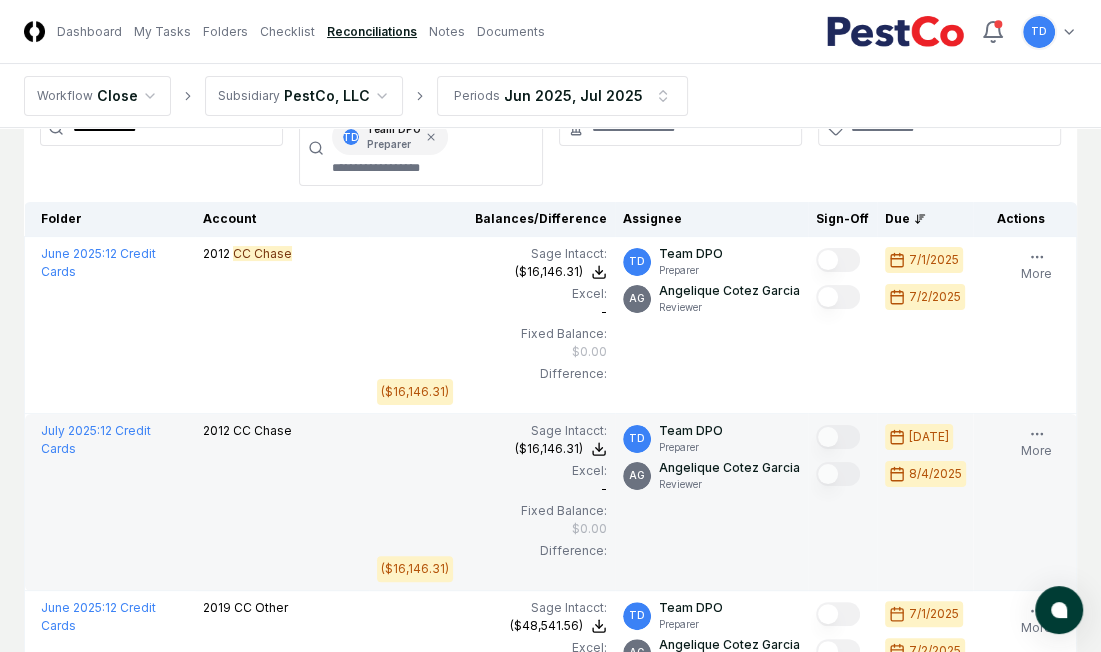 click on "Follow Notes Edit Task More" at bounding box center [1036, 458] 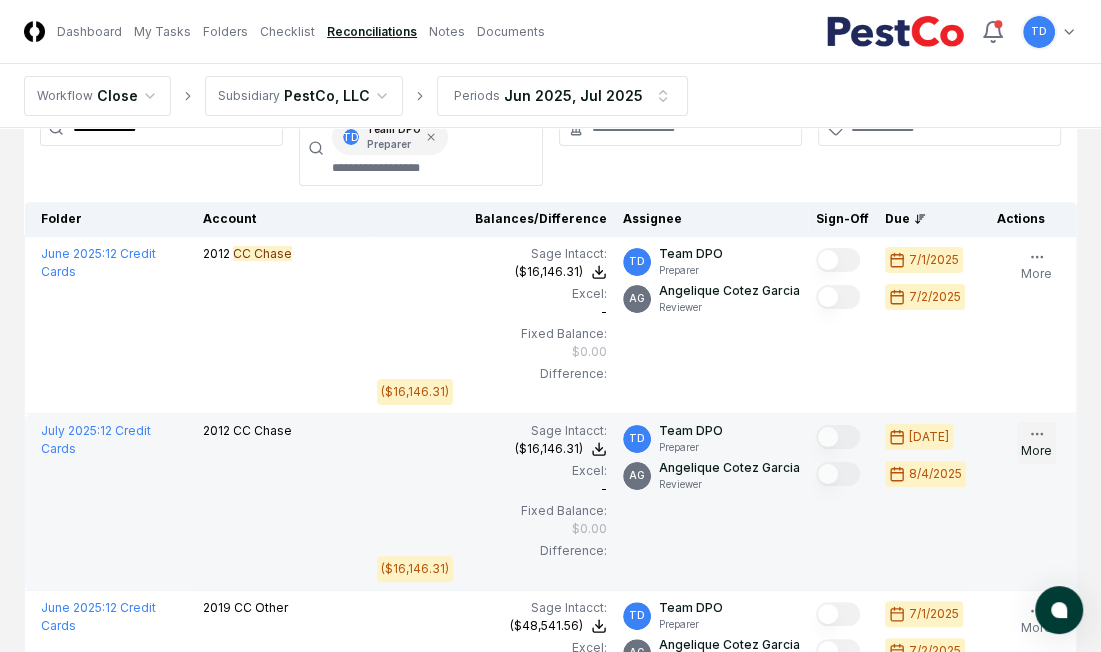 click on "More" at bounding box center (1036, 443) 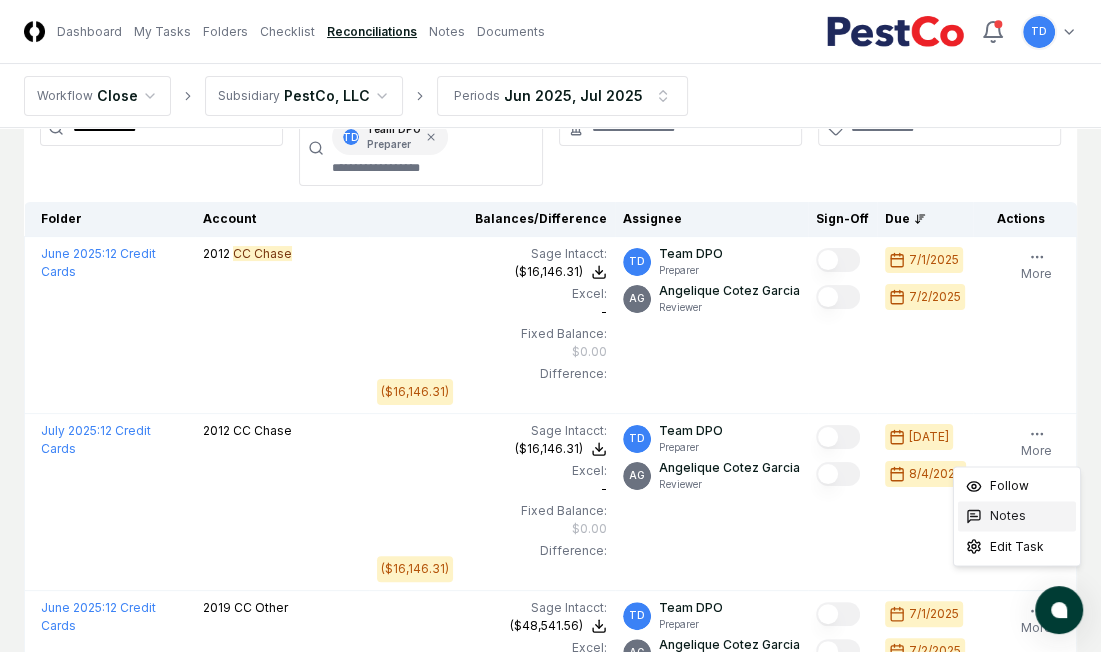 click on "Notes" at bounding box center (1008, 516) 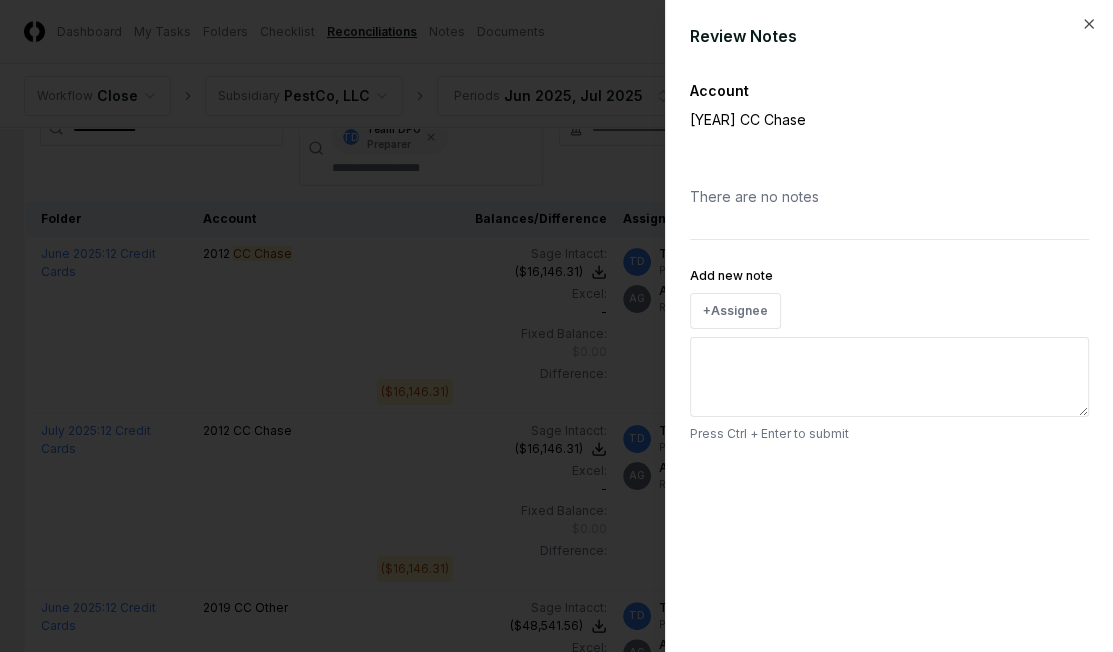 click on "Add new note" at bounding box center [889, 377] 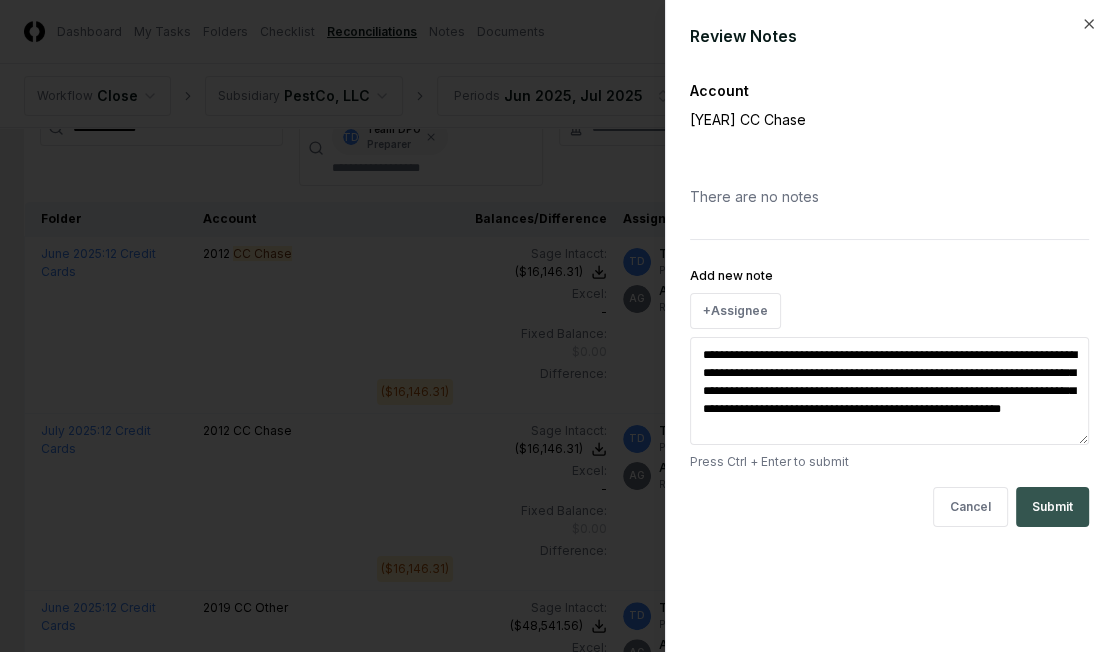 click on "Submit" at bounding box center (1052, 507) 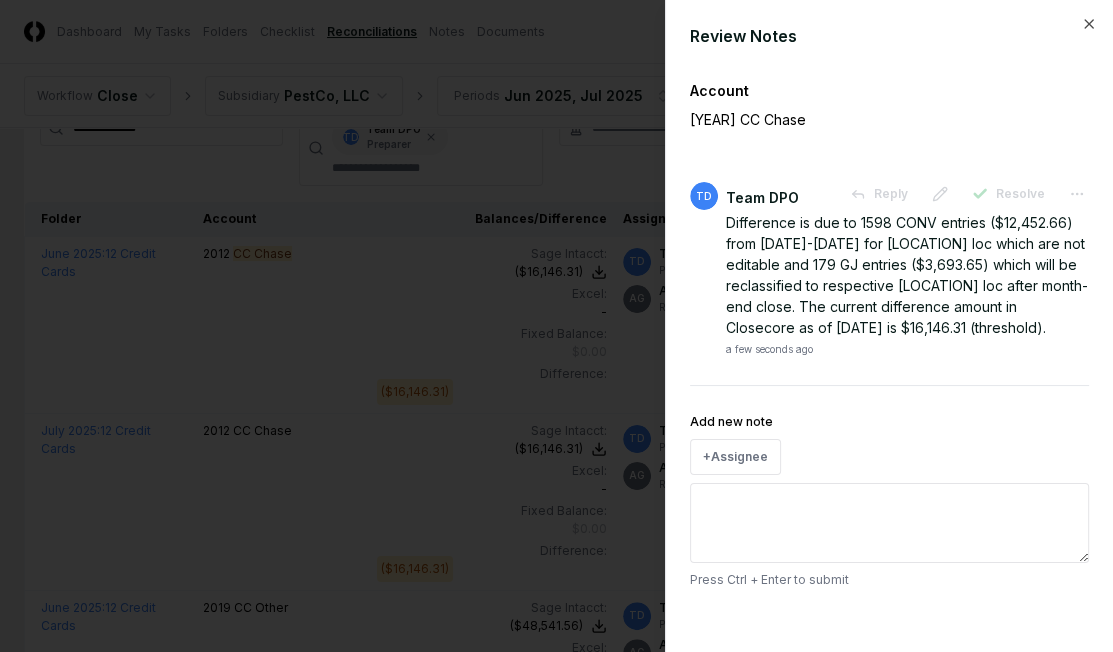 click at bounding box center (556, 326) 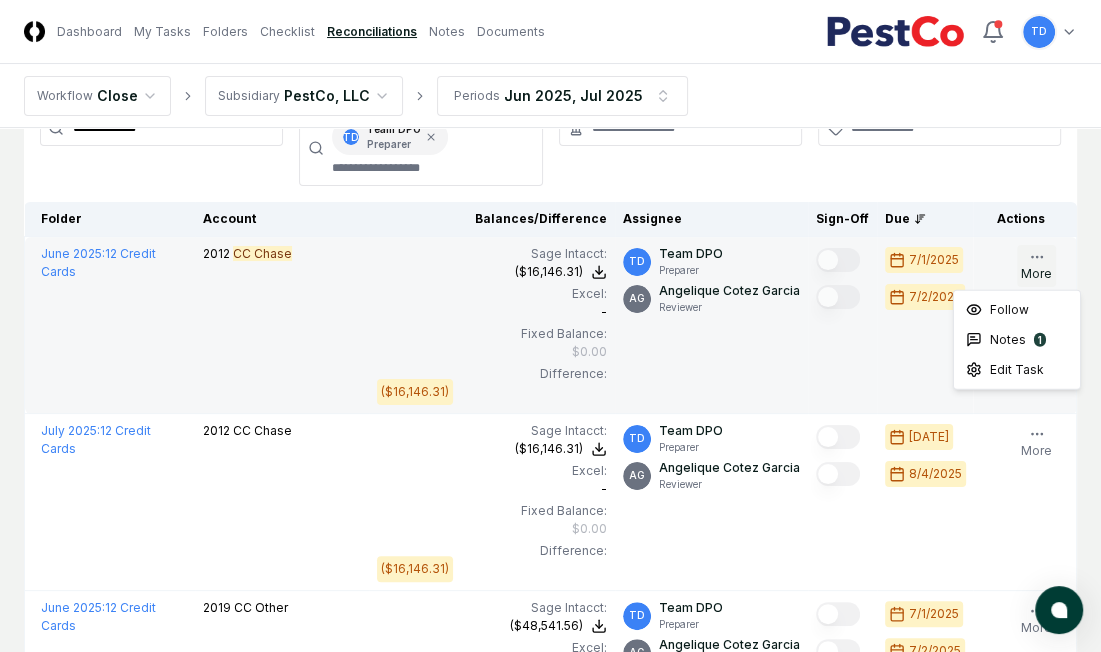 click on "More" at bounding box center [1036, 266] 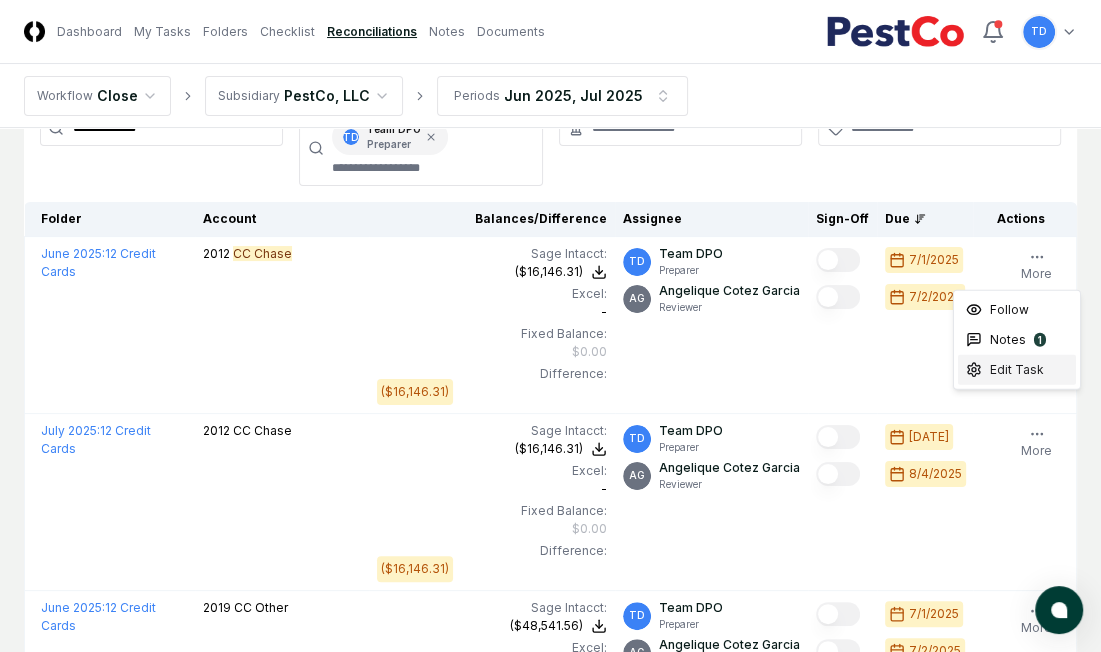 click on "Edit Task" at bounding box center (1017, 370) 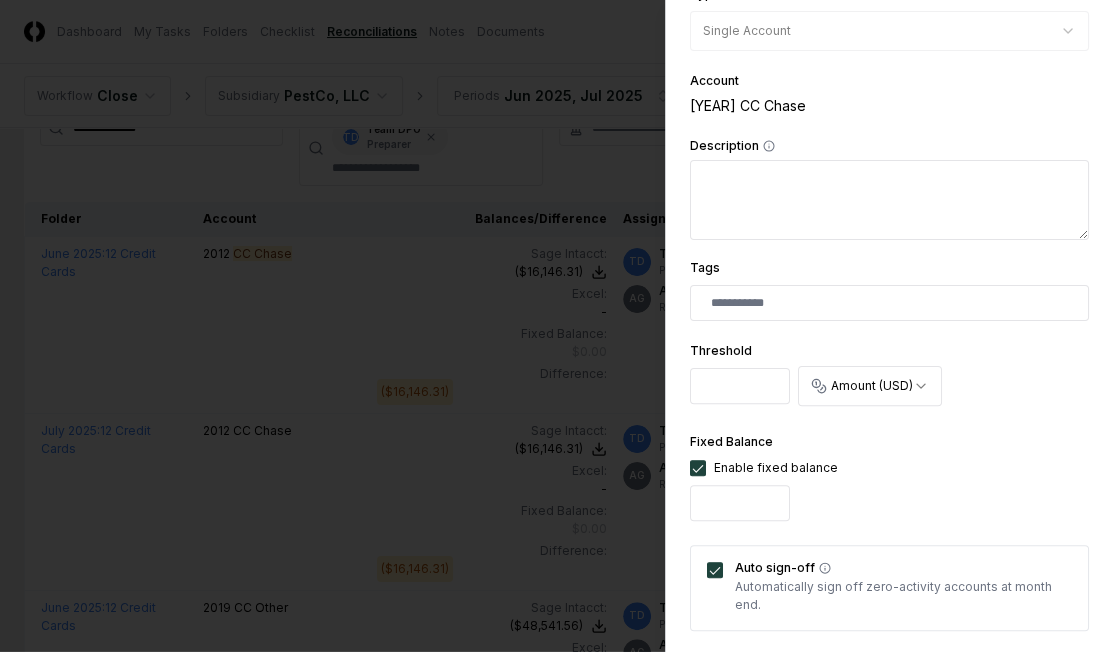 scroll, scrollTop: 314, scrollLeft: 0, axis: vertical 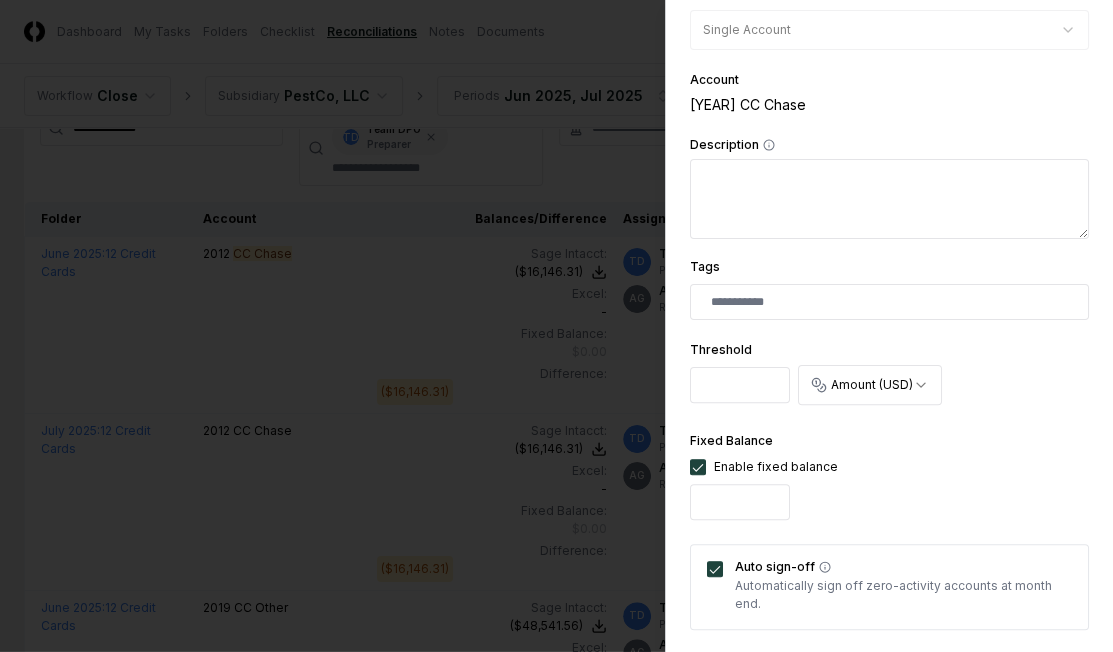 drag, startPoint x: 729, startPoint y: 385, endPoint x: 664, endPoint y: 374, distance: 65.9242 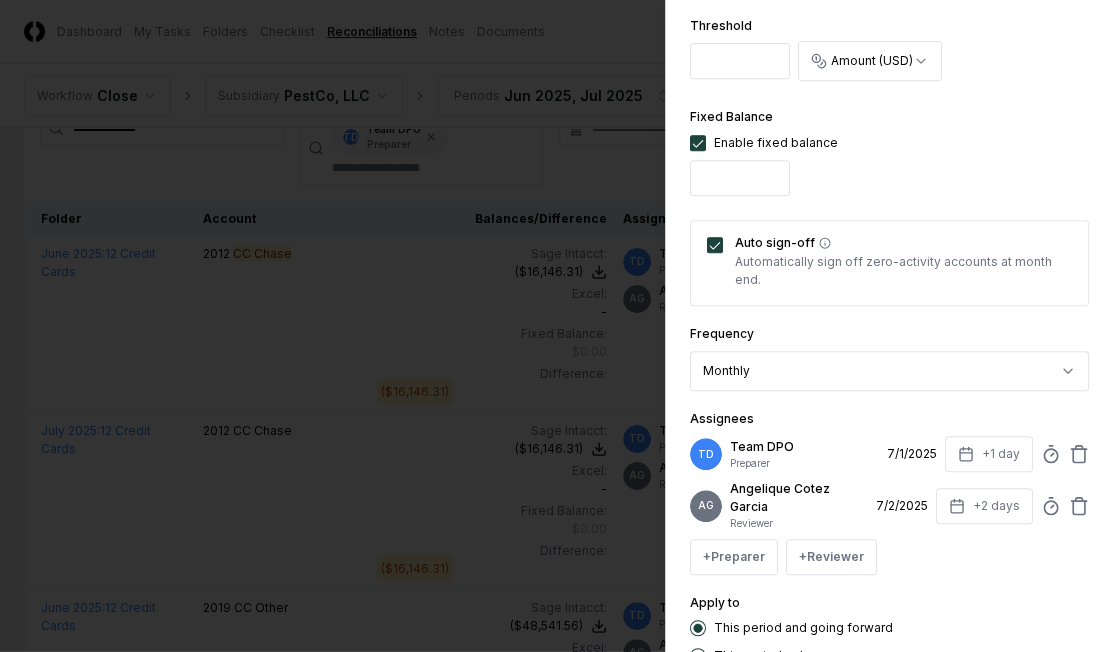 scroll, scrollTop: 778, scrollLeft: 0, axis: vertical 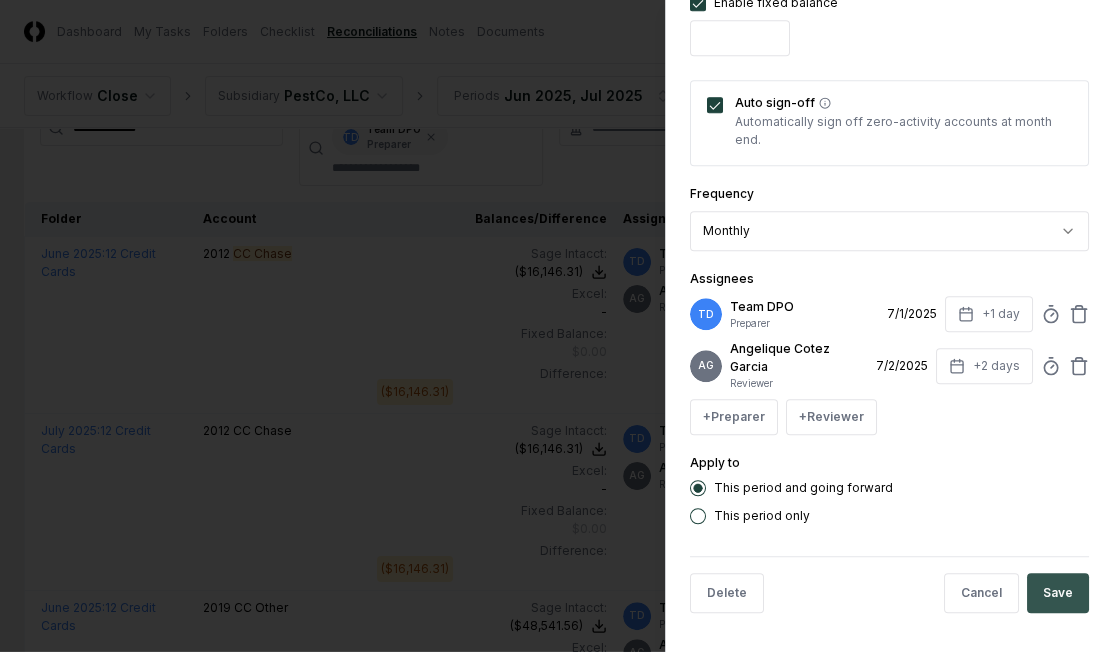 click on "Save" at bounding box center [1058, 593] 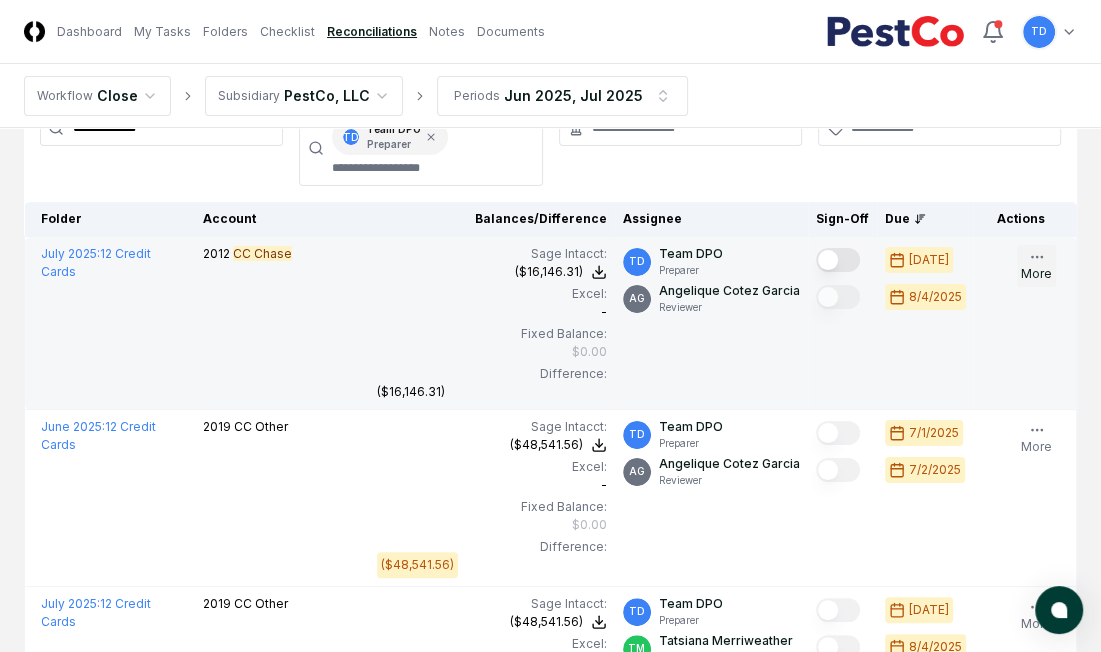 click on "More" at bounding box center [1036, 266] 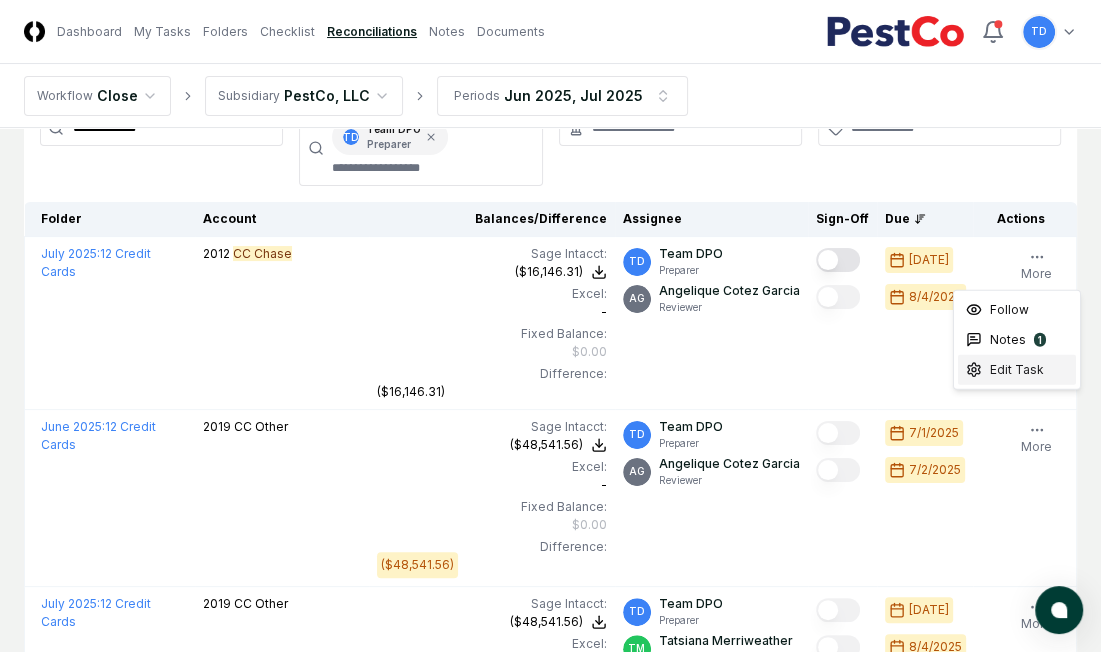 click on "Edit Task" at bounding box center (1017, 370) 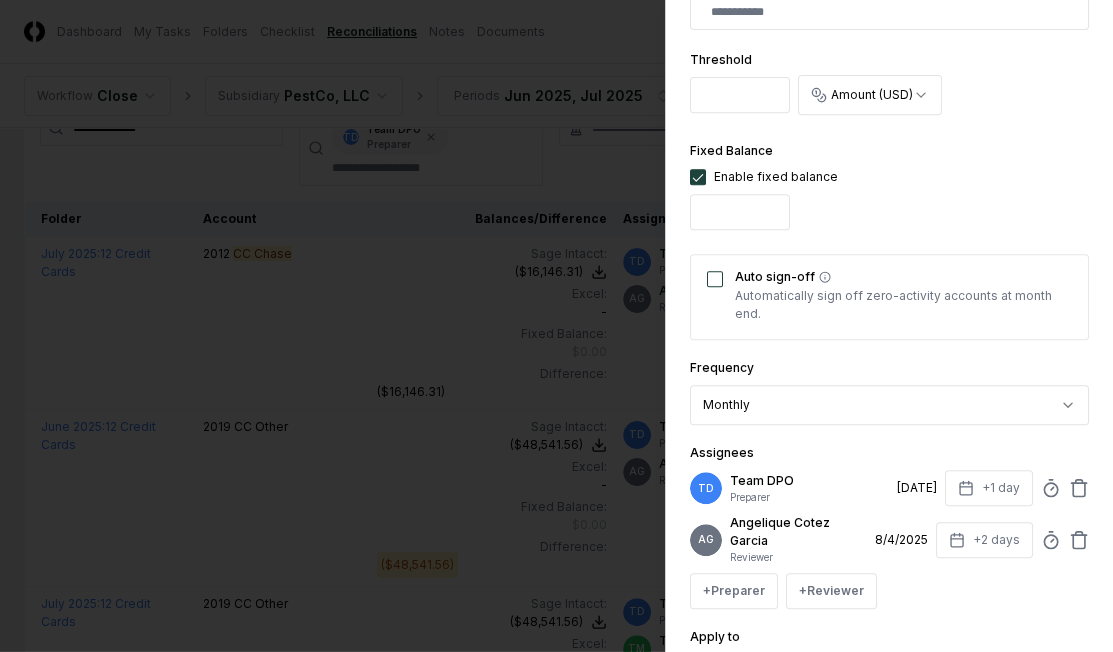 scroll, scrollTop: 610, scrollLeft: 0, axis: vertical 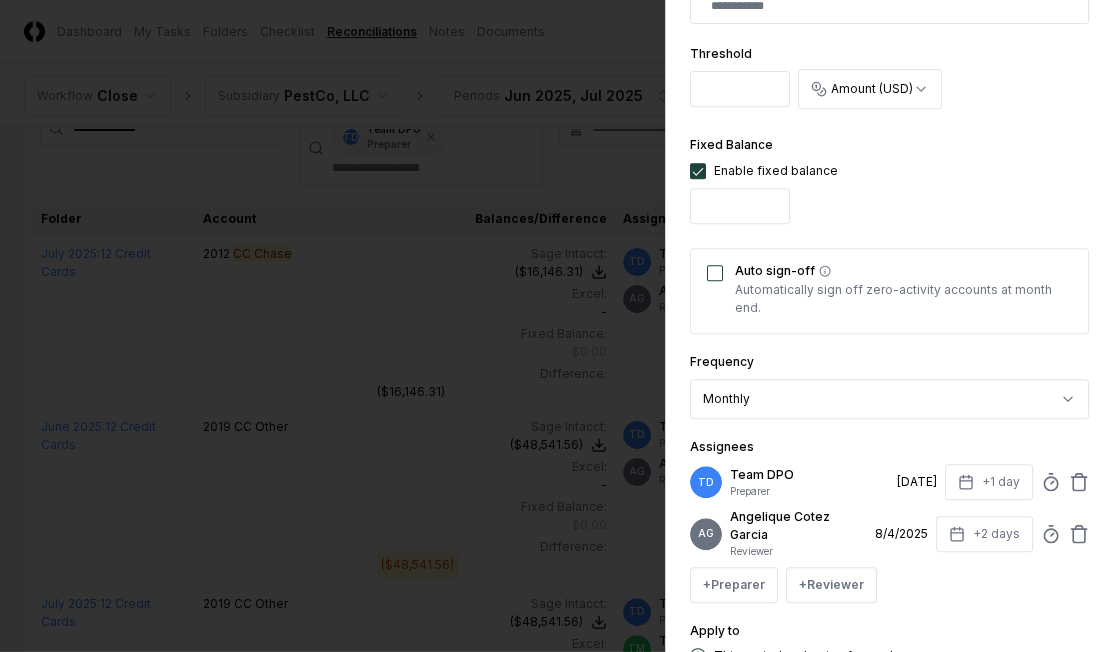 click on "Auto sign-off" at bounding box center [715, 273] 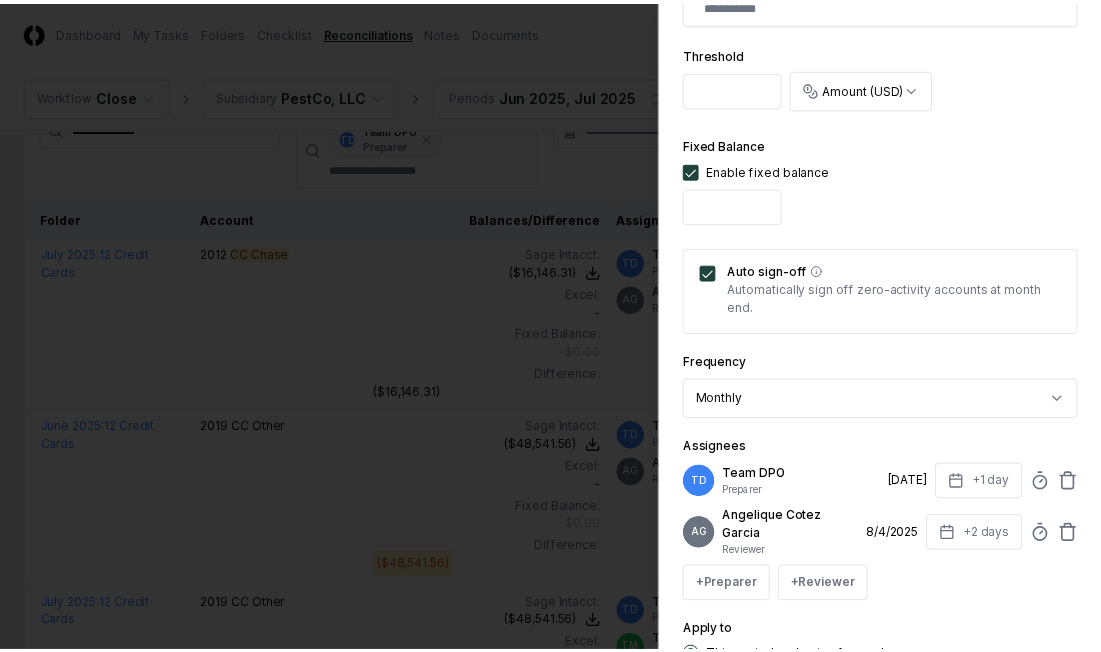 scroll, scrollTop: 778, scrollLeft: 0, axis: vertical 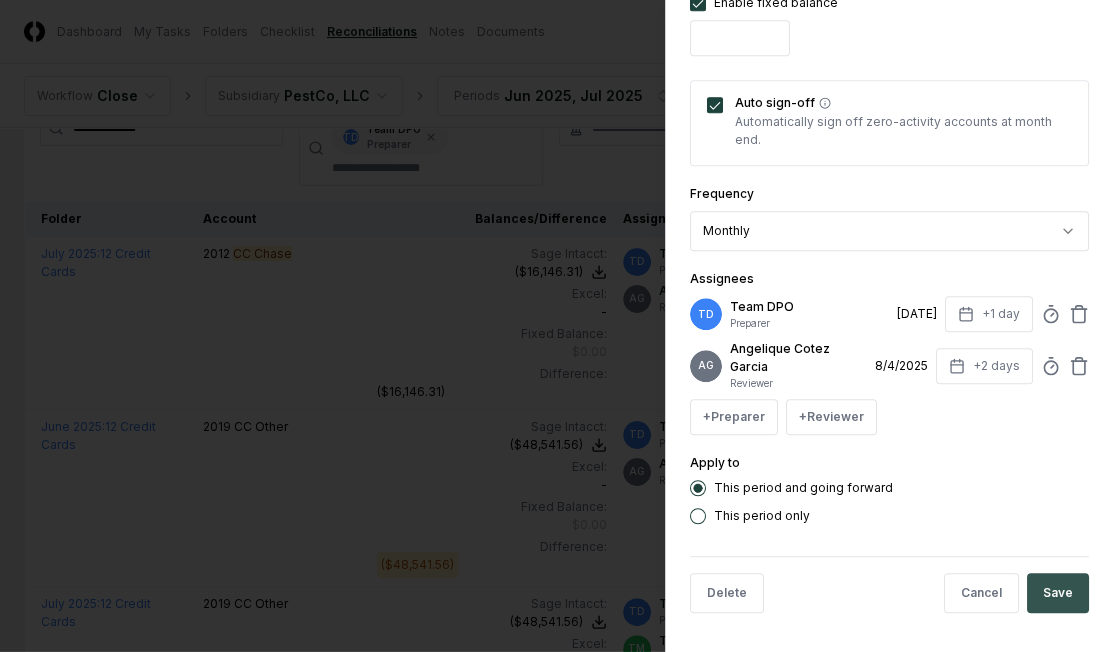 click on "Save" at bounding box center (1058, 593) 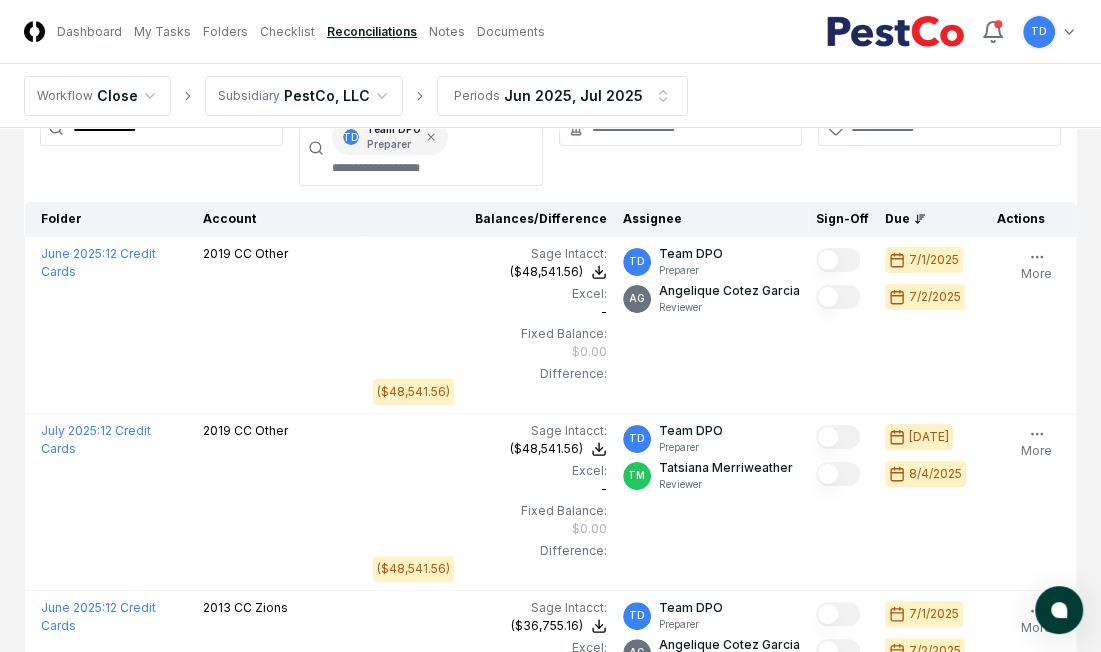 click on "**********" at bounding box center (161, 148) 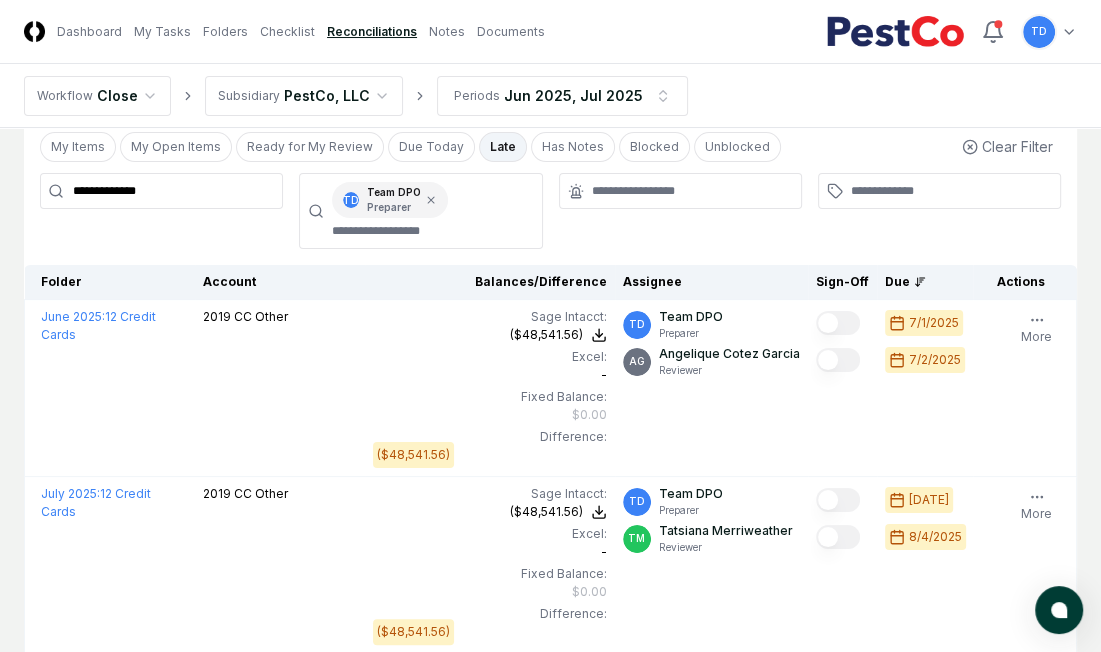 scroll, scrollTop: 86, scrollLeft: 0, axis: vertical 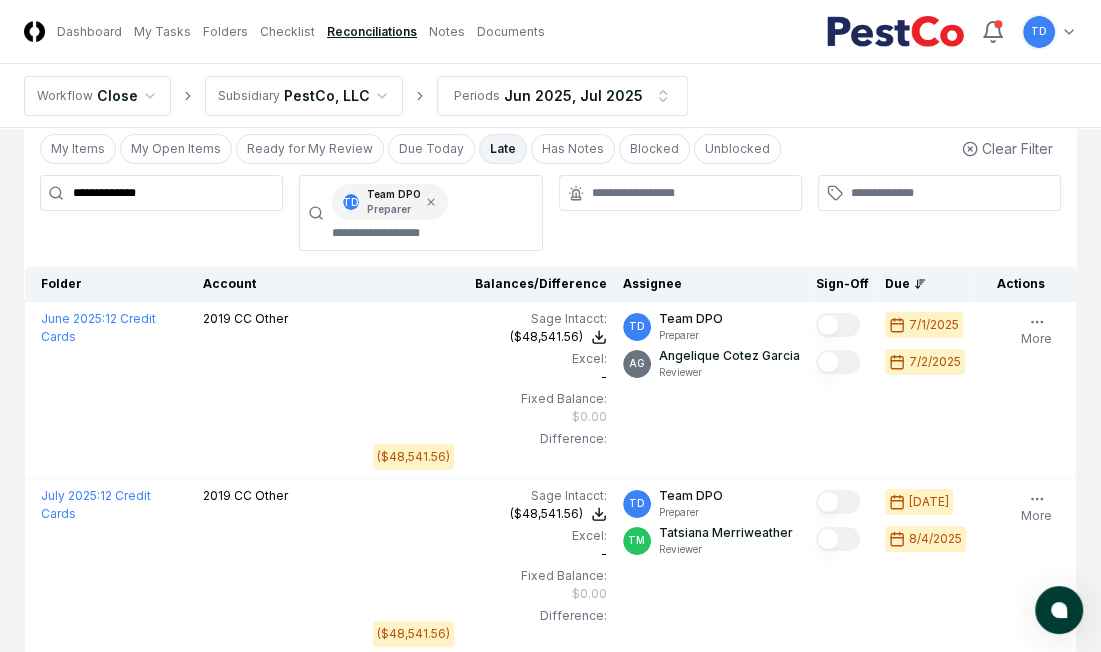 click on "**********" at bounding box center (161, 193) 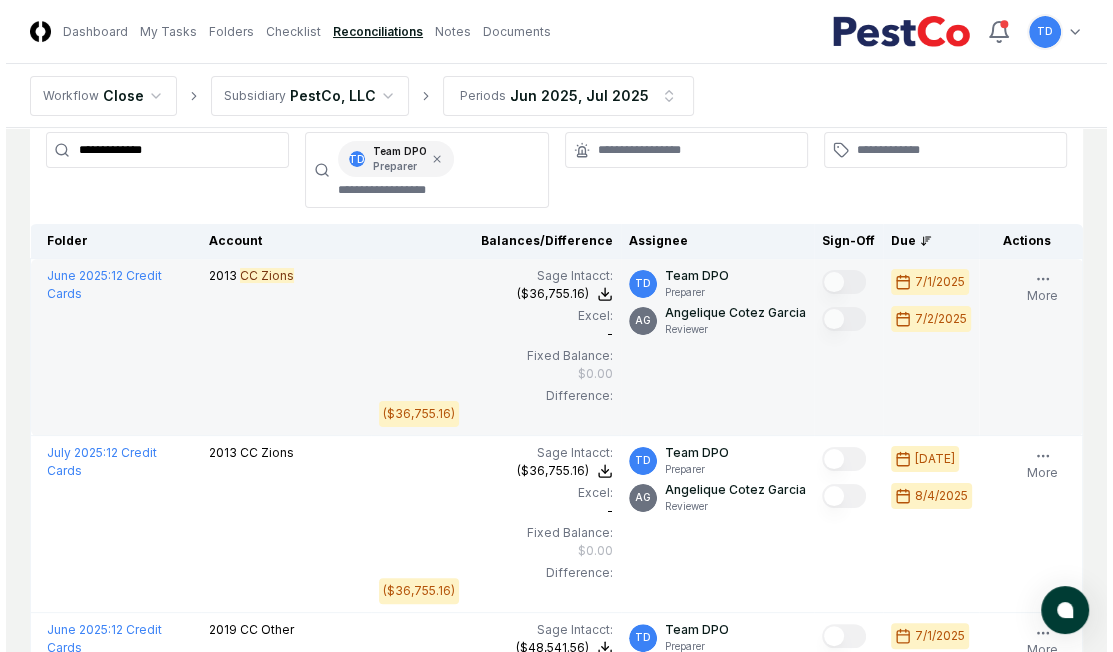 scroll, scrollTop: 130, scrollLeft: 0, axis: vertical 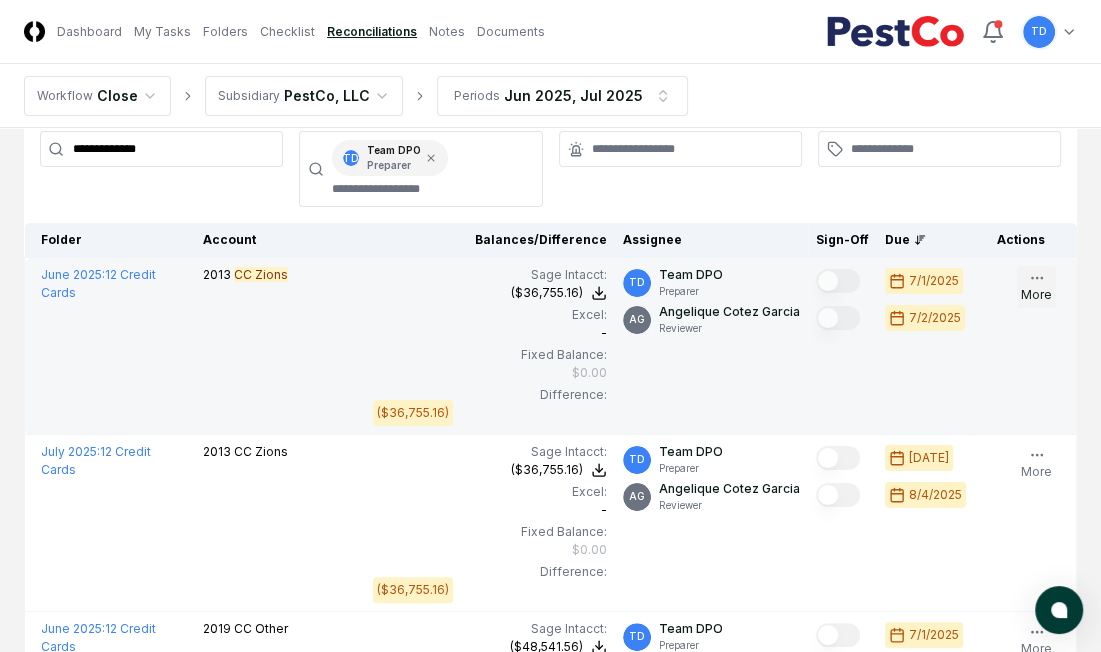 click on "More" at bounding box center (1036, 287) 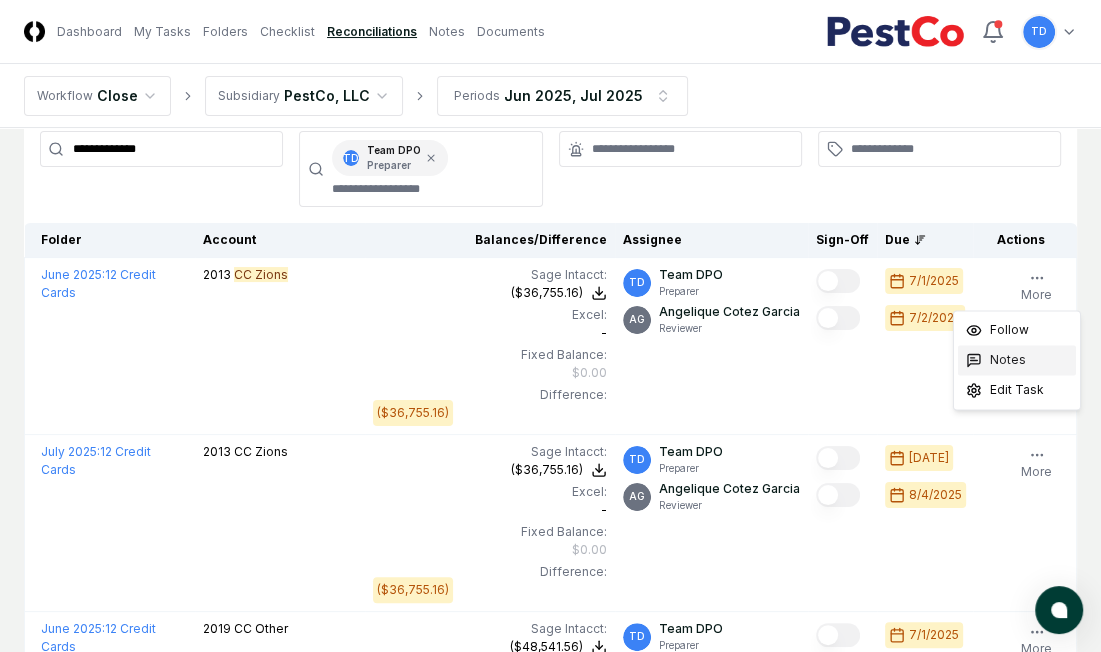 click on "Notes" at bounding box center (1017, 360) 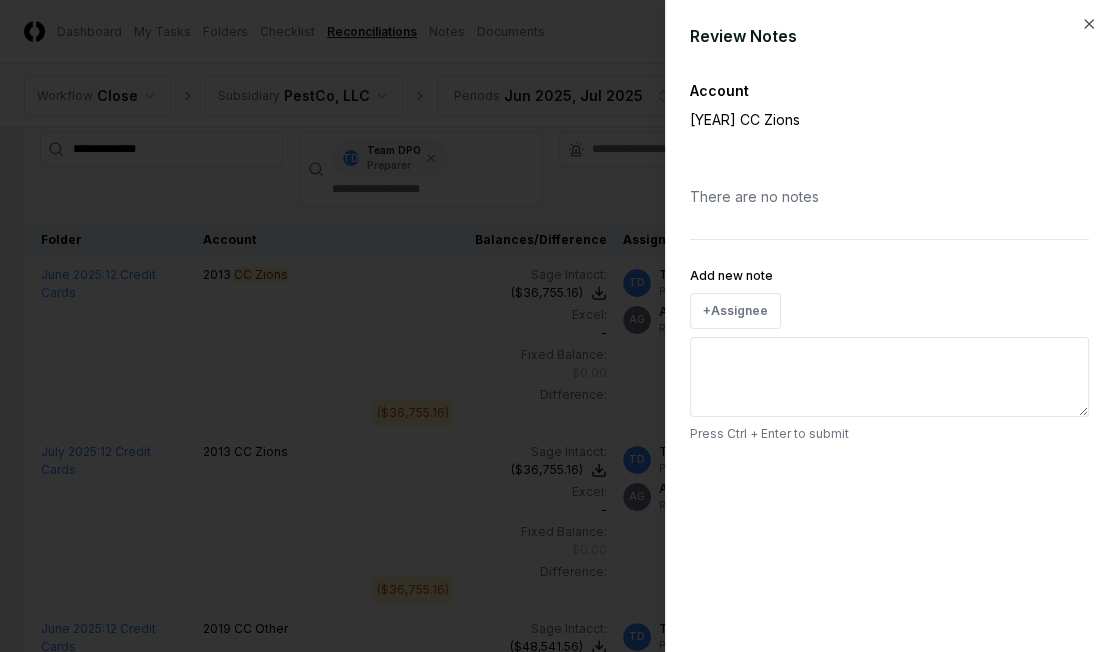 click on "Add new note" at bounding box center (889, 377) 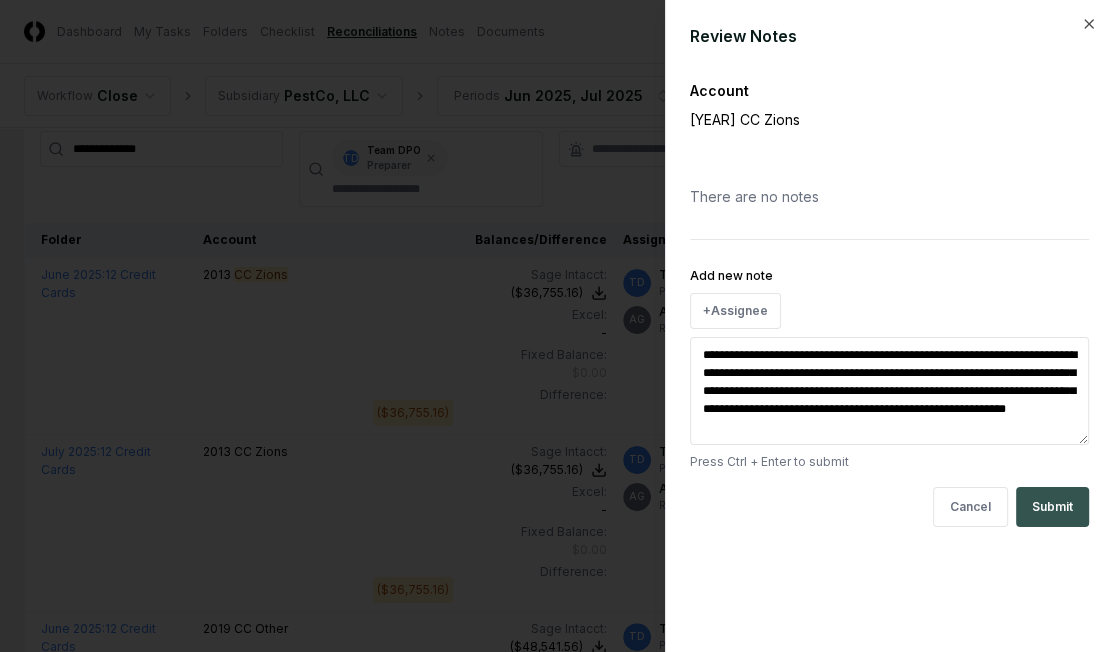 click on "Submit" at bounding box center [1052, 507] 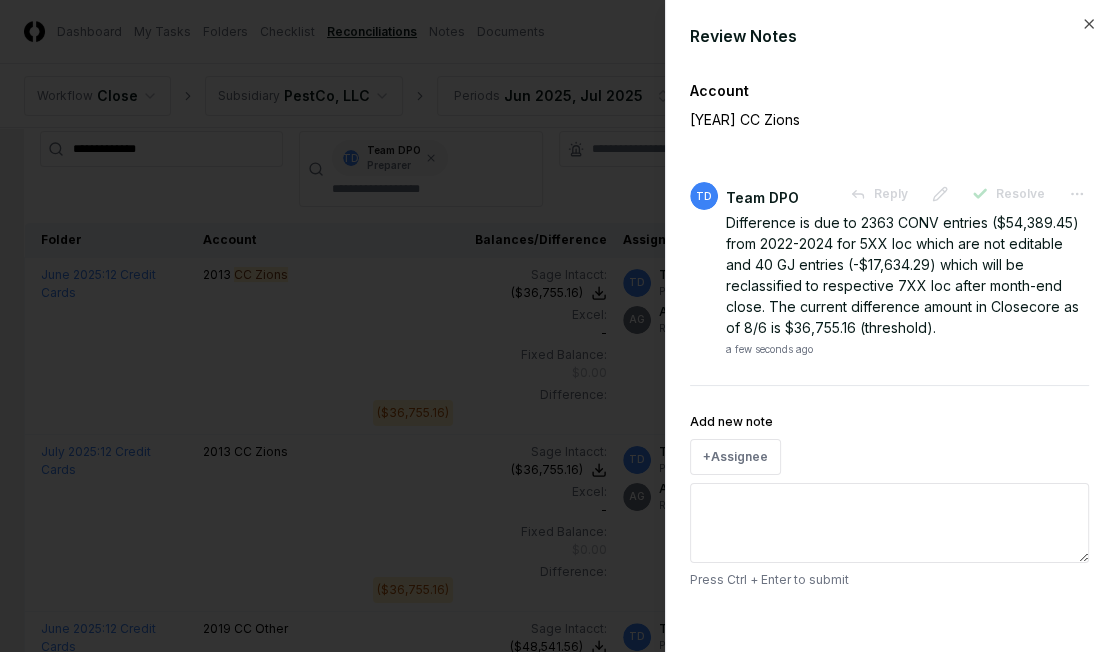 click at bounding box center (556, 326) 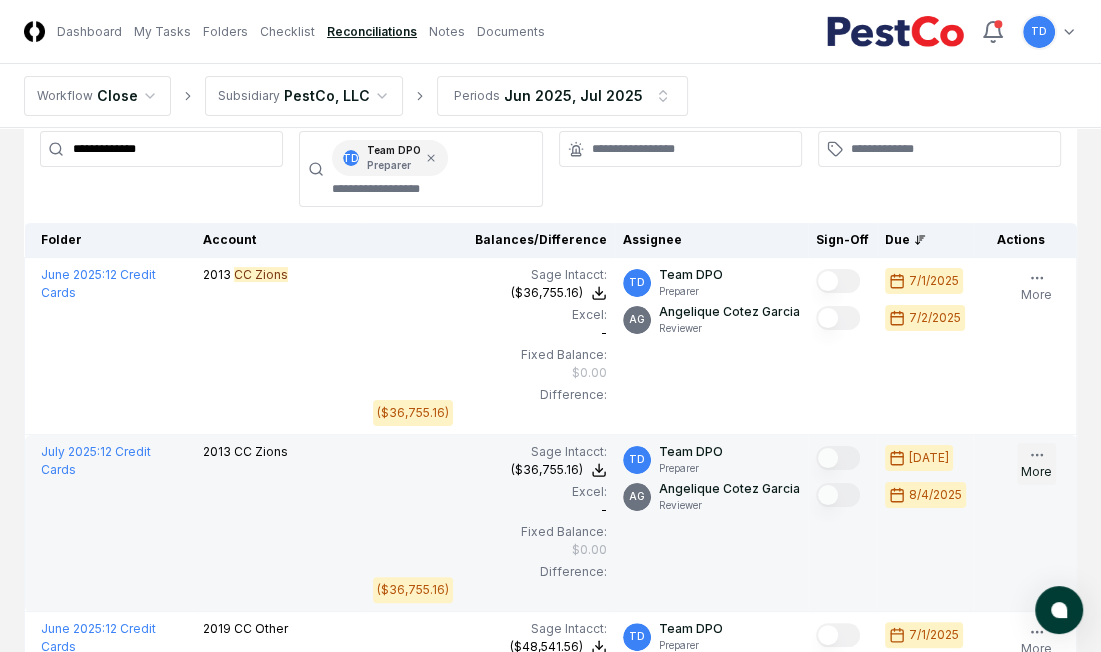 click on "More" at bounding box center (1036, 464) 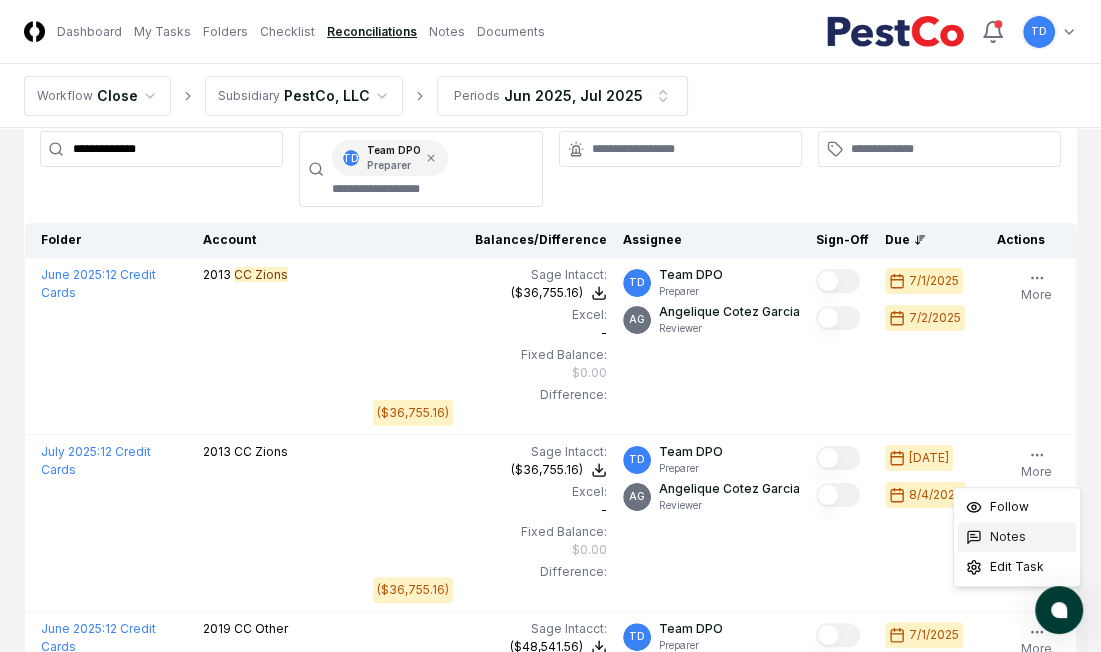 click on "Notes" at bounding box center (1017, 537) 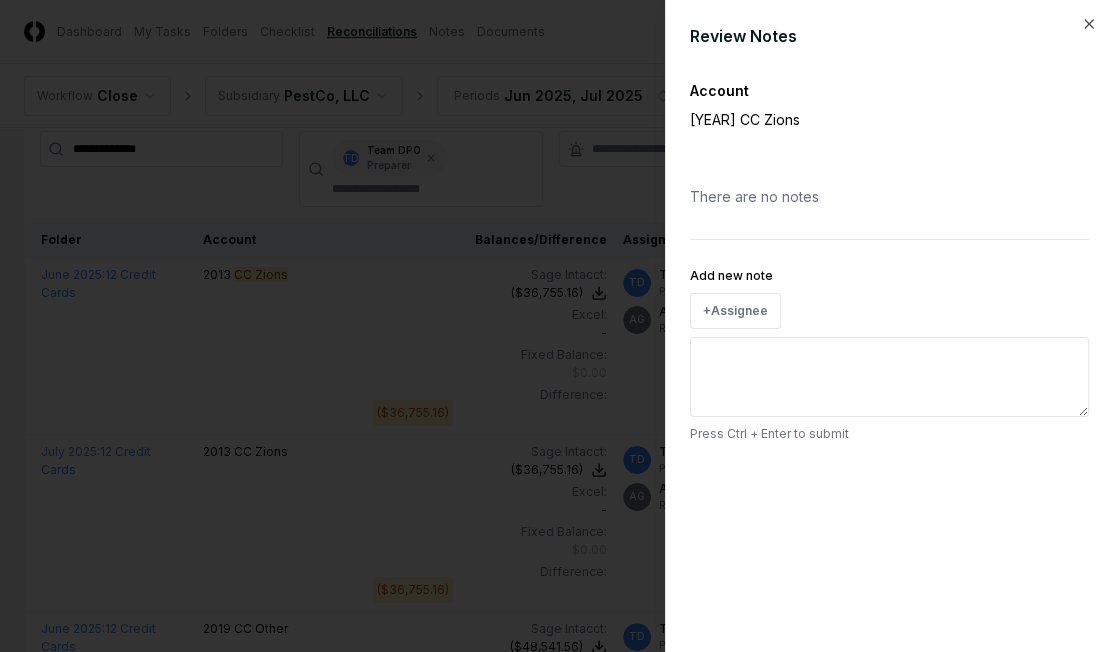 click on "Add new note" at bounding box center (889, 377) 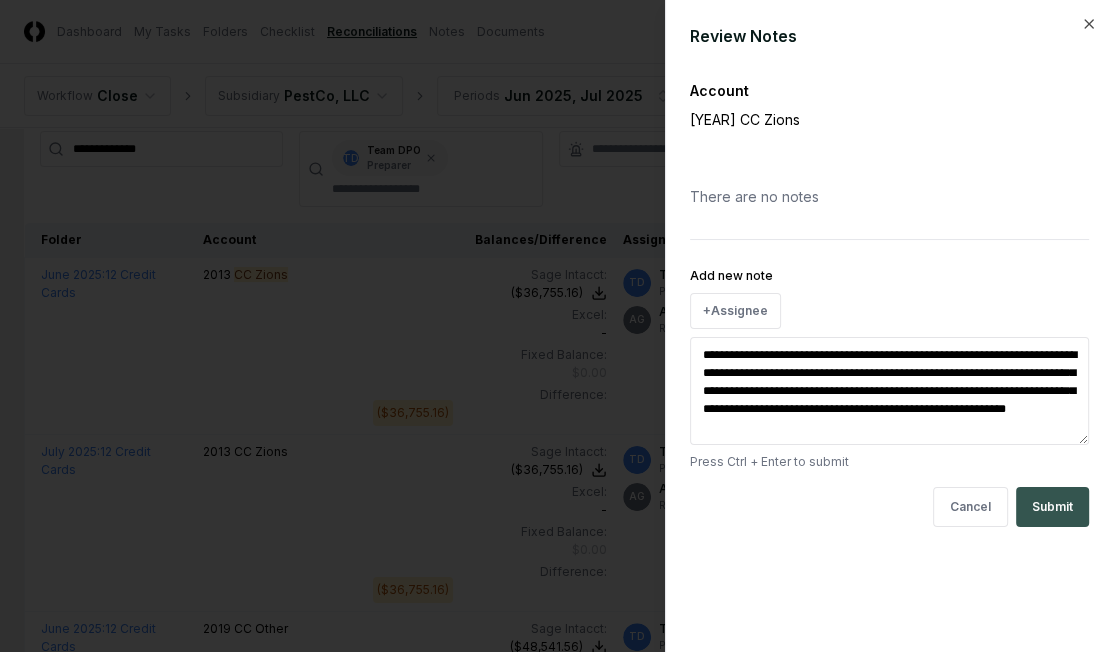 click on "Submit" at bounding box center [1052, 507] 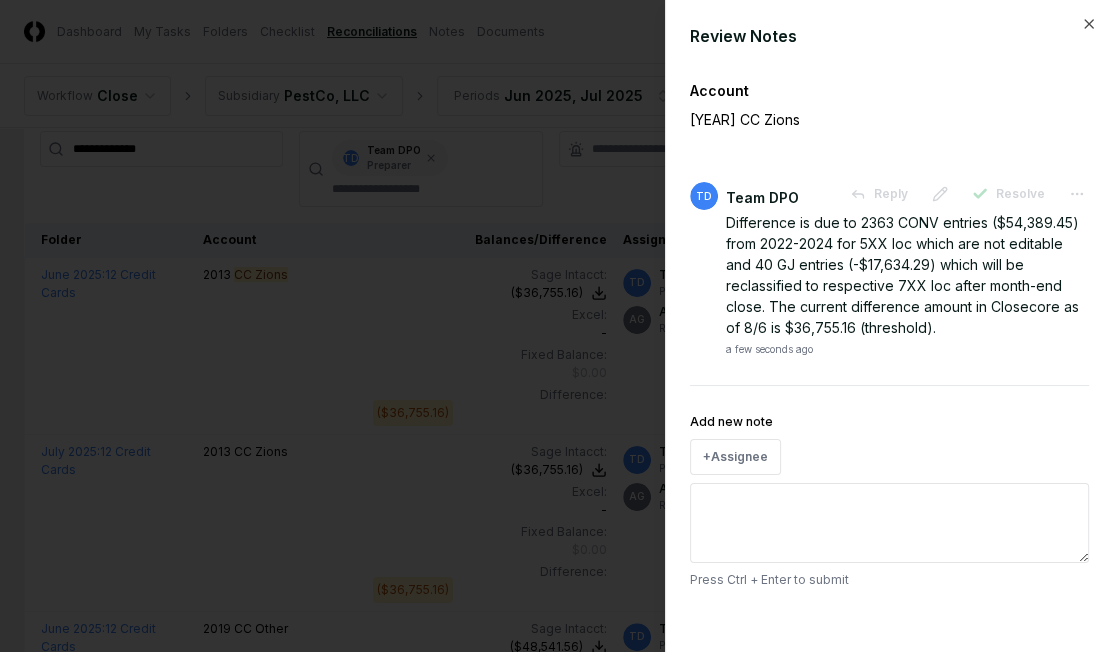 click at bounding box center (556, 326) 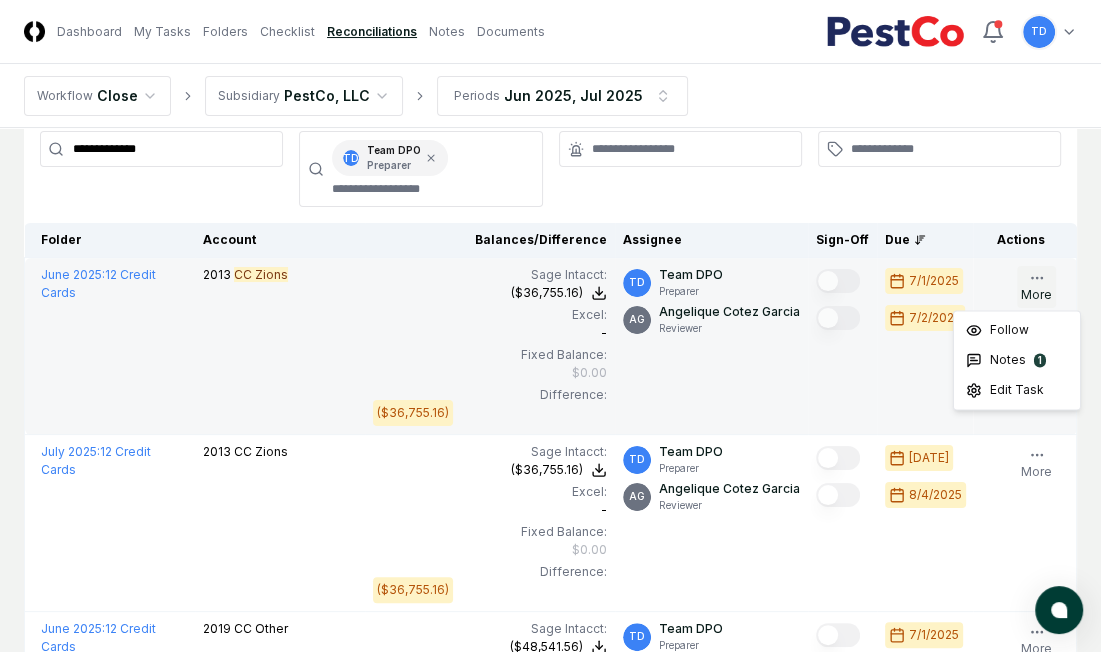 click on "More" at bounding box center (1036, 287) 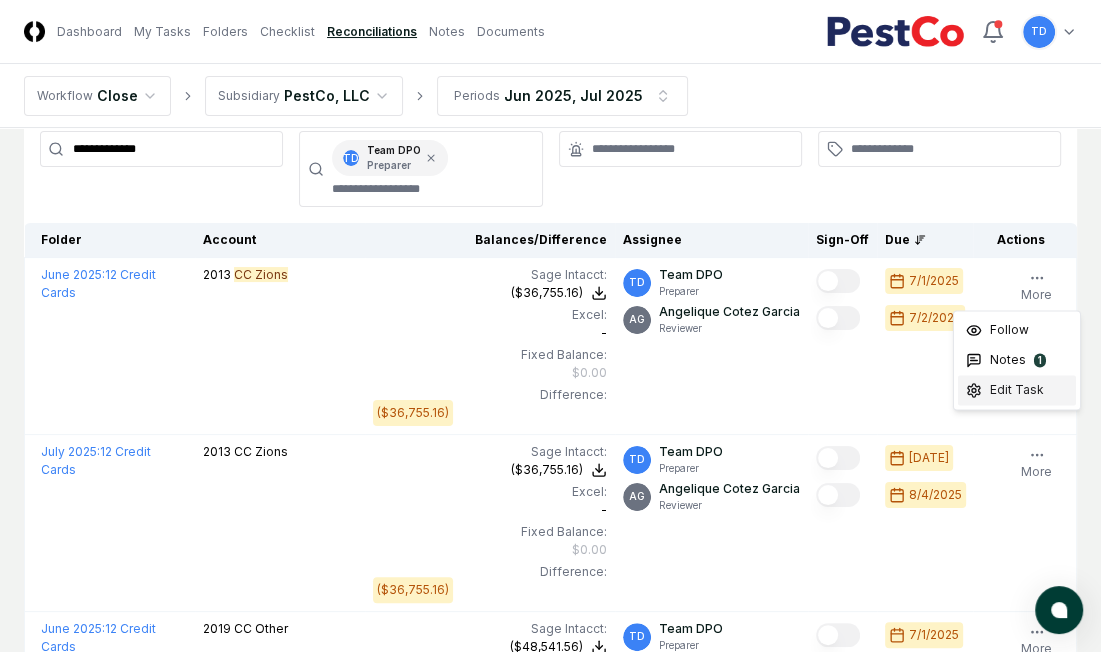 click on "Edit Task" at bounding box center (1017, 390) 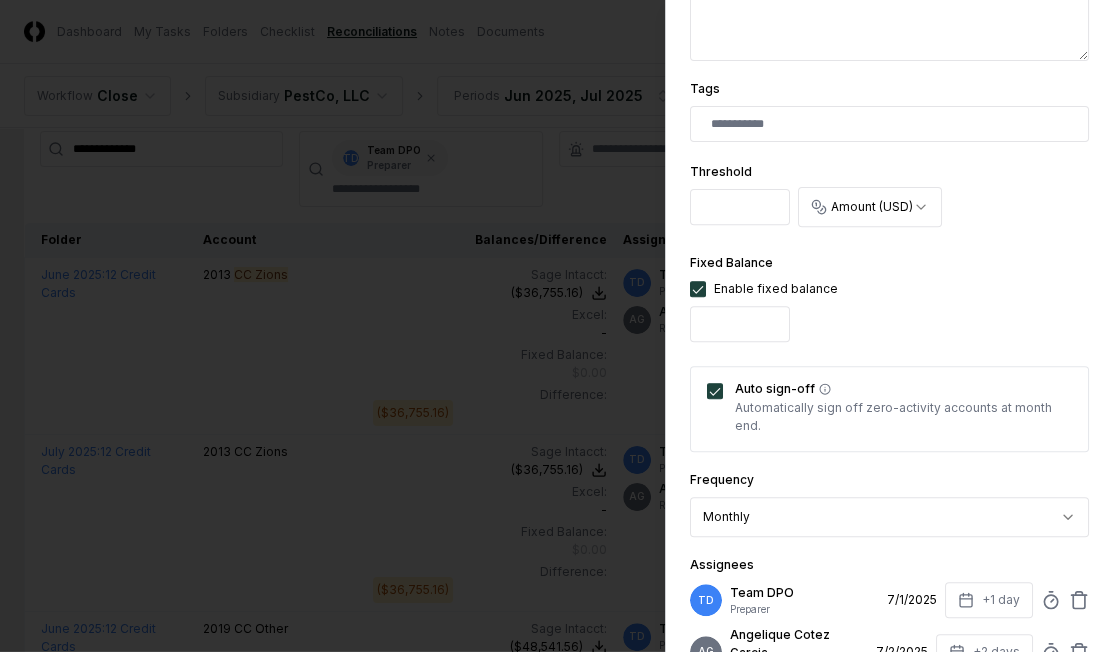 scroll, scrollTop: 496, scrollLeft: 0, axis: vertical 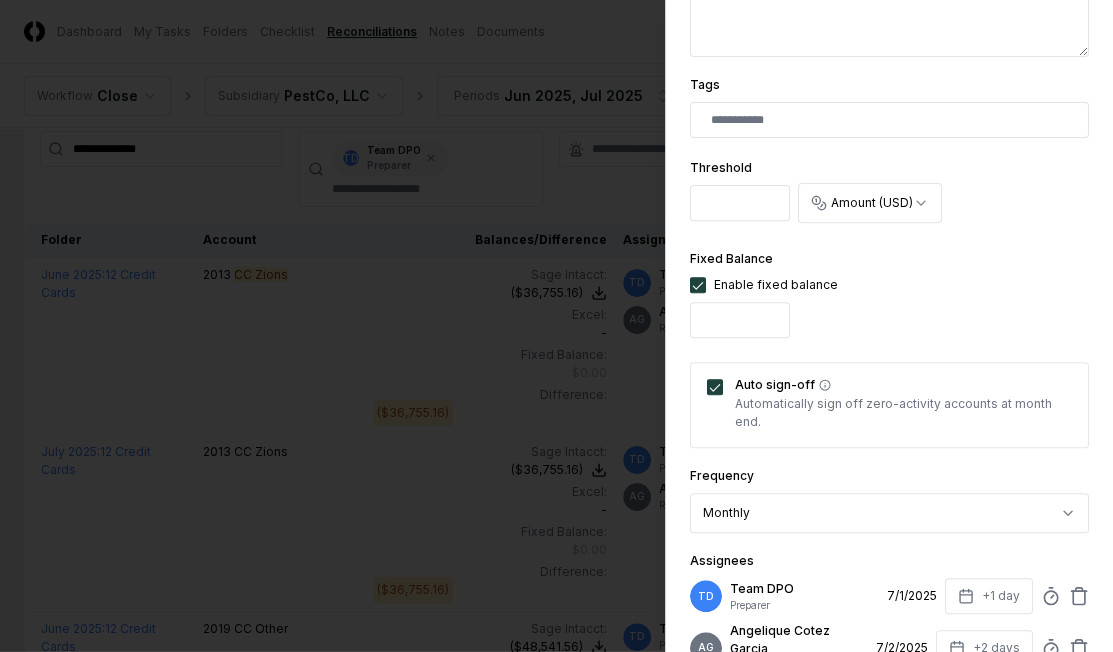 drag, startPoint x: 724, startPoint y: 211, endPoint x: 682, endPoint y: 206, distance: 42.296574 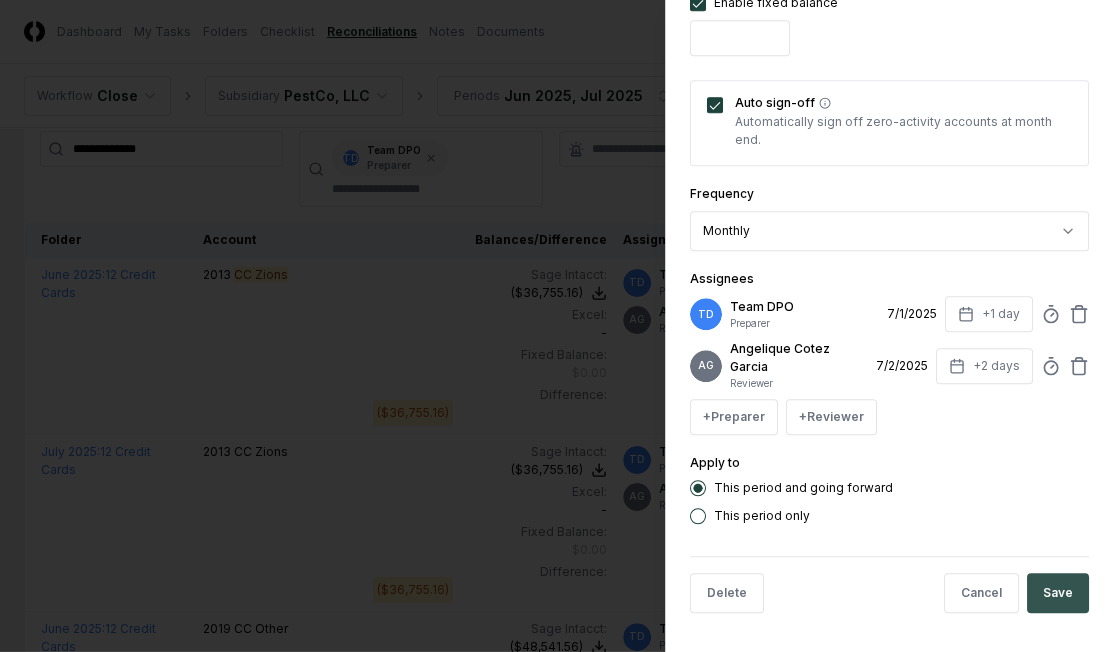 click on "Save" at bounding box center [1058, 593] 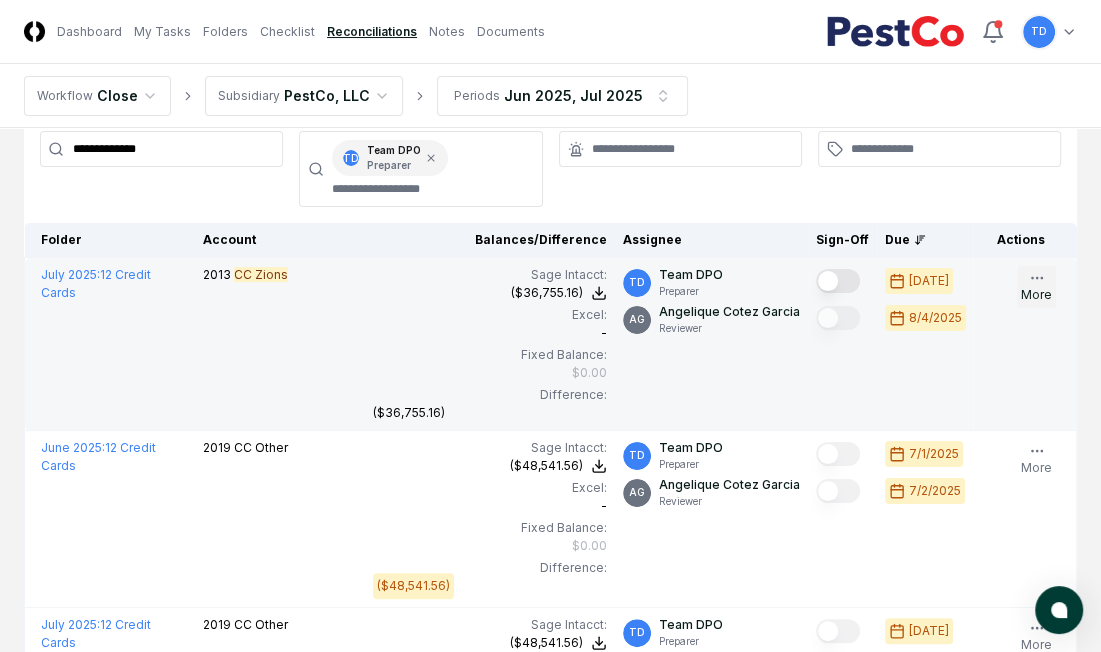 click 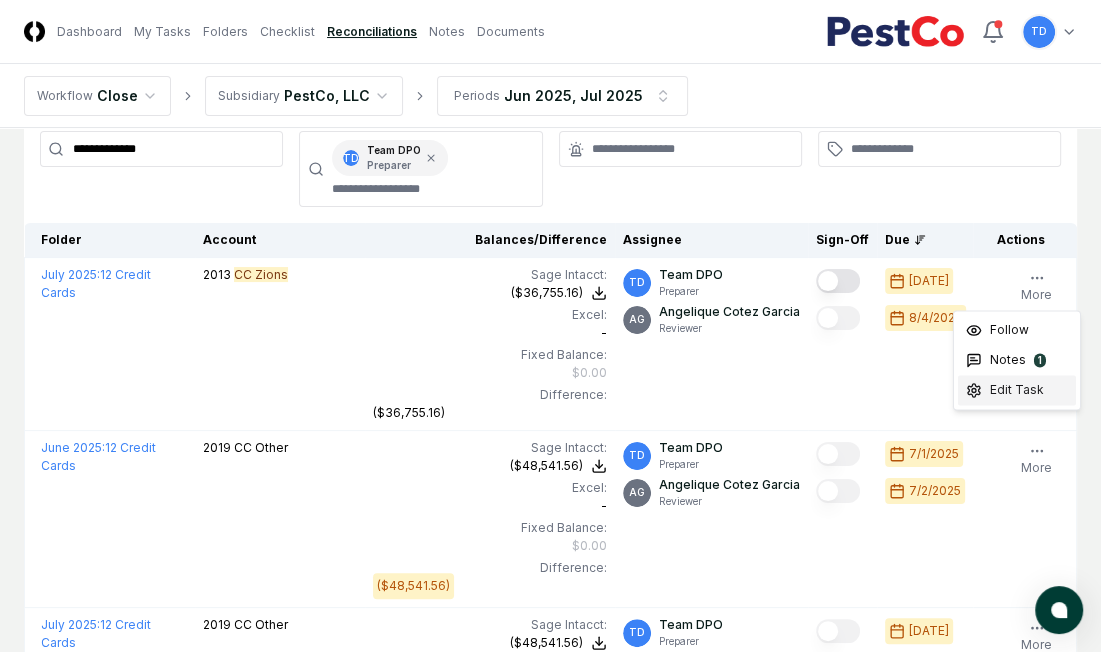 click on "Edit Task" at bounding box center [1017, 390] 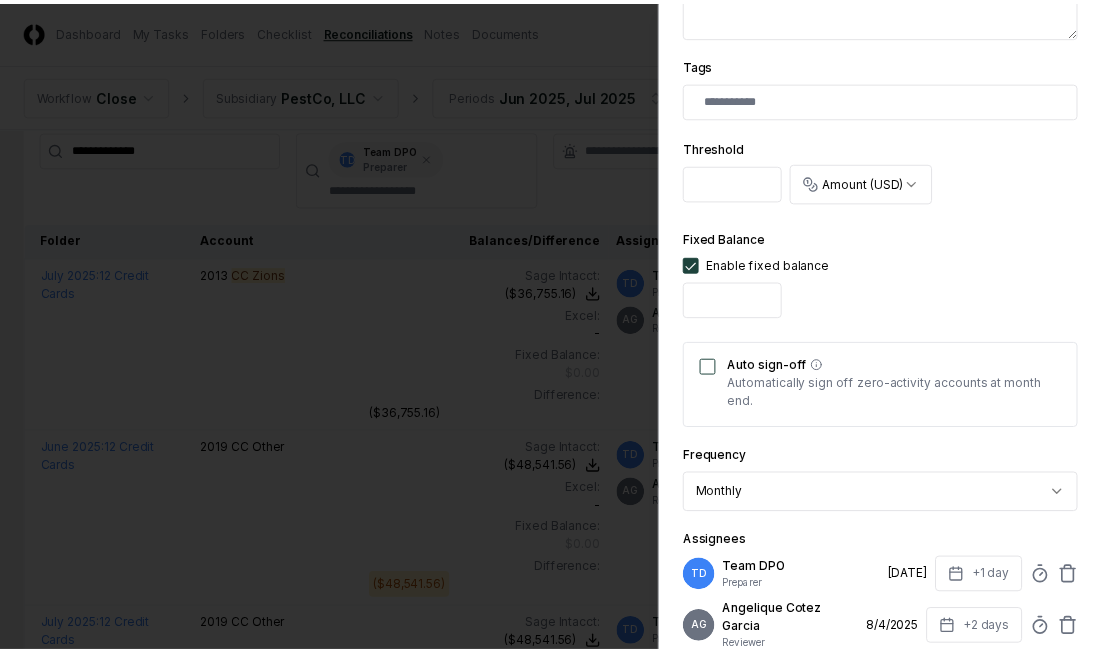 scroll, scrollTop: 778, scrollLeft: 0, axis: vertical 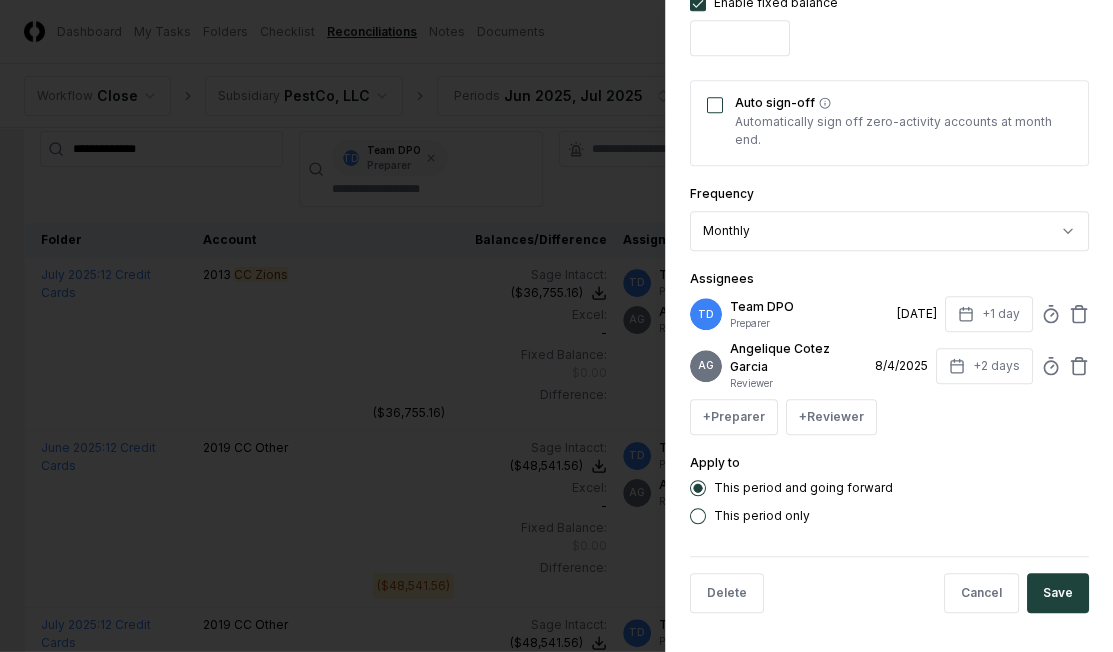 click on "Auto sign-off" at bounding box center (715, 105) 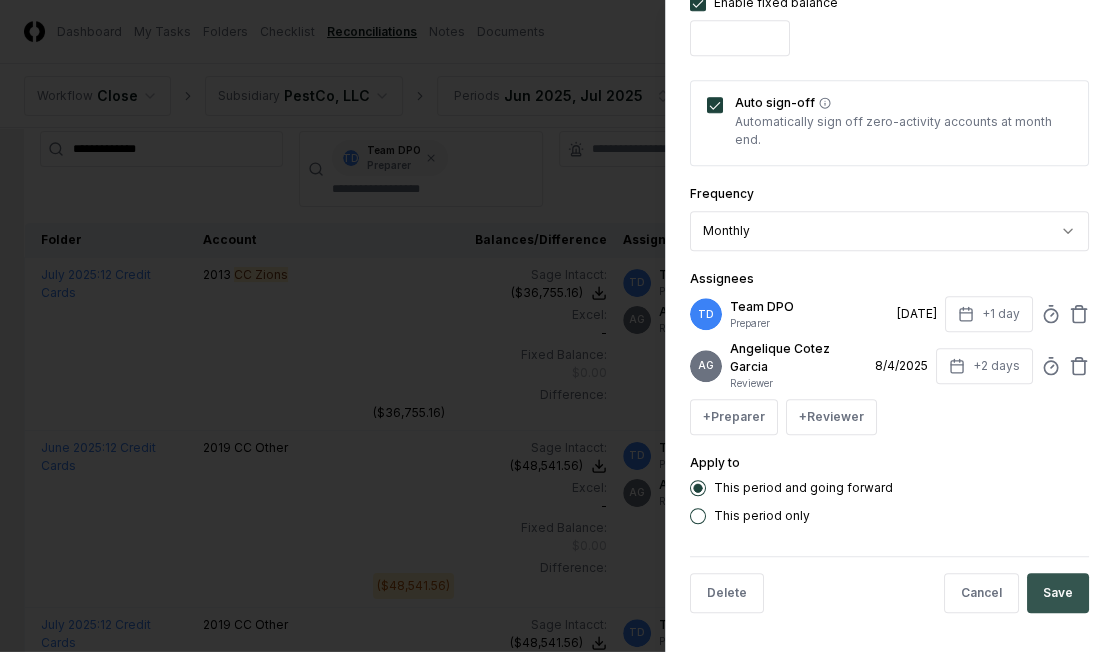 click on "Save" at bounding box center (1058, 593) 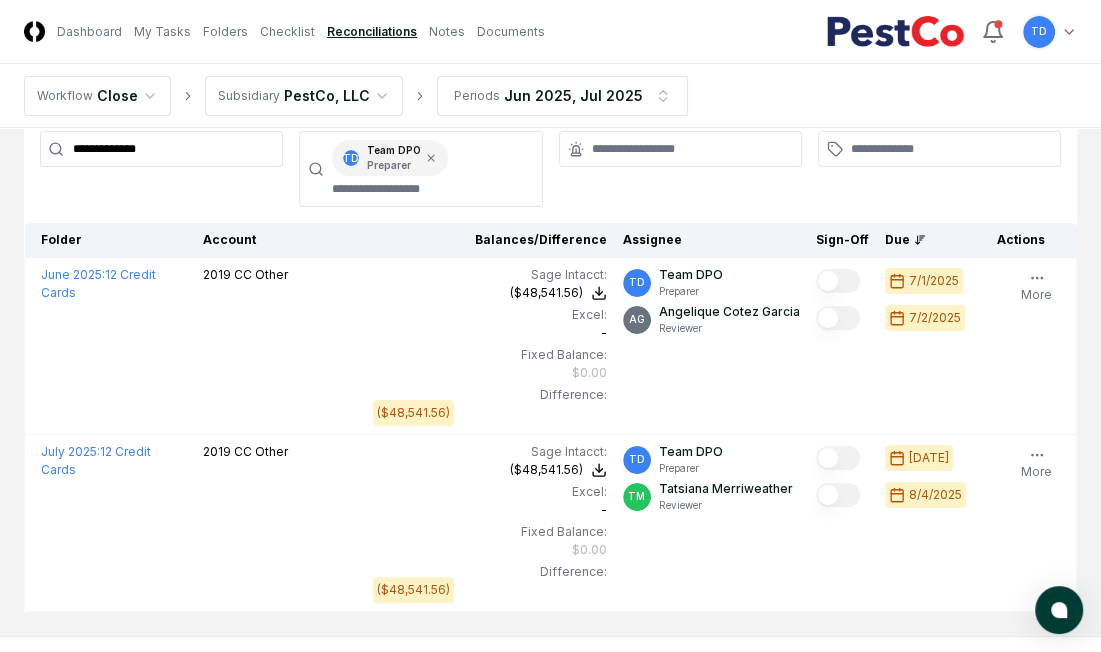 click on "**********" at bounding box center [161, 149] 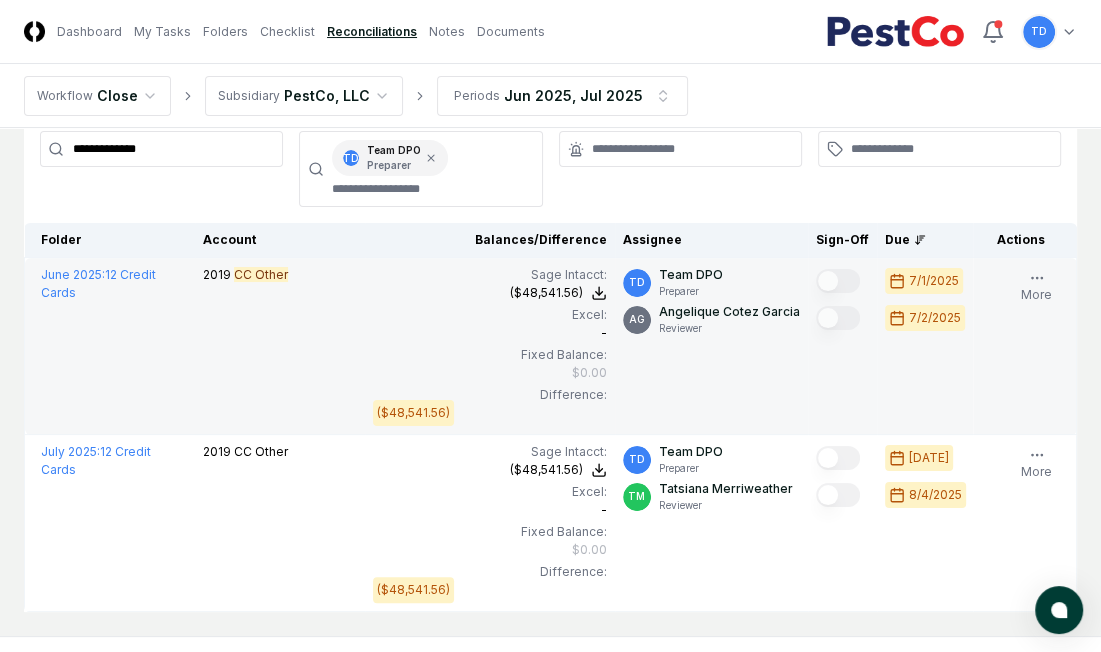 click on "[DATE]   CC Other" at bounding box center (280, 346) 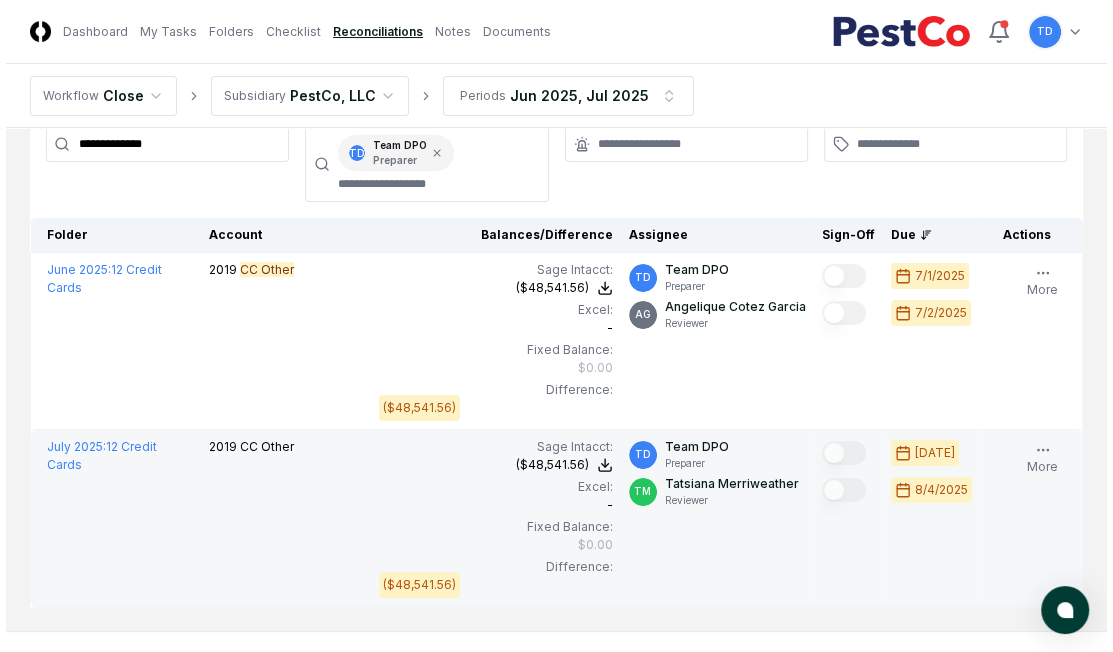 scroll, scrollTop: 126, scrollLeft: 0, axis: vertical 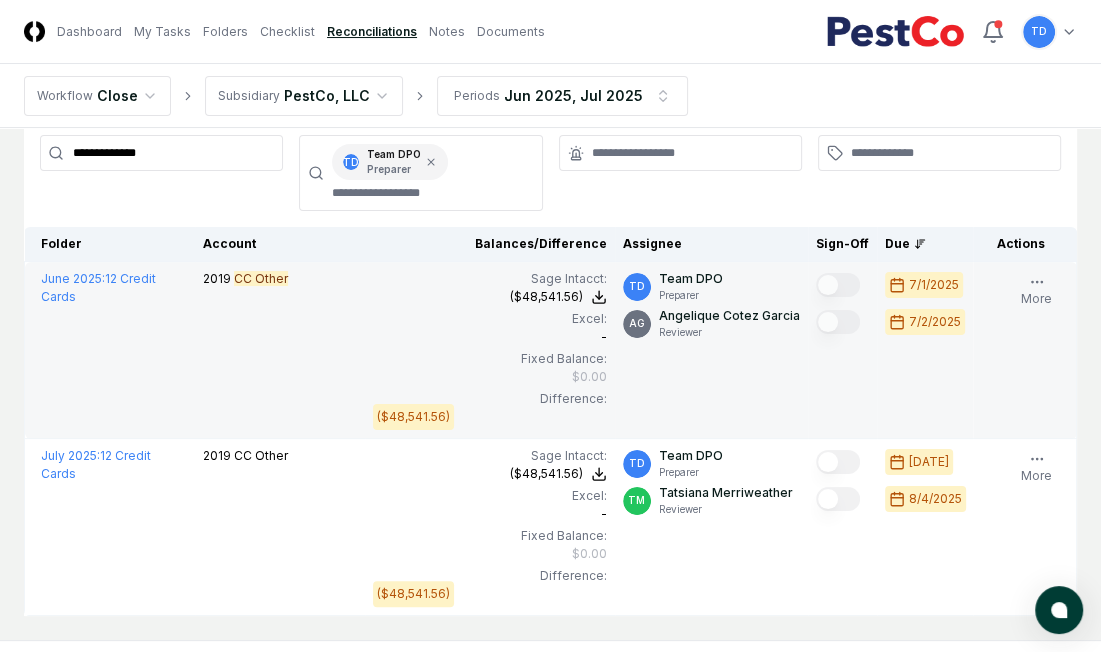 click on "Follow Notes Edit Task More" at bounding box center [1036, 306] 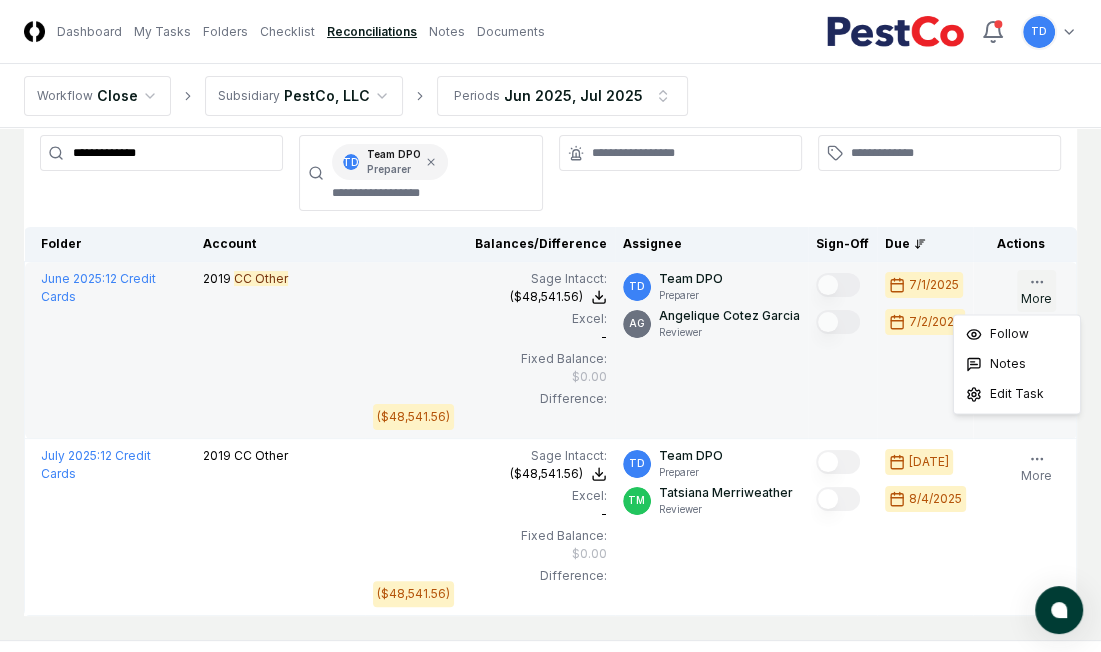 click on "More" at bounding box center (1036, 291) 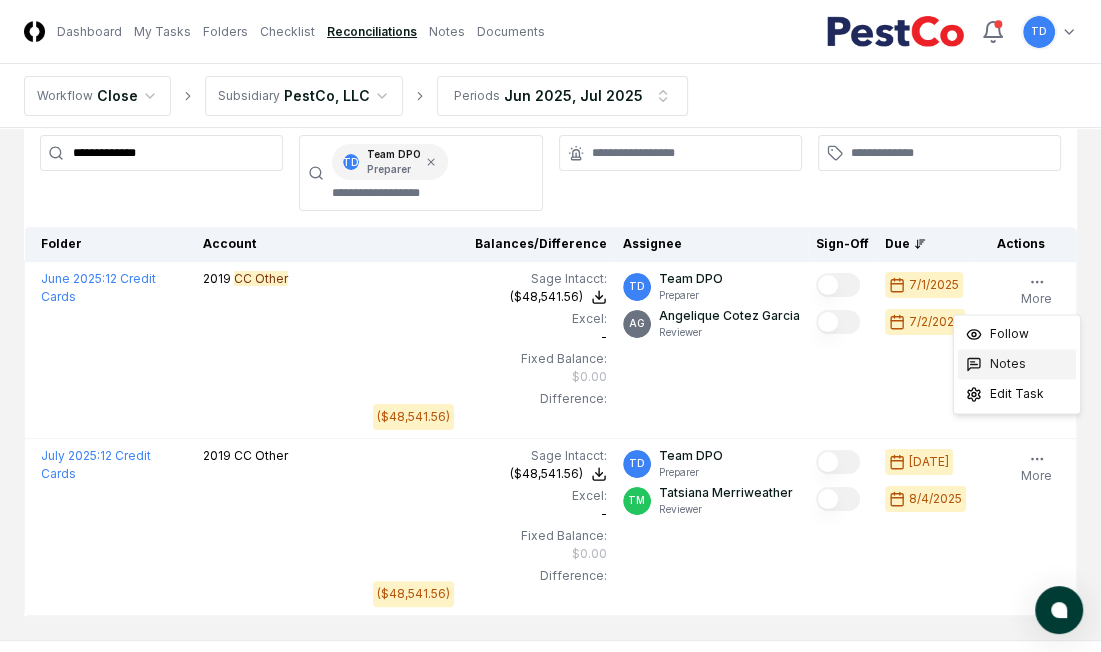 click on "Notes" at bounding box center (1017, 364) 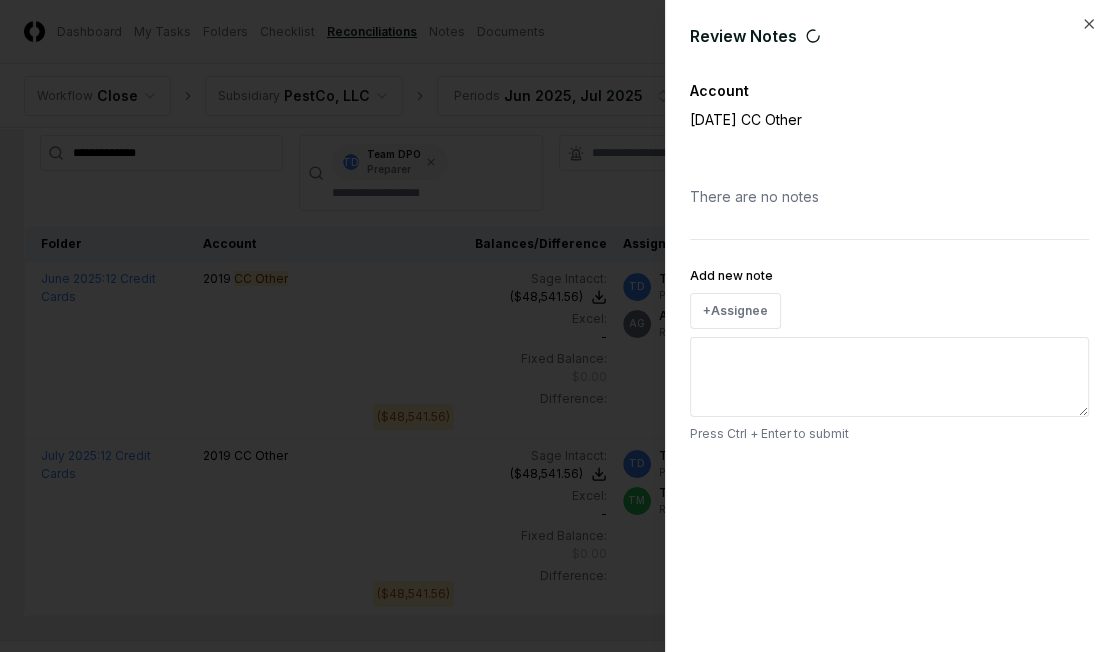click on "Add new note" at bounding box center [889, 377] 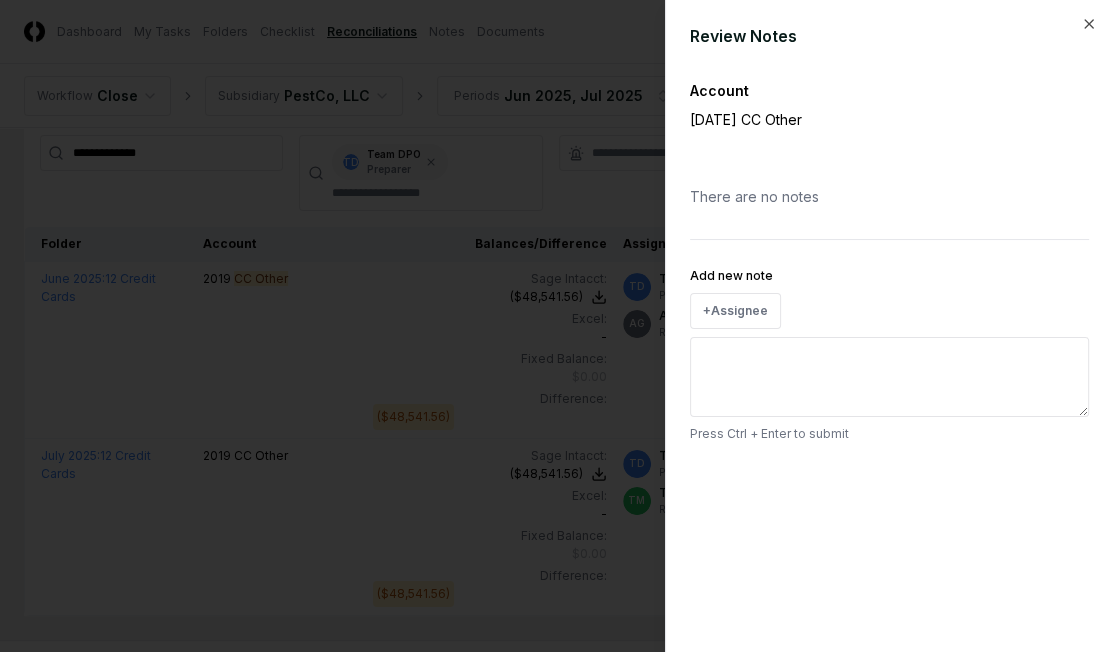 paste on "**********" 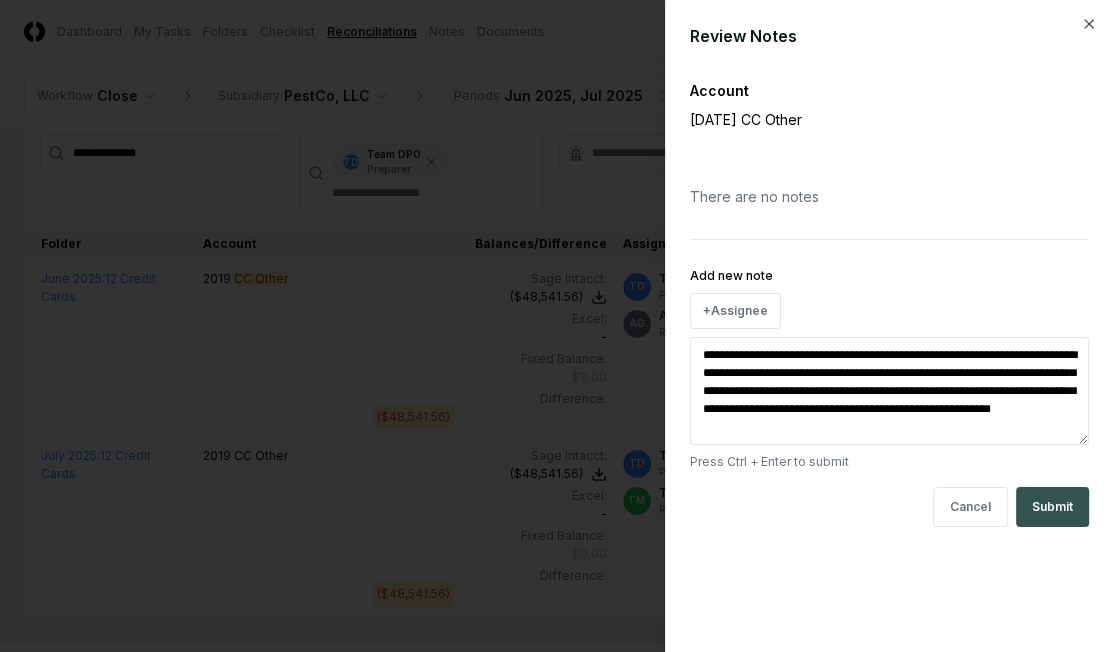 click on "Submit" at bounding box center (1052, 507) 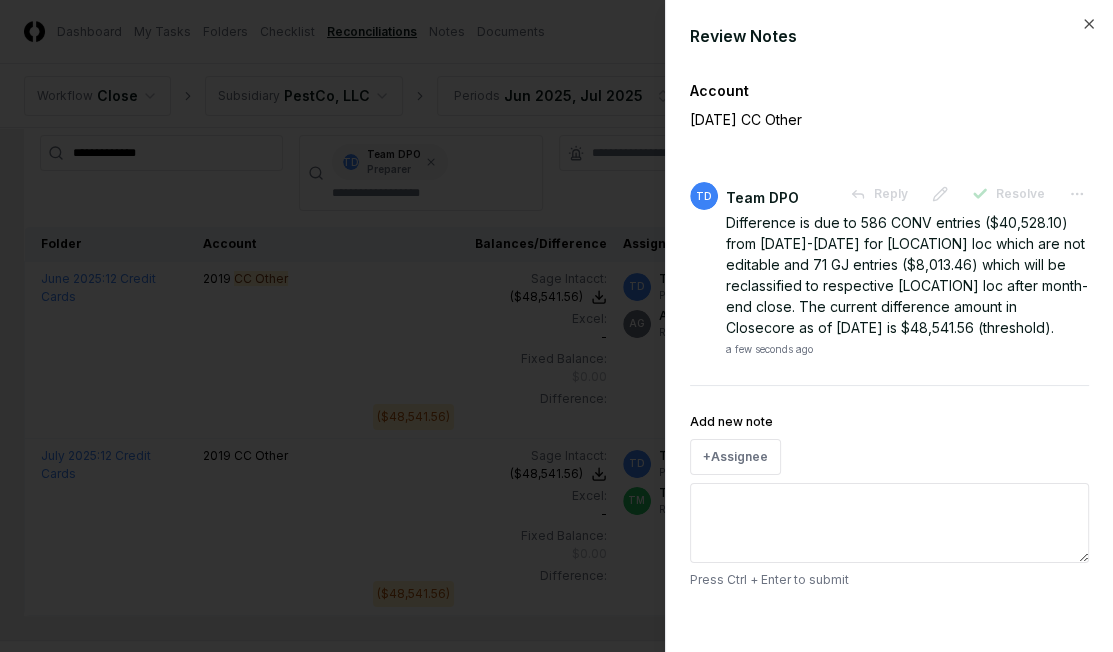 click at bounding box center [556, 326] 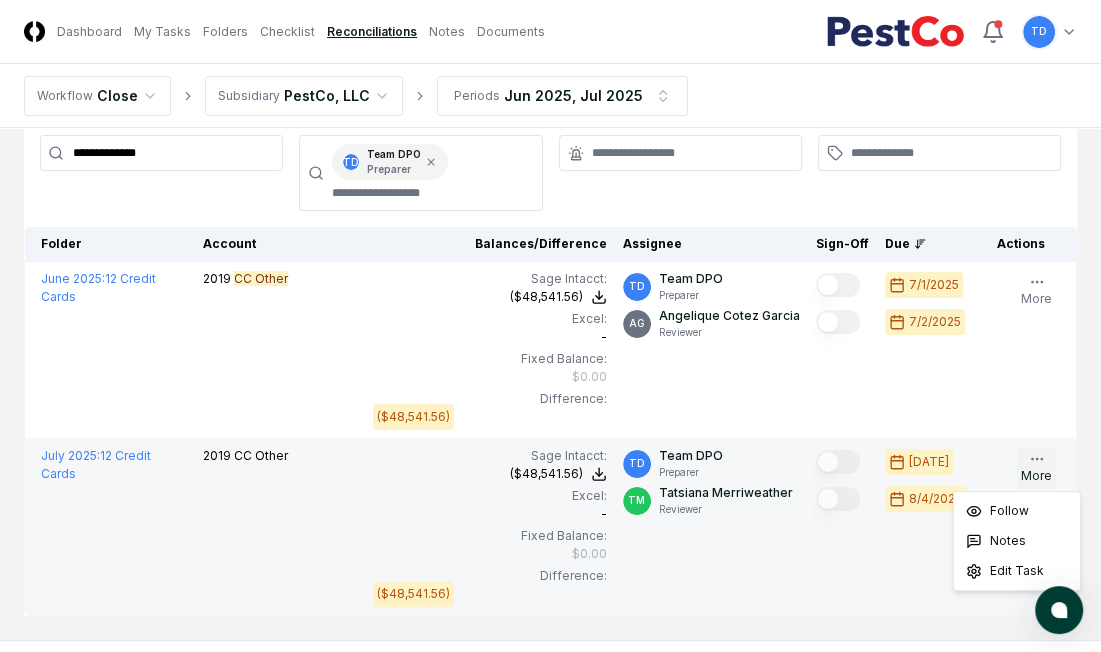 click 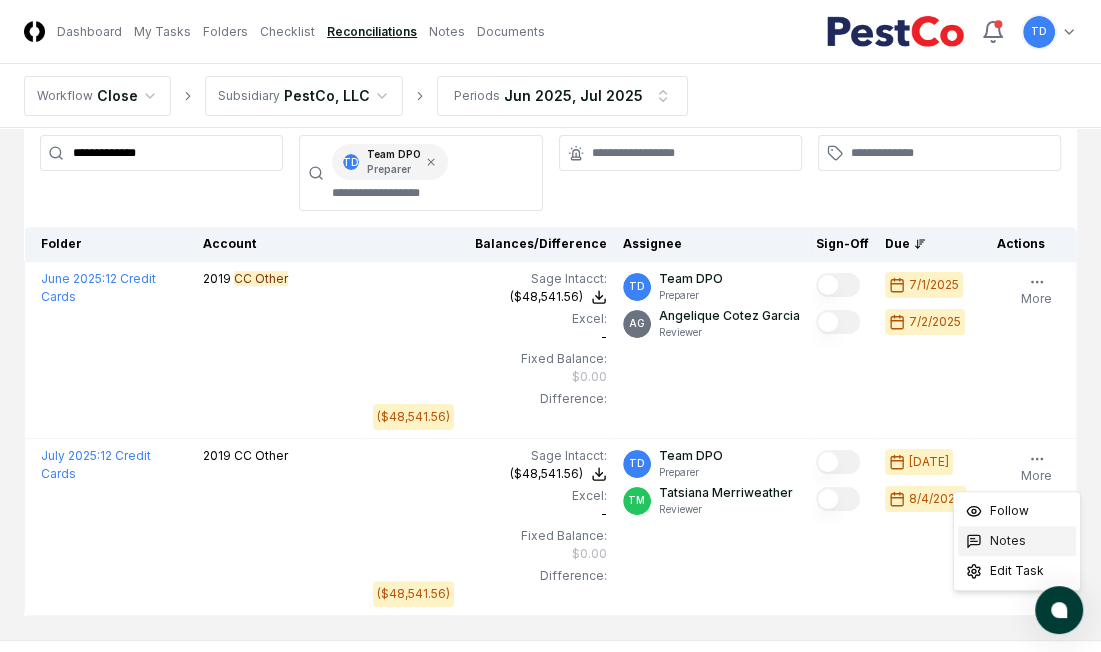 click on "Notes" at bounding box center [1008, 541] 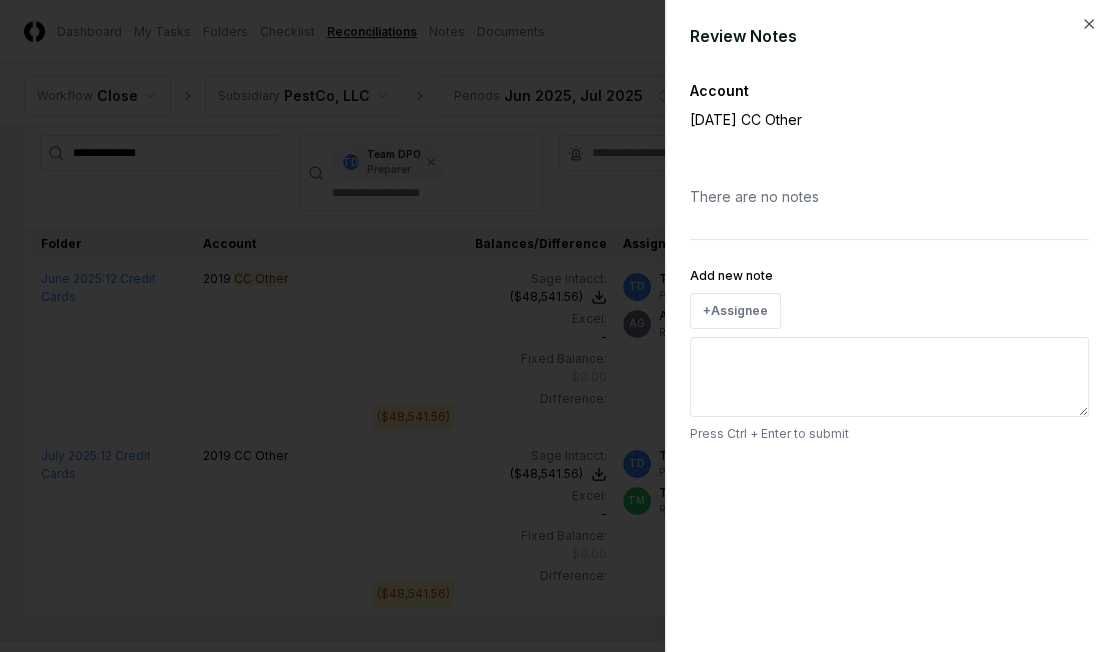 click on "Add new note" at bounding box center [889, 377] 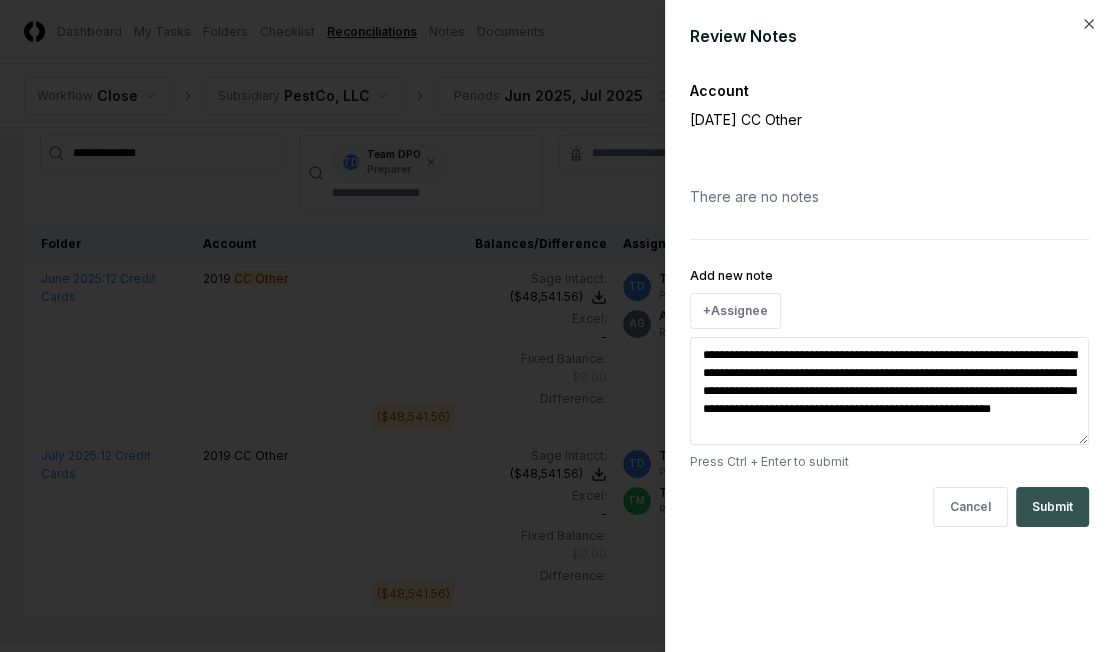 click on "Submit" at bounding box center [1052, 507] 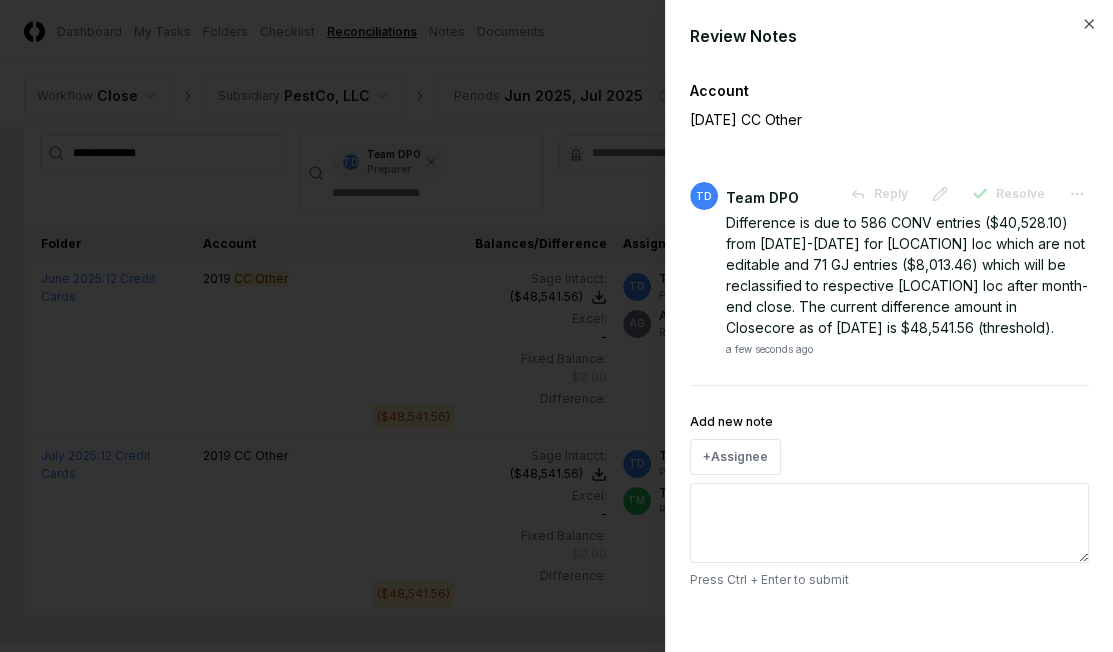 click at bounding box center (556, 326) 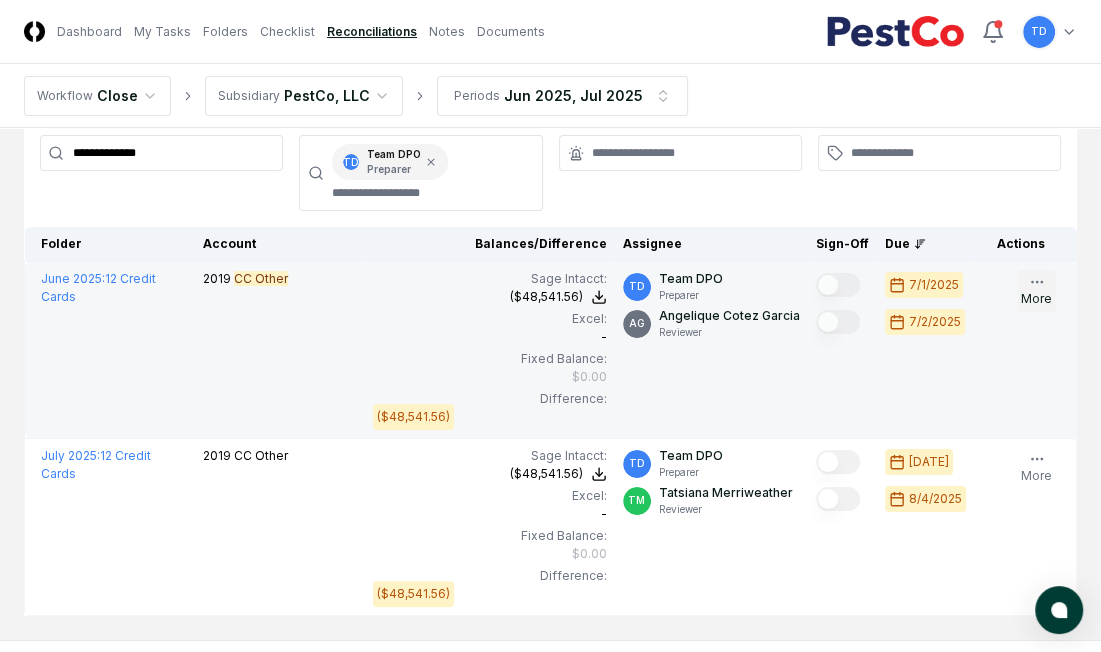 click on "More" at bounding box center [1036, 291] 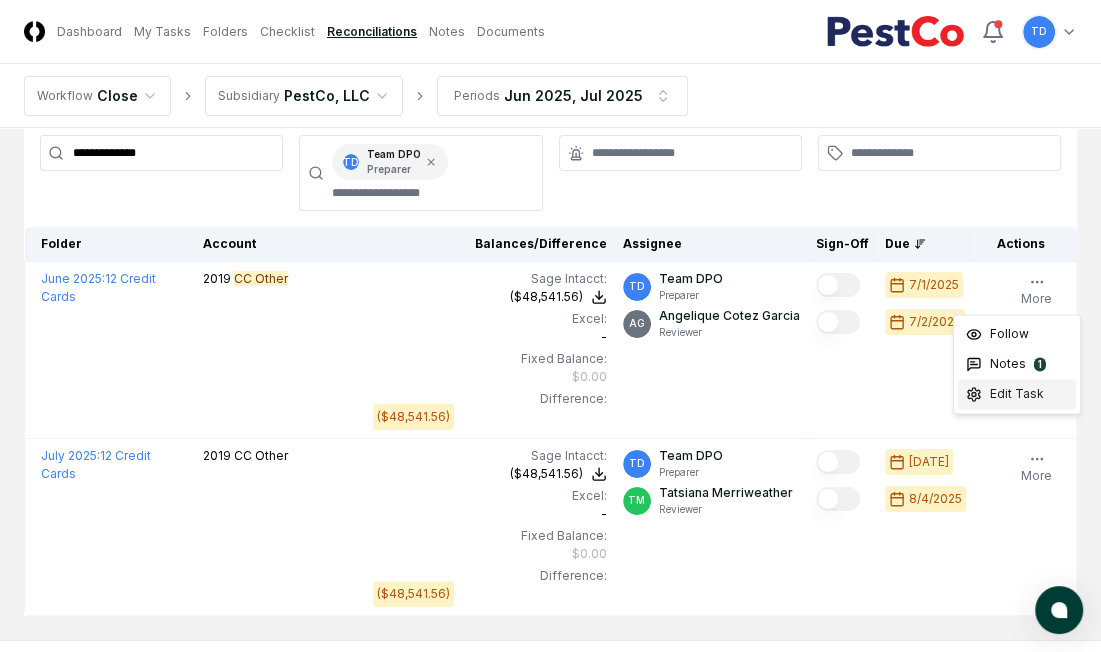 click on "Edit Task" at bounding box center [1017, 394] 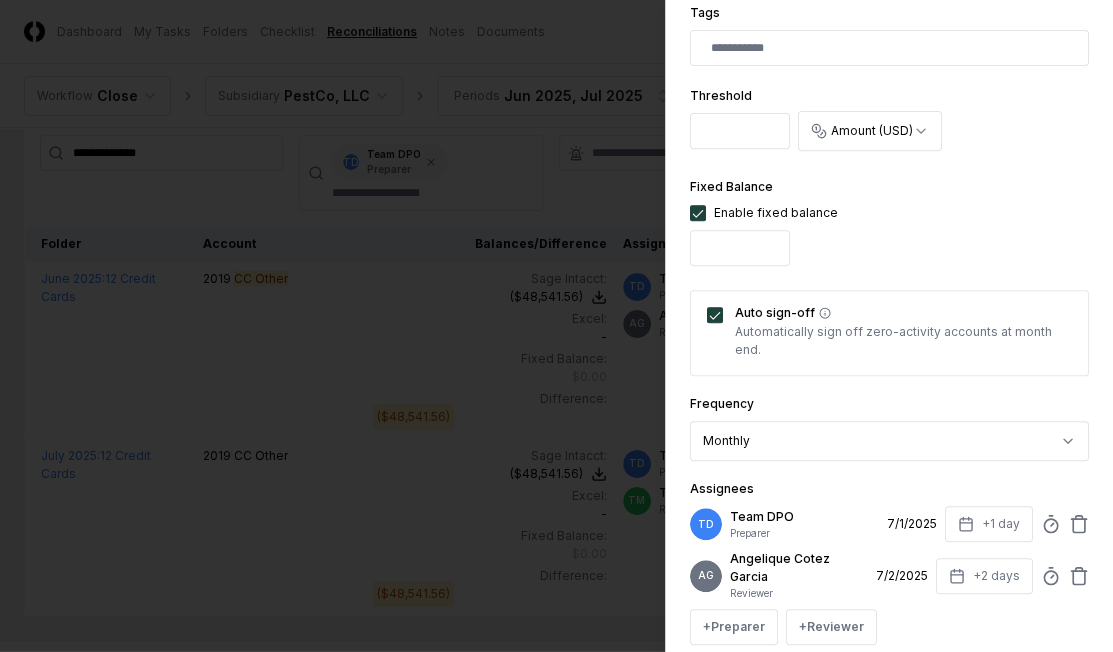 scroll, scrollTop: 583, scrollLeft: 0, axis: vertical 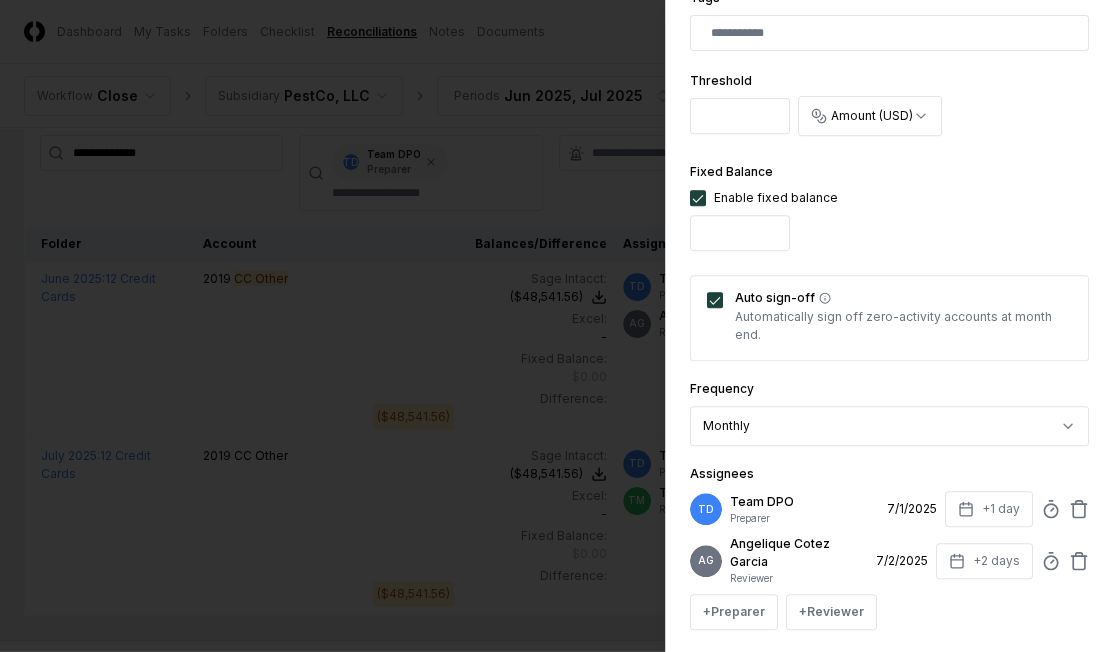click on "*" at bounding box center (740, 233) 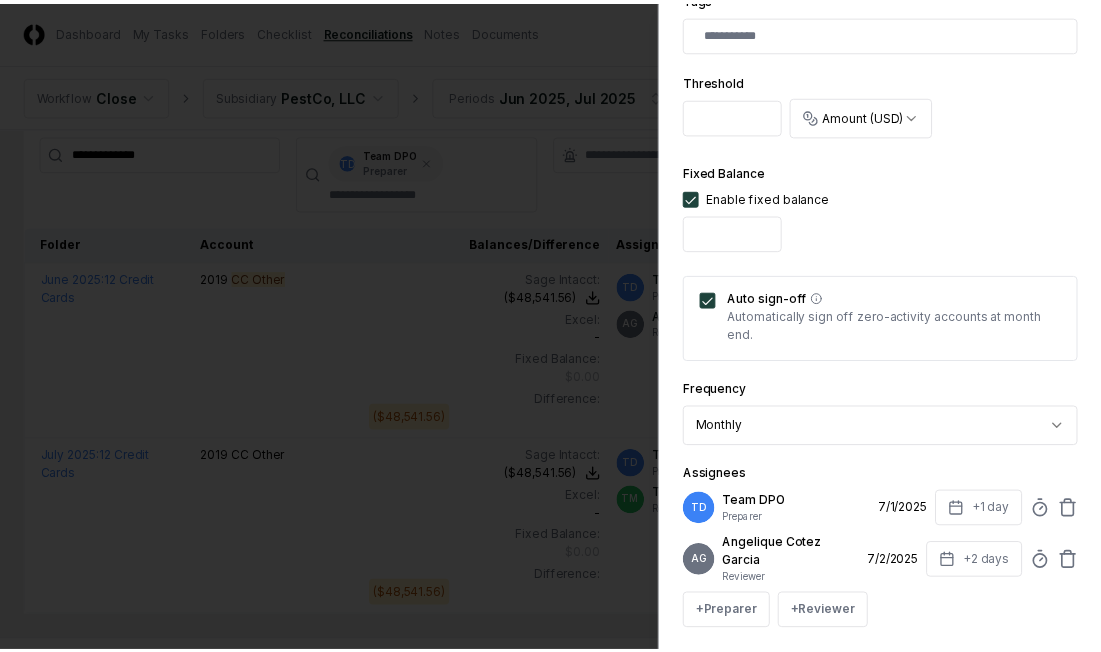 scroll, scrollTop: 778, scrollLeft: 0, axis: vertical 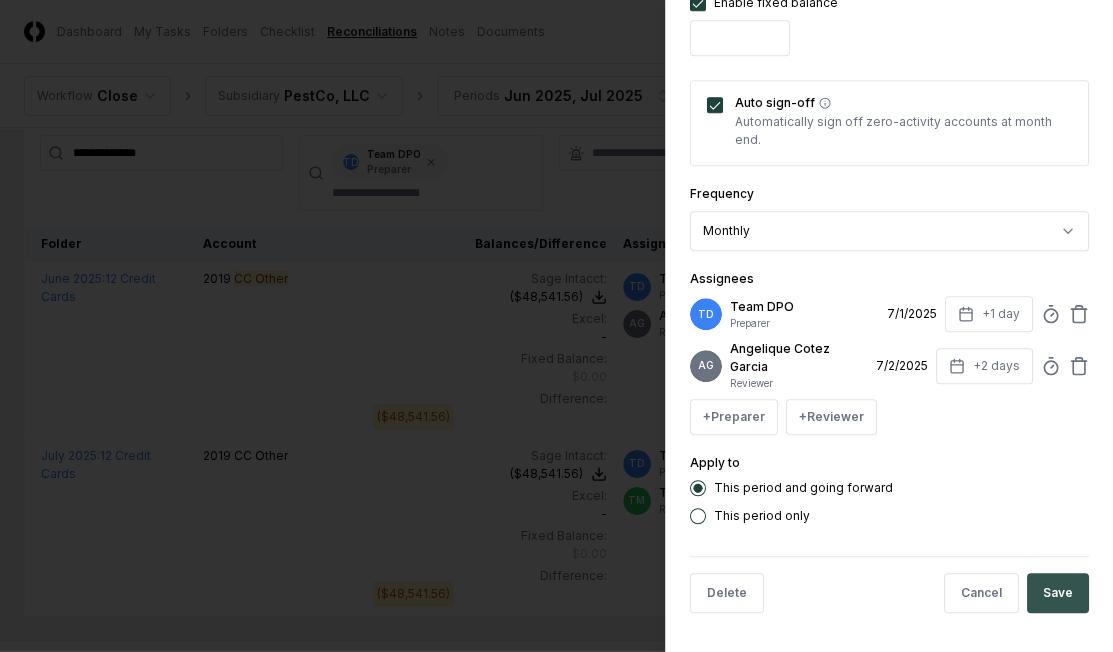 click on "Save" at bounding box center (1058, 593) 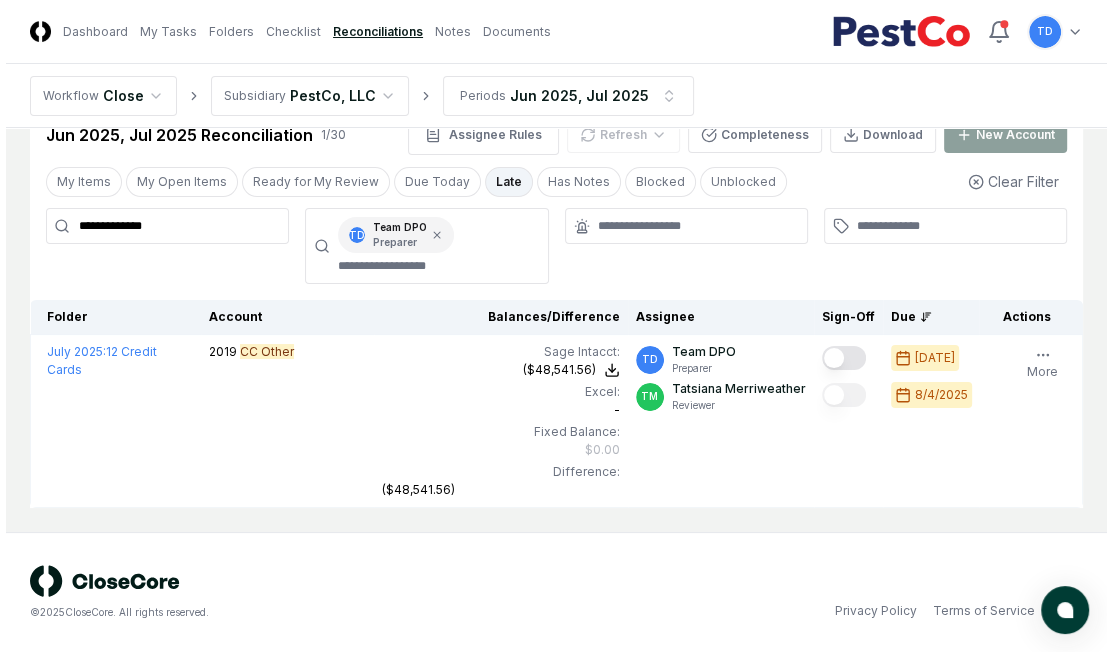 scroll, scrollTop: 52, scrollLeft: 0, axis: vertical 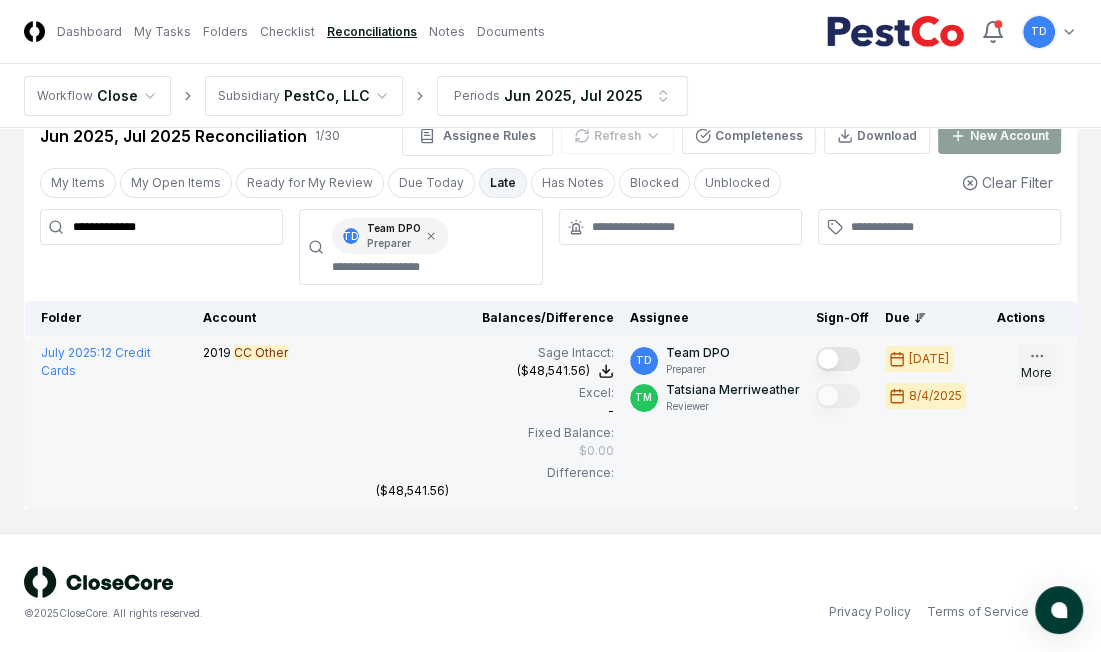 click 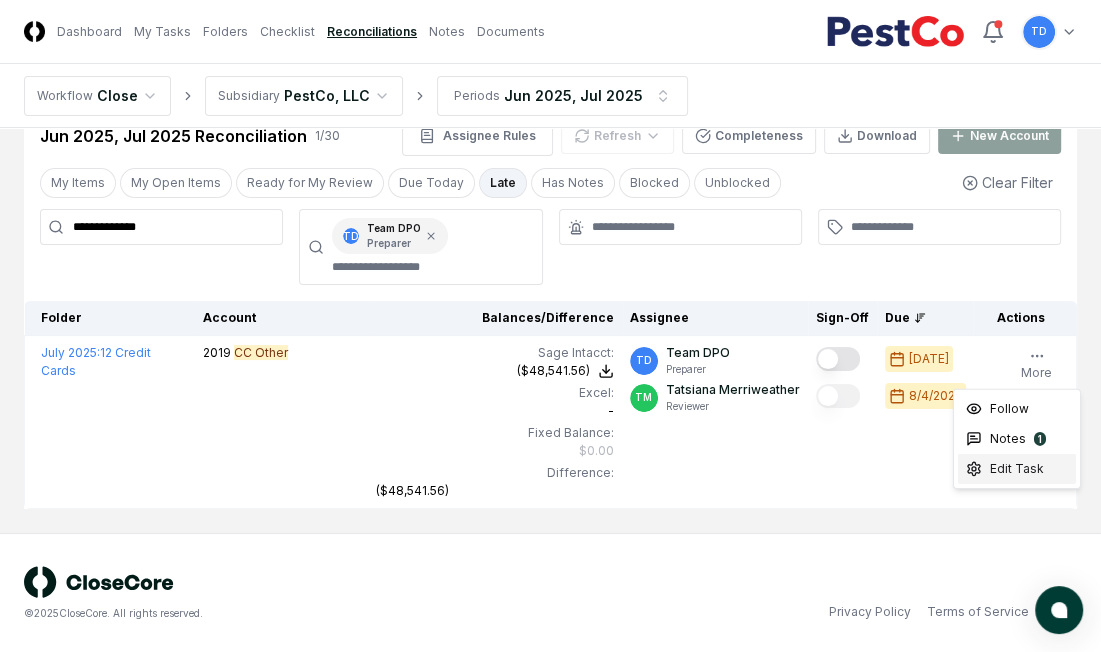 click on "Edit Task" at bounding box center (1017, 469) 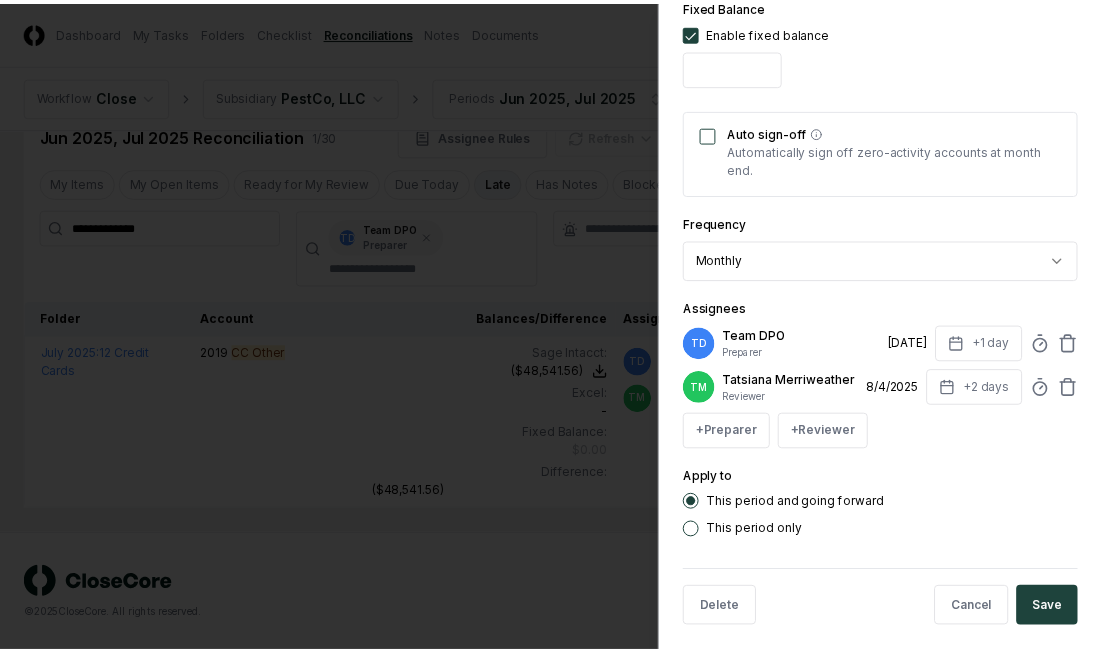 scroll, scrollTop: 778, scrollLeft: 0, axis: vertical 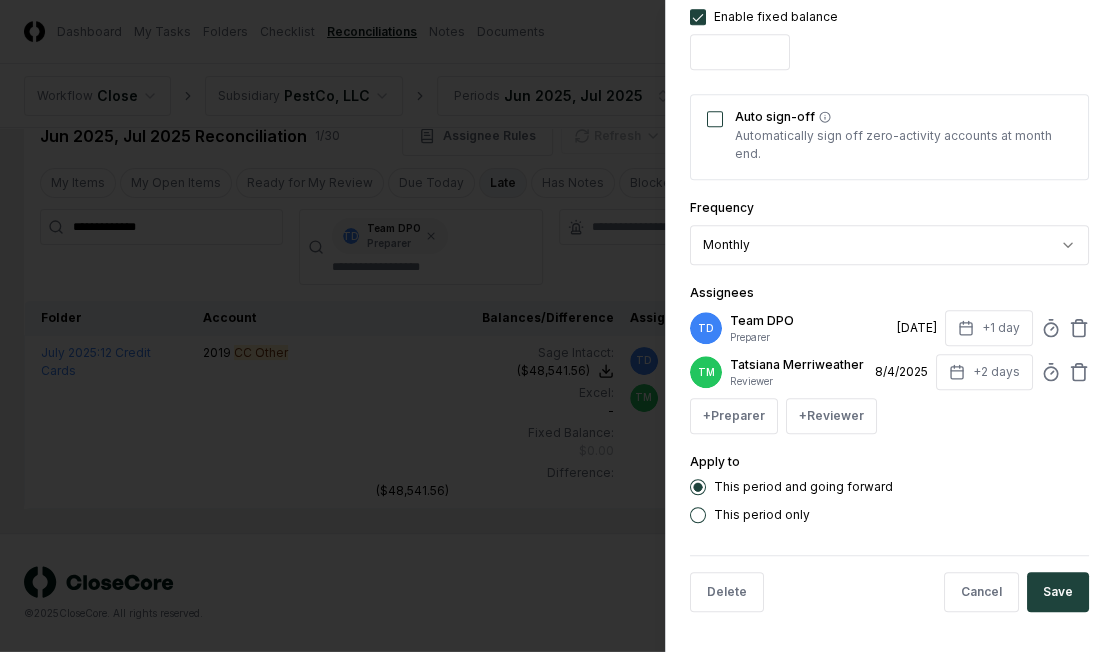 click on "Auto sign-off" at bounding box center (715, 119) 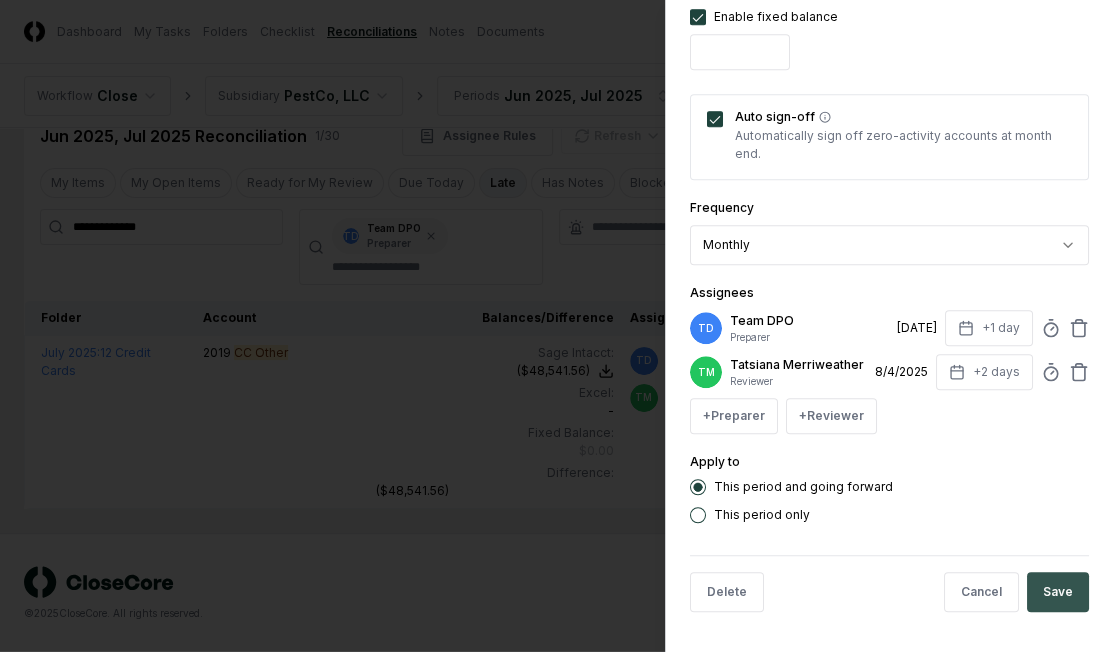 click on "Save" at bounding box center (1058, 592) 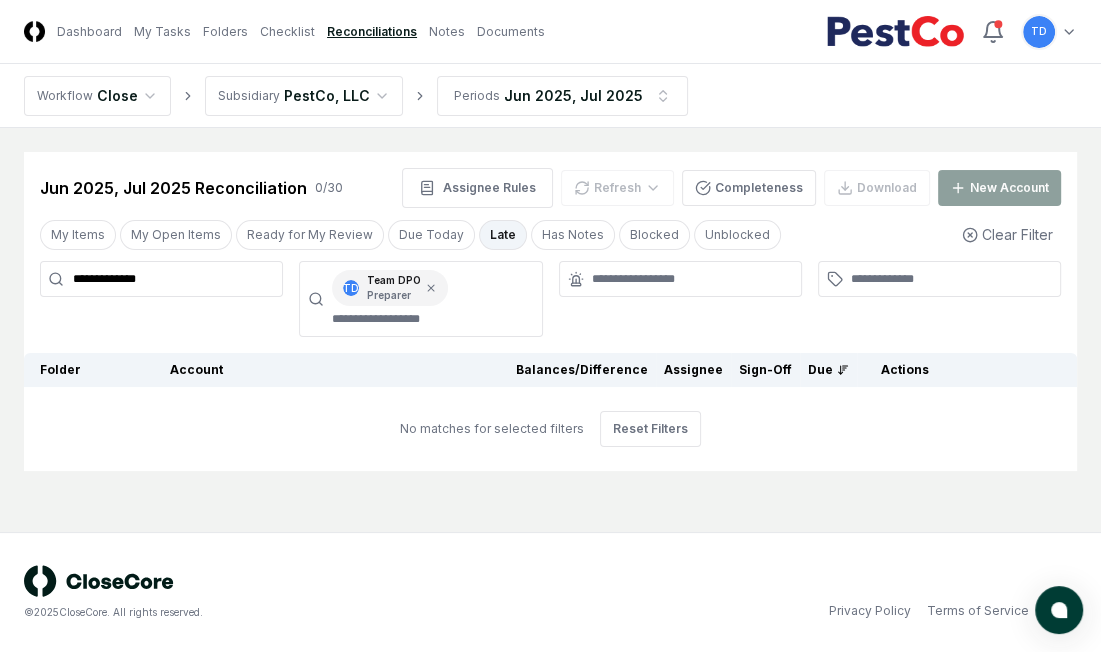 scroll, scrollTop: 0, scrollLeft: 0, axis: both 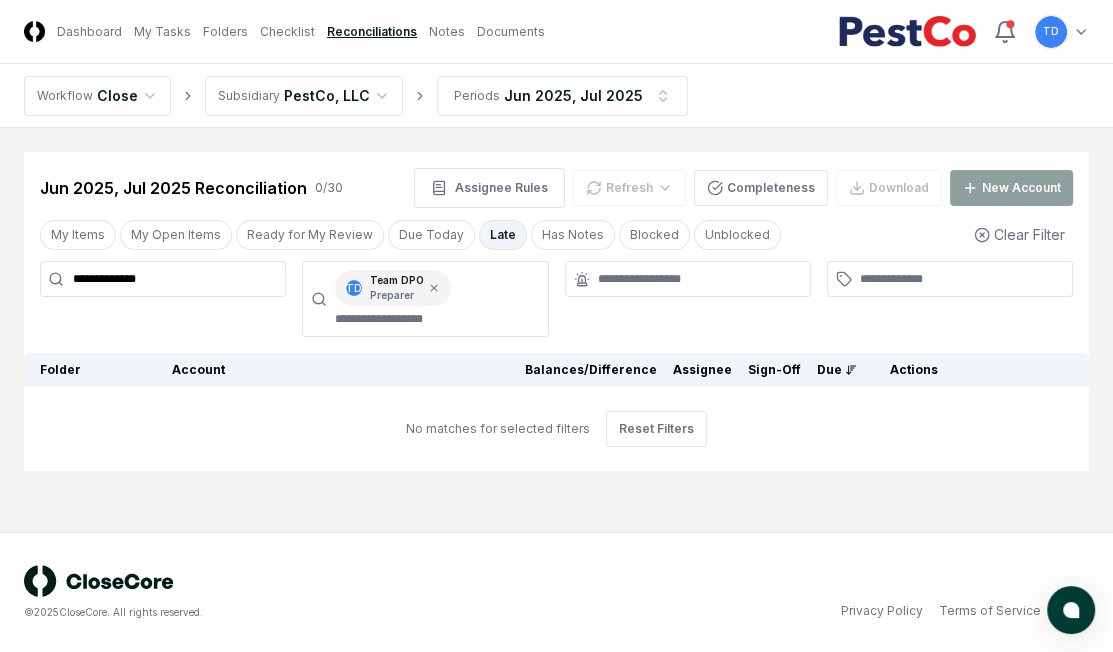 click on "**********" at bounding box center (163, 299) 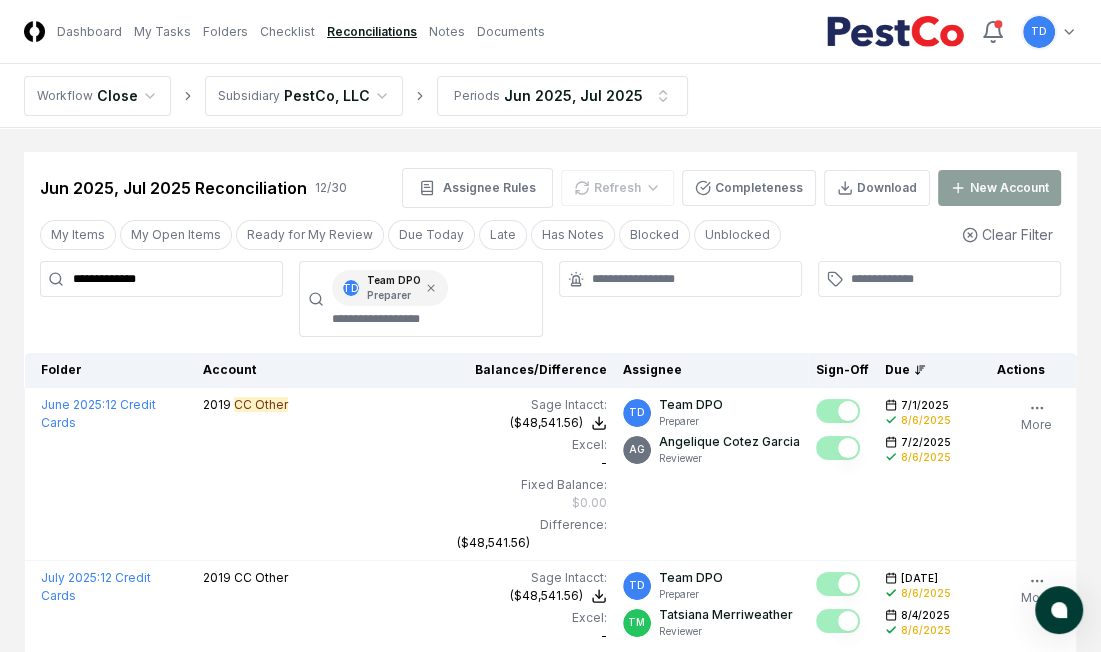 click on "**********" at bounding box center (161, 279) 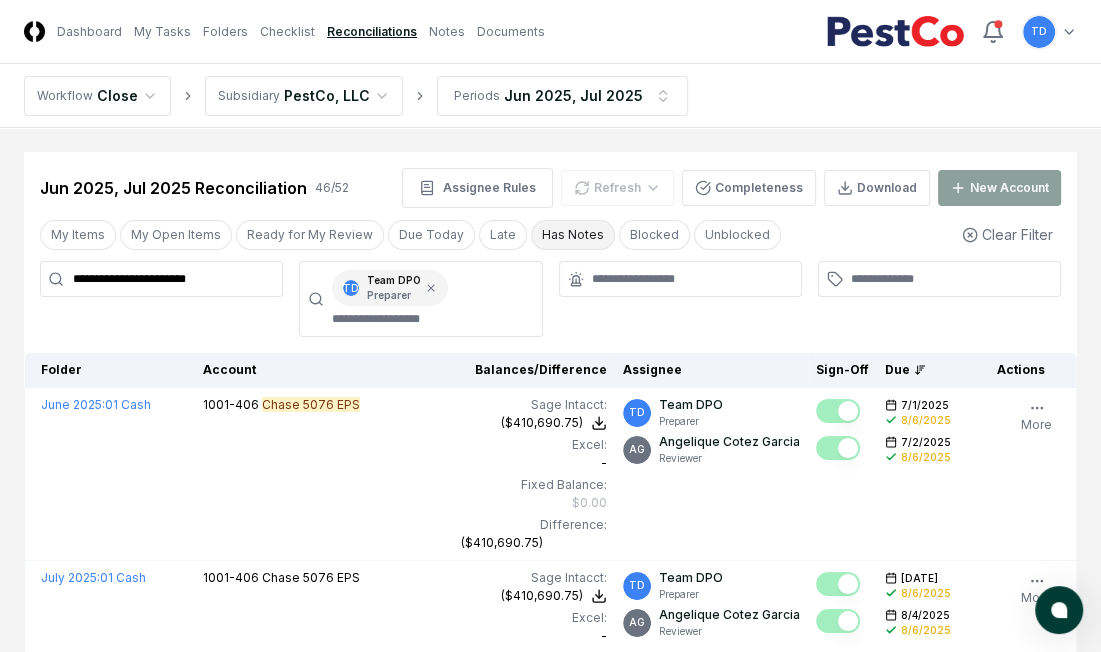 click on "Has Notes" at bounding box center [573, 235] 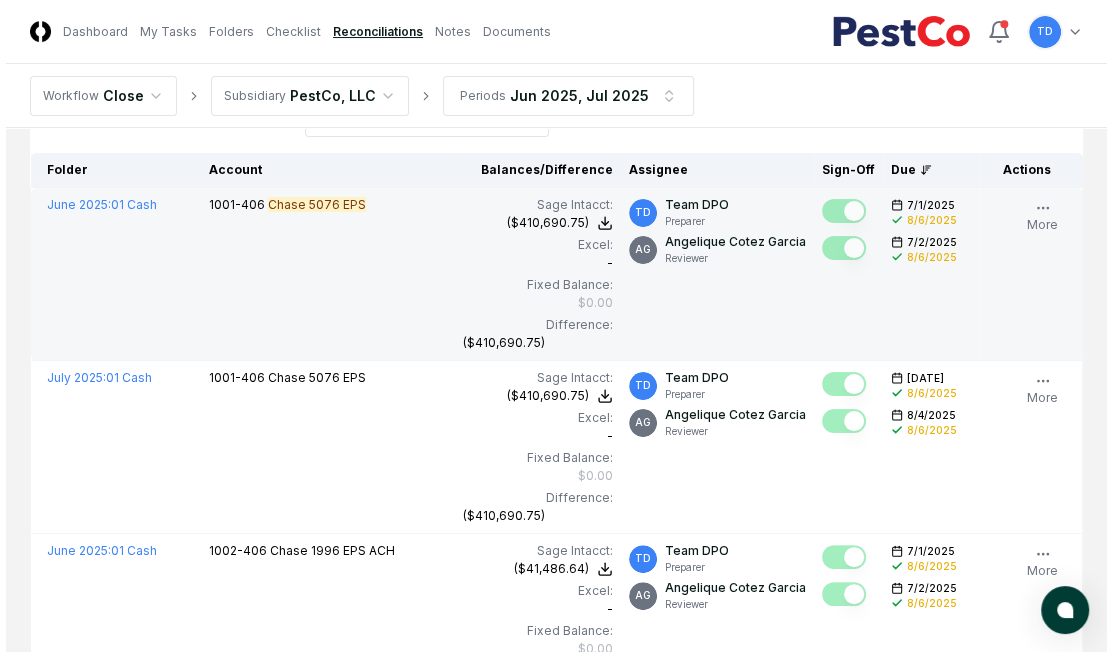 scroll, scrollTop: 202, scrollLeft: 0, axis: vertical 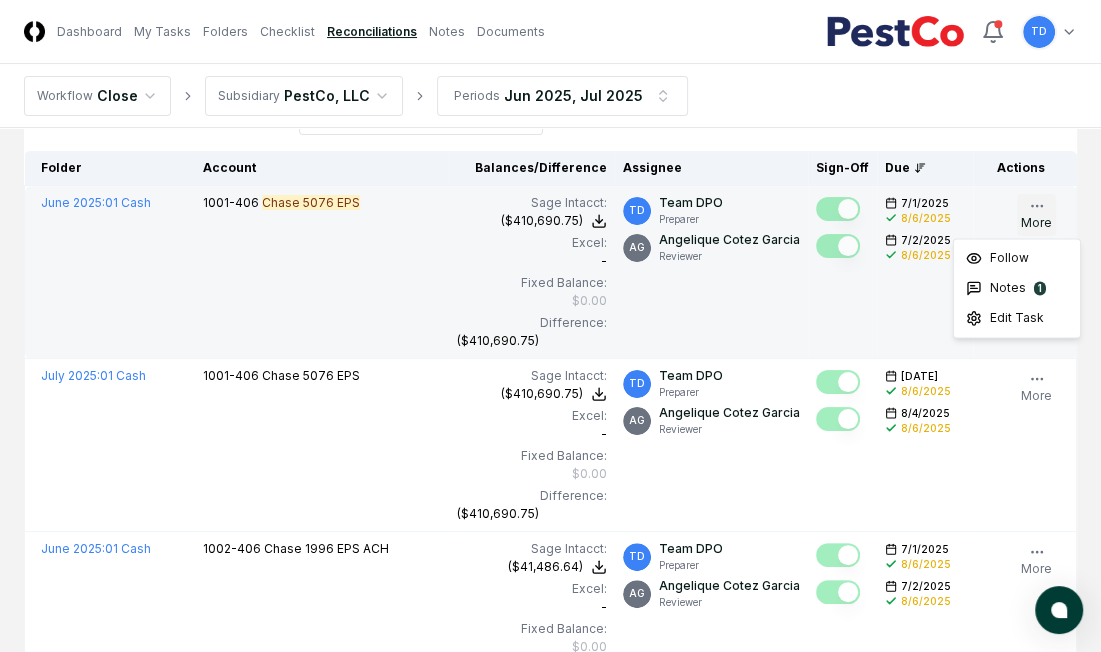 click 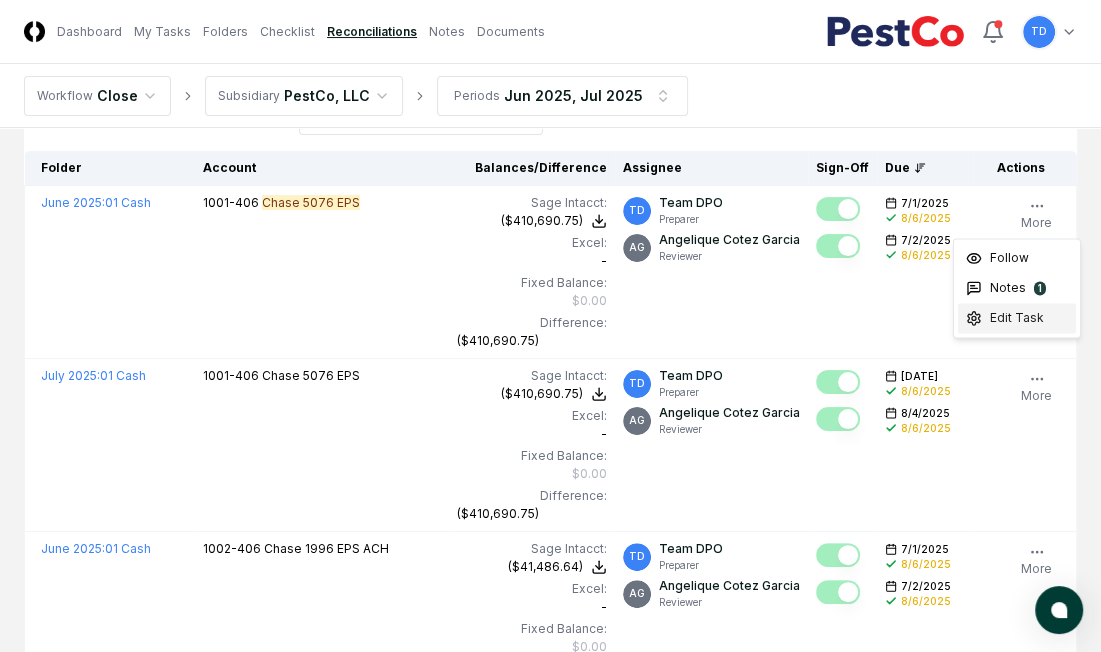 click on "Edit Task" at bounding box center [1017, 318] 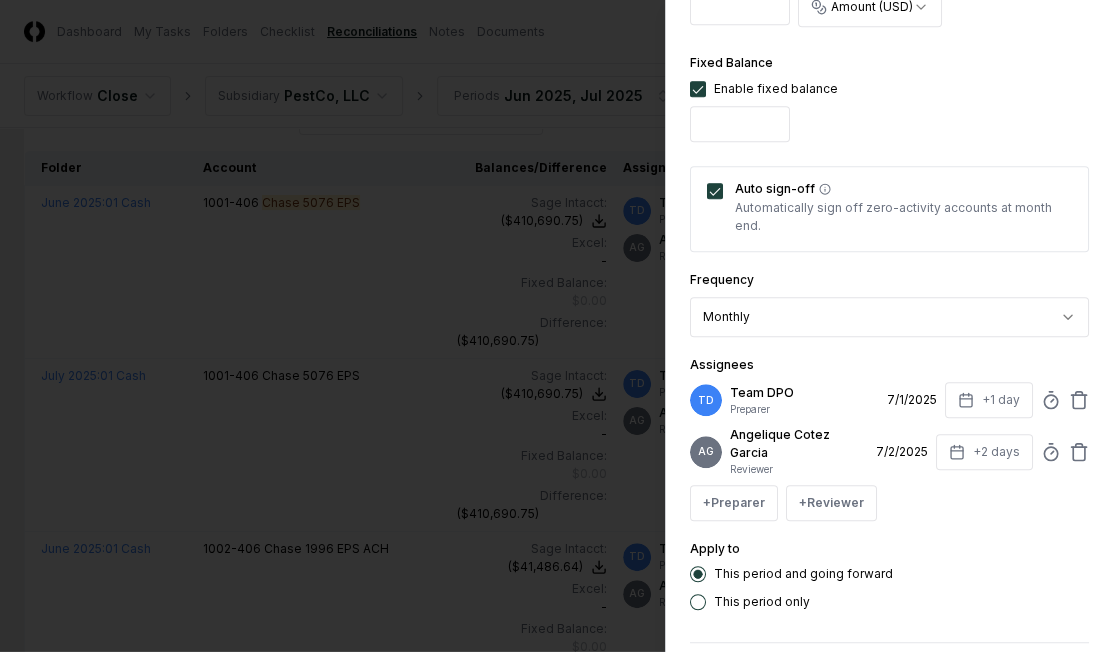 scroll, scrollTop: 778, scrollLeft: 0, axis: vertical 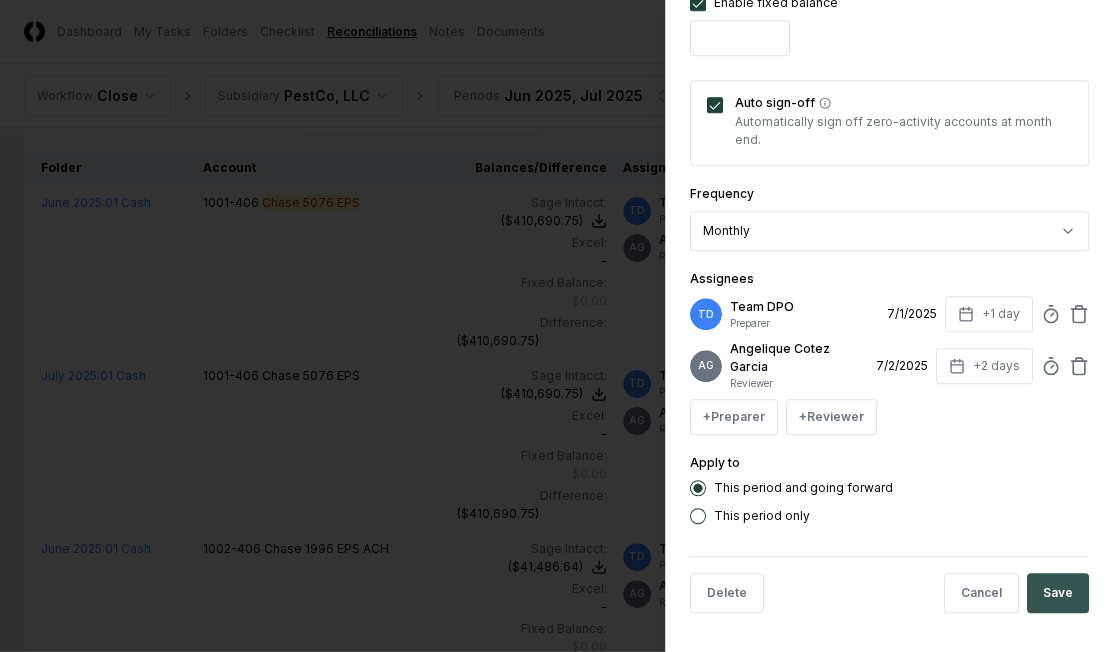 click on "Save" at bounding box center [1058, 593] 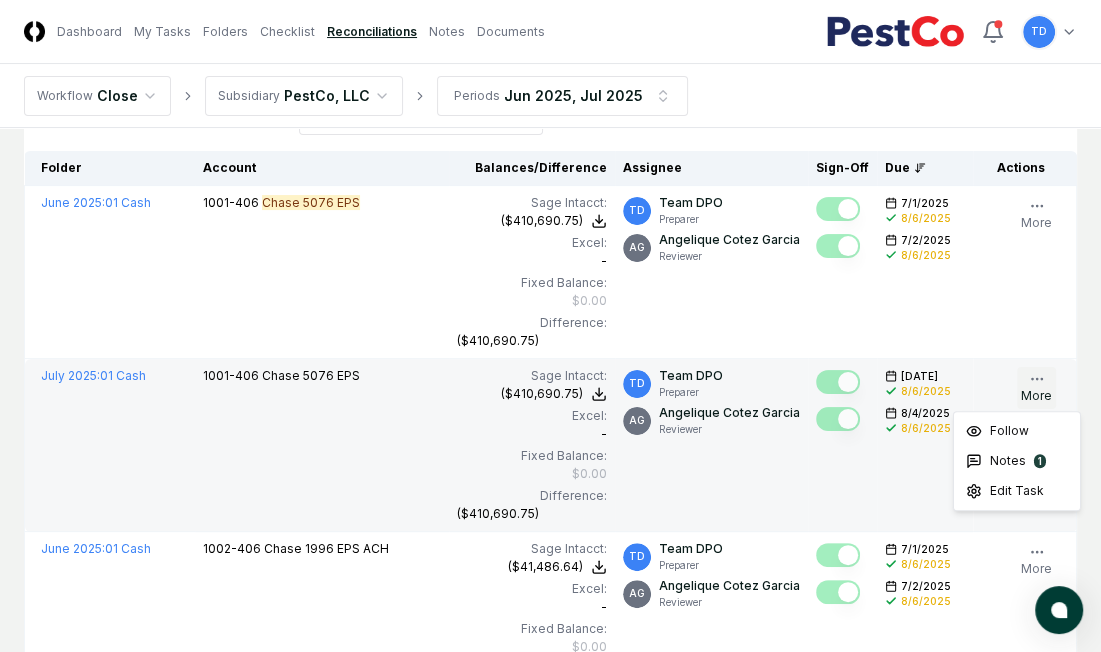 click 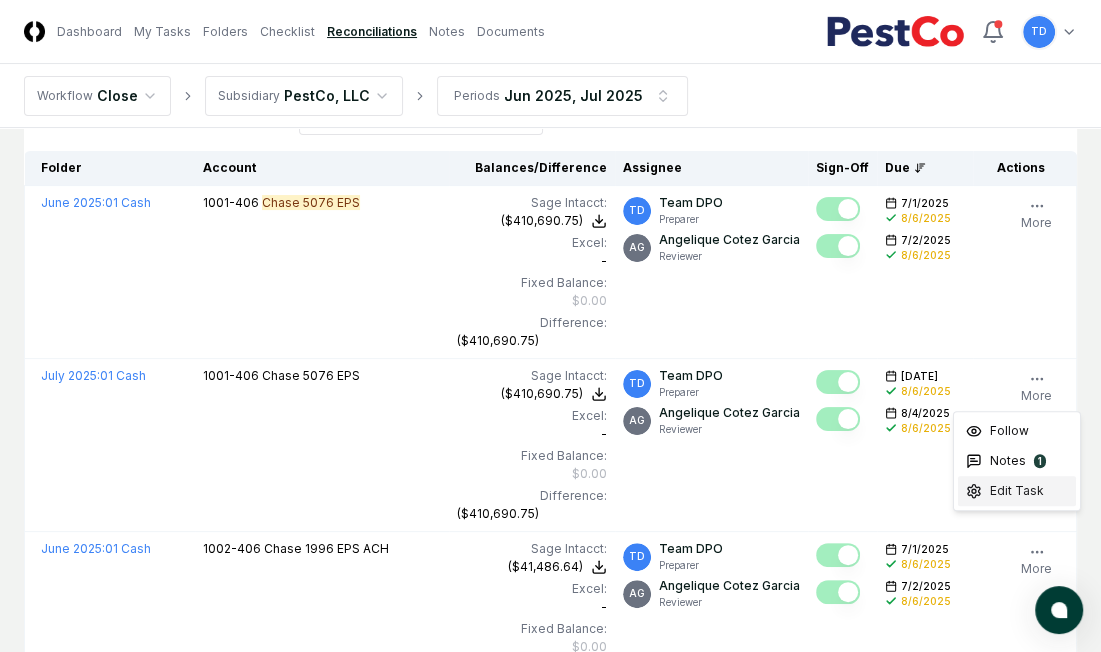 click on "Edit Task" at bounding box center [1017, 491] 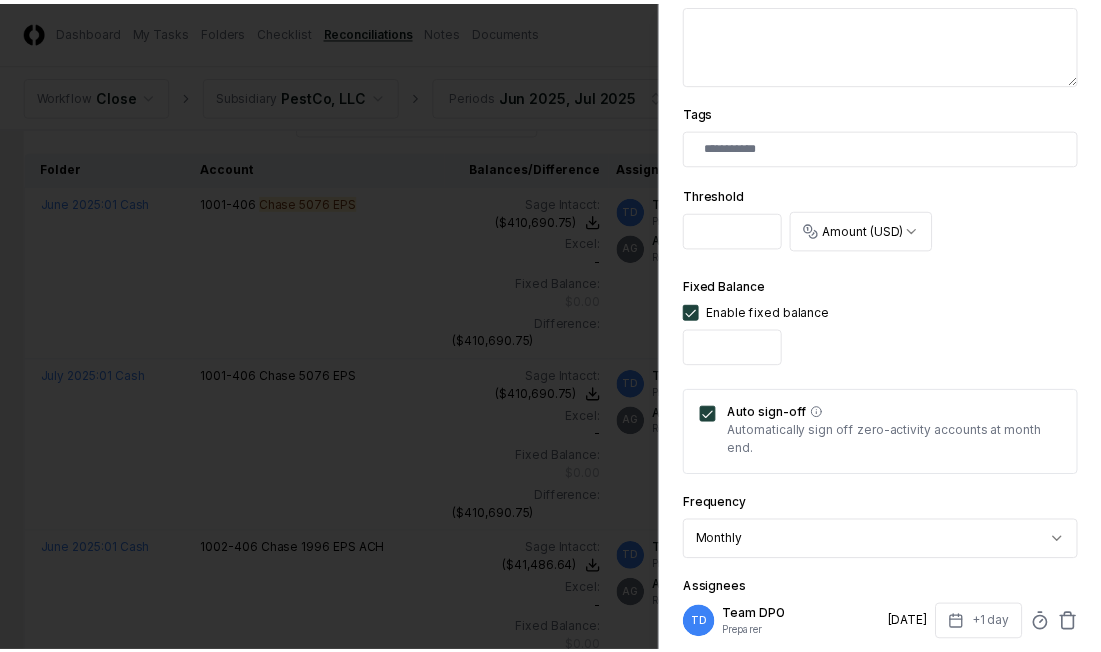 scroll, scrollTop: 778, scrollLeft: 0, axis: vertical 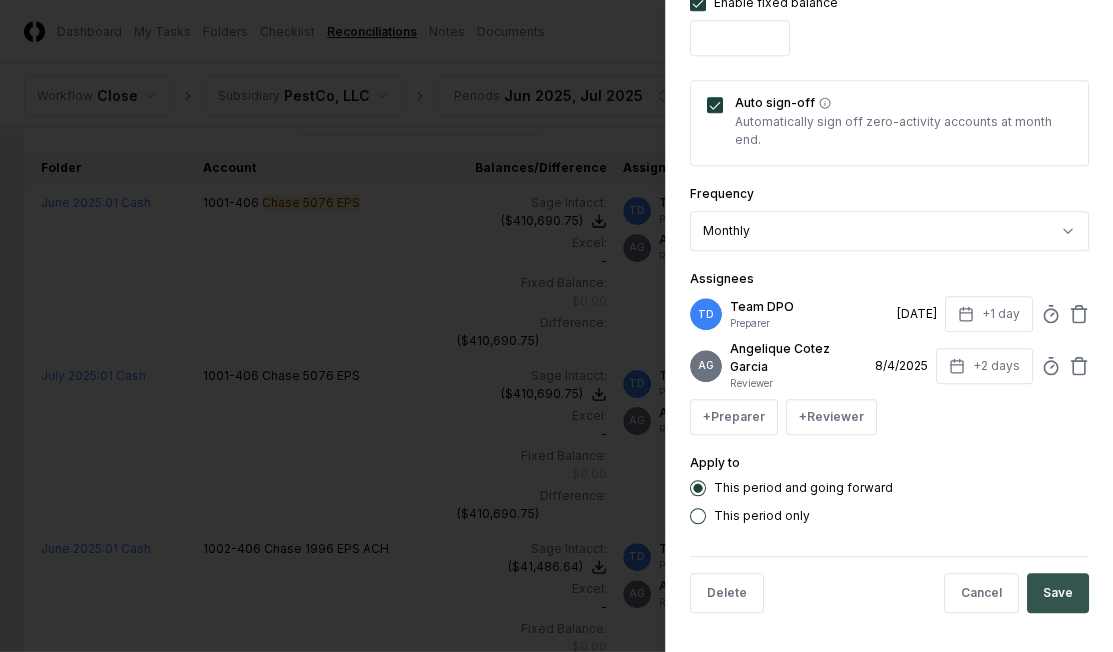 click on "Save" at bounding box center (1058, 593) 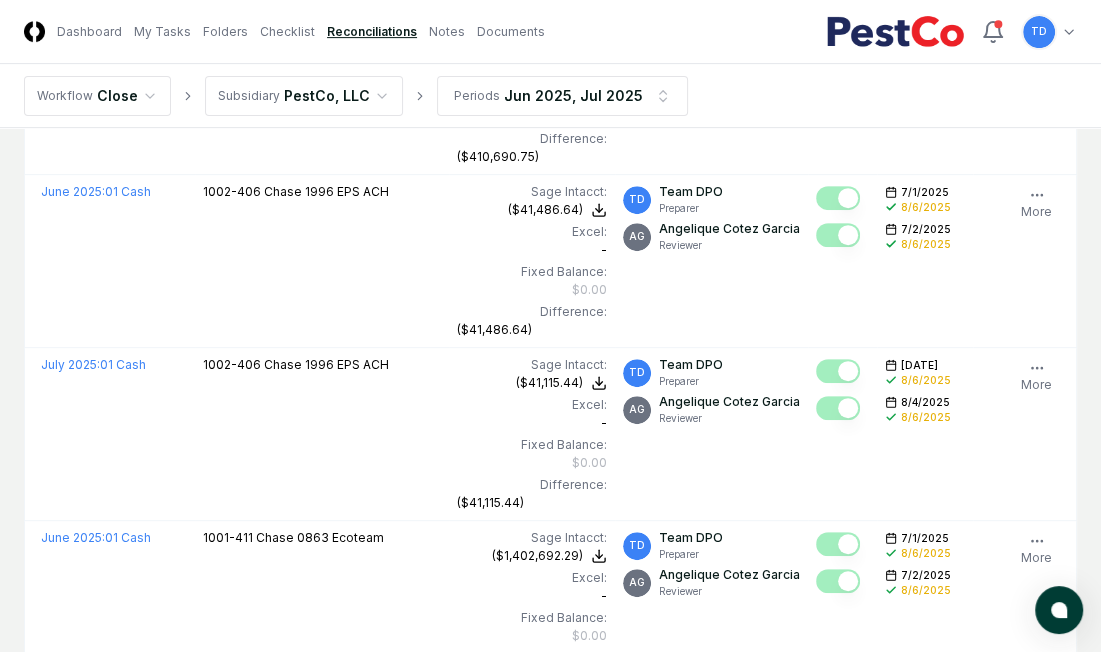 scroll, scrollTop: 560, scrollLeft: 0, axis: vertical 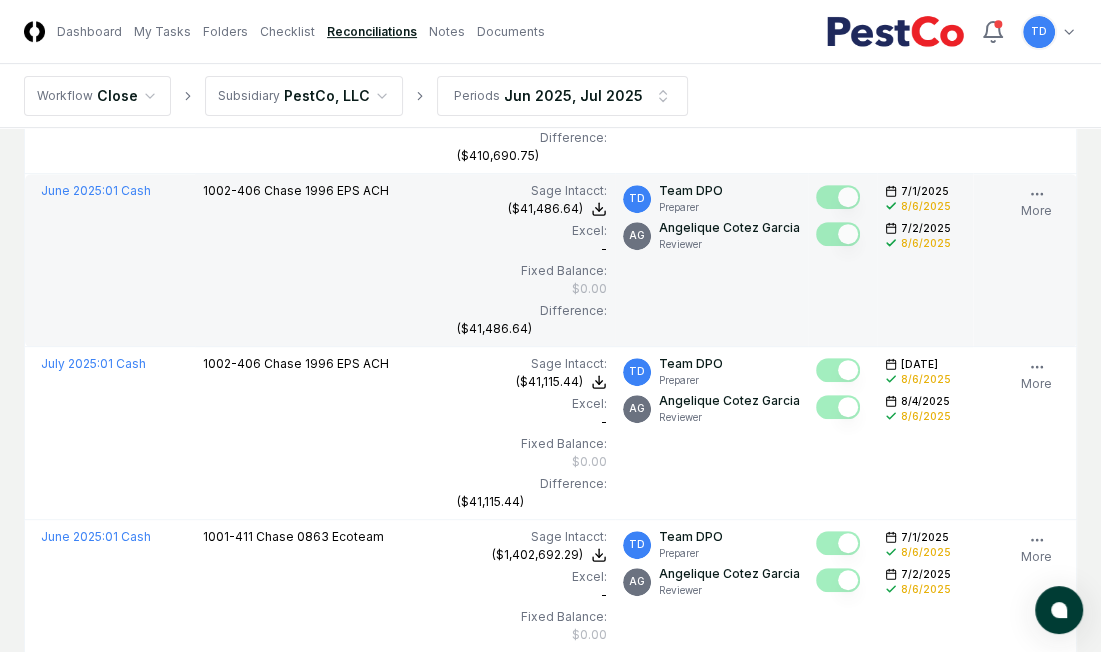click on "[ACCOUNT]   Chase [ACCOUNT] EPS ACH" at bounding box center [322, 260] 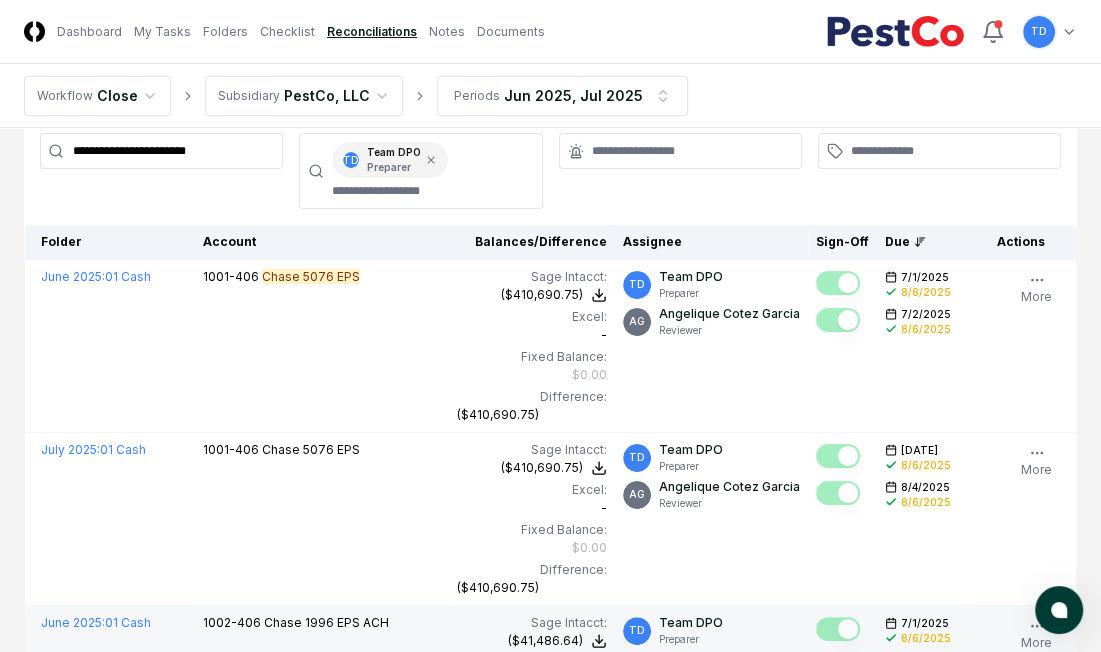 scroll, scrollTop: 0, scrollLeft: 0, axis: both 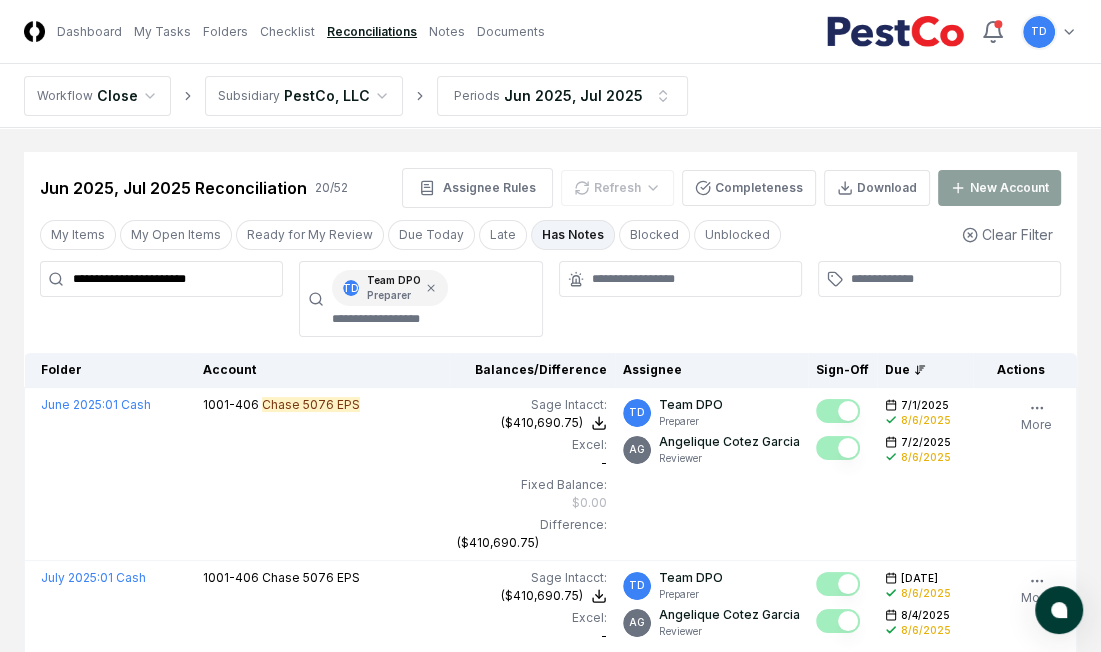 click on "**********" at bounding box center [161, 279] 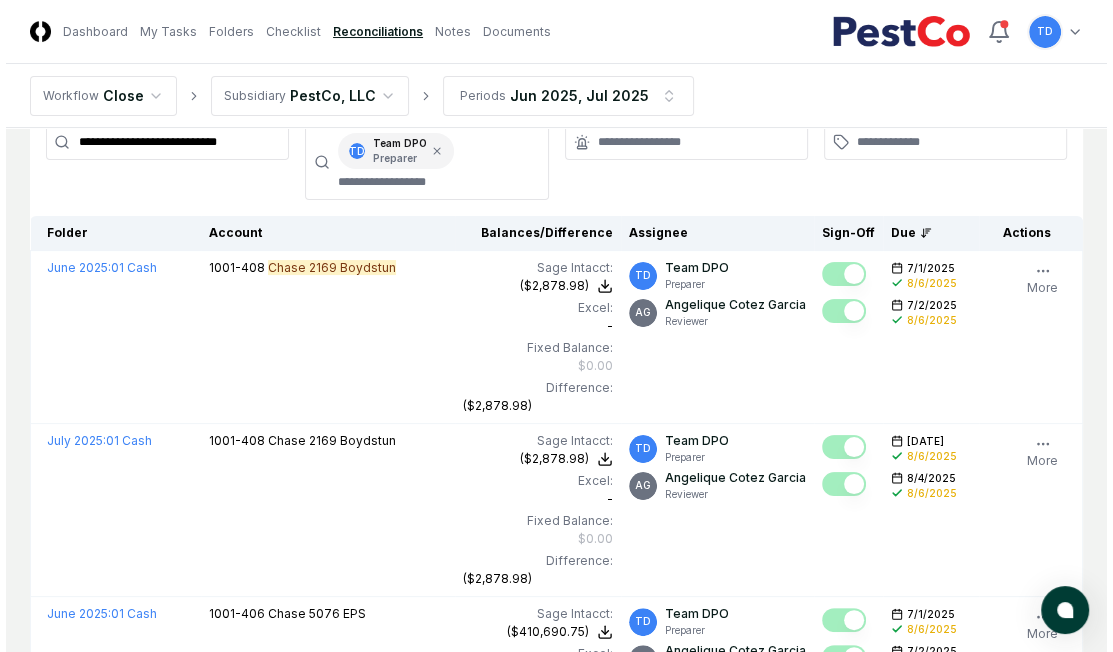 scroll, scrollTop: 158, scrollLeft: 0, axis: vertical 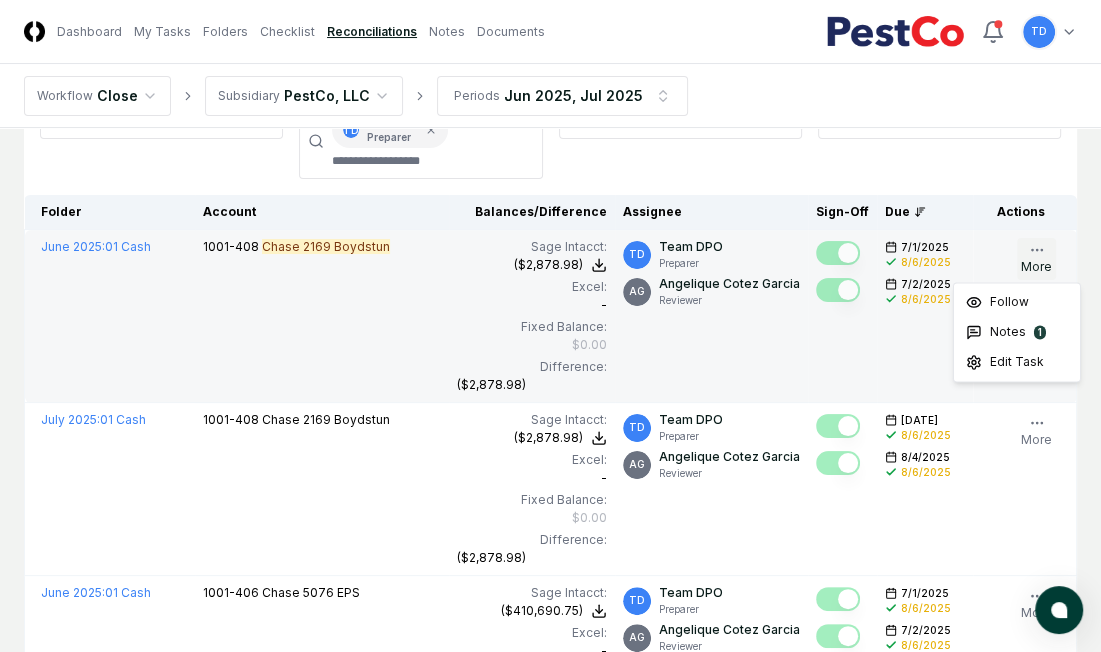 click 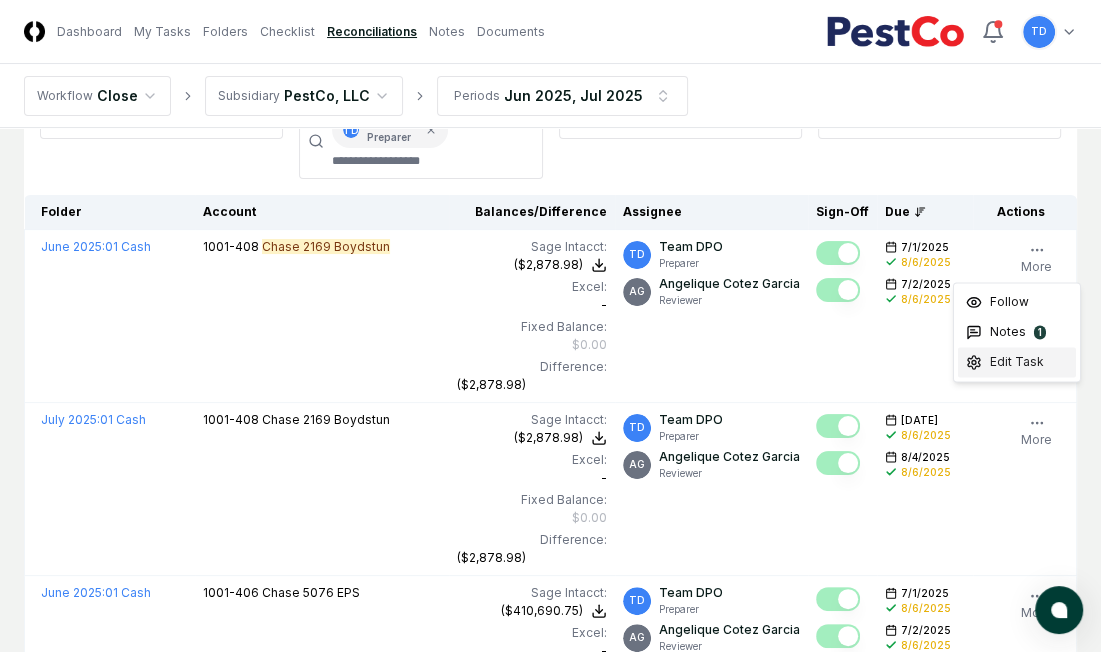 click on "Edit Task" at bounding box center (1017, 362) 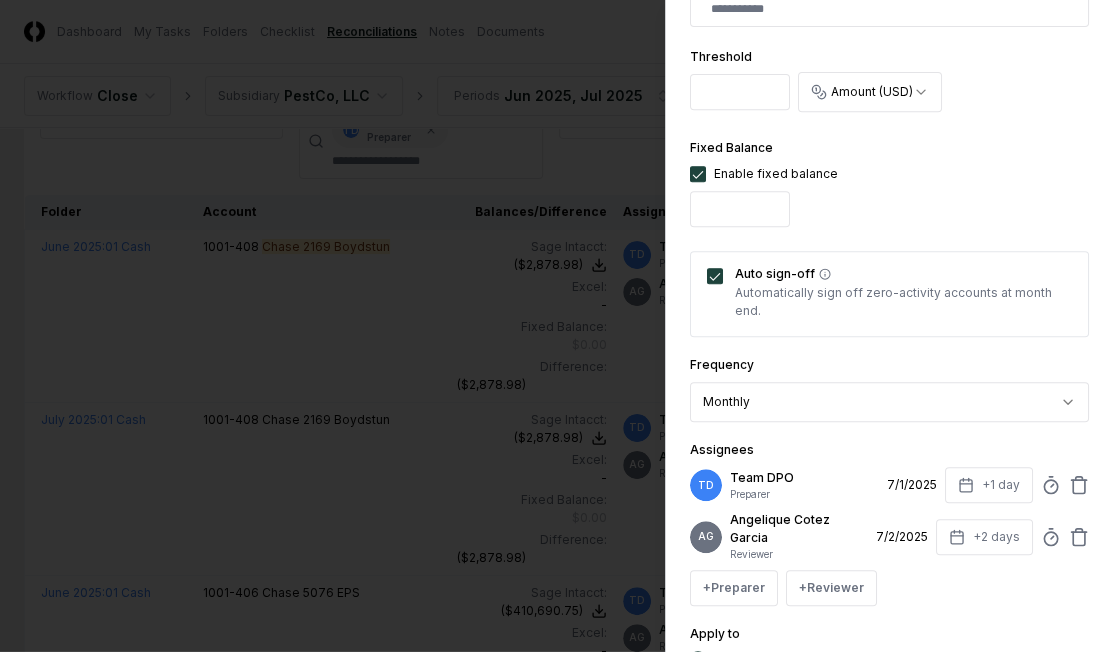 scroll, scrollTop: 778, scrollLeft: 0, axis: vertical 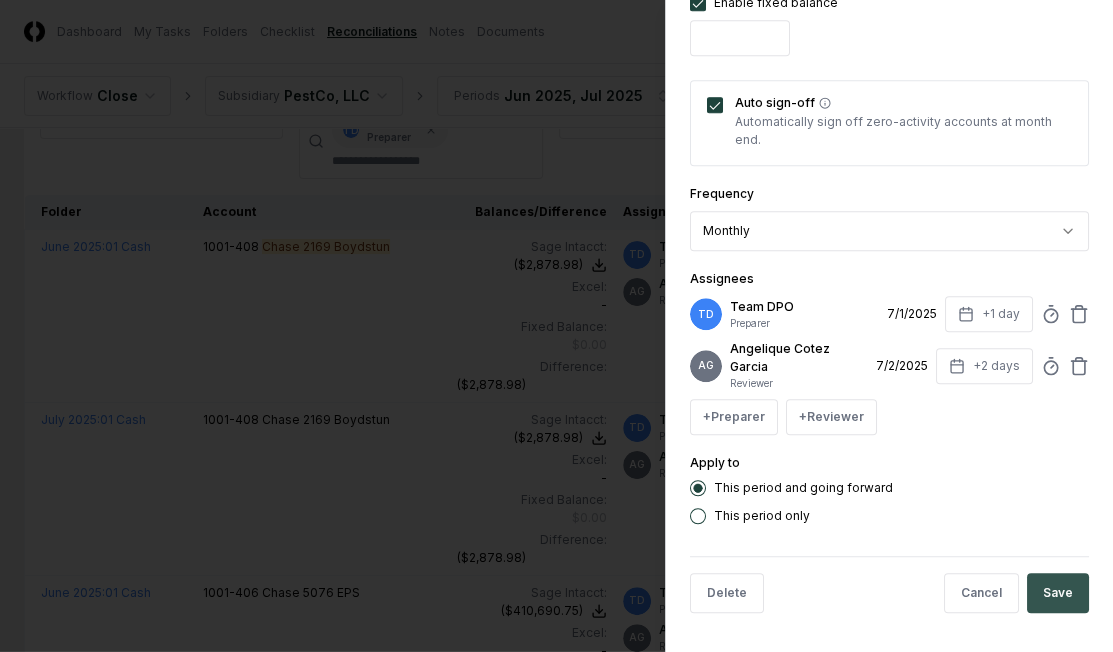 click on "Save" at bounding box center [1058, 593] 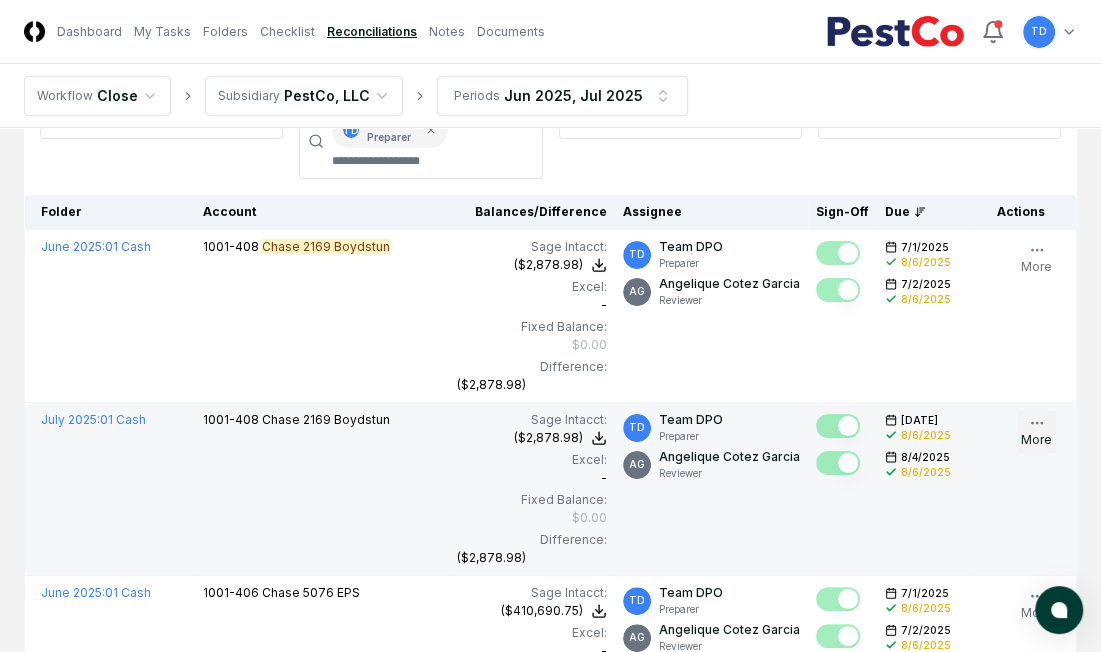 click 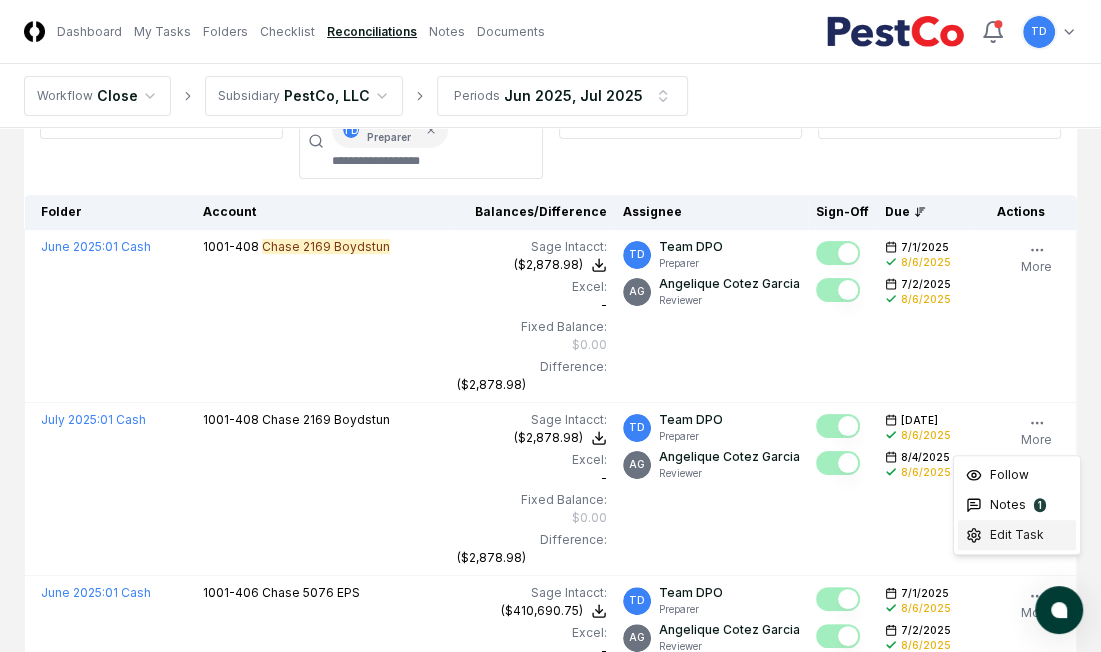 click on "Edit Task" at bounding box center [1017, 535] 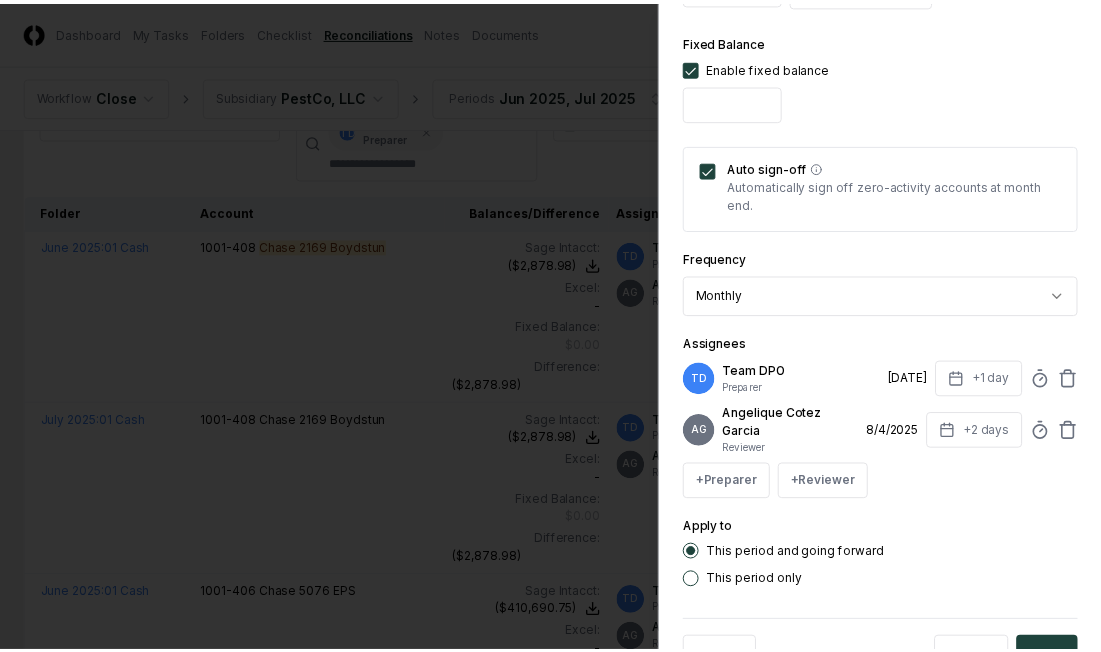 scroll, scrollTop: 778, scrollLeft: 0, axis: vertical 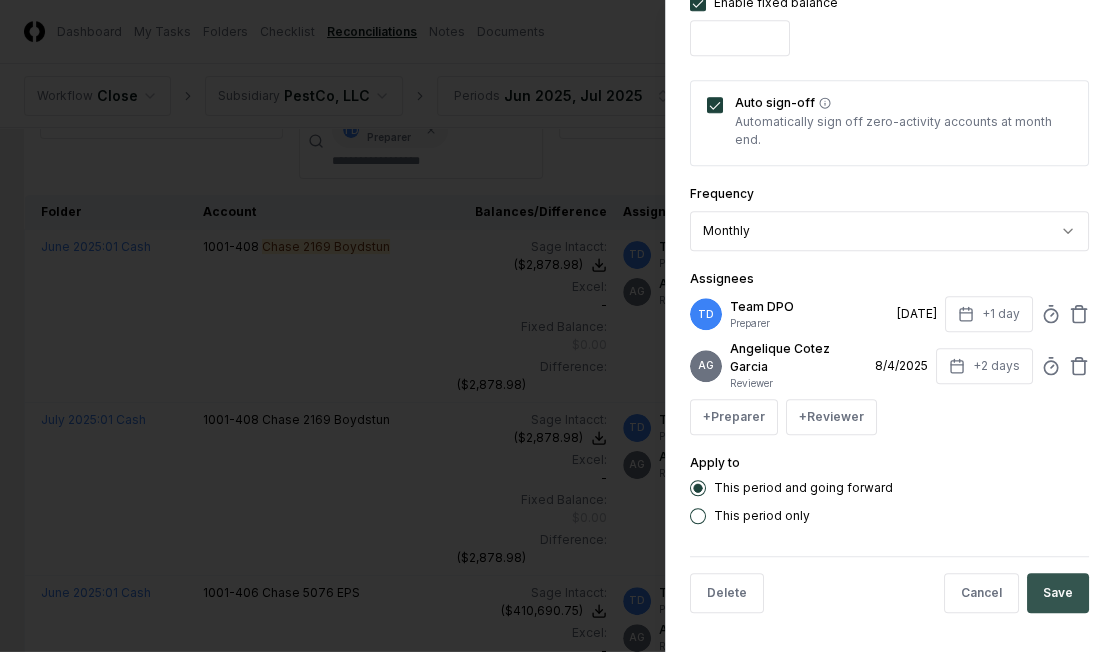 click on "Save" at bounding box center [1058, 593] 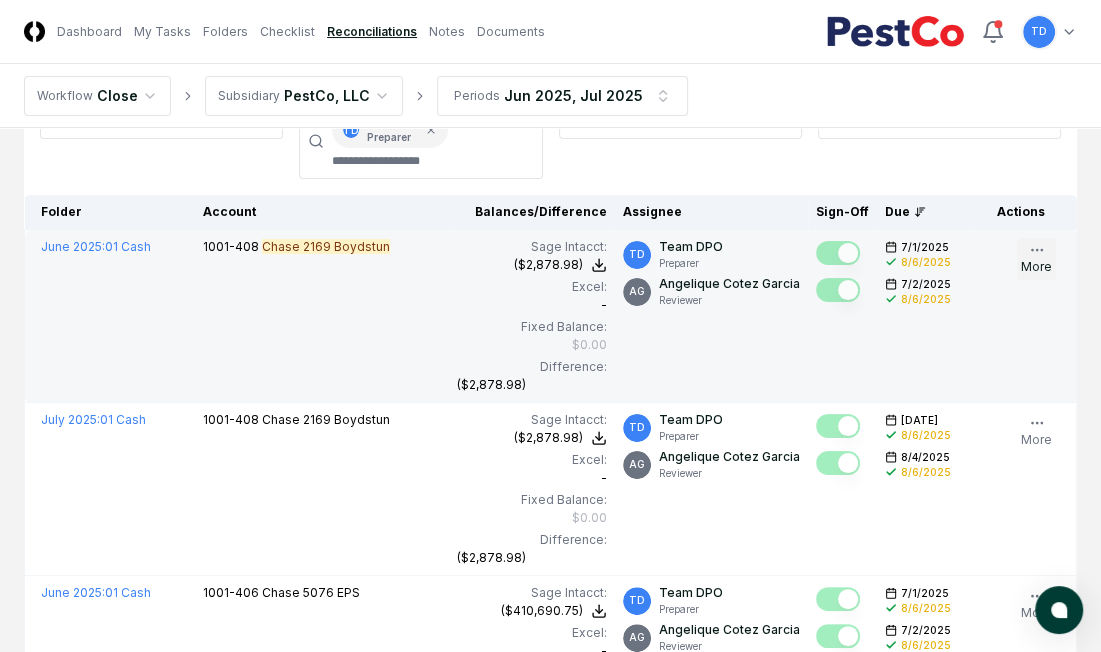 click 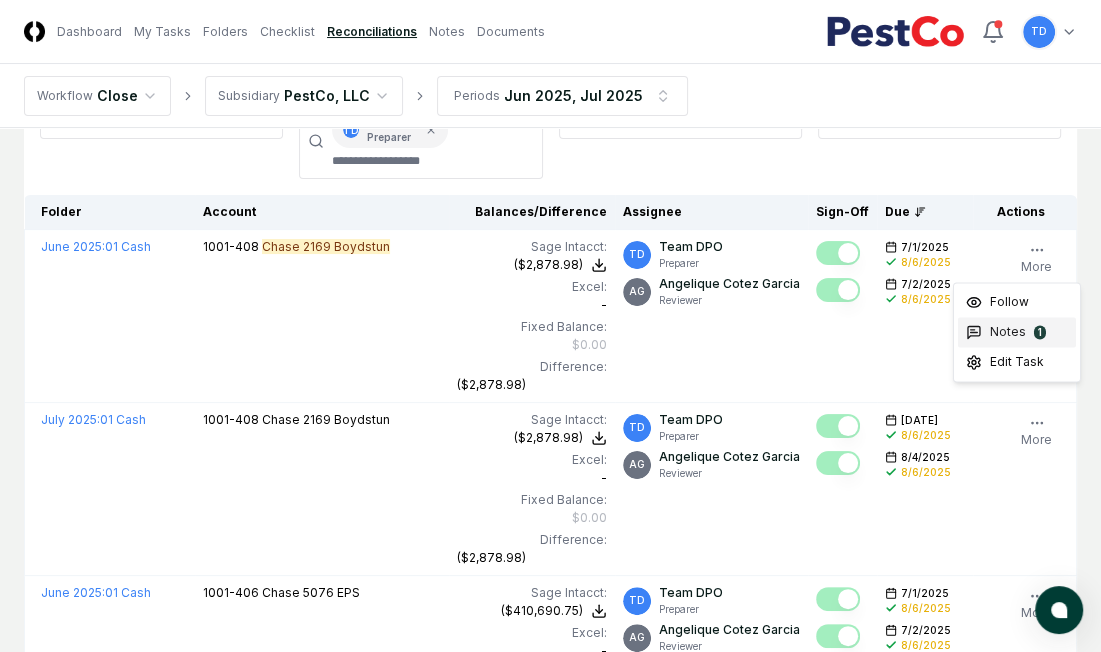 click on "1" at bounding box center [1040, 332] 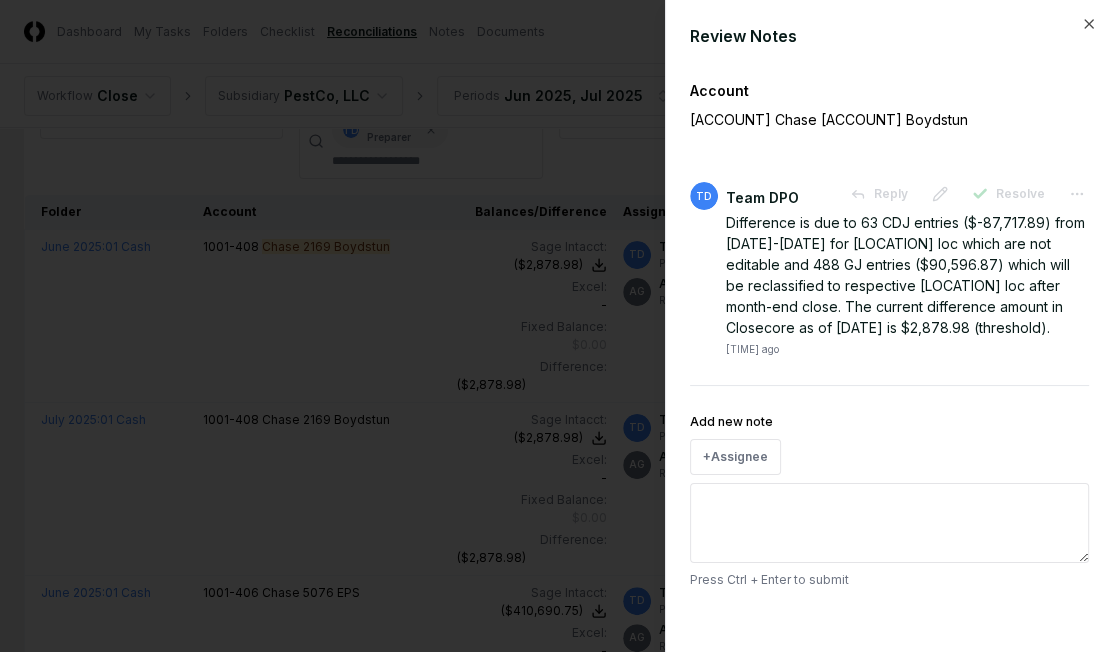 click at bounding box center [556, 326] 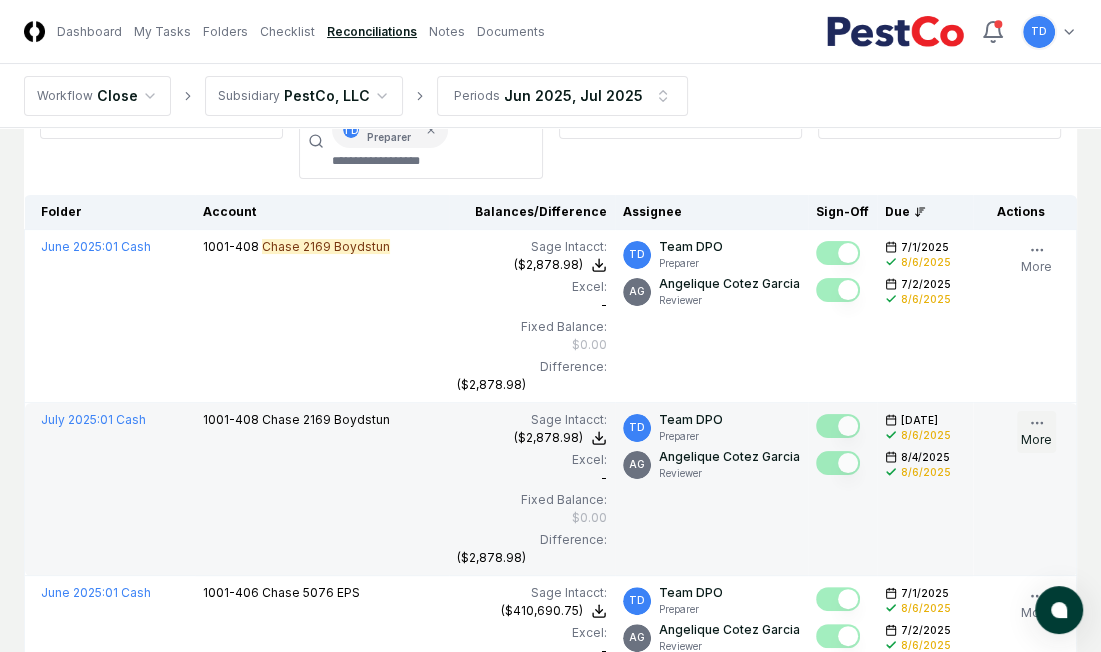 click on "More" at bounding box center (1036, 432) 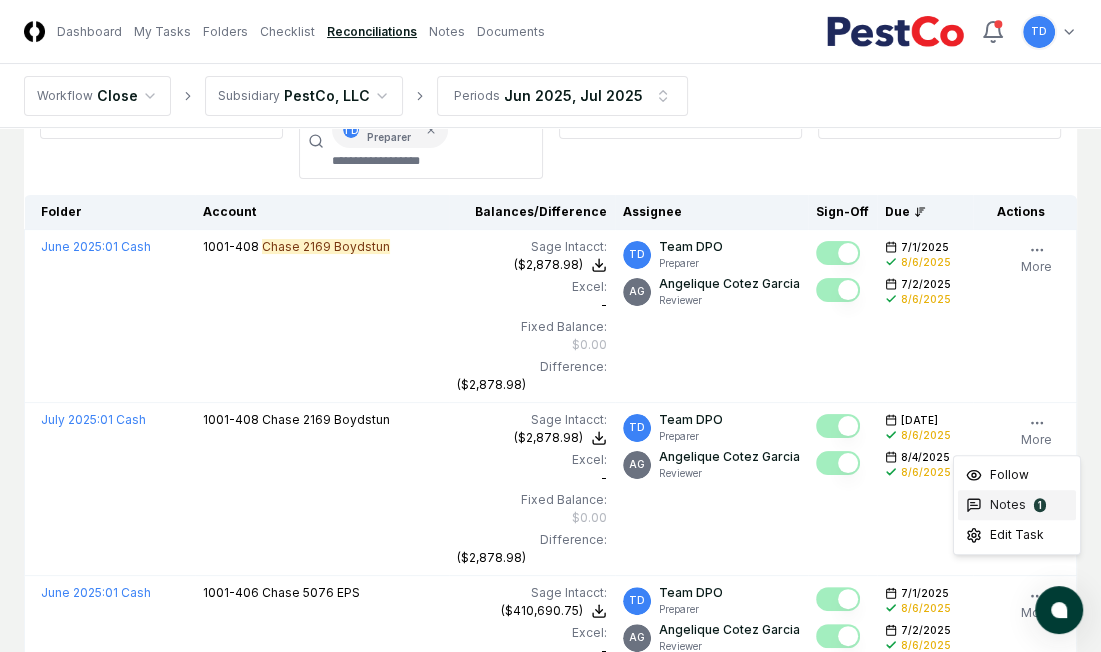 click on "Notes" at bounding box center [1008, 505] 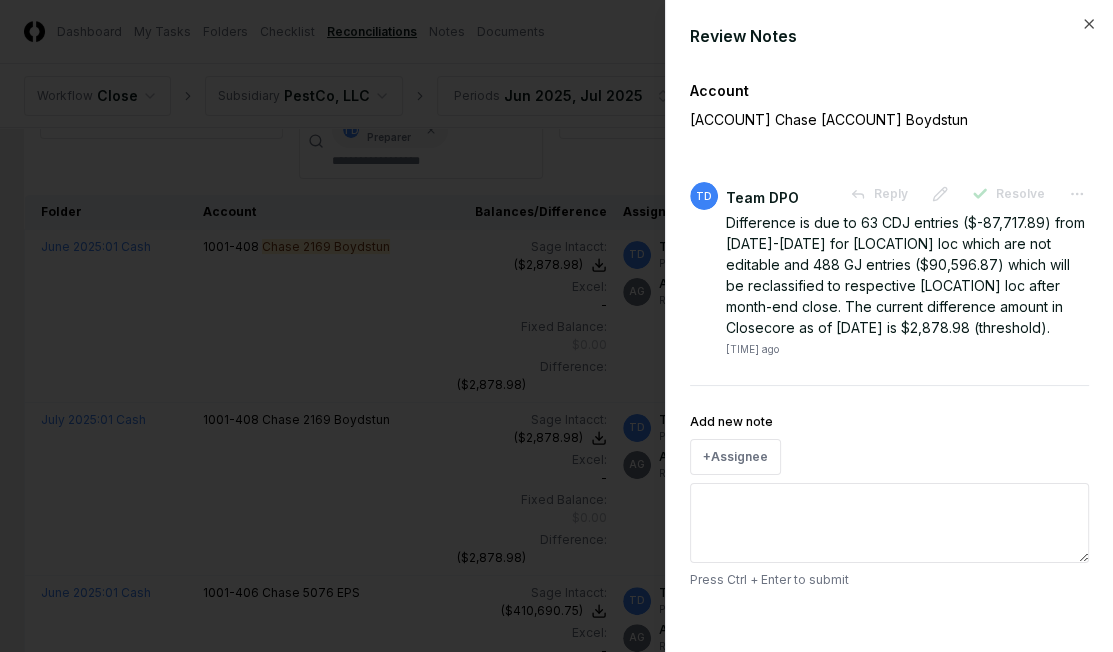 click at bounding box center [556, 326] 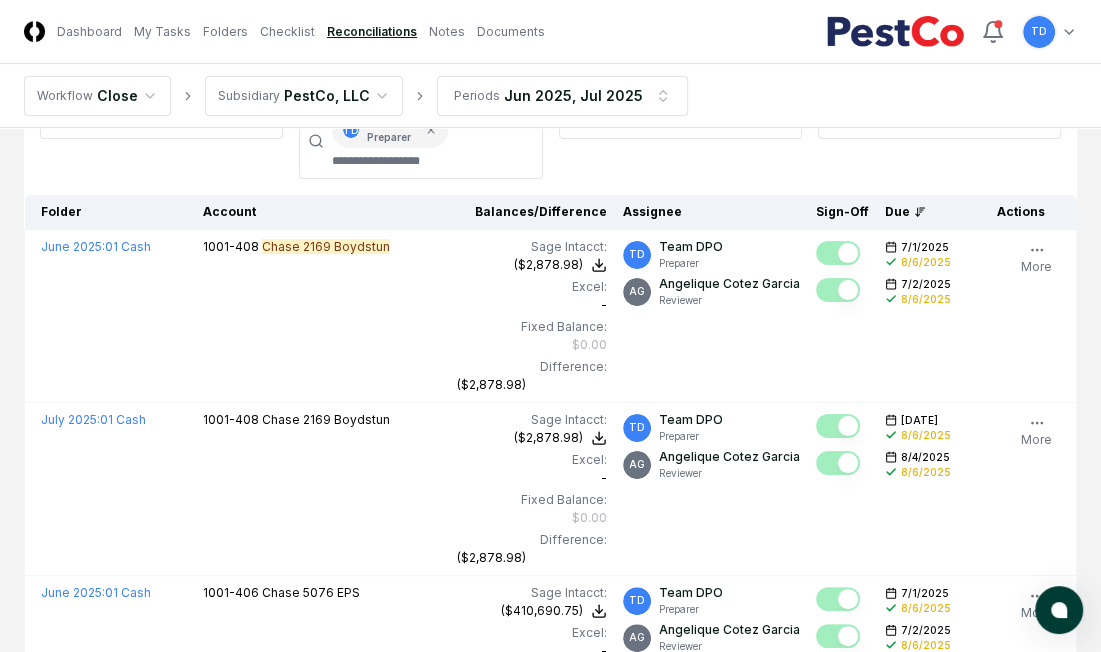 click on "**********" at bounding box center [161, 141] 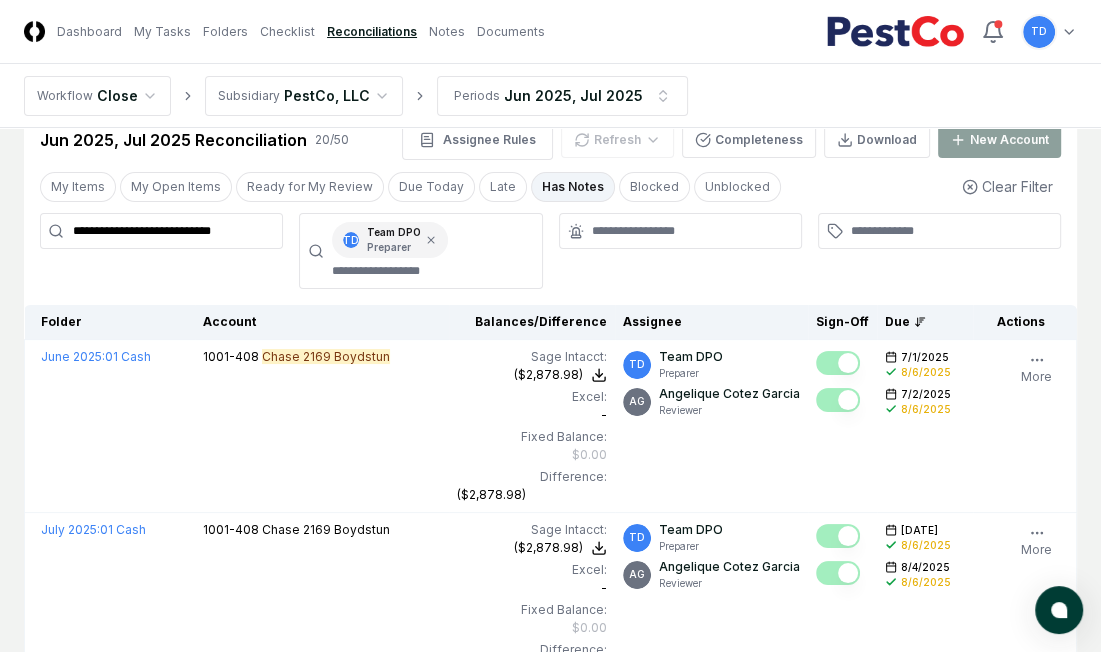 scroll, scrollTop: 48, scrollLeft: 0, axis: vertical 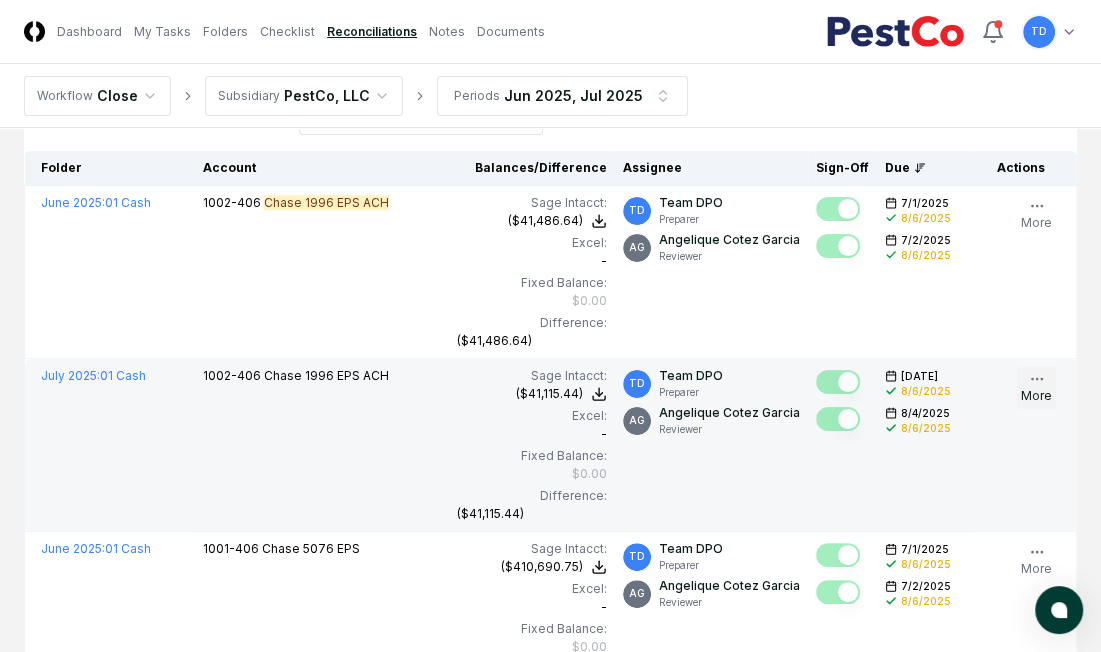 click on "More" at bounding box center [1036, 388] 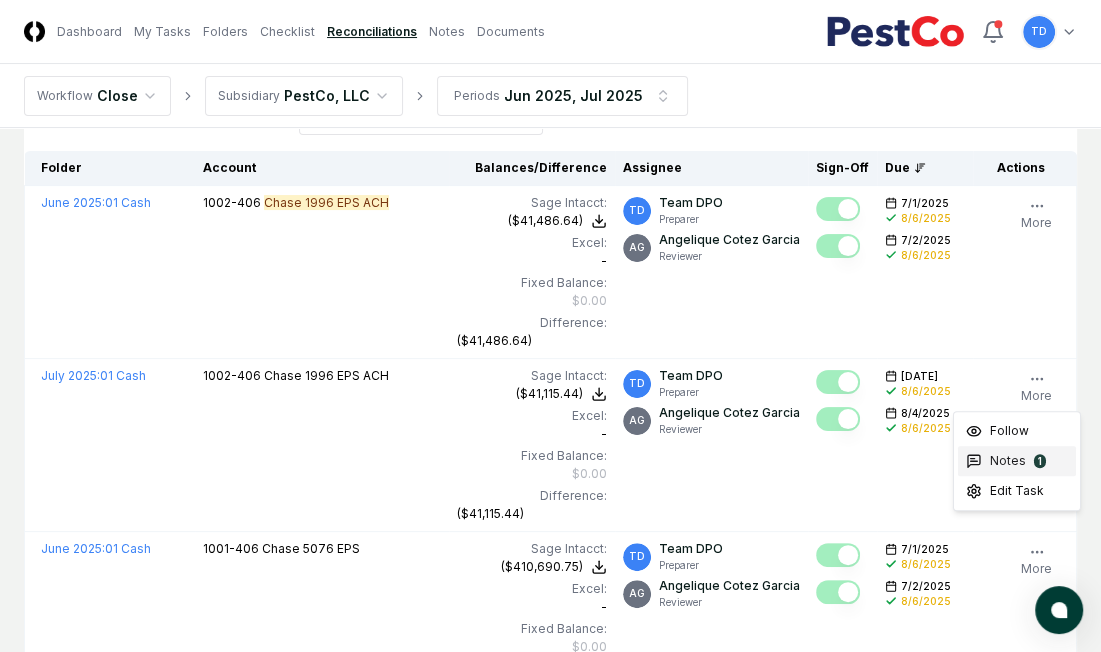 click on "Notes" at bounding box center (1008, 461) 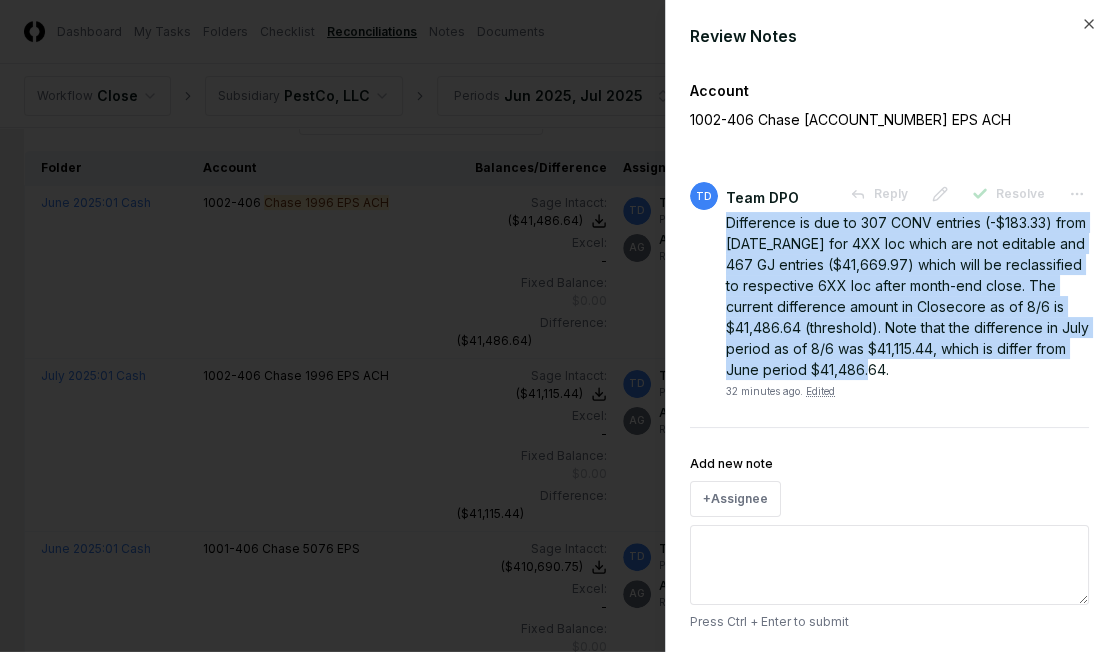 drag, startPoint x: 1042, startPoint y: 372, endPoint x: 718, endPoint y: 226, distance: 355.37585 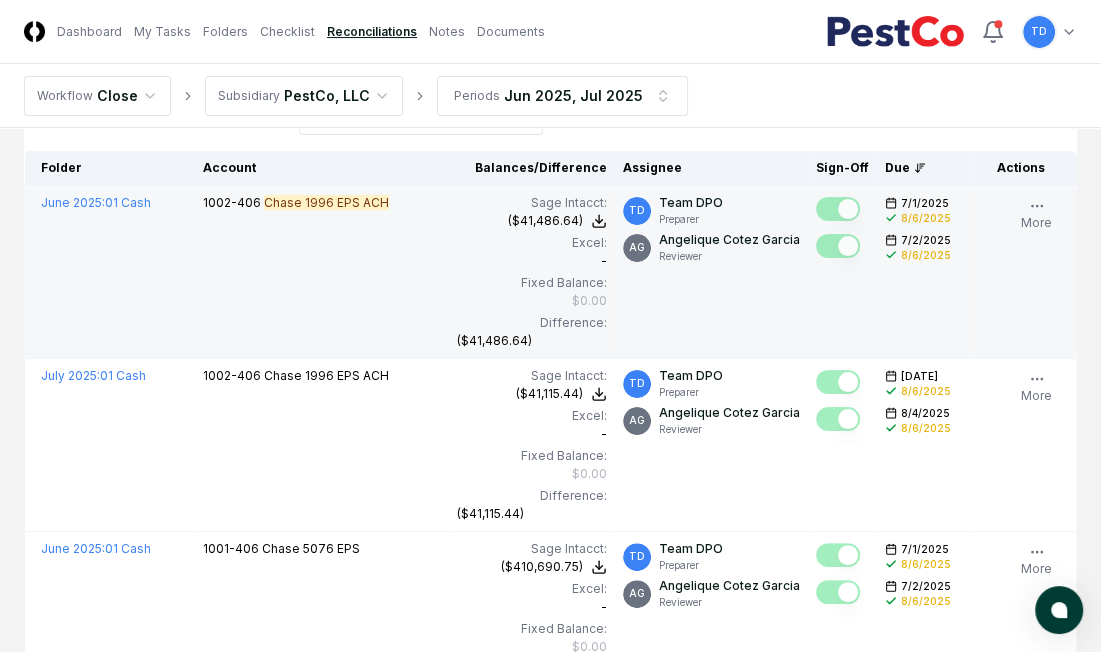 click on "June 2025 :  01 Cash" at bounding box center (110, 272) 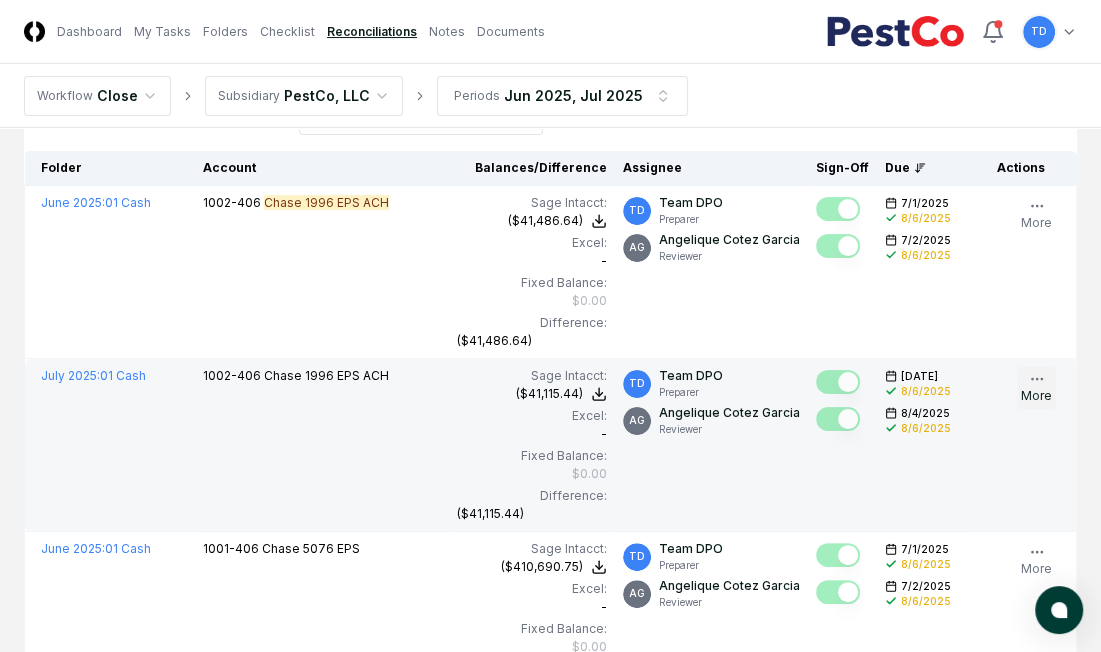 click on "More" at bounding box center [1036, 388] 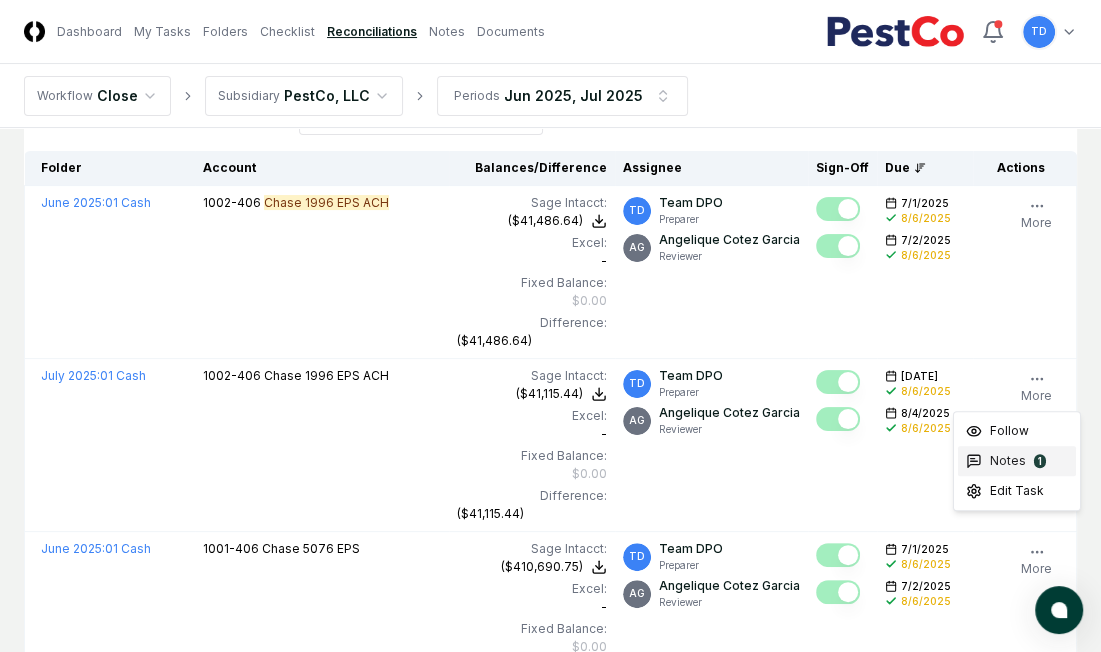 click on "Notes 1" at bounding box center [1017, 461] 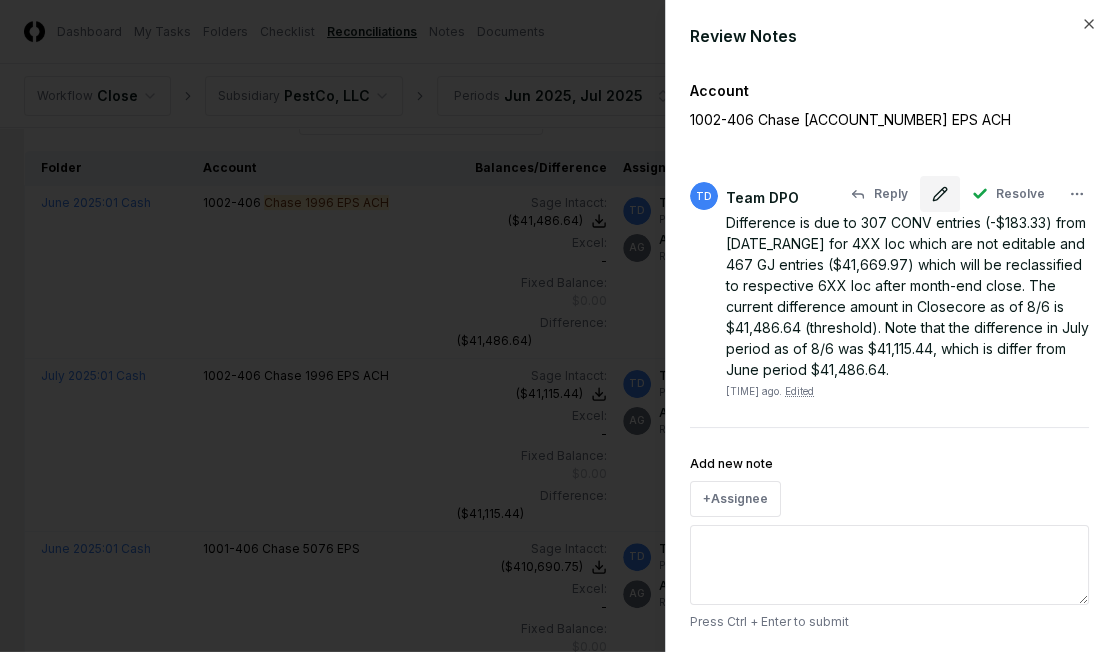 click 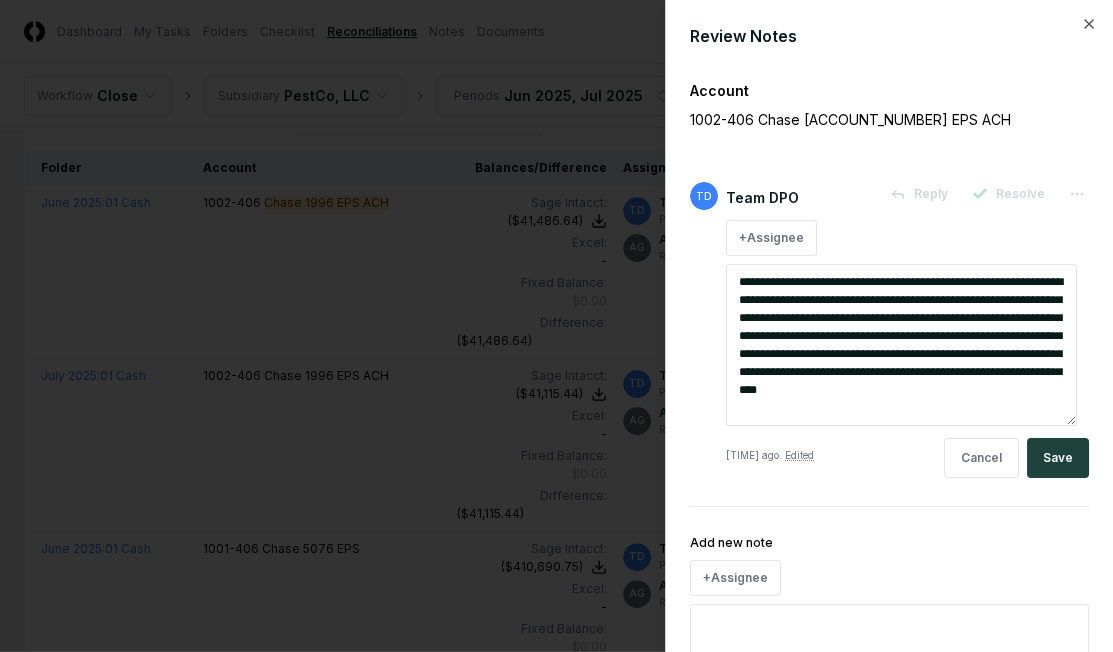 drag, startPoint x: 920, startPoint y: 406, endPoint x: 693, endPoint y: 272, distance: 263.60007 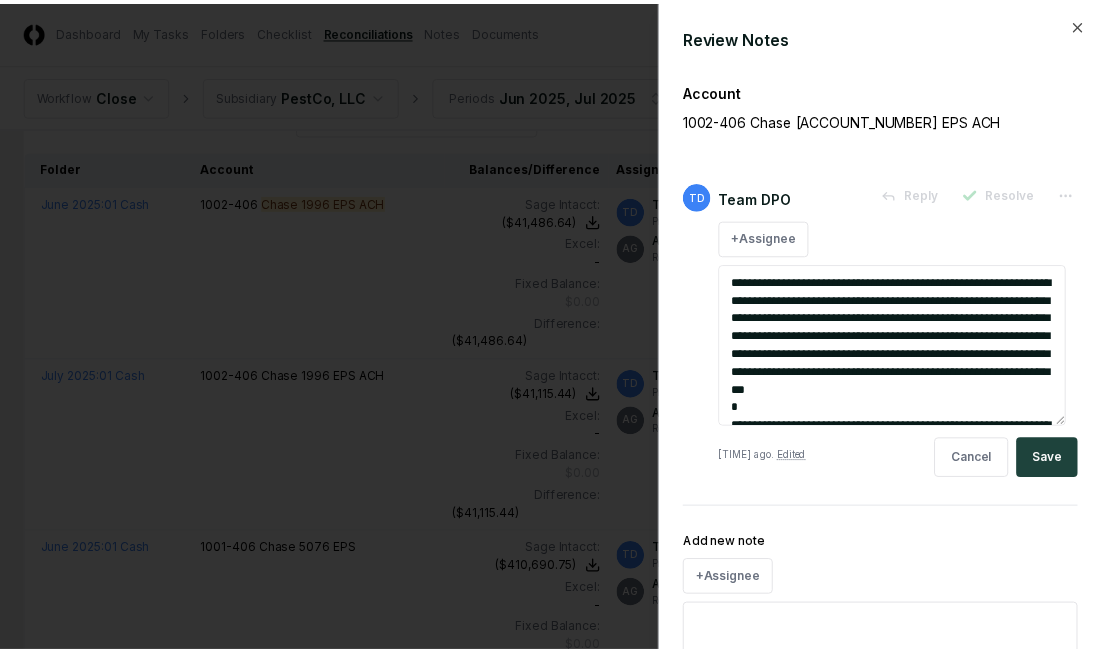 scroll, scrollTop: 26, scrollLeft: 0, axis: vertical 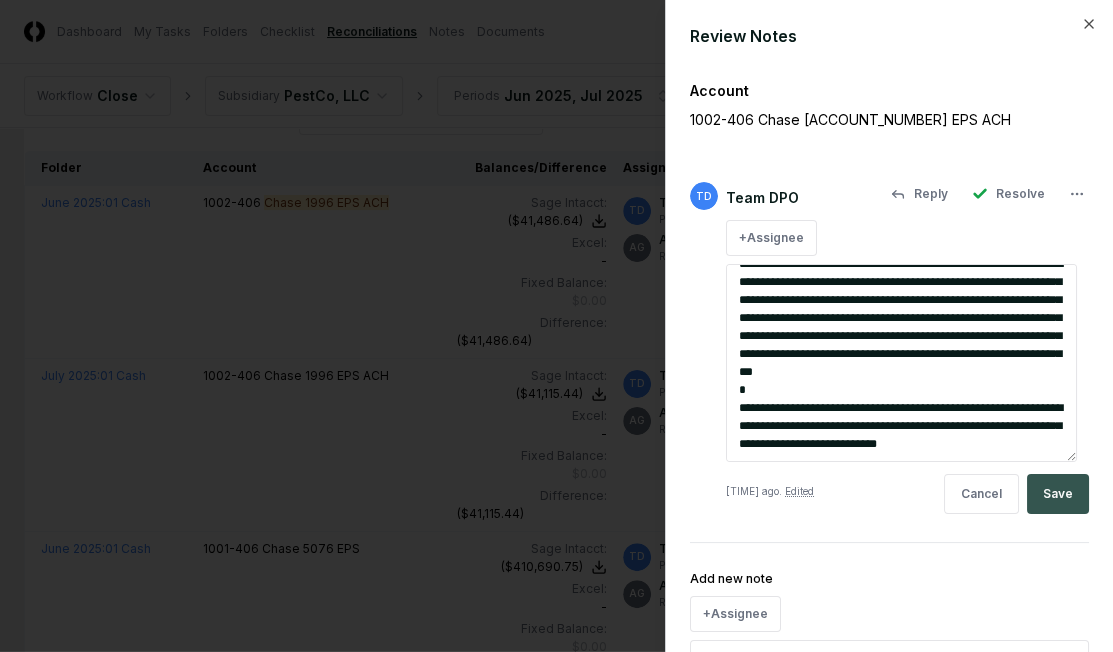 click on "Save" at bounding box center (1058, 494) 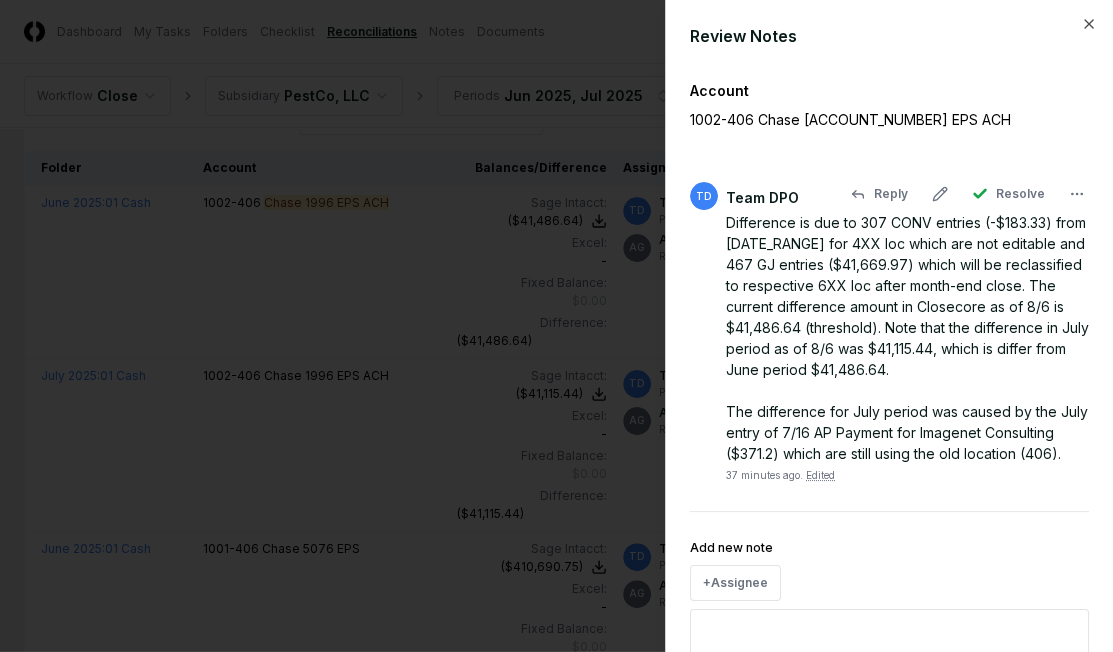 click at bounding box center (556, 326) 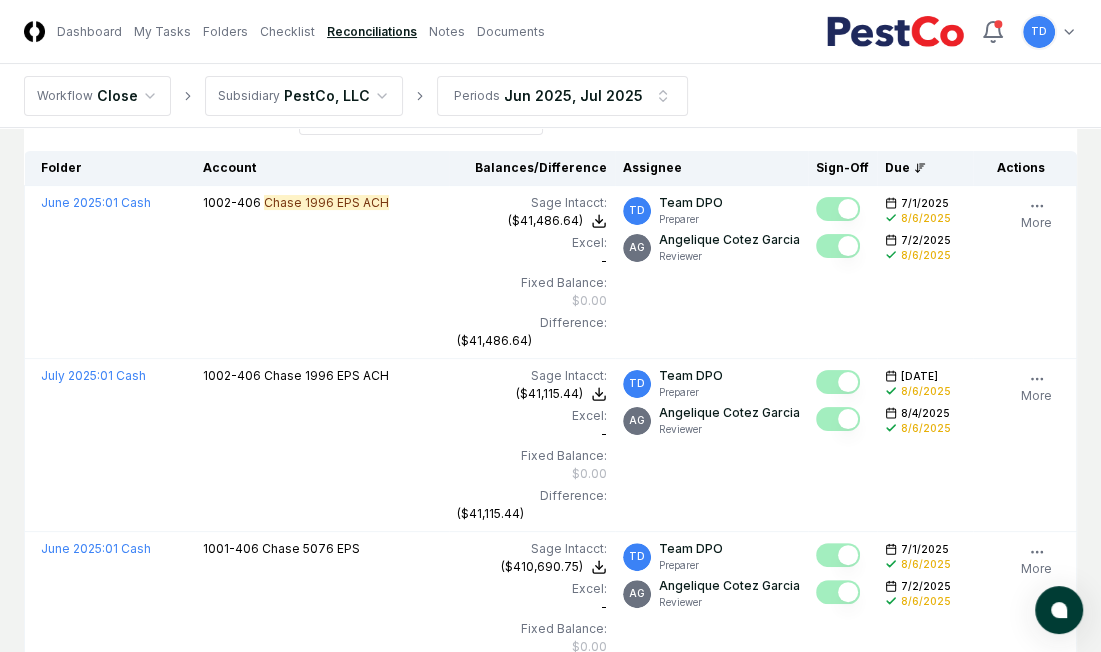 click on "Workflow Close Subsidiary PestCo, LLC Periods [DATE], [DATE]" at bounding box center [550, 96] 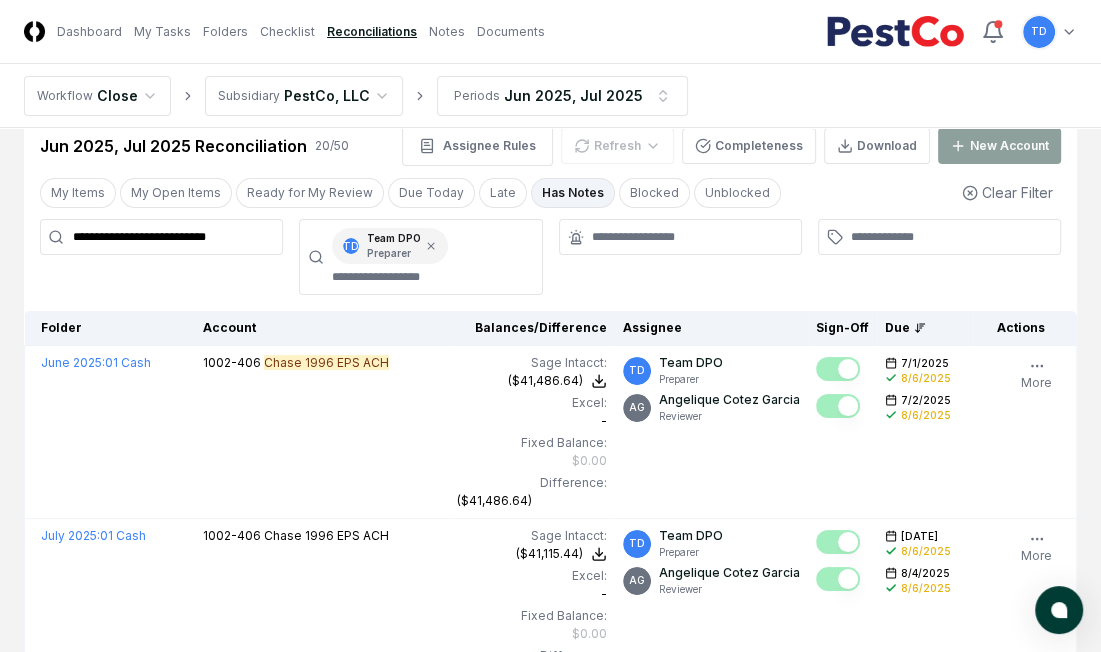 scroll, scrollTop: 39, scrollLeft: 0, axis: vertical 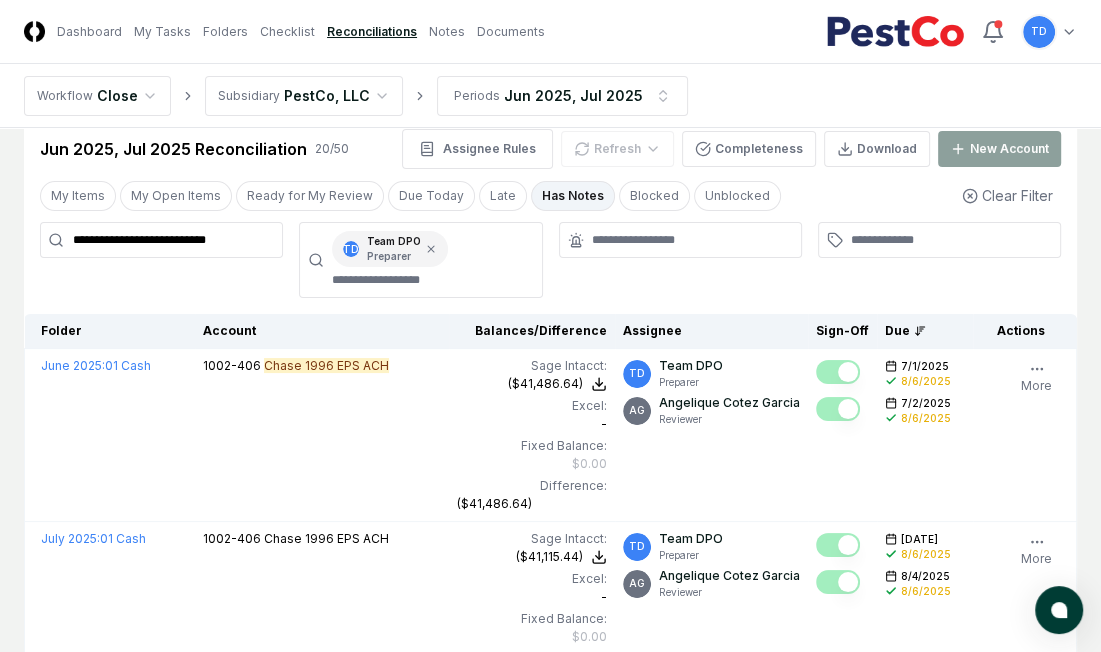 click on "**********" at bounding box center (161, 240) 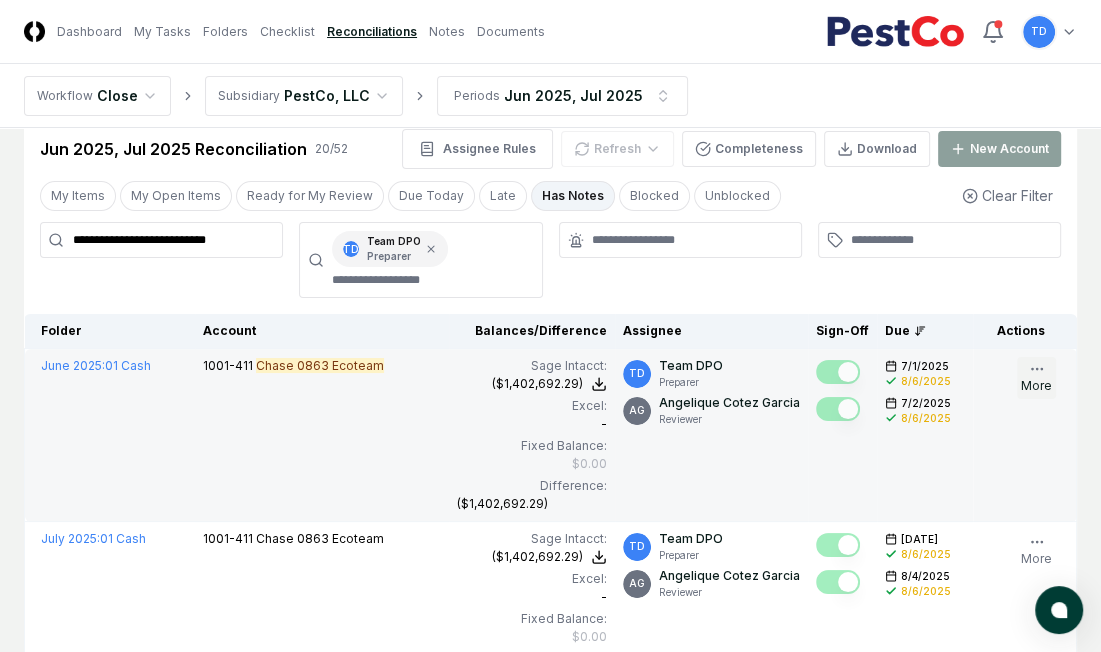 click 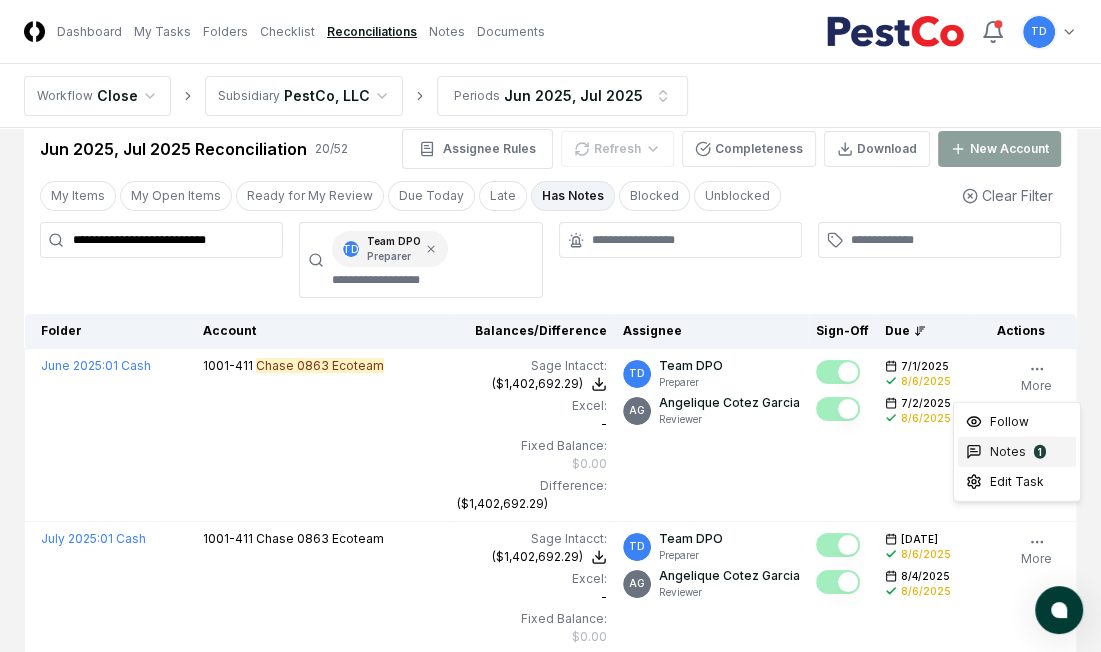 click on "Notes" at bounding box center (1008, 452) 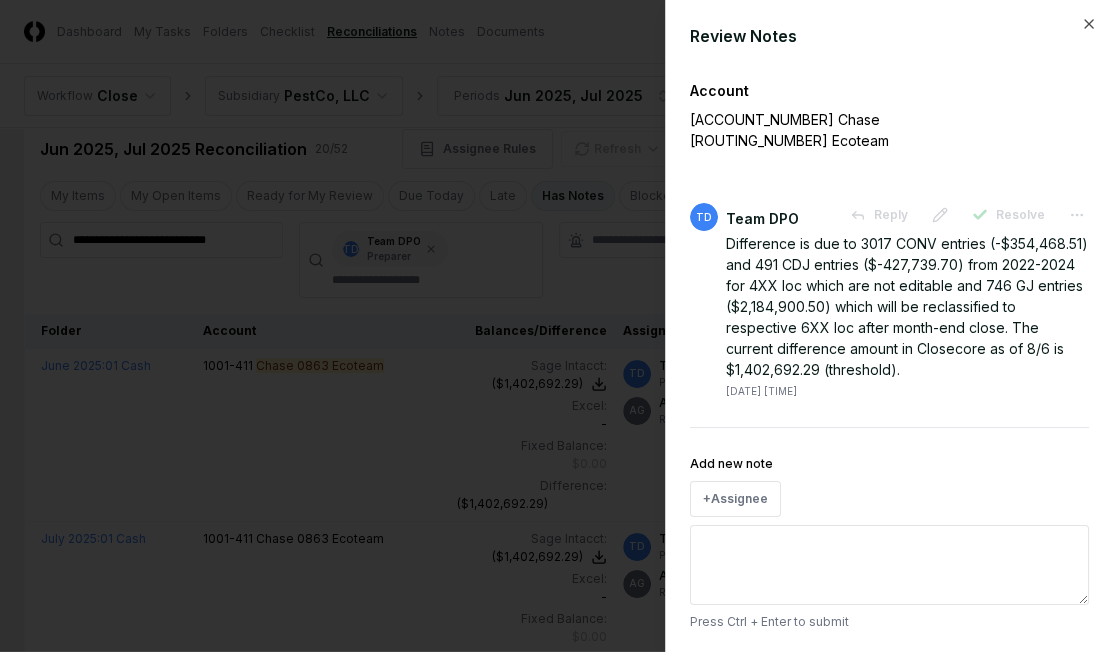 click at bounding box center (556, 326) 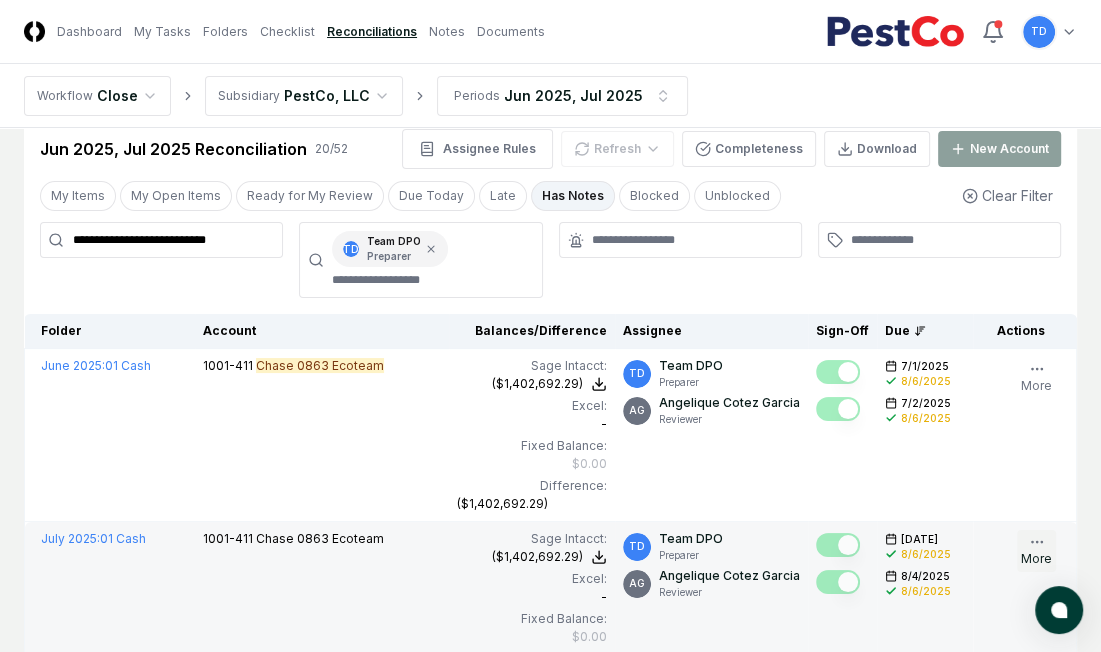 click 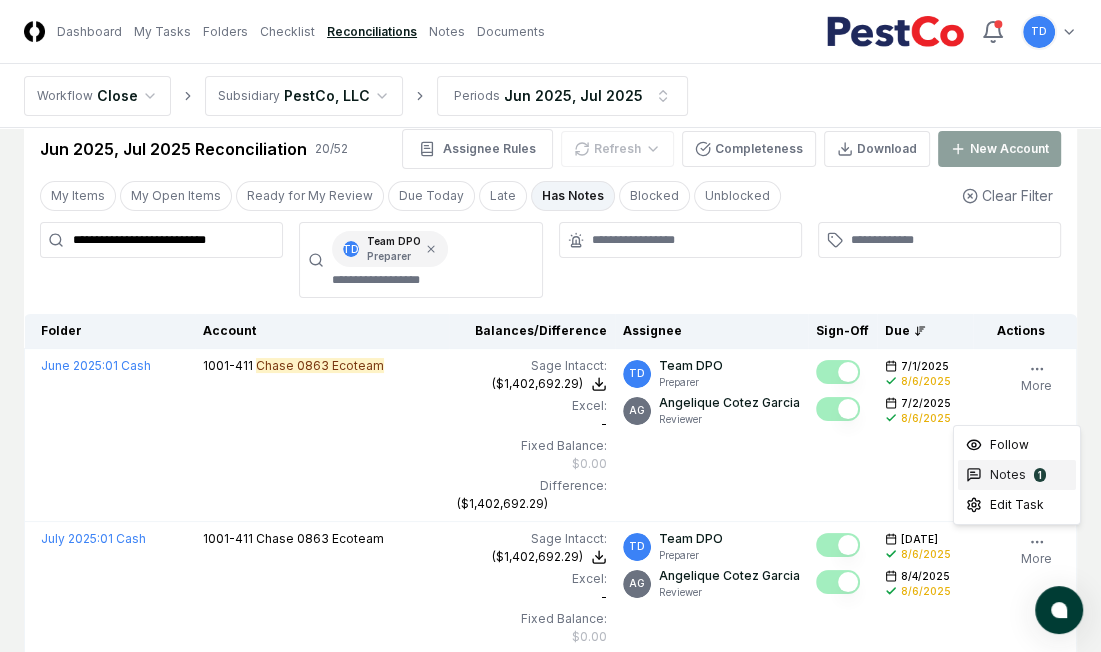click on "Notes" at bounding box center (1008, 475) 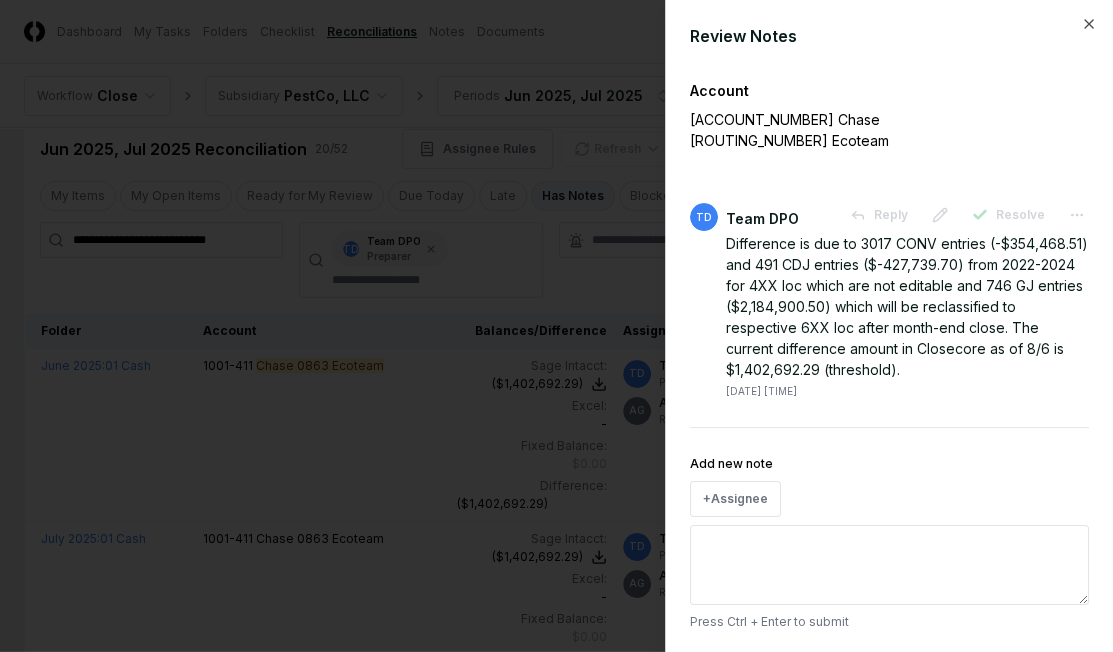 click at bounding box center [556, 326] 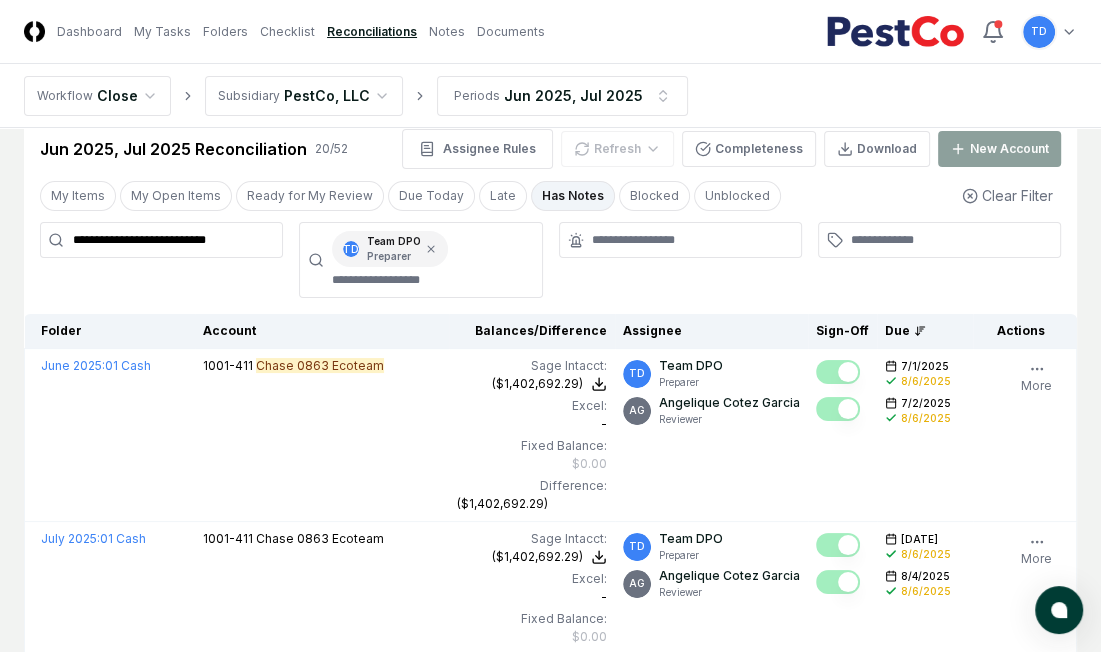 click on "**********" at bounding box center [161, 240] 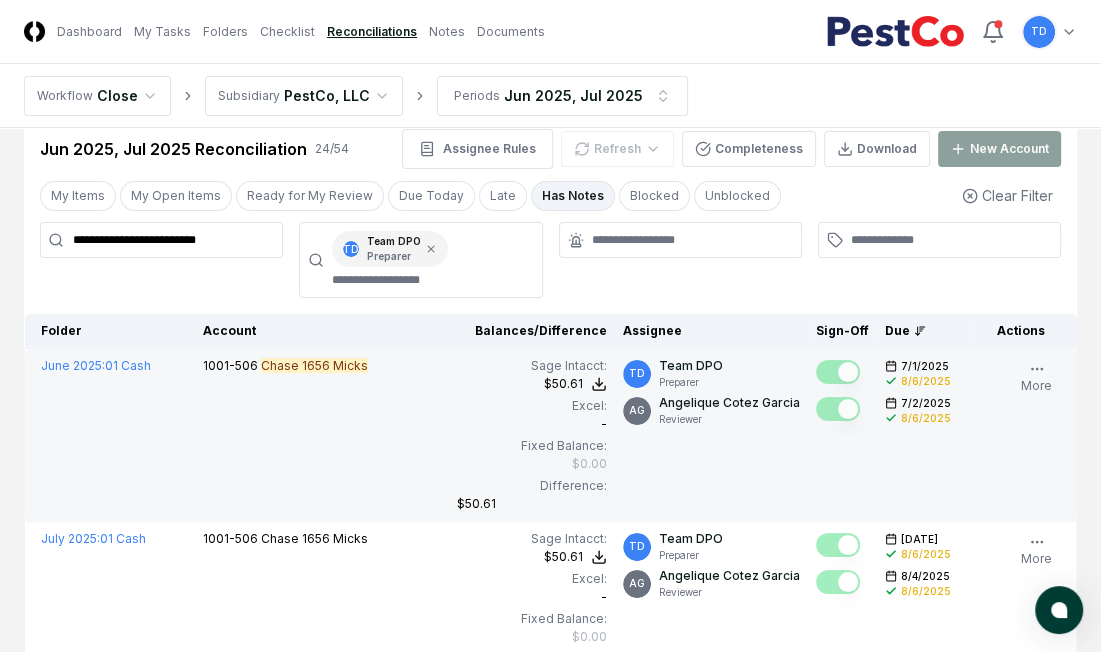 click on "Follow 1 Notes Edit Task More" at bounding box center [1036, 393] 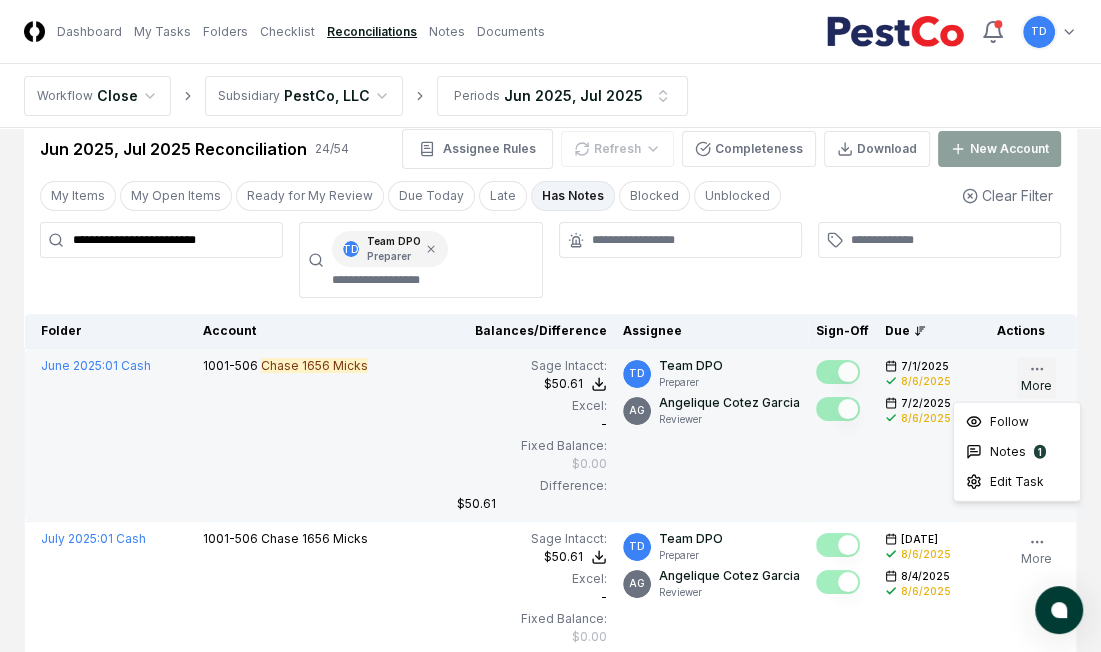 click on "More" at bounding box center [1036, 378] 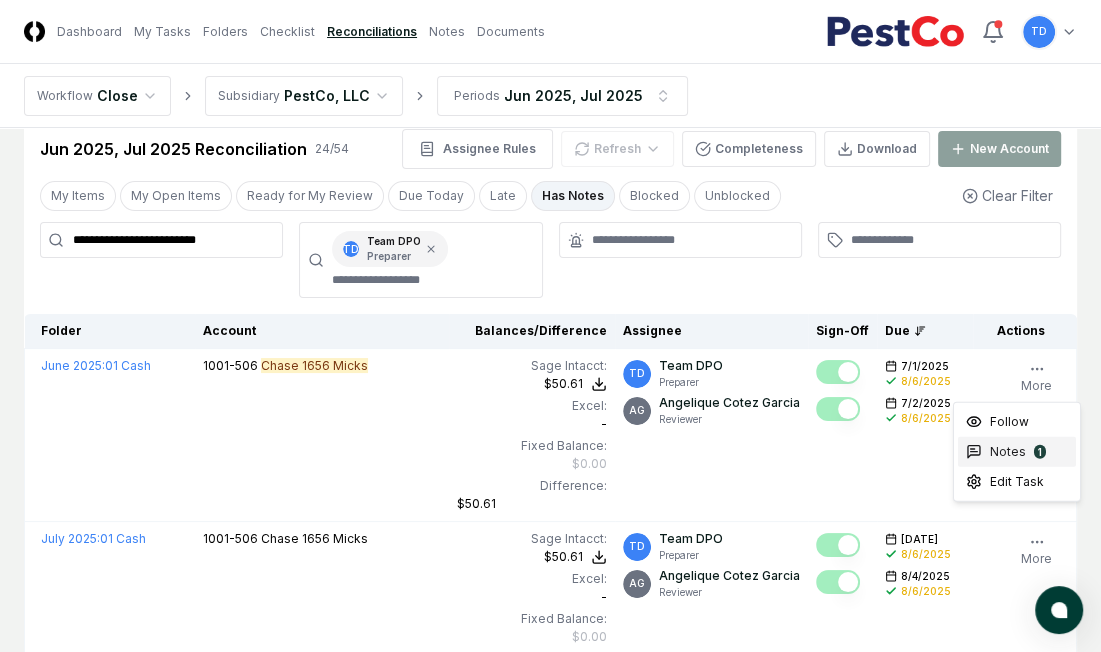 click on "Notes 1" at bounding box center [1017, 452] 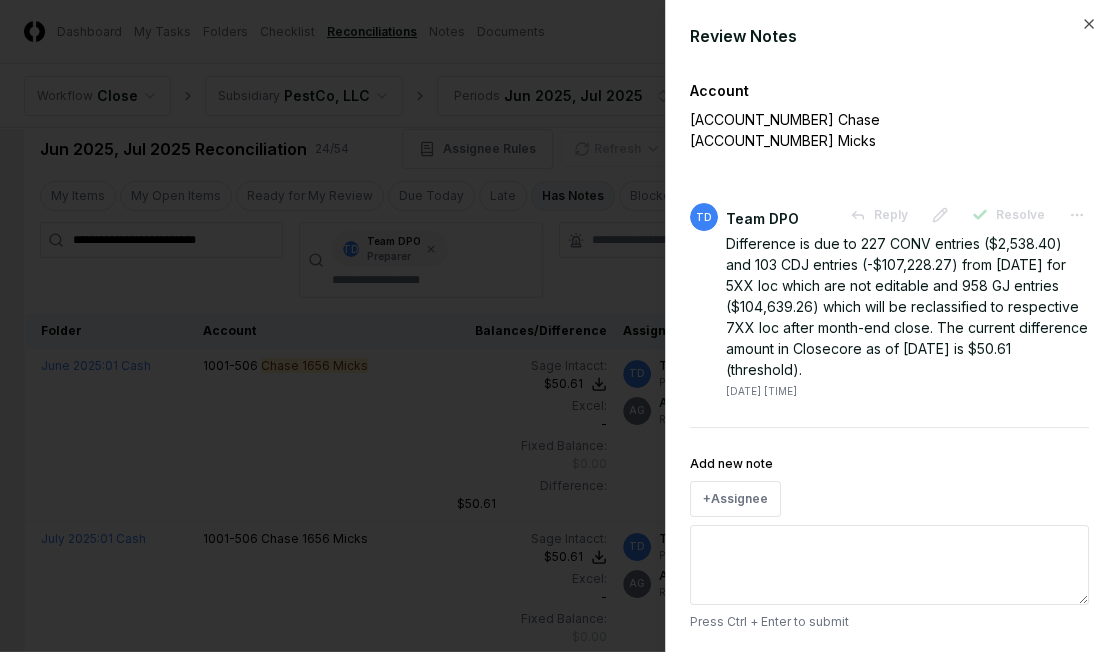 click at bounding box center [556, 326] 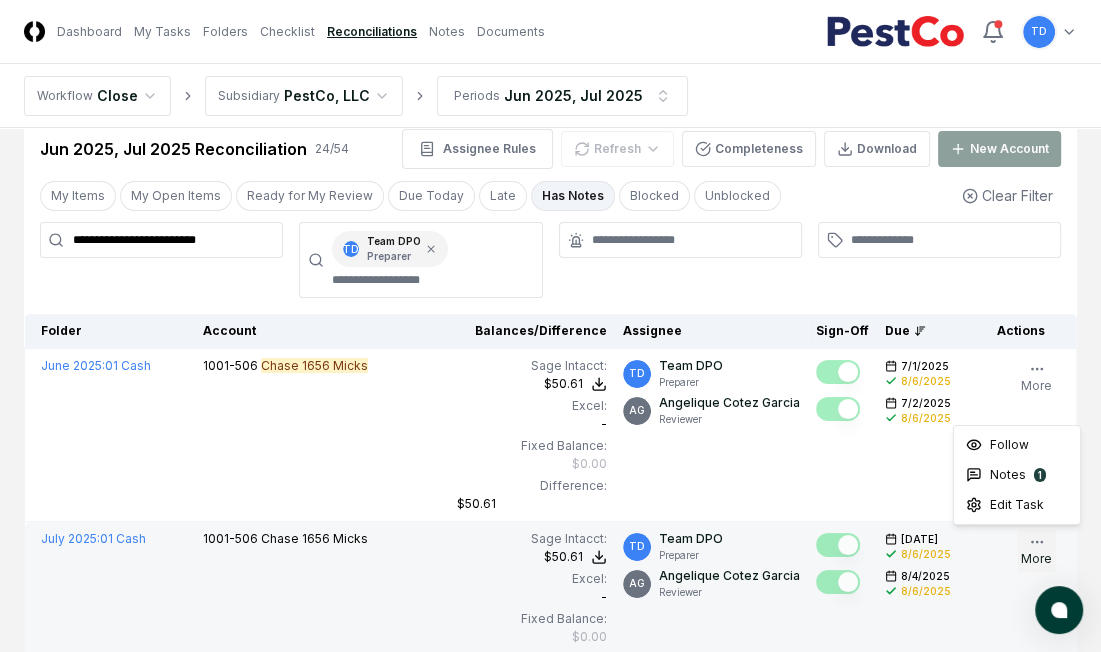 click 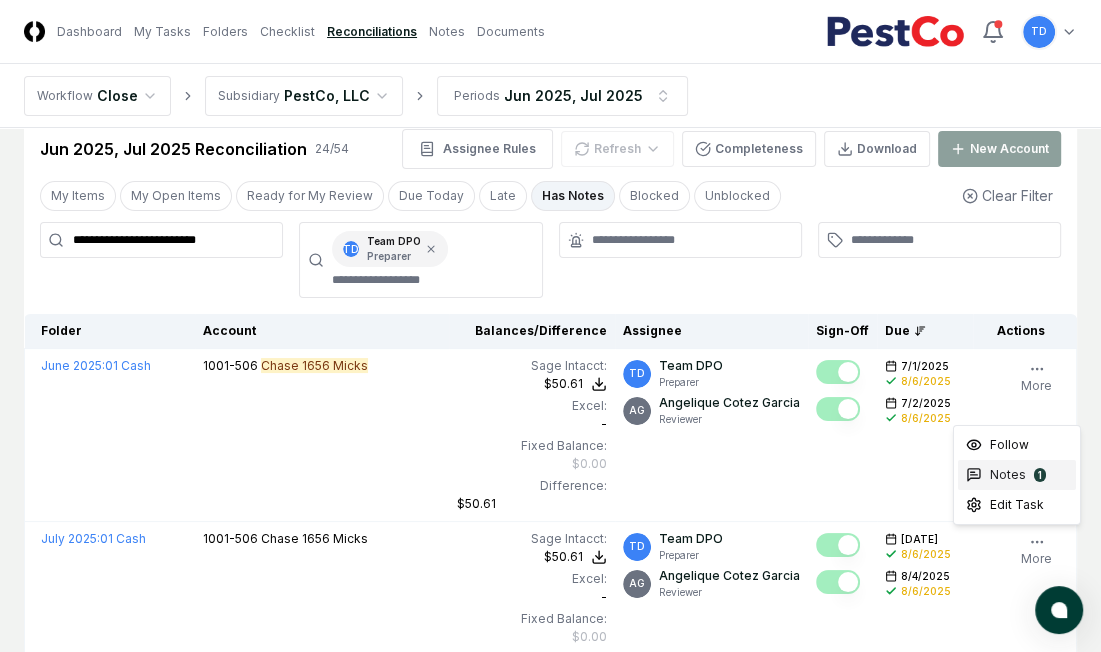 click on "Notes" at bounding box center (1008, 475) 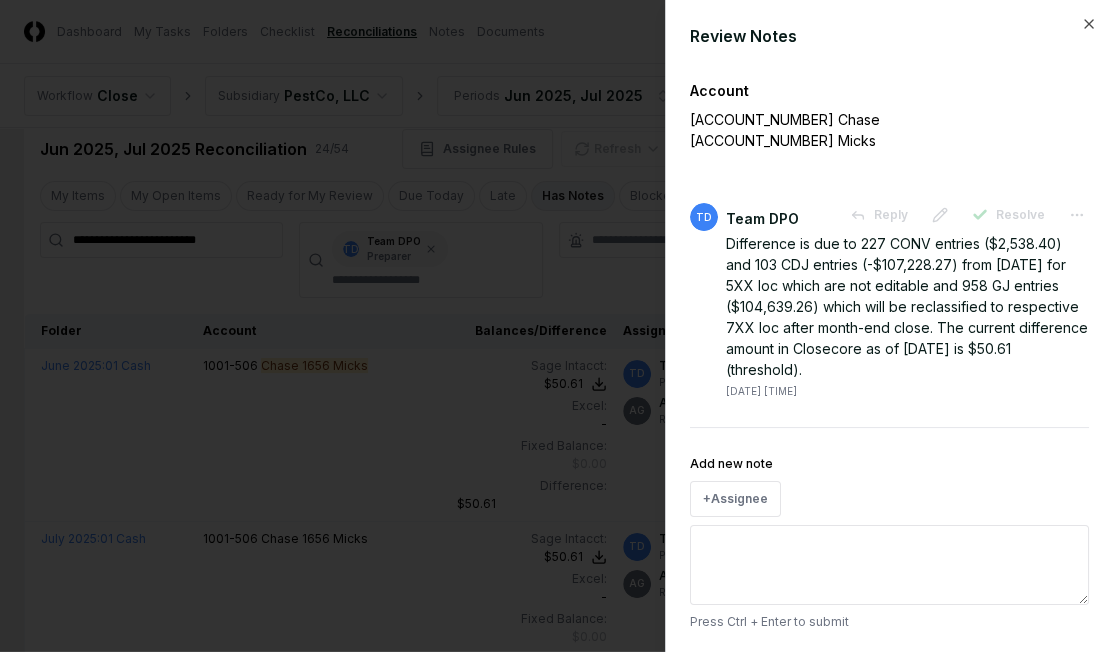 click at bounding box center [556, 326] 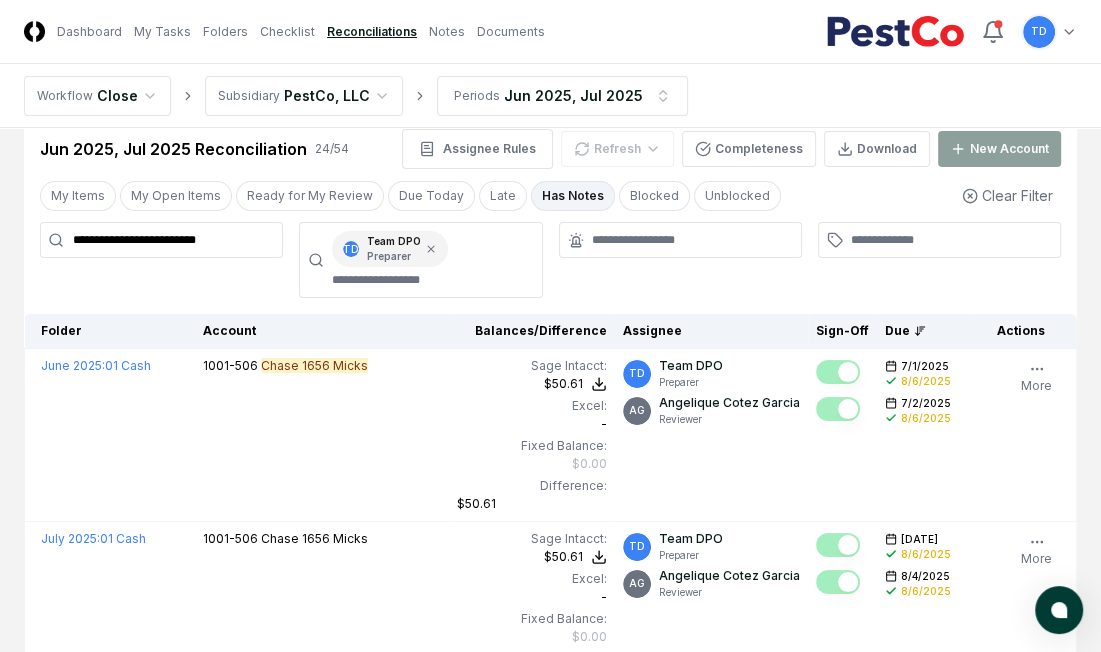 click on "**********" at bounding box center [161, 240] 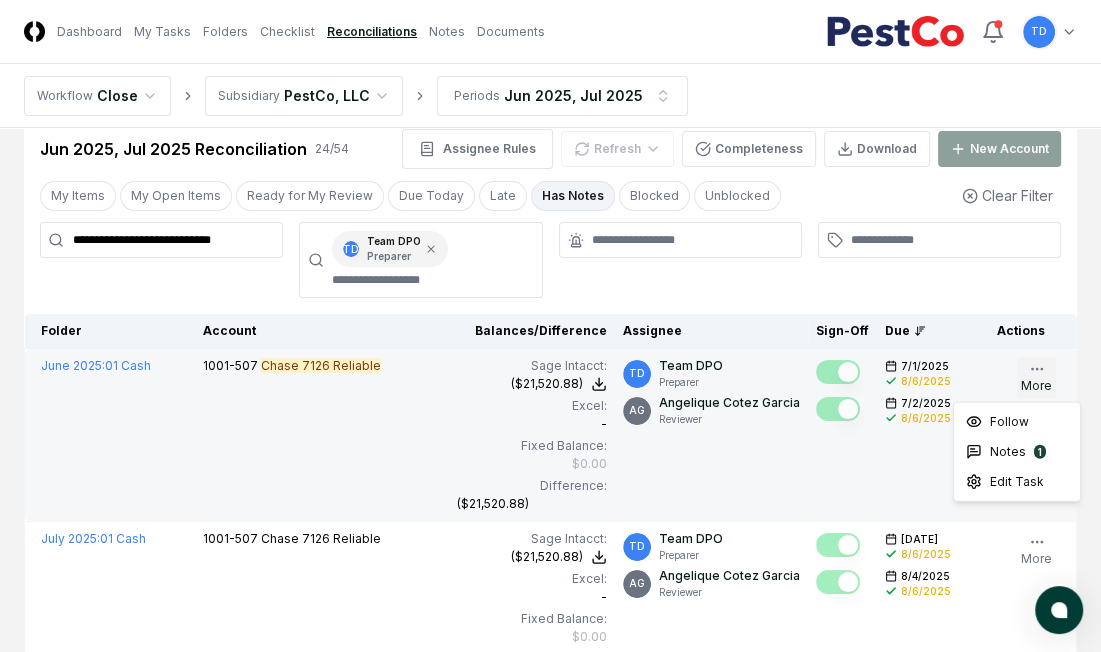 click on "More" at bounding box center [1036, 378] 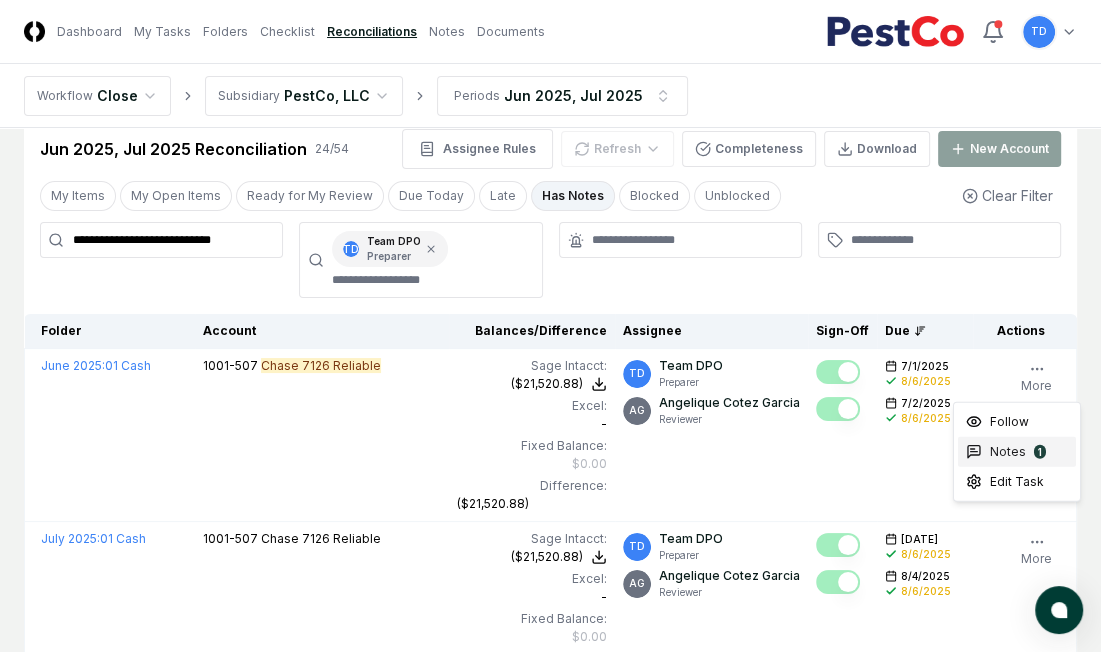 click on "1" at bounding box center (1040, 452) 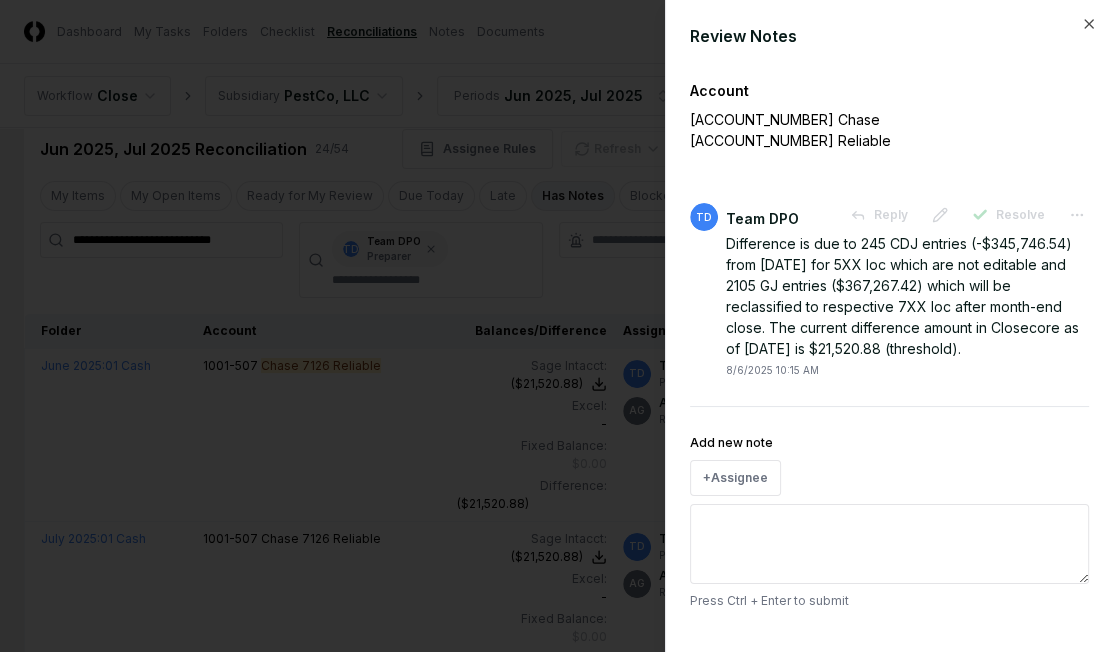 click at bounding box center (556, 326) 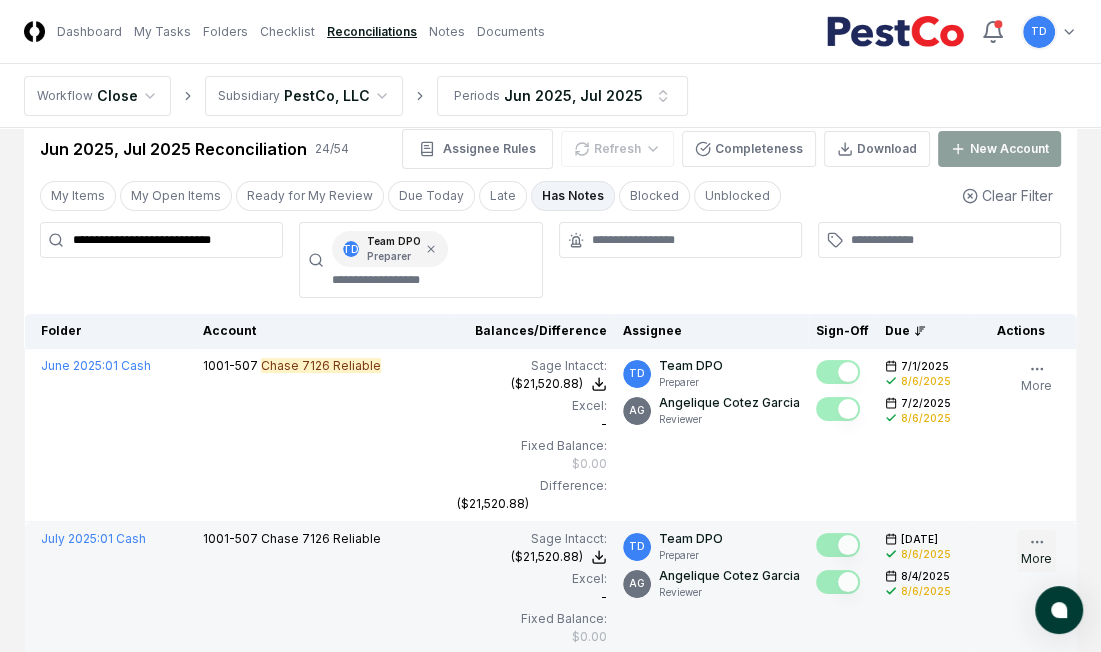 click 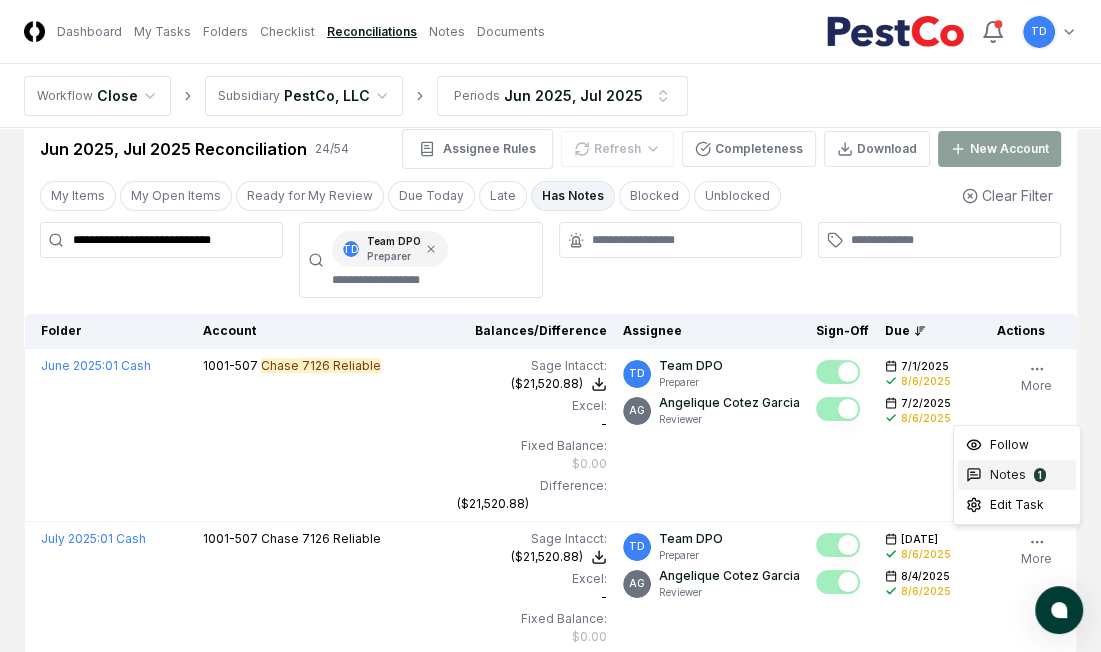 click on "Notes" at bounding box center [1008, 475] 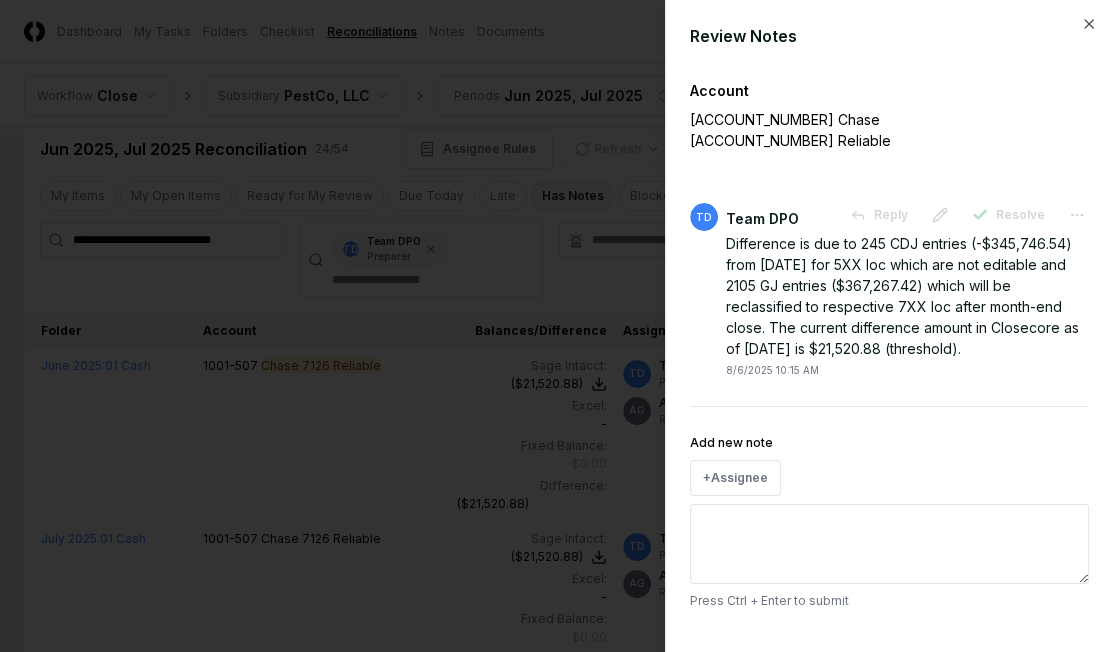 click at bounding box center [556, 326] 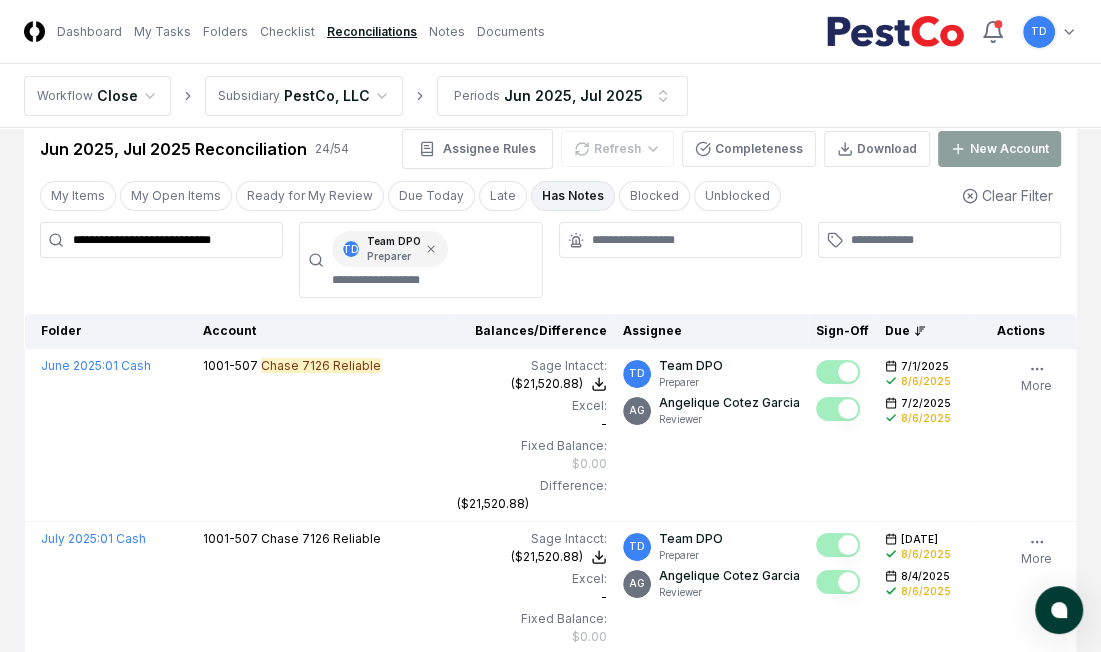 click on "**********" at bounding box center [161, 240] 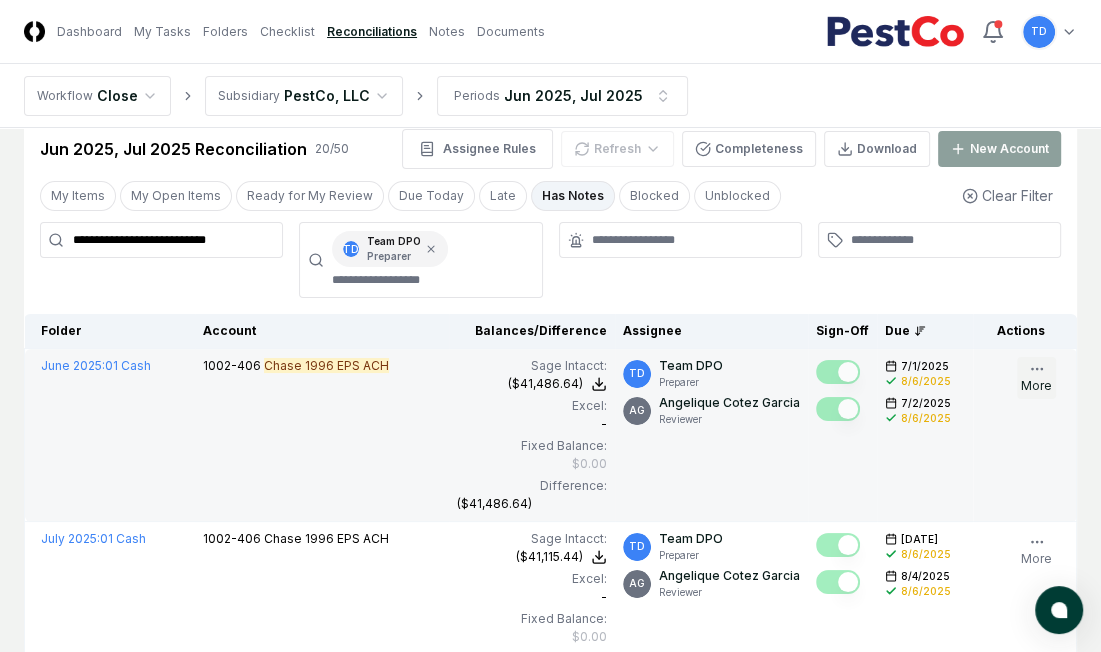 click 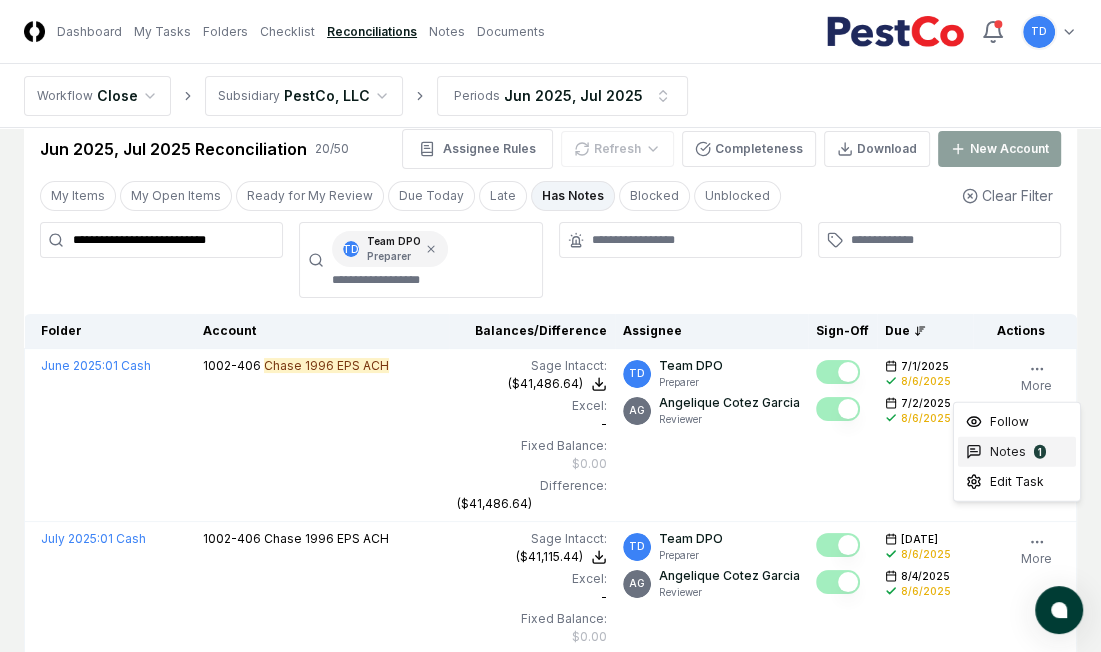 click on "Notes 1" at bounding box center (1017, 452) 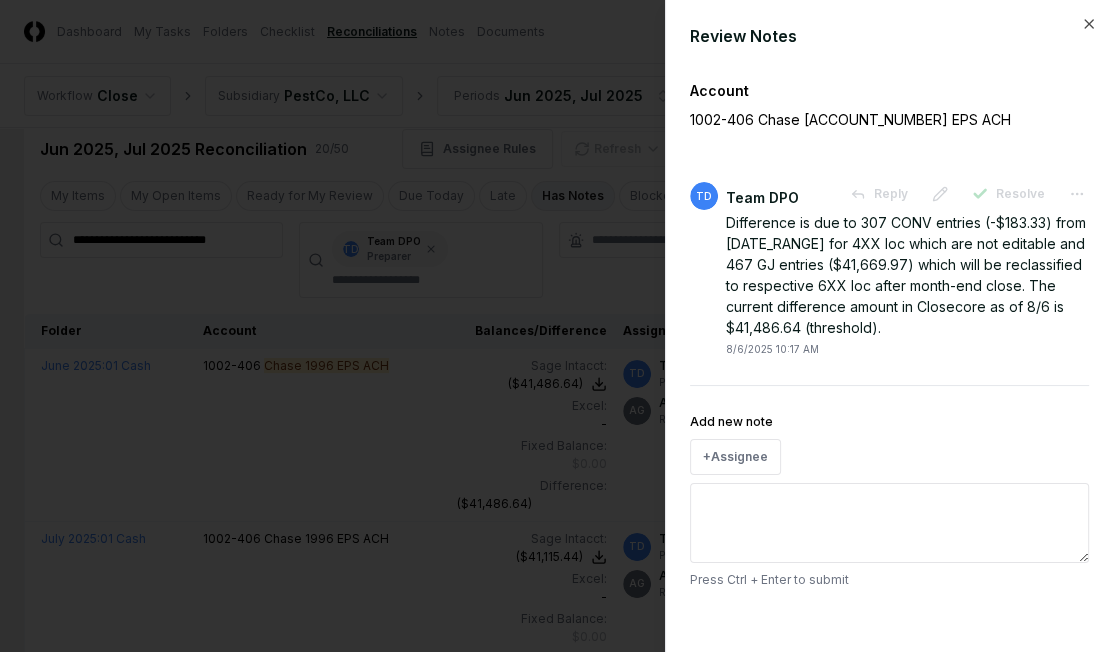 click at bounding box center [556, 326] 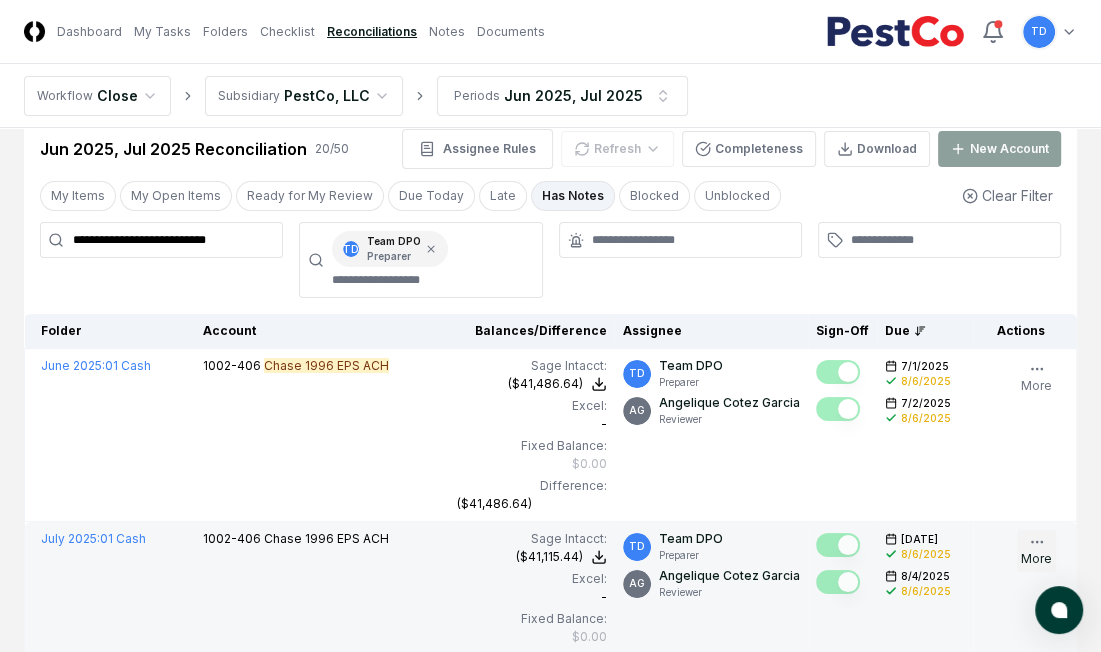click on "More" at bounding box center [1036, 551] 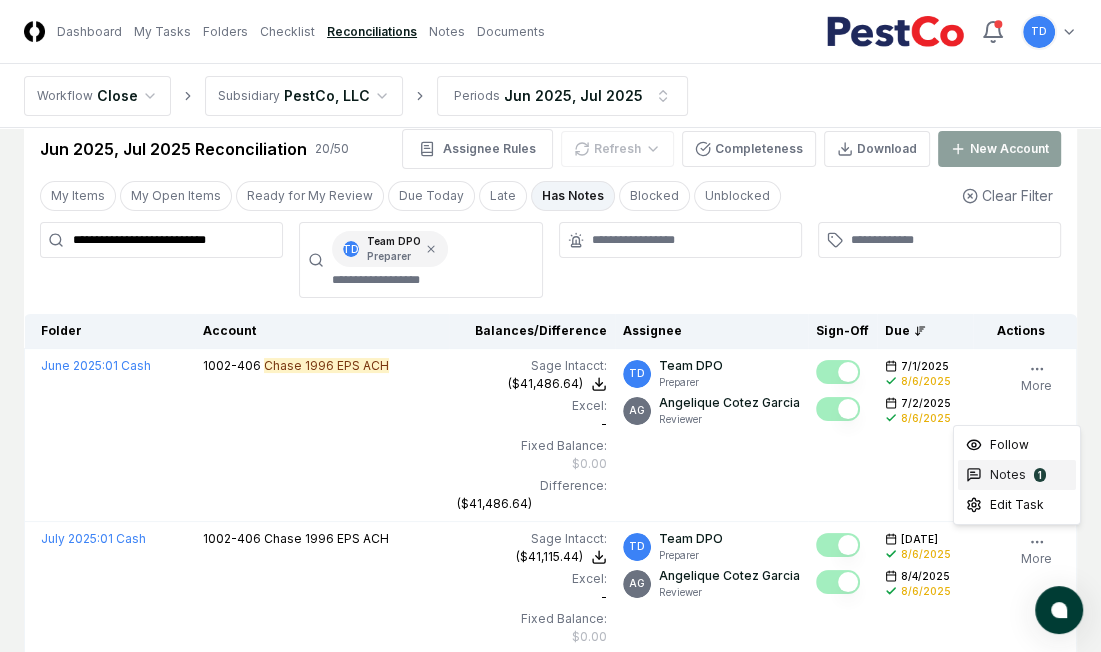 click on "Notes 1" at bounding box center [1017, 475] 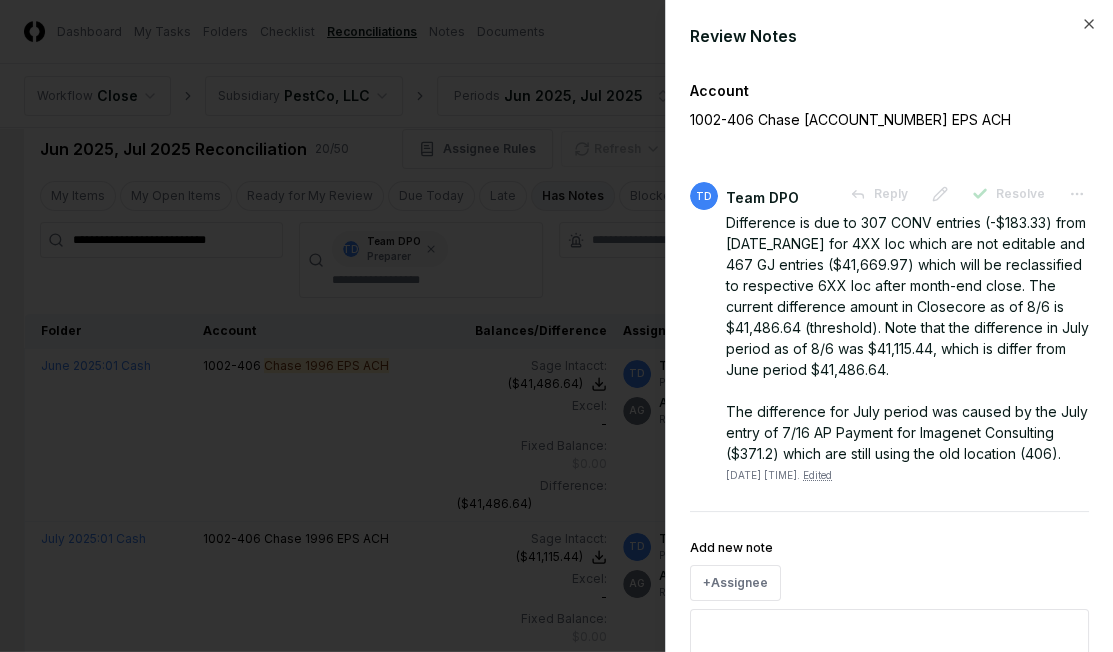 click at bounding box center [556, 326] 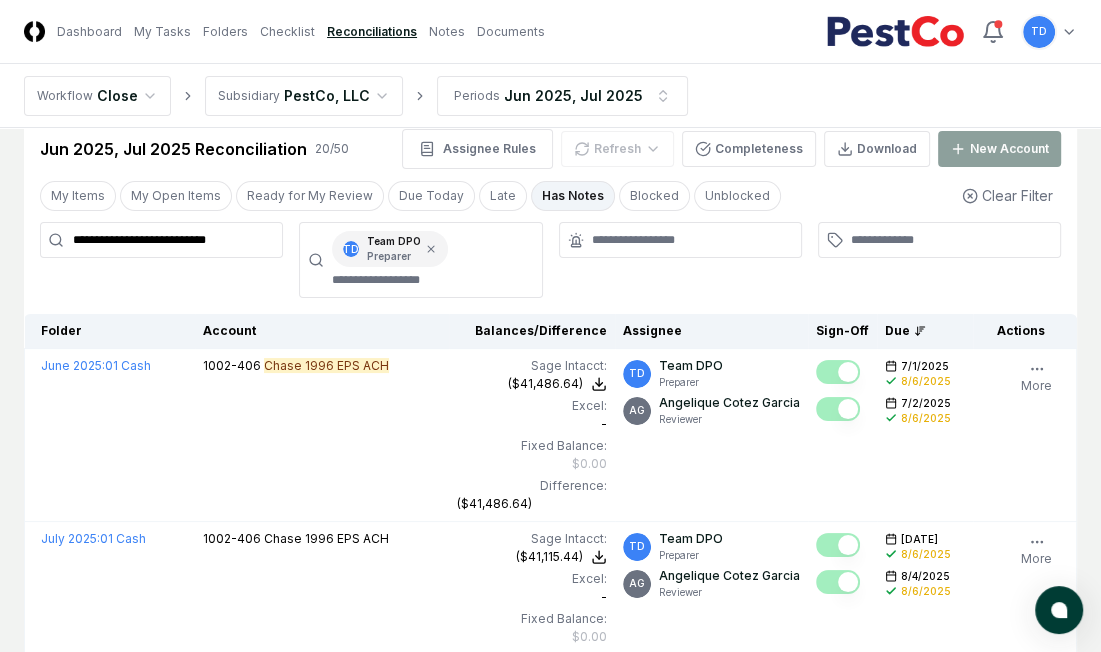 click on "**********" at bounding box center [161, 240] 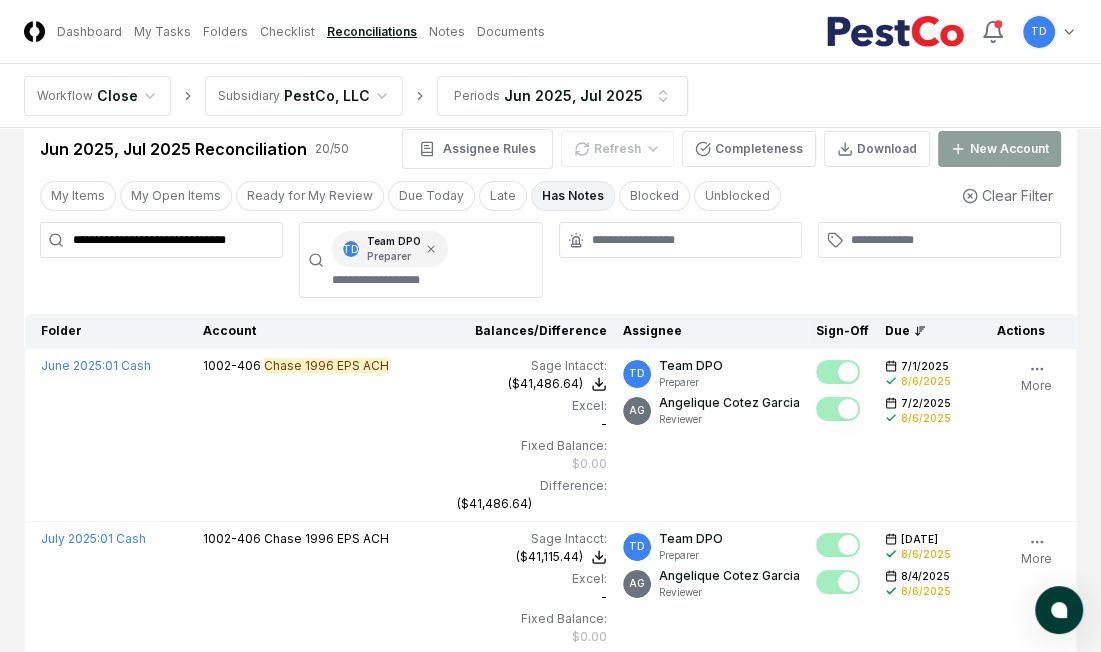 scroll, scrollTop: 0, scrollLeft: 5, axis: horizontal 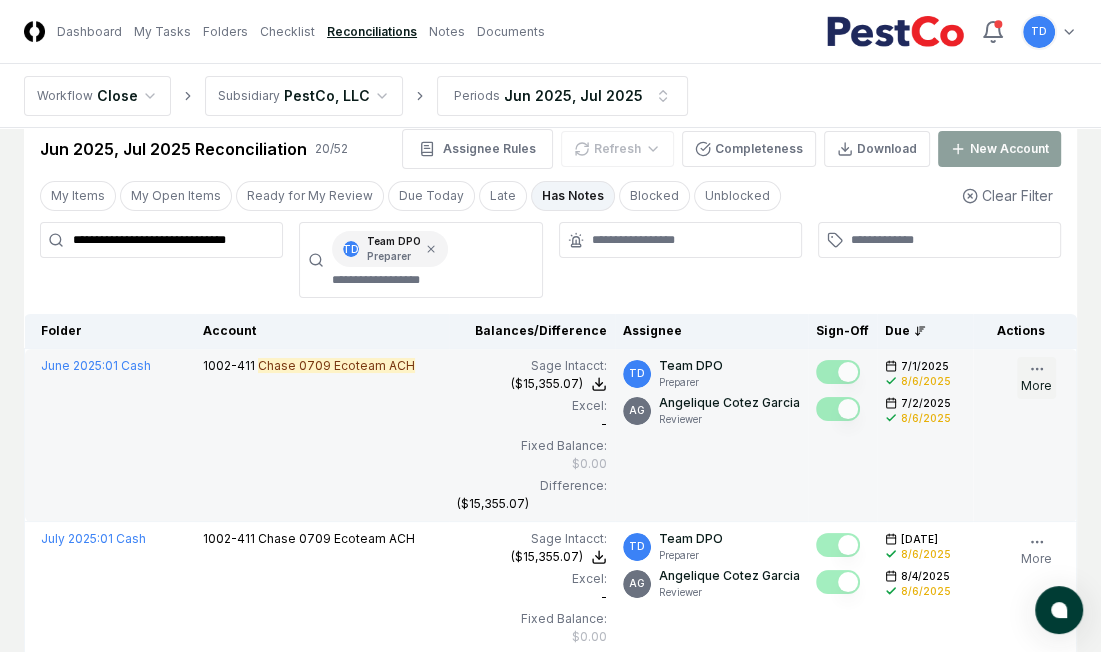 click on "More" at bounding box center [1036, 378] 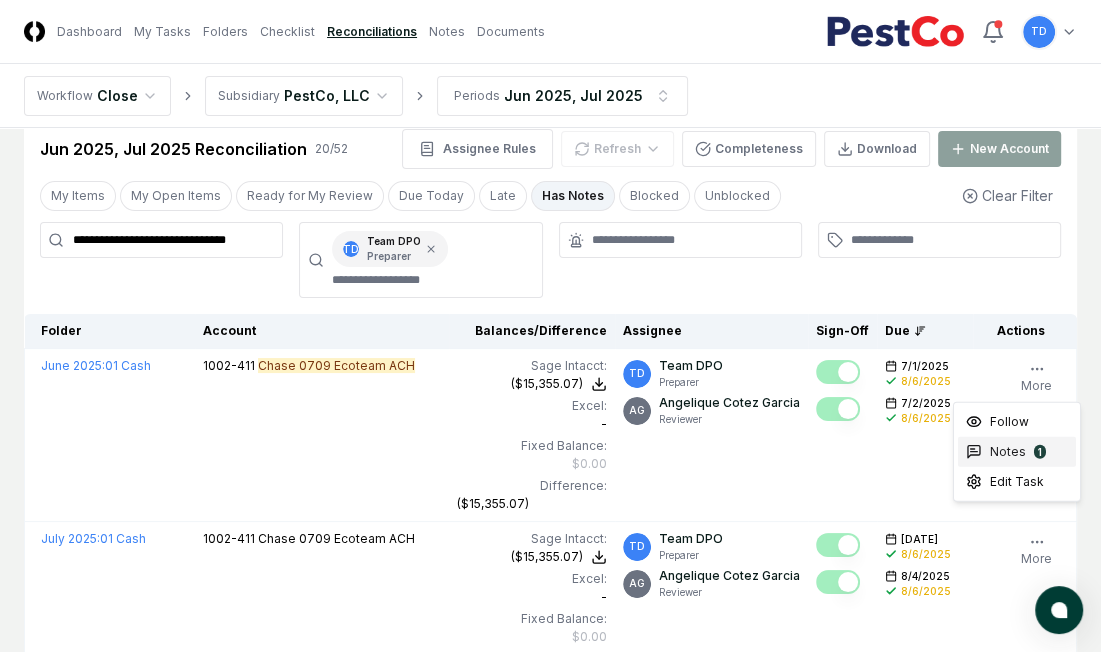 click on "Notes 1" at bounding box center (1017, 452) 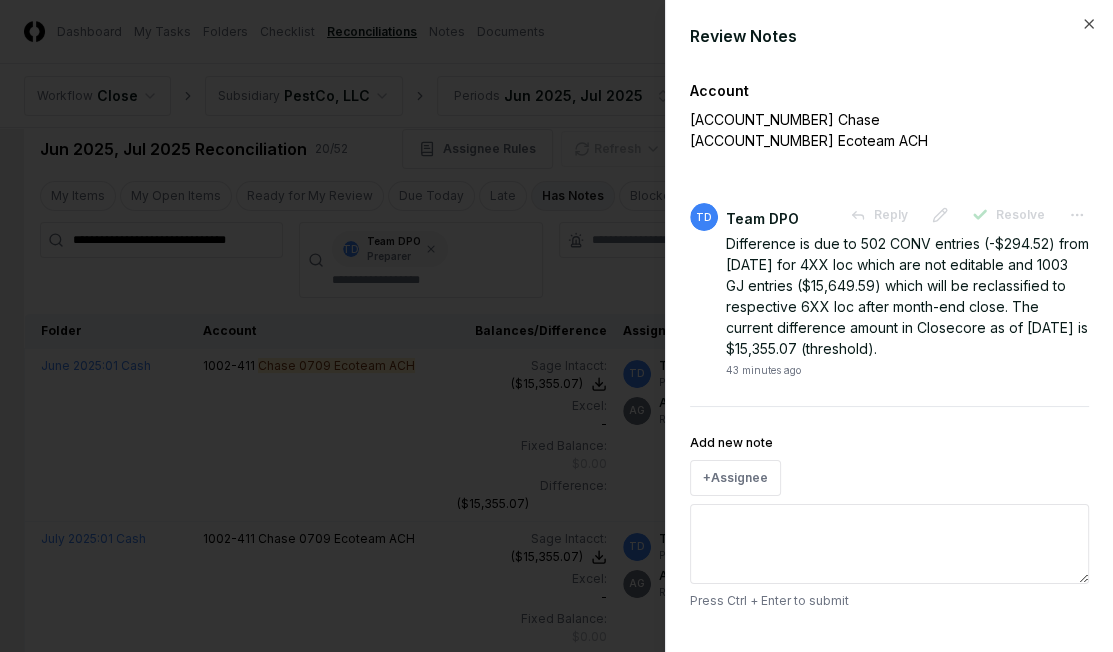 click at bounding box center (556, 326) 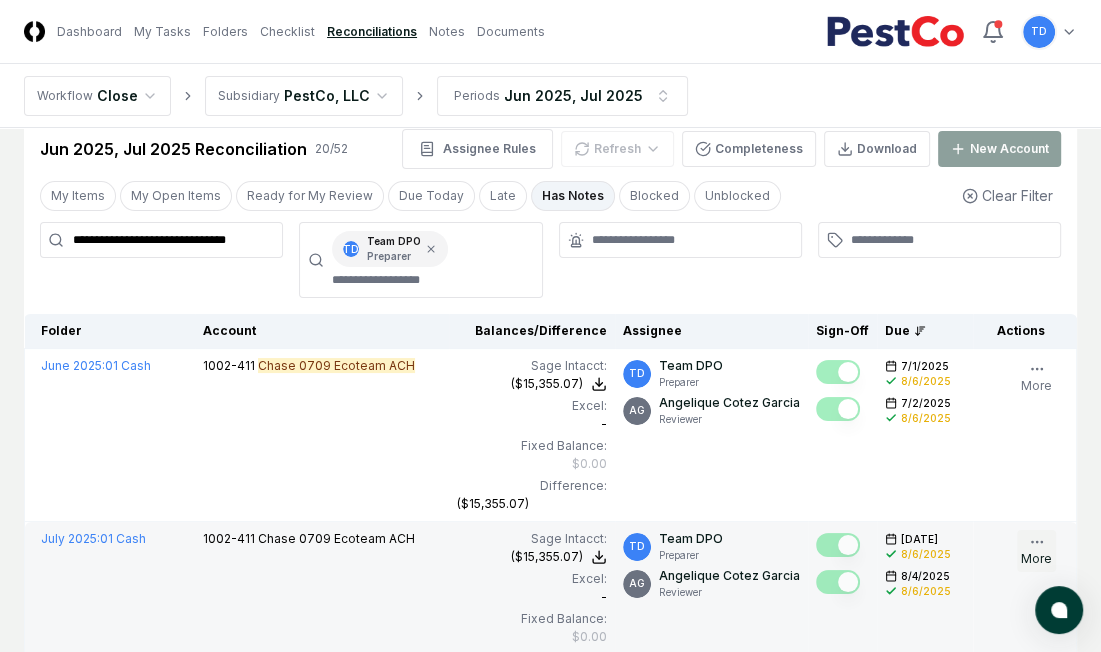 click 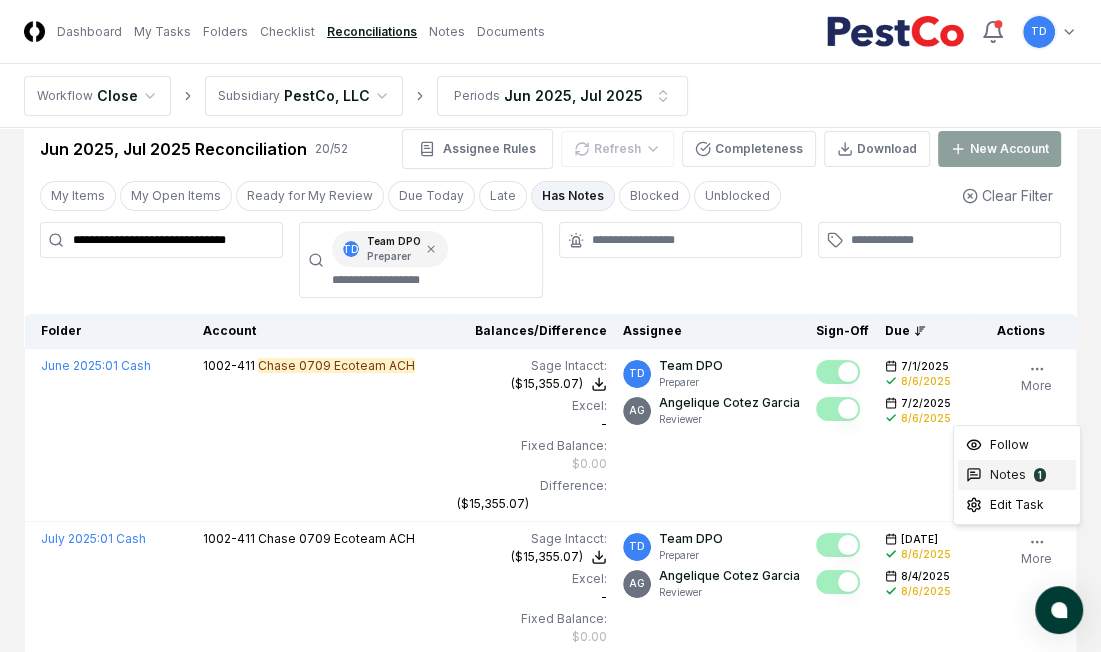 click on "Notes" at bounding box center [1008, 475] 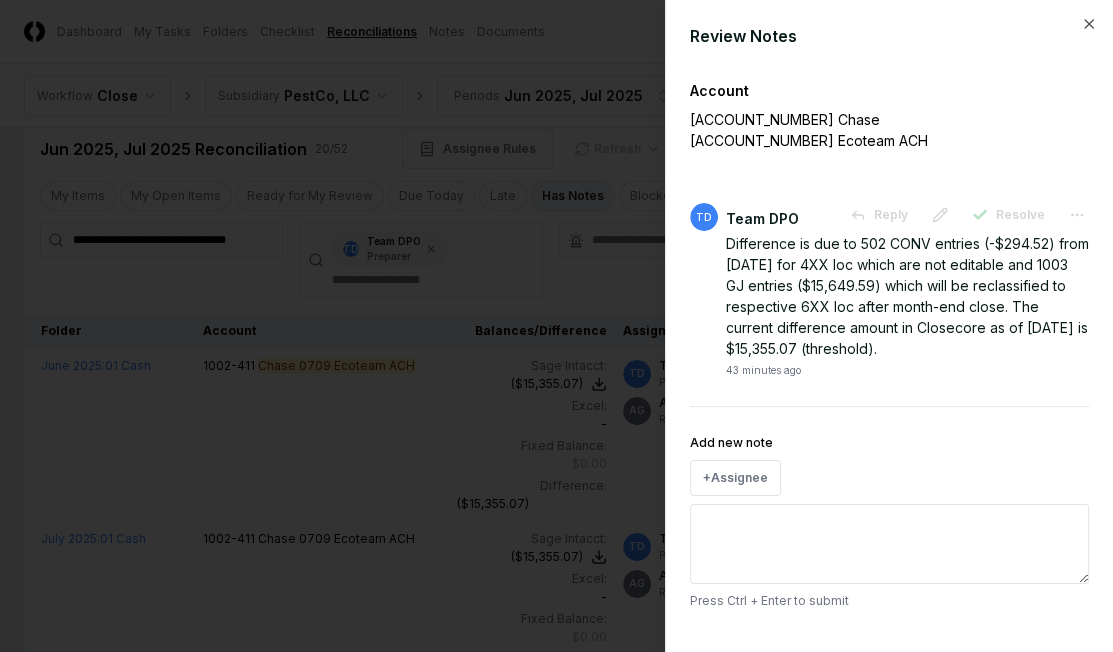 click at bounding box center (556, 326) 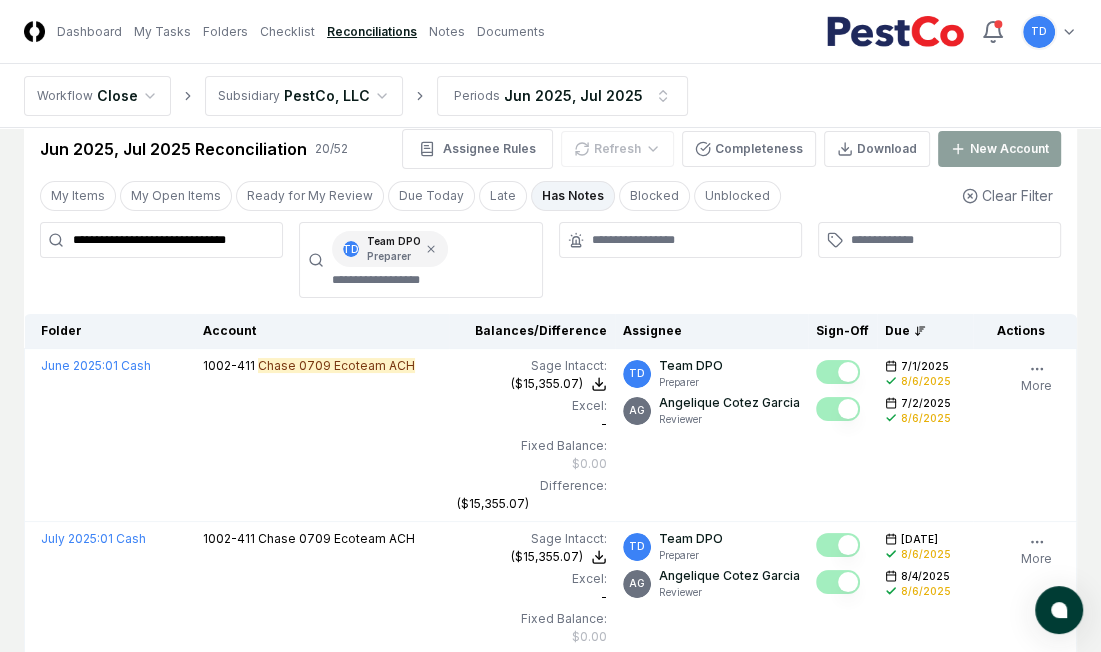 click on "**********" at bounding box center (161, 240) 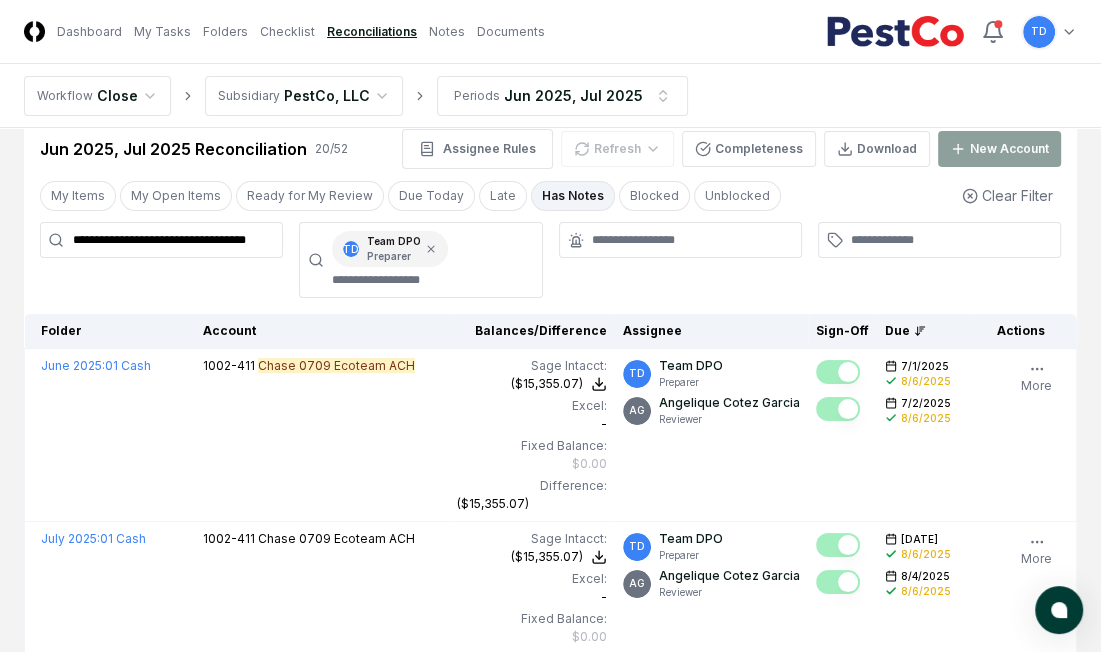 scroll, scrollTop: 0, scrollLeft: 4, axis: horizontal 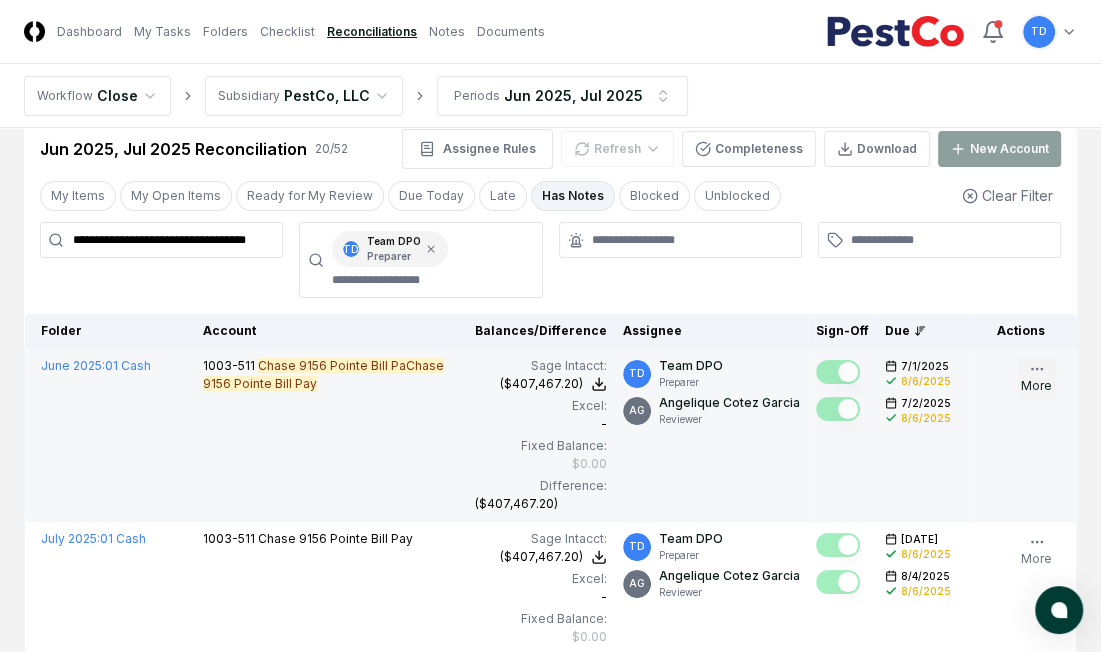 click on "More" at bounding box center [1036, 378] 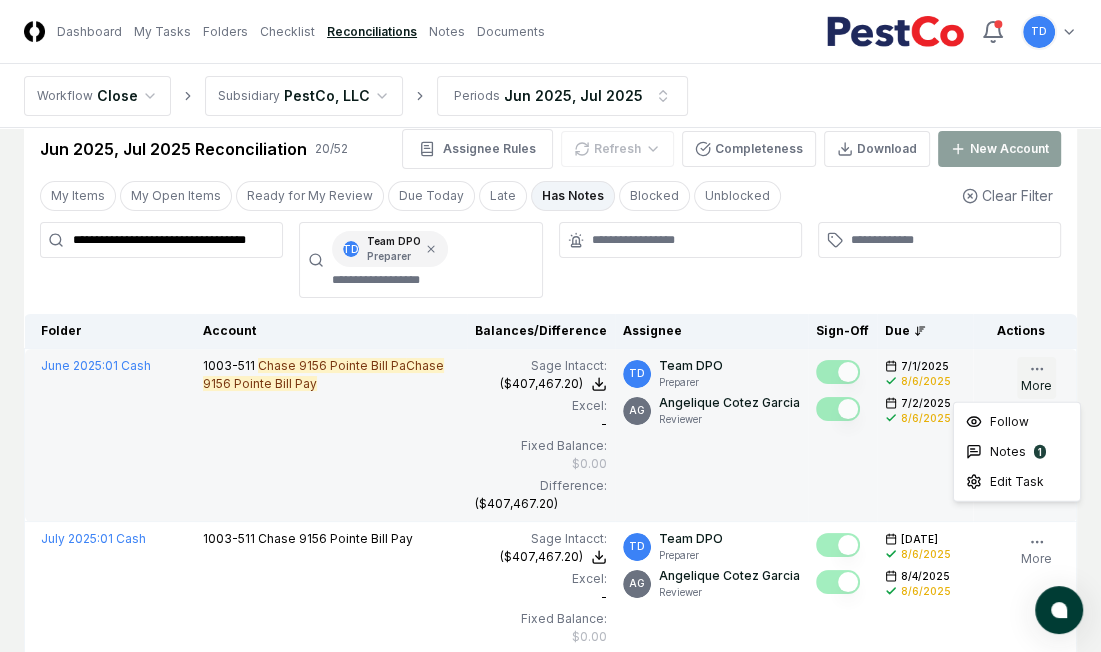 scroll, scrollTop: 0, scrollLeft: 0, axis: both 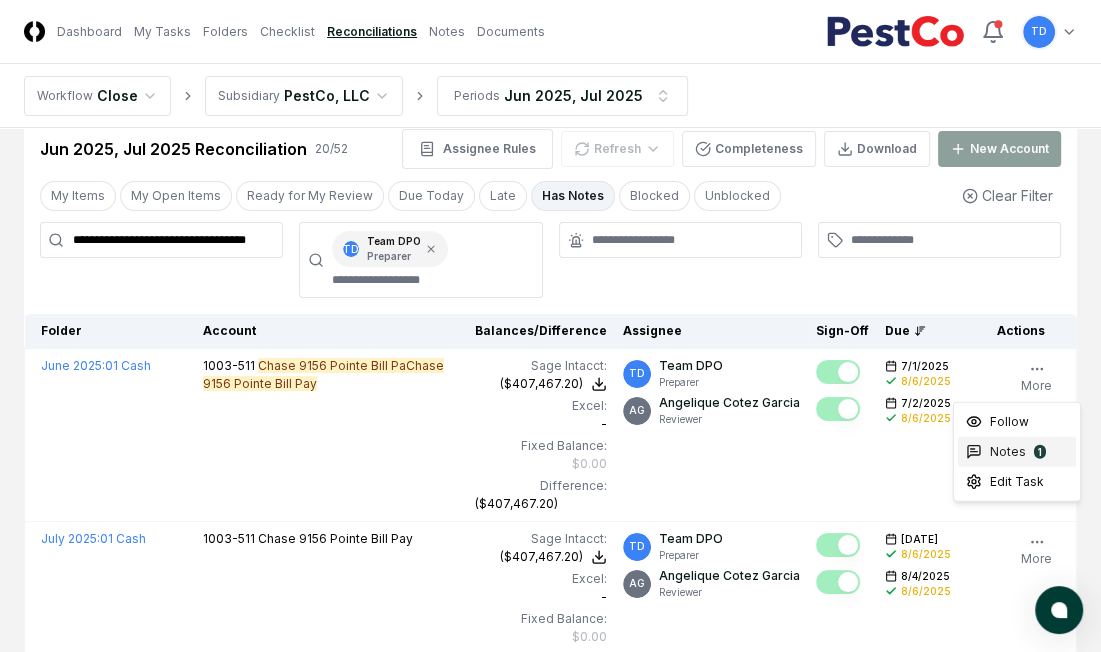 click on "Notes" at bounding box center (1008, 452) 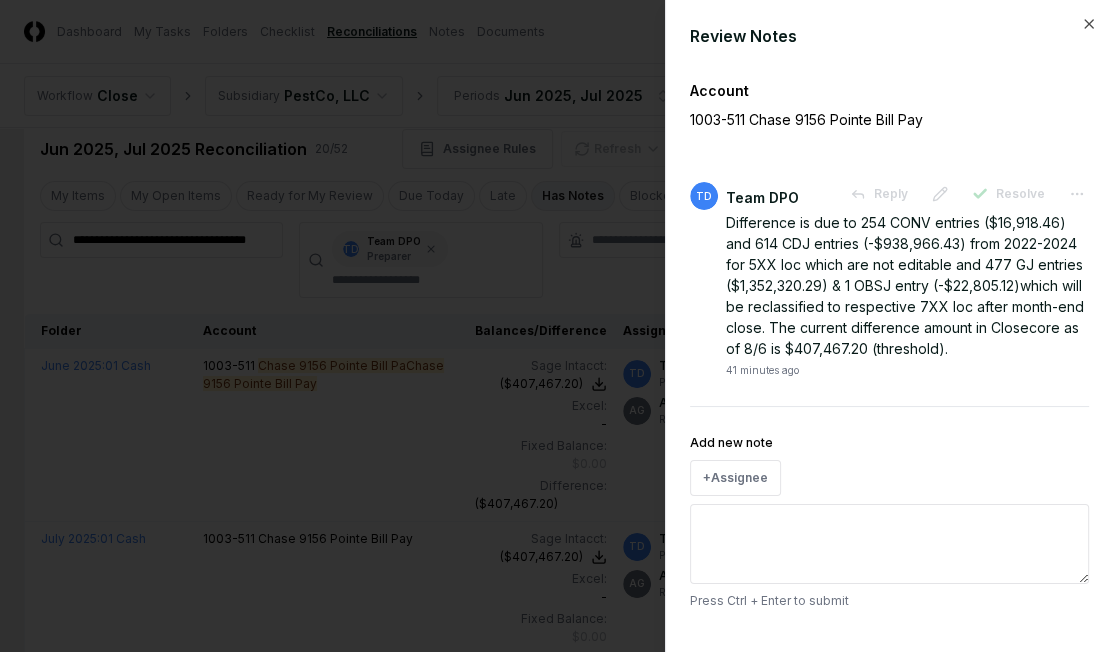 click at bounding box center (556, 326) 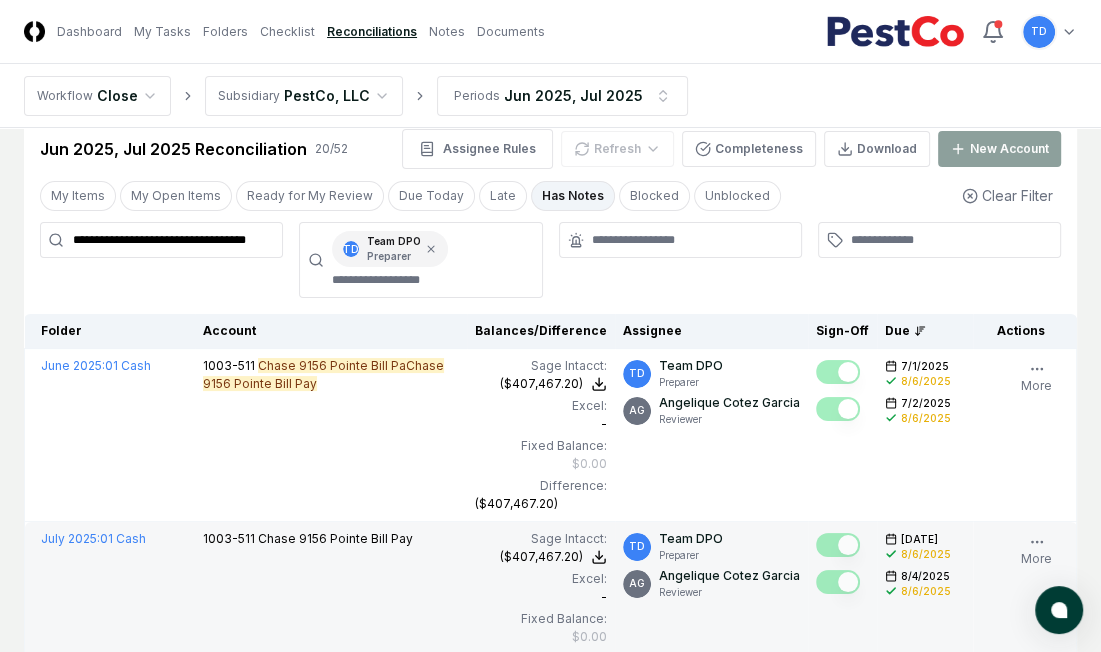 click on "Follow 1 Notes Edit Task More" at bounding box center [1025, 608] 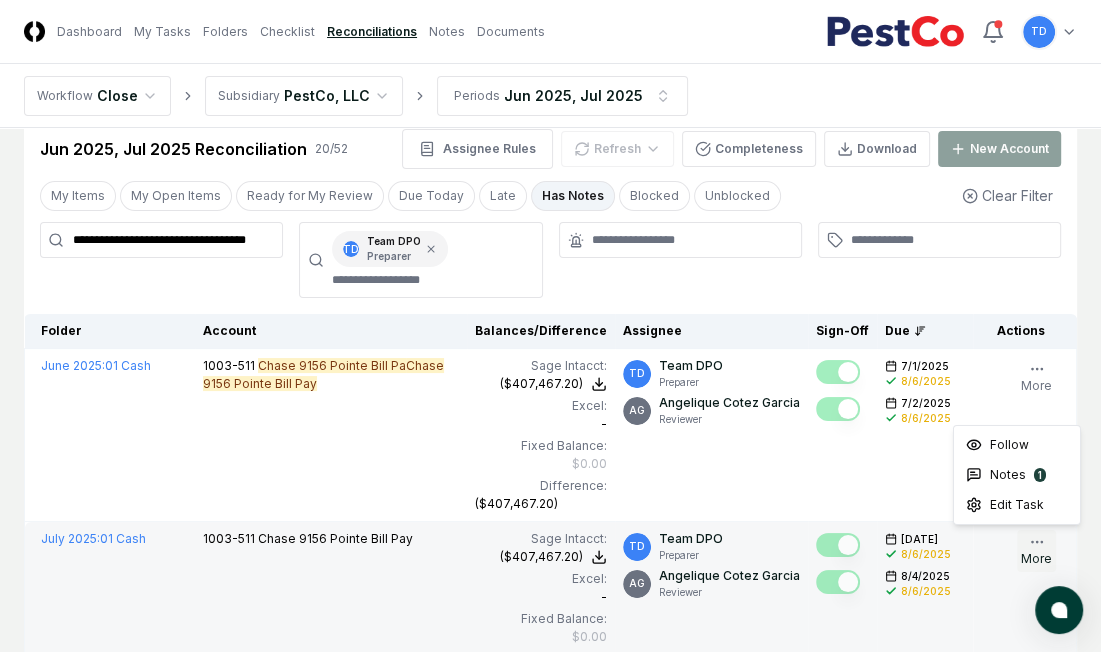 click 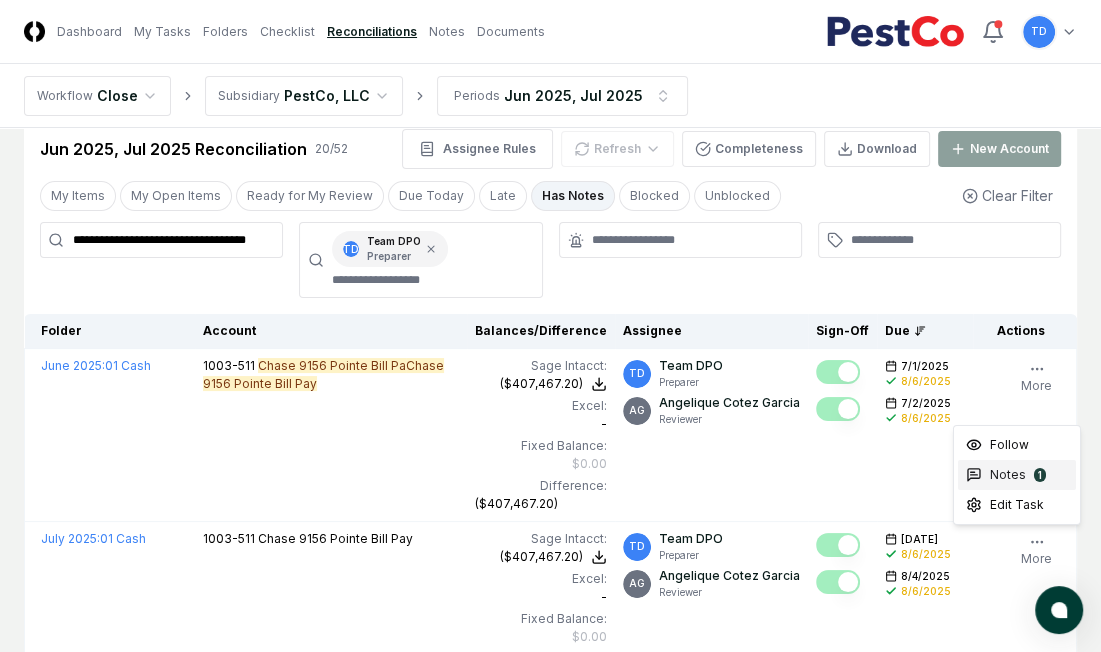 click on "Notes" at bounding box center (1008, 475) 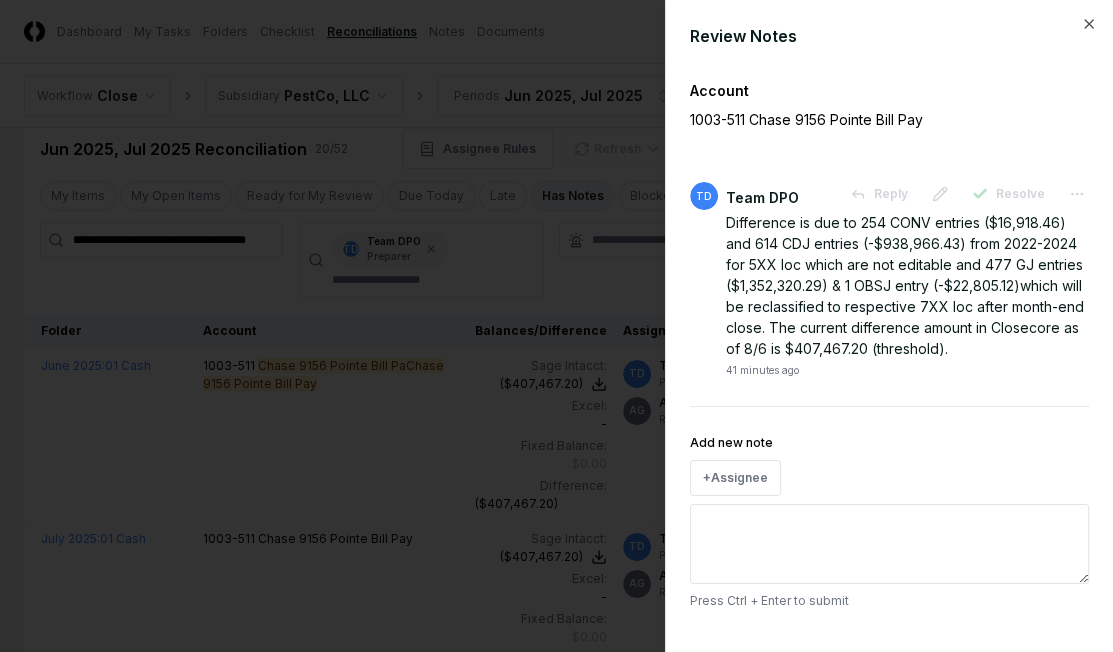 click at bounding box center [556, 326] 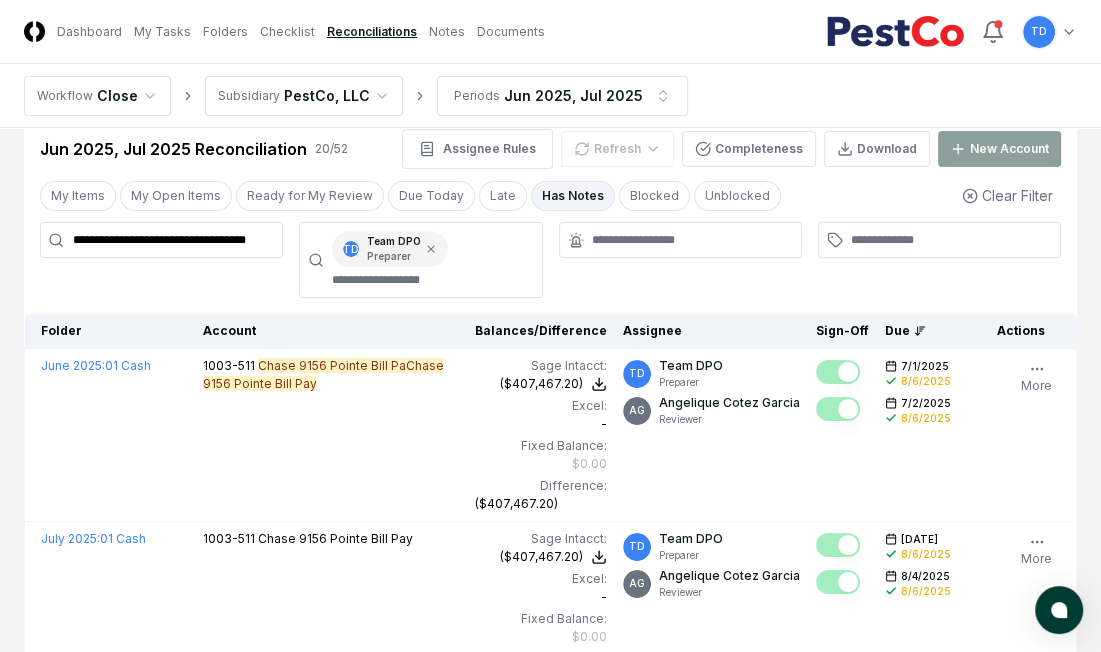 click on "**********" at bounding box center (161, 240) 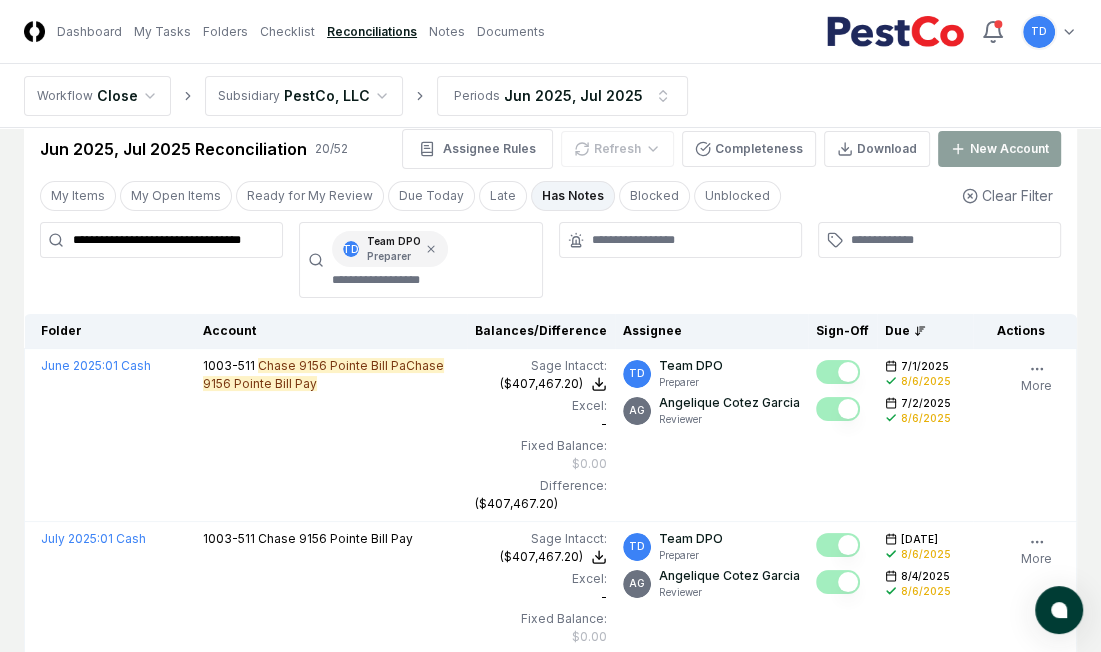 scroll, scrollTop: 0, scrollLeft: 1, axis: horizontal 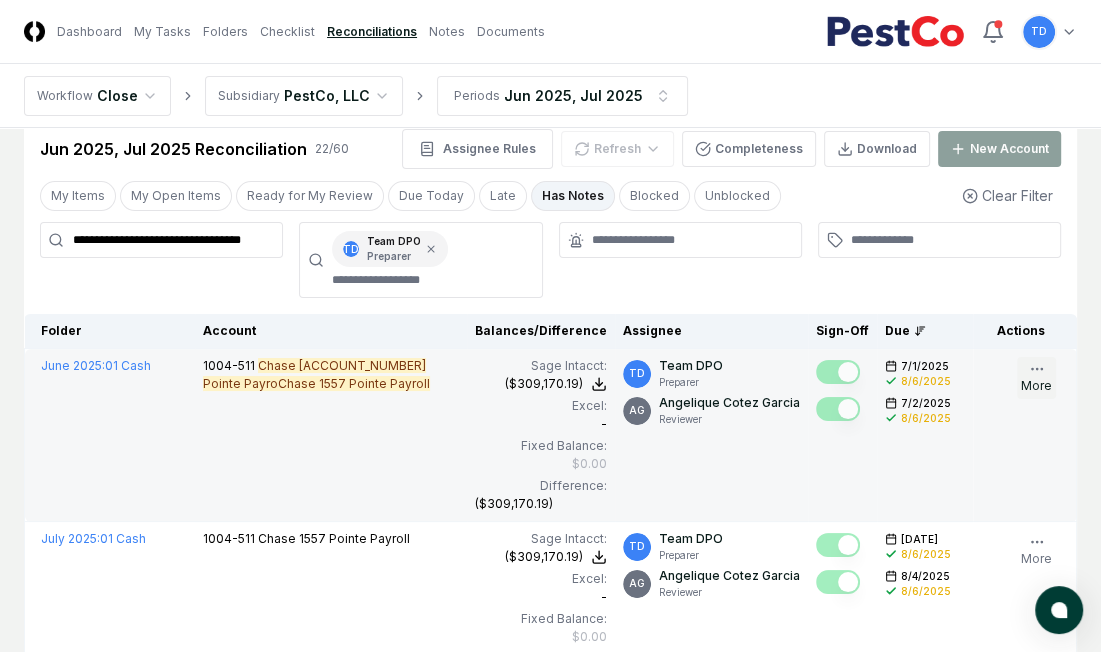 click 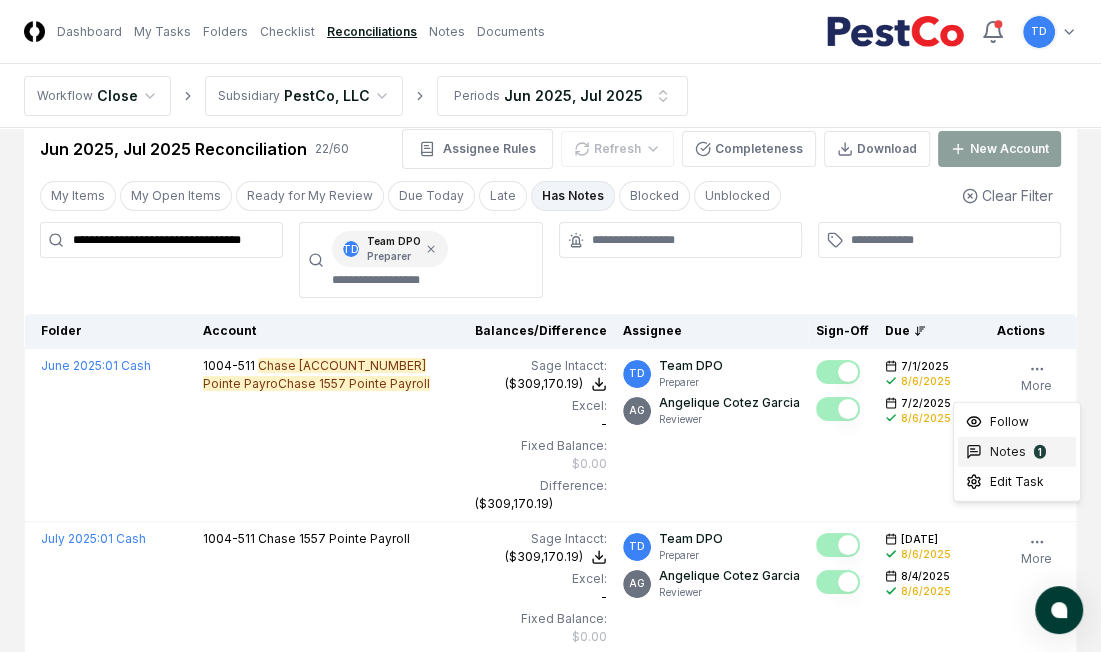 click on "Notes" at bounding box center (1008, 452) 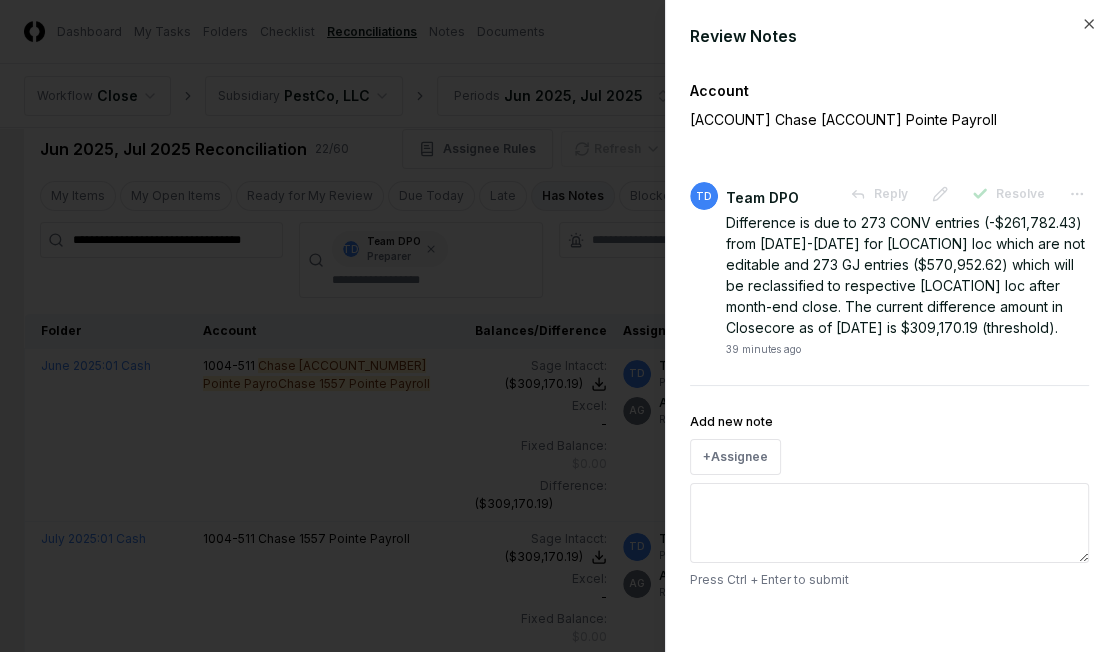 click at bounding box center (556, 326) 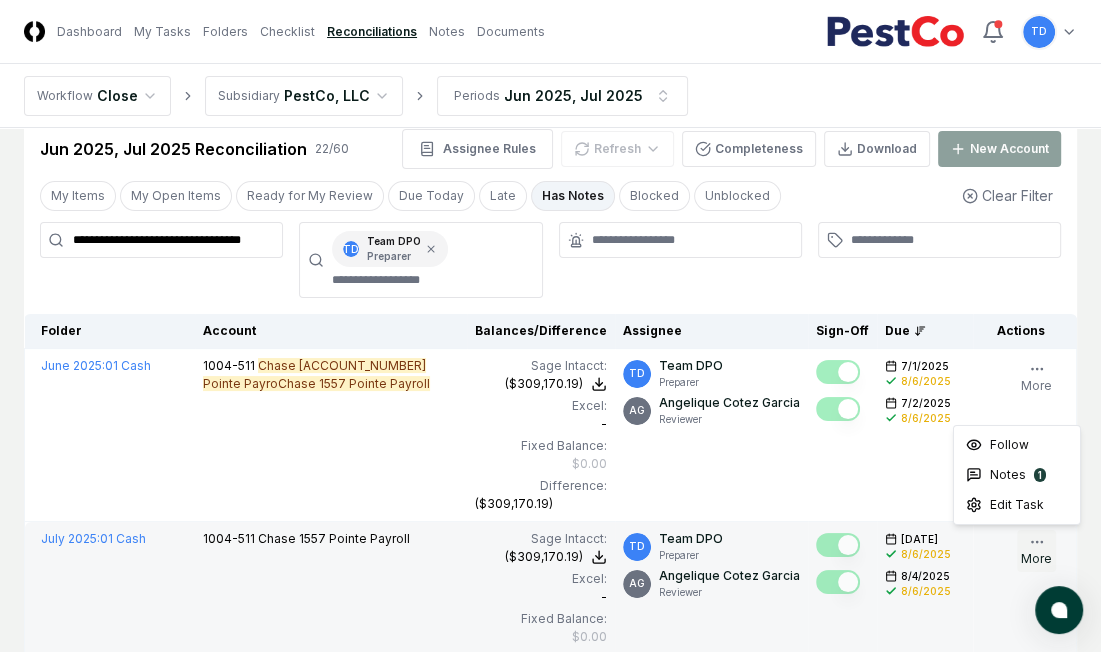 click on "More" at bounding box center (1036, 551) 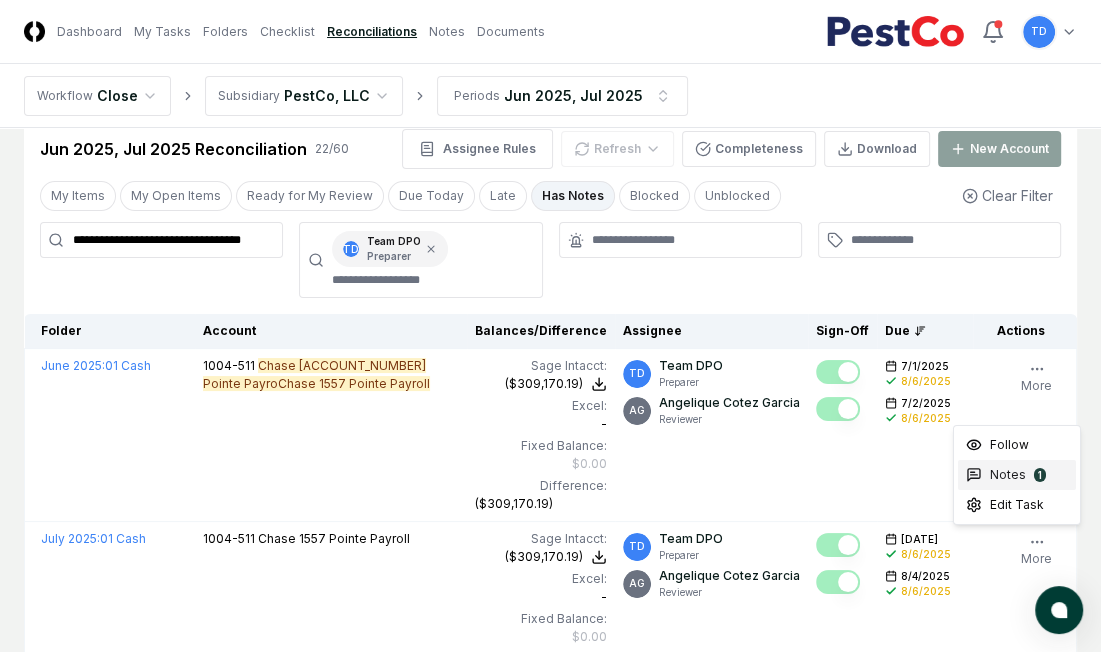click on "Notes" at bounding box center (1008, 475) 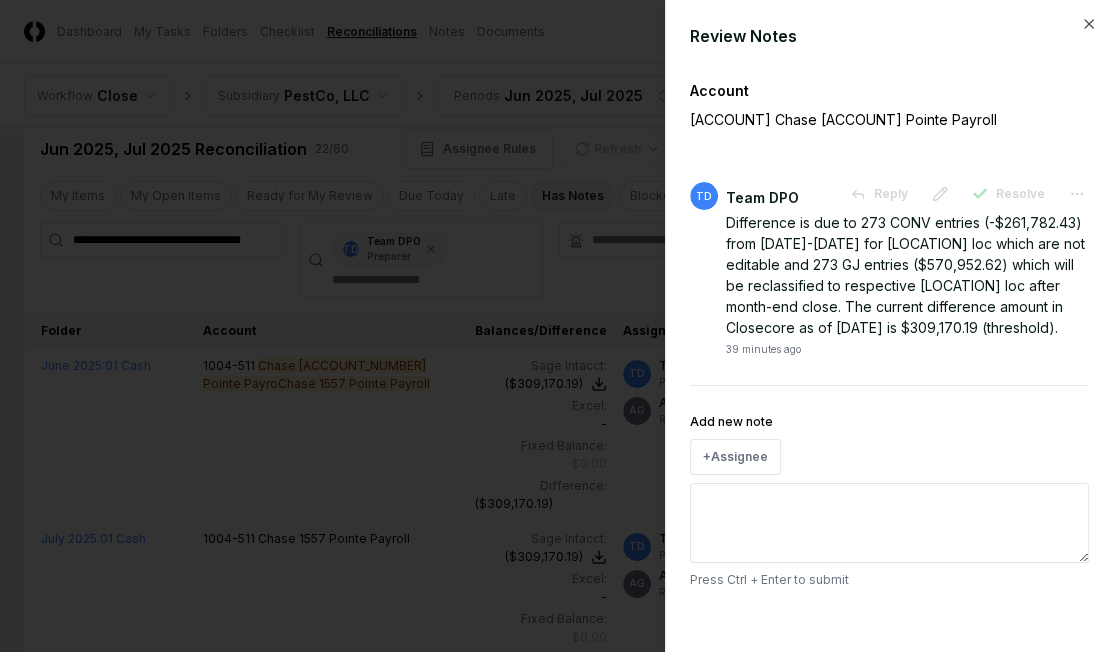 click at bounding box center [556, 326] 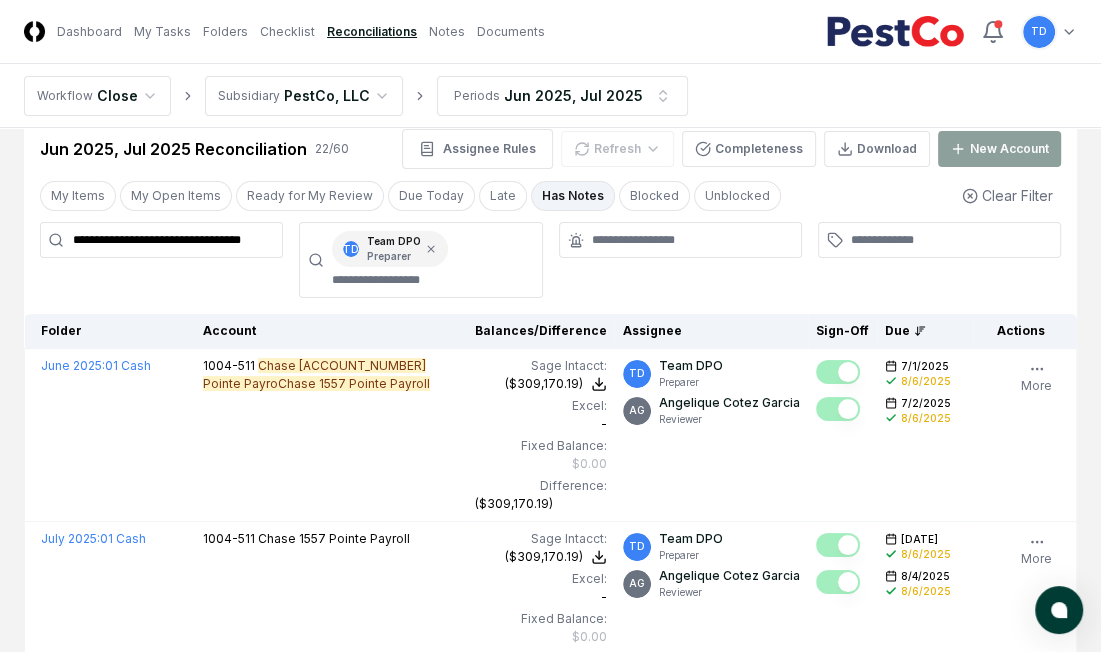 click on "**********" at bounding box center (161, 240) 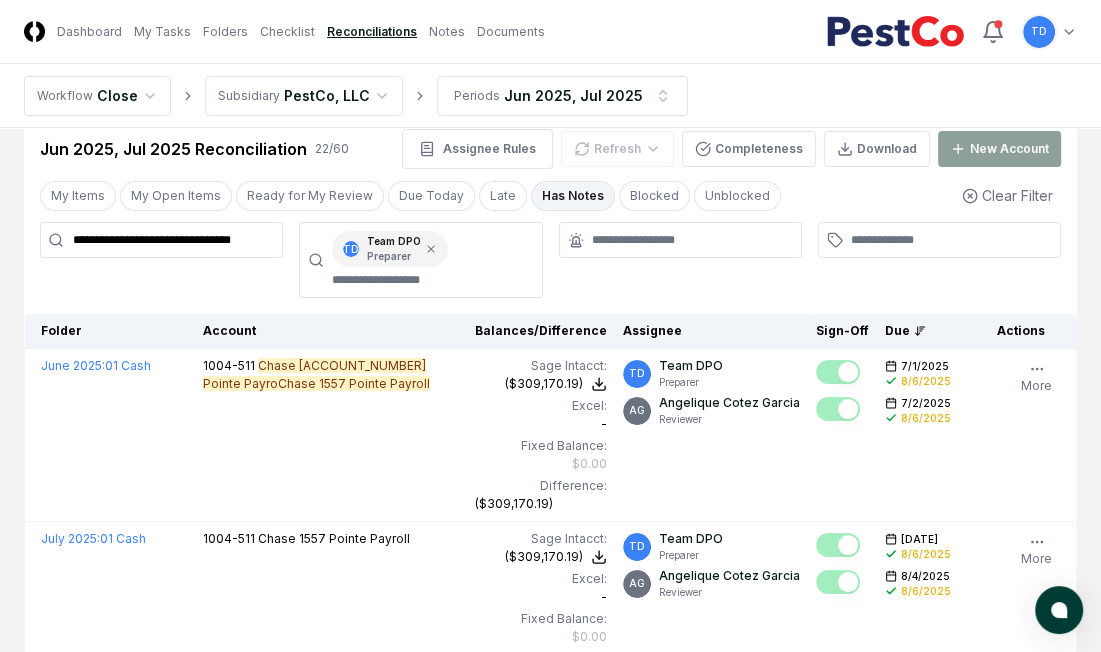 scroll, scrollTop: 0, scrollLeft: 0, axis: both 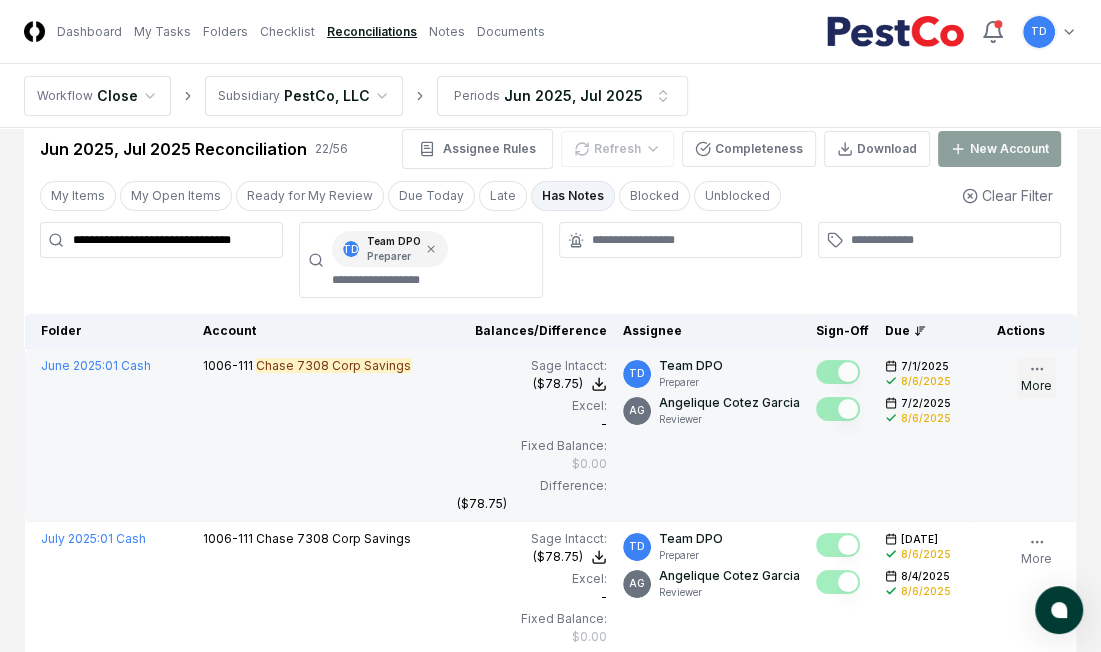 click on "More" at bounding box center [1036, 378] 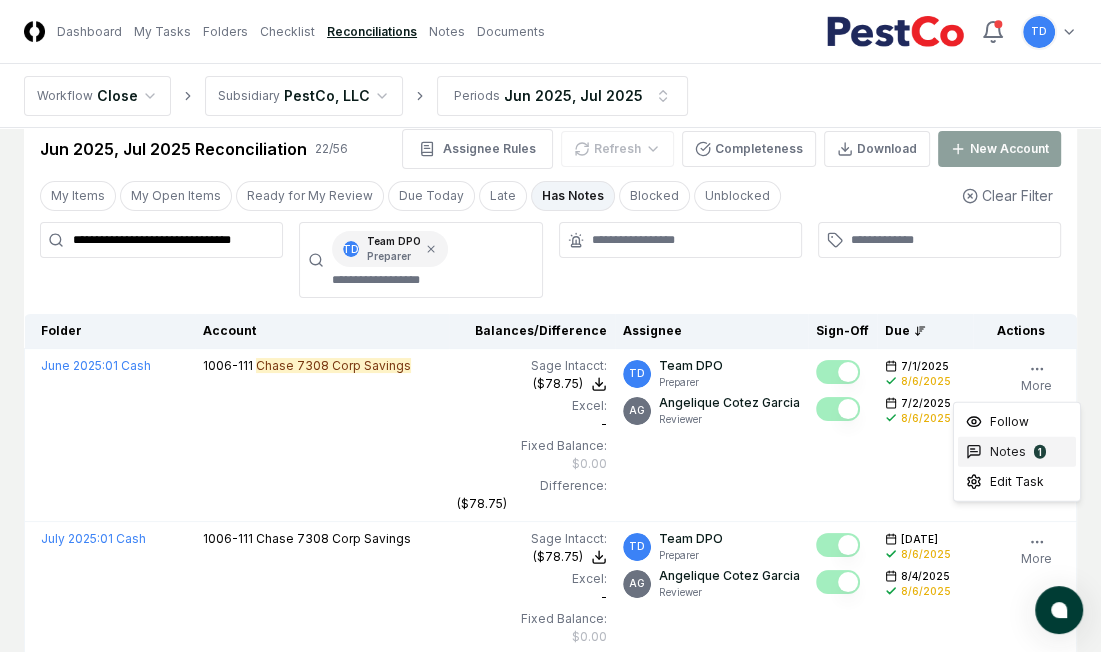 click on "Notes 1" at bounding box center (1017, 452) 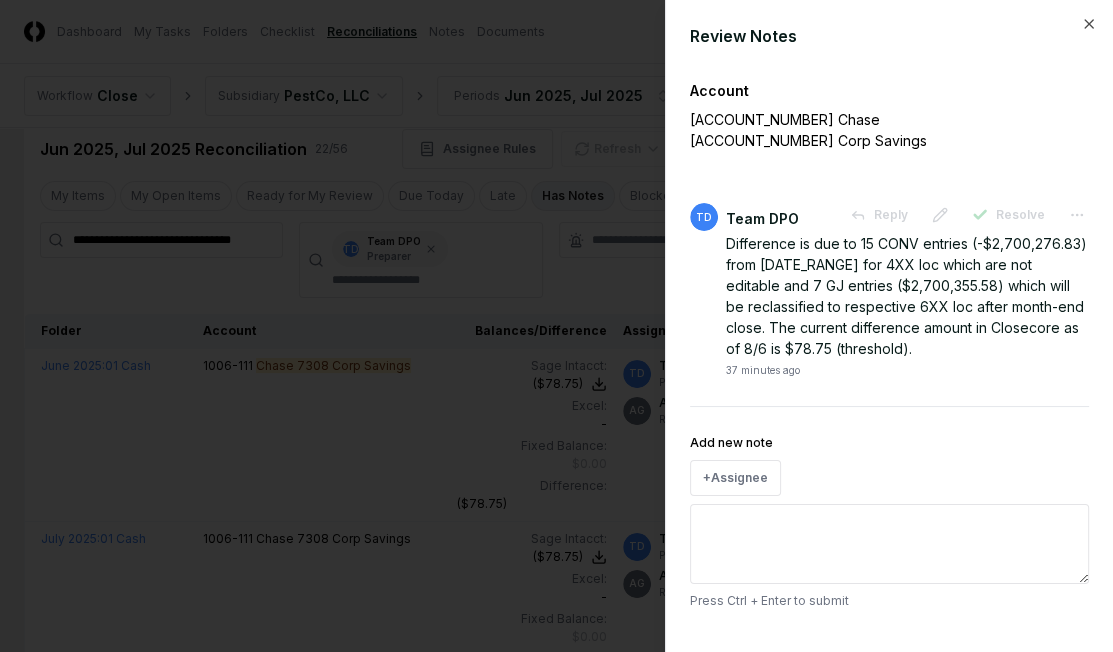click at bounding box center [556, 326] 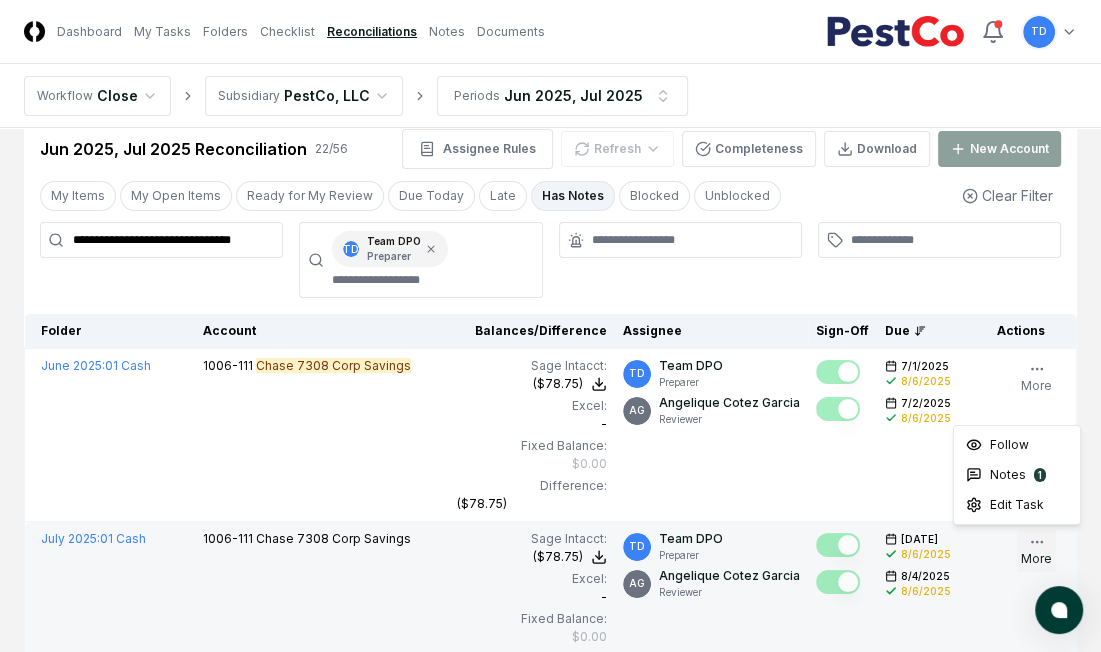 click 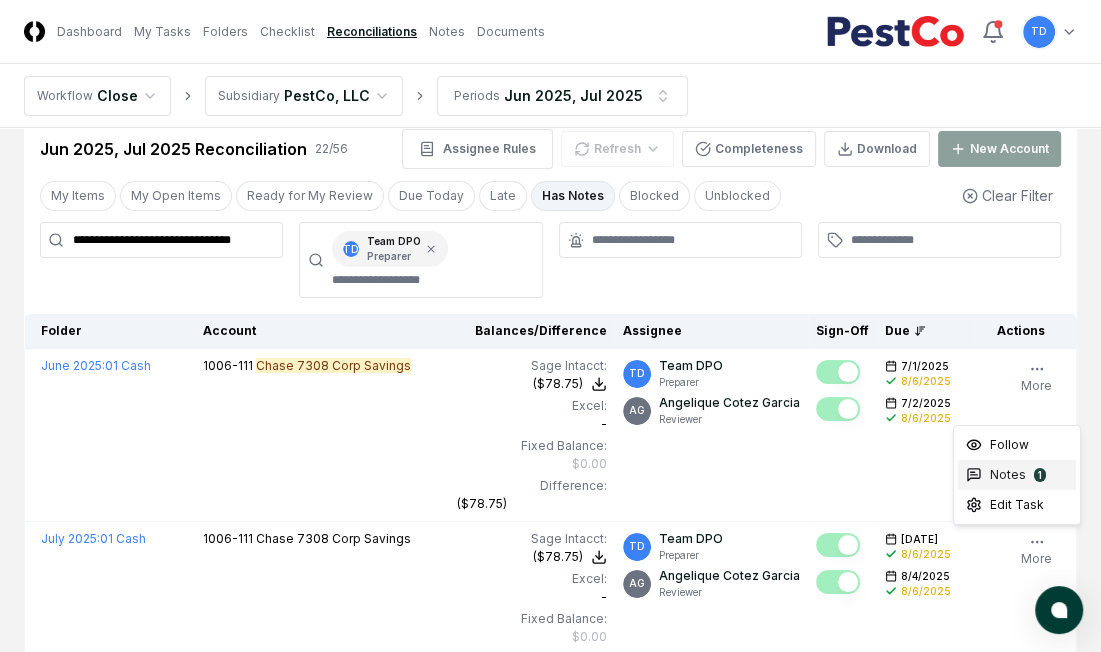 click on "Notes" at bounding box center (1008, 475) 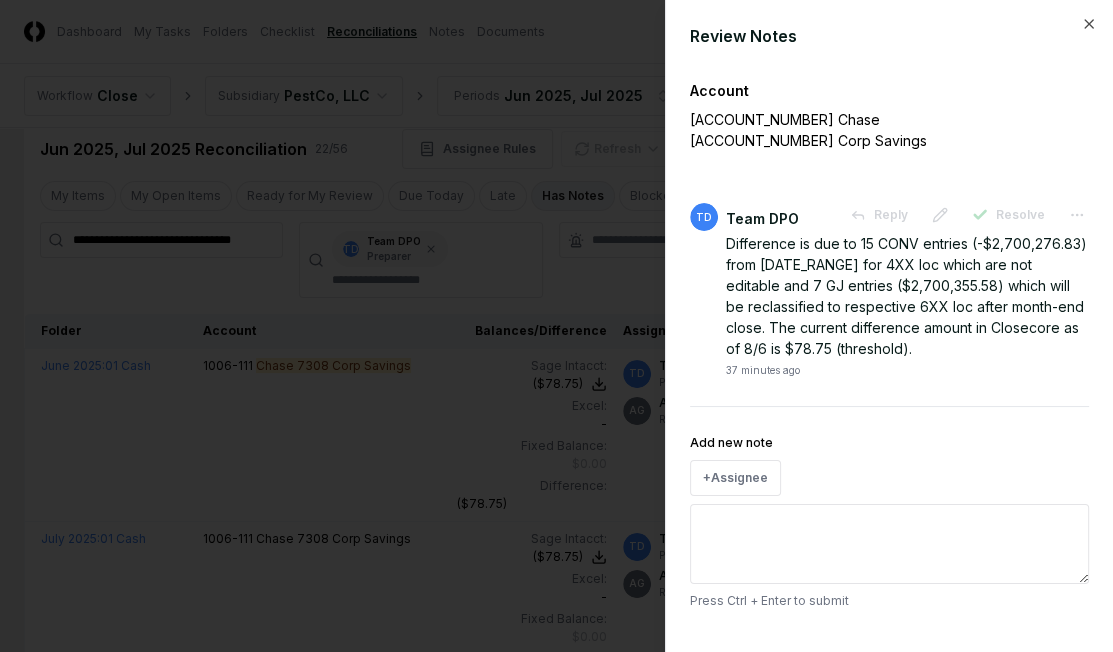 click at bounding box center [556, 326] 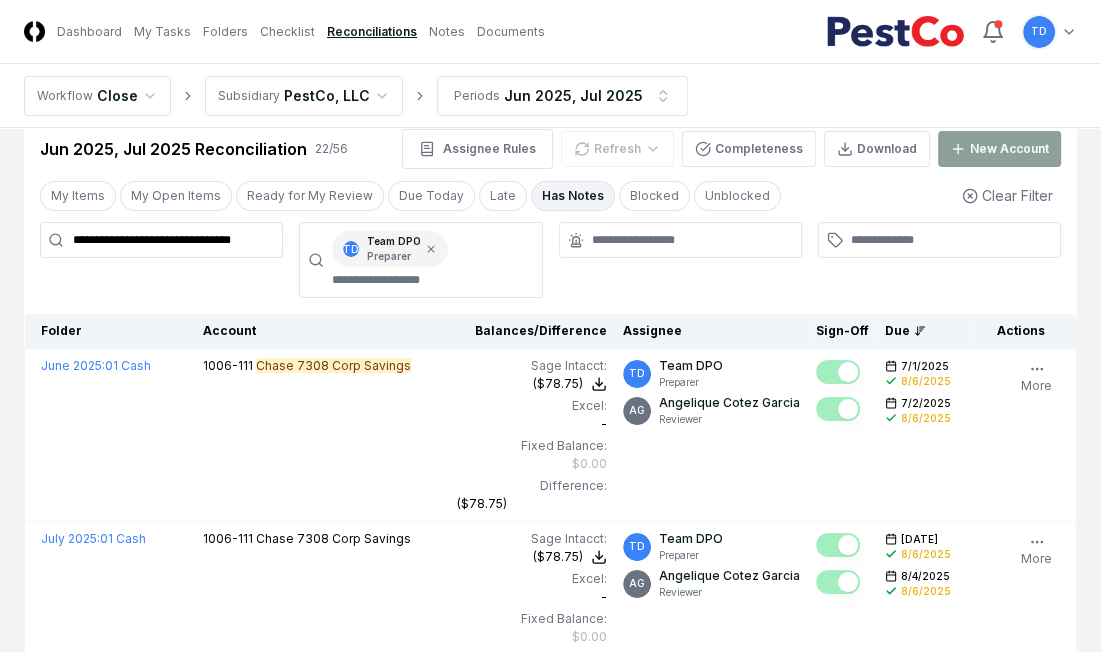 click on "**********" at bounding box center (161, 240) 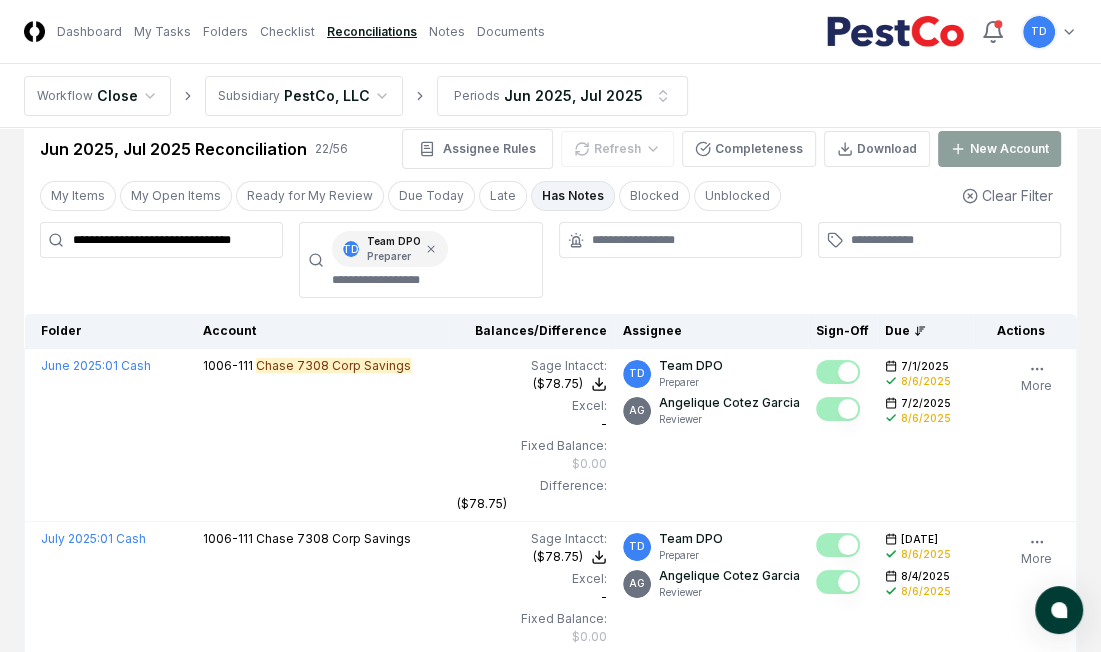 click on "**********" at bounding box center [161, 240] 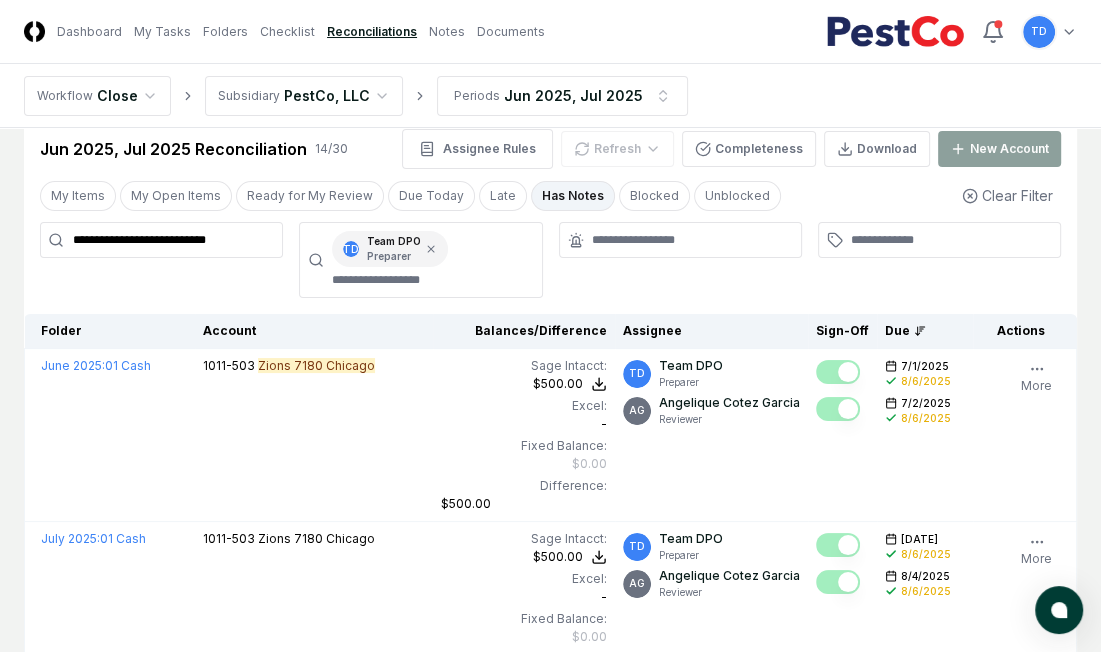 click at bounding box center [680, 260] 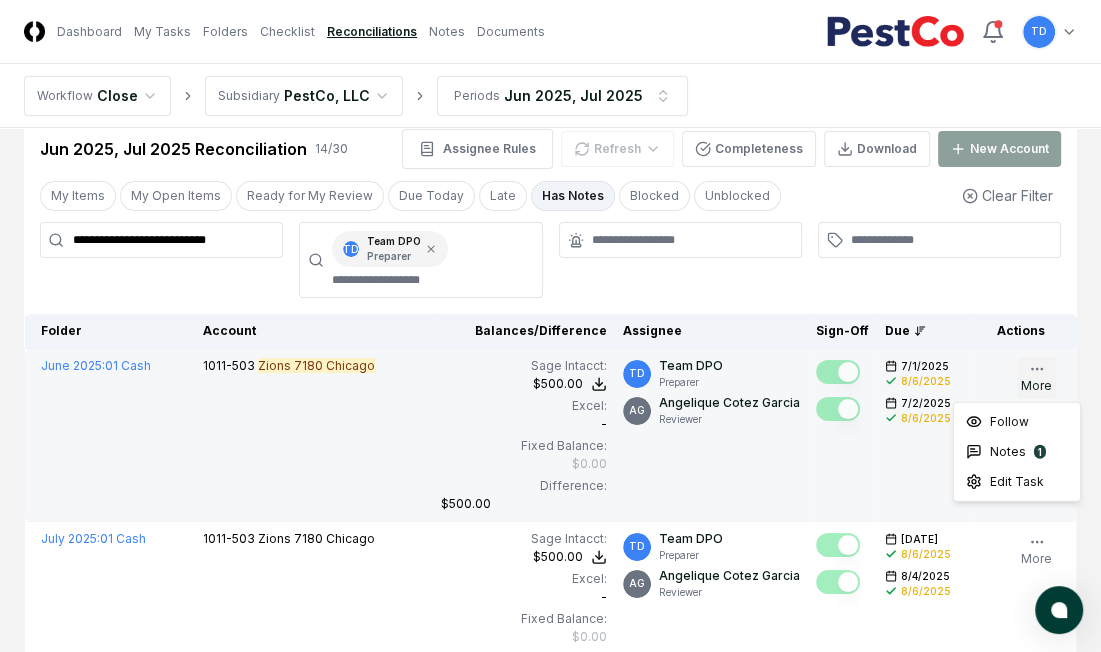 click on "More" at bounding box center (1036, 378) 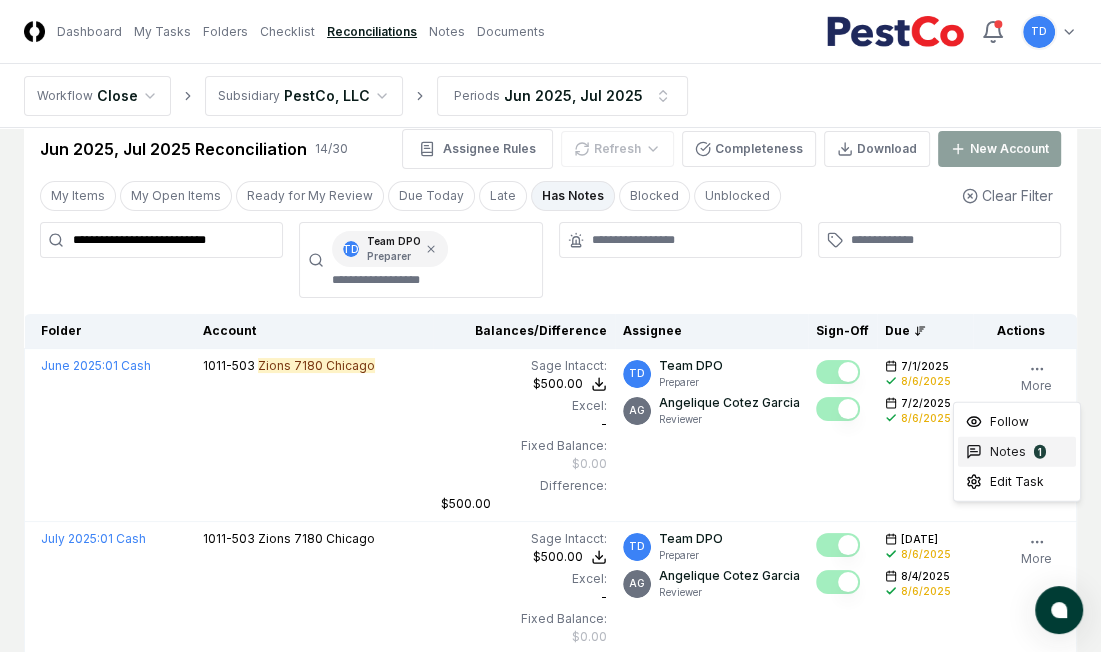 click on "Notes 1" at bounding box center [1017, 452] 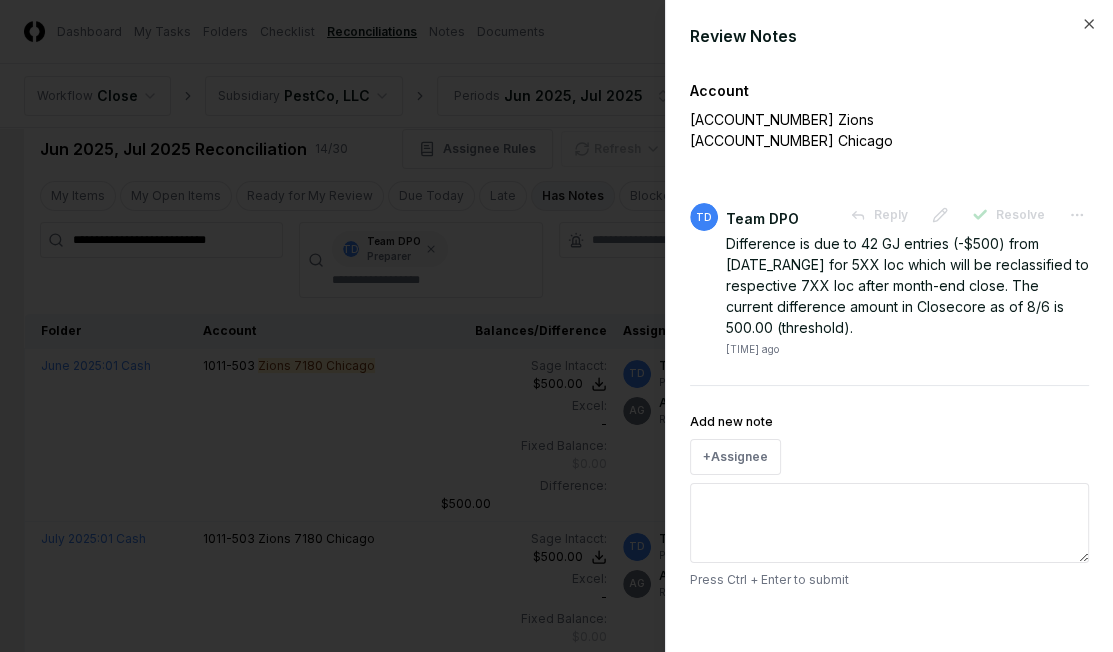 click at bounding box center [556, 326] 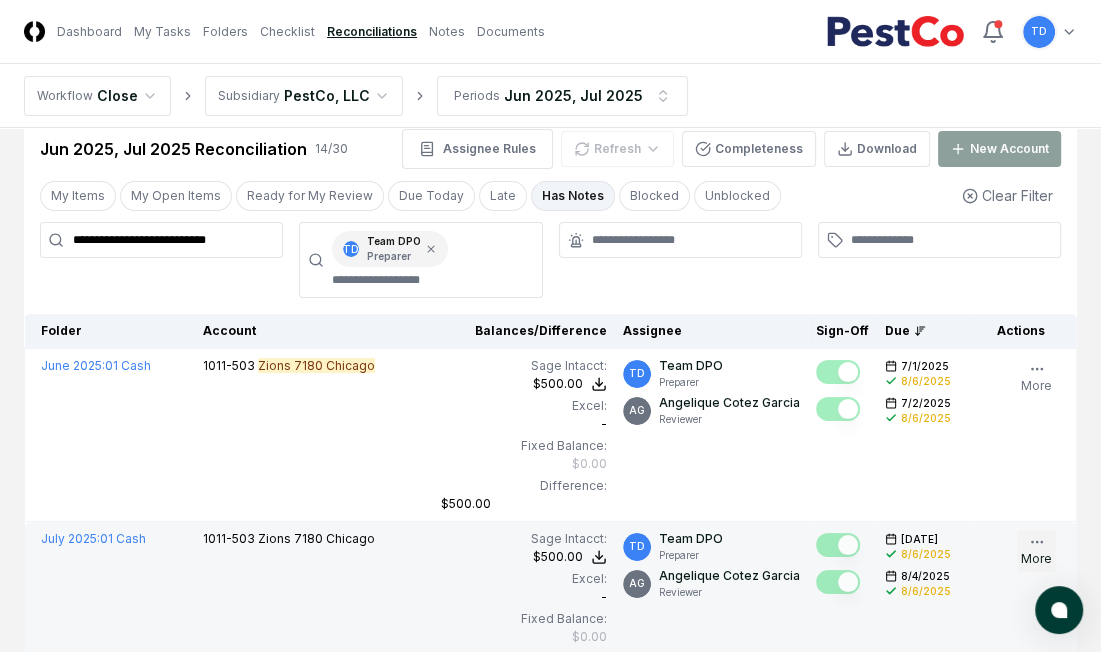click 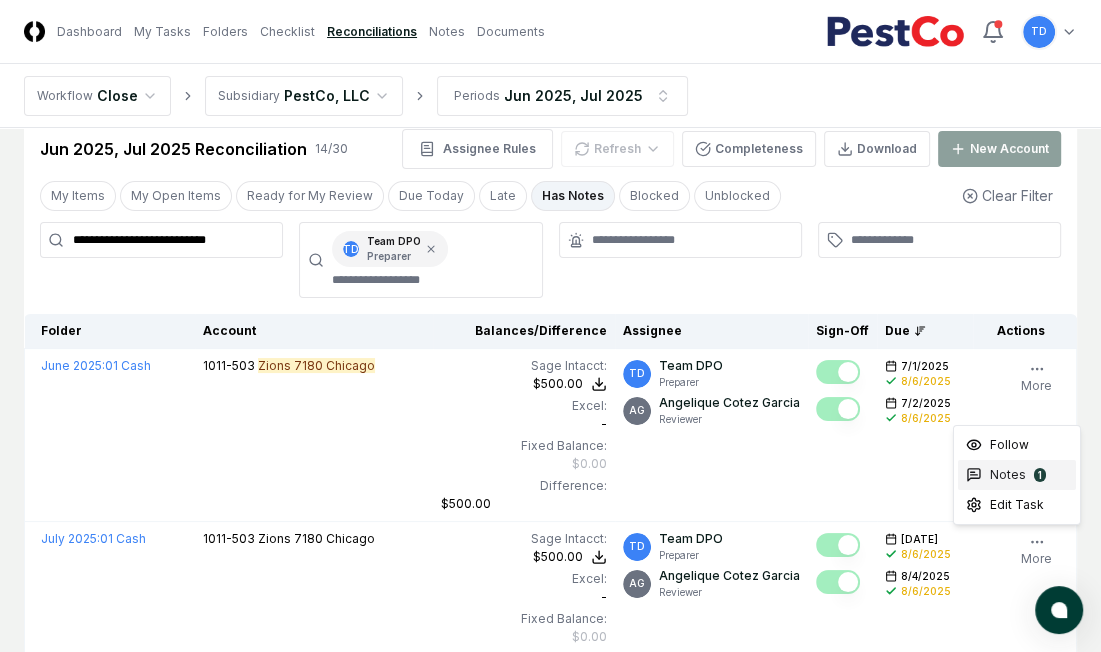 click on "Notes" at bounding box center (1008, 475) 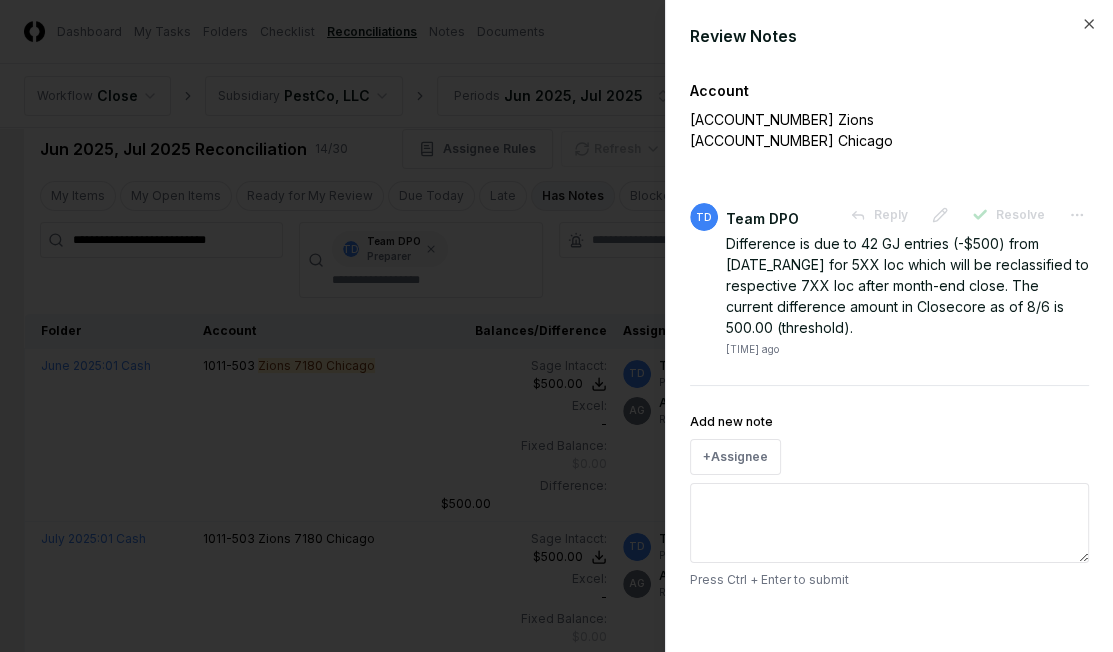 click at bounding box center [556, 326] 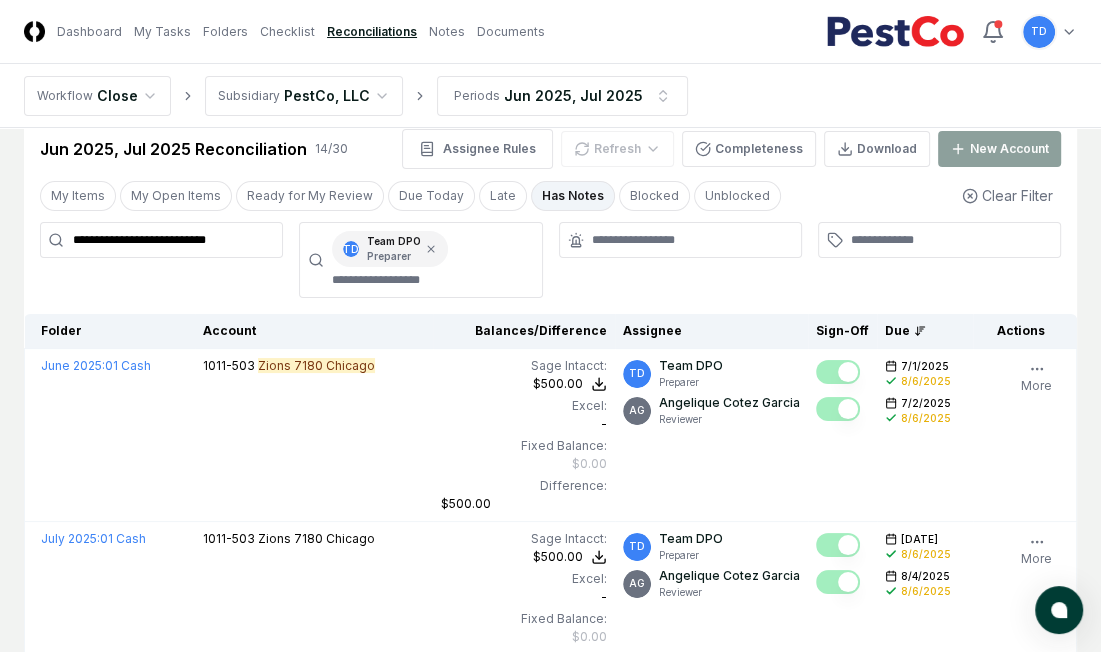 click on "**********" at bounding box center (161, 240) 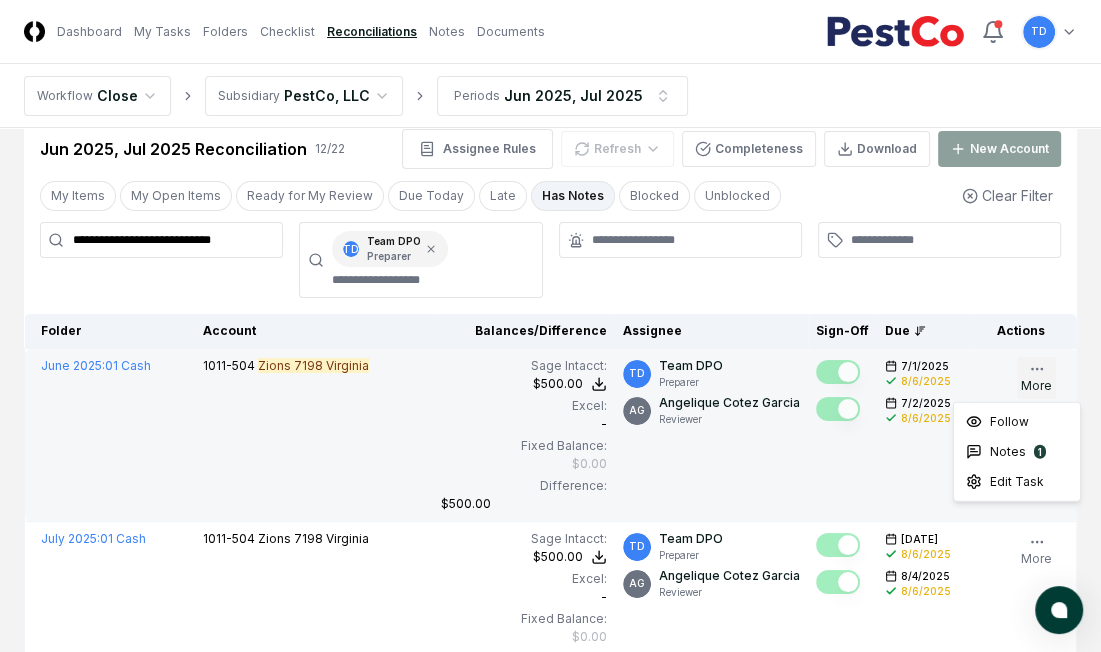 click 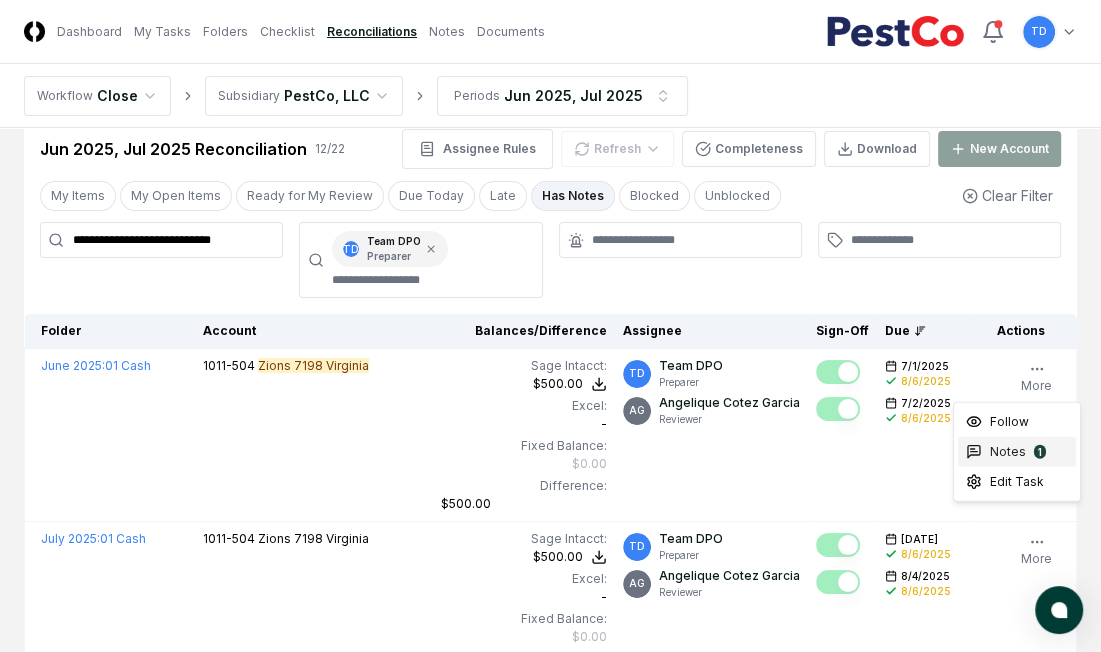click on "1" at bounding box center [1040, 452] 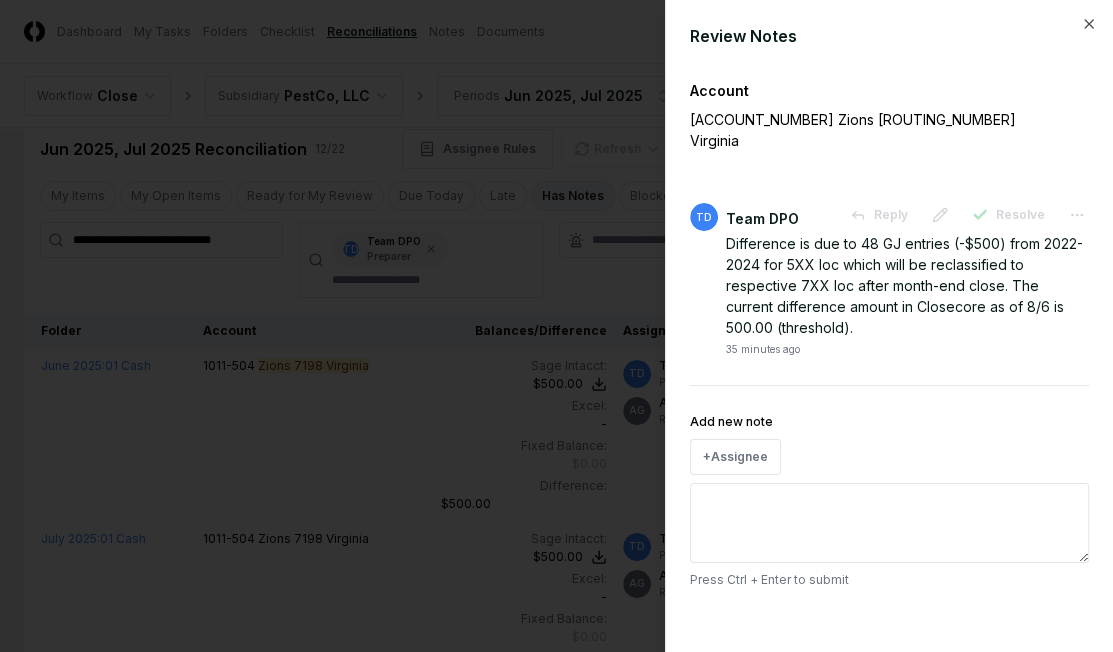 click at bounding box center [556, 326] 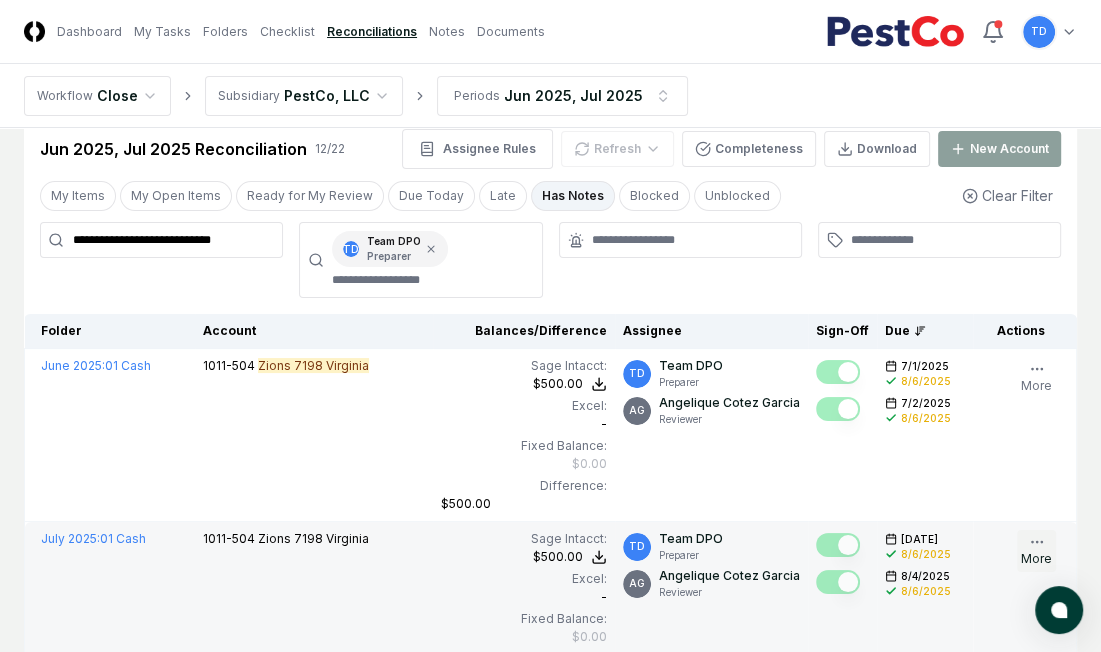 click 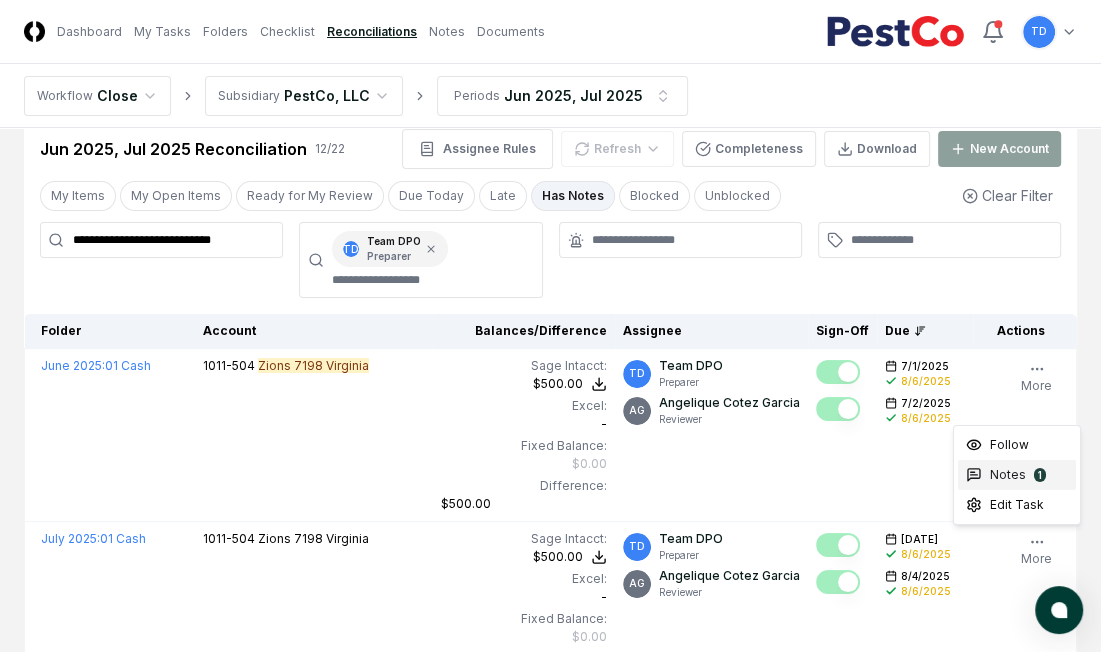 click on "Notes" at bounding box center [1008, 475] 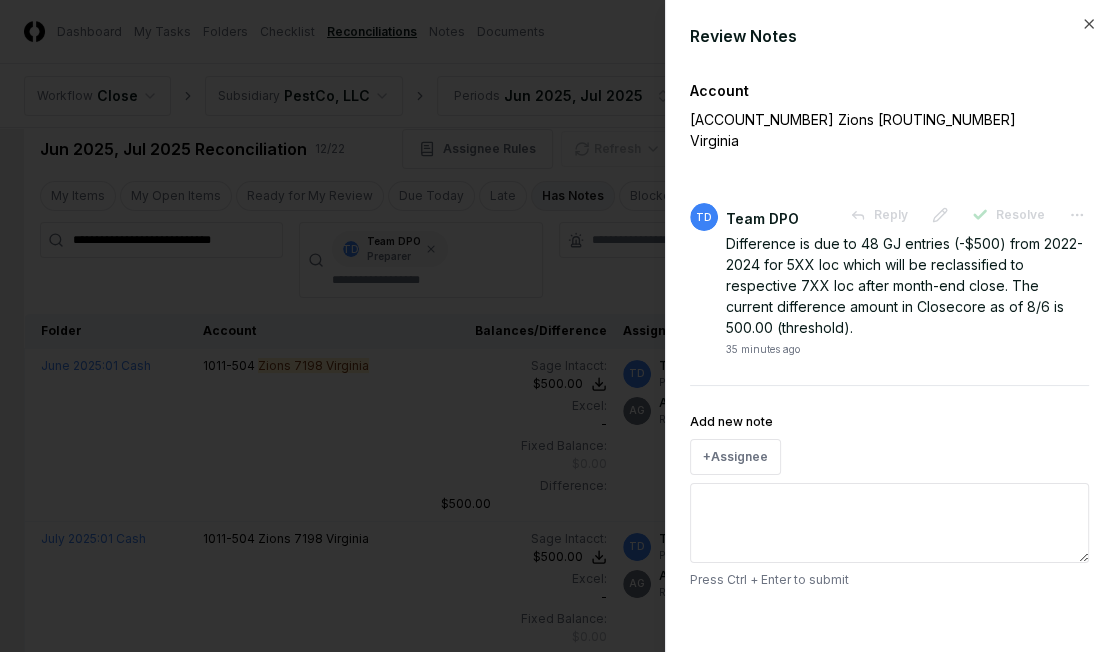click at bounding box center [556, 326] 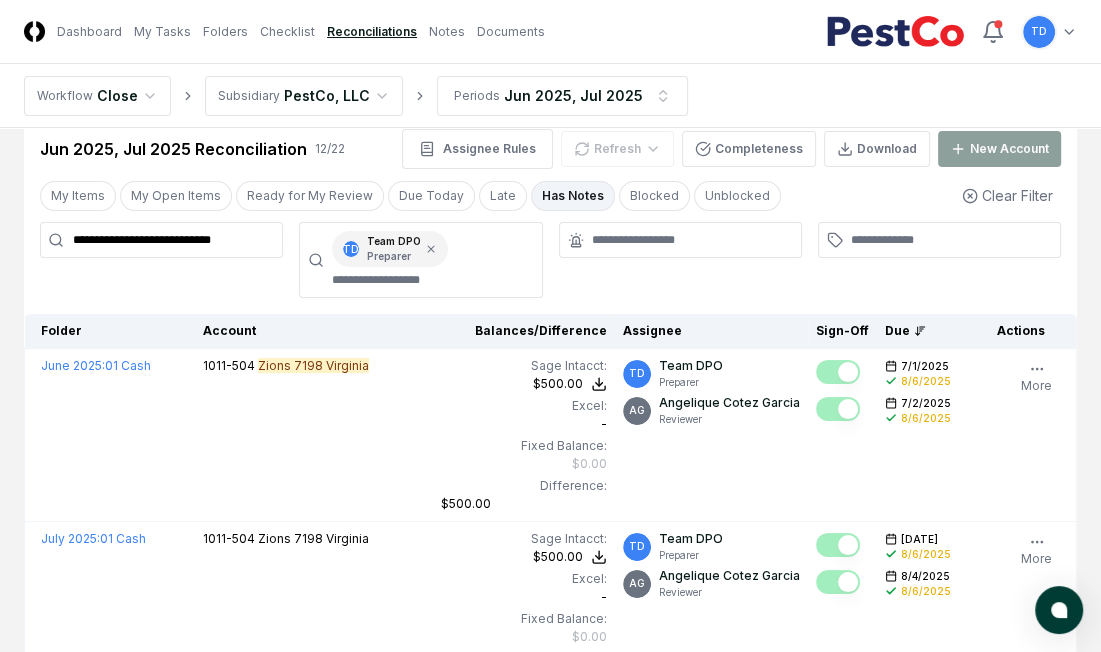 click on "**********" at bounding box center (161, 240) 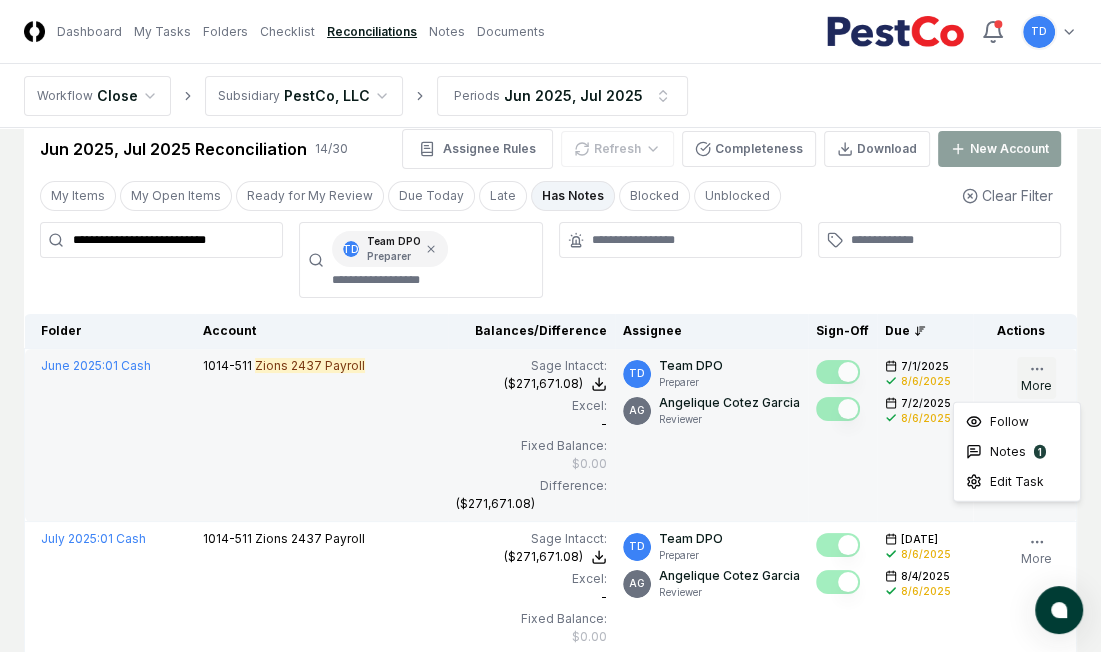 click on "More" at bounding box center [1036, 378] 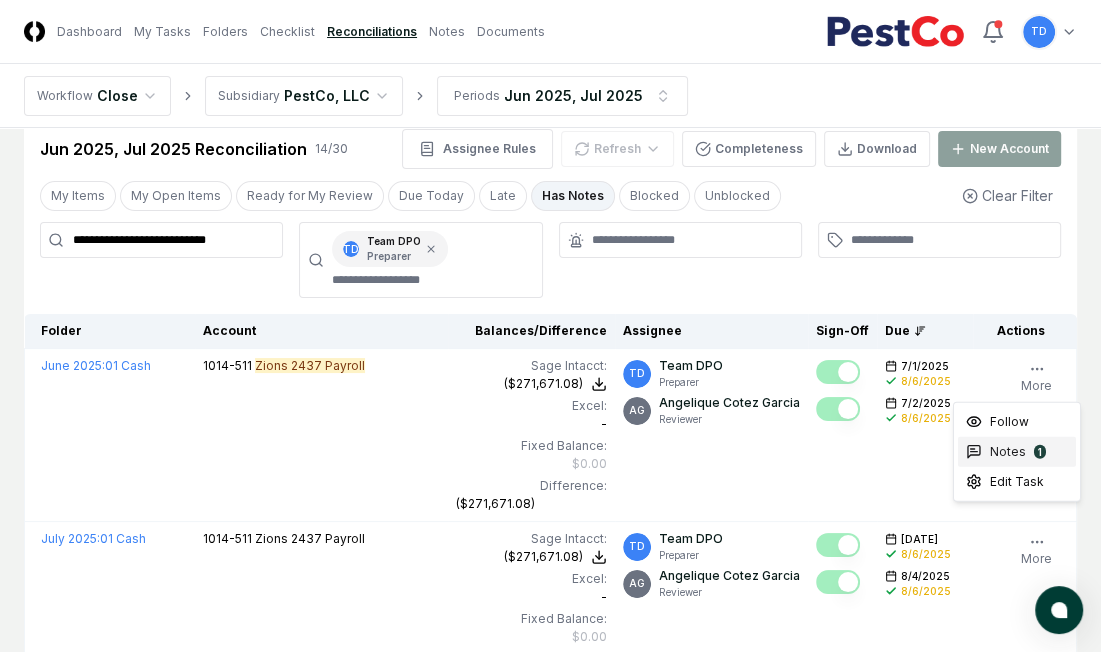 click on "Notes 1" at bounding box center [1017, 452] 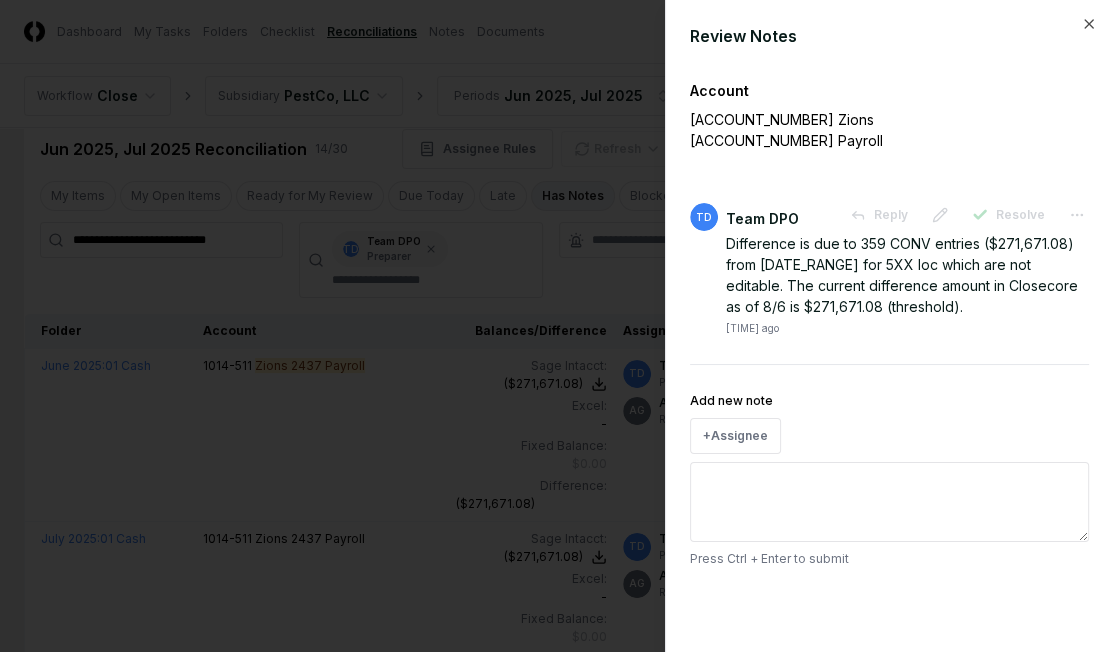 click at bounding box center (556, 326) 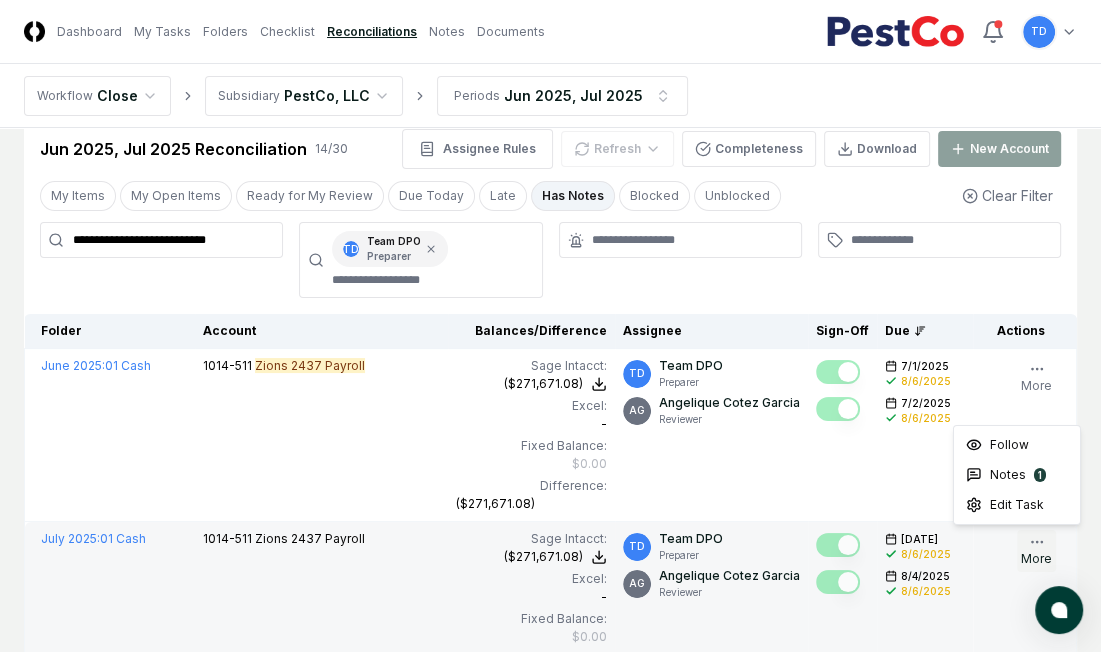 click 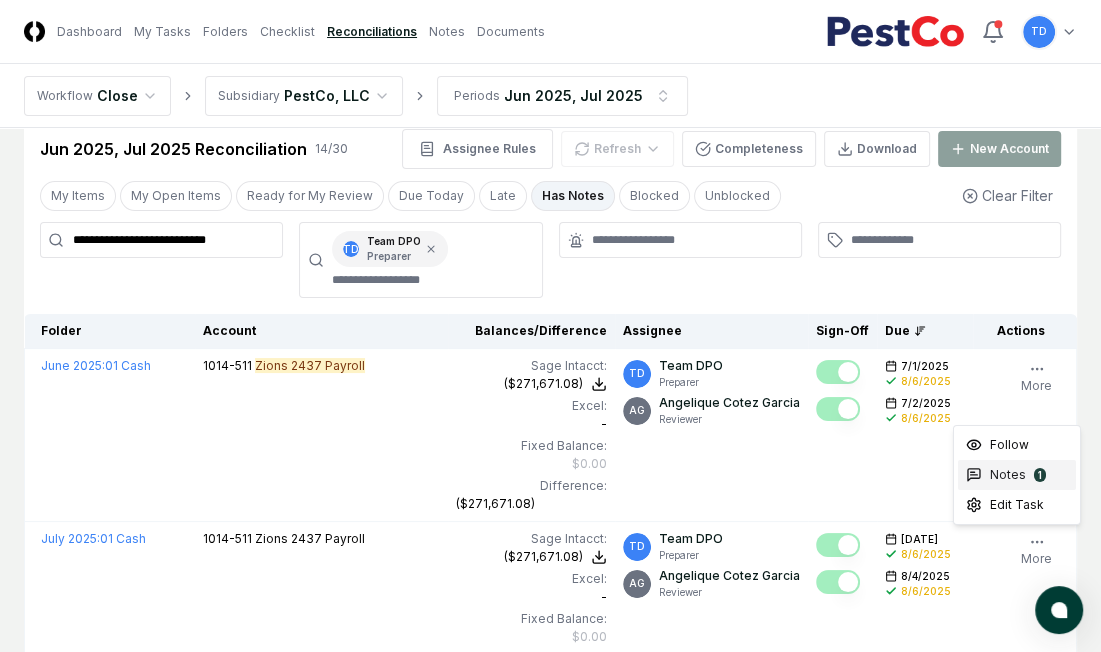 click on "Notes" at bounding box center (1008, 475) 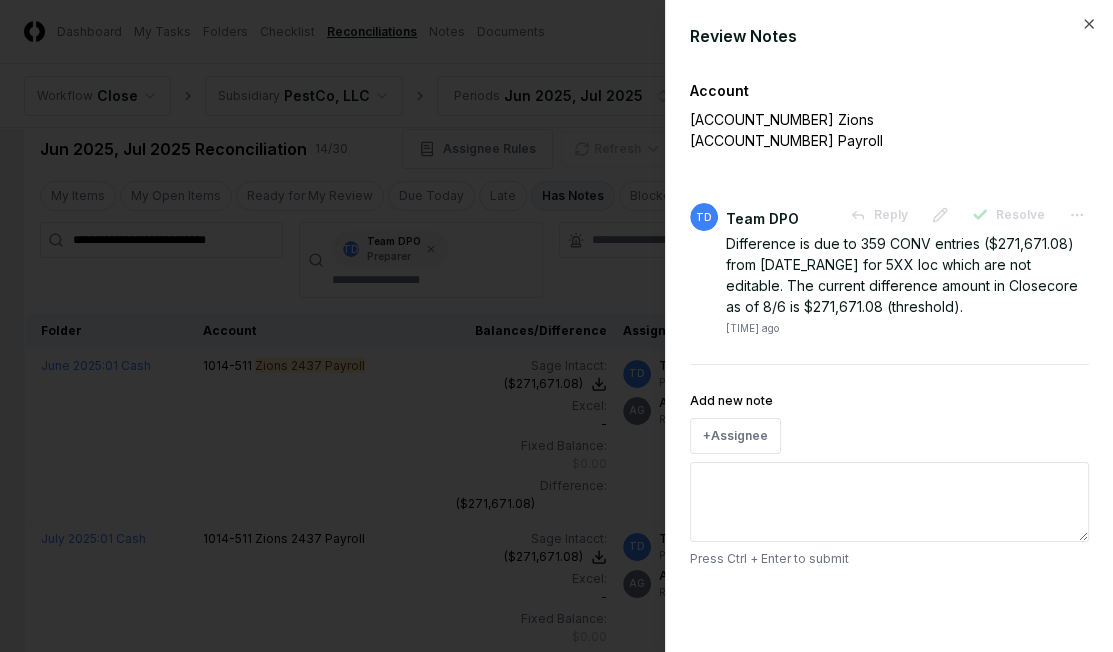 click at bounding box center (556, 326) 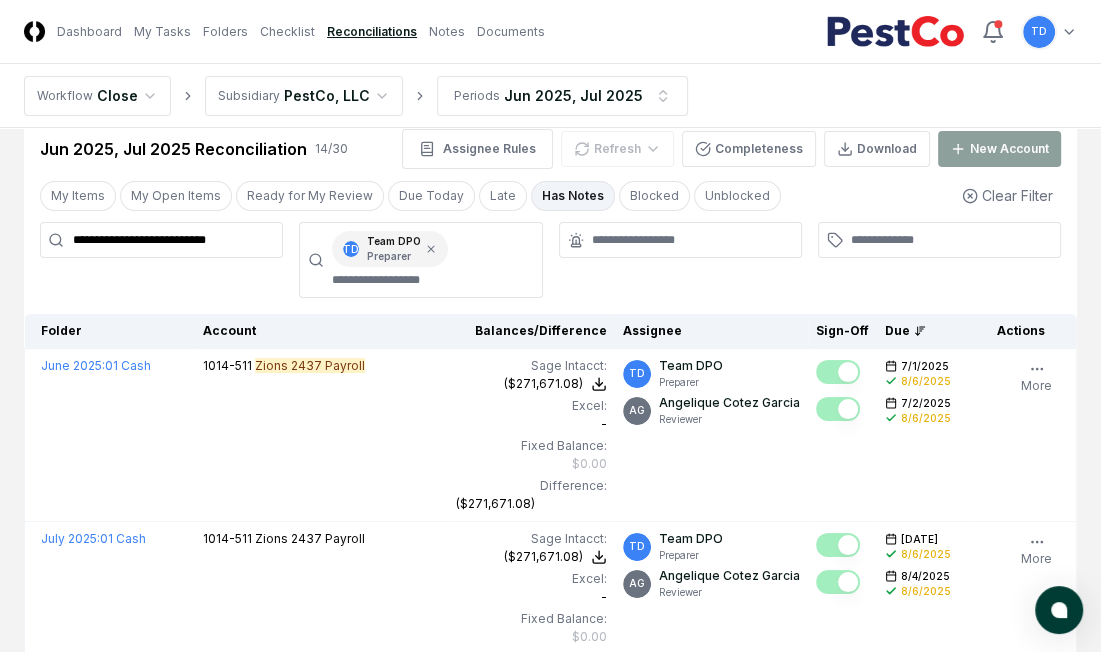 click on "**********" at bounding box center [161, 240] 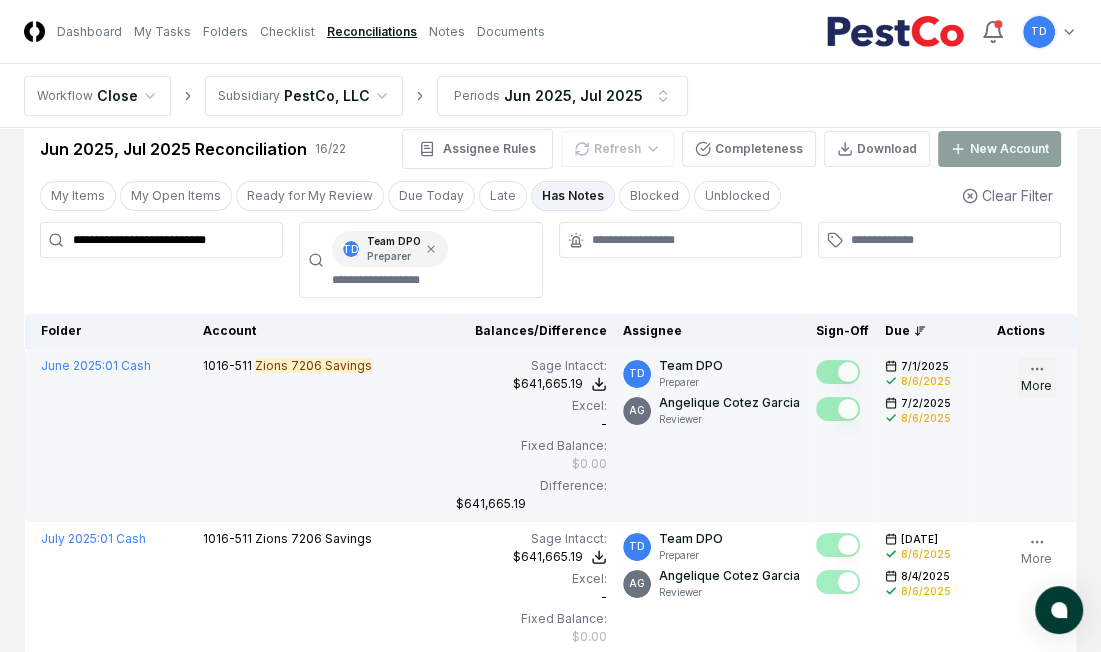 click on "More" at bounding box center (1036, 378) 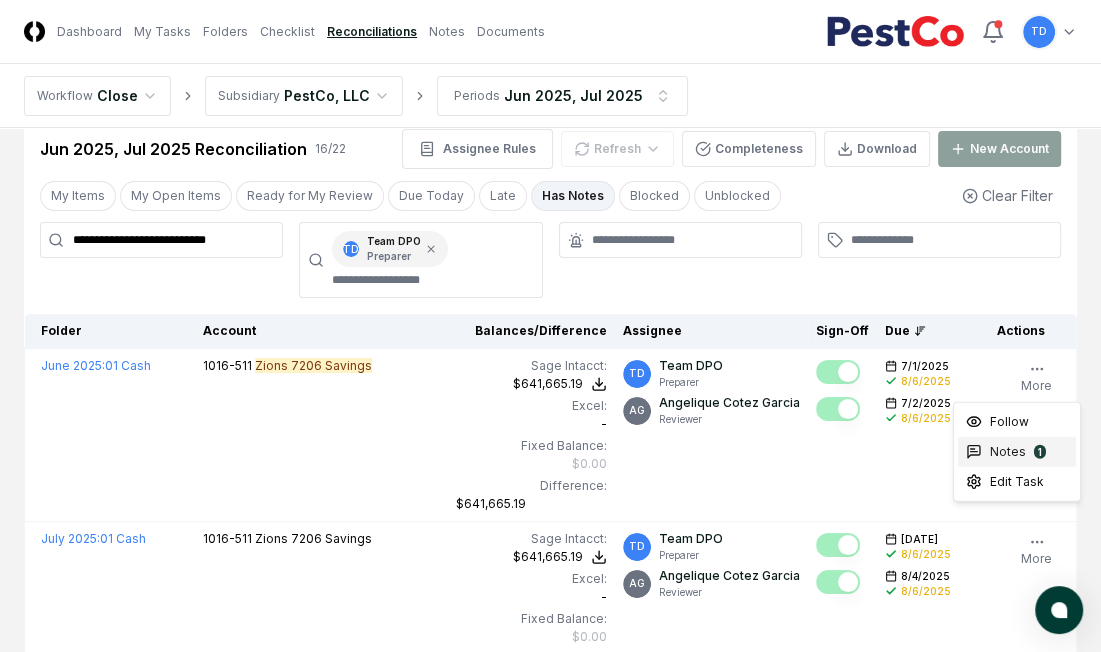 click on "1" at bounding box center [1040, 452] 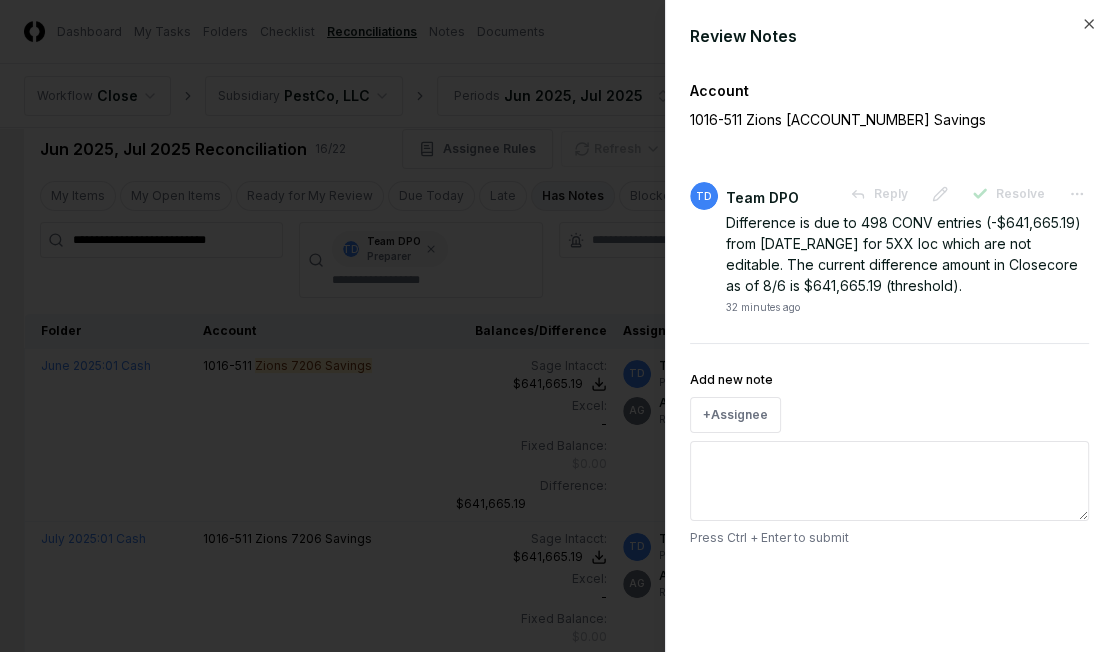 click at bounding box center (556, 326) 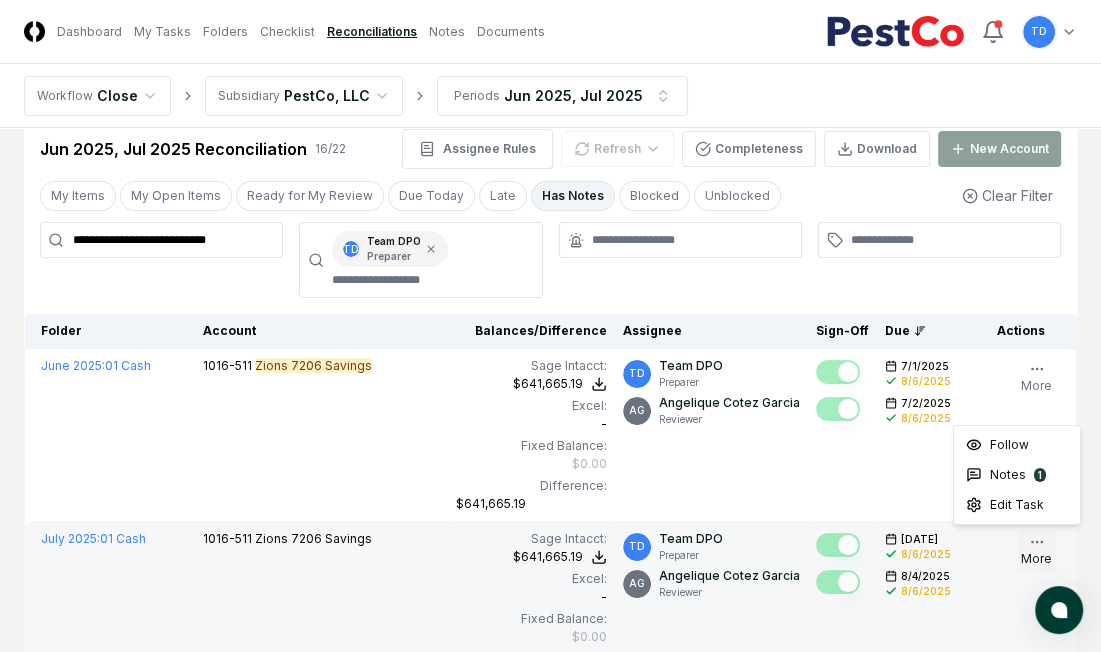click on "More" at bounding box center (1036, 551) 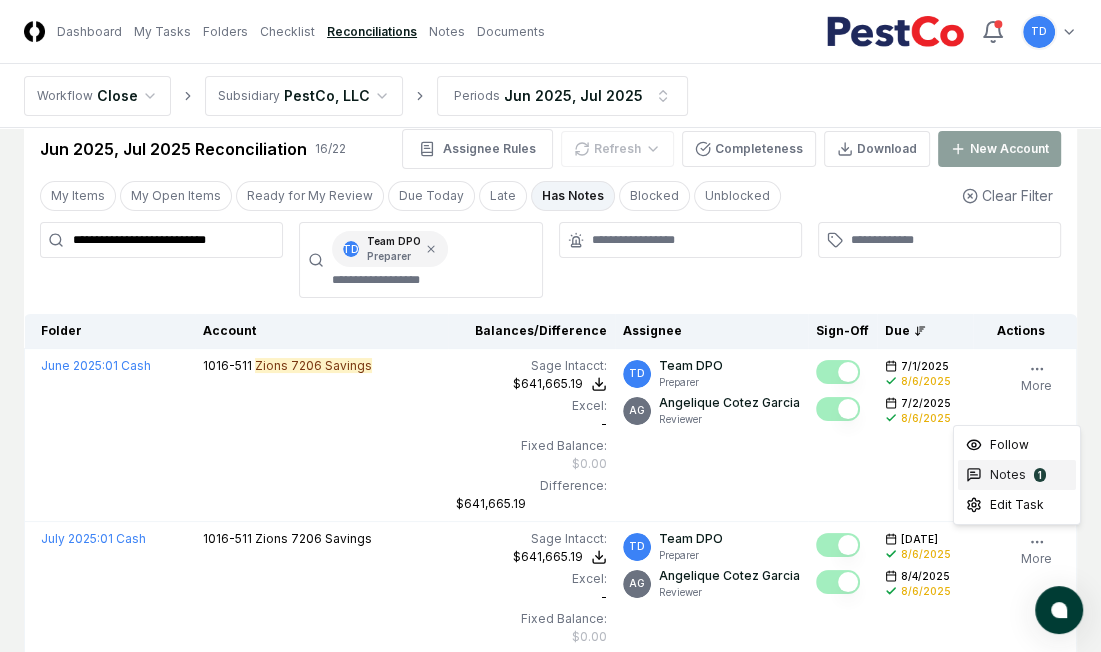 click on "Notes" at bounding box center (1008, 475) 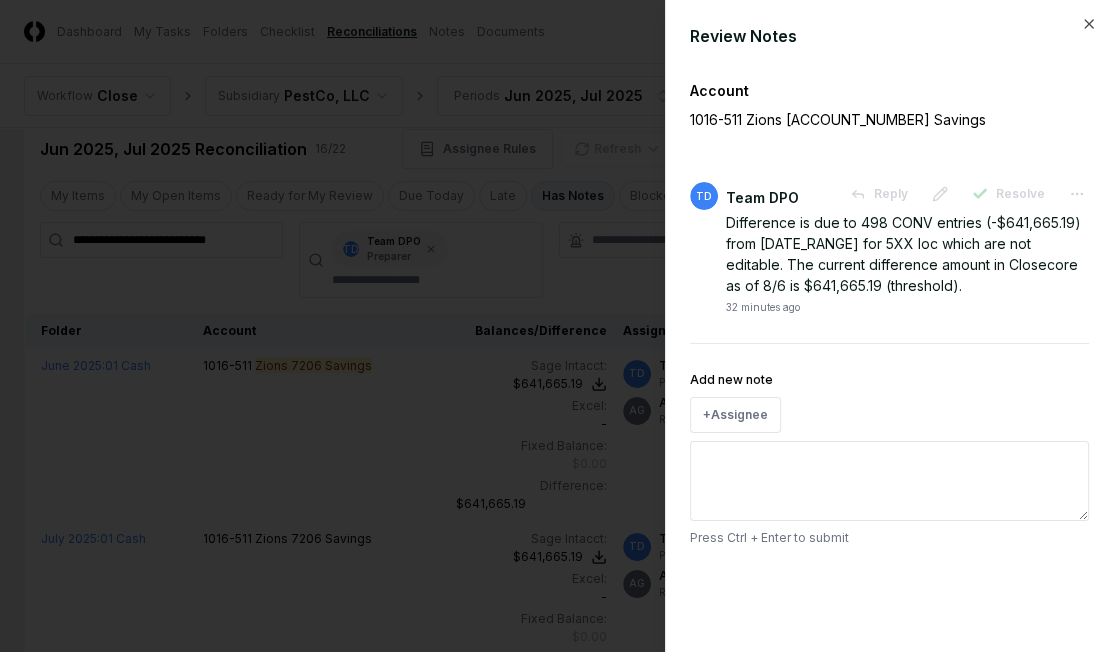 click at bounding box center (556, 326) 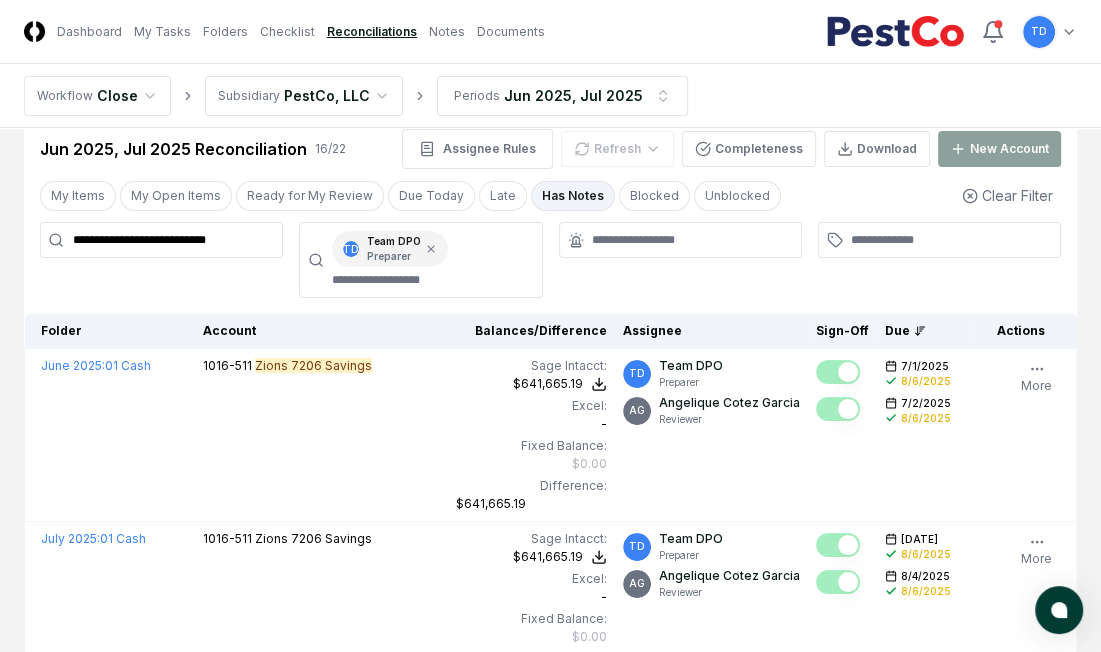 click on "**********" at bounding box center [161, 240] 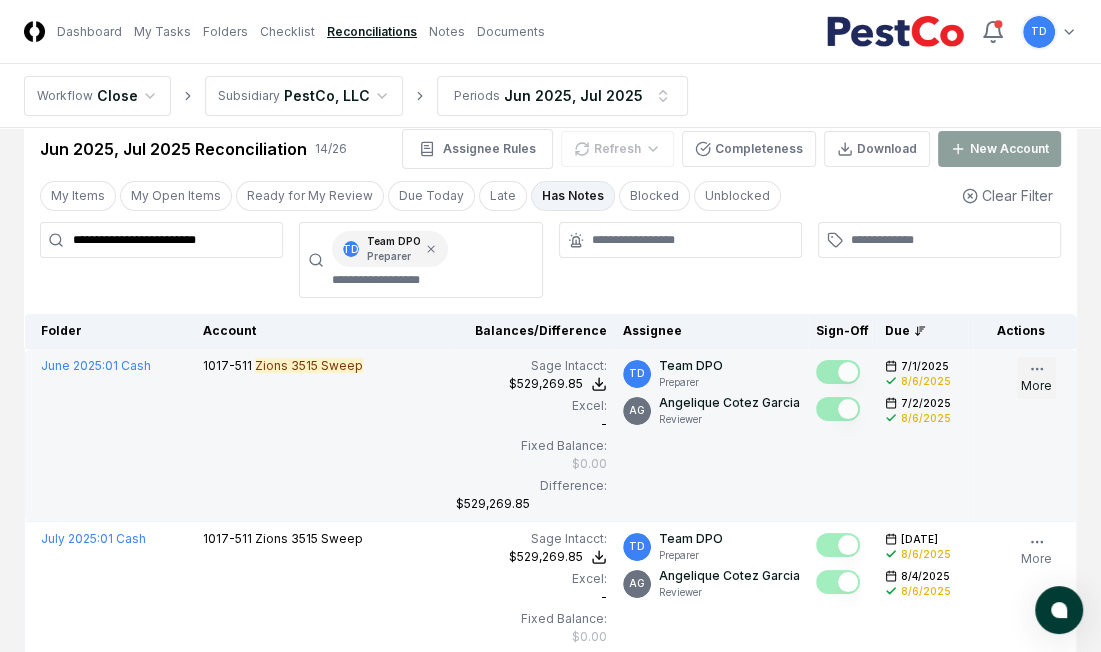 click 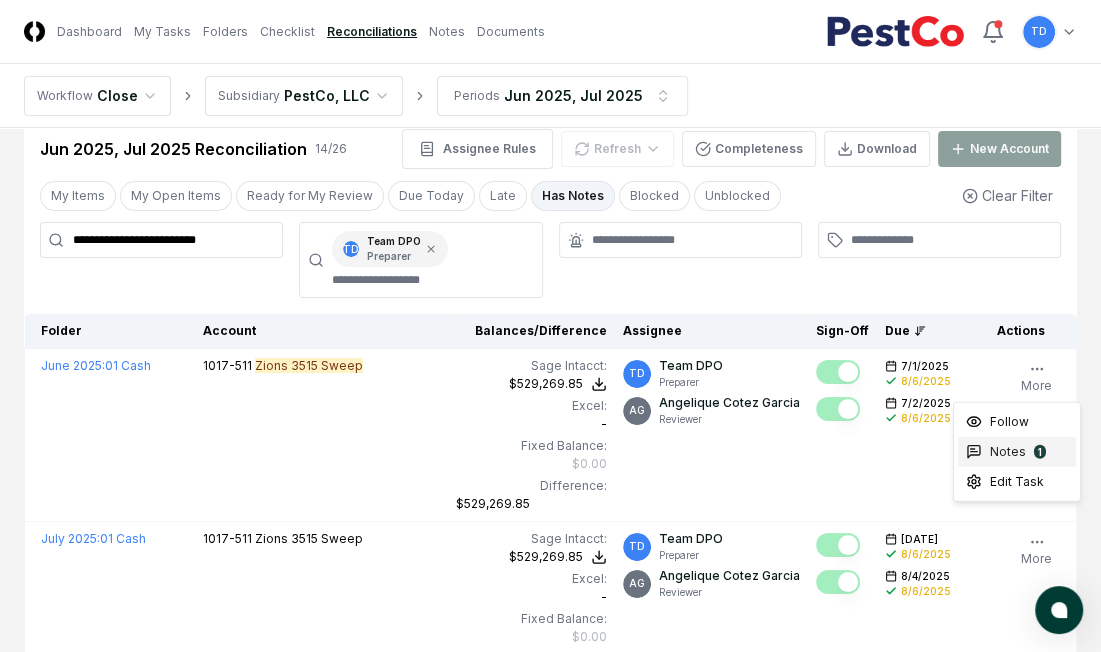 click on "1" at bounding box center (1040, 452) 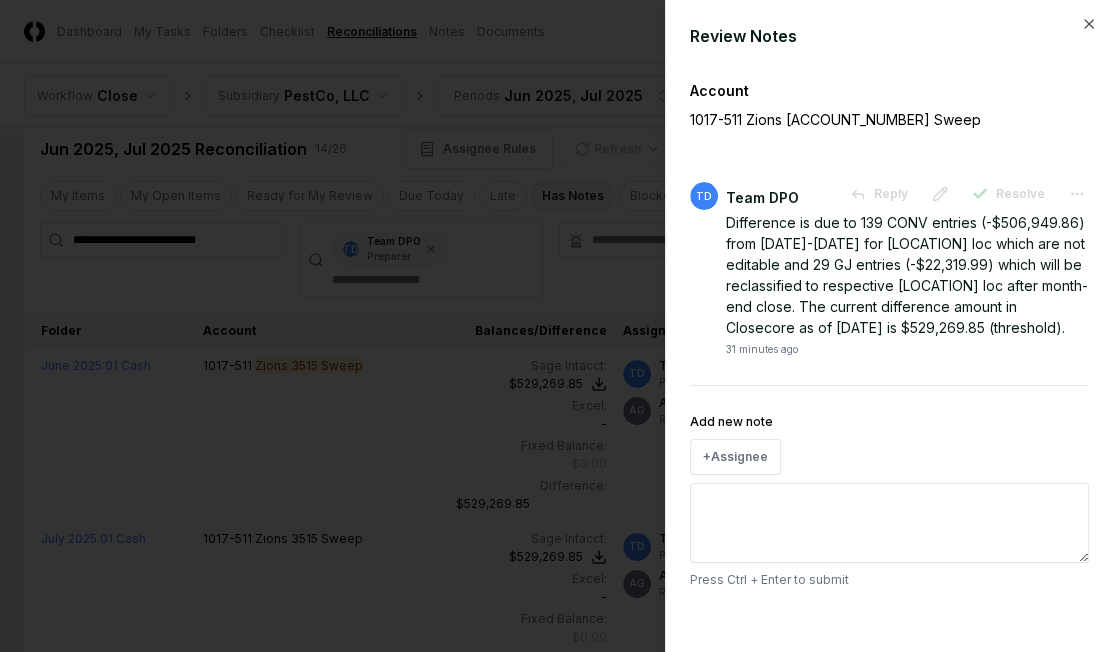 click at bounding box center [556, 326] 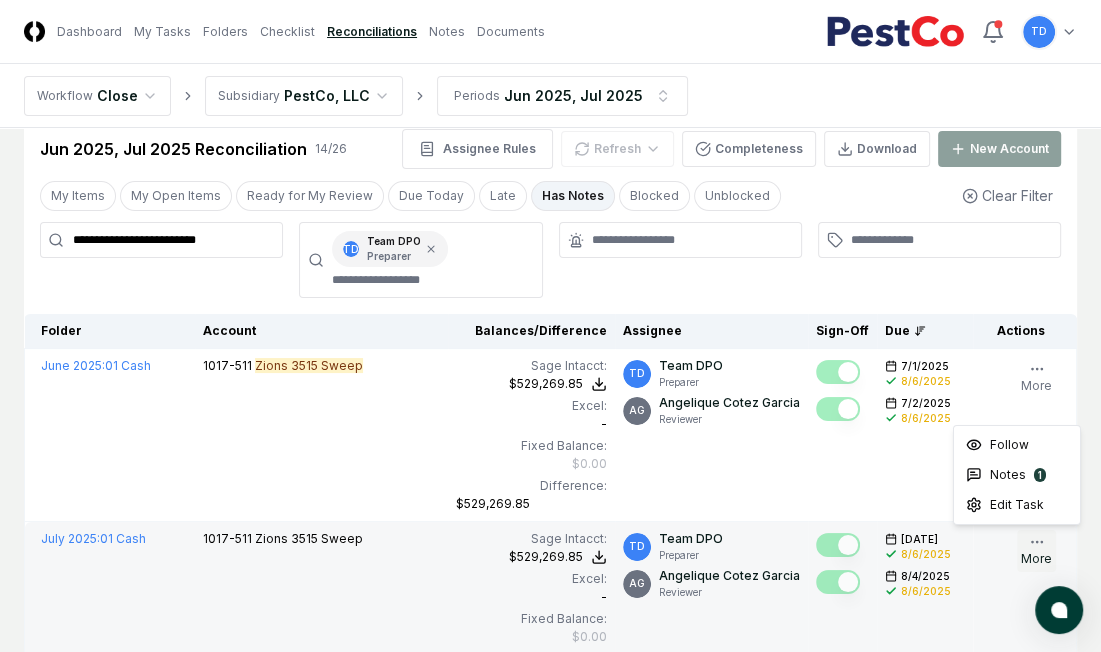 click on "More" at bounding box center (1036, 551) 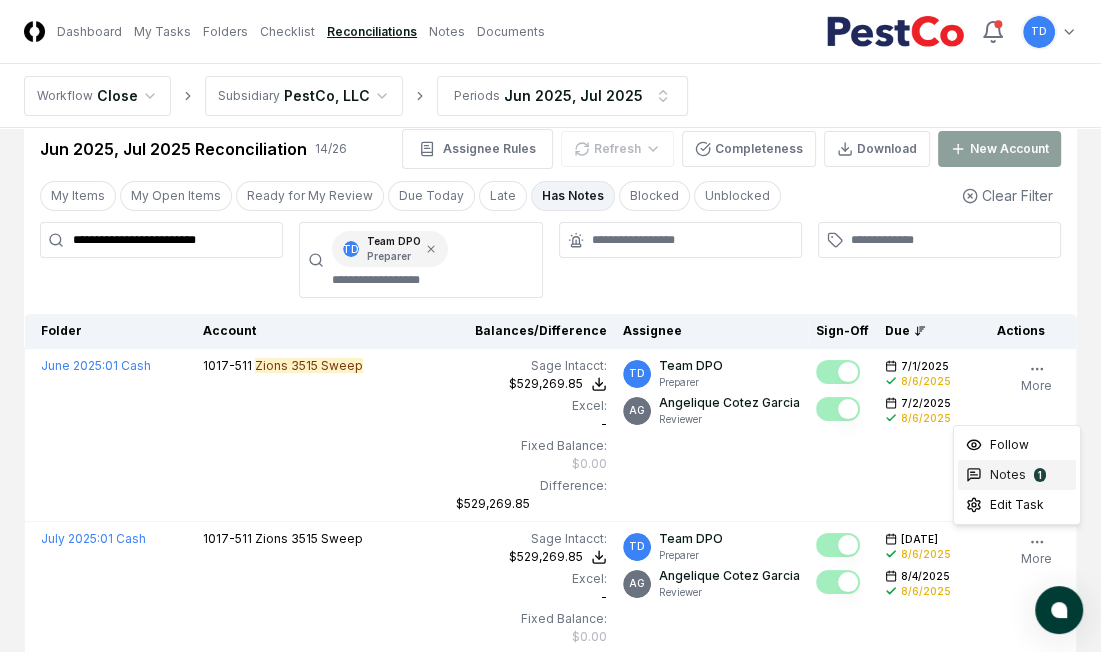 click on "Notes" at bounding box center [1008, 475] 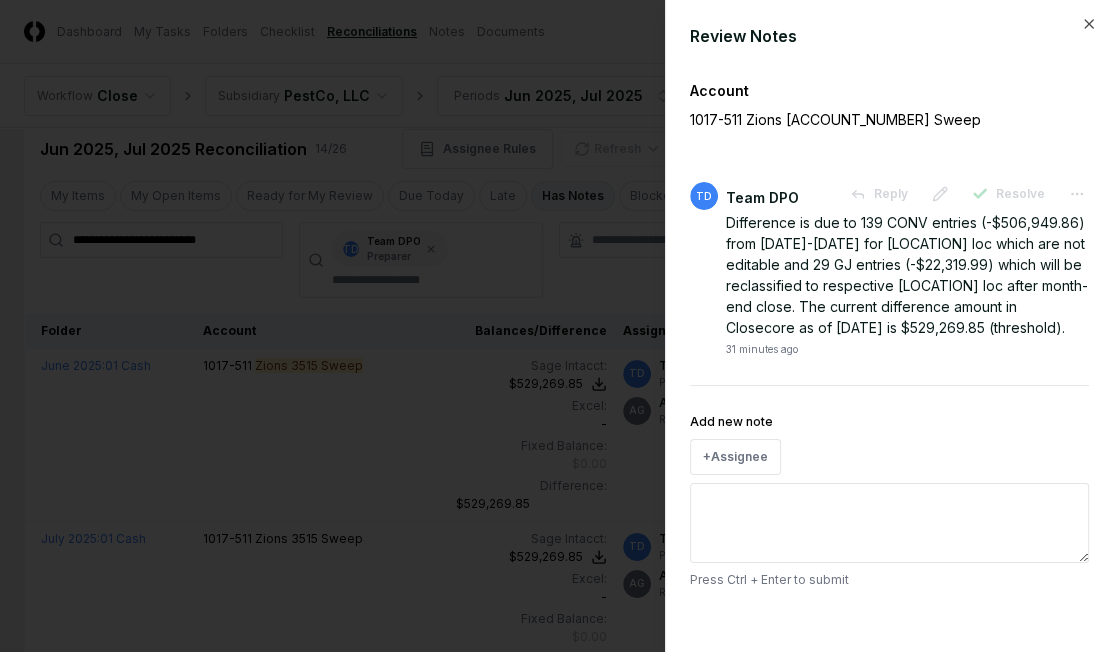 click at bounding box center [556, 326] 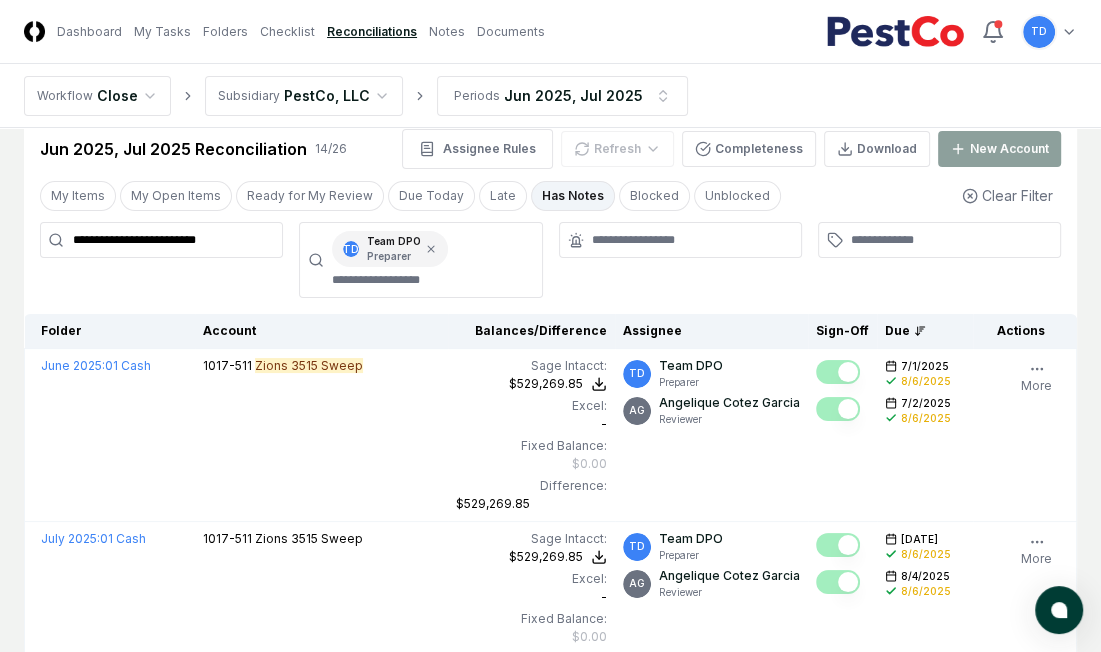 click on "**********" at bounding box center (161, 240) 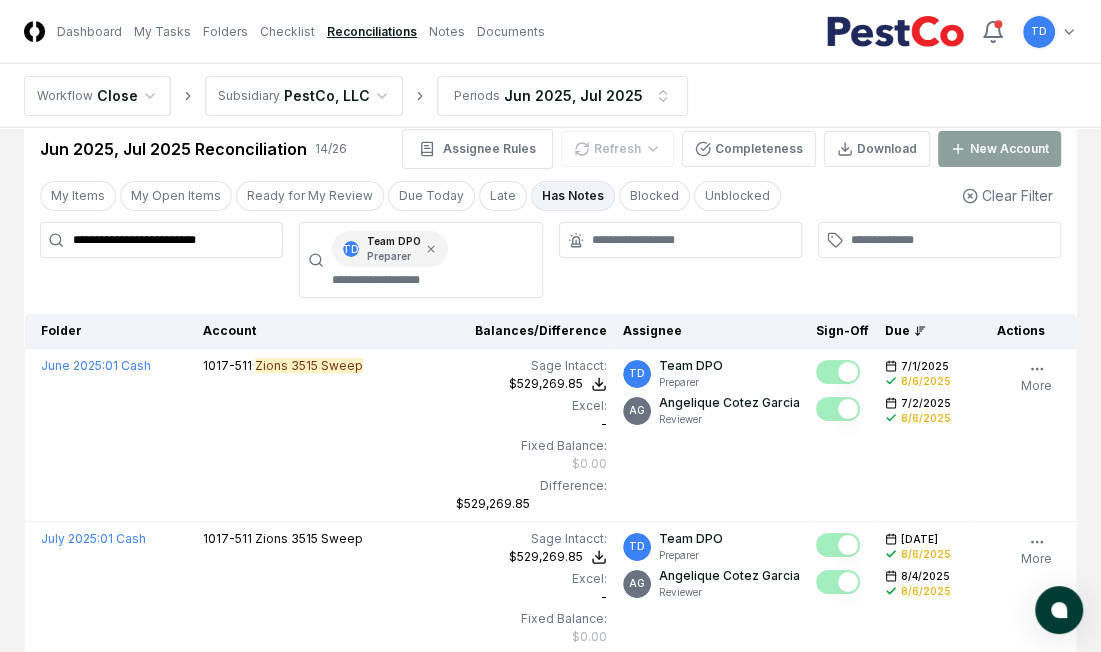 click on "**********" at bounding box center (161, 240) 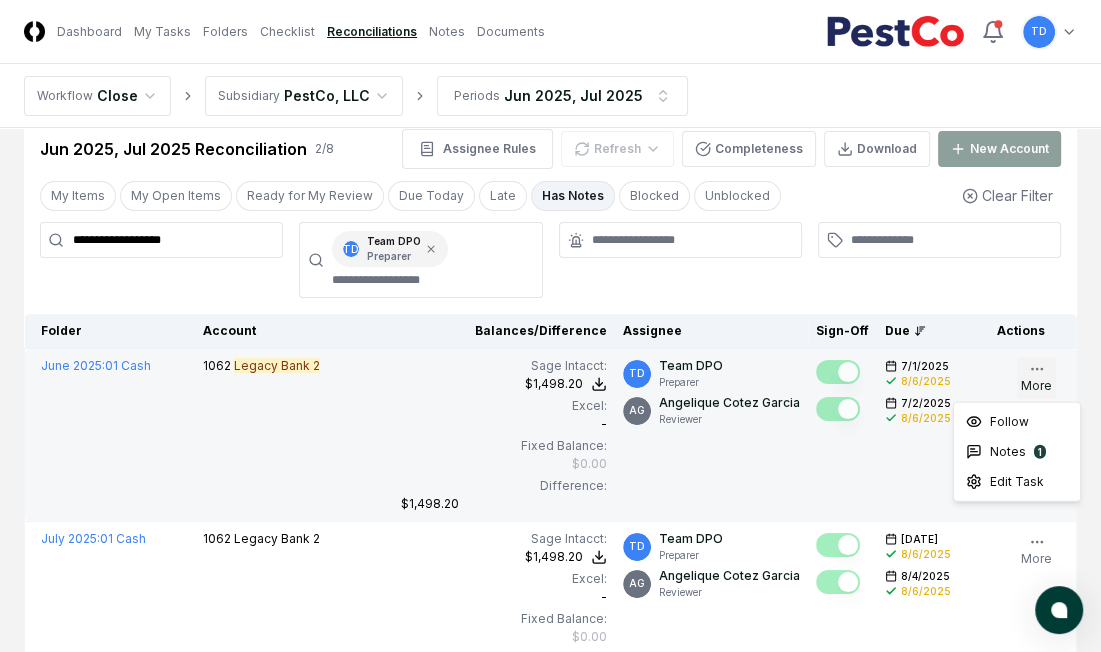 click on "More" at bounding box center [1036, 378] 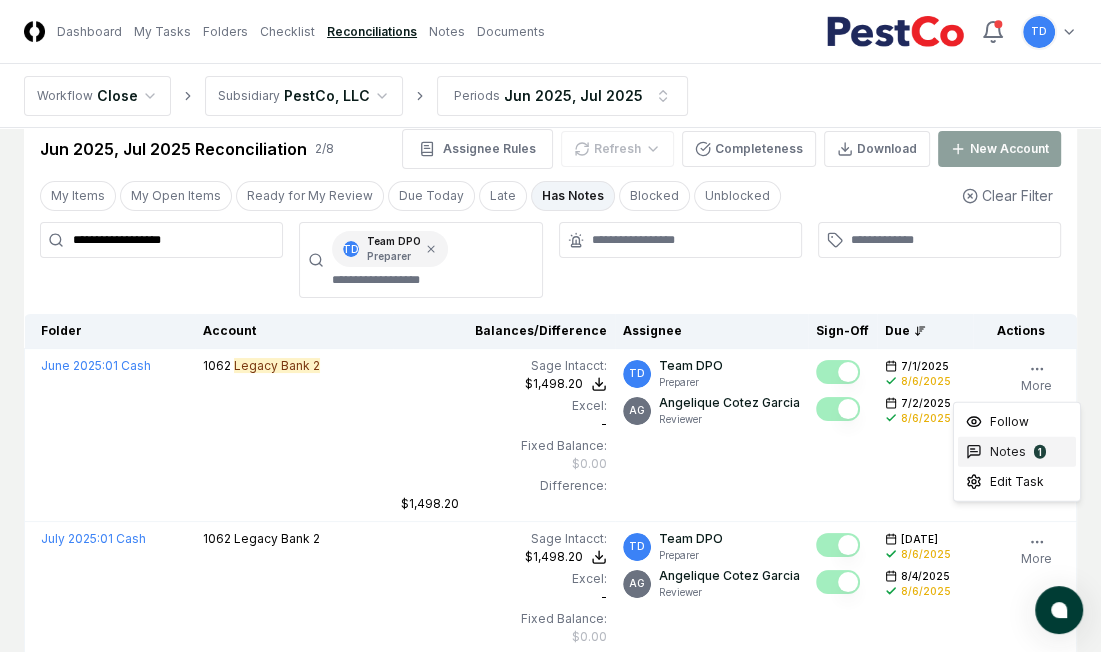 click on "Notes" at bounding box center (1008, 452) 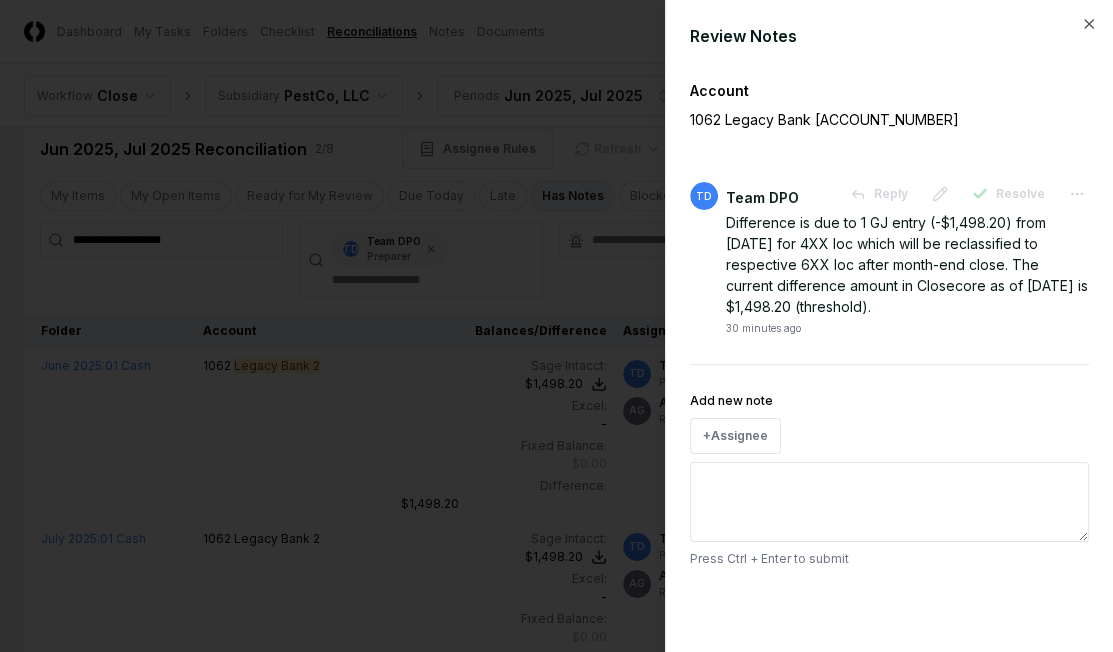 click at bounding box center [556, 326] 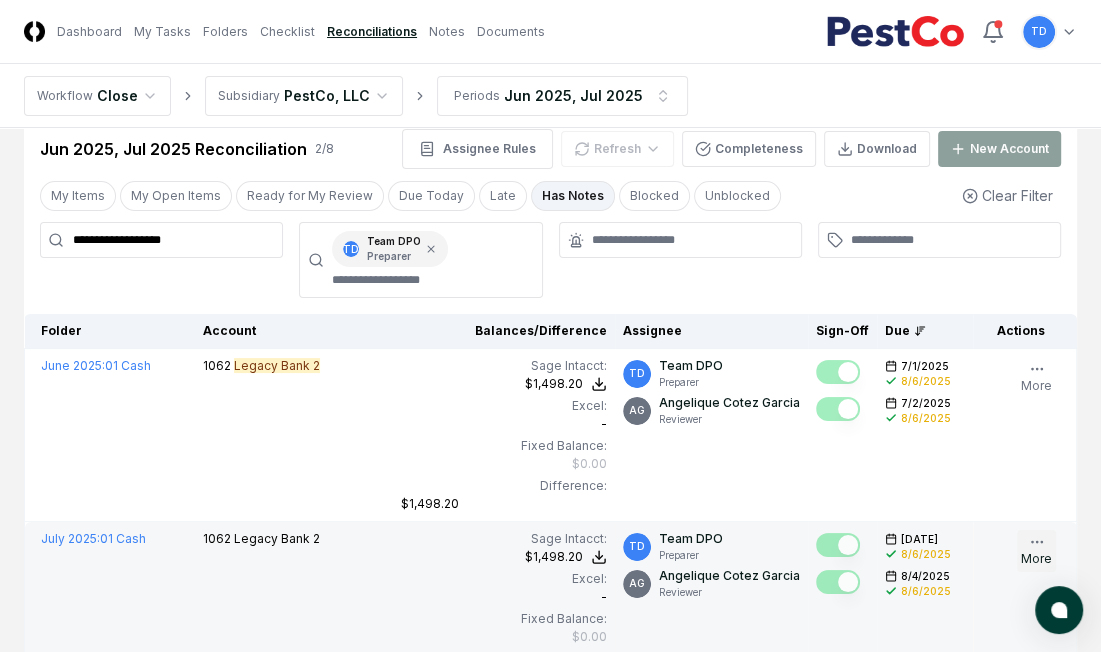 click on "More" at bounding box center [1036, 551] 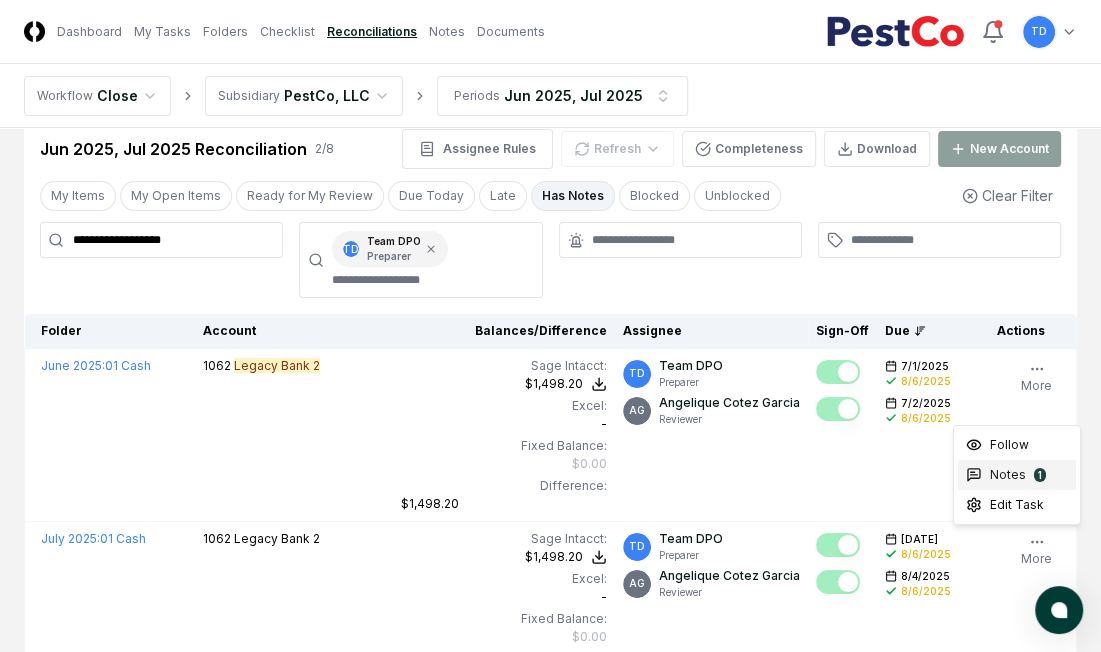 click on "Notes" at bounding box center (1008, 475) 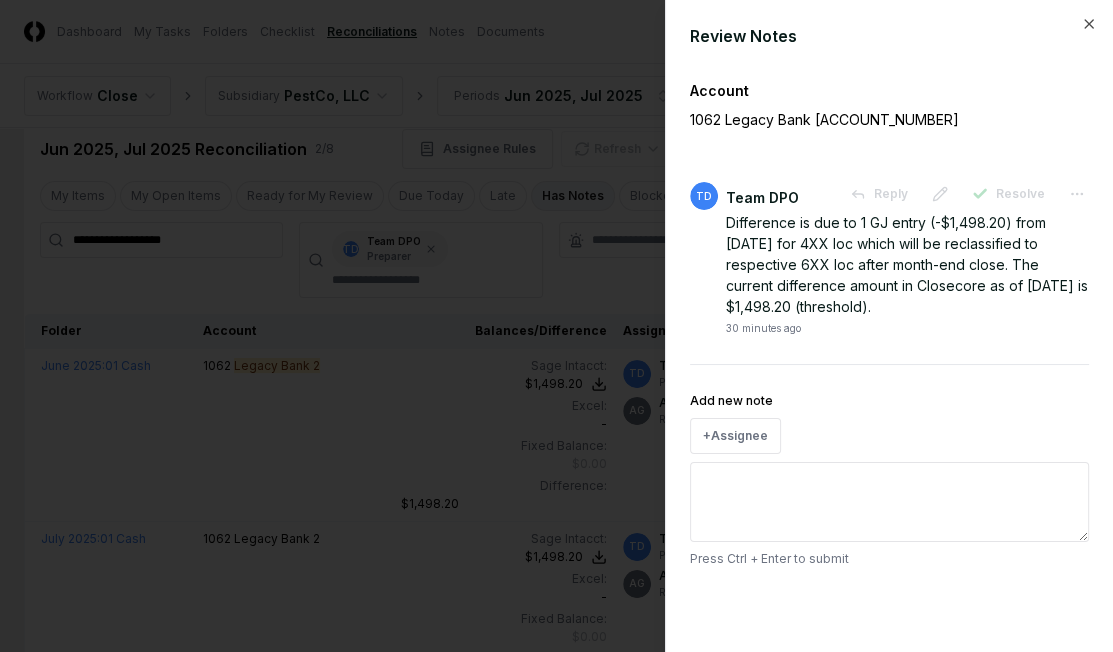 click at bounding box center (556, 326) 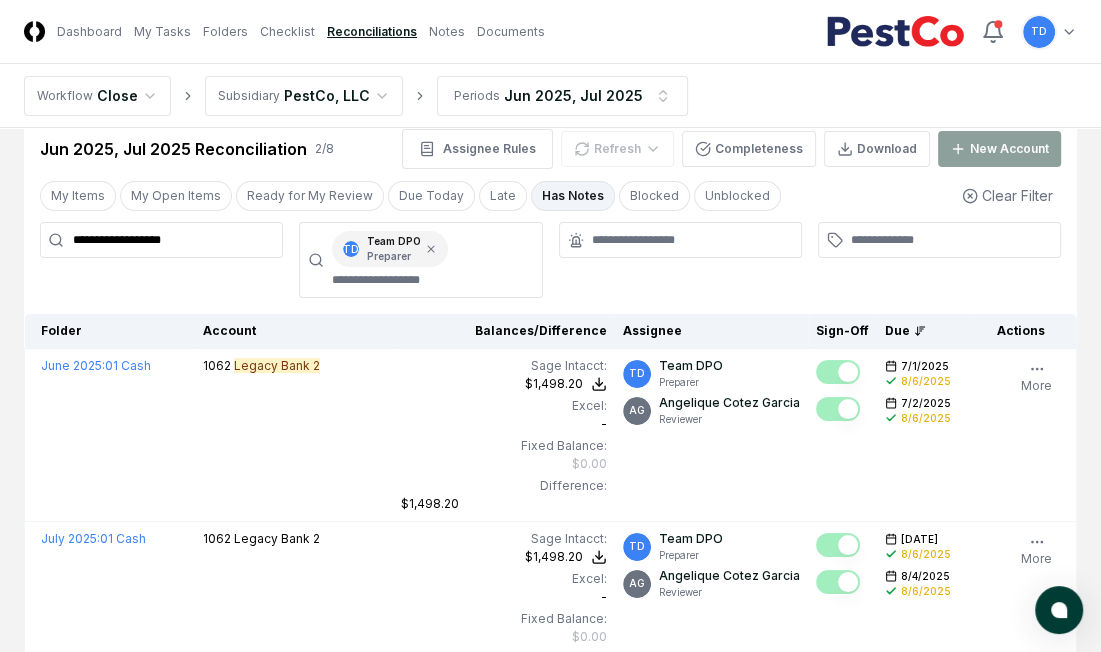 click on "**********" at bounding box center [161, 240] 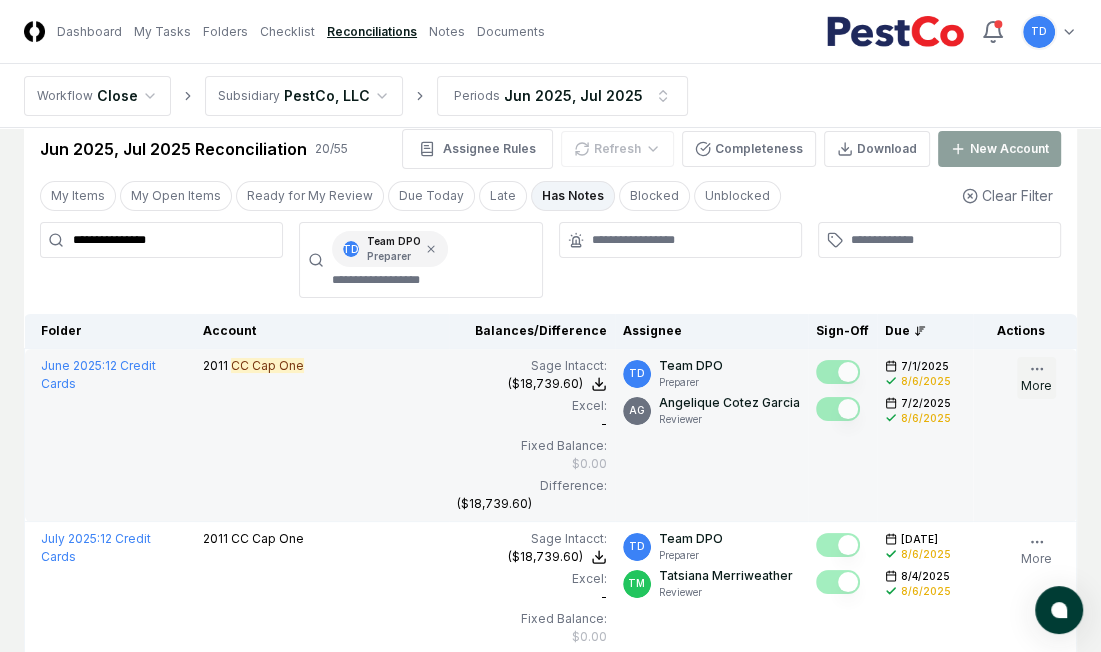 click on "More" at bounding box center (1036, 378) 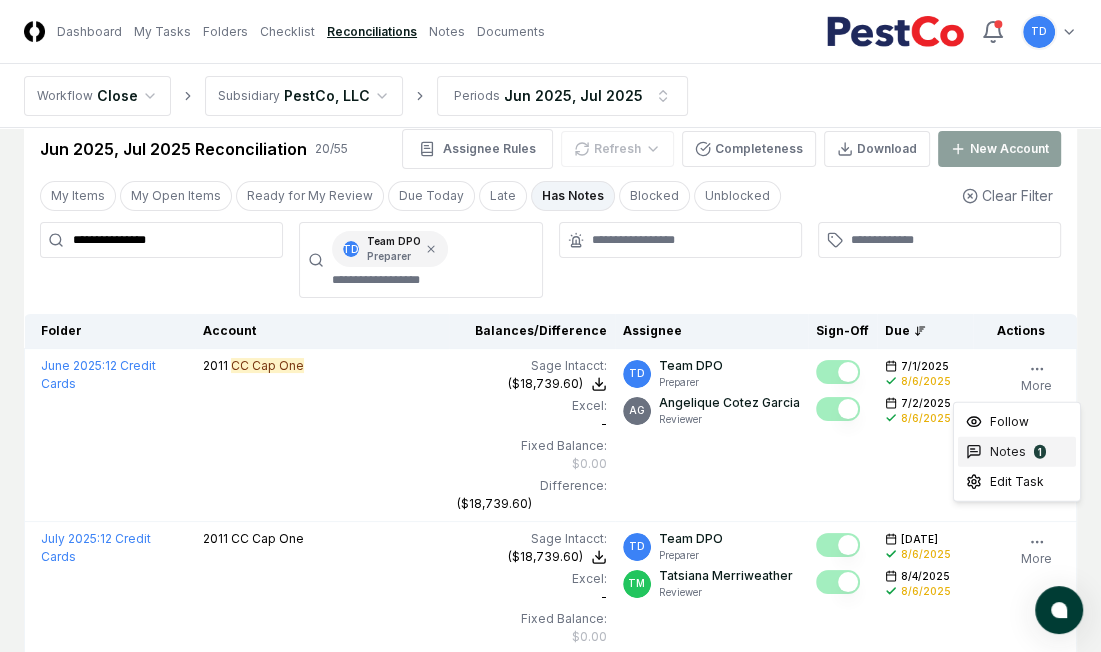 click on "1" at bounding box center (1040, 452) 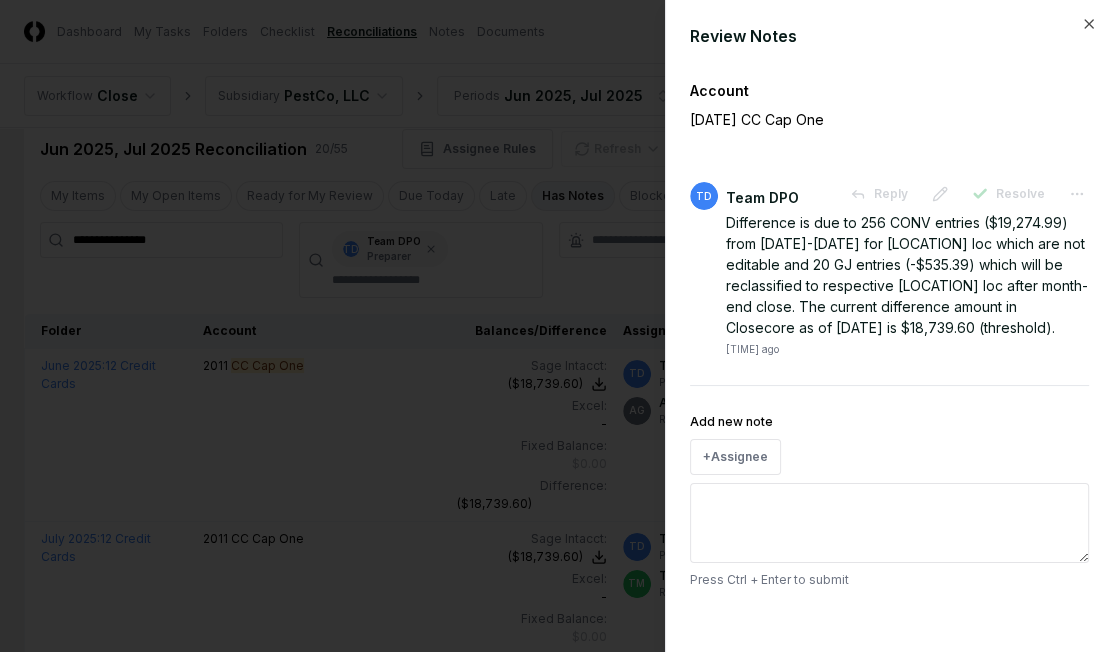 click at bounding box center (556, 326) 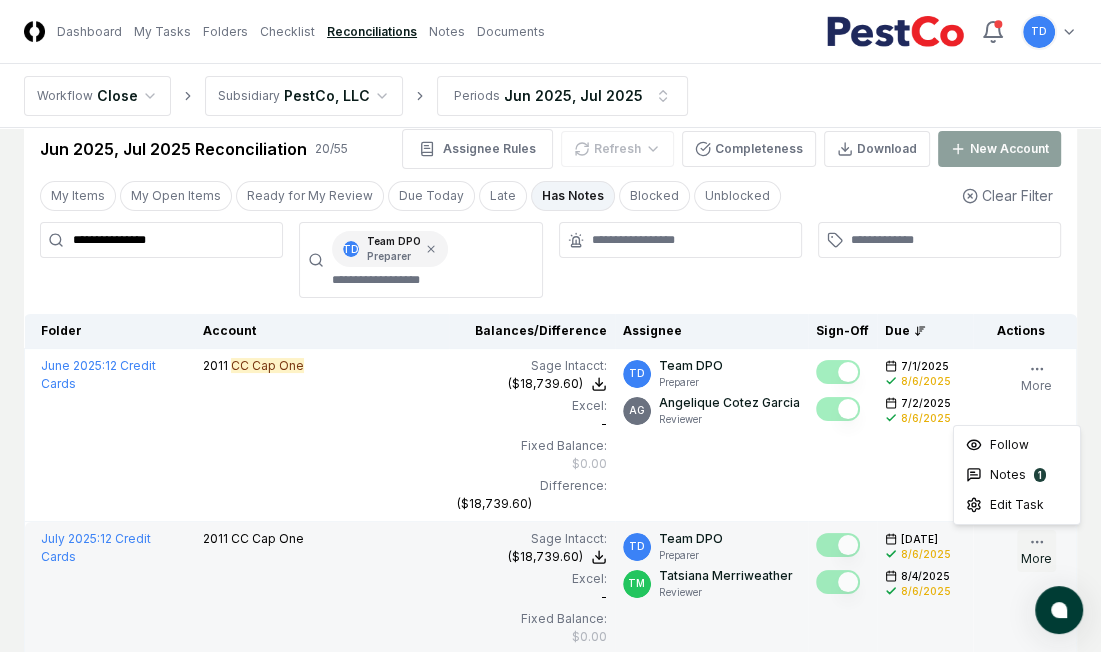 click 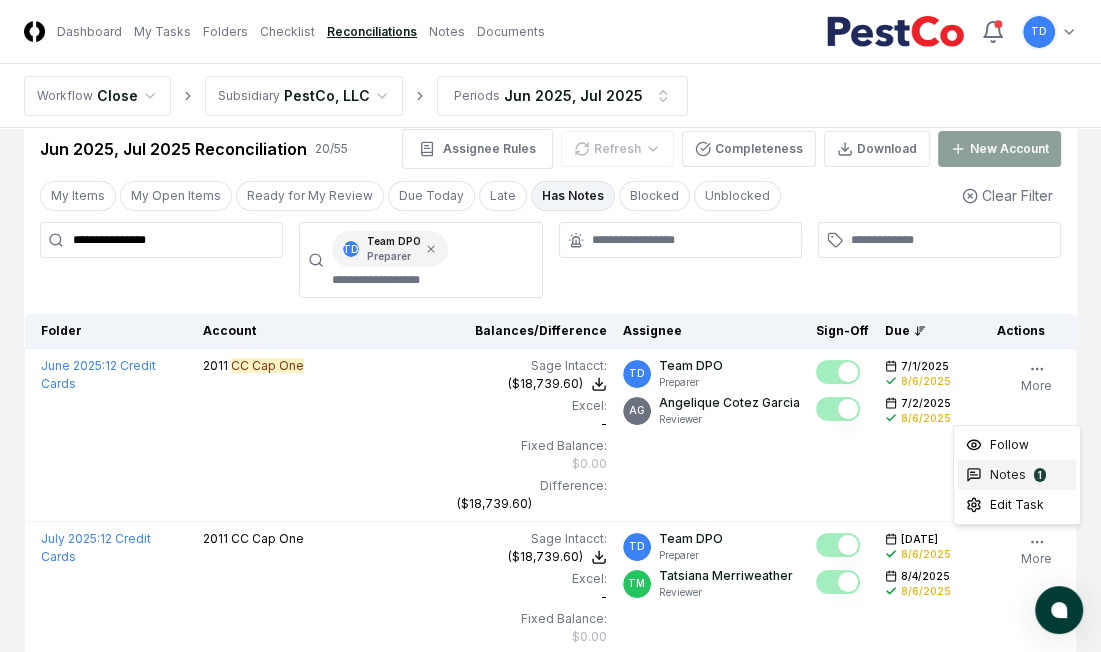 click on "Notes" at bounding box center (1008, 475) 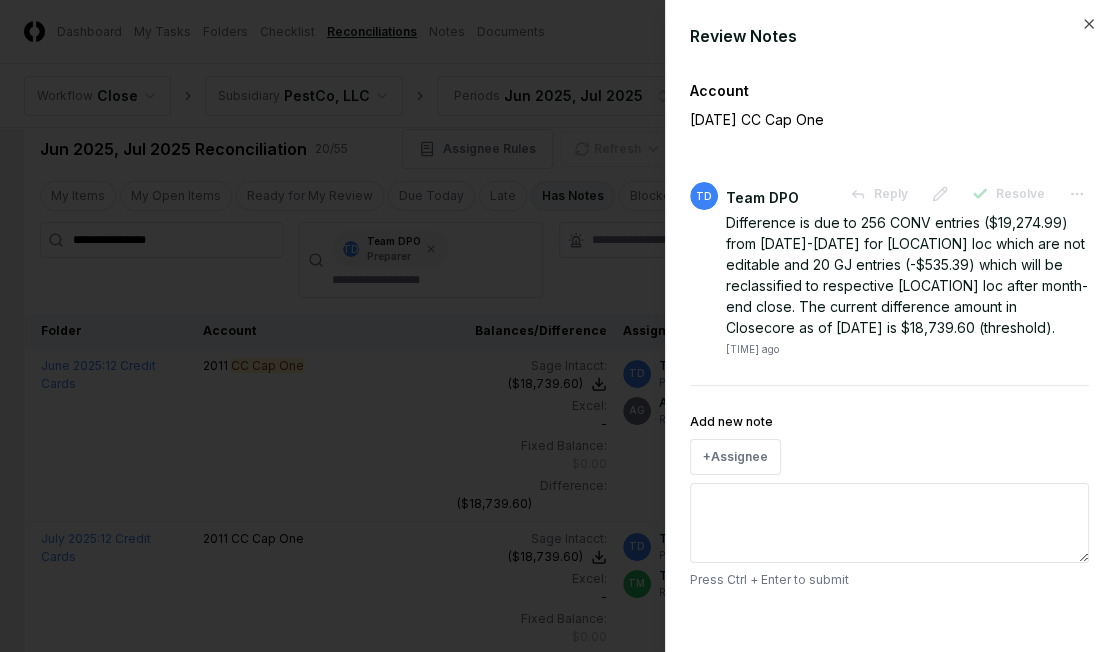 click at bounding box center [556, 326] 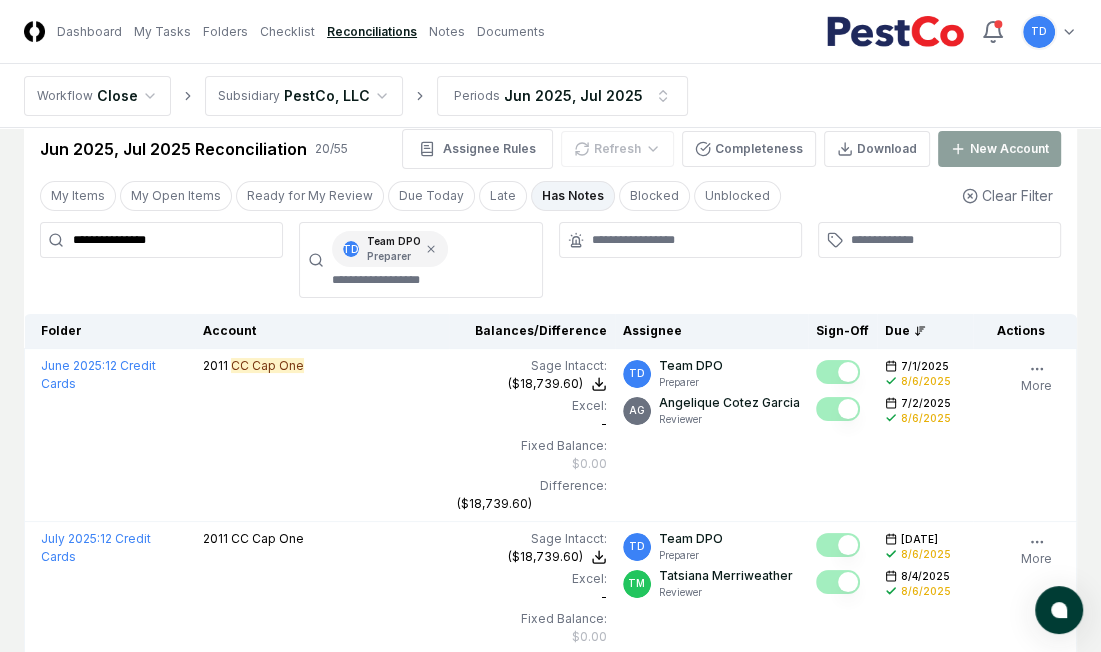 click on "**********" at bounding box center (161, 240) 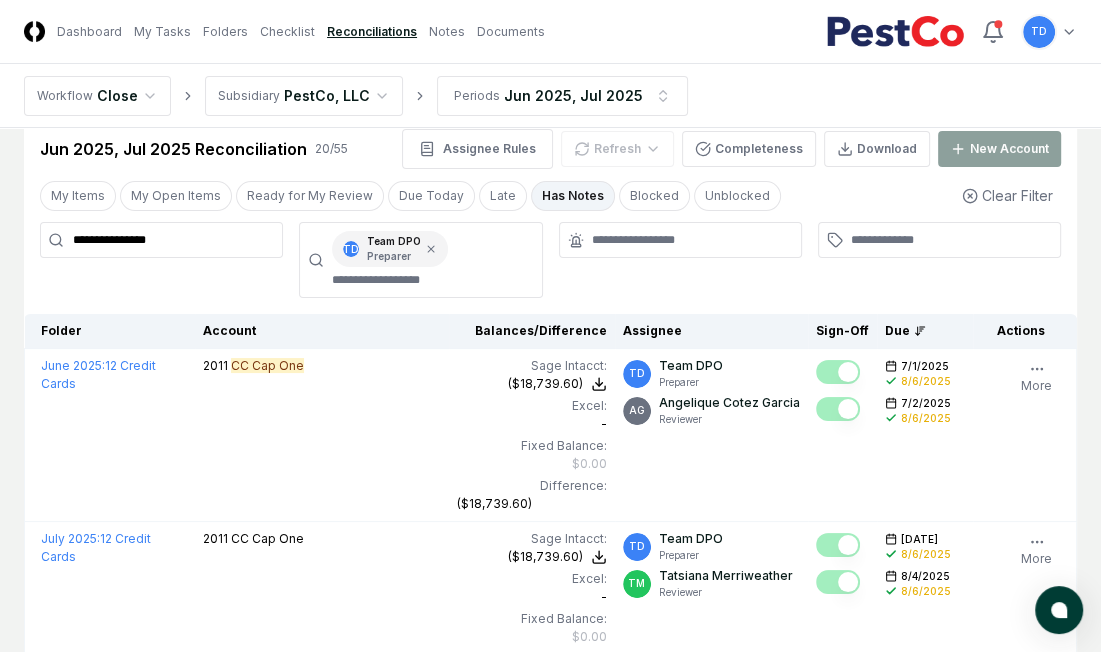 click on "**********" at bounding box center (161, 240) 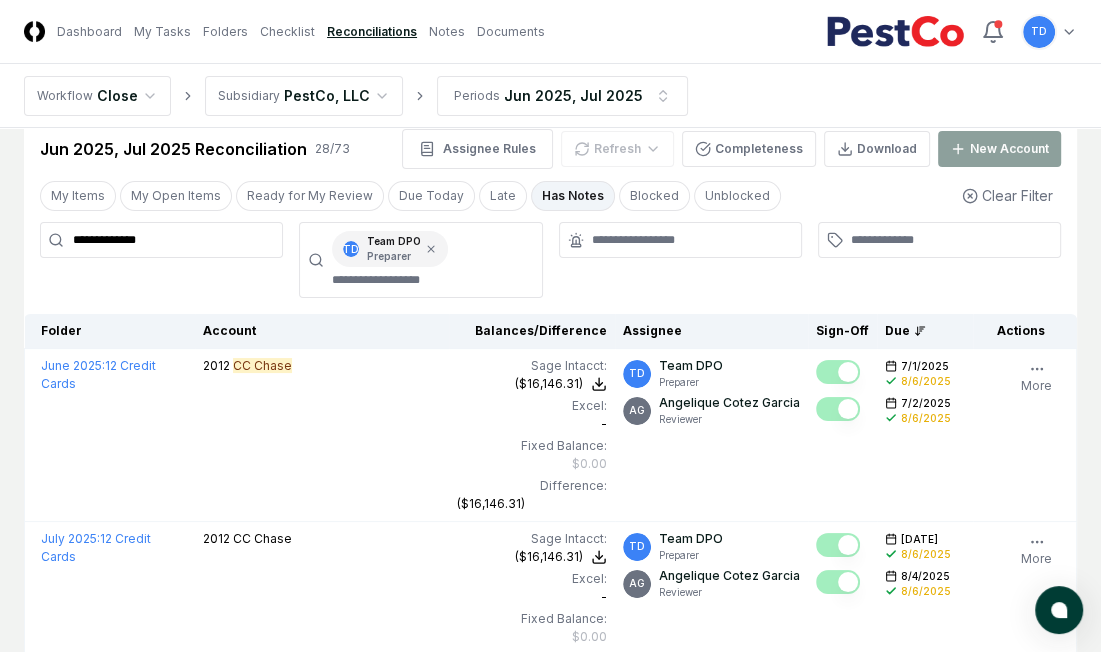 click on "**********" at bounding box center [161, 260] 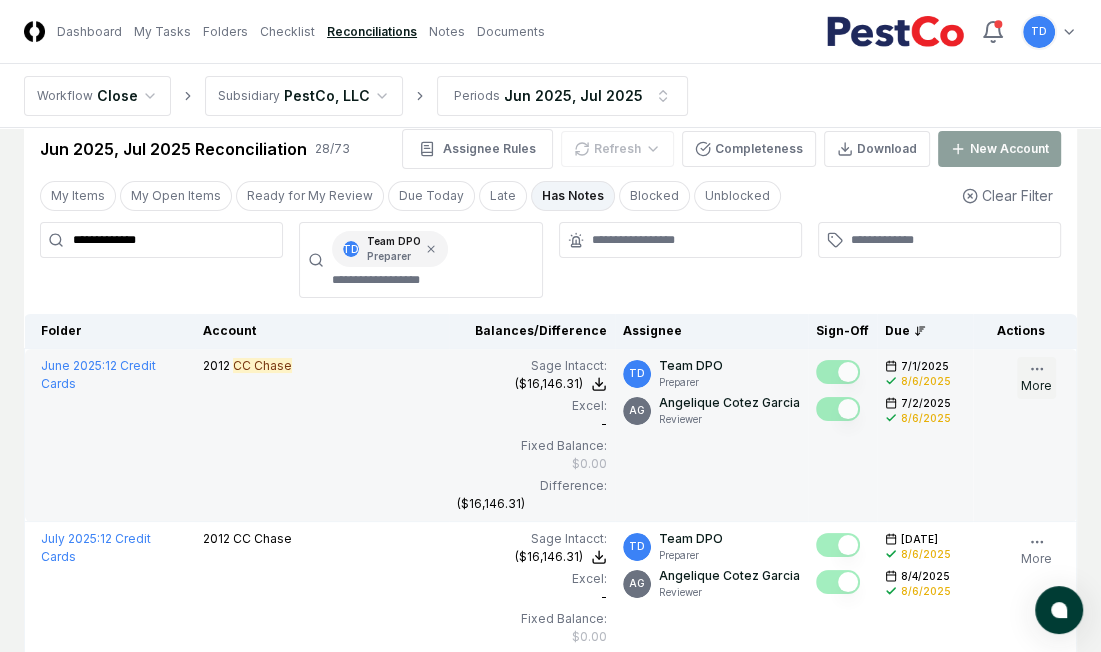 click on "More" at bounding box center [1036, 378] 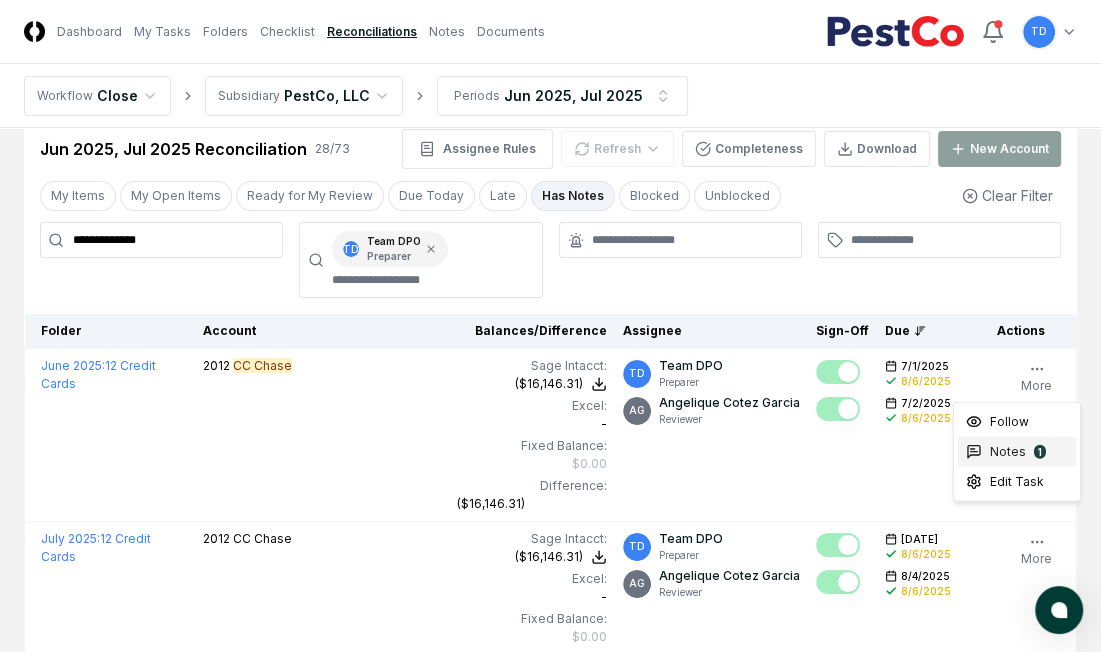 click on "1" at bounding box center (1040, 452) 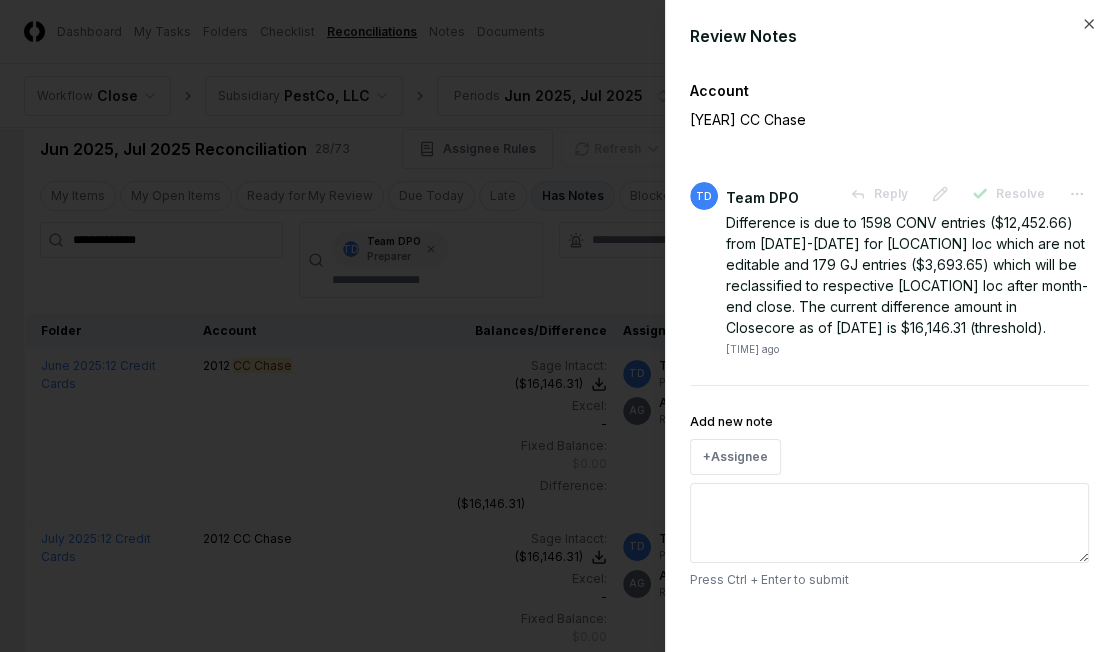 click at bounding box center (556, 326) 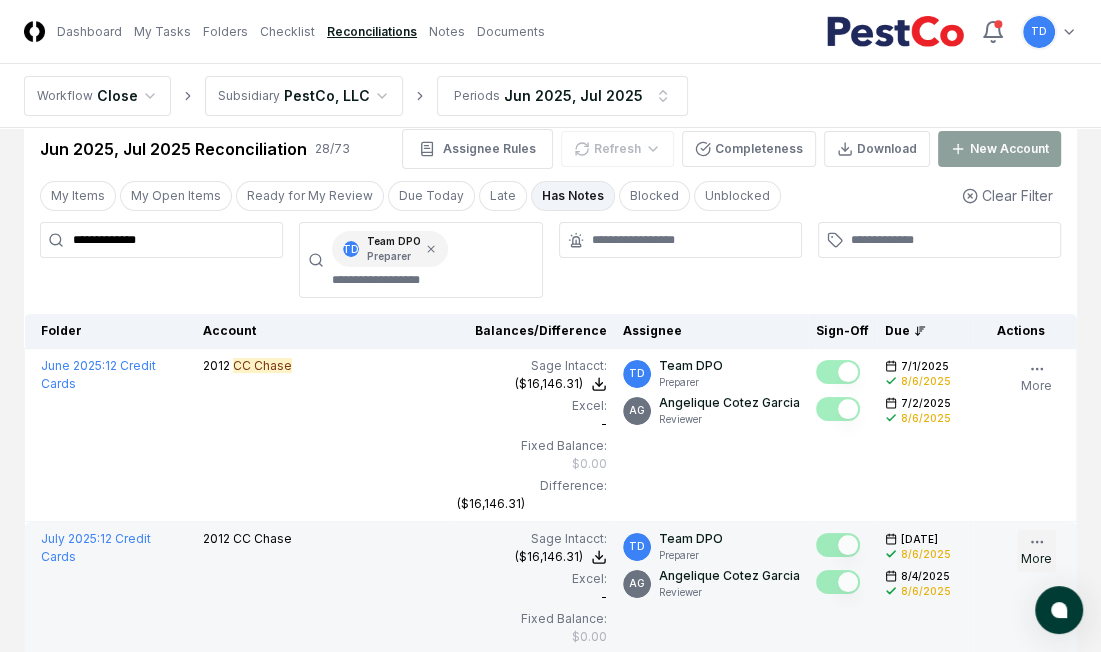 click on "More" at bounding box center [1036, 551] 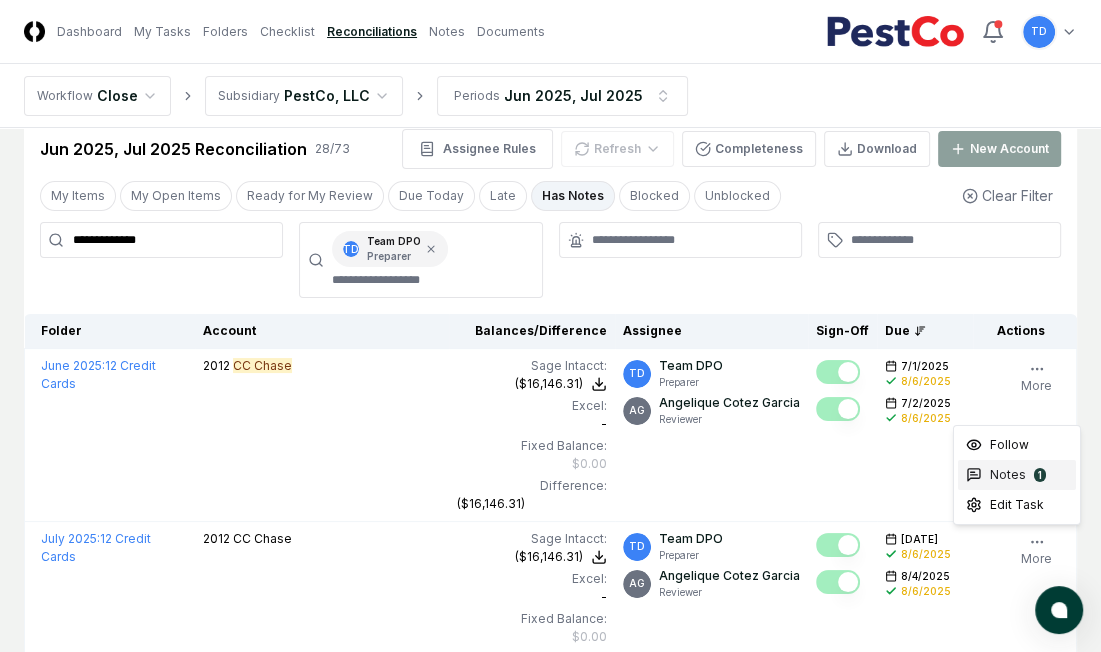 click on "Notes 1" at bounding box center [1017, 475] 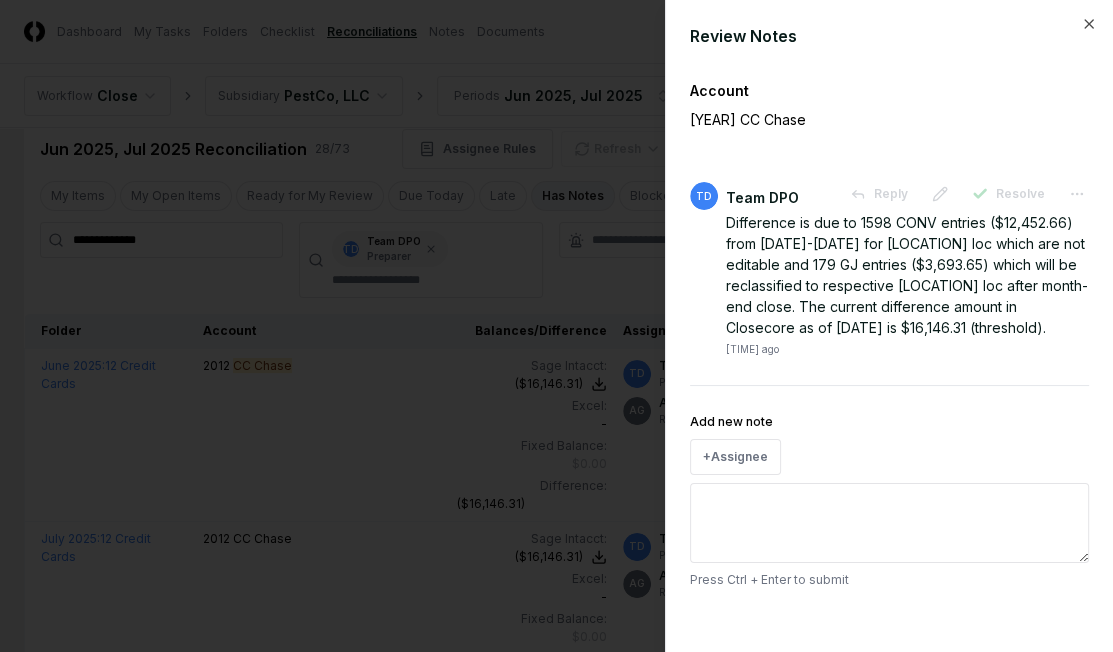 click at bounding box center (556, 326) 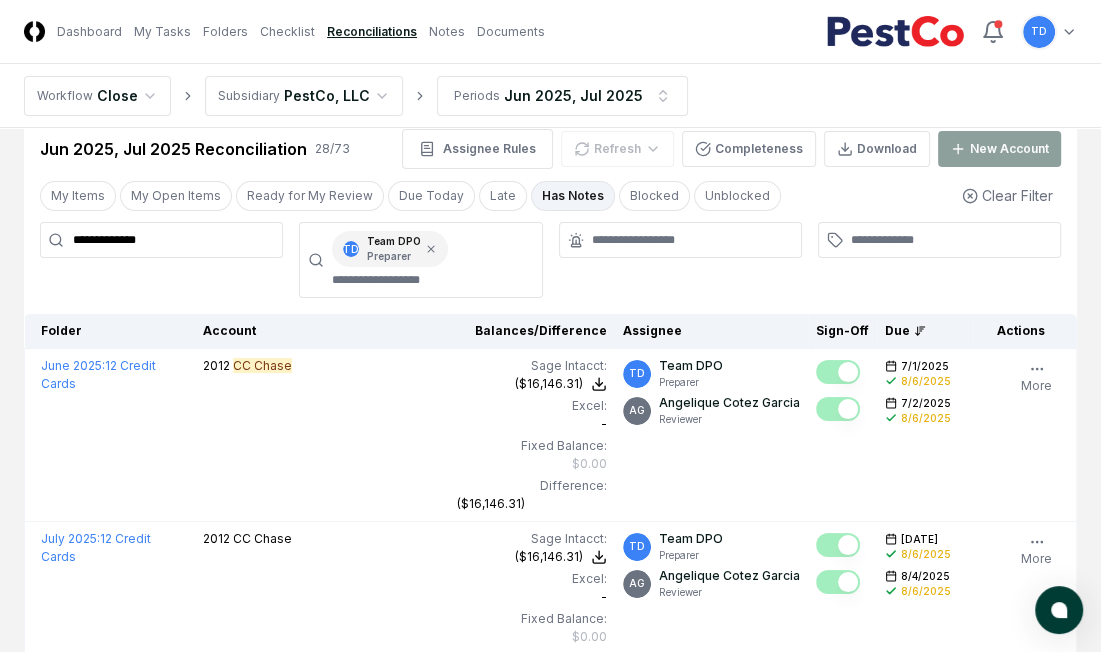 click on "**********" at bounding box center (161, 240) 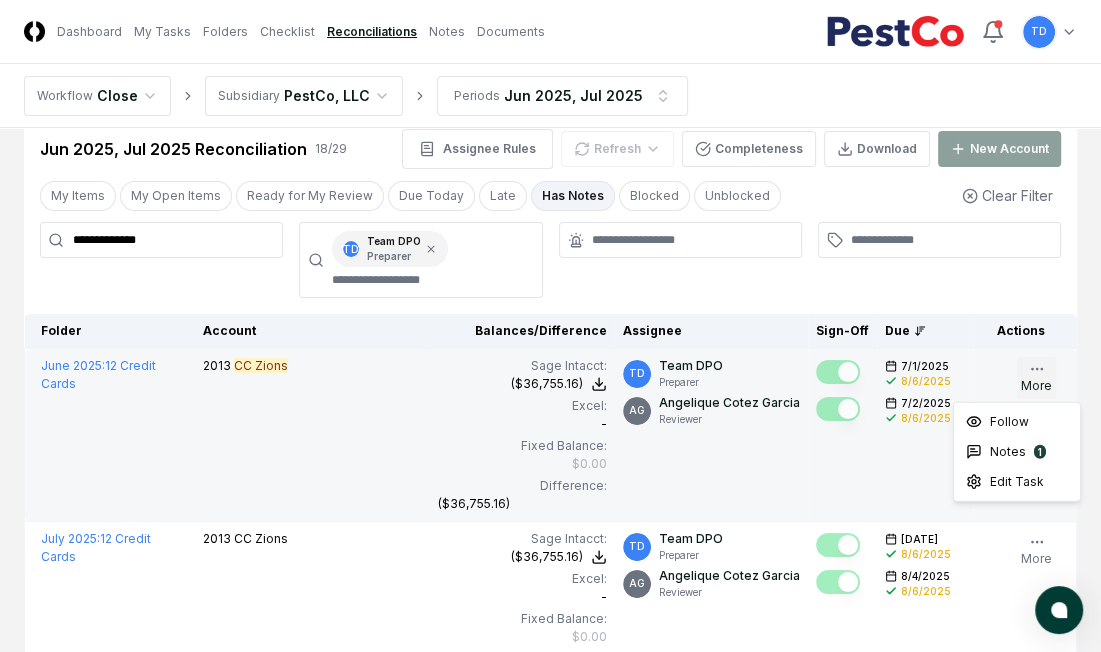 click on "More" at bounding box center [1036, 378] 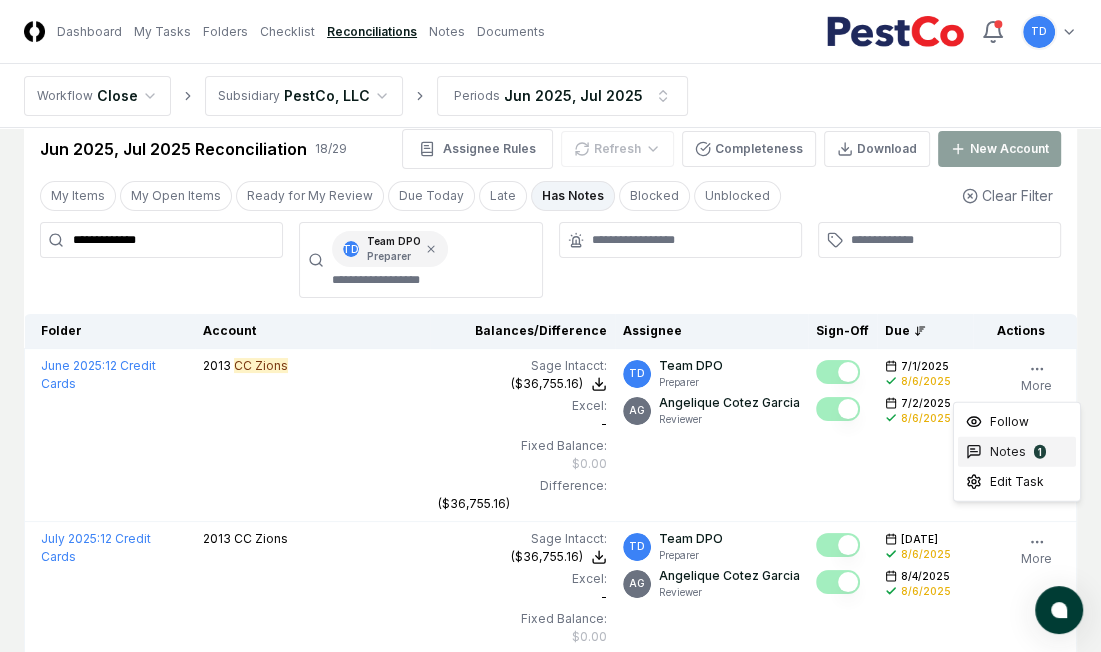 click on "1" at bounding box center (1040, 452) 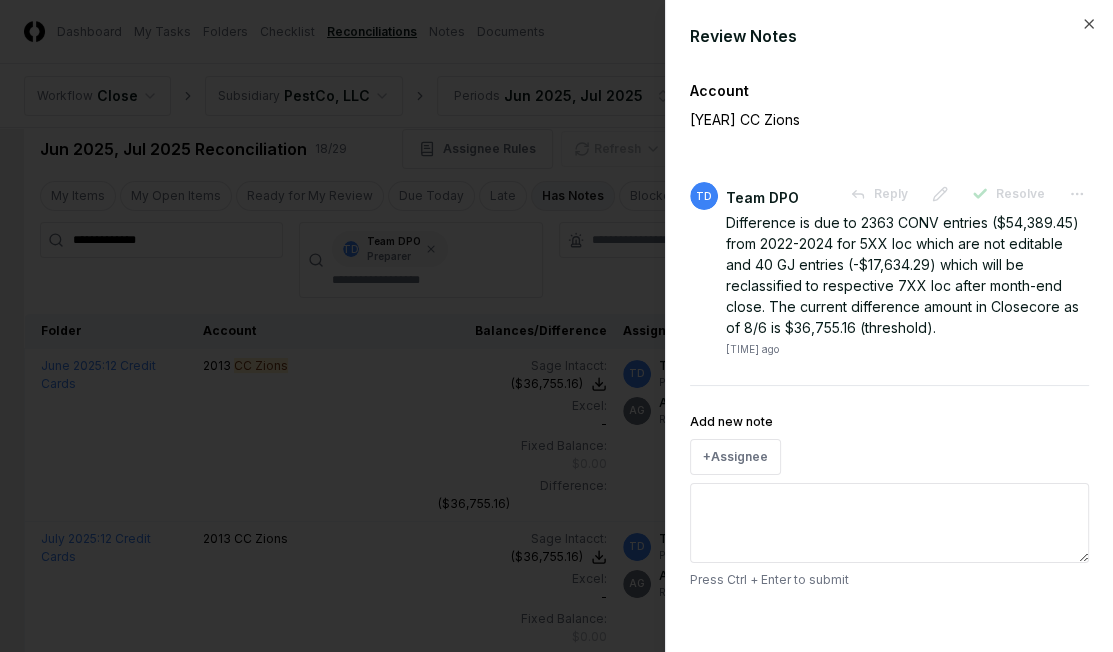 click at bounding box center (556, 326) 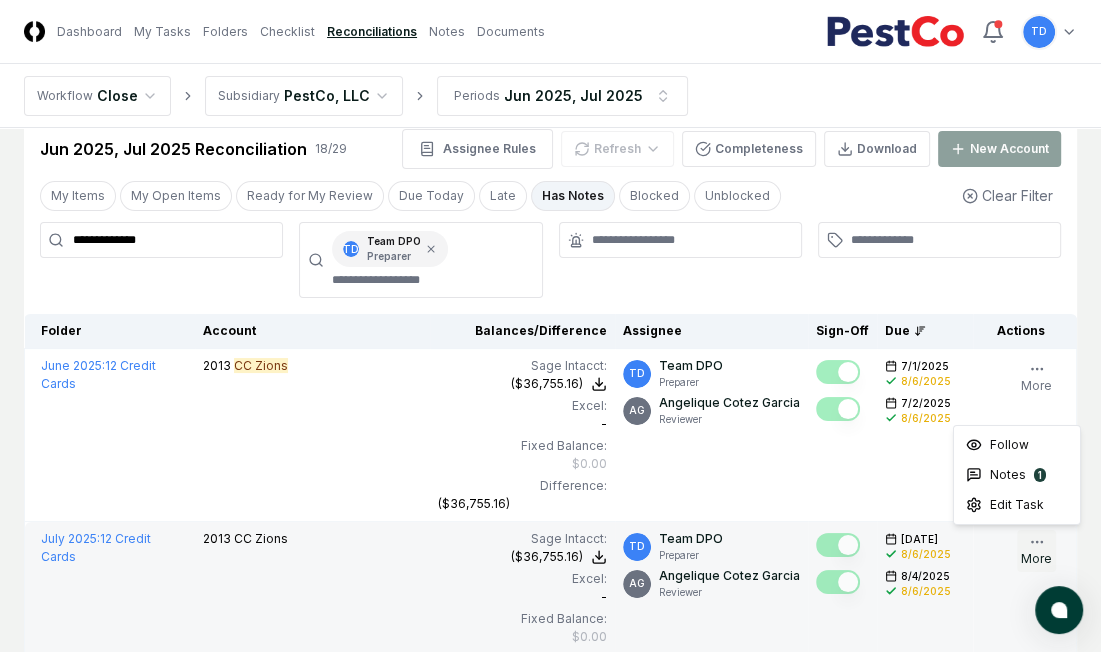 click 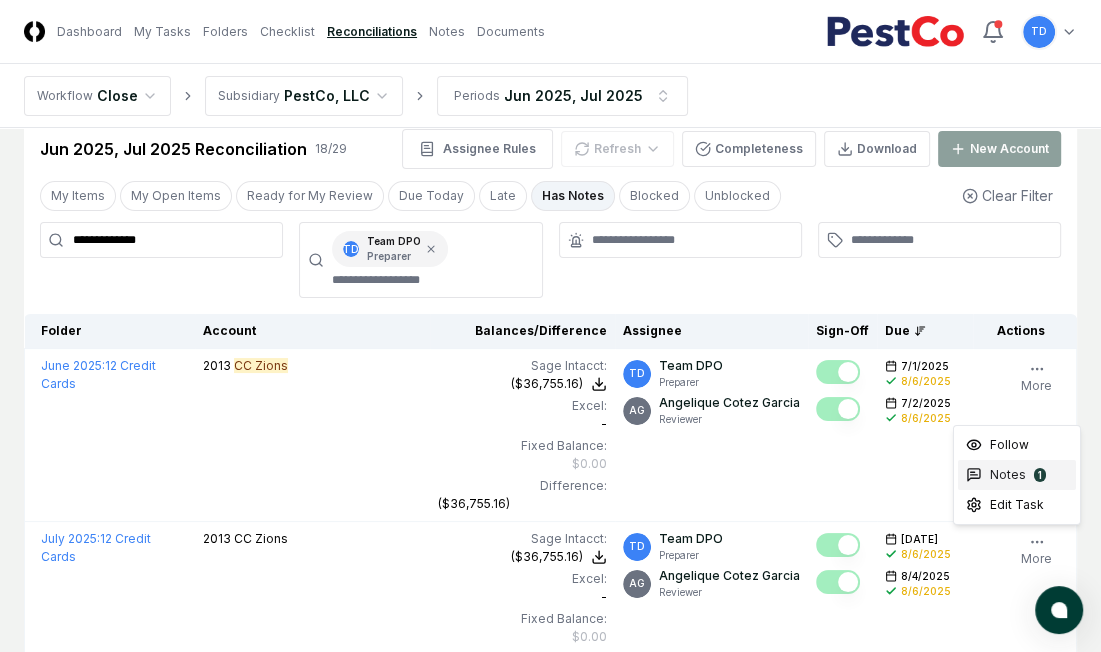 click on "Notes" at bounding box center (1008, 475) 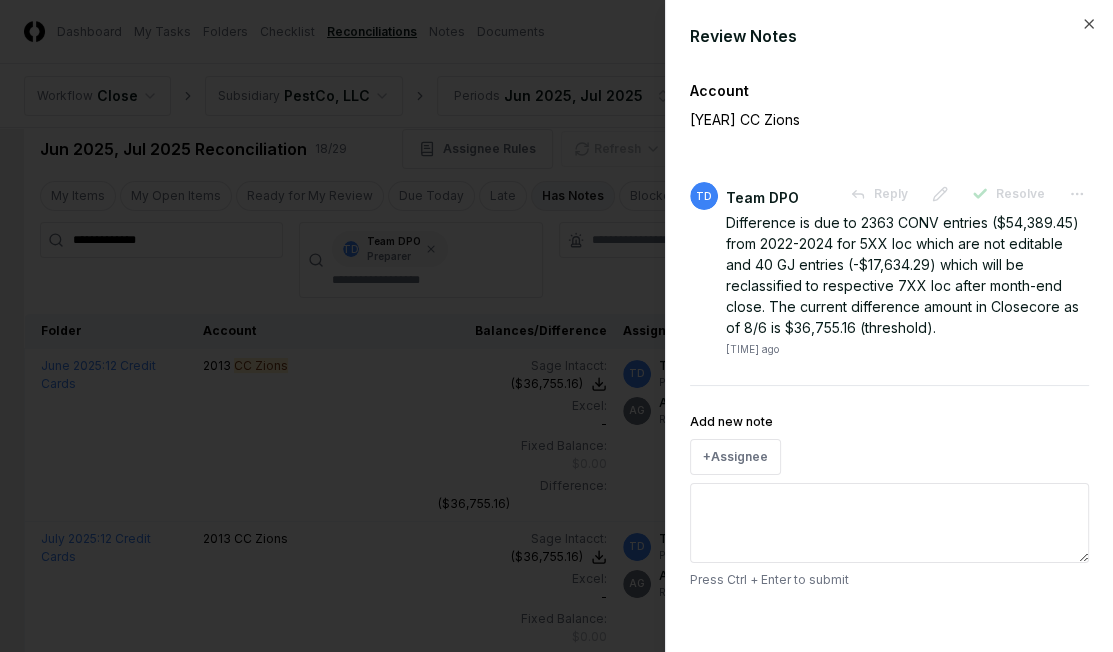 click at bounding box center [556, 326] 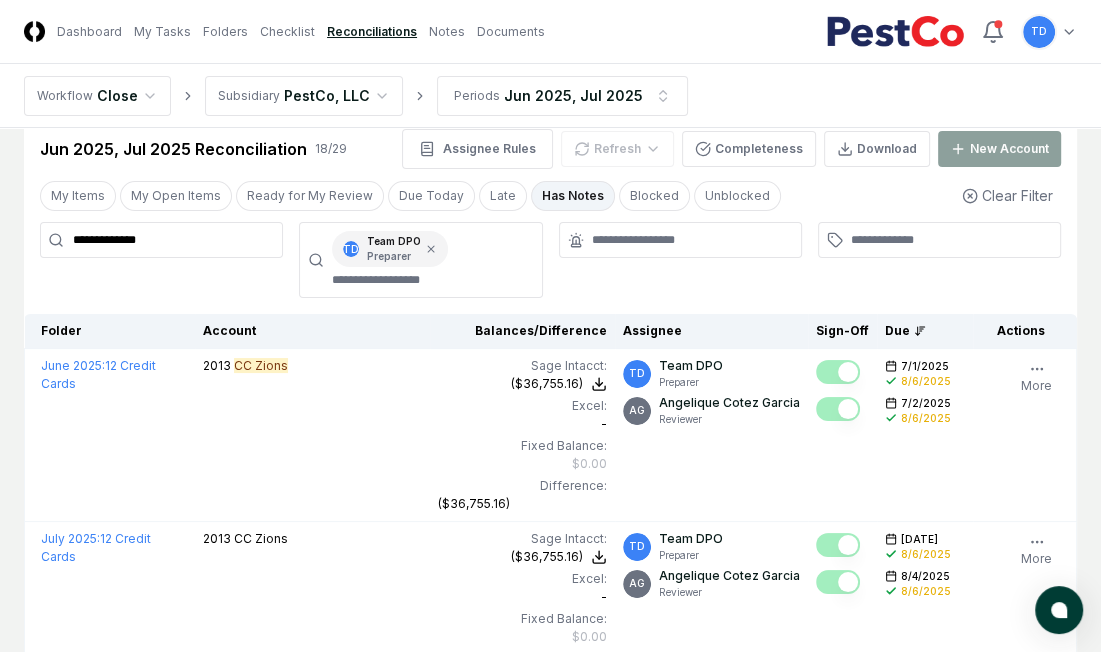 click on "**********" at bounding box center [161, 240] 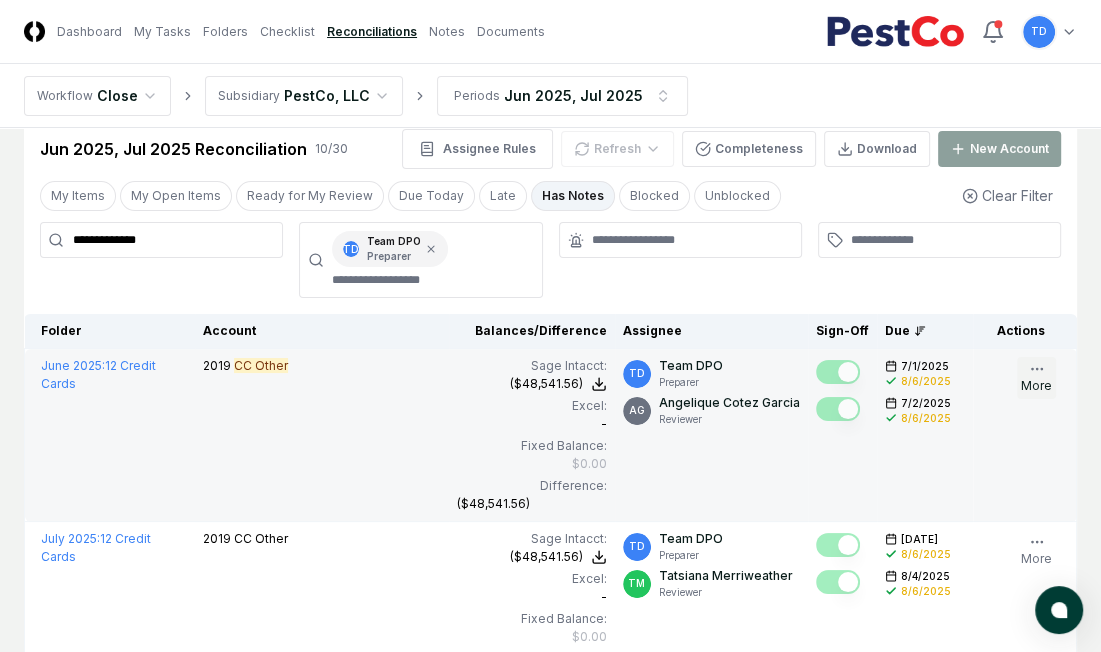 click 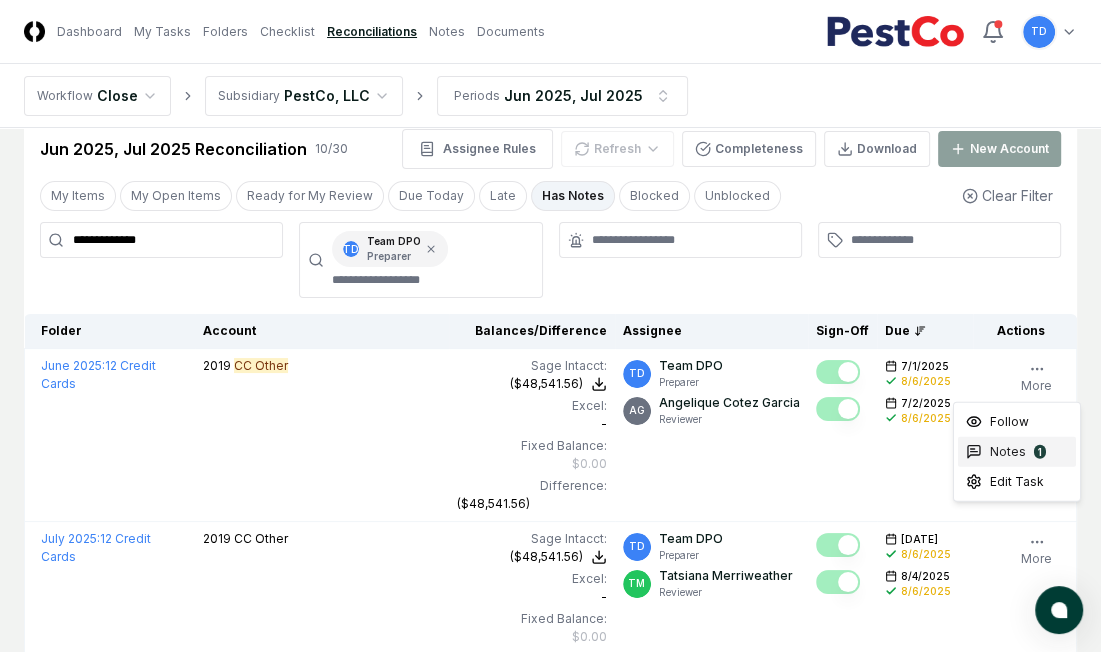 click on "Notes 1" at bounding box center [1017, 452] 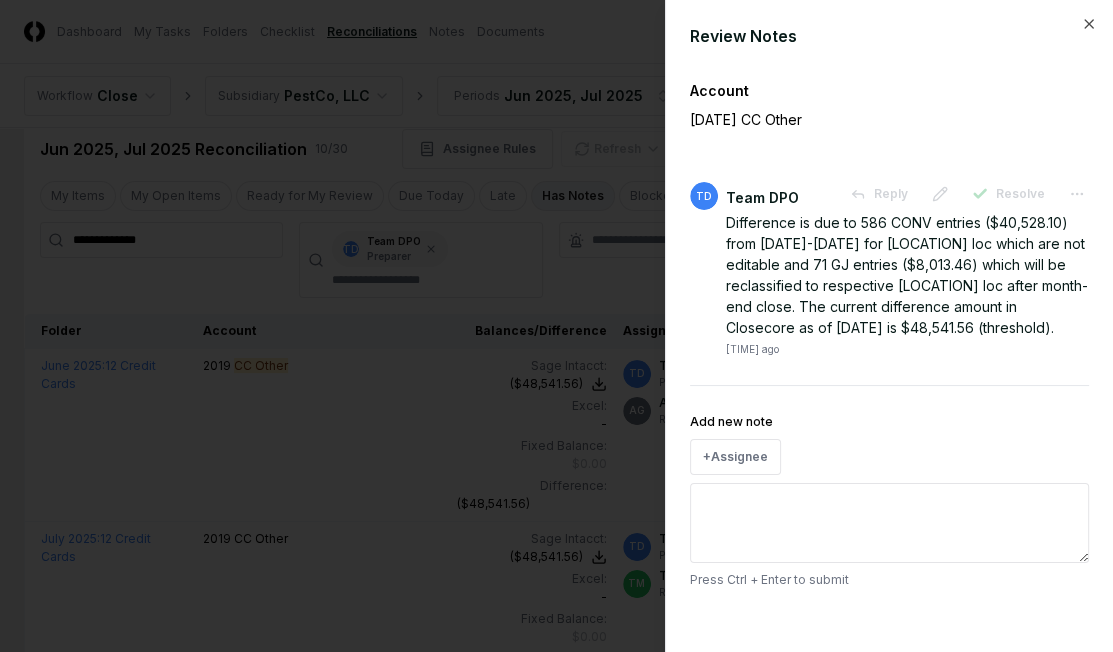 click at bounding box center (556, 326) 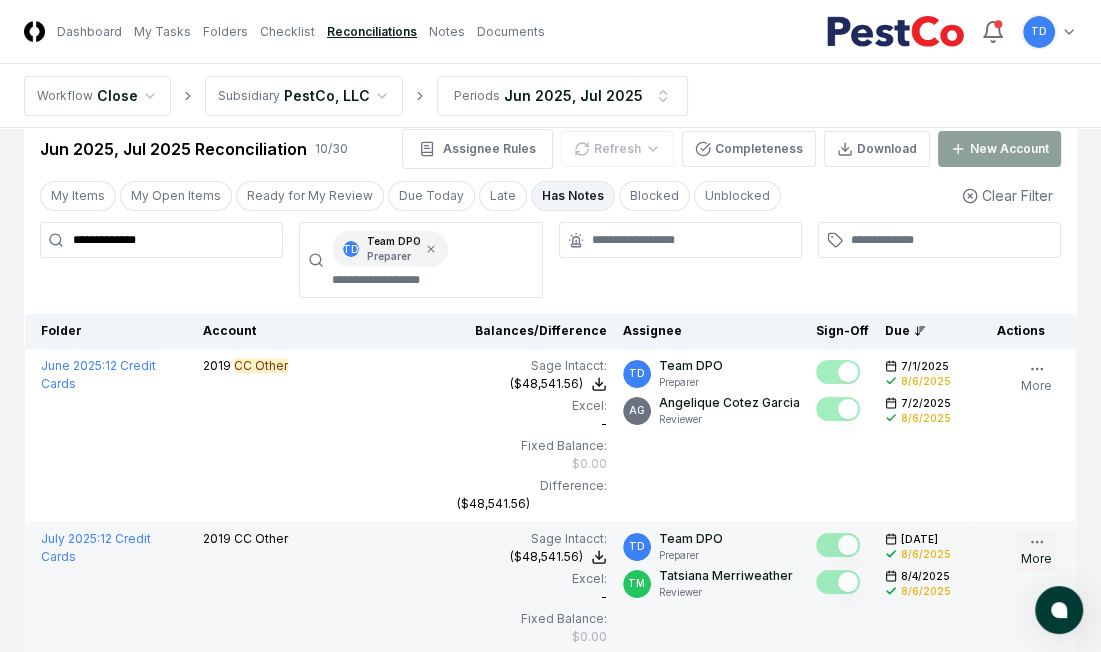 click on "More" at bounding box center (1036, 551) 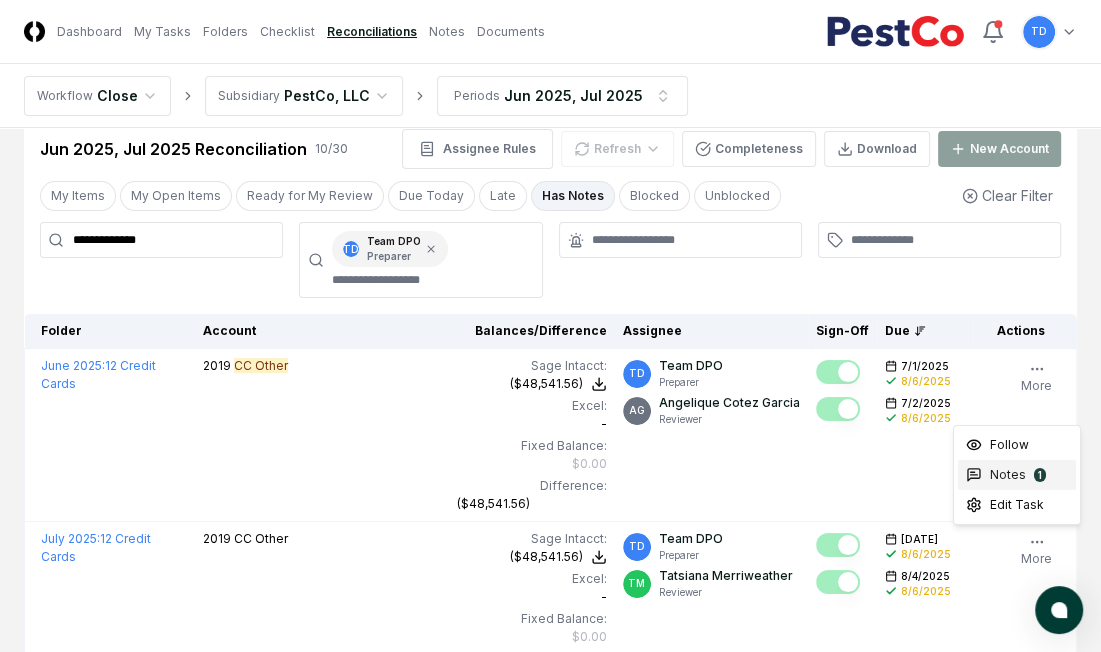 click on "Notes" at bounding box center [1008, 475] 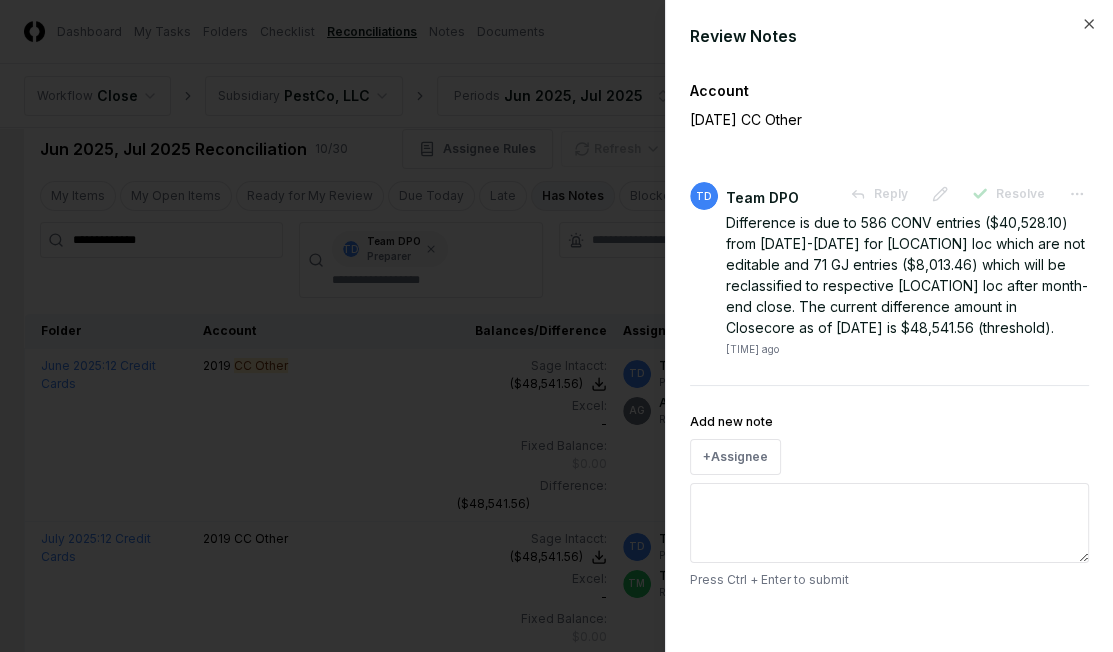 click at bounding box center (556, 326) 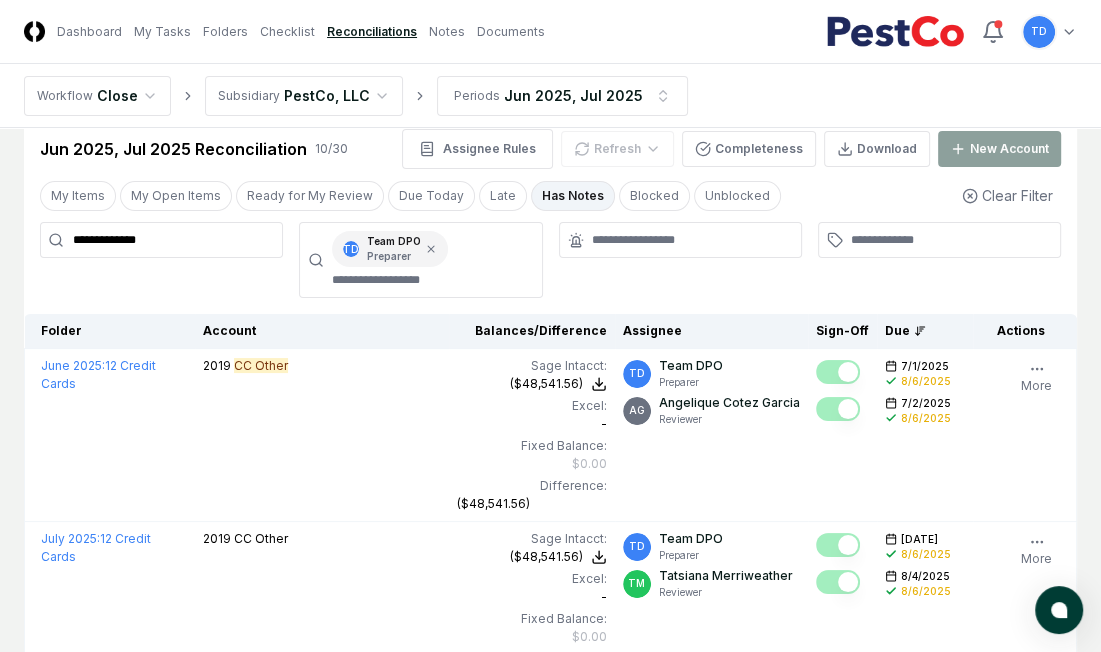 click on "**********" at bounding box center [161, 260] 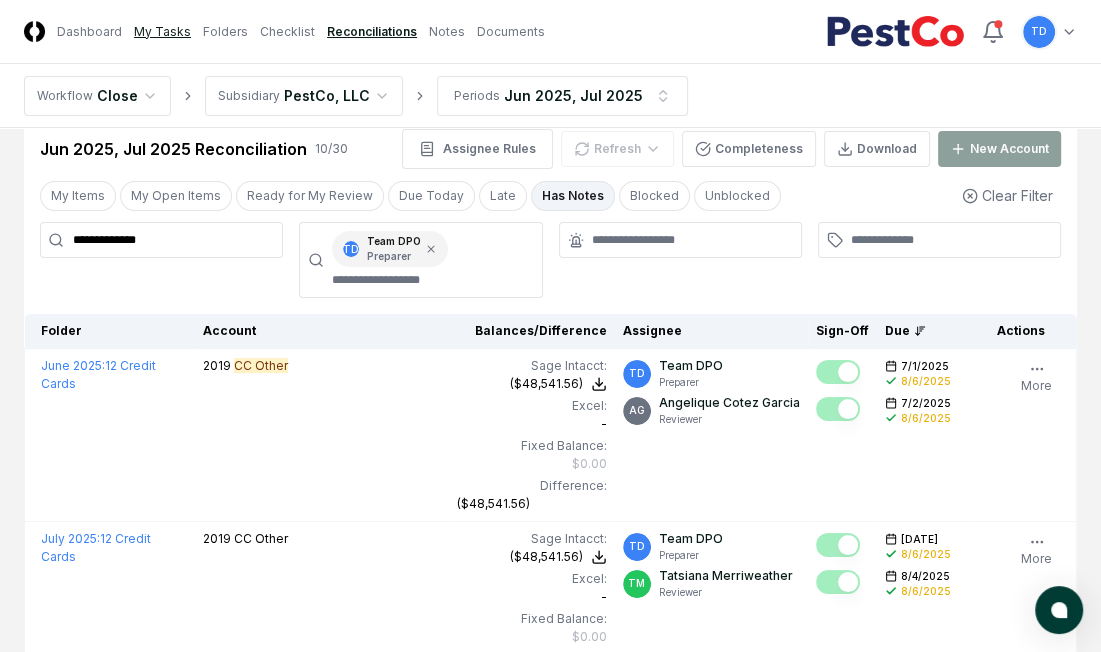 click on "My Tasks" at bounding box center [162, 32] 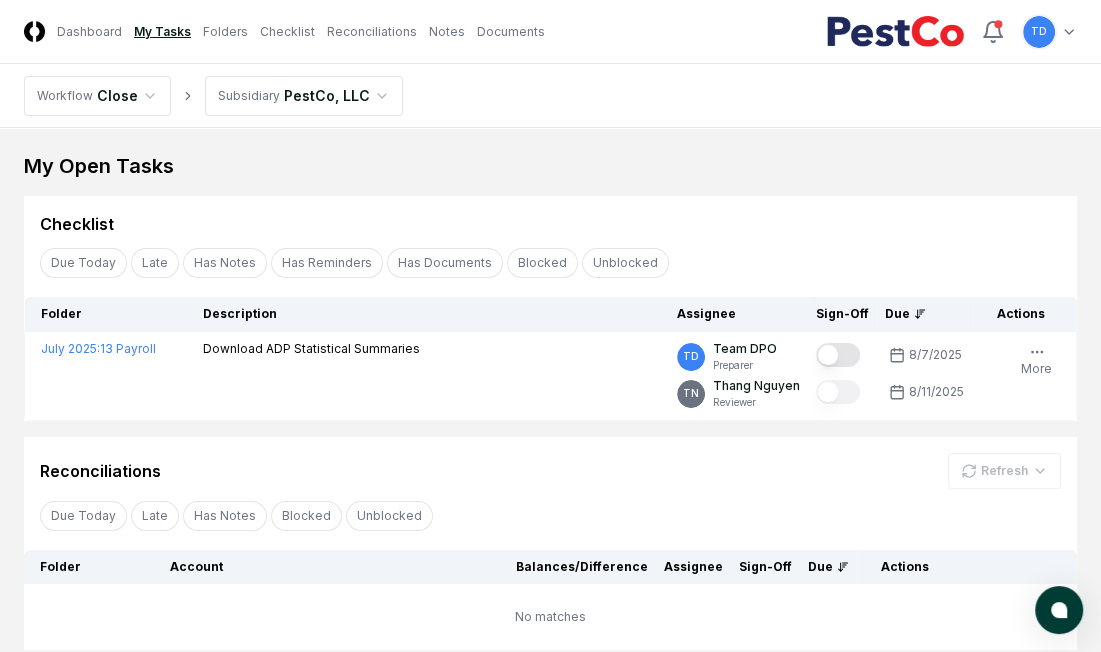 scroll, scrollTop: 141, scrollLeft: 0, axis: vertical 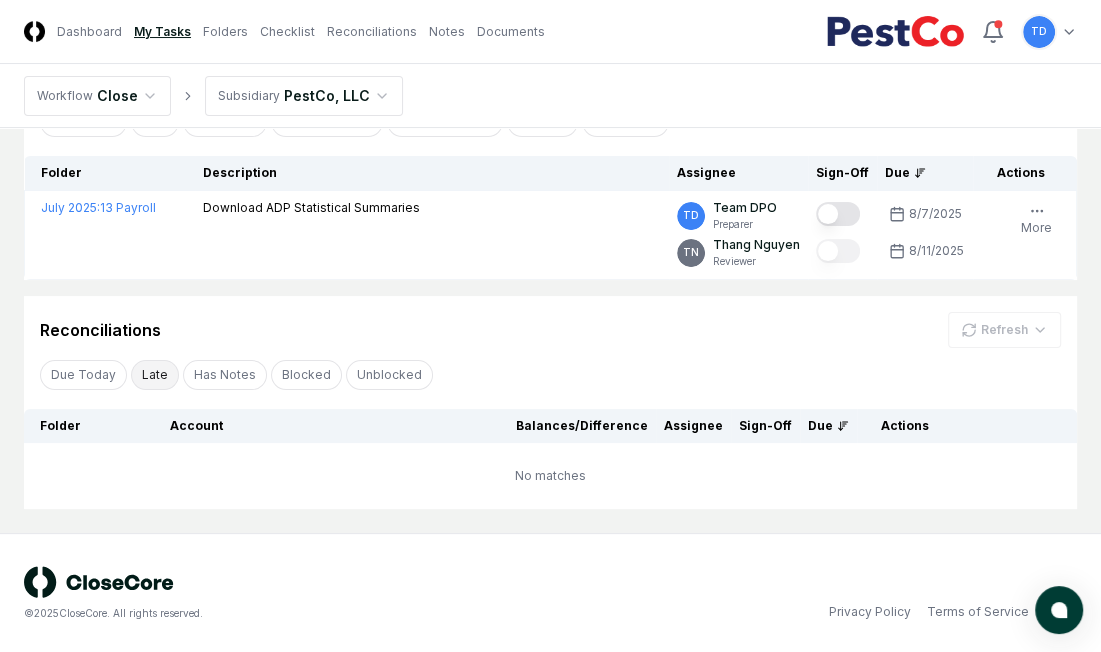 click on "Late" at bounding box center (155, 375) 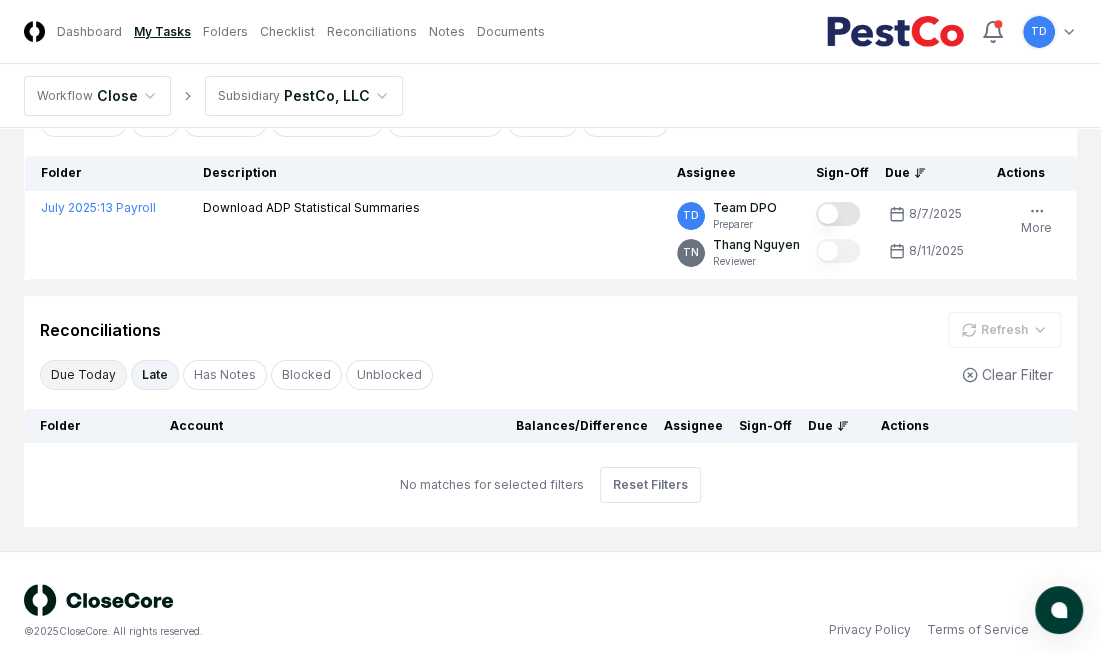 click on "Due Today" at bounding box center (83, 375) 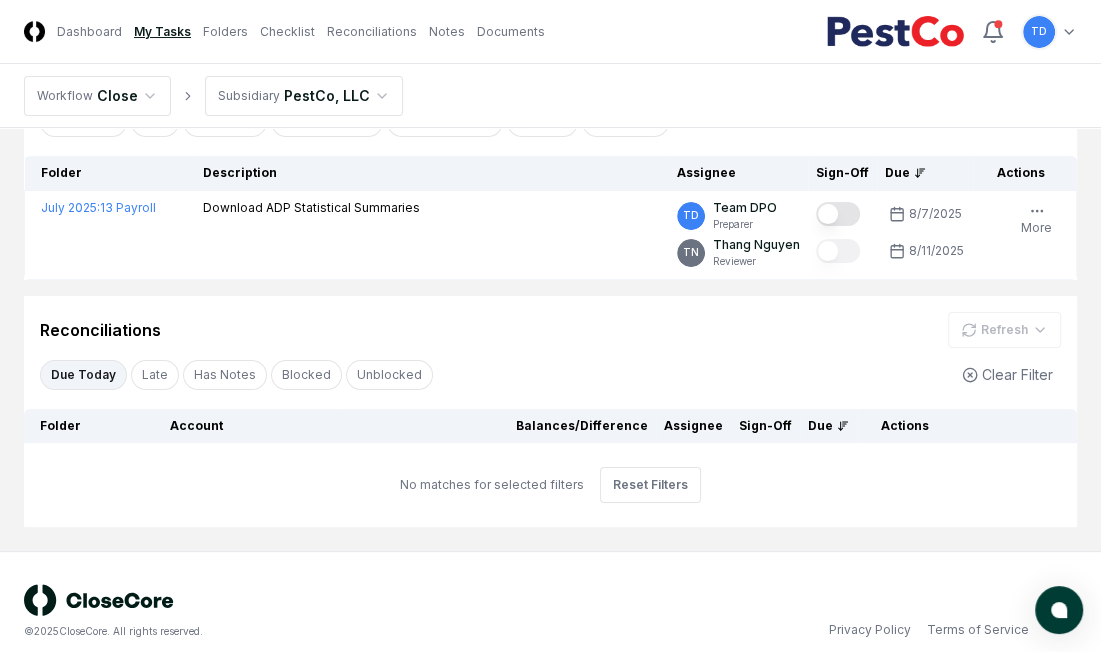 click on "Due Today" at bounding box center (83, 375) 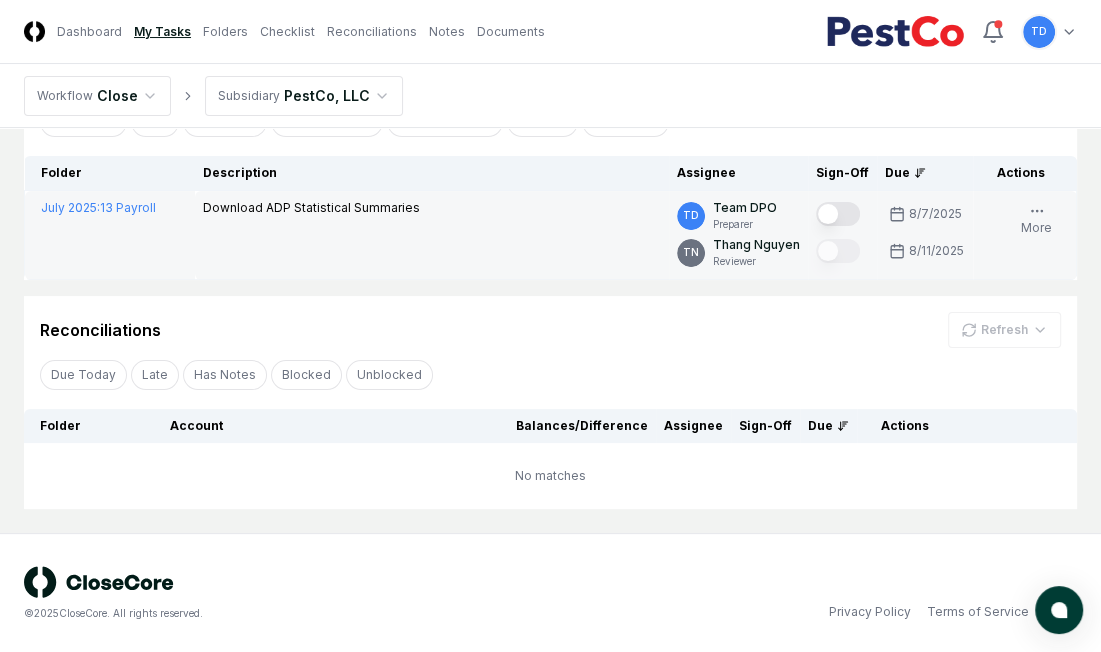scroll, scrollTop: 0, scrollLeft: 0, axis: both 